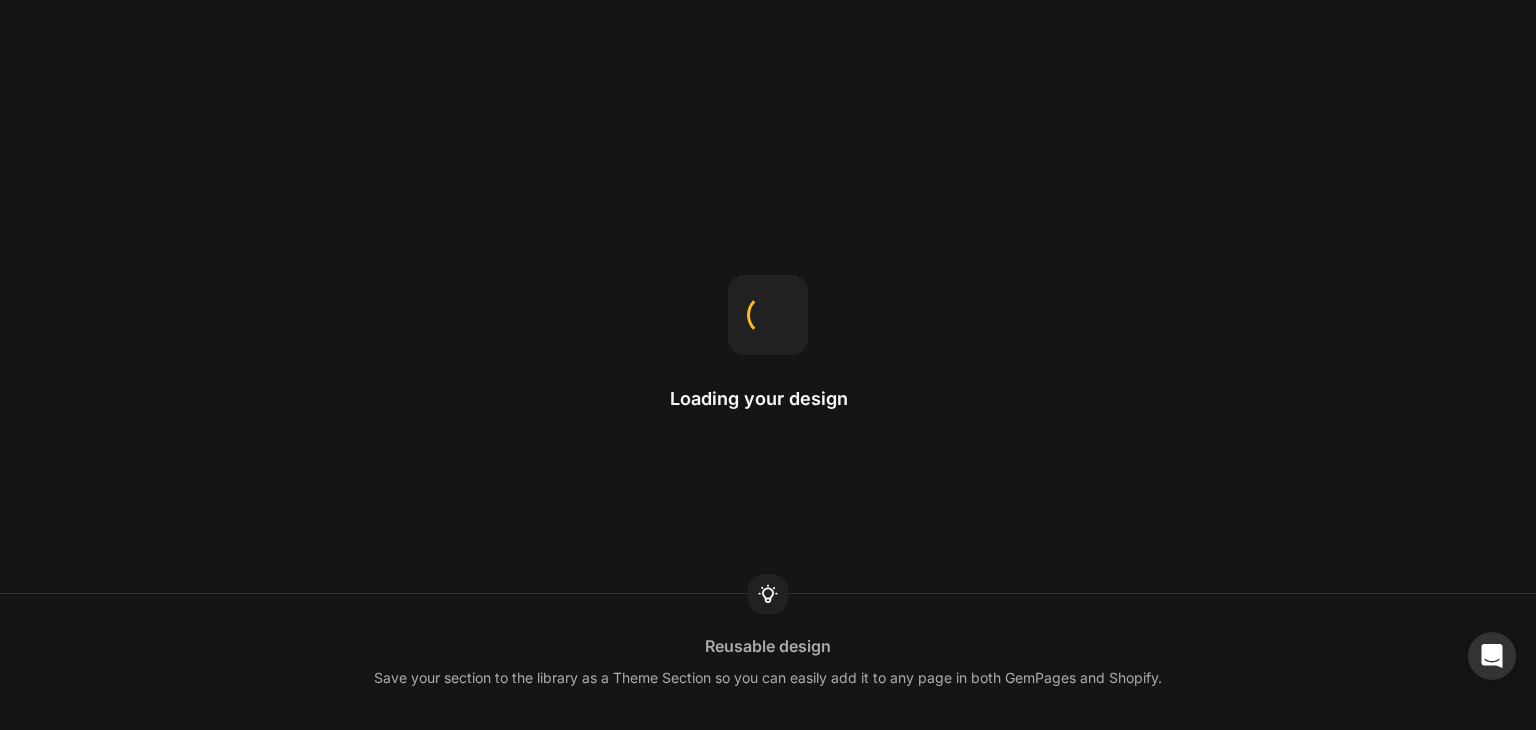 scroll, scrollTop: 0, scrollLeft: 0, axis: both 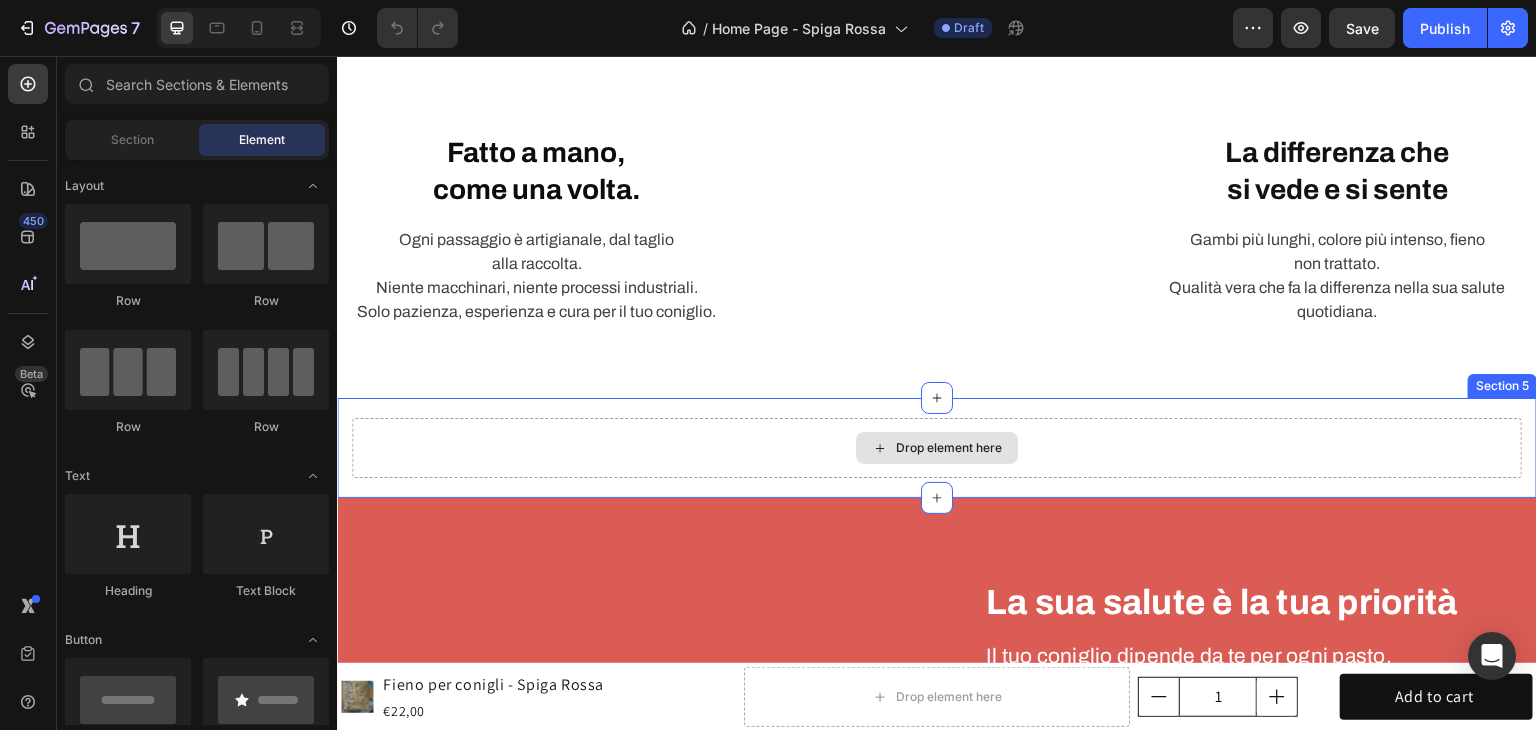 click on "Drop element here" at bounding box center [937, 448] 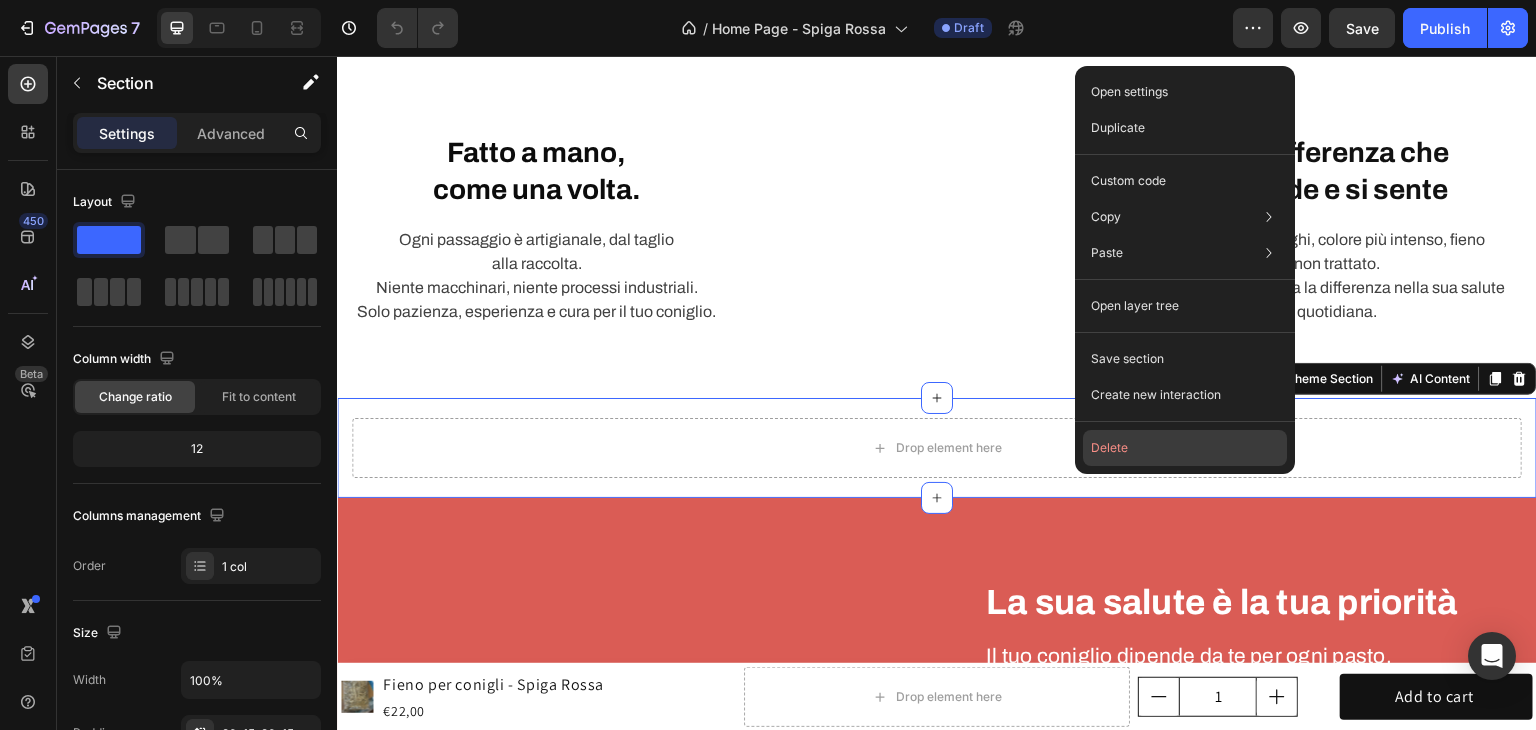 click on "Delete" 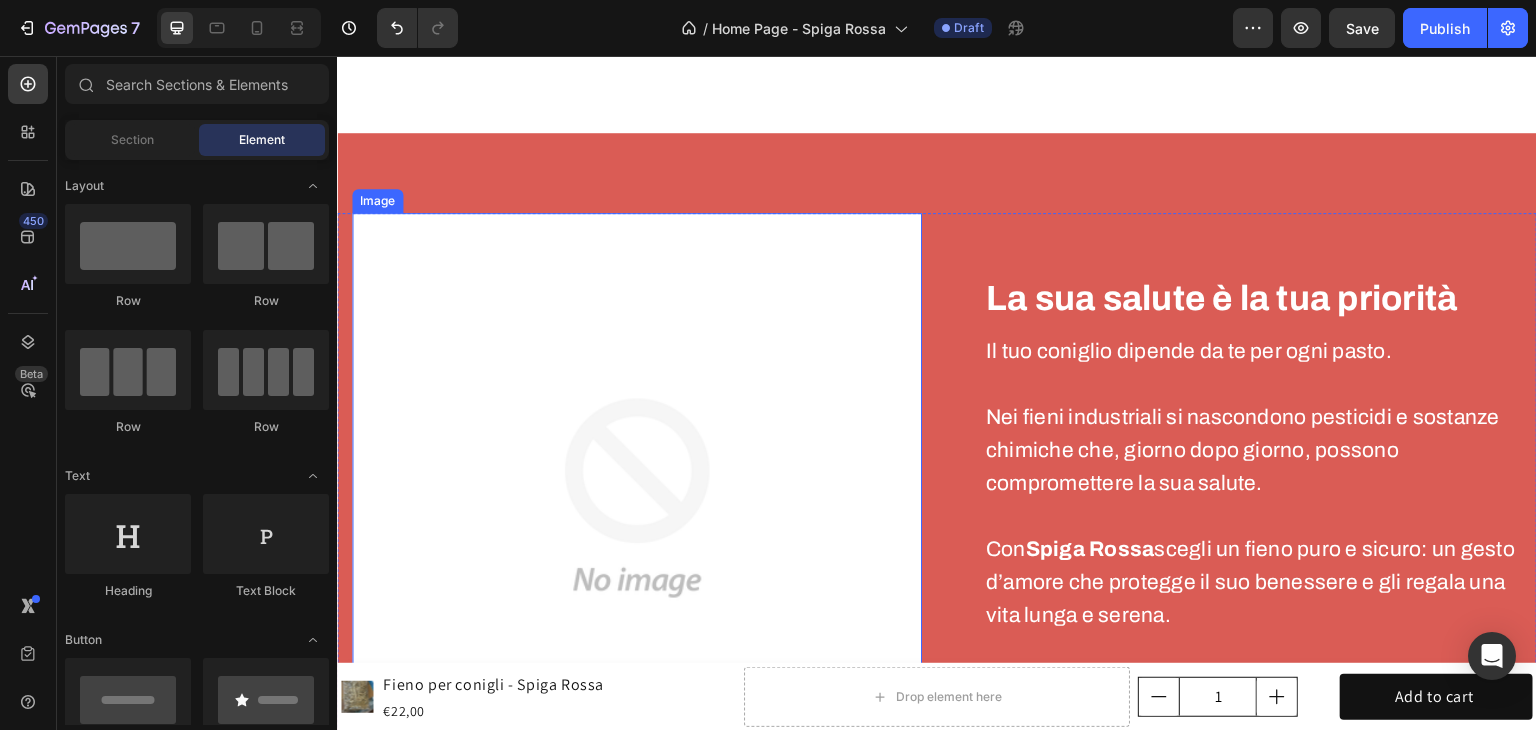 scroll, scrollTop: 1500, scrollLeft: 0, axis: vertical 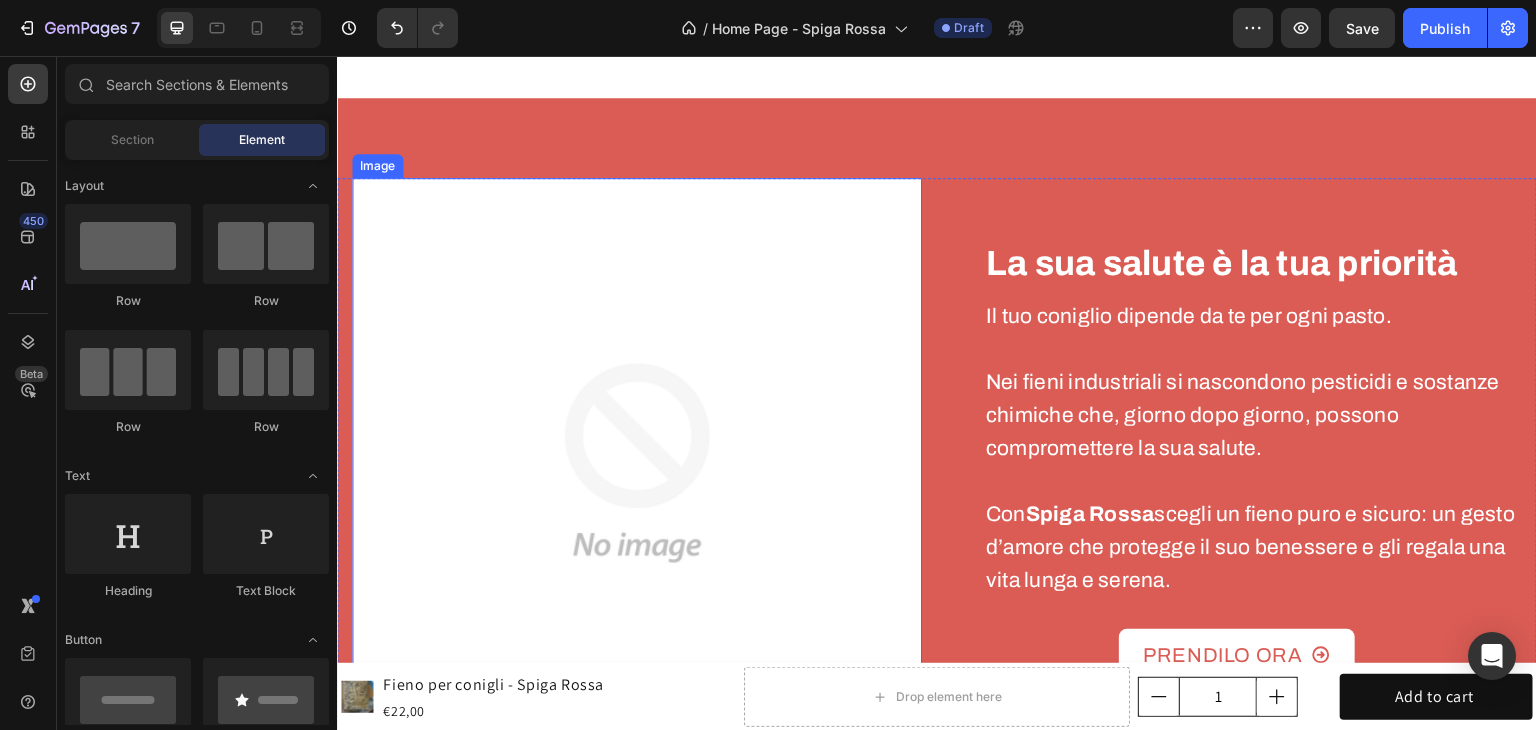 click at bounding box center (637, 463) 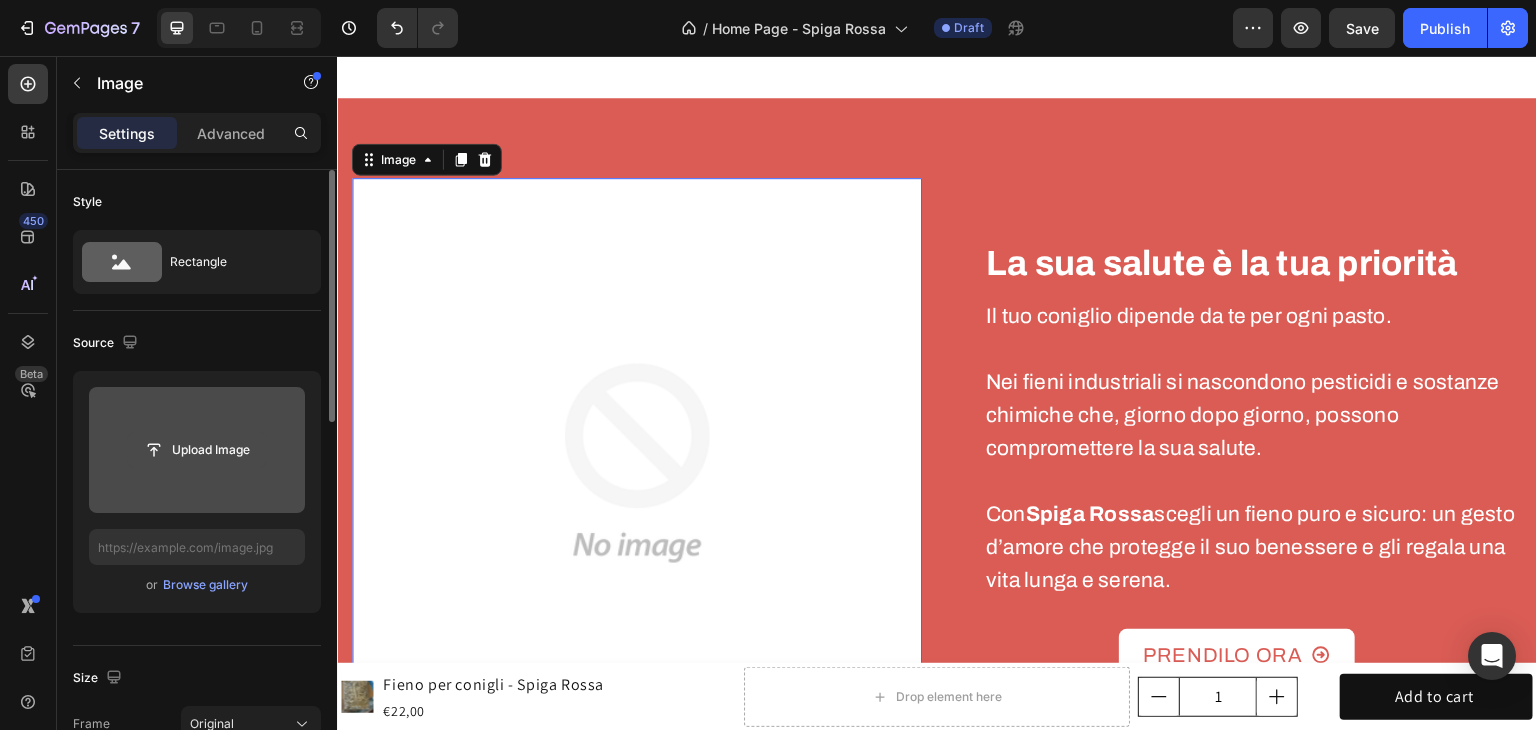 click 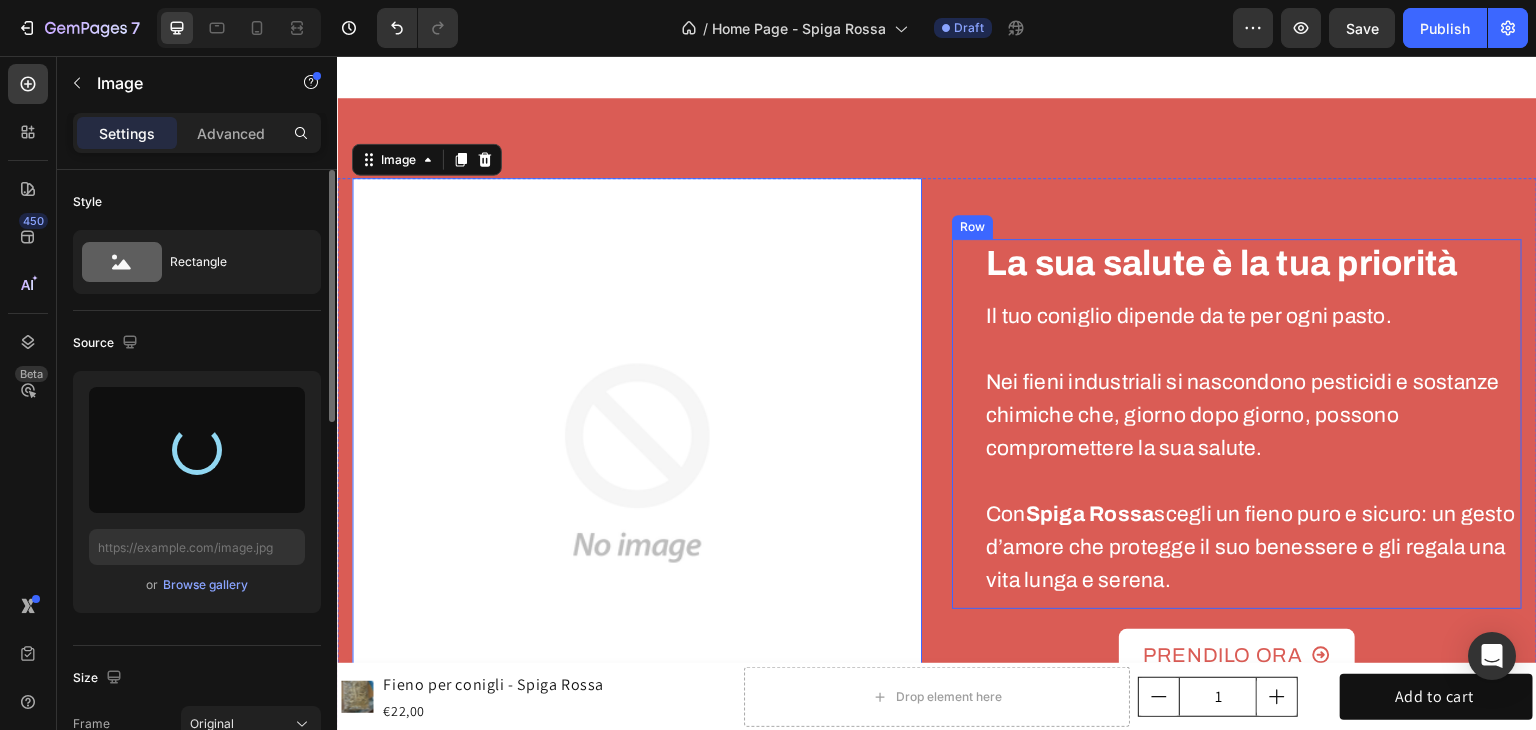 type on "https://cdn.shopify.com/s/files/1/0954/6111/4191/files/gempages_577160842039002003-cf31573d-425b-48e2-856d-e95f2f08dd9f.png" 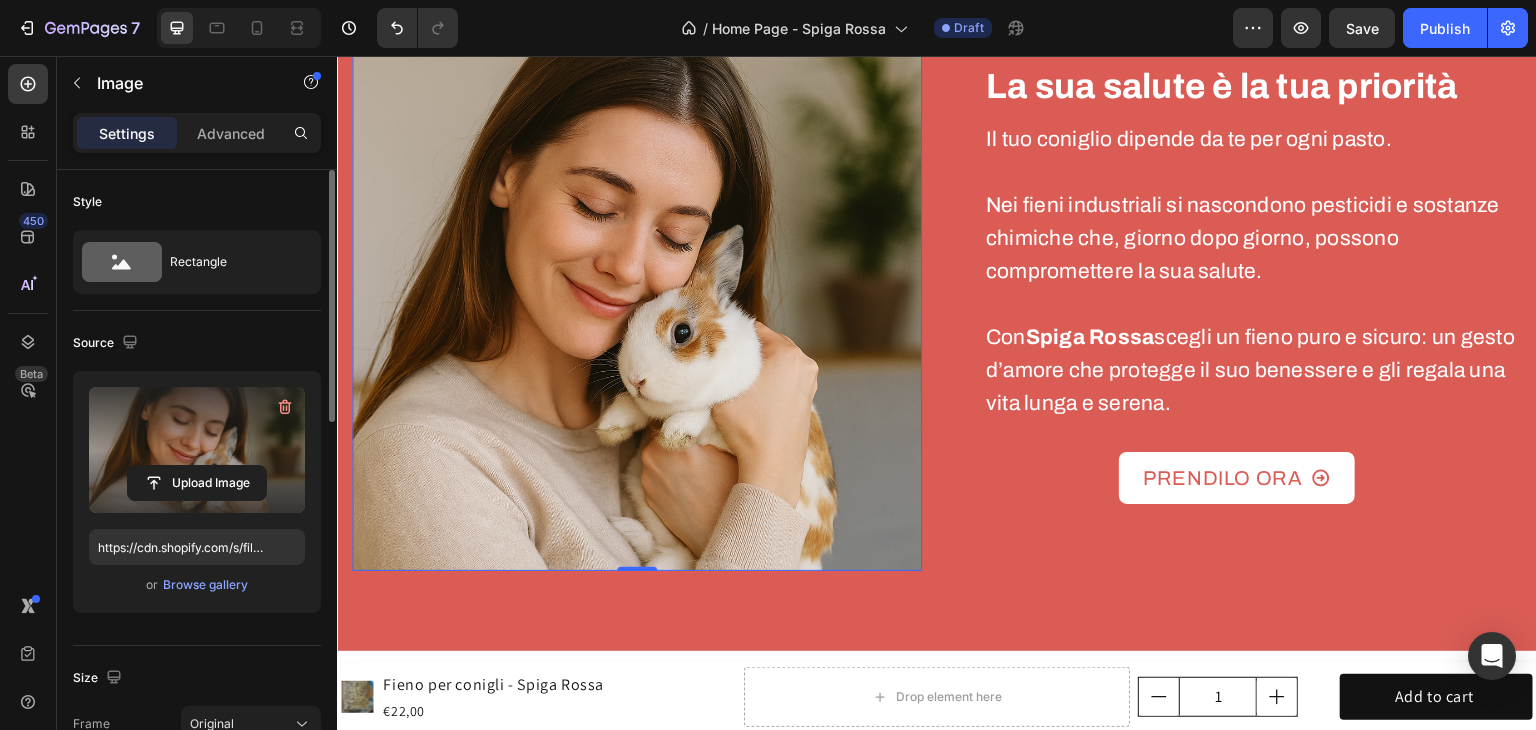 scroll, scrollTop: 1700, scrollLeft: 0, axis: vertical 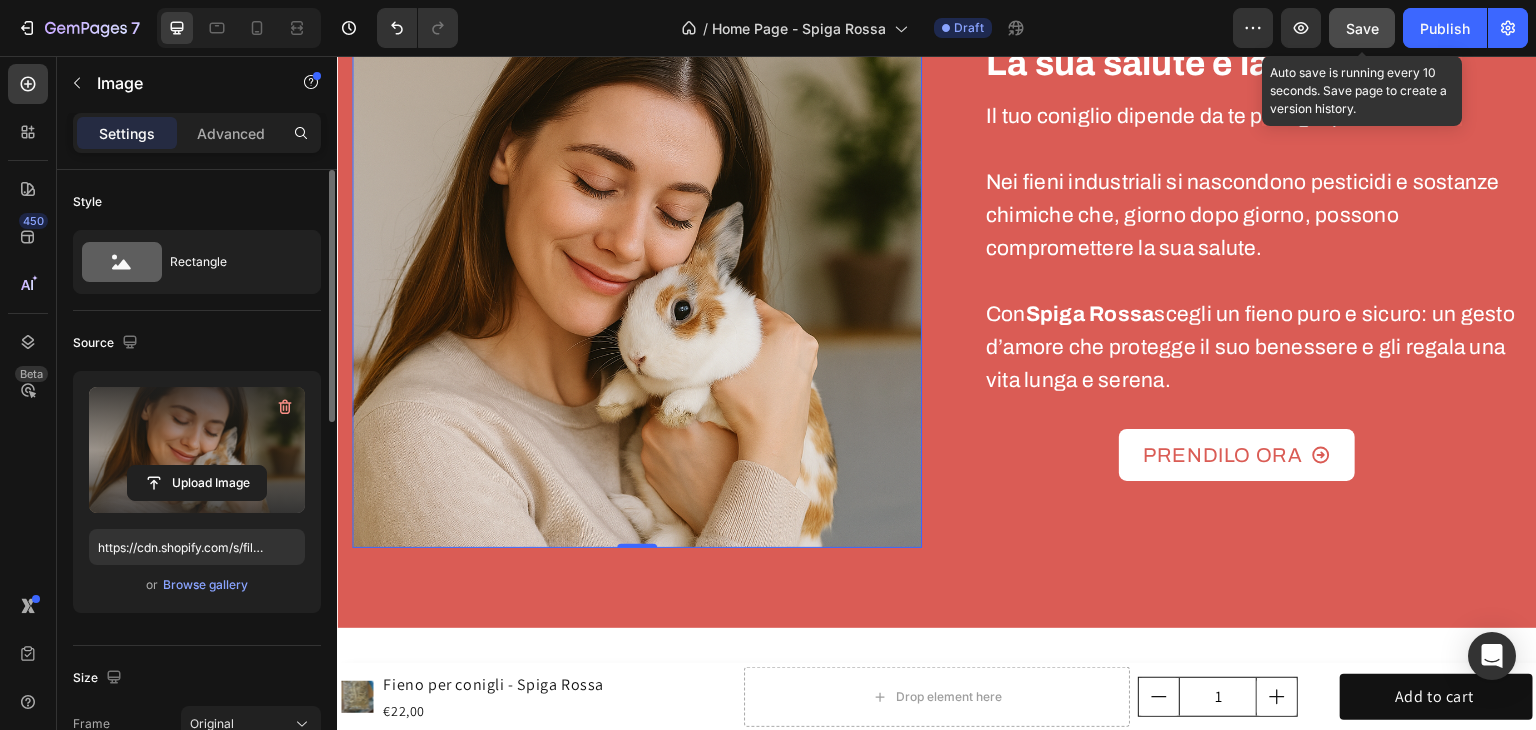 click on "Save" at bounding box center [1362, 28] 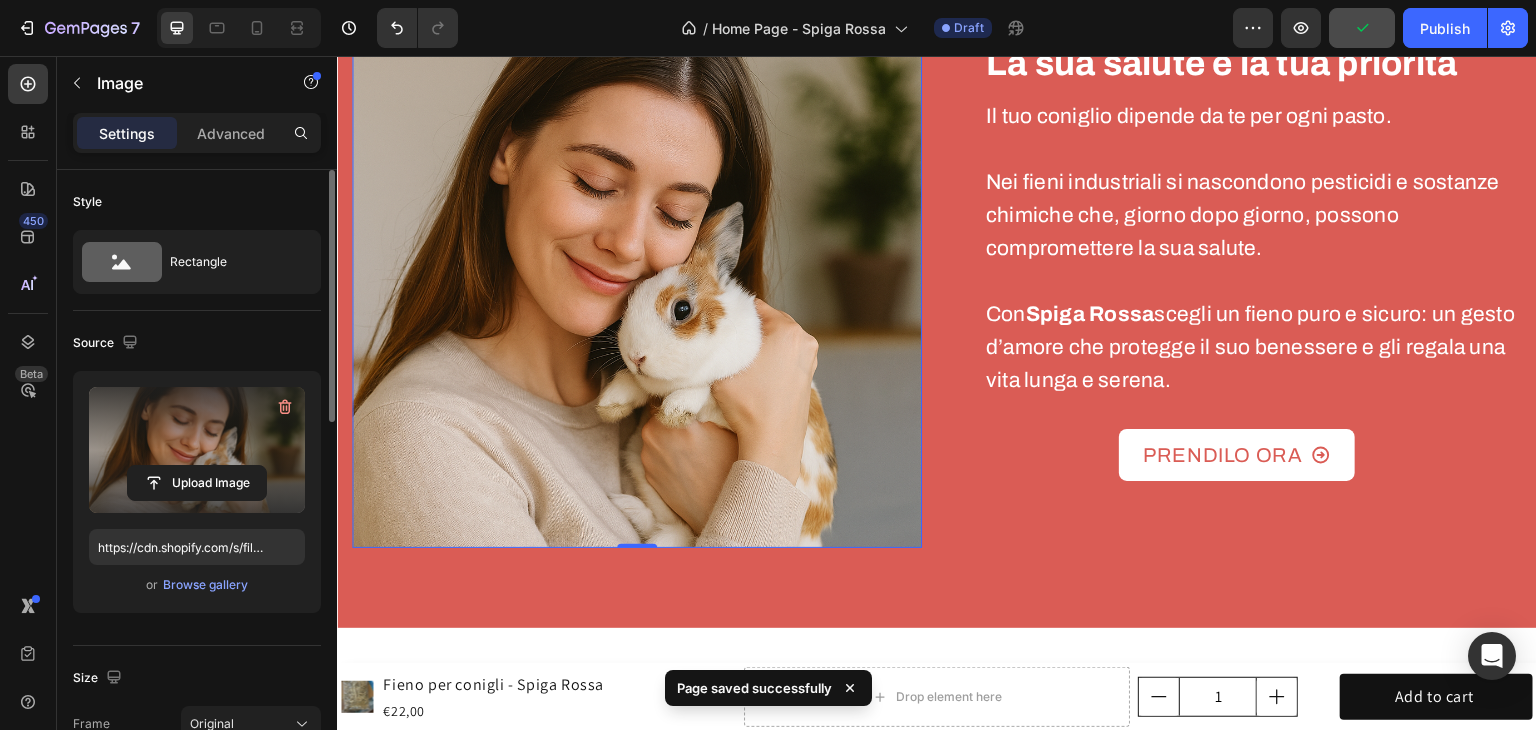 scroll, scrollTop: 1600, scrollLeft: 0, axis: vertical 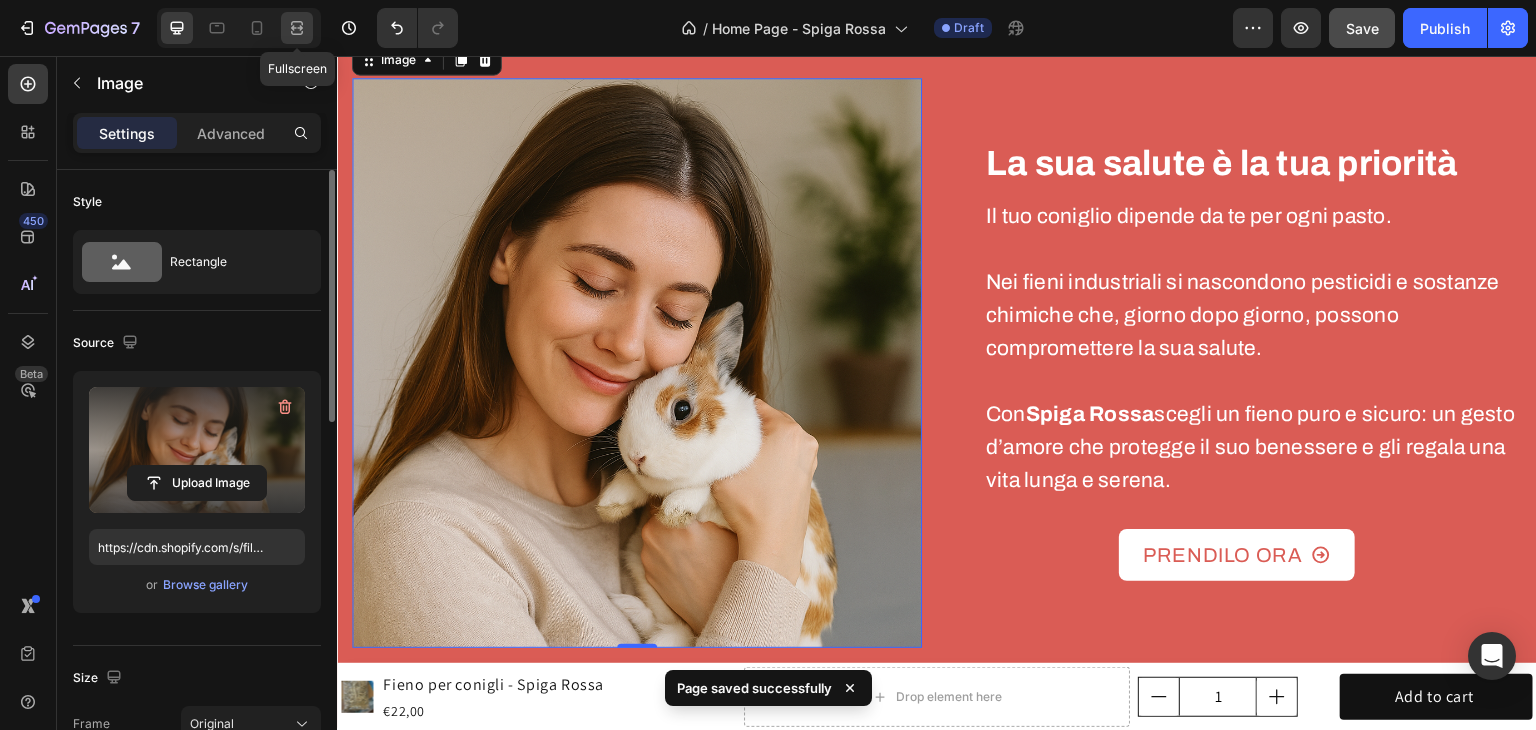 click 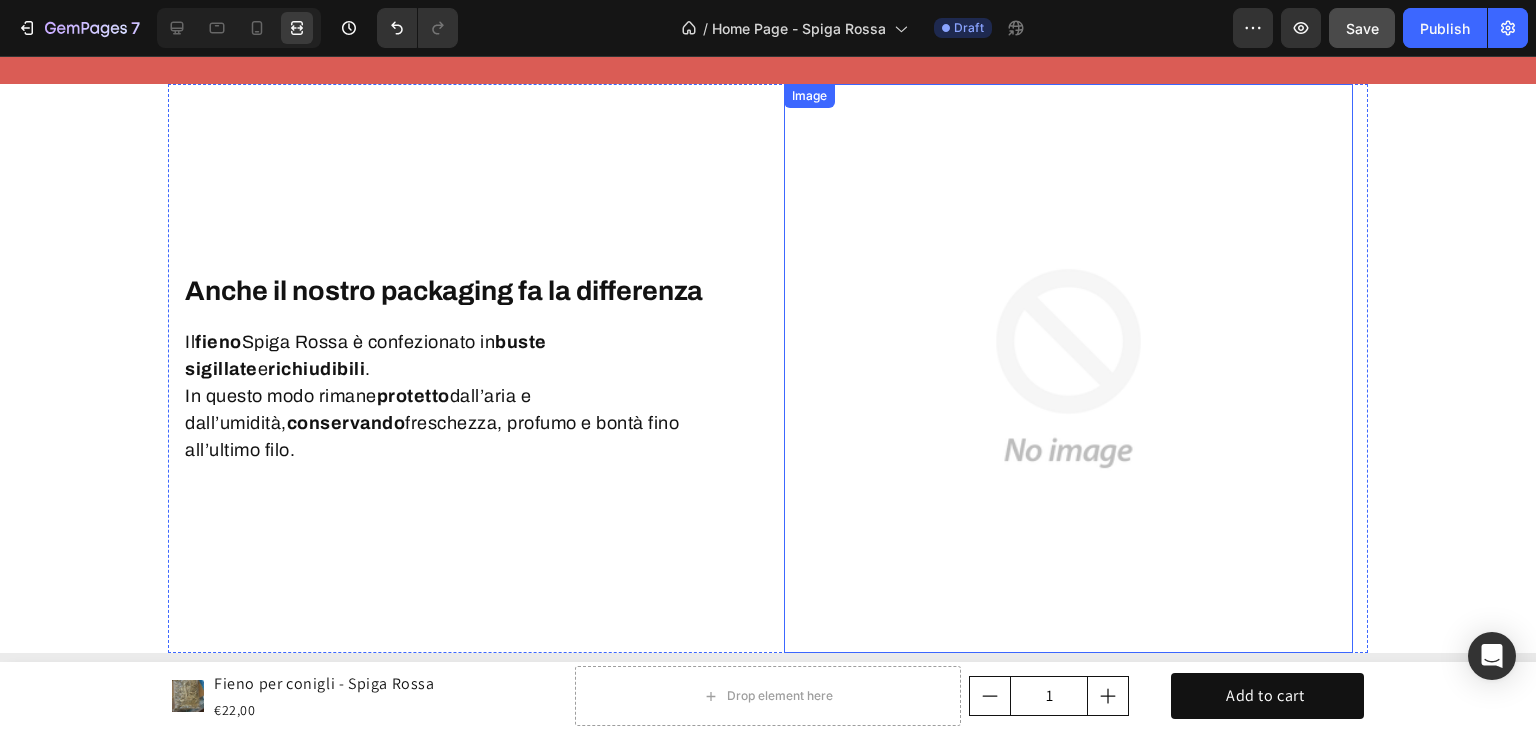 scroll, scrollTop: 5000, scrollLeft: 0, axis: vertical 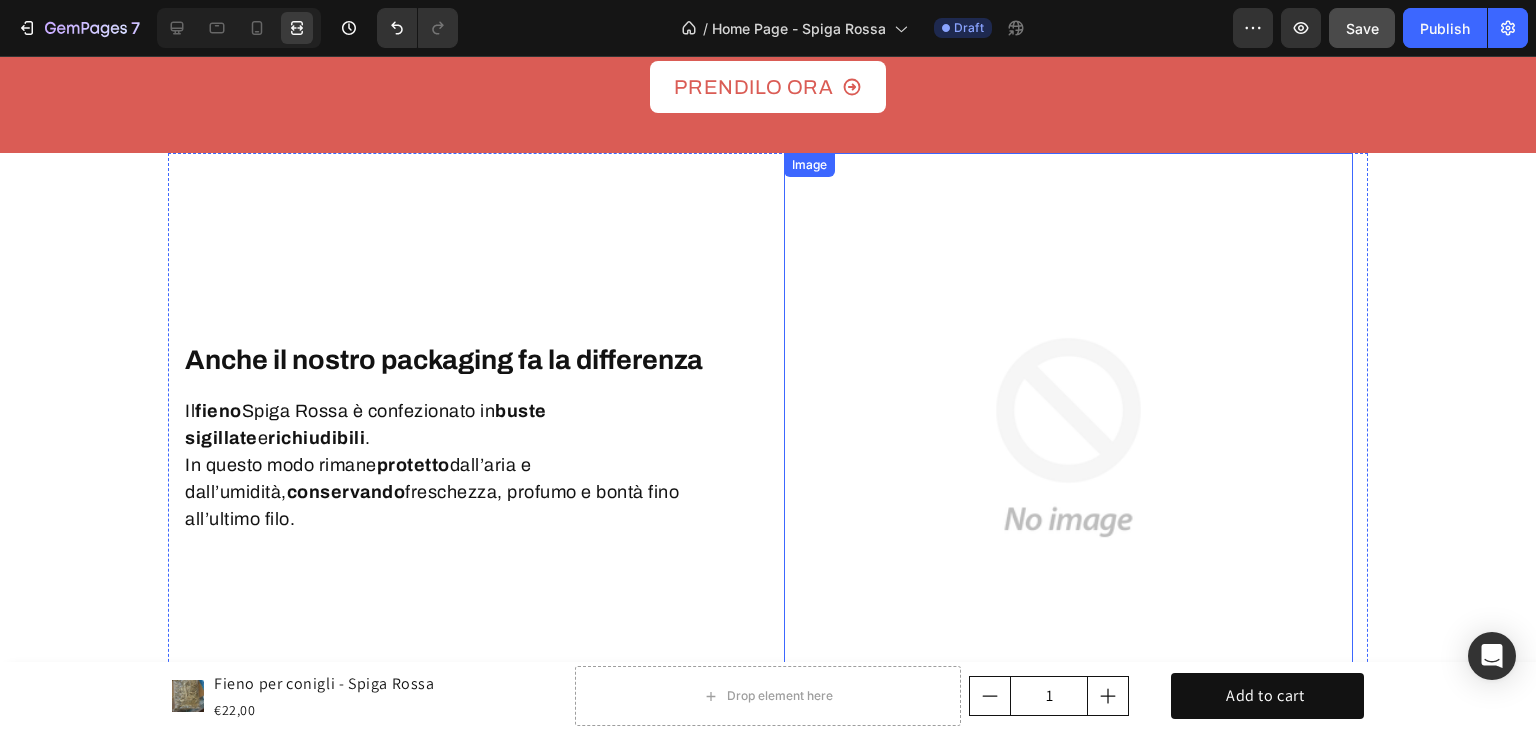 click at bounding box center (1068, 437) 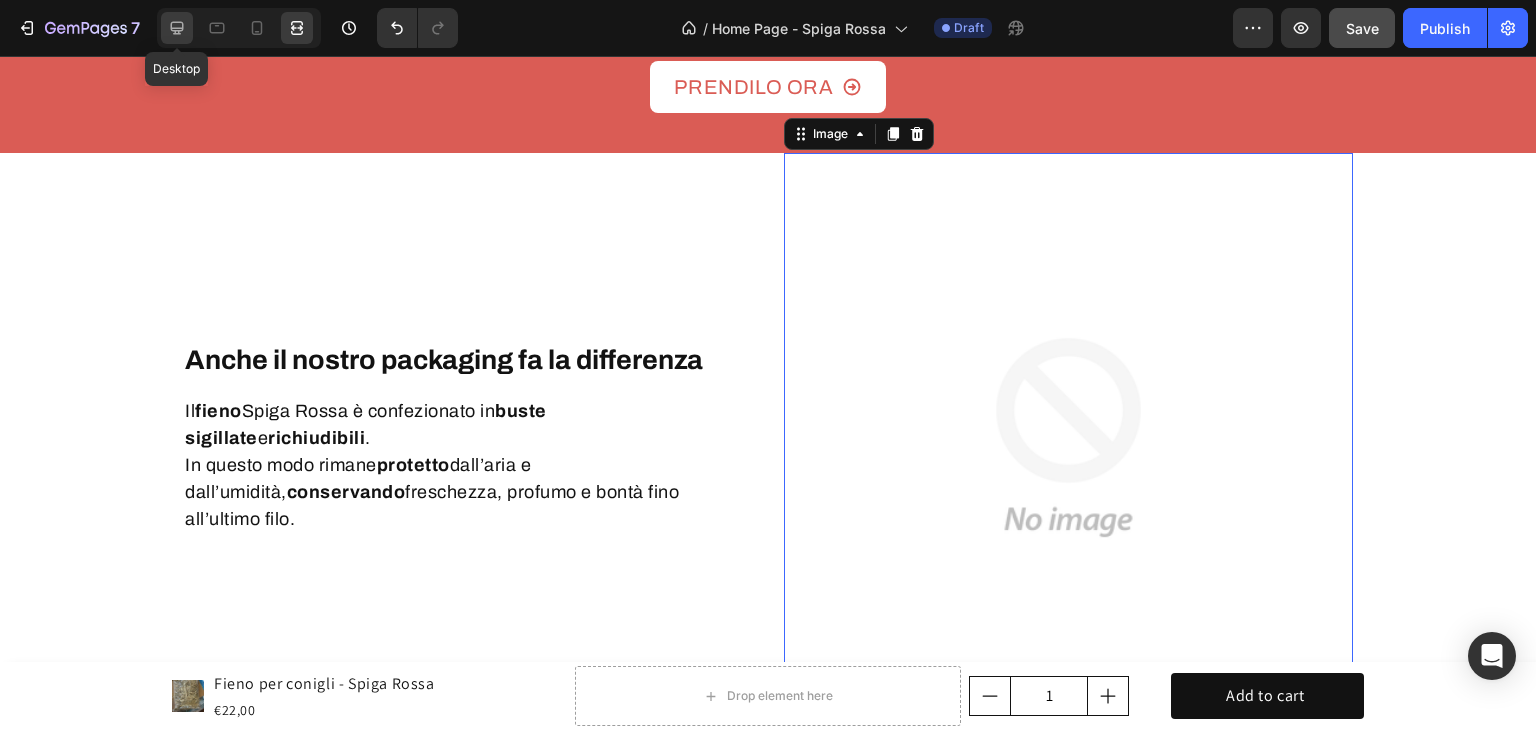 click 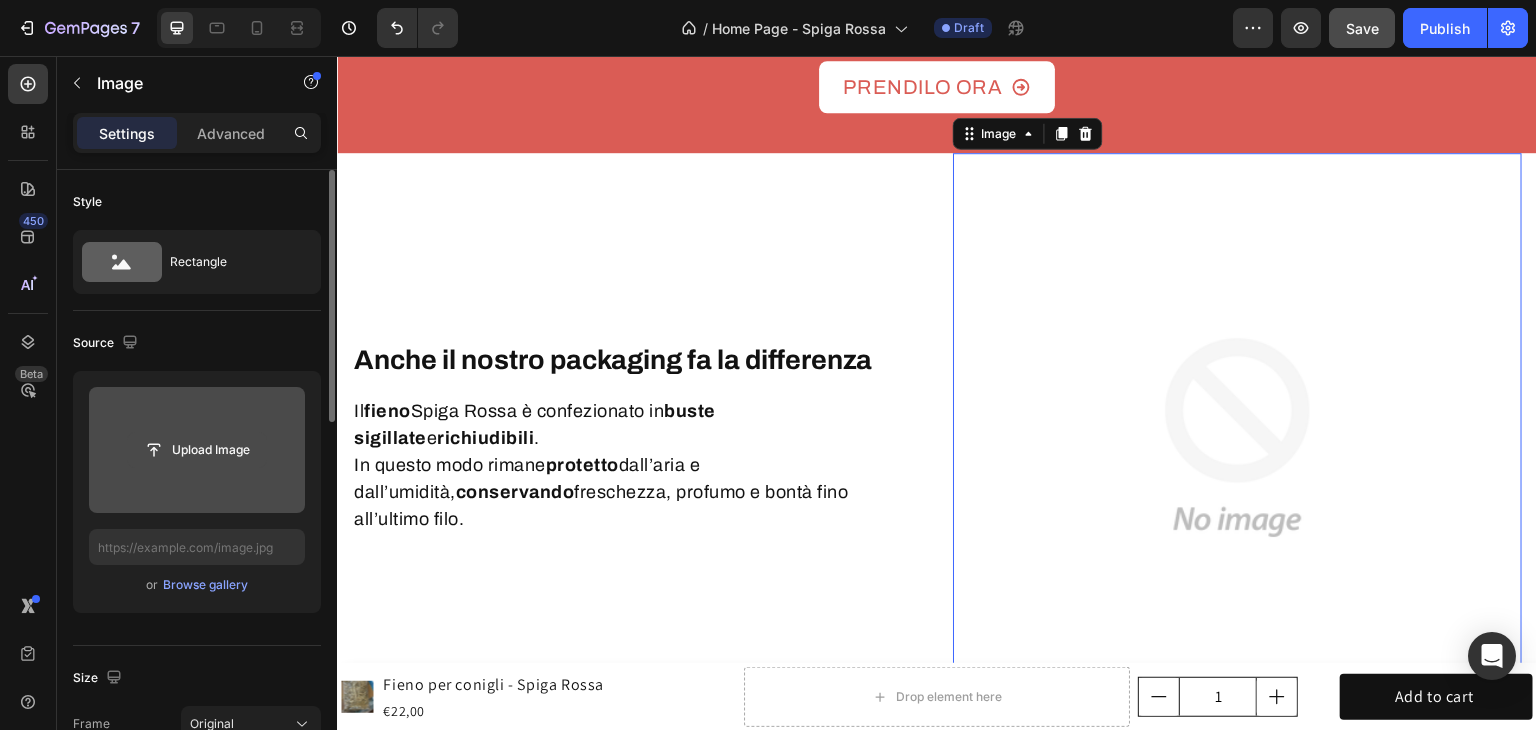 click 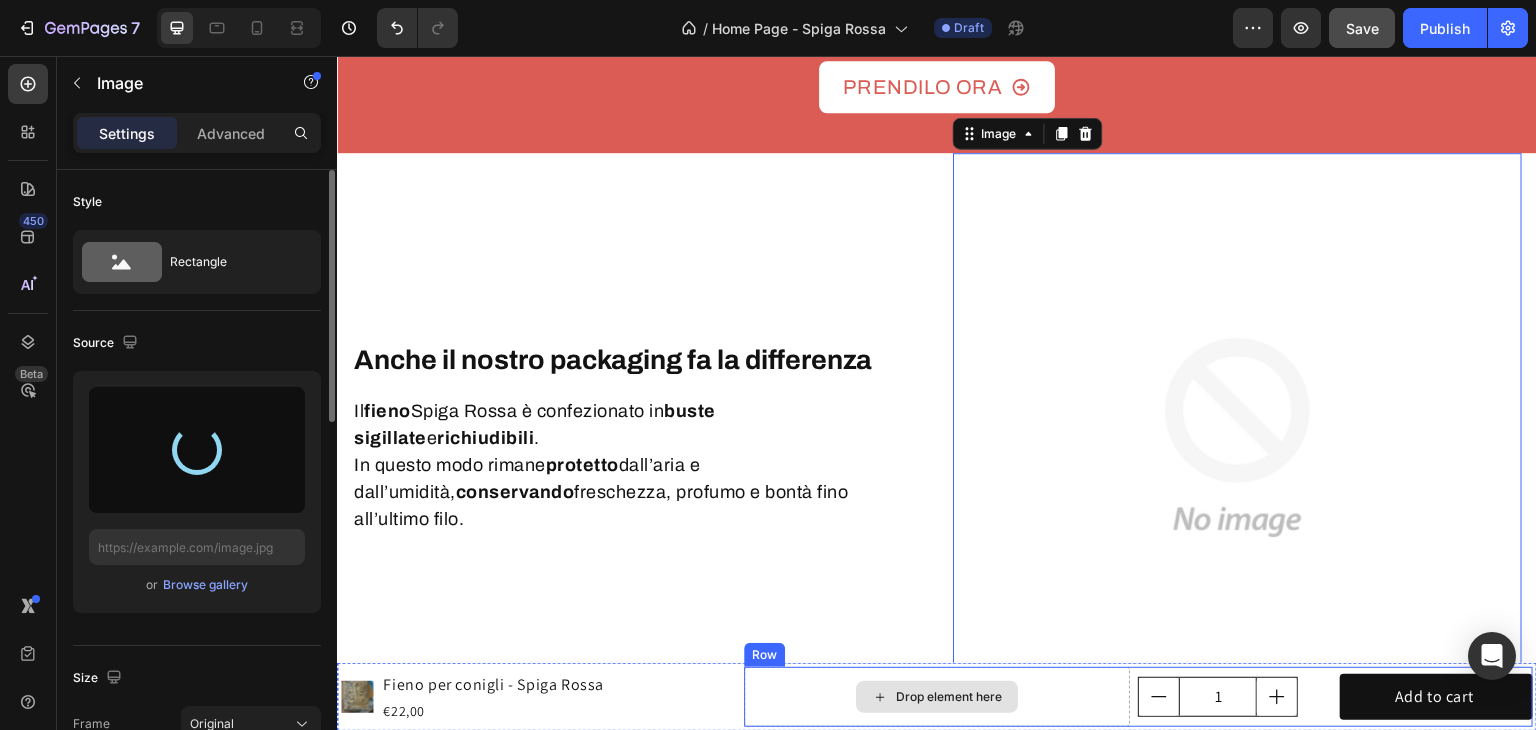 type on "https://cdn.shopify.com/s/files/1/0954/6111/4191/files/gempages_577160842039002003-9466b962-3d6b-4e8d-a150-59af7615459d.png" 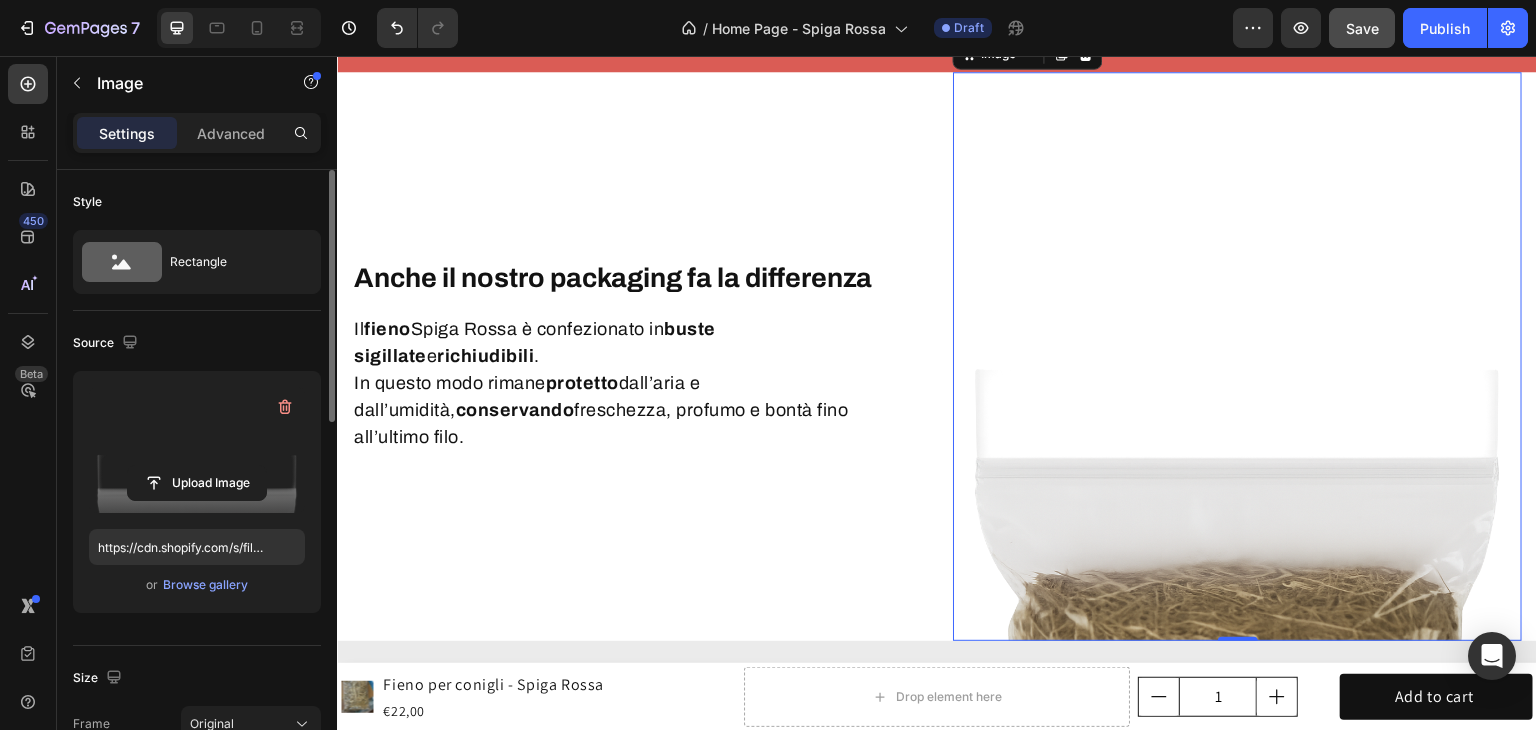 scroll, scrollTop: 5200, scrollLeft: 0, axis: vertical 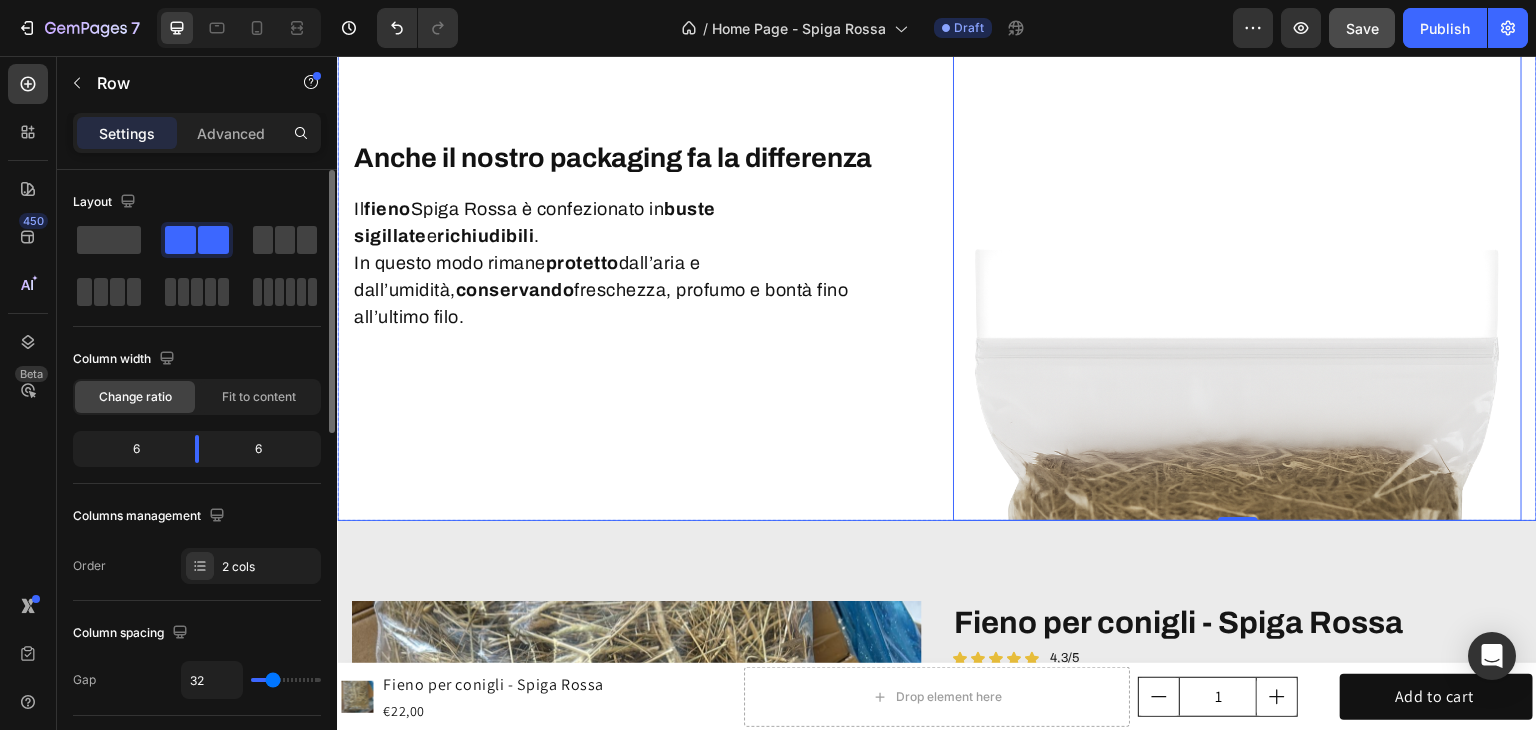 click on "Anche il nostro packaging fa la differenza Heading Il fieno Spiga Rossa è confezionato in buste sigillate e richiudibili . In questo modo rimane protetto dall’aria e dall’umidità, conservando freschezza, profumo e bontà fino all’ultimo filo. Text block Row" at bounding box center [636, 236] 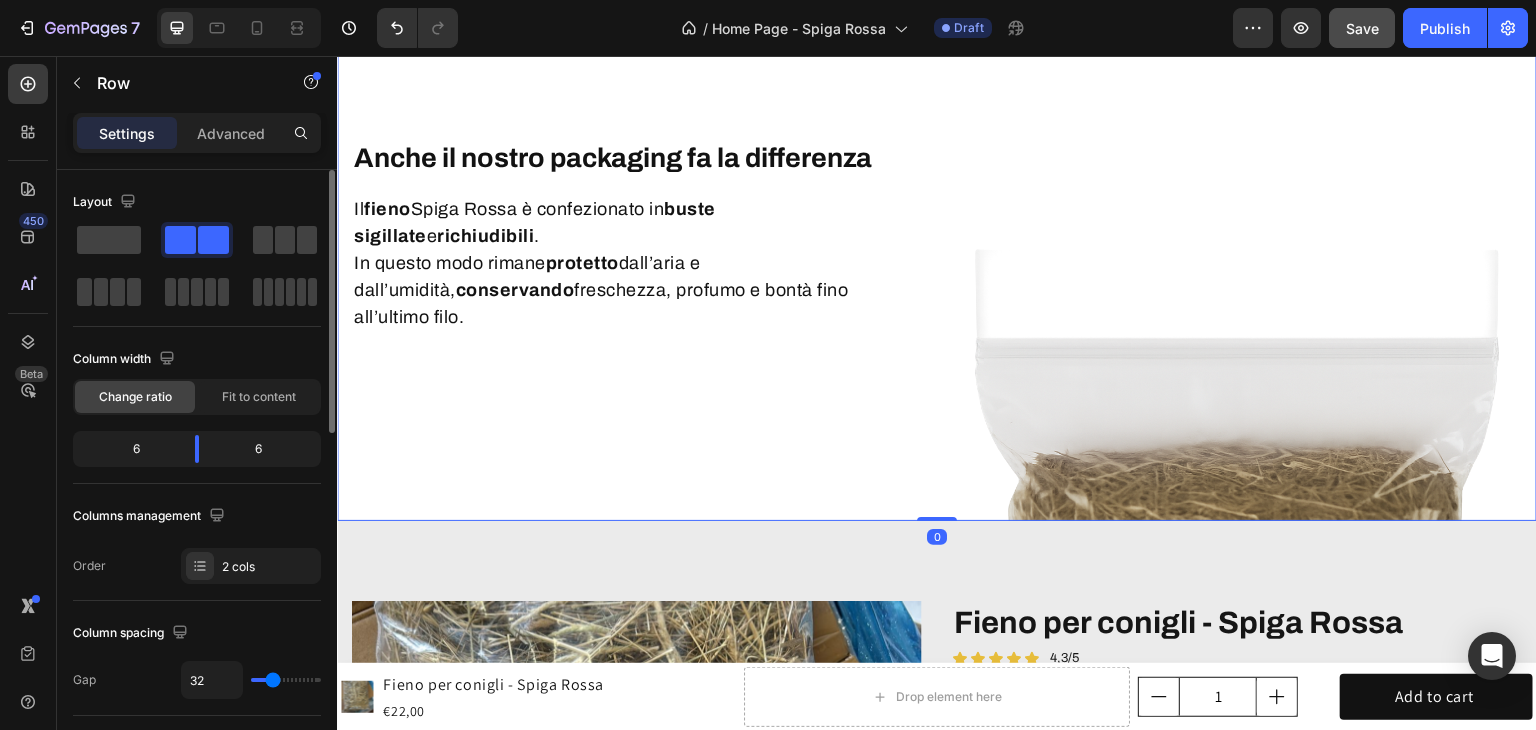 click on "Anche il nostro packaging fa la differenza Heading Il fieno Spiga Rossa è confezionato in buste sigillate e richiudibili . In questo modo rimane protetto dall’aria e dall’umidità, conservando freschezza, profumo e bontà fino all’ultimo filo. Text block Row" at bounding box center [636, 236] 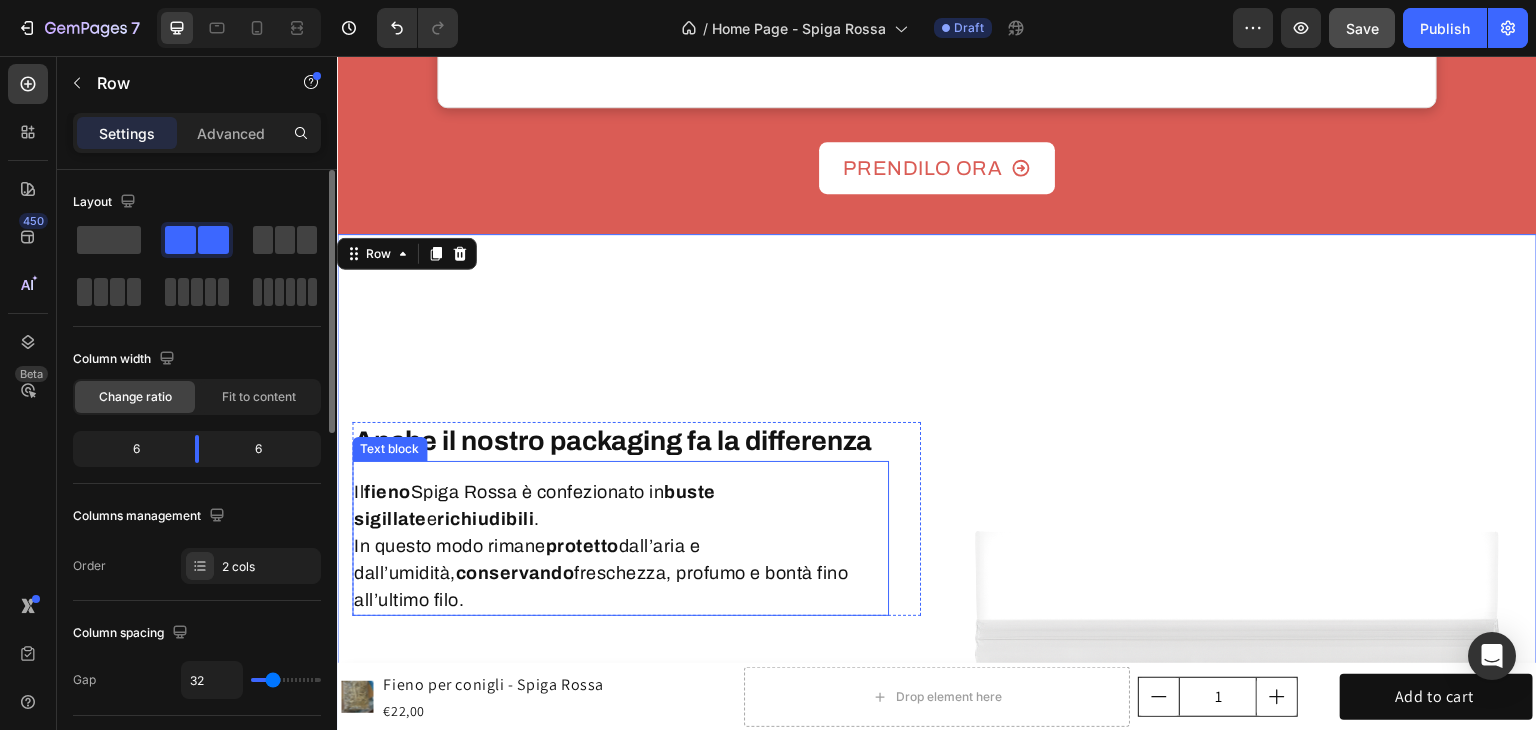 scroll, scrollTop: 4900, scrollLeft: 0, axis: vertical 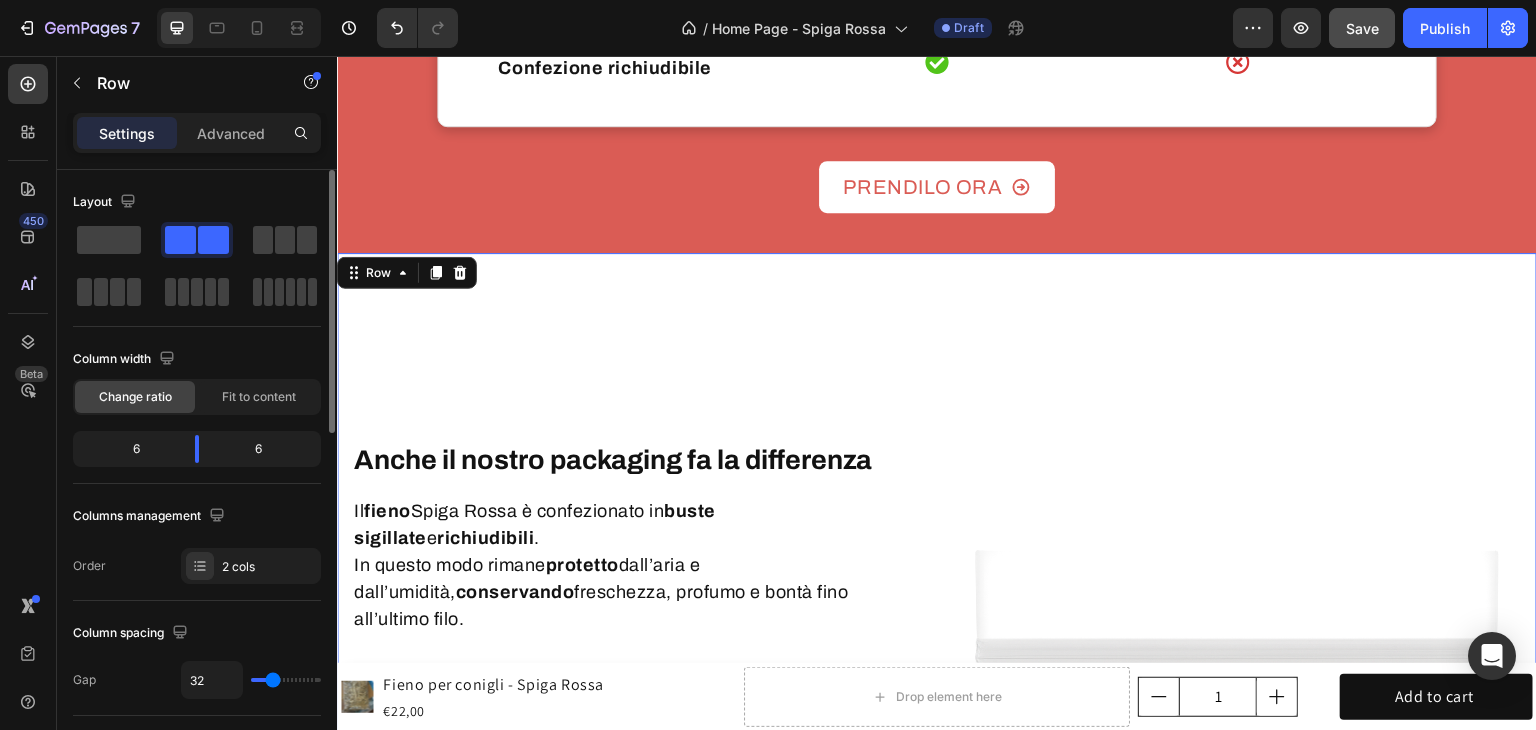 click on "Anche il nostro packaging fa la differenza Heading Il fieno Spiga Rossa è confezionato in buste sigillate e richiudibili . In questo modo rimane protetto dall’aria e dall’umidità, conservando freschezza, profumo e bontà fino all’ultimo filo. Text block Row" at bounding box center (636, 537) 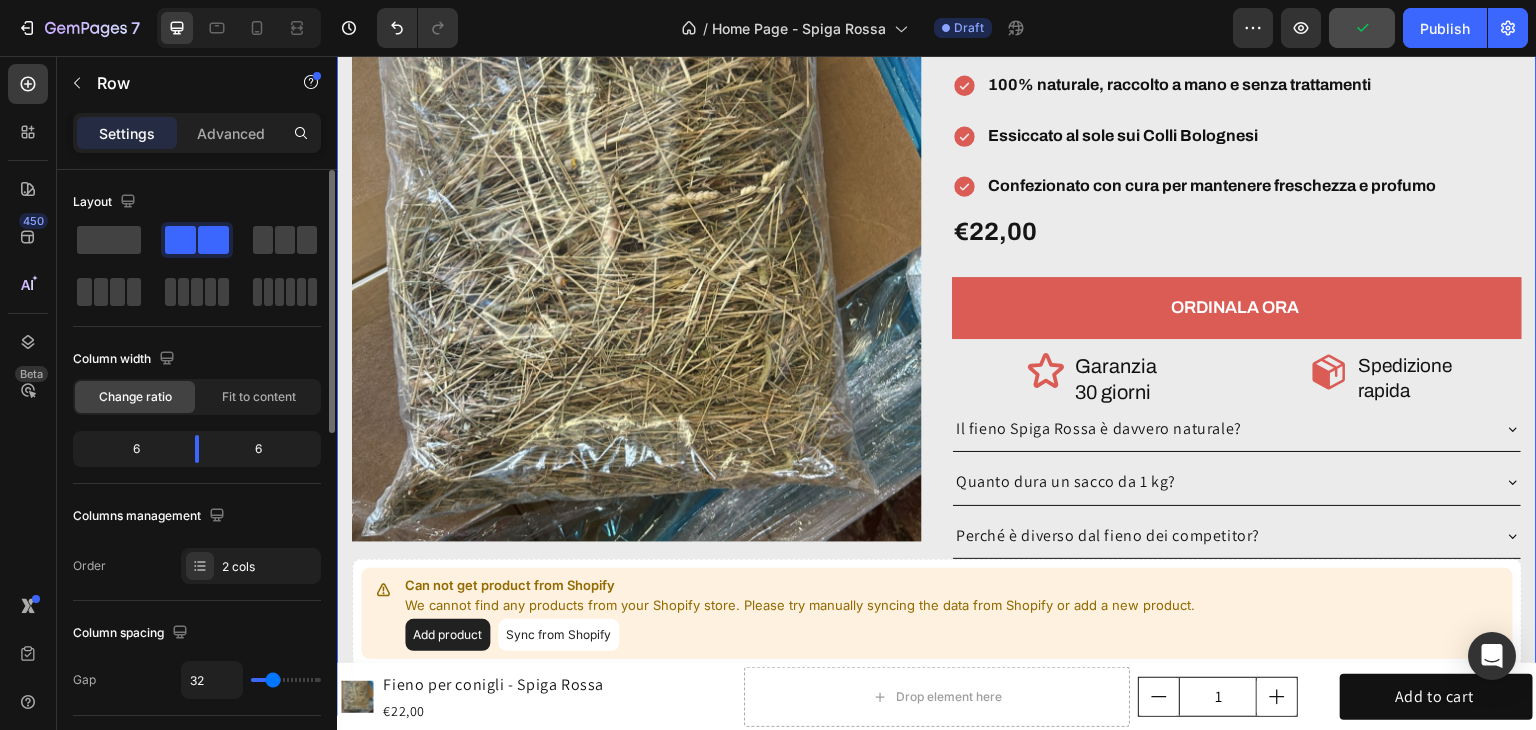 scroll, scrollTop: 6000, scrollLeft: 0, axis: vertical 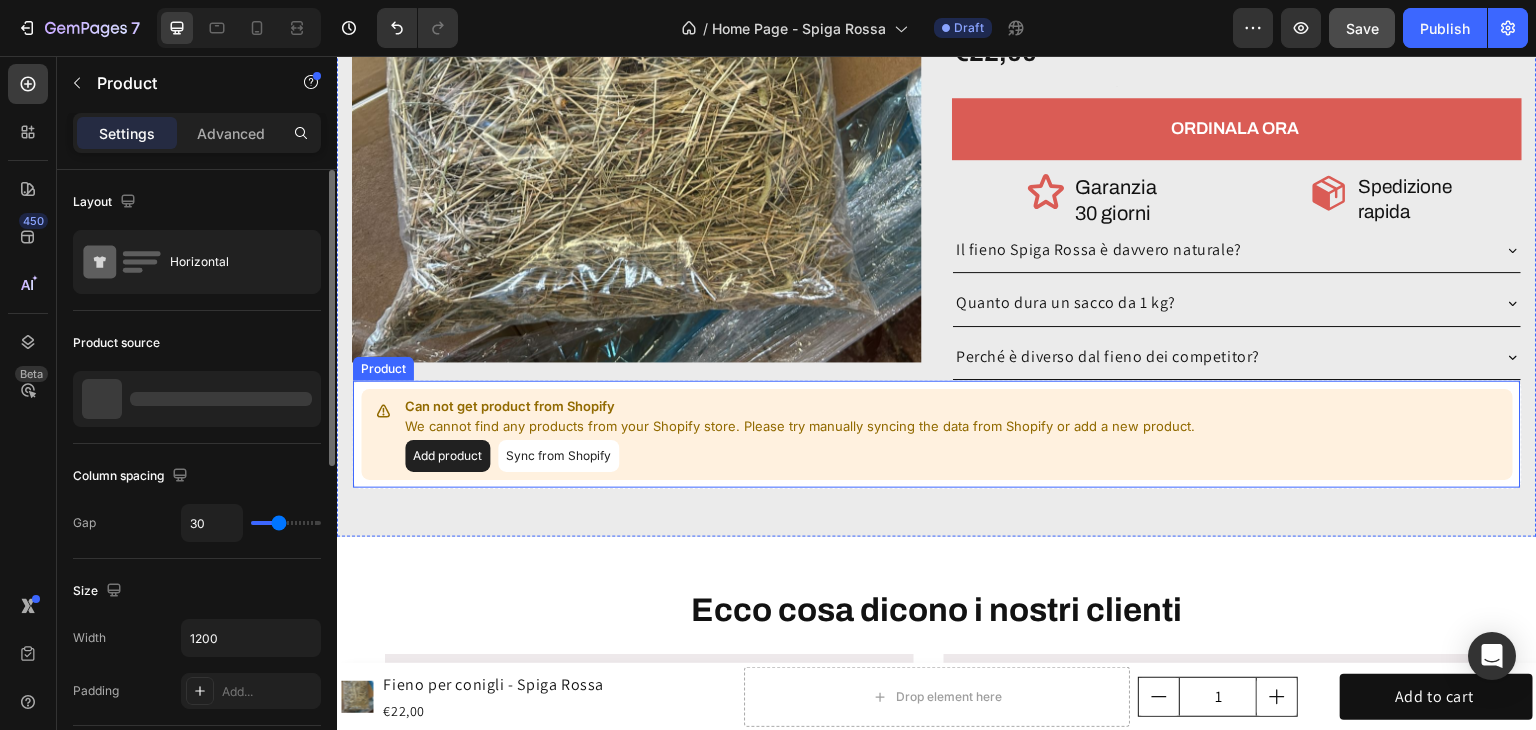 click on "Add product Sync from Shopify" at bounding box center [800, 456] 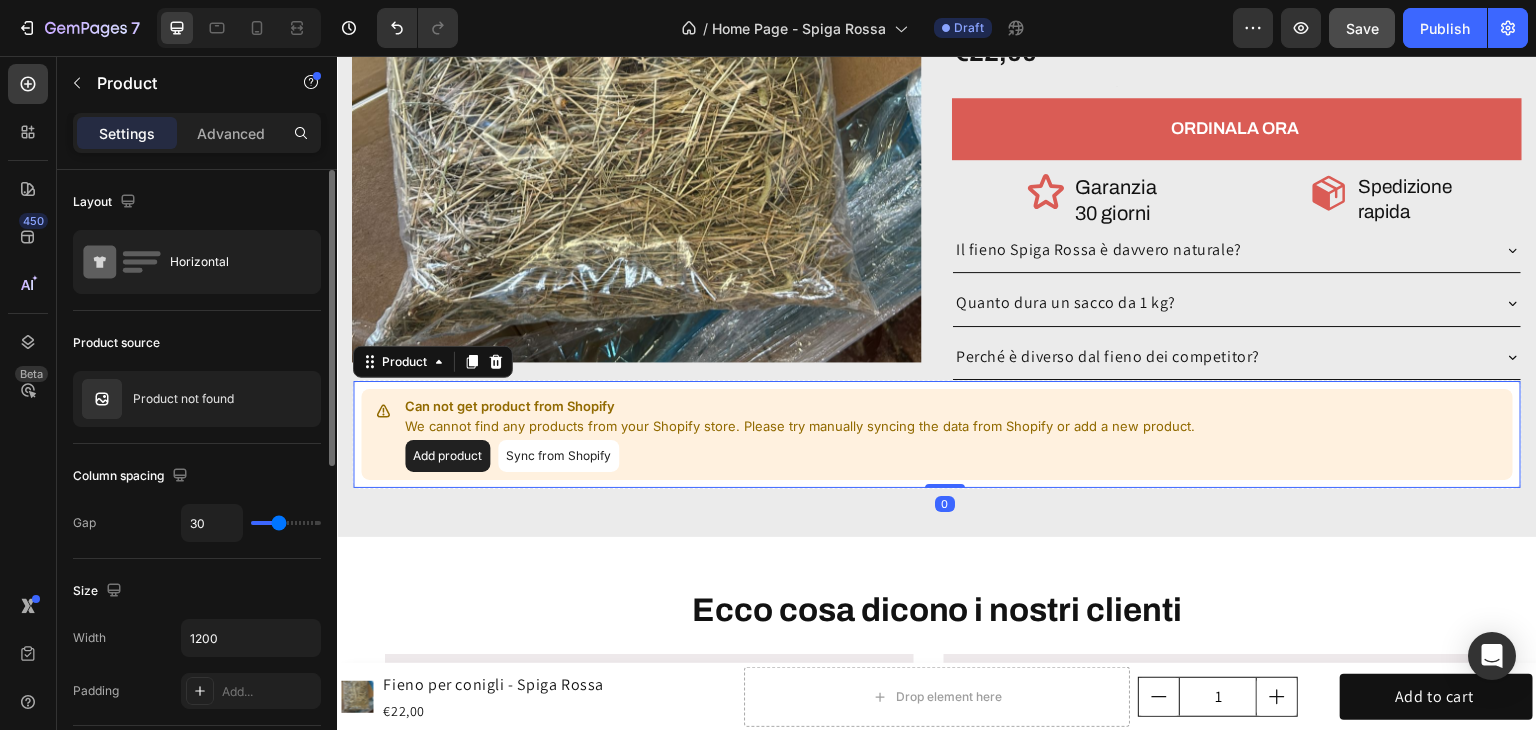 click 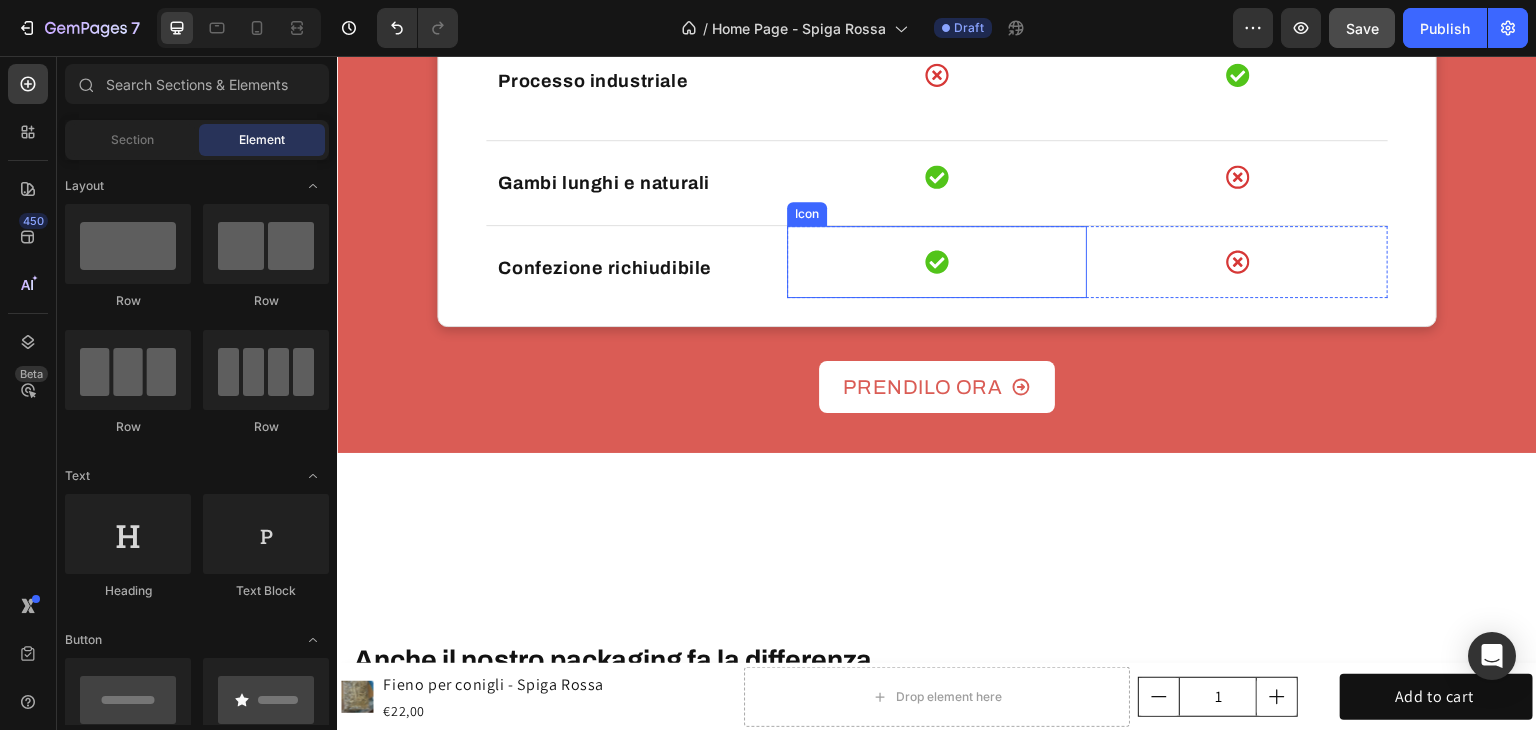 scroll, scrollTop: 5100, scrollLeft: 0, axis: vertical 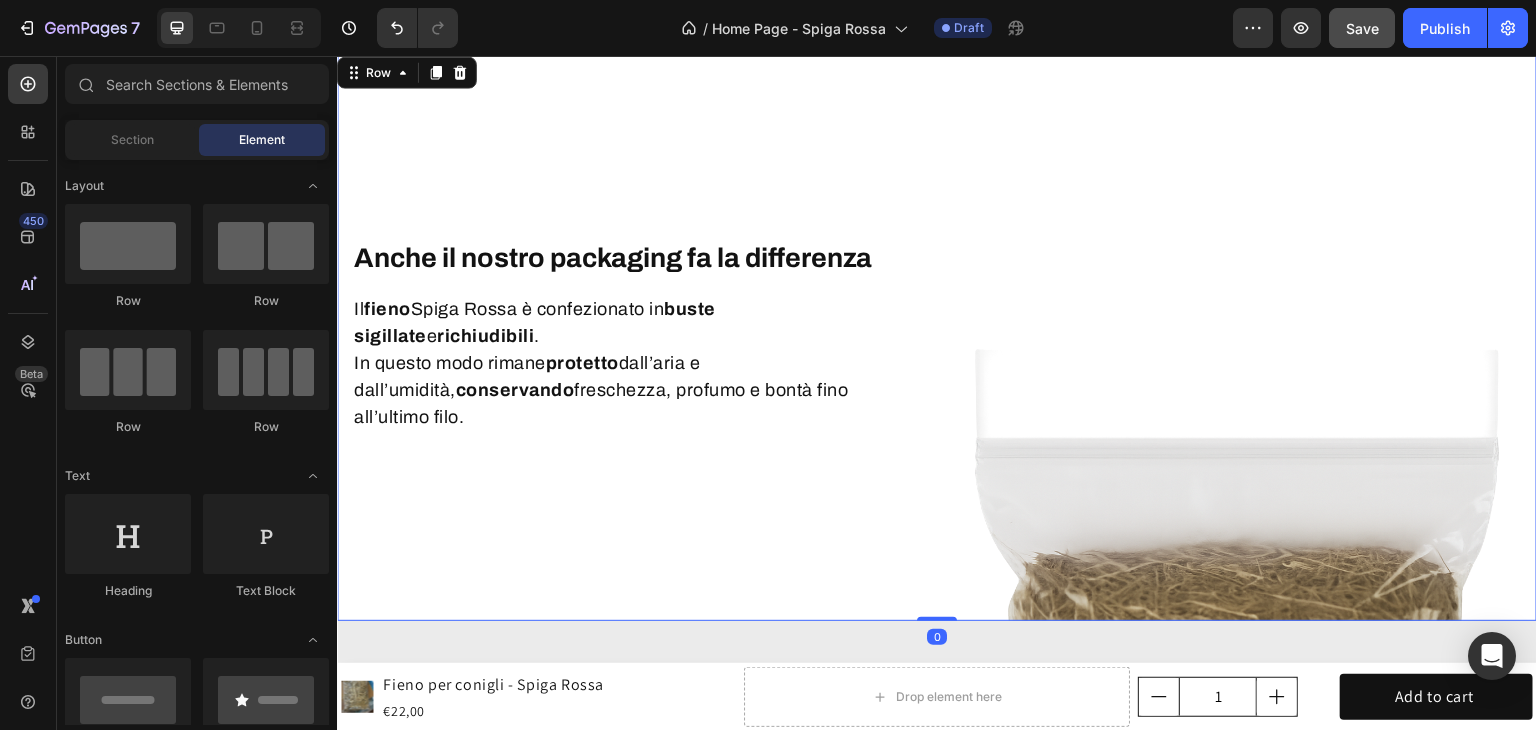 click on "Anche il nostro packaging fa la differenza Heading Il fieno Spiga Rossa è confezionato in buste sigillate e richiudibili . In questo modo rimane protetto dall’aria e dall’umidità, conservando freschezza, profumo e bontà fino all’ultimo filo. Text block Row" at bounding box center [636, 336] 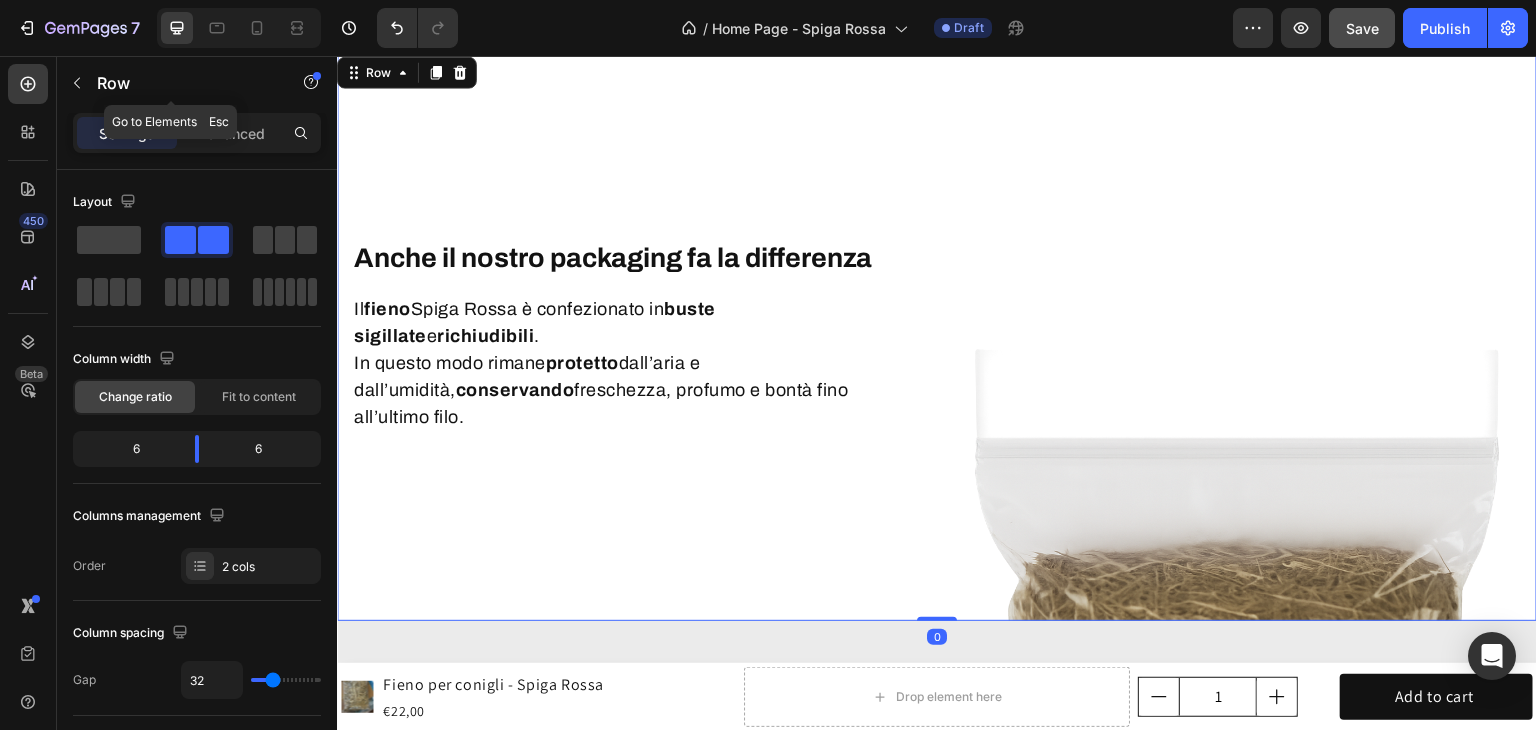 click at bounding box center (77, 83) 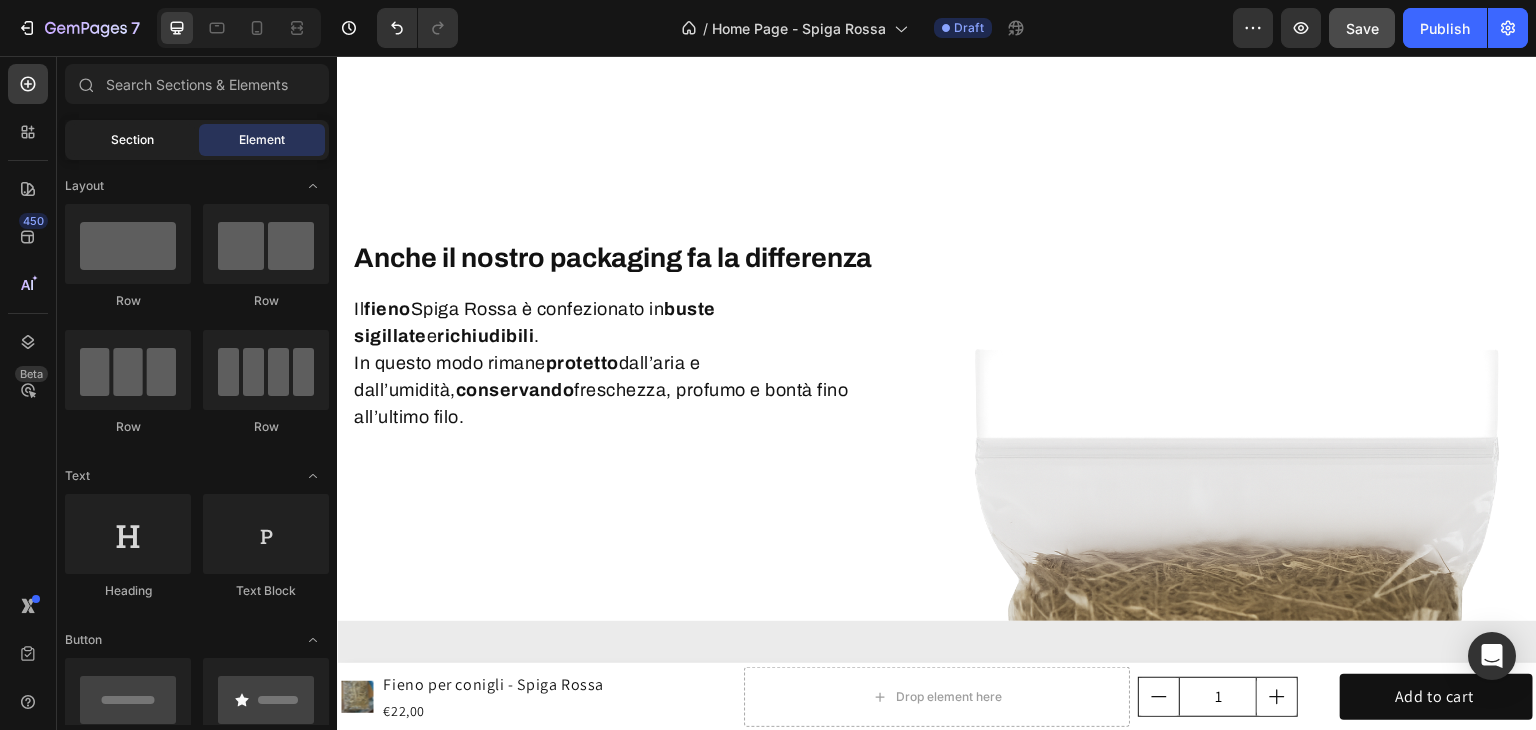 click on "Section" at bounding box center [132, 140] 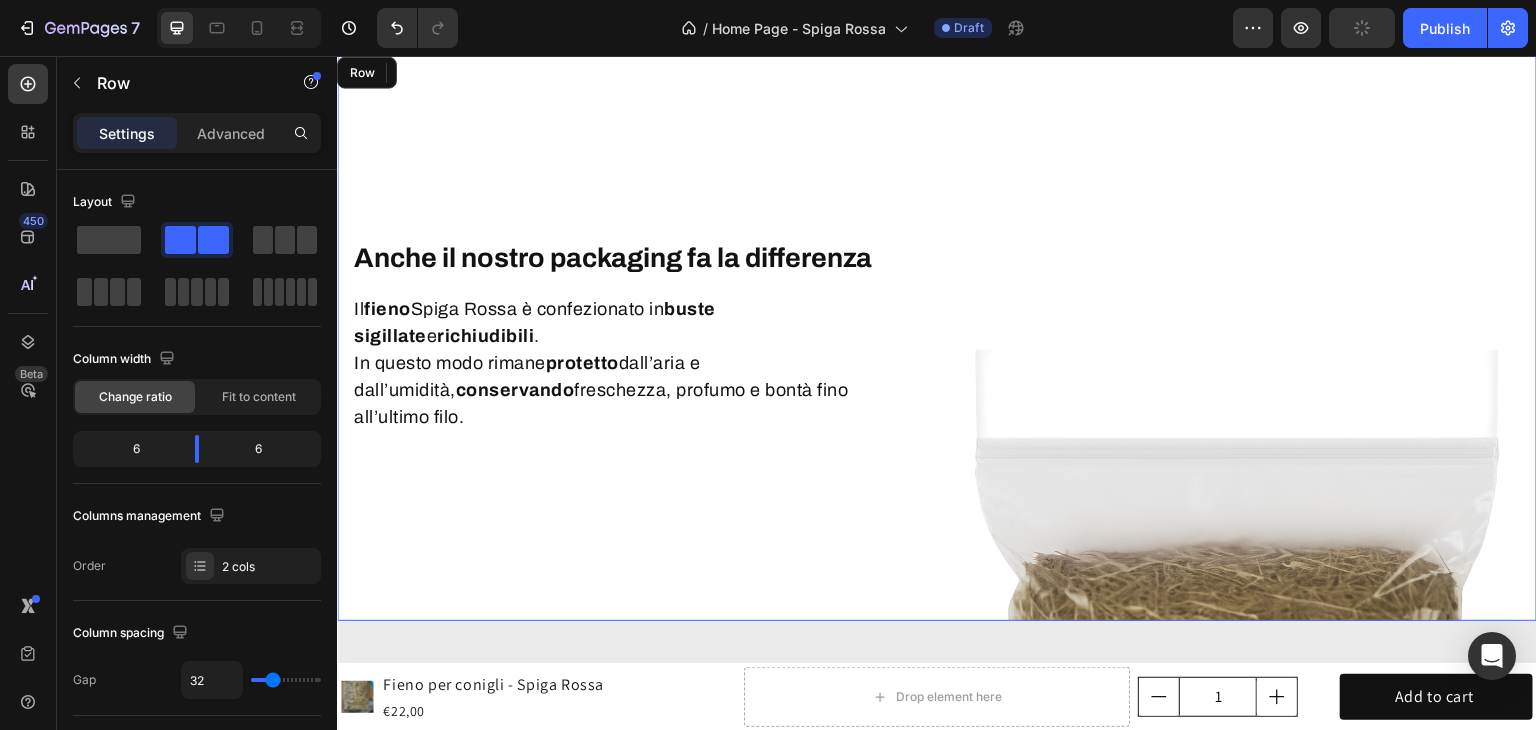 click on "Anche il nostro packaging fa la differenza Heading Il fieno Spiga Rossa è confezionato in buste sigillate e richiudibili . In questo modo rimane protetto dall’aria e dall’umidità, conservando freschezza, profumo e bontà fino all’ultimo filo. Text block Row" at bounding box center (636, 336) 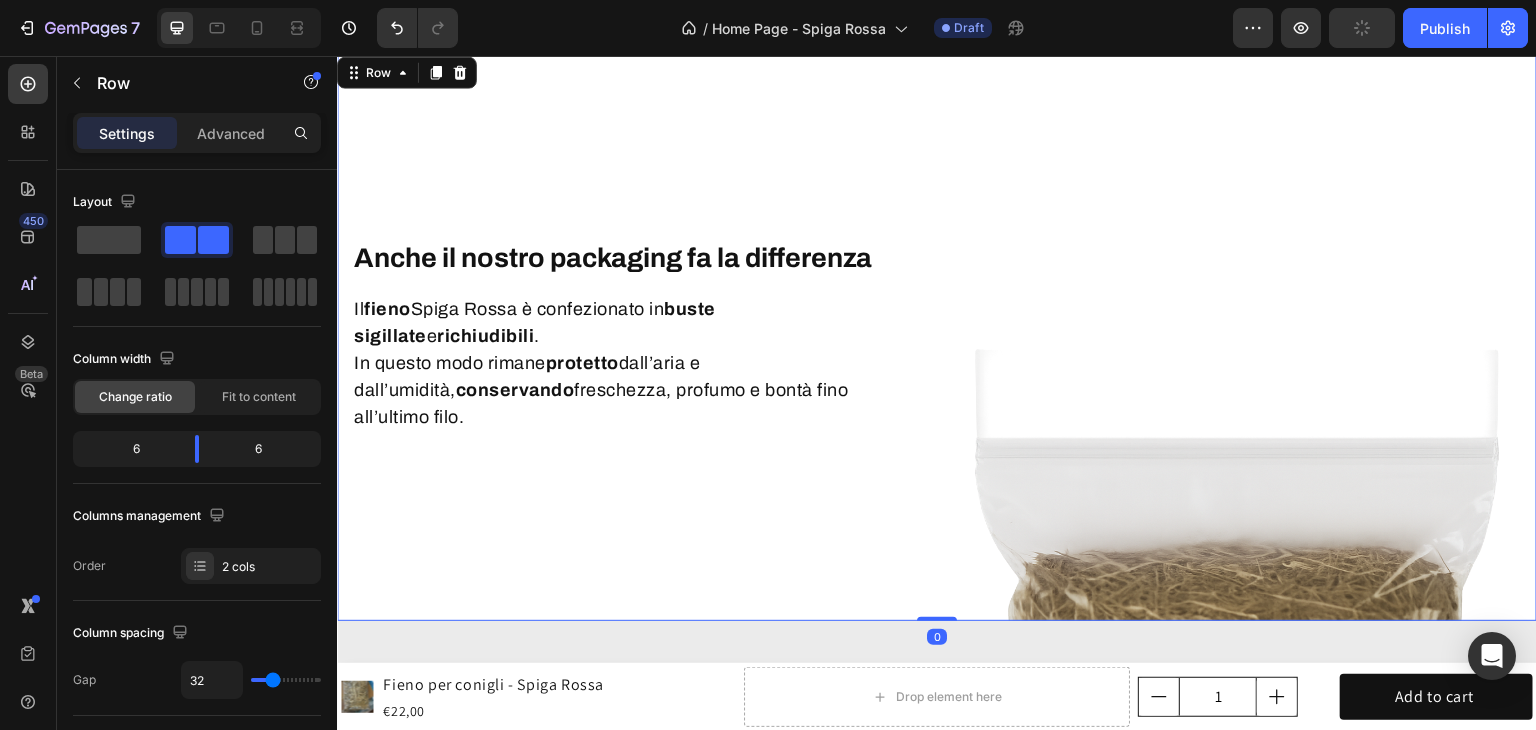 click on "Anche il nostro packaging fa la differenza Heading Il fieno Spiga Rossa è confezionato in buste sigillate e richiudibili . In questo modo rimane protetto dall’aria e dall’umidità, conservando freschezza, profumo e bontà fino all’ultimo filo. Text block Row" at bounding box center [636, 336] 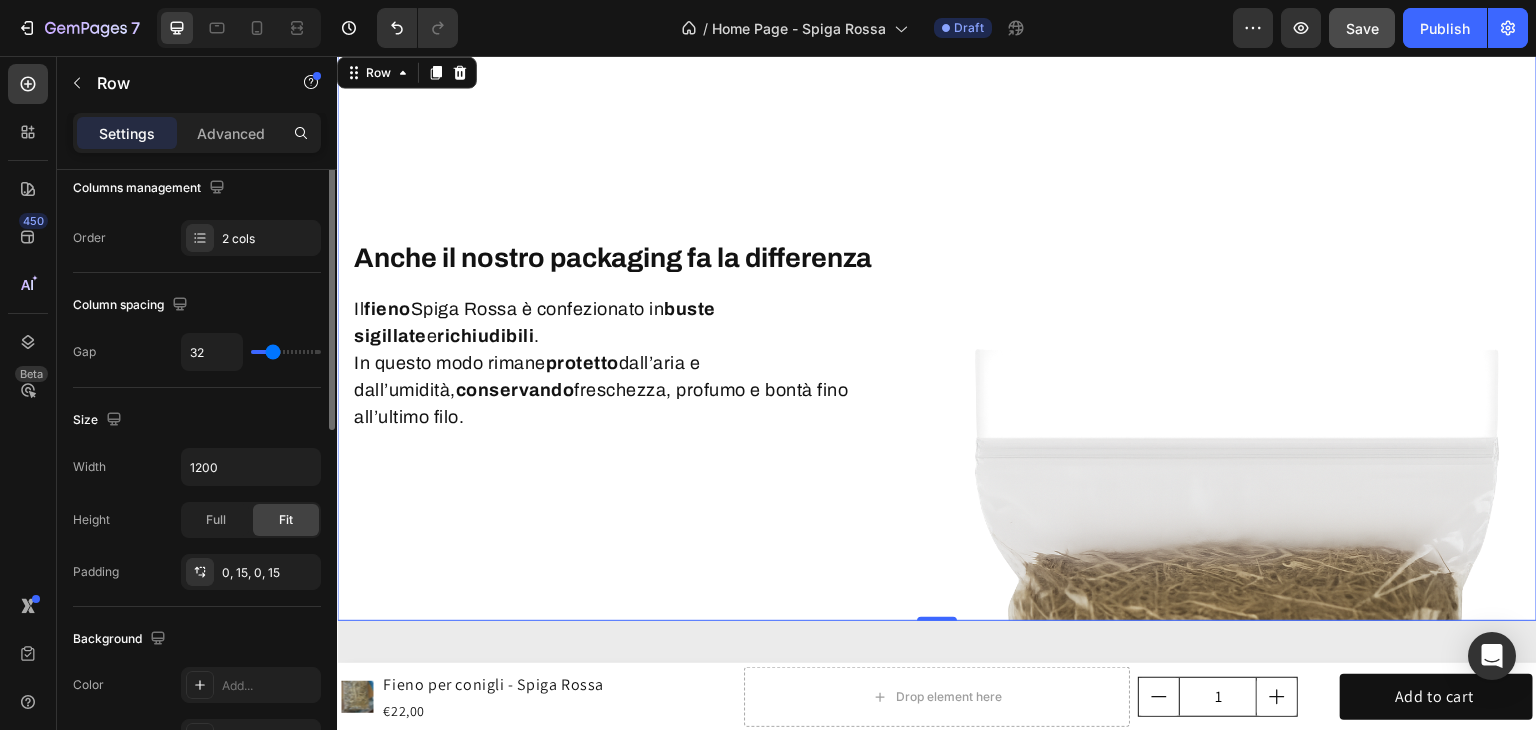 scroll, scrollTop: 28, scrollLeft: 0, axis: vertical 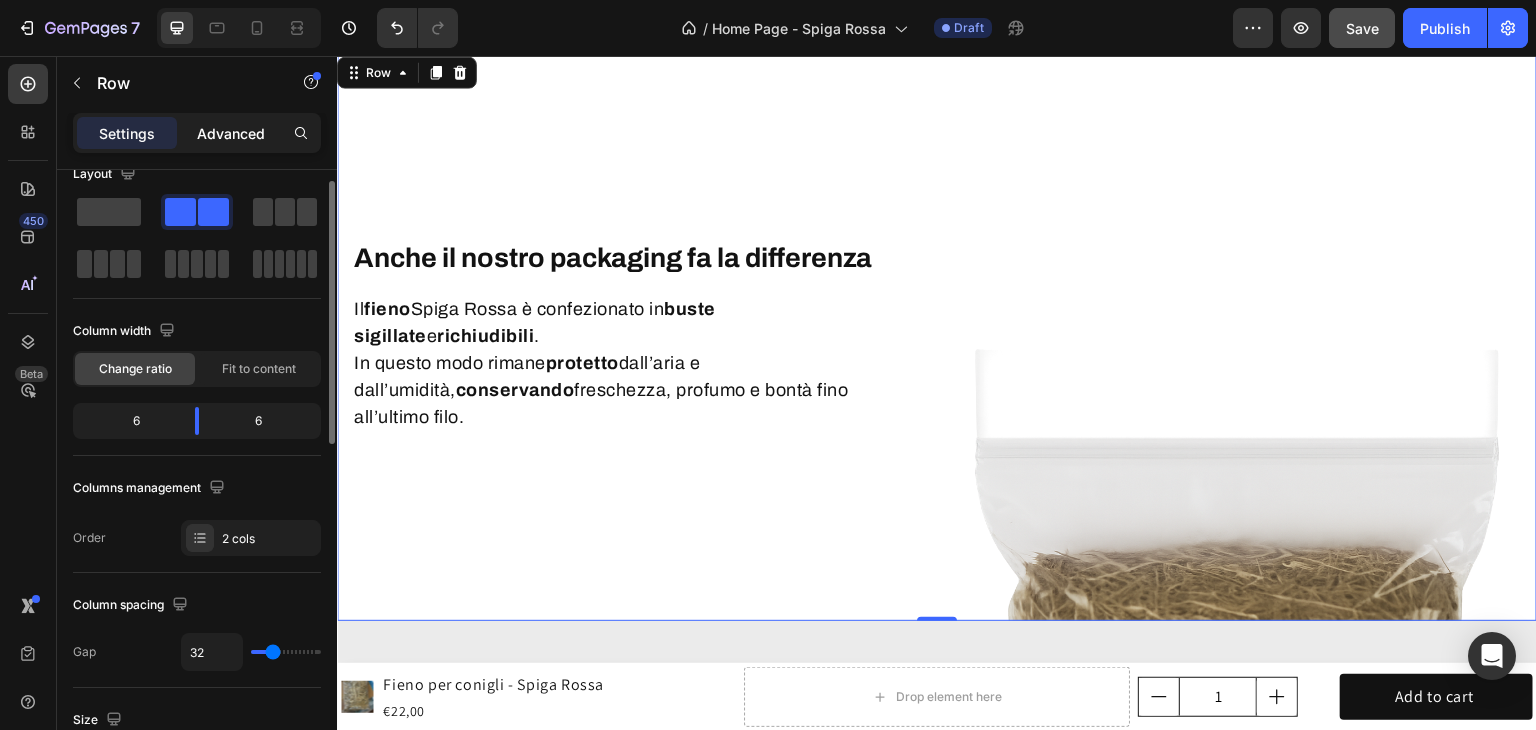 click on "Advanced" 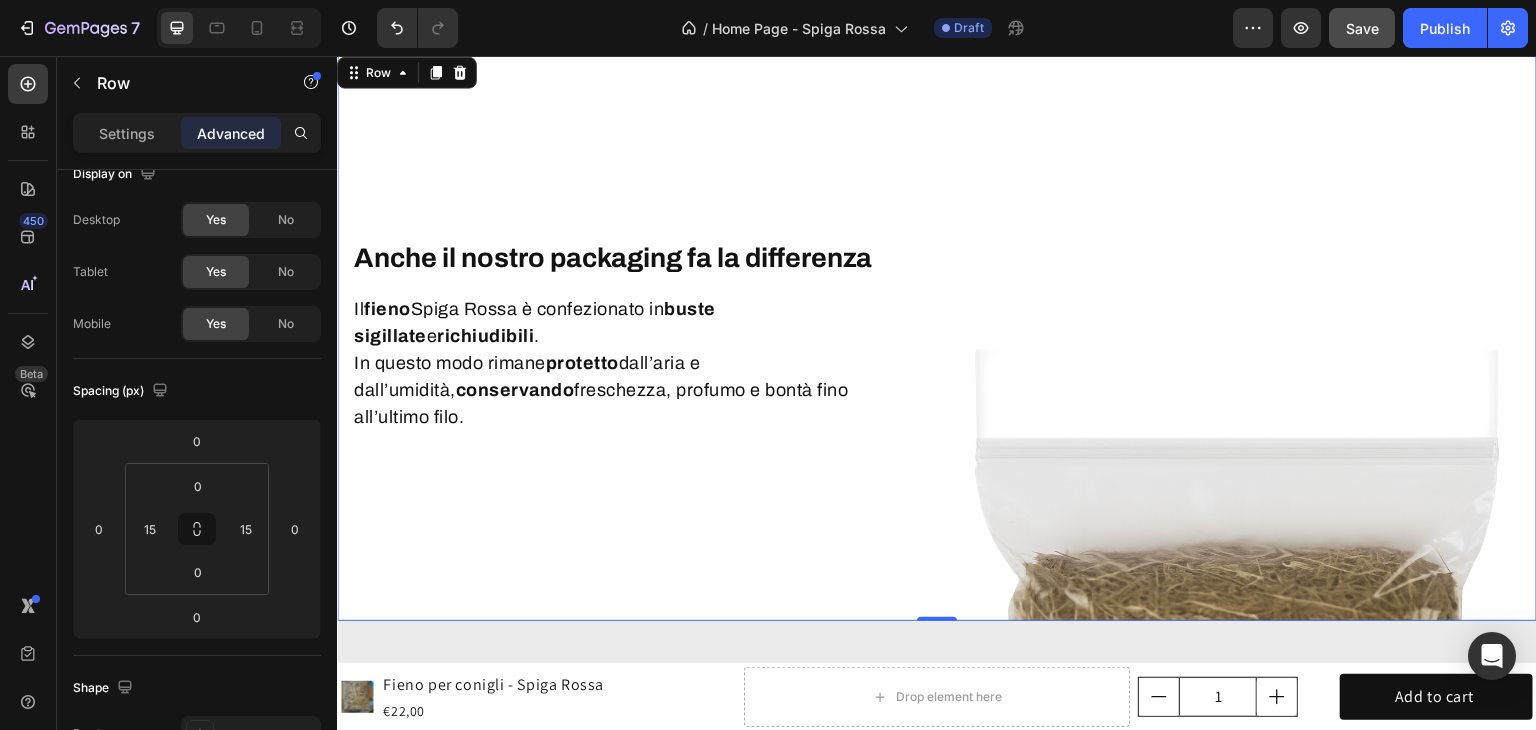 click on "Anche il nostro packaging fa la differenza Heading Il fieno Spiga Rossa è confezionato in buste sigillate e richiudibili . In questo modo rimane protetto dall’aria e dall’umidità, conservando freschezza, profumo e bontà fino all’ultimo filo. Text block Row" at bounding box center (636, 336) 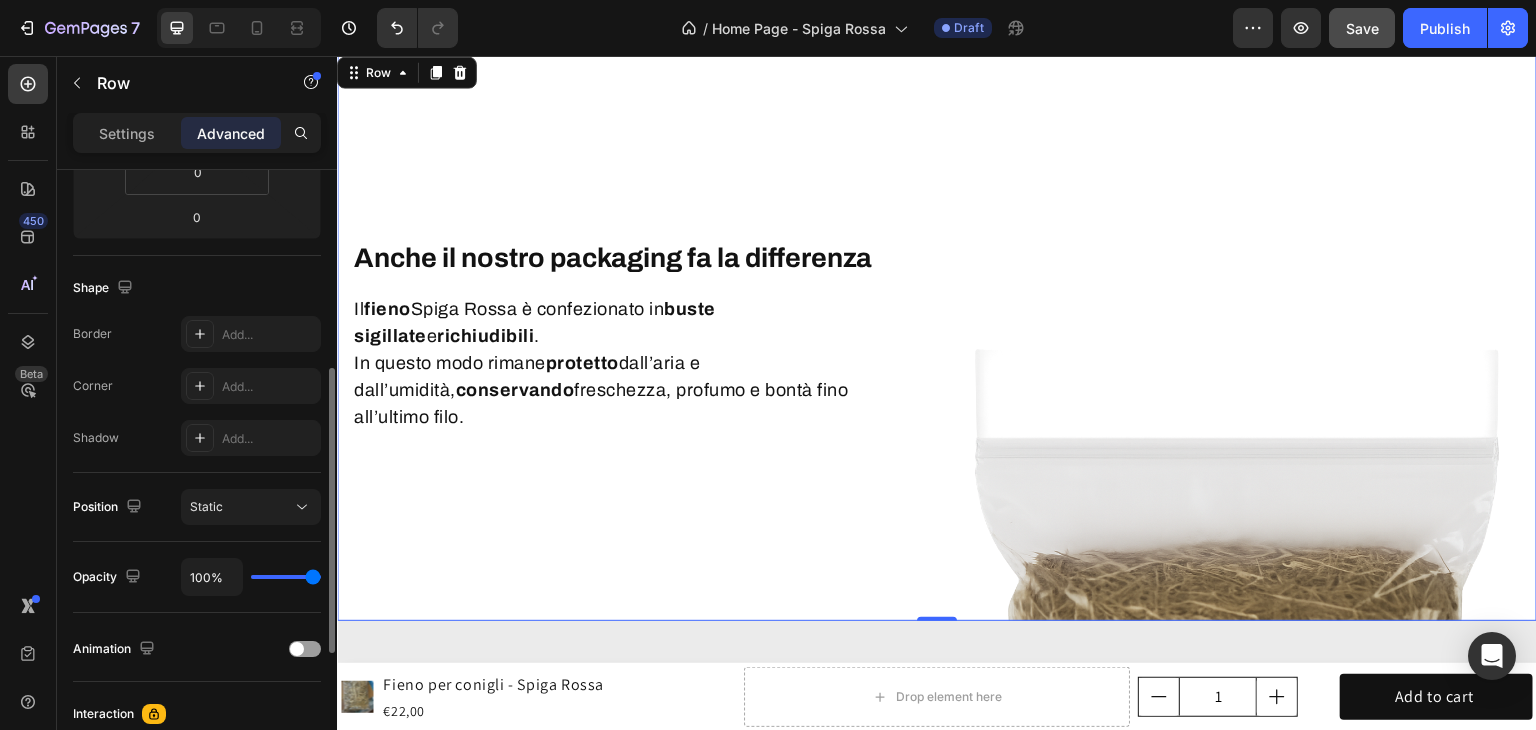 scroll, scrollTop: 715, scrollLeft: 0, axis: vertical 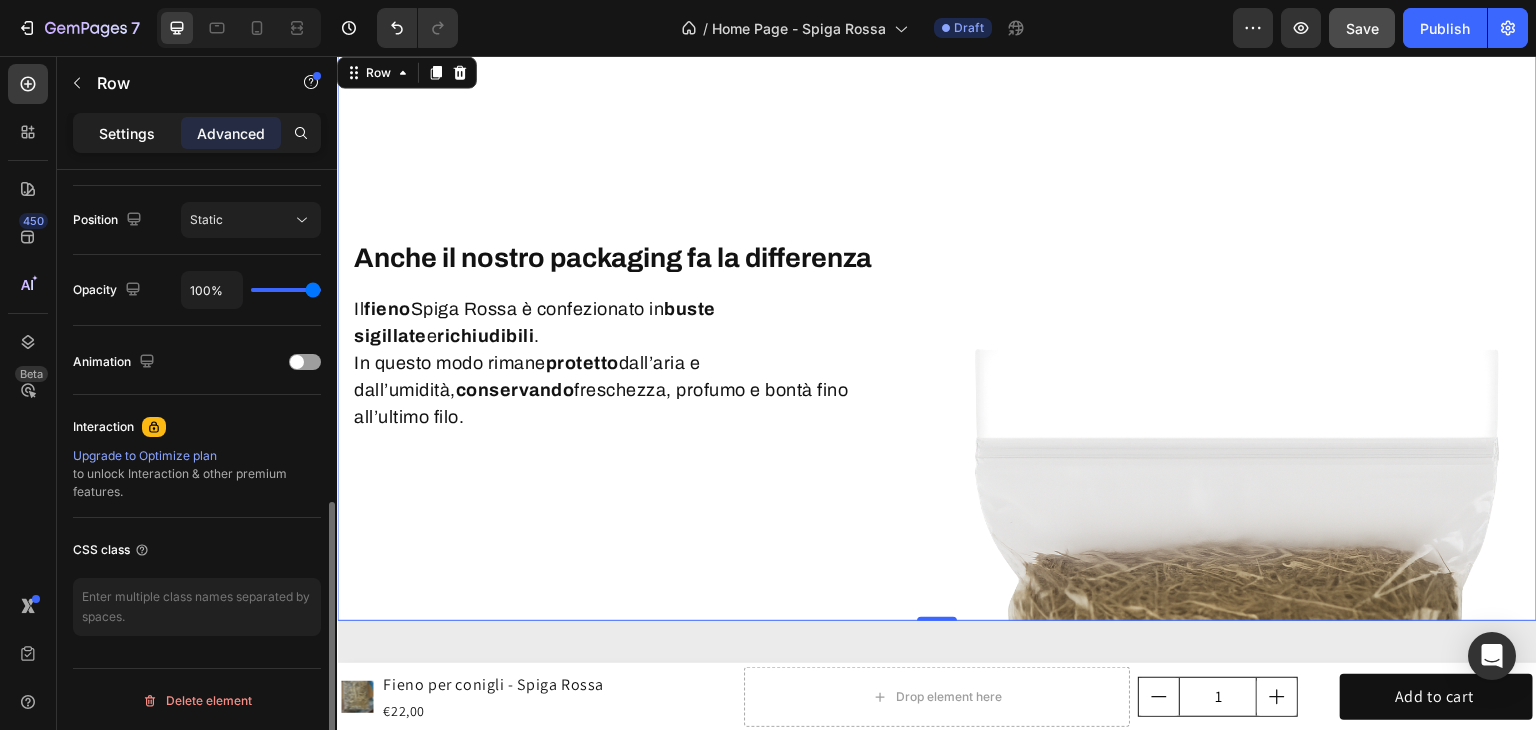 click on "Settings" 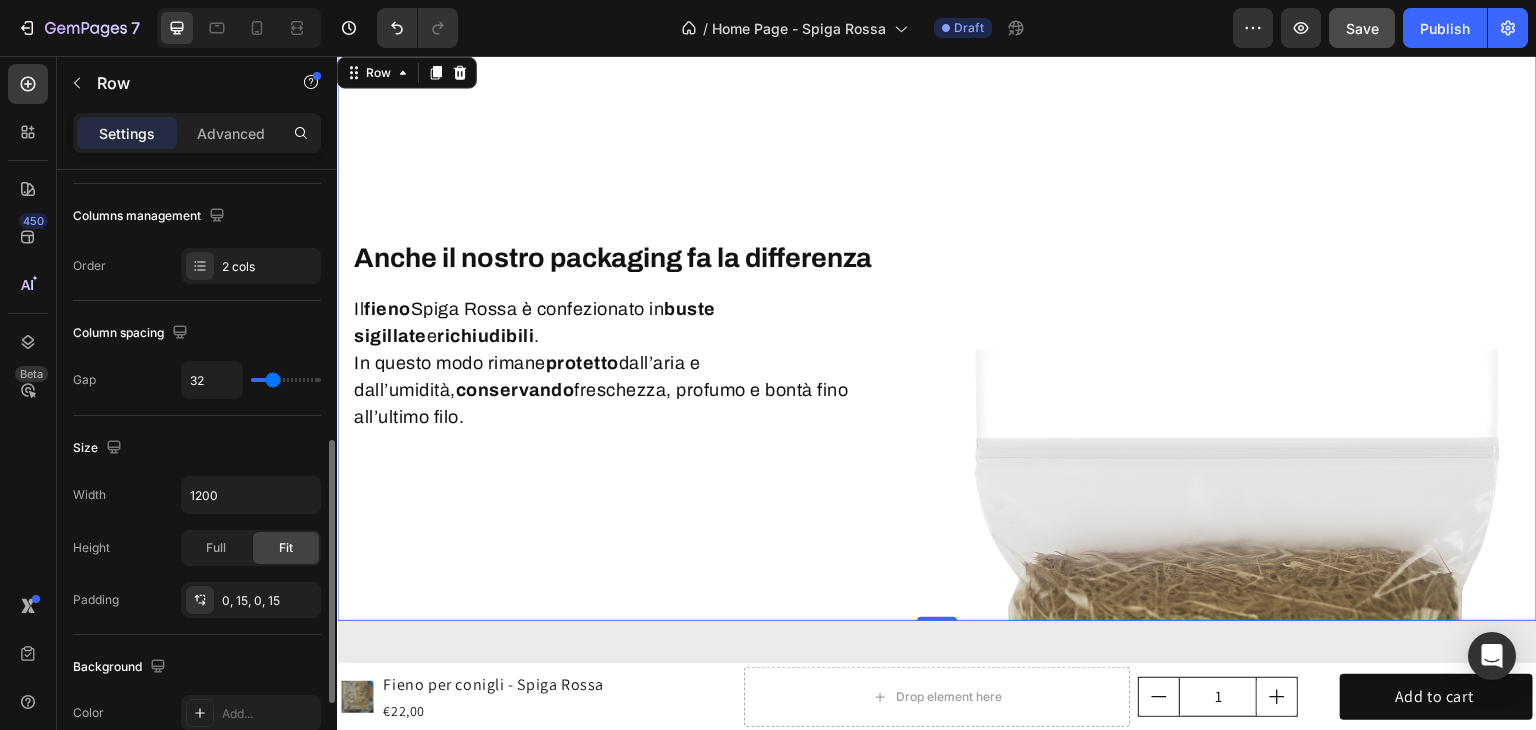 scroll, scrollTop: 400, scrollLeft: 0, axis: vertical 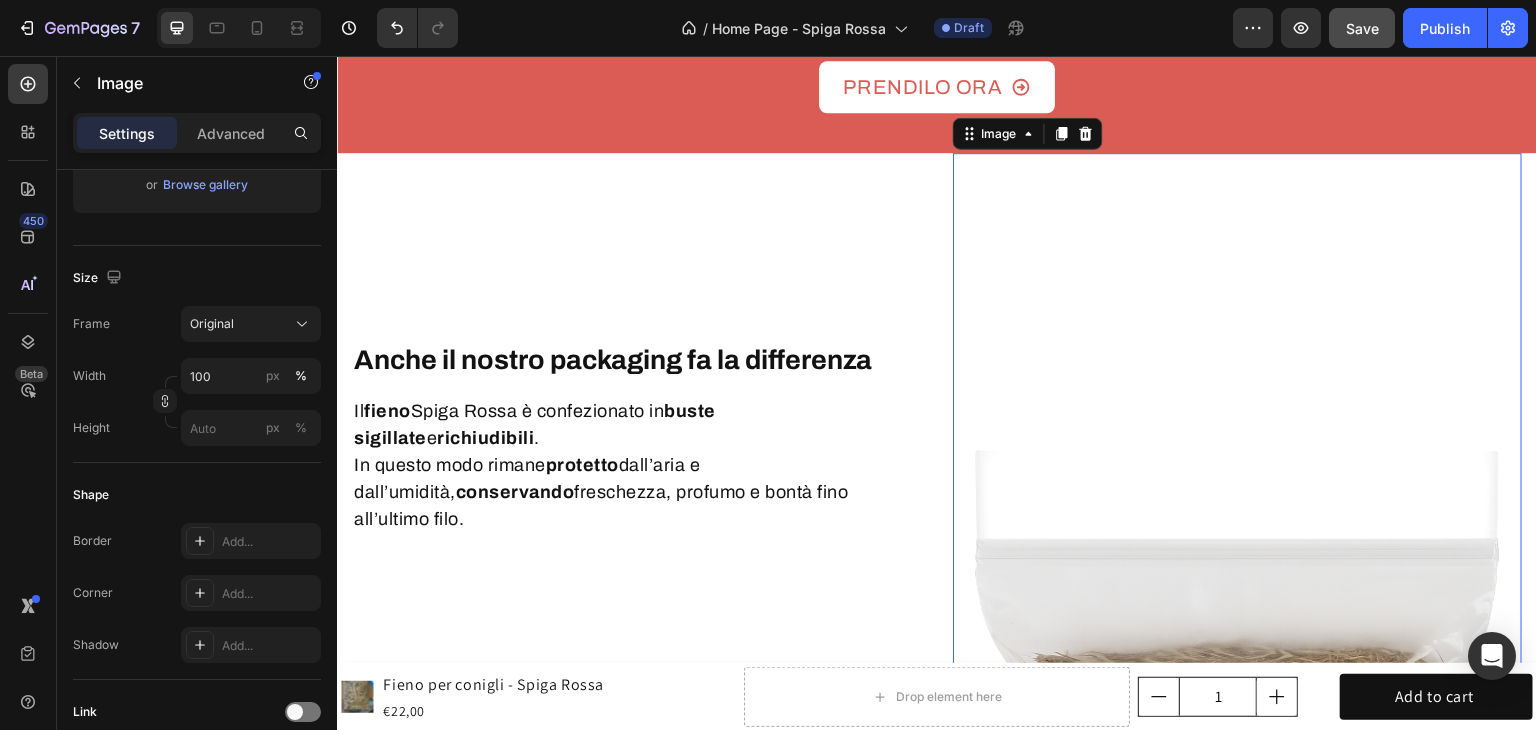 click at bounding box center (1237, 437) 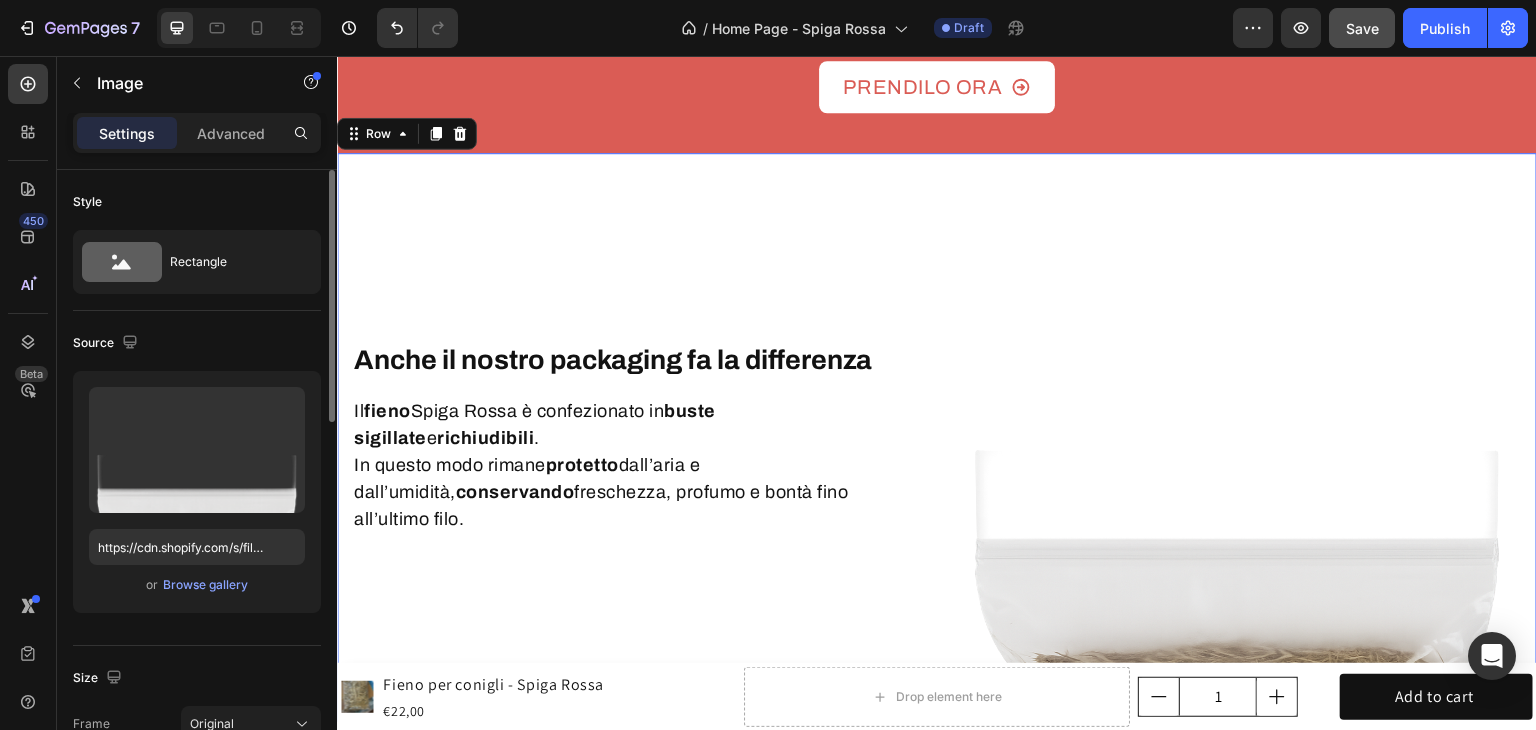 click on "Anche il nostro packaging fa la differenza Heading Il fieno Spiga Rossa è confezionato in buste sigillate e richiudibili . In questo modo rimane protetto dall’aria e dall’umidità, conservando freschezza, profumo e bontà fino all’ultimo filo. Text block Row" at bounding box center [636, 437] 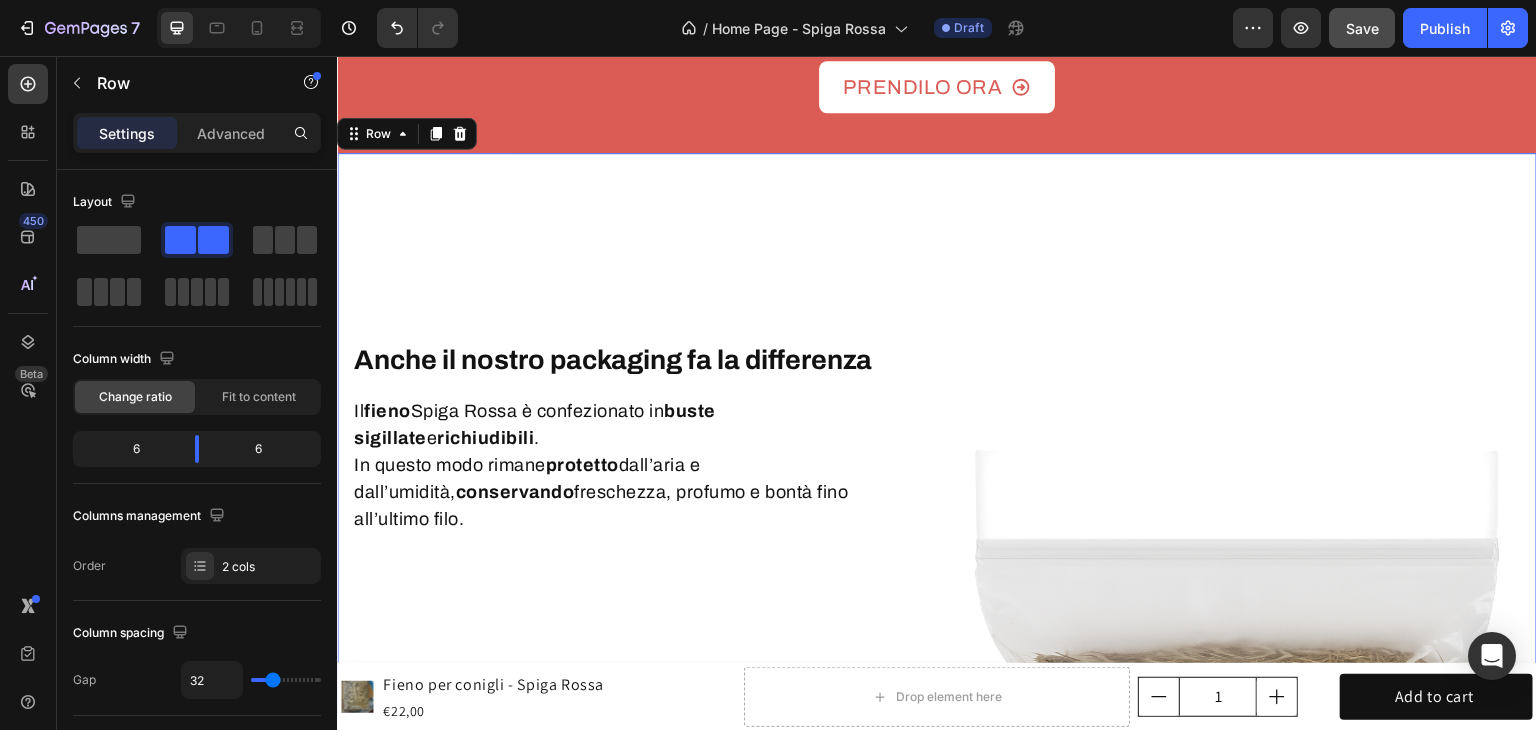 click on "Anche il nostro packaging fa la differenza Heading Il fieno Spiga Rossa è confezionato in buste sigillate e richiudibili . In questo modo rimane protetto dall’aria e dall’umidità, conservando freschezza, profumo e bontà fino all’ultimo filo. Text block Row" at bounding box center [636, 437] 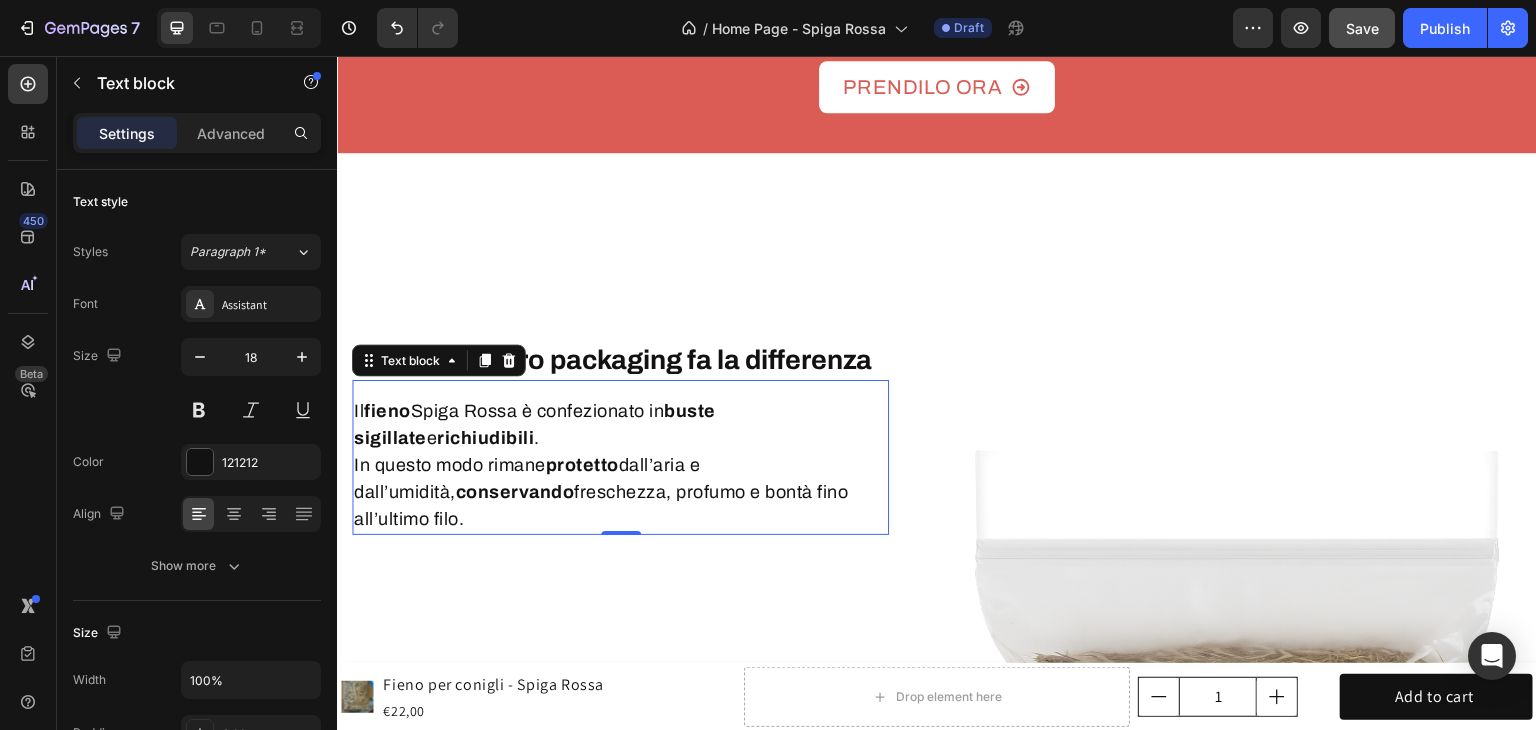 click on "Il fieno Spiga Rossa è confezionato in buste sigillate e richiudibili . In questo modo rimane protetto dall’aria e dall’umidità, conservando freschezza, profumo e bontà fino all’ultimo filo." at bounding box center (620, 465) 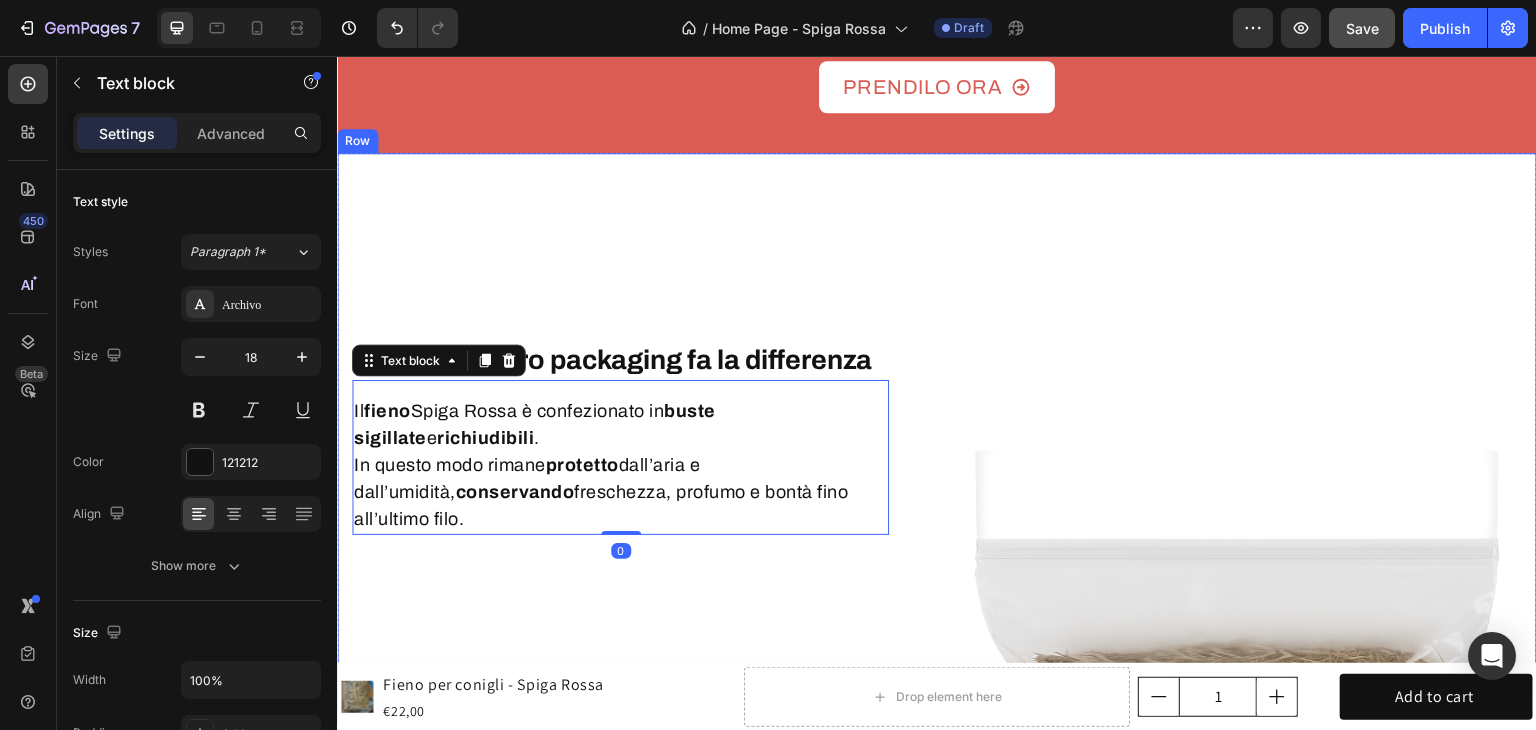 click on "Anche il nostro packaging fa la differenza Heading Il fieno Spiga Rossa è confezionato in buste sigillate e richiudibili . In questo modo rimane protetto dall’aria e dall’umidità, conservando freschezza, profumo e bontà fino all’ultimo filo. Text block 0 Row" at bounding box center [636, 437] 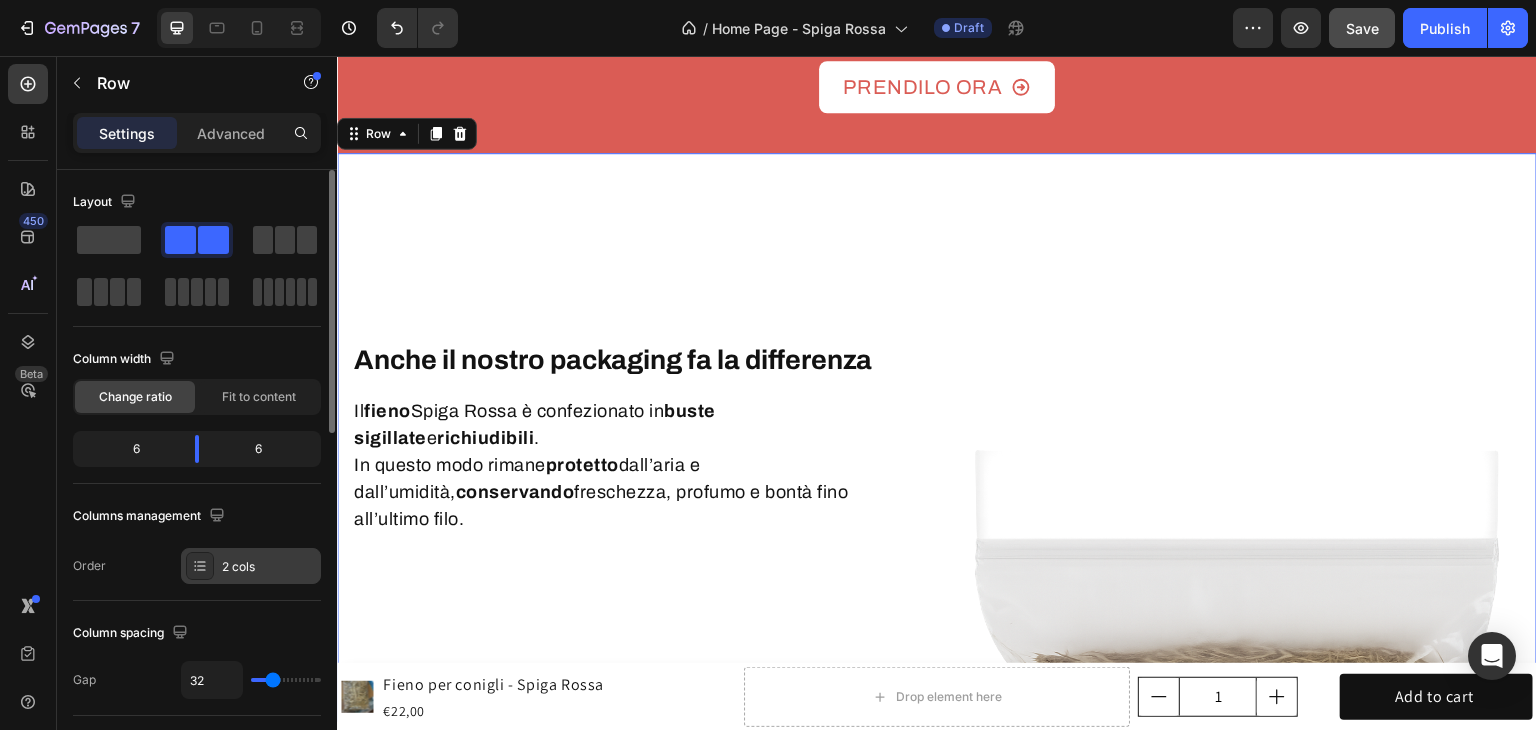 scroll, scrollTop: 300, scrollLeft: 0, axis: vertical 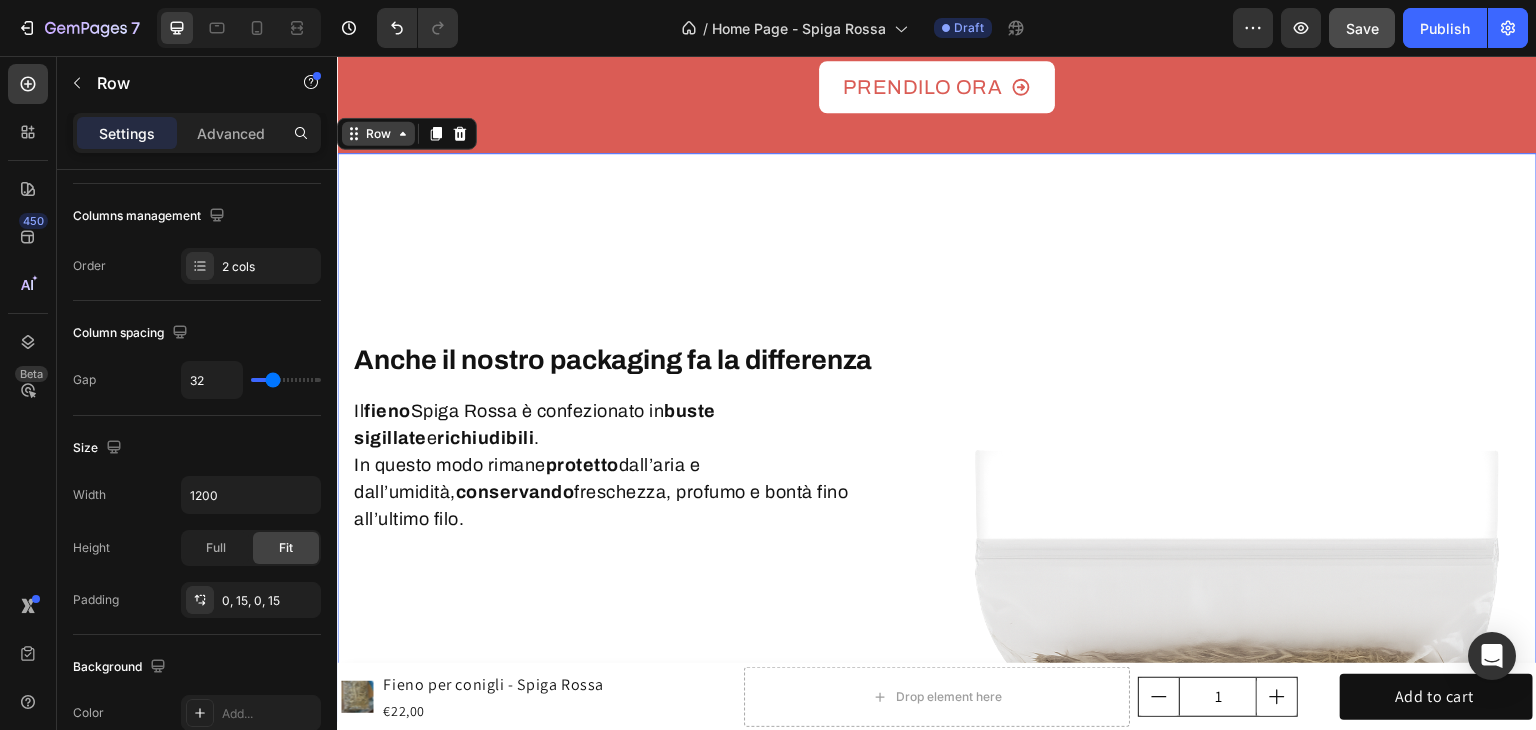 click on "Row" at bounding box center (407, 134) 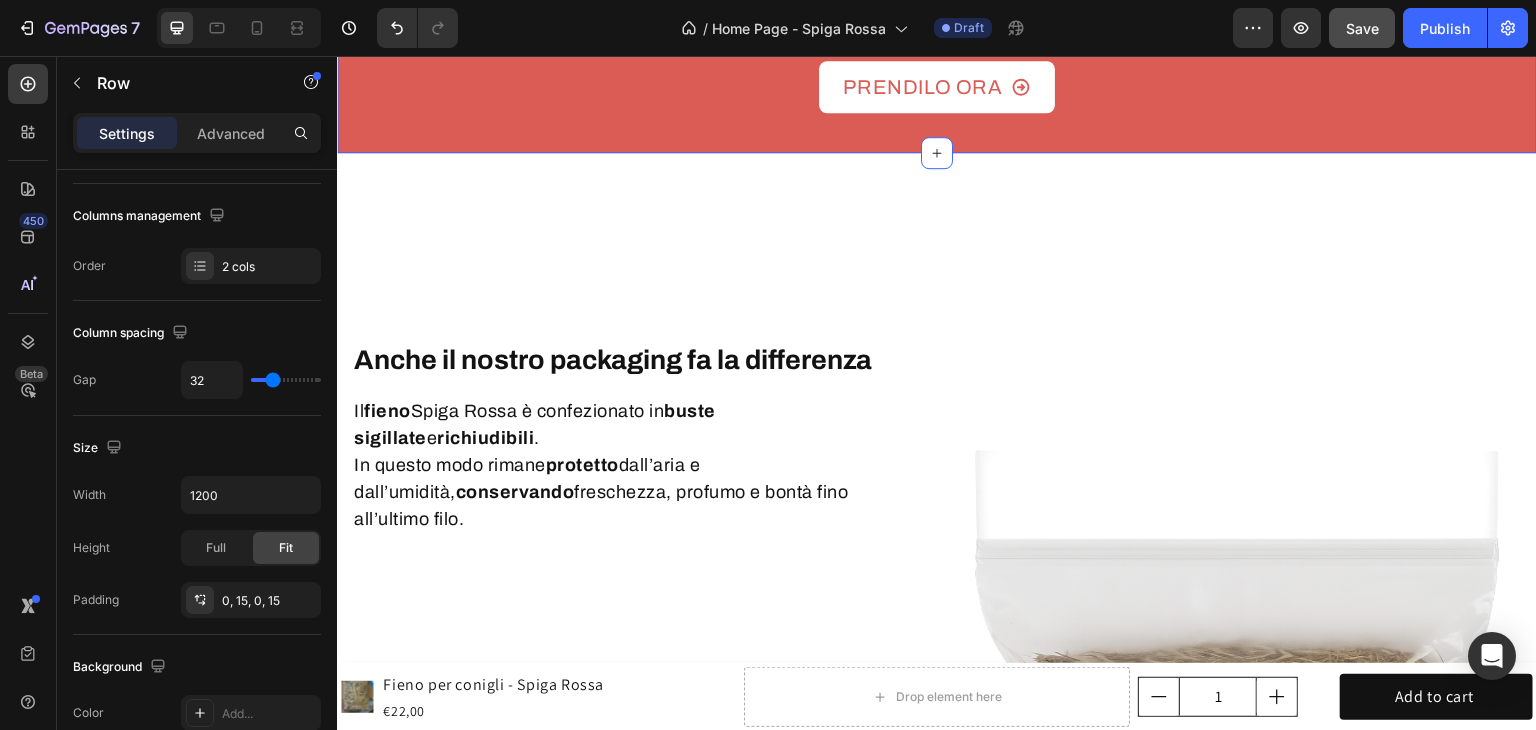 click on "Il confronto che nessun fieno vuole farti vedere Heading I fieni industriali sono trattati, meccanizzati e pieni di scorciatoie. Scopri il nostro fieno: naturale, raccolto a mano e sicuro per il tuo coniglio. Text Block Drop element here Image Image Spiga Rossa Text block Image Altri Fieni Text block Energy drink Text block Row Row Raccolto a mano Text block Icon Icon Row Row Senza pesticidi e chimica Text block Icon Icon Row Row Essiccazione naturale al sole Text block Icon Icon Row Row Processo industriale Text block Icon Icon Row Row Gambi lunghi e naturali Text block Icon Icon Row Row Confezione richiudibile Text block Icon Icon Row Row Row PRENDILO ORA Button Row Section 8 You can create reusable sections Create Theme Section AI Content Write with GemAI Tone and Voice" at bounding box center (937, -443) 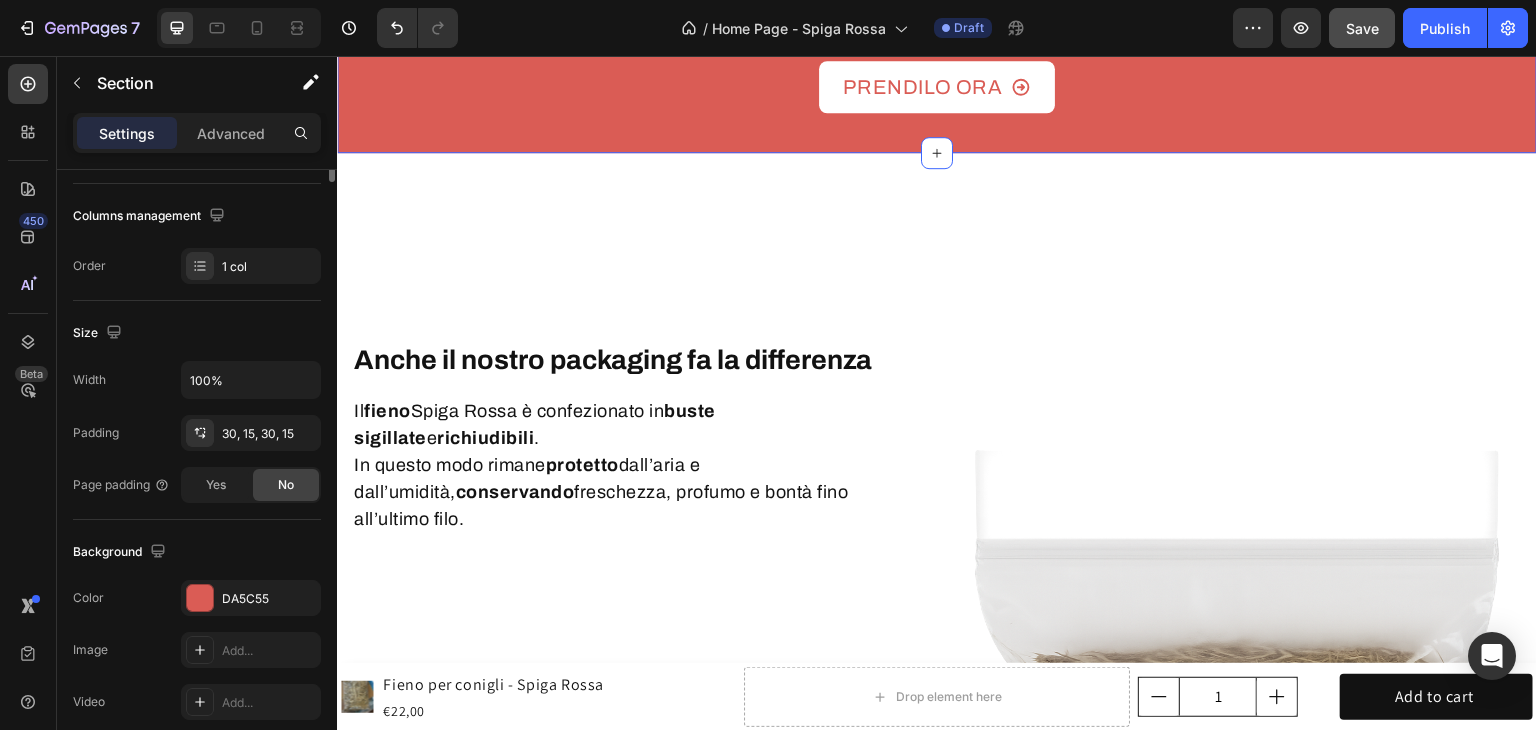 scroll, scrollTop: 0, scrollLeft: 0, axis: both 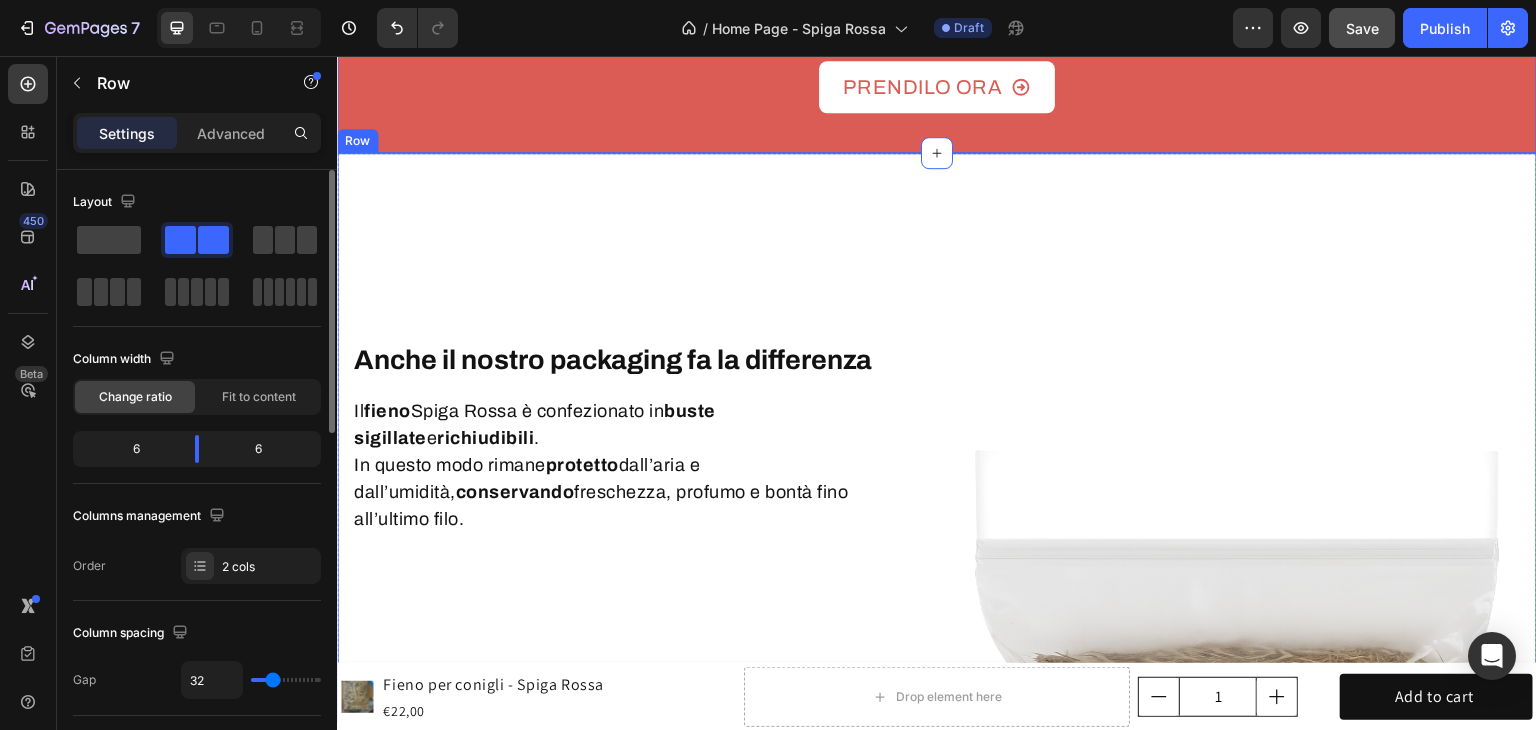 click on "Anche il nostro packaging fa la differenza Heading Il fieno Spiga Rossa è confezionato in buste sigillate e richiudibili . In questo modo rimane protetto dall’aria e dall’umidità, conservando freschezza, profumo e bontà fino all’ultimo filo. Text block Row" at bounding box center [636, 437] 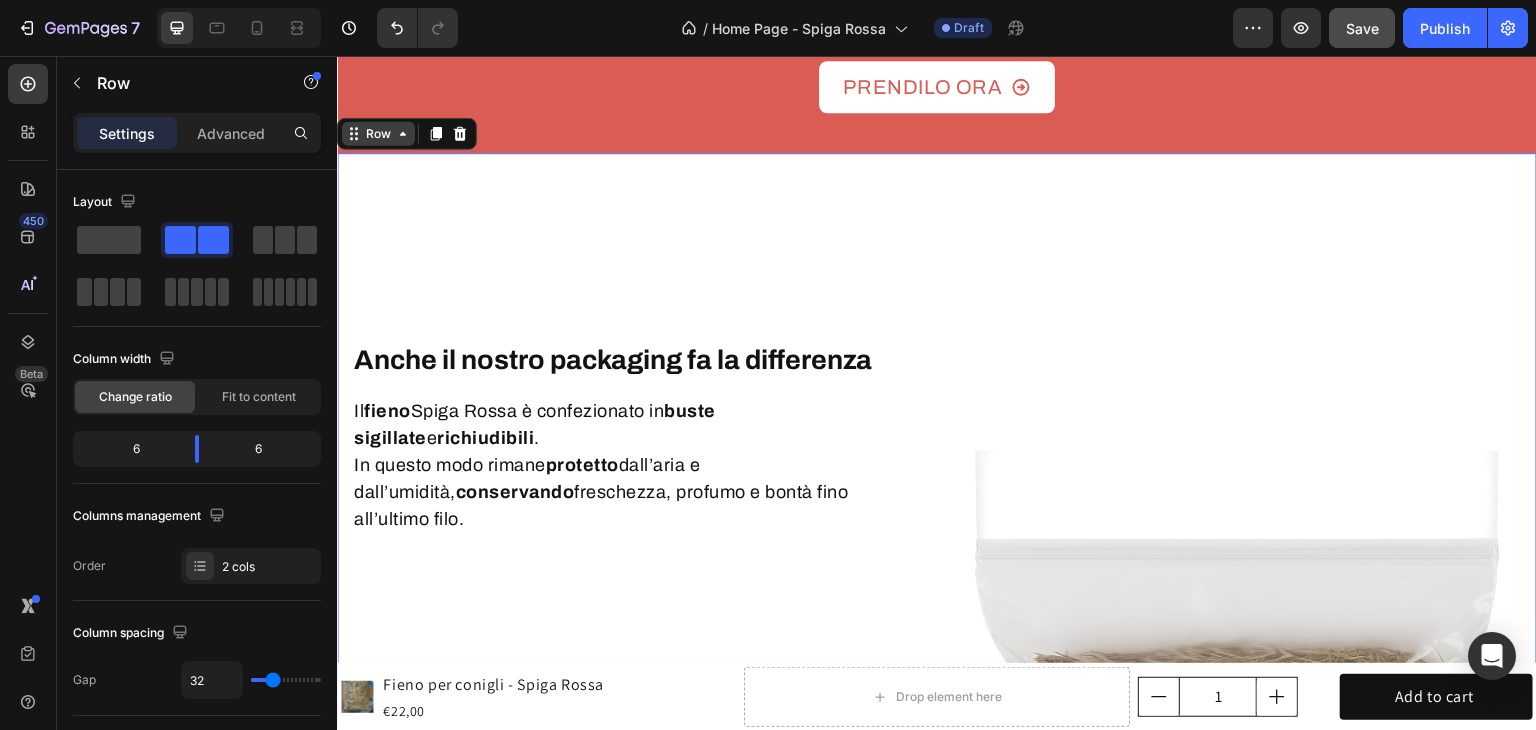 click on "Row" at bounding box center [378, 134] 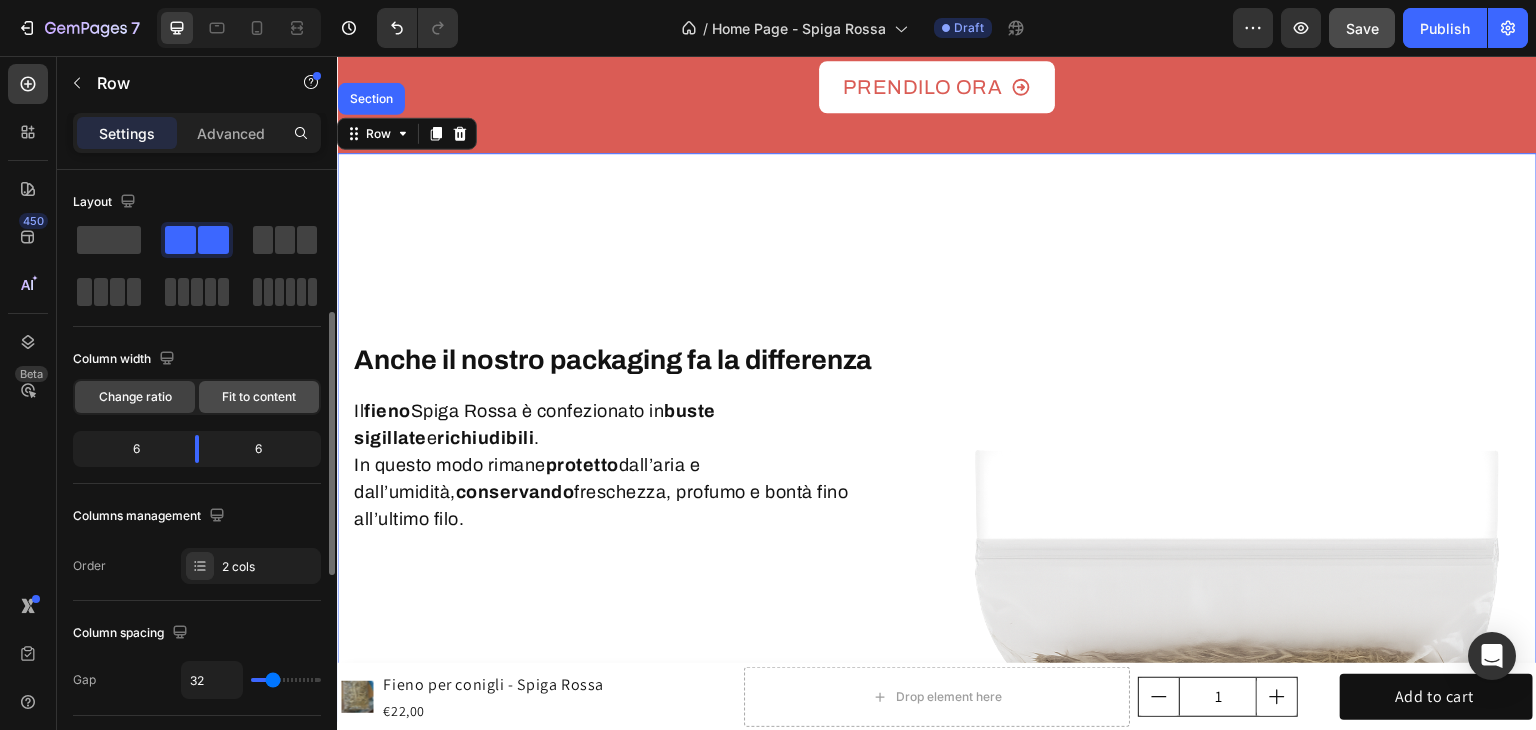 scroll, scrollTop: 200, scrollLeft: 0, axis: vertical 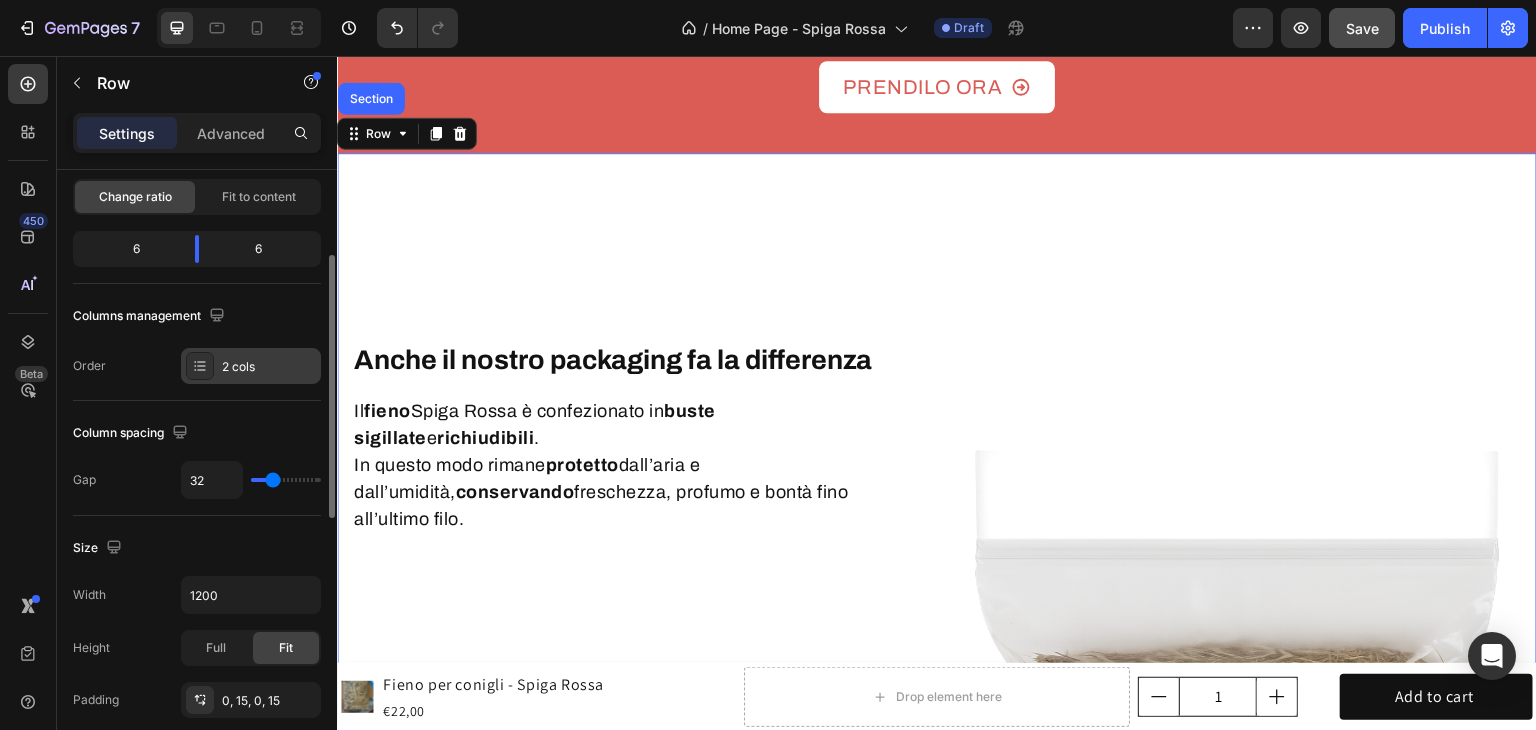 click on "2 cols" at bounding box center (269, 367) 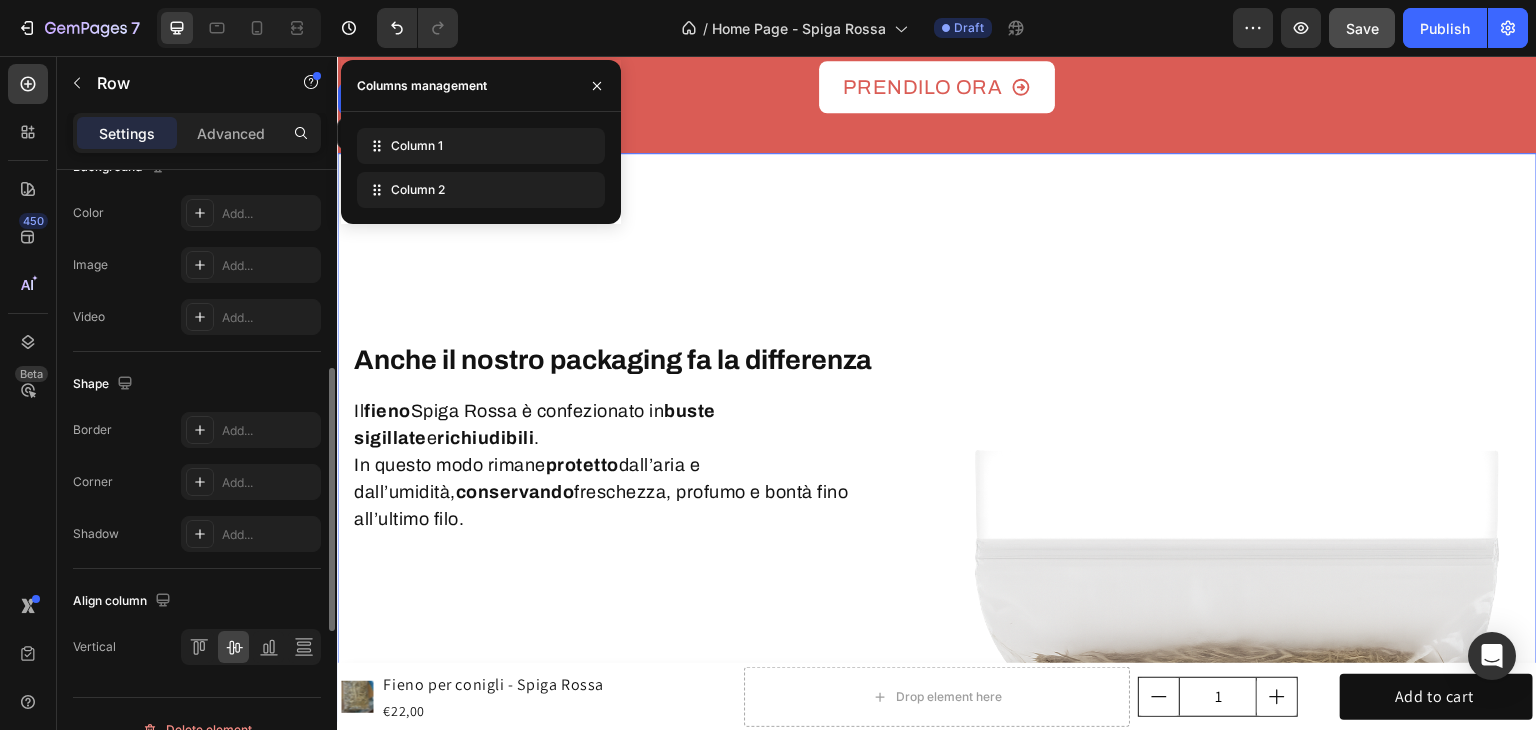 scroll, scrollTop: 700, scrollLeft: 0, axis: vertical 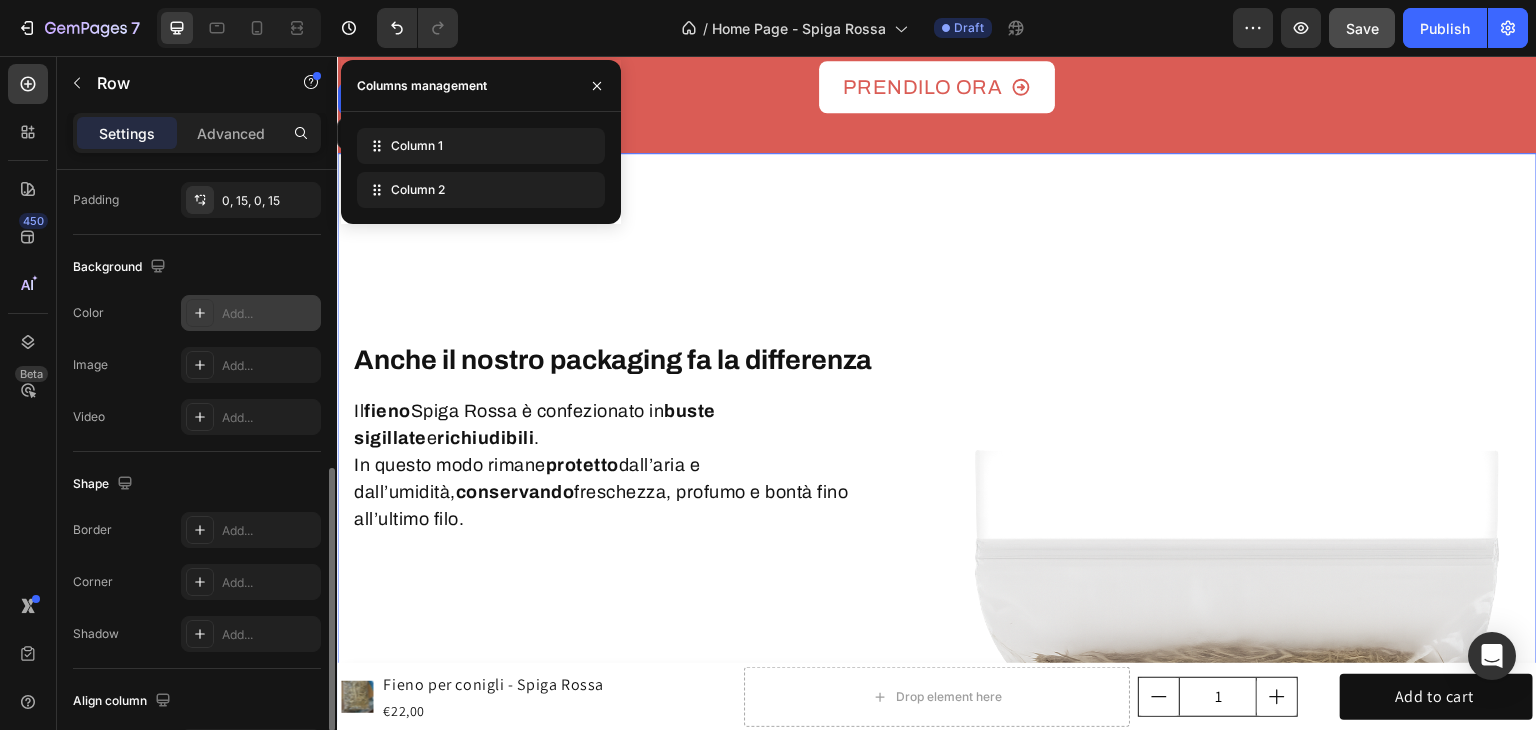 click on "Add..." at bounding box center (269, 314) 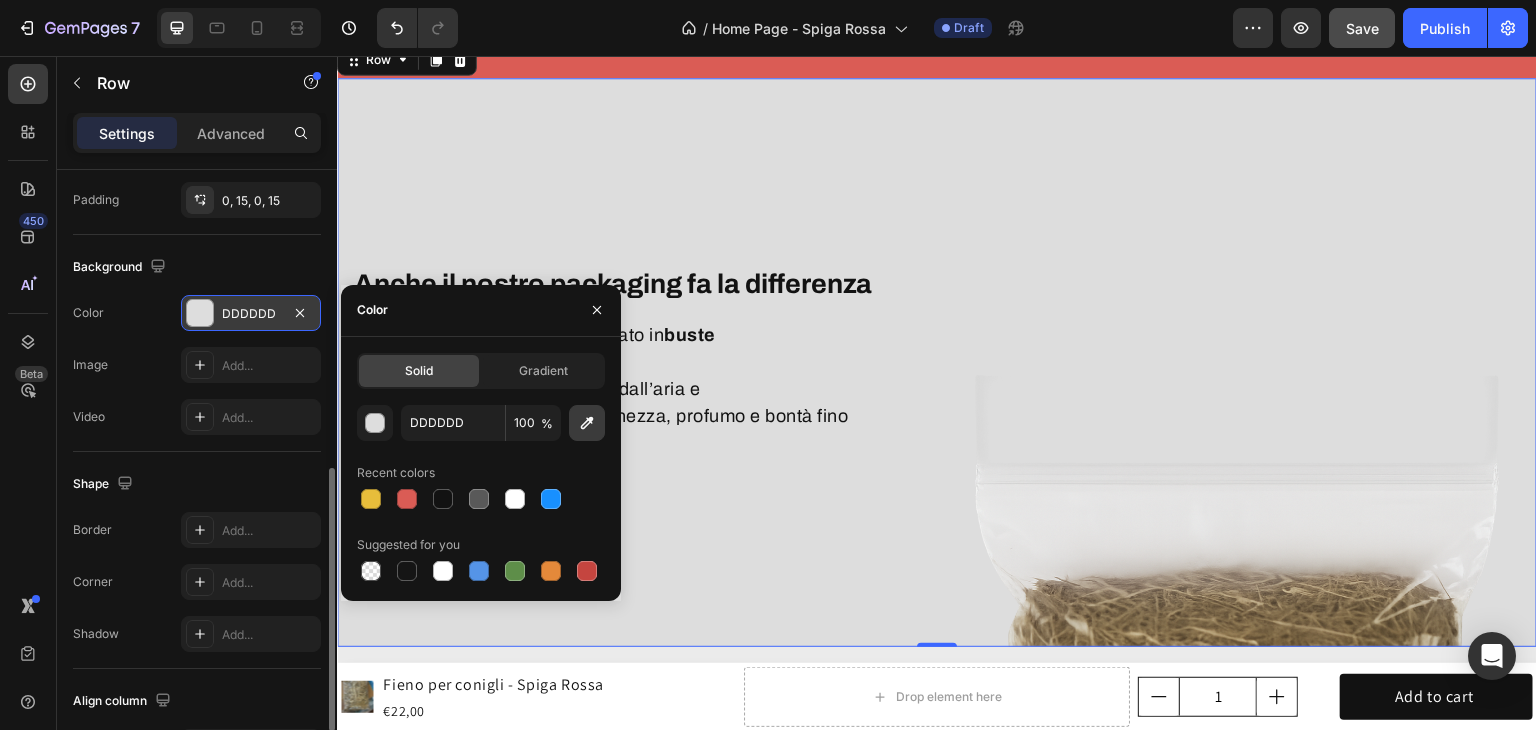 scroll, scrollTop: 5200, scrollLeft: 0, axis: vertical 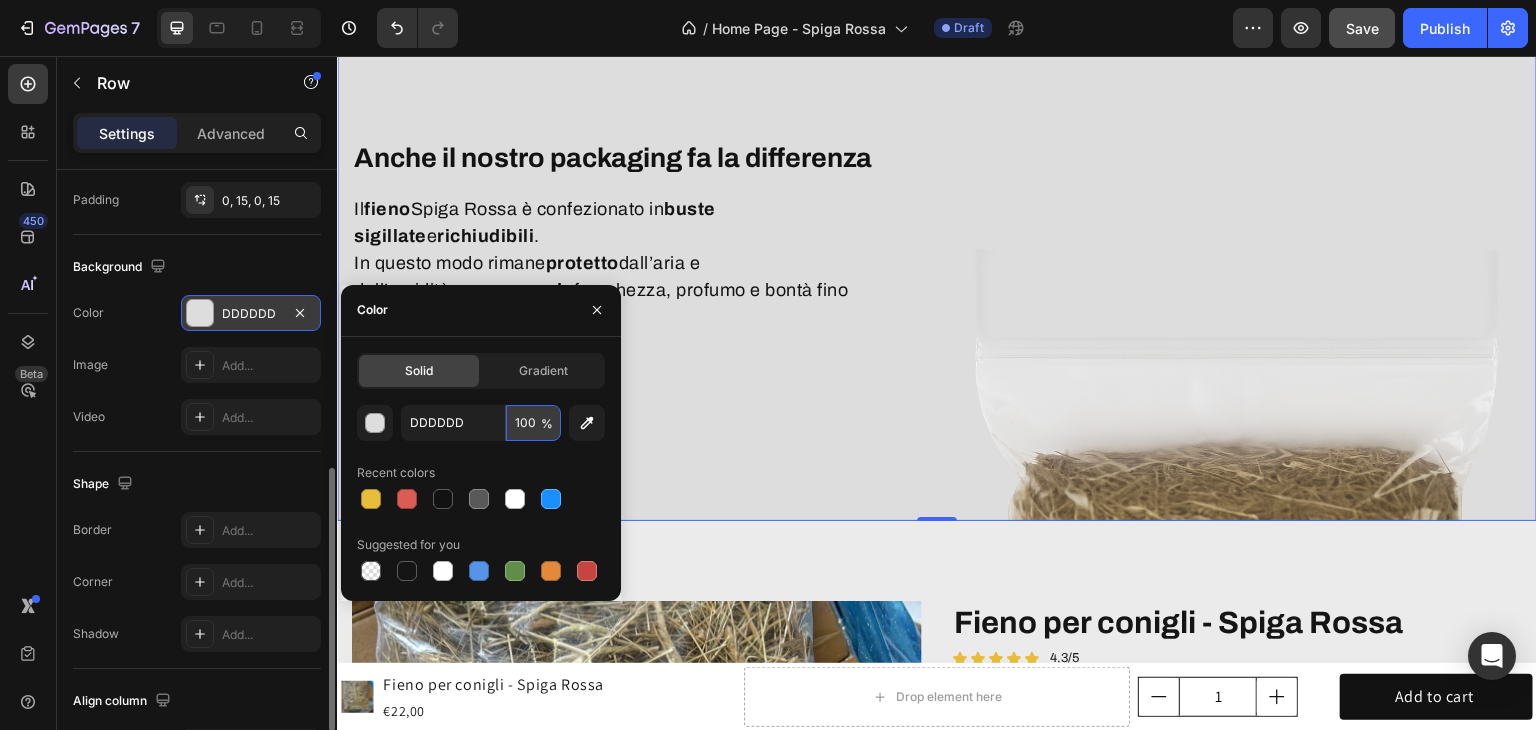 click on "100" at bounding box center [533, 423] 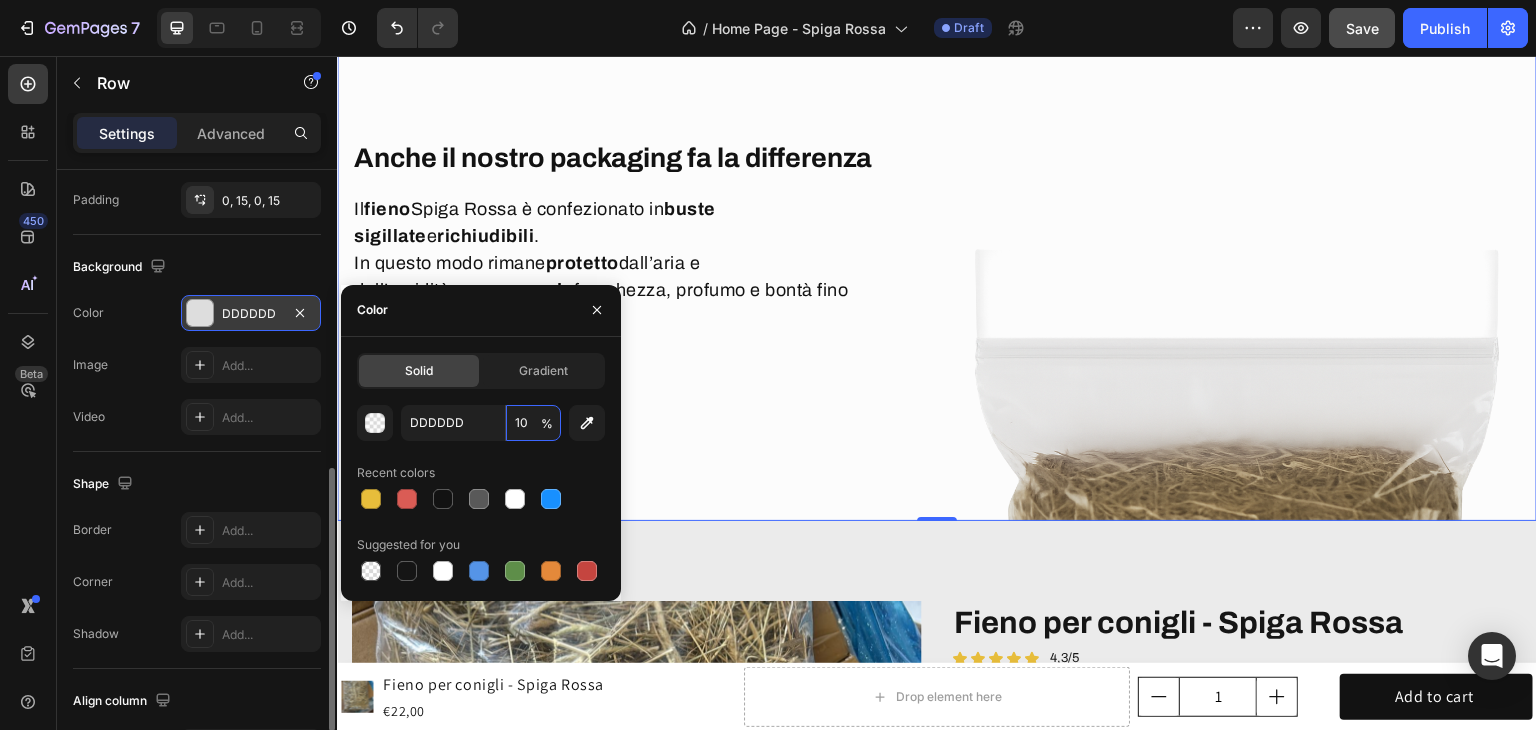 type on "1" 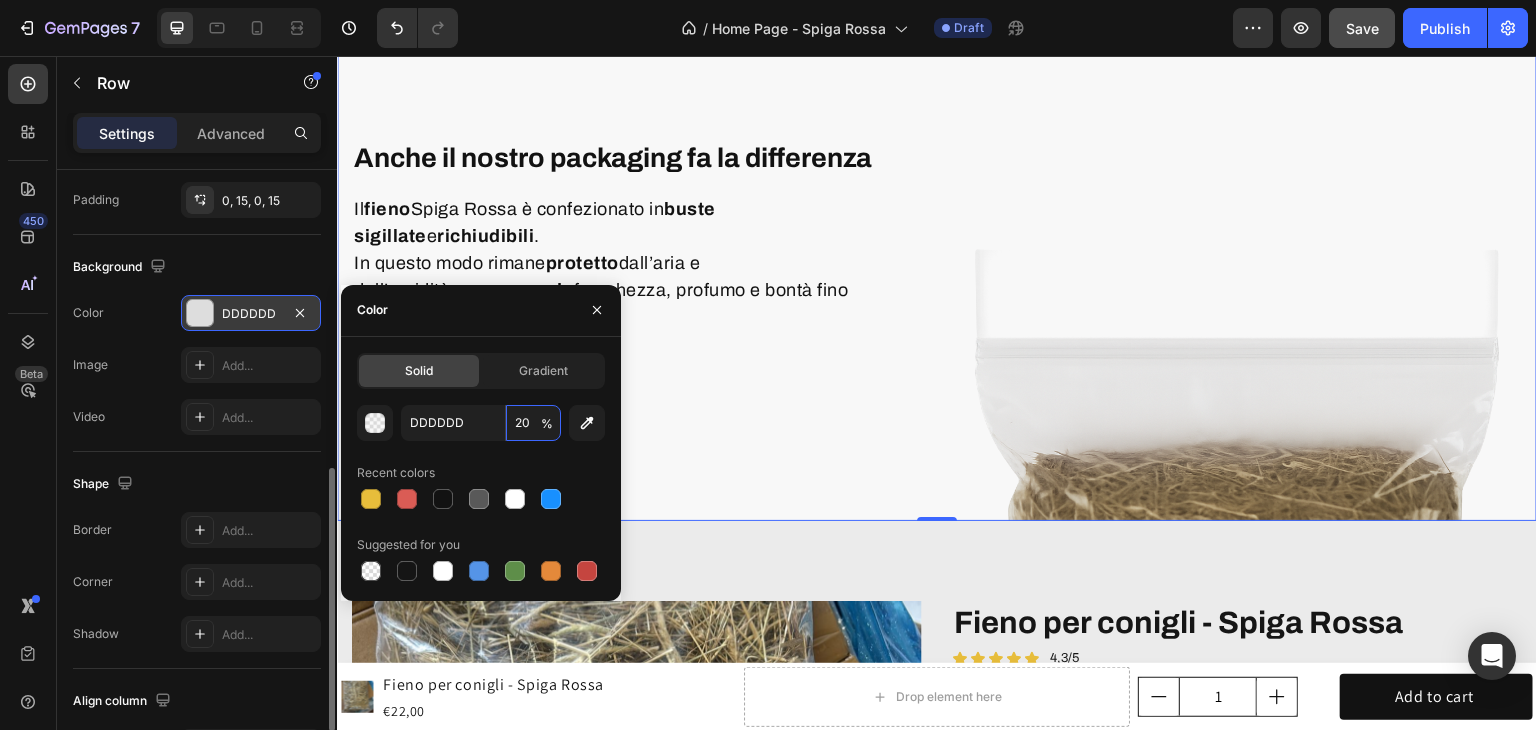 type on "2" 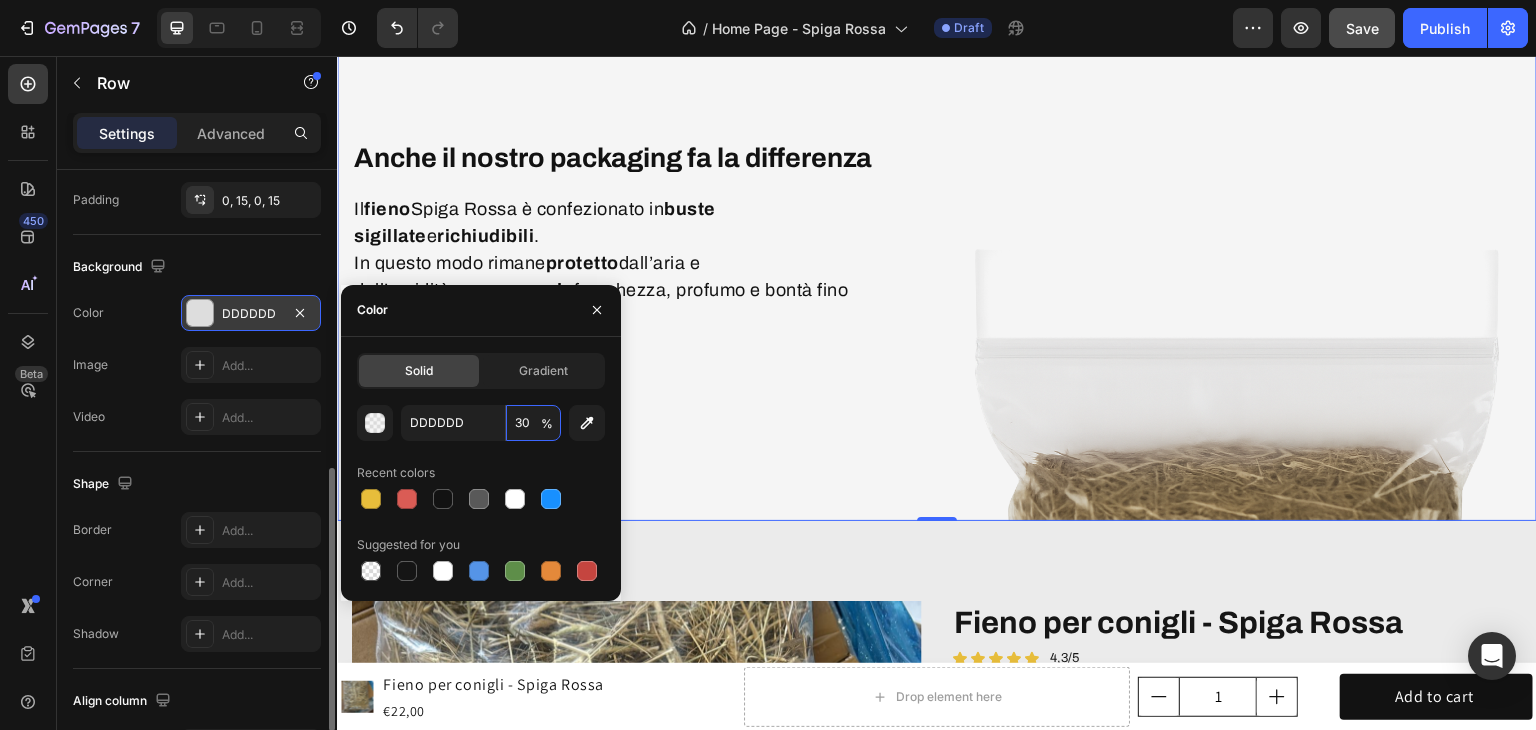 type on "3" 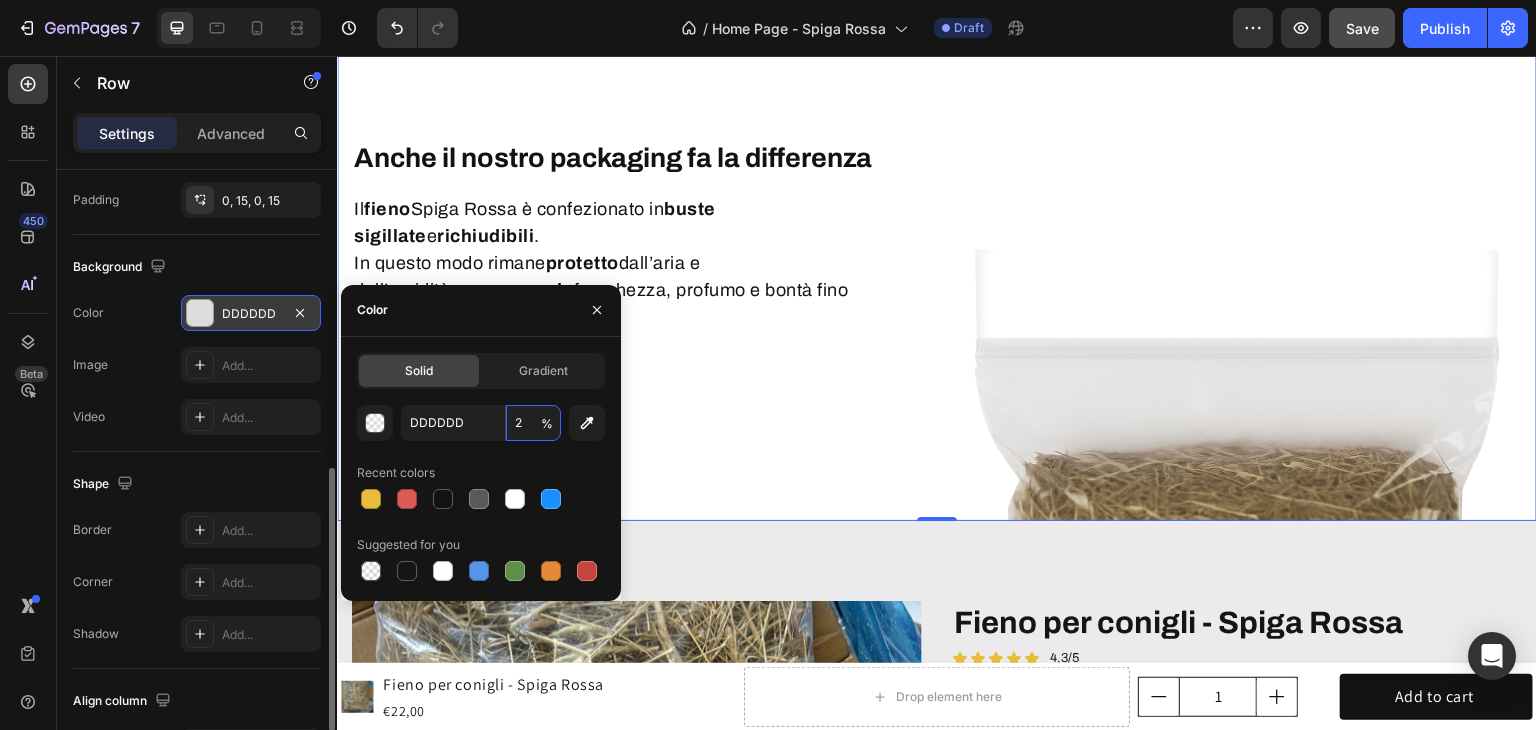 type on "20" 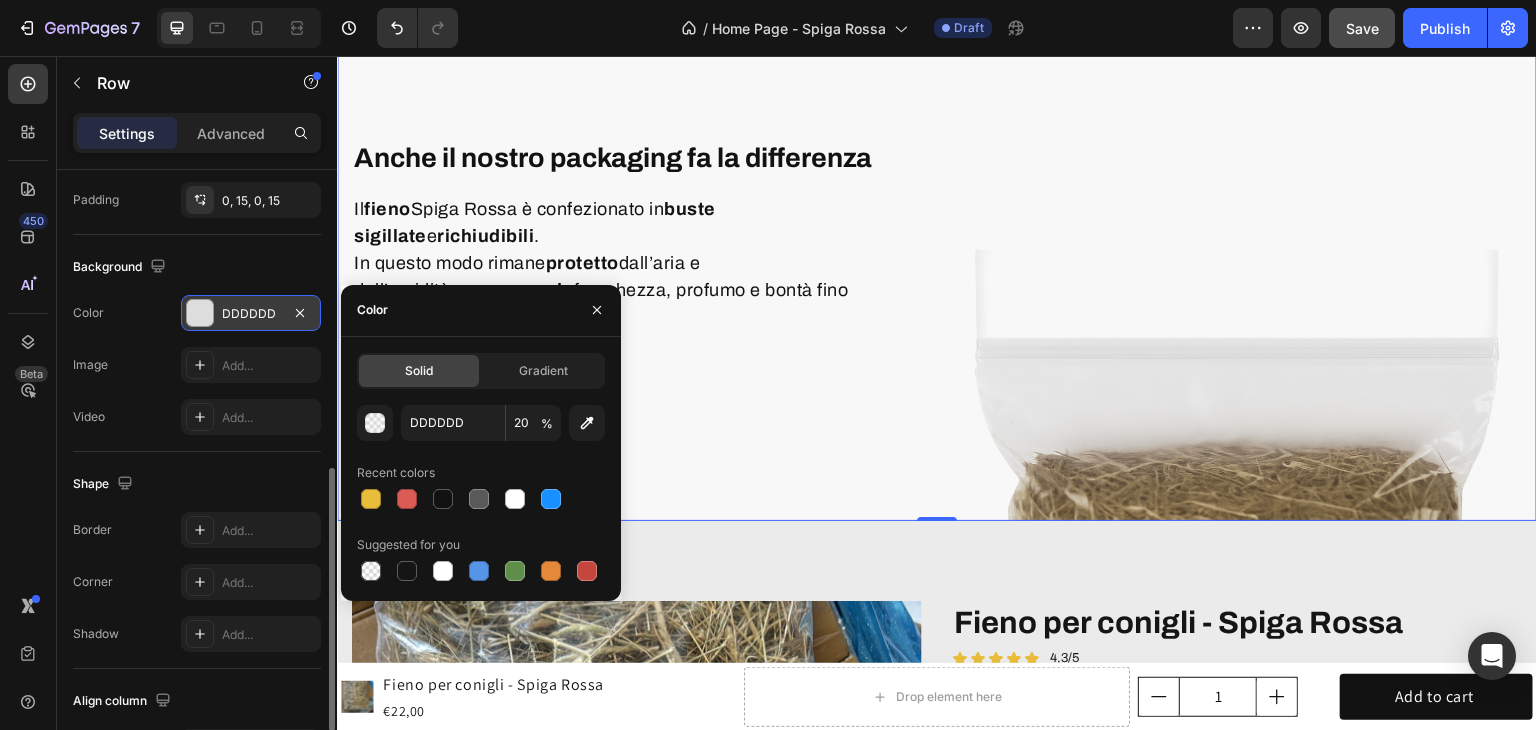 click on "Anche il nostro packaging fa la differenza Heading Il fieno Spiga Rossa è confezionato in buste sigillate e richiudibili . In questo modo rimane protetto dall’aria e dall’umidità, conservando freschezza, profumo e bontà fino all’ultimo filo. Text block Row" at bounding box center (636, 236) 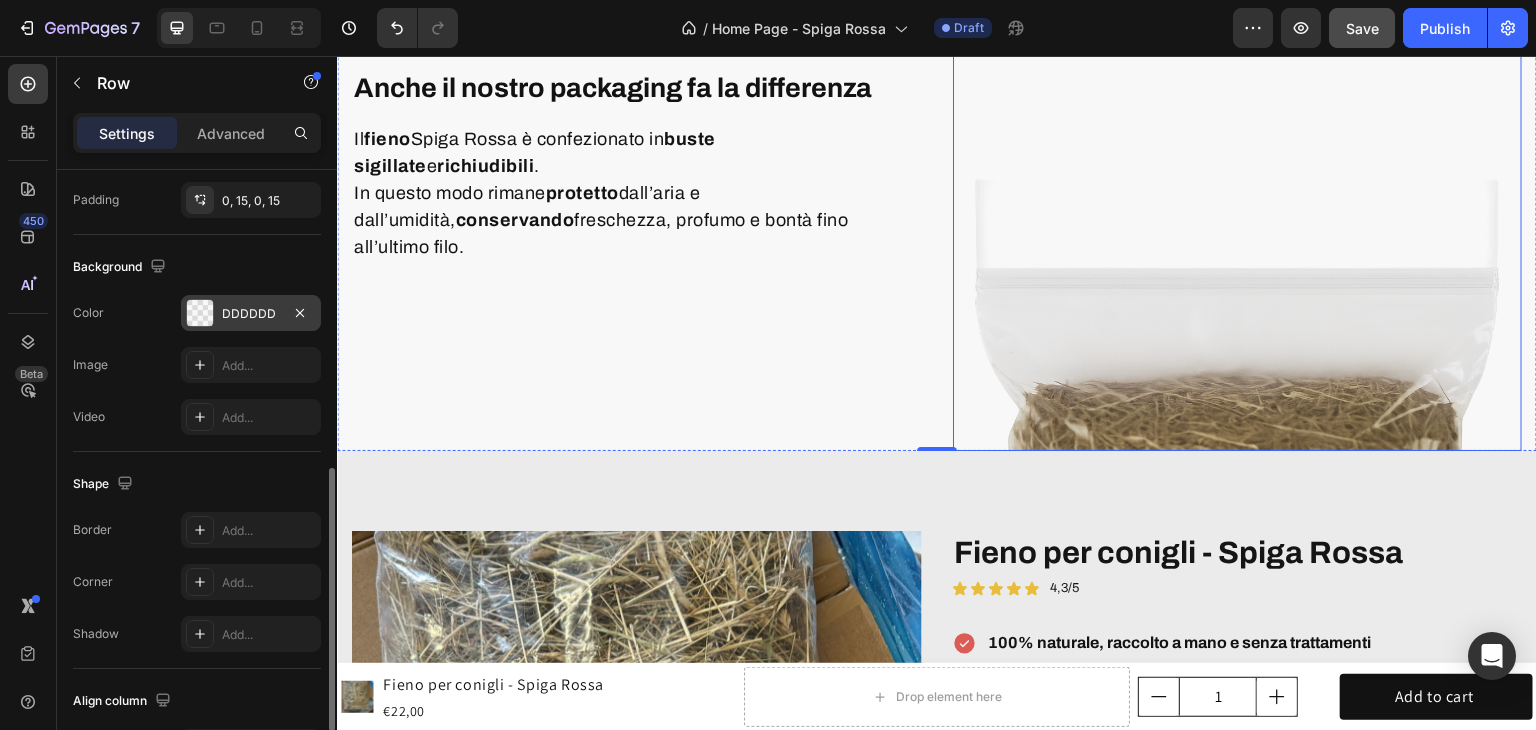 scroll, scrollTop: 5300, scrollLeft: 0, axis: vertical 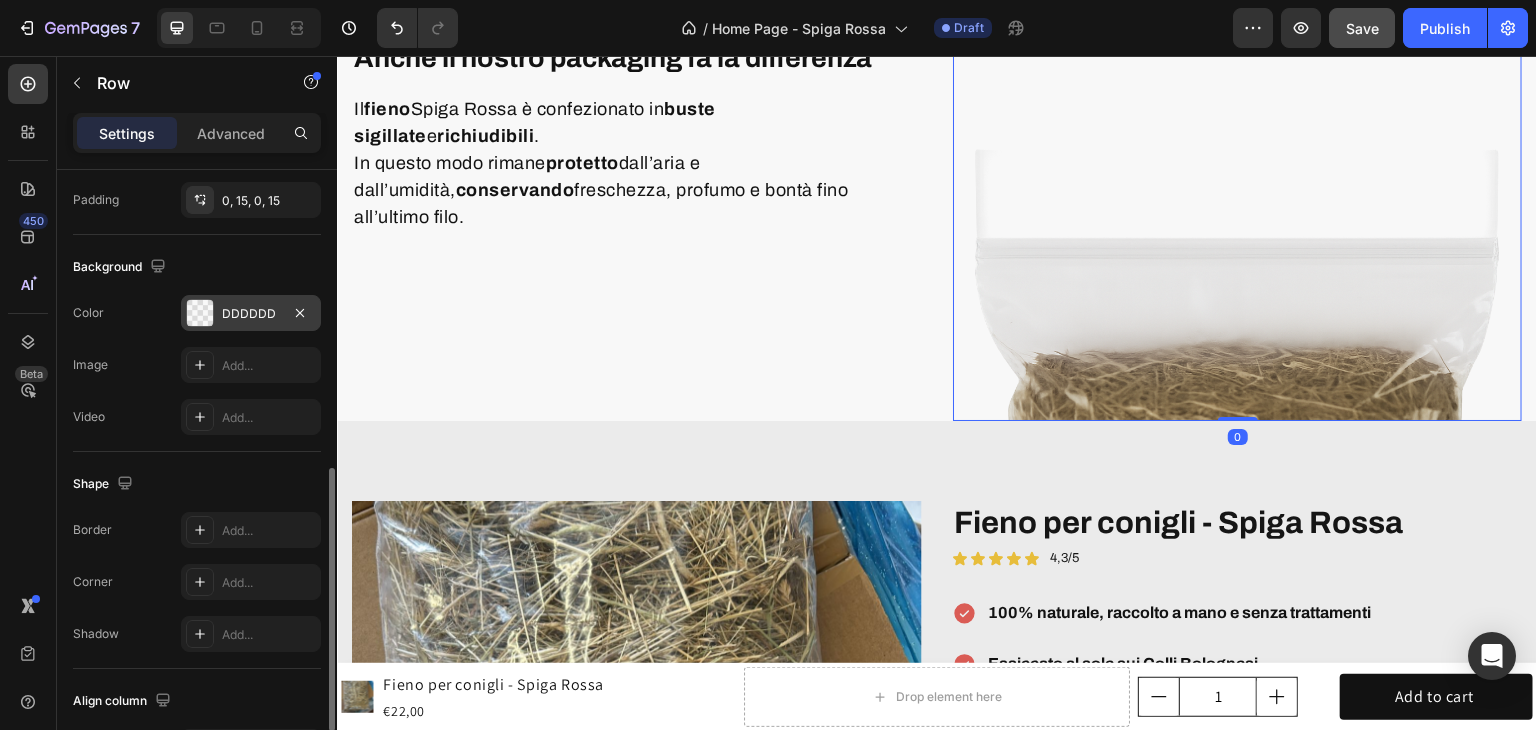 click at bounding box center [1237, 136] 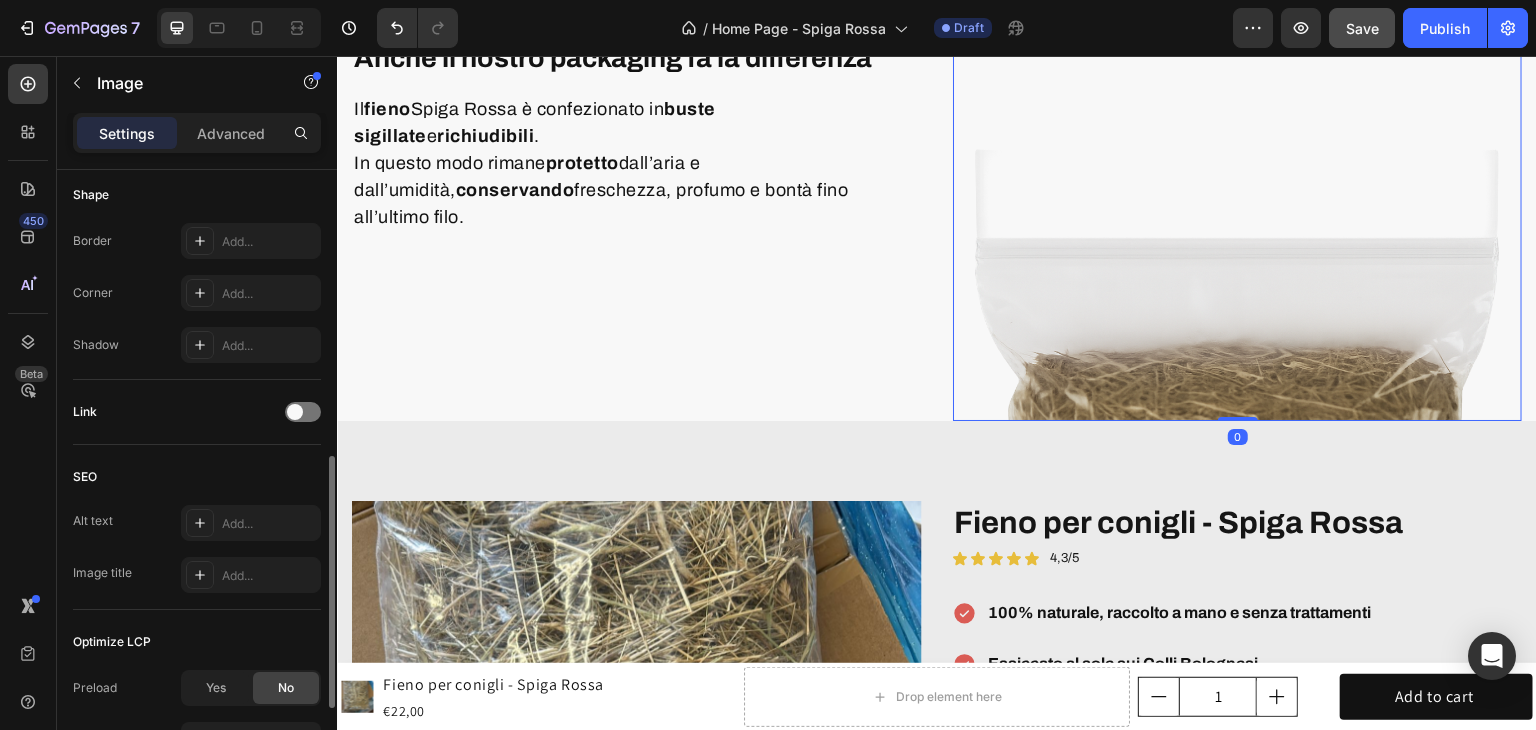 scroll, scrollTop: 0, scrollLeft: 0, axis: both 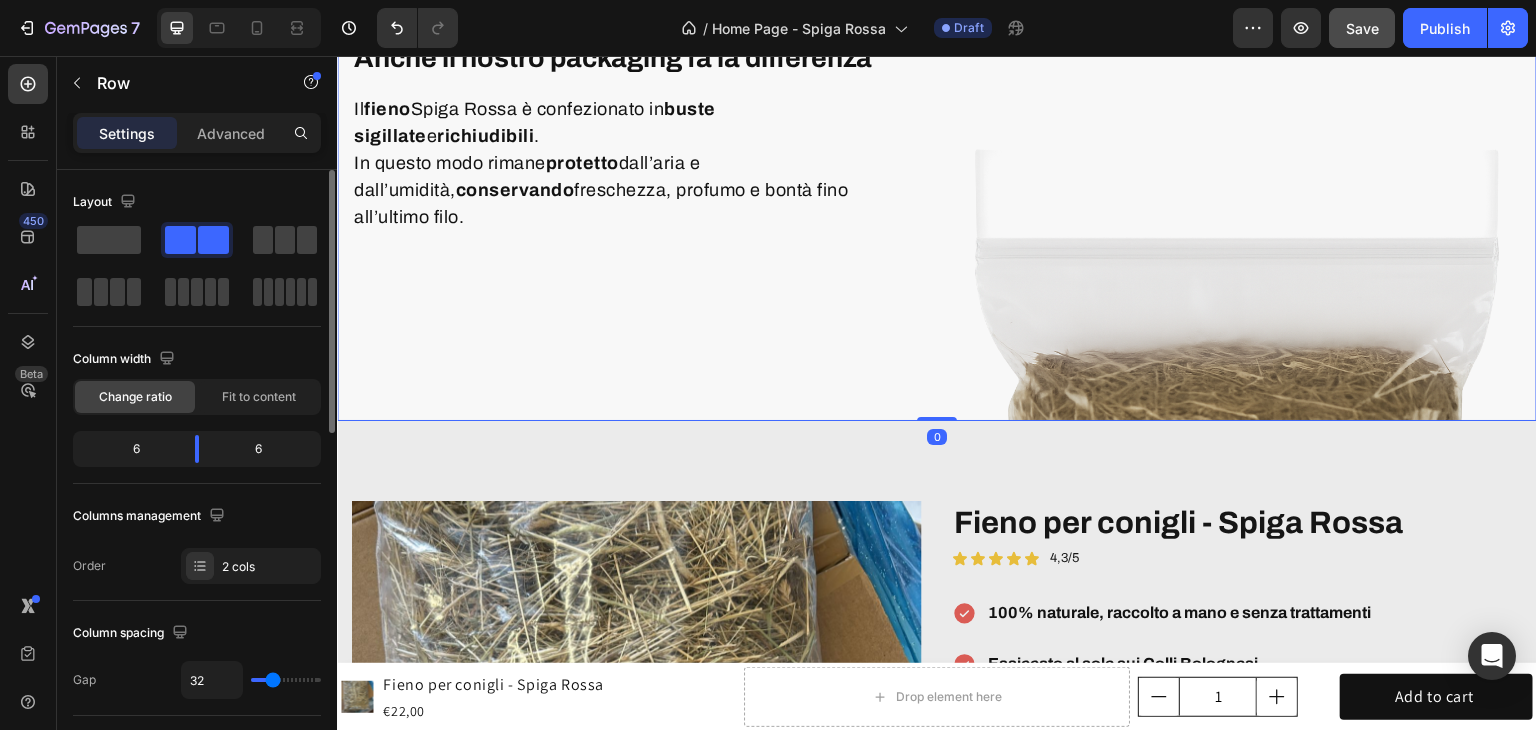 click on "Anche il nostro packaging fa la differenza Heading Il fieno Spiga Rossa è confezionato in buste sigillate e richiudibili . In questo modo rimane protetto dall’aria e dall’umidità, conservando freschezza, profumo e bontà fino all’ultimo filo. Text block Row" at bounding box center (636, 136) 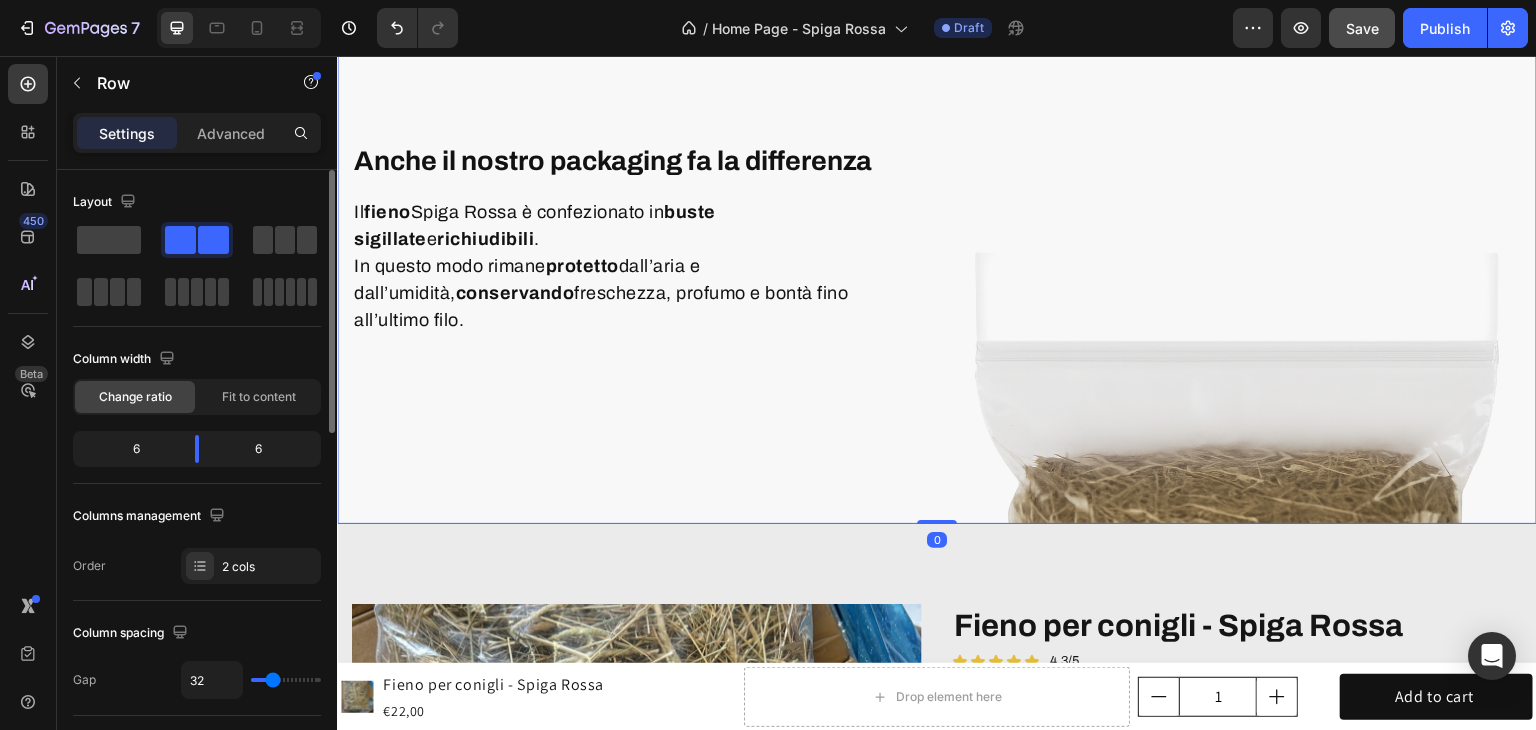 scroll, scrollTop: 5100, scrollLeft: 0, axis: vertical 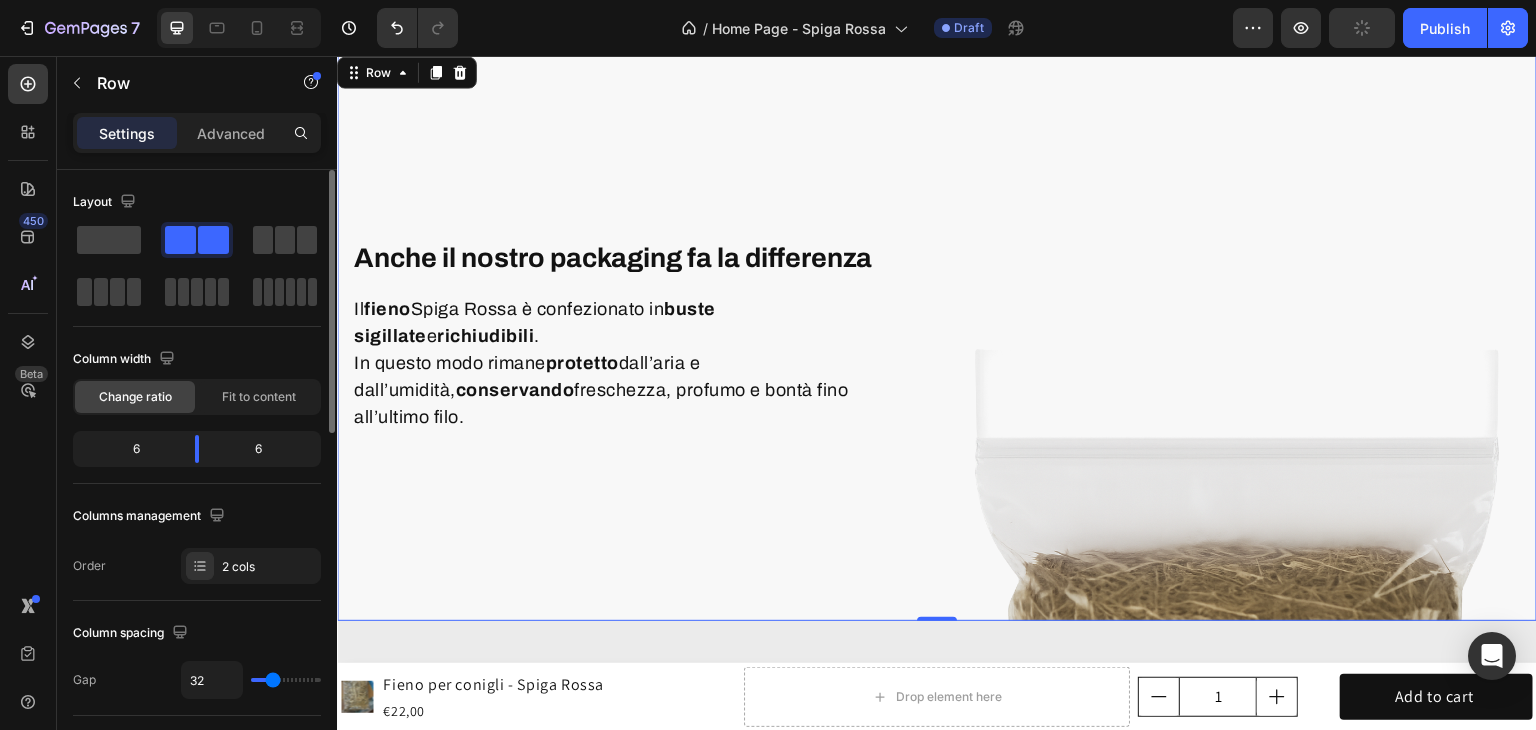 click on "Anche il nostro packaging fa la differenza Heading Il fieno Spiga Rossa è confezionato in buste sigillate e richiudibili . In questo modo rimane protetto dall’aria e dall’umidità, conservando freschezza, profumo e bontà fino all’ultimo filo. Text block Row" at bounding box center [636, 336] 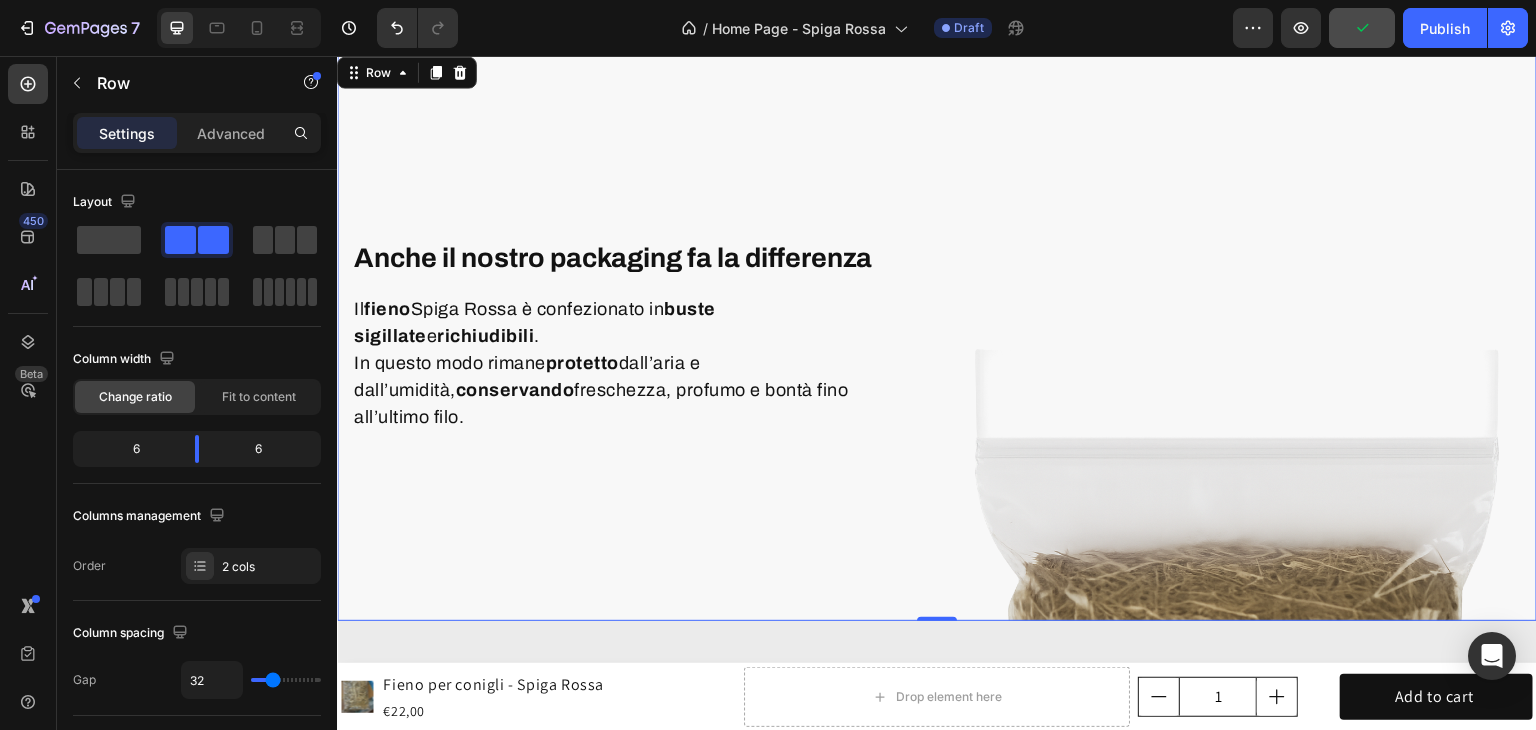 scroll, scrollTop: 500, scrollLeft: 0, axis: vertical 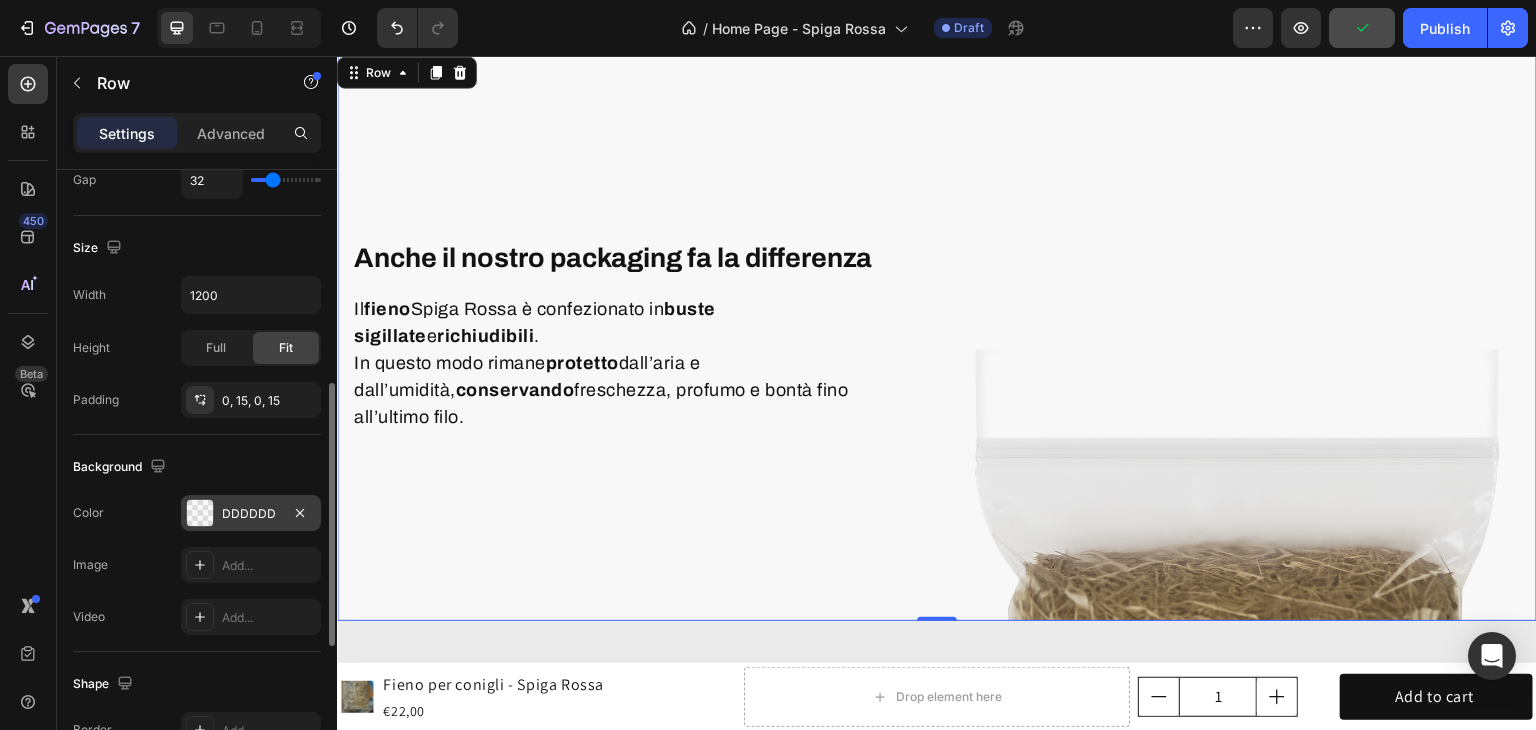 click on "DDDDDD" at bounding box center [251, 513] 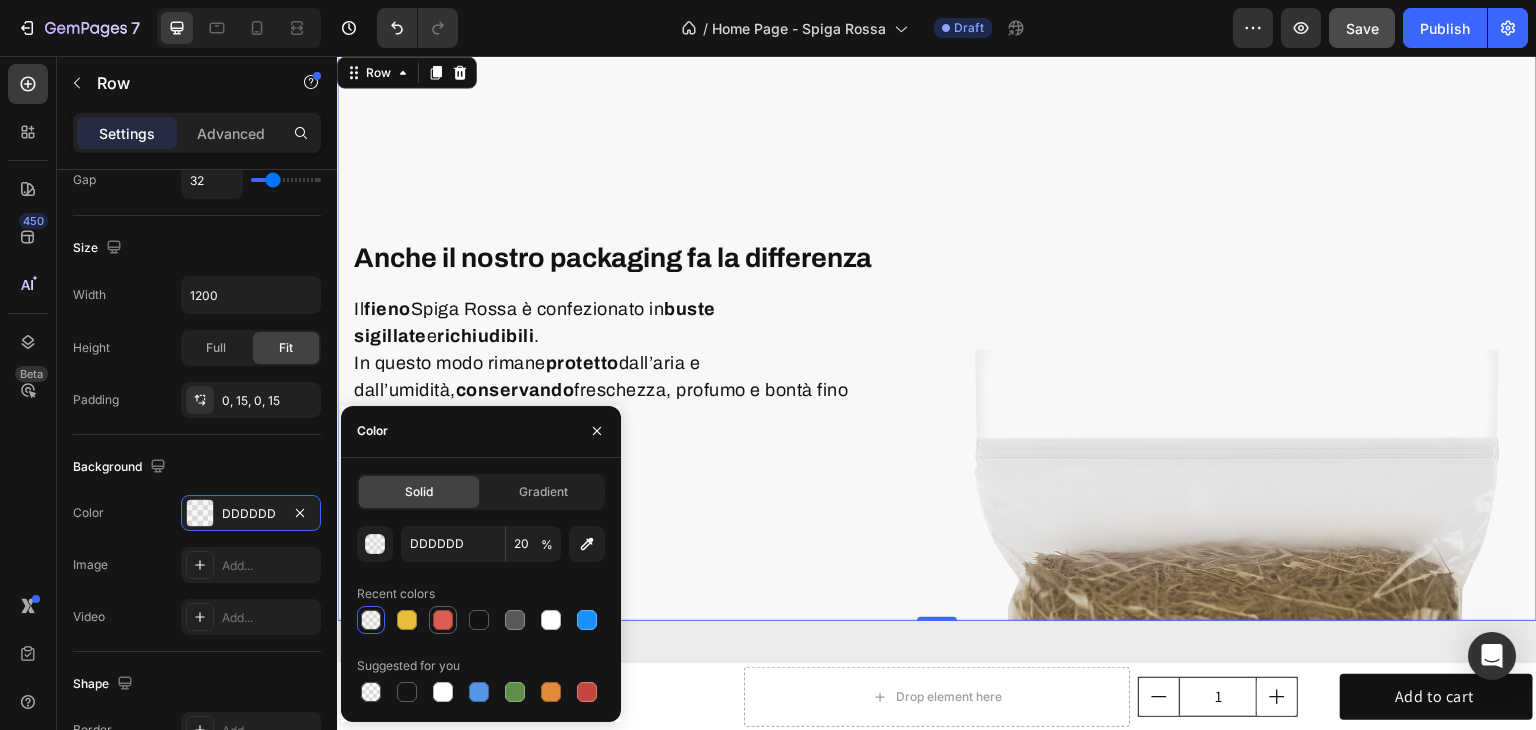click at bounding box center [443, 620] 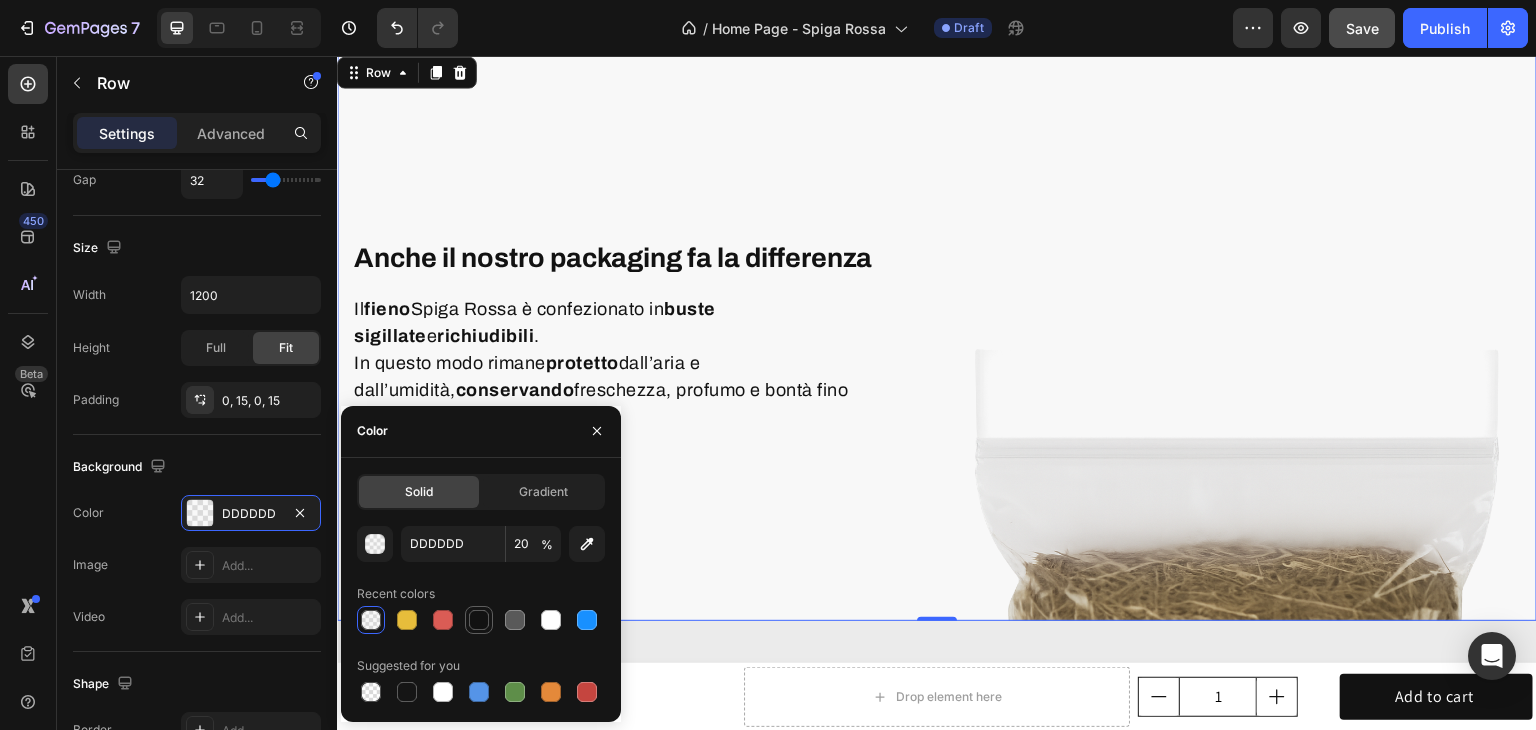 type on "DA5C55" 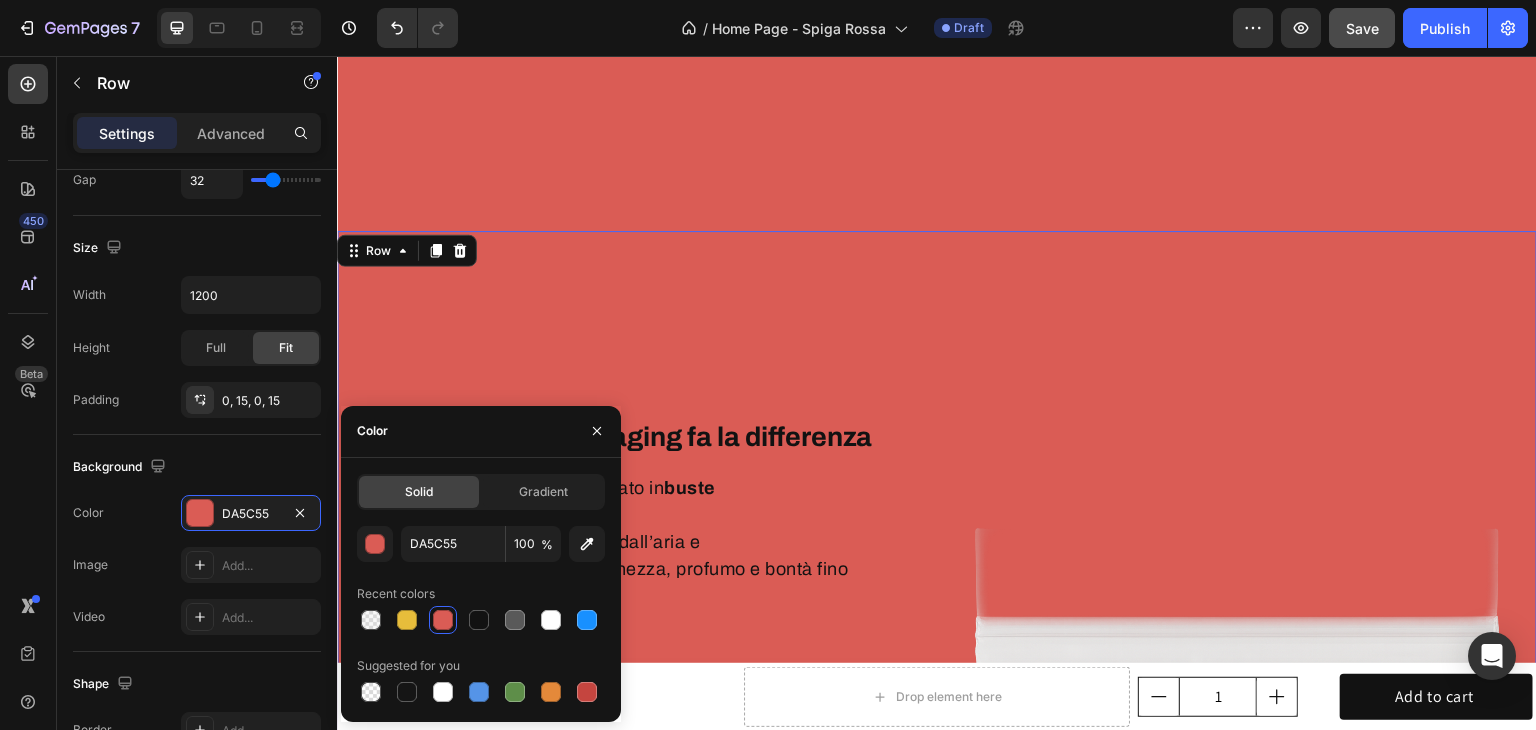 scroll, scrollTop: 5100, scrollLeft: 0, axis: vertical 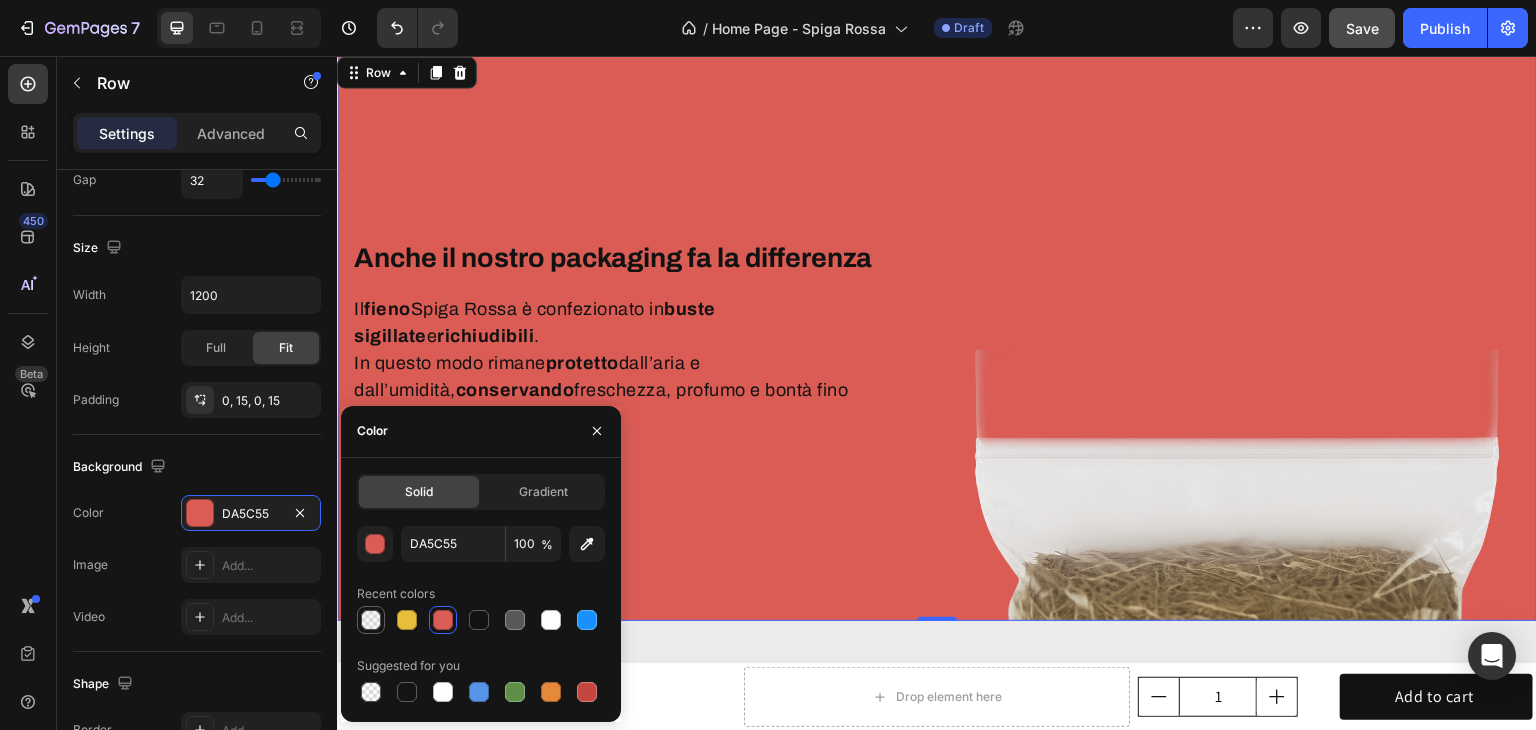 click at bounding box center (371, 620) 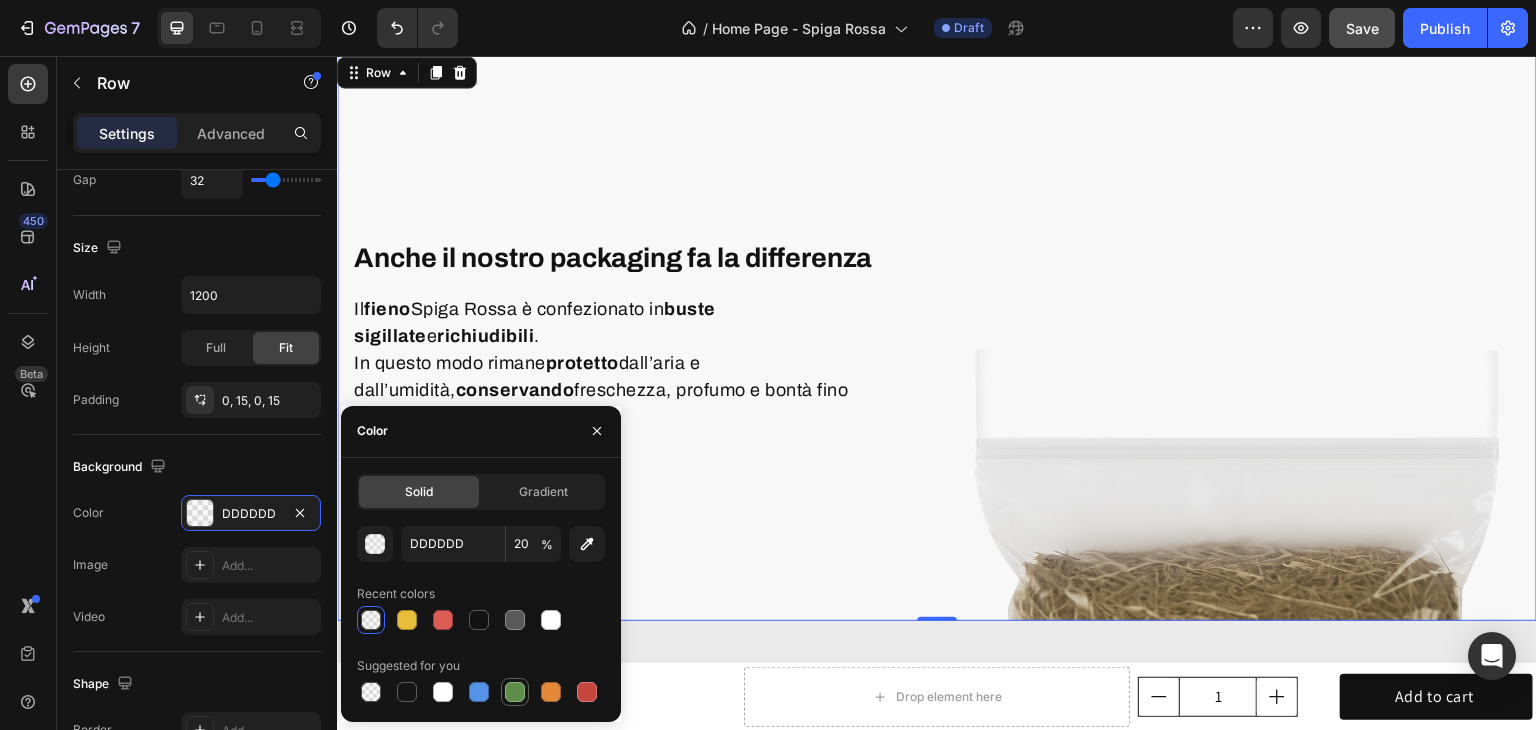 click at bounding box center [515, 692] 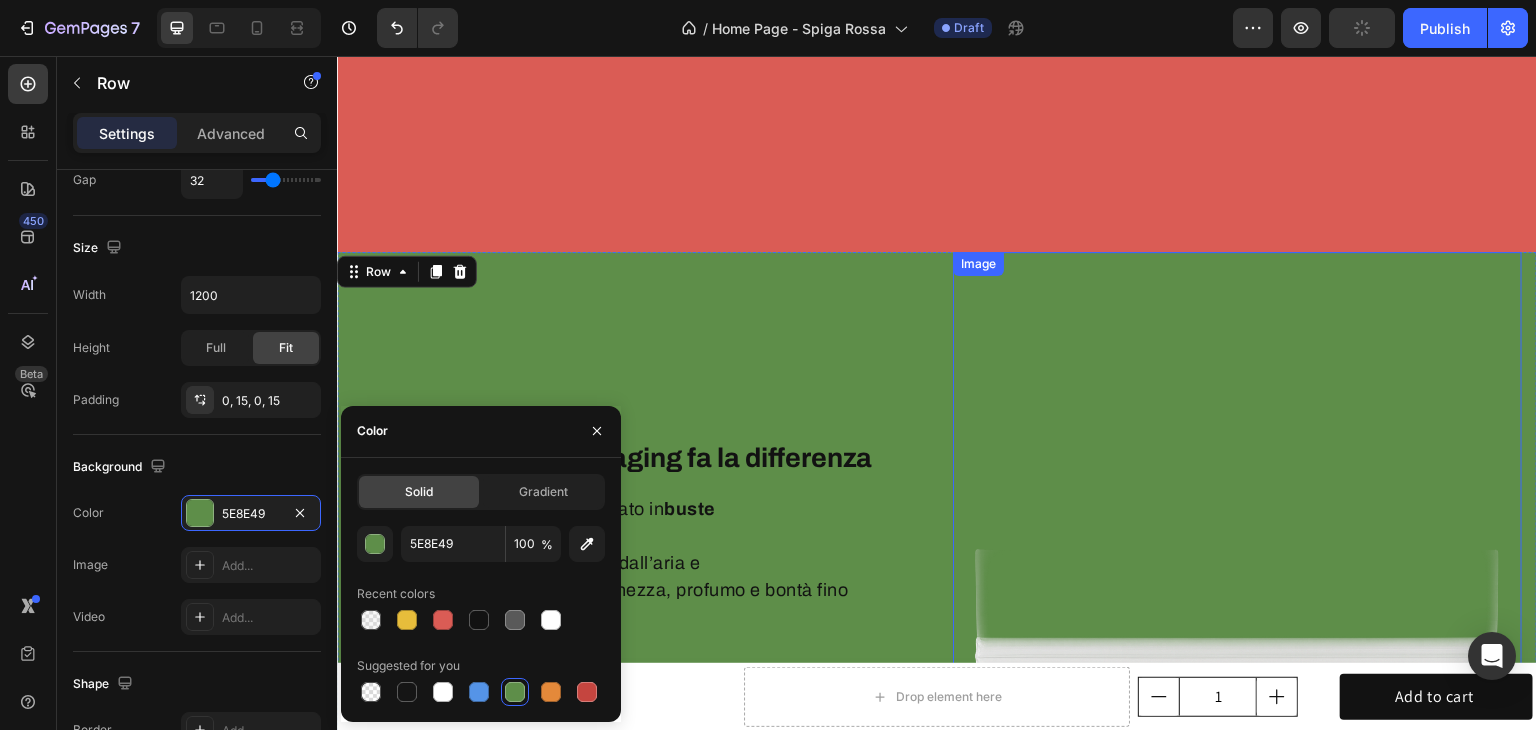 scroll, scrollTop: 5300, scrollLeft: 0, axis: vertical 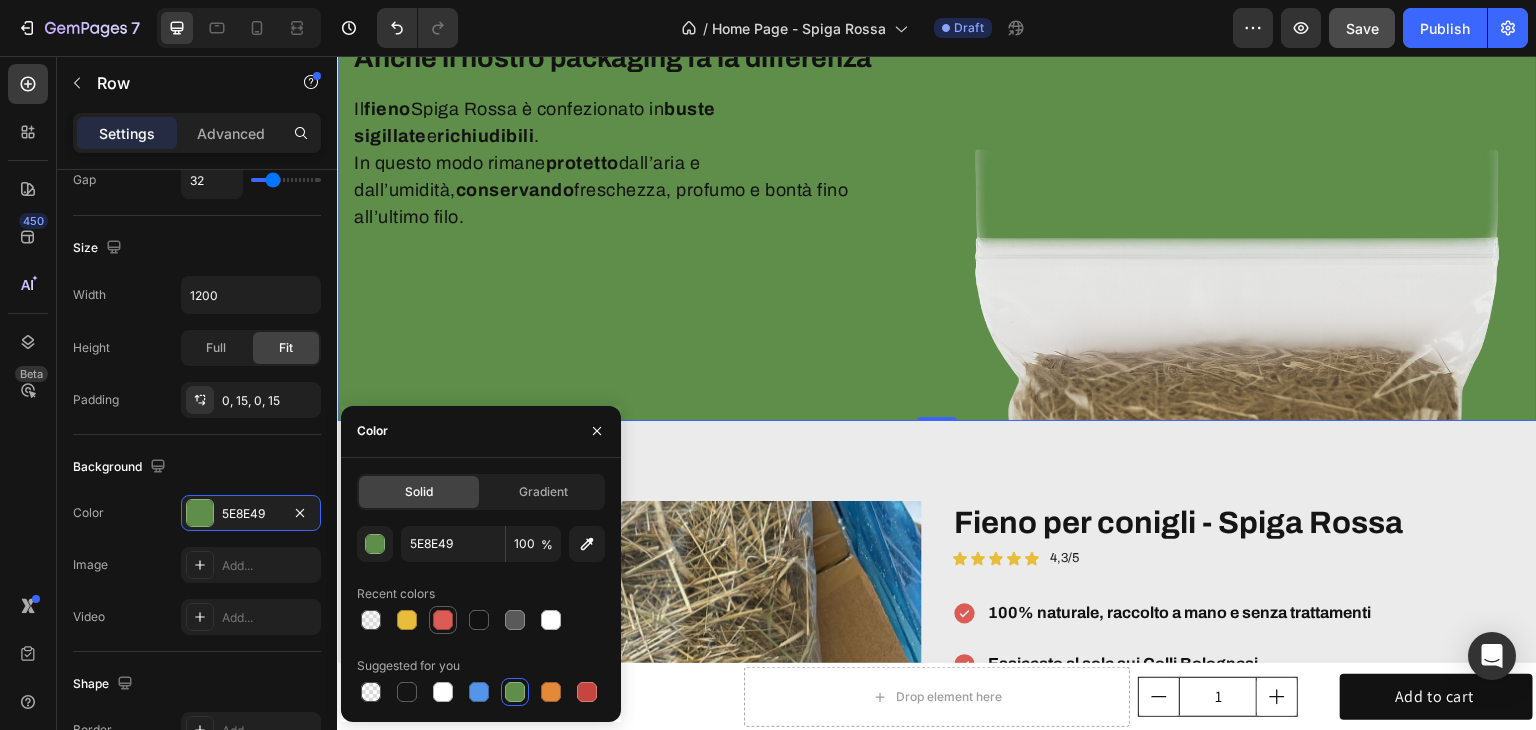click at bounding box center [443, 620] 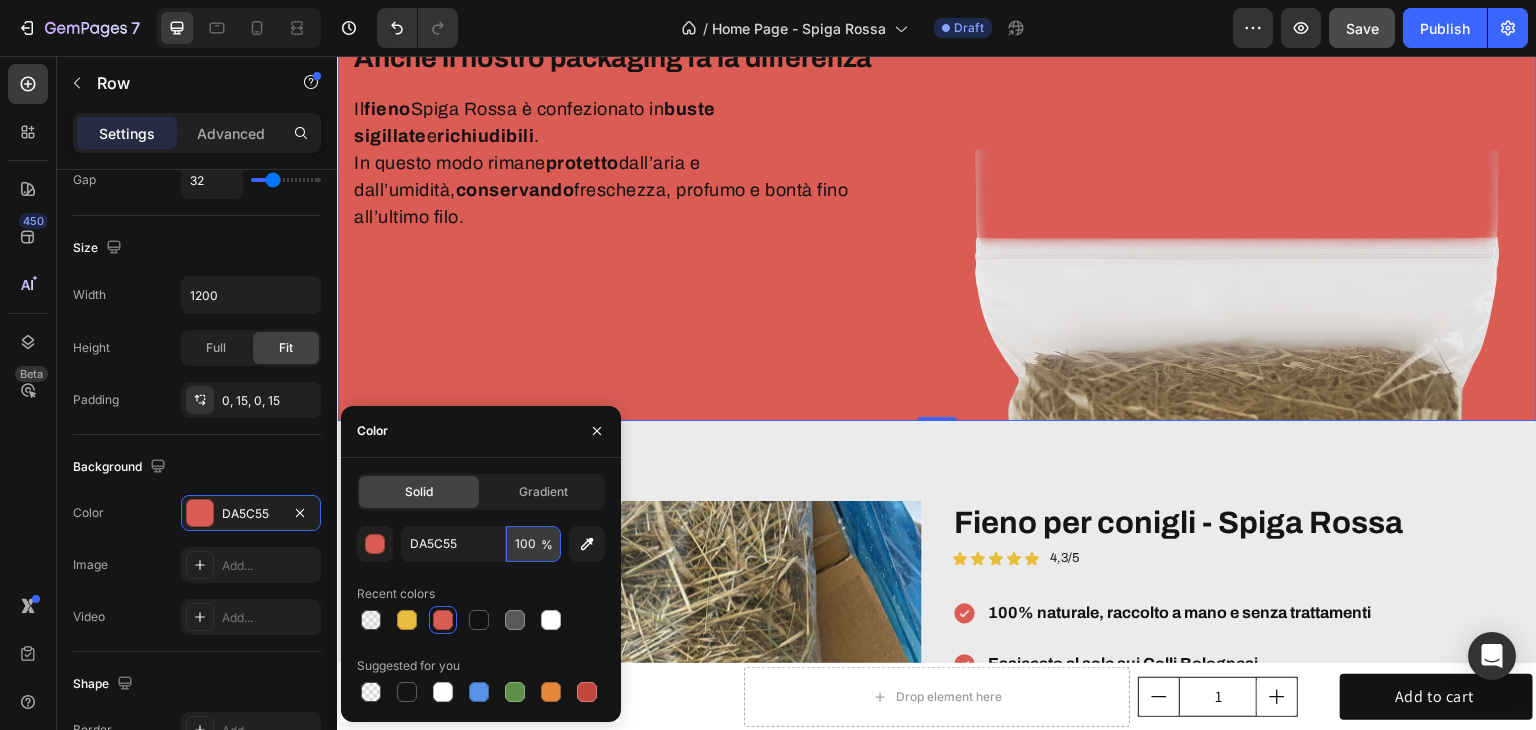 click on "100" at bounding box center [533, 544] 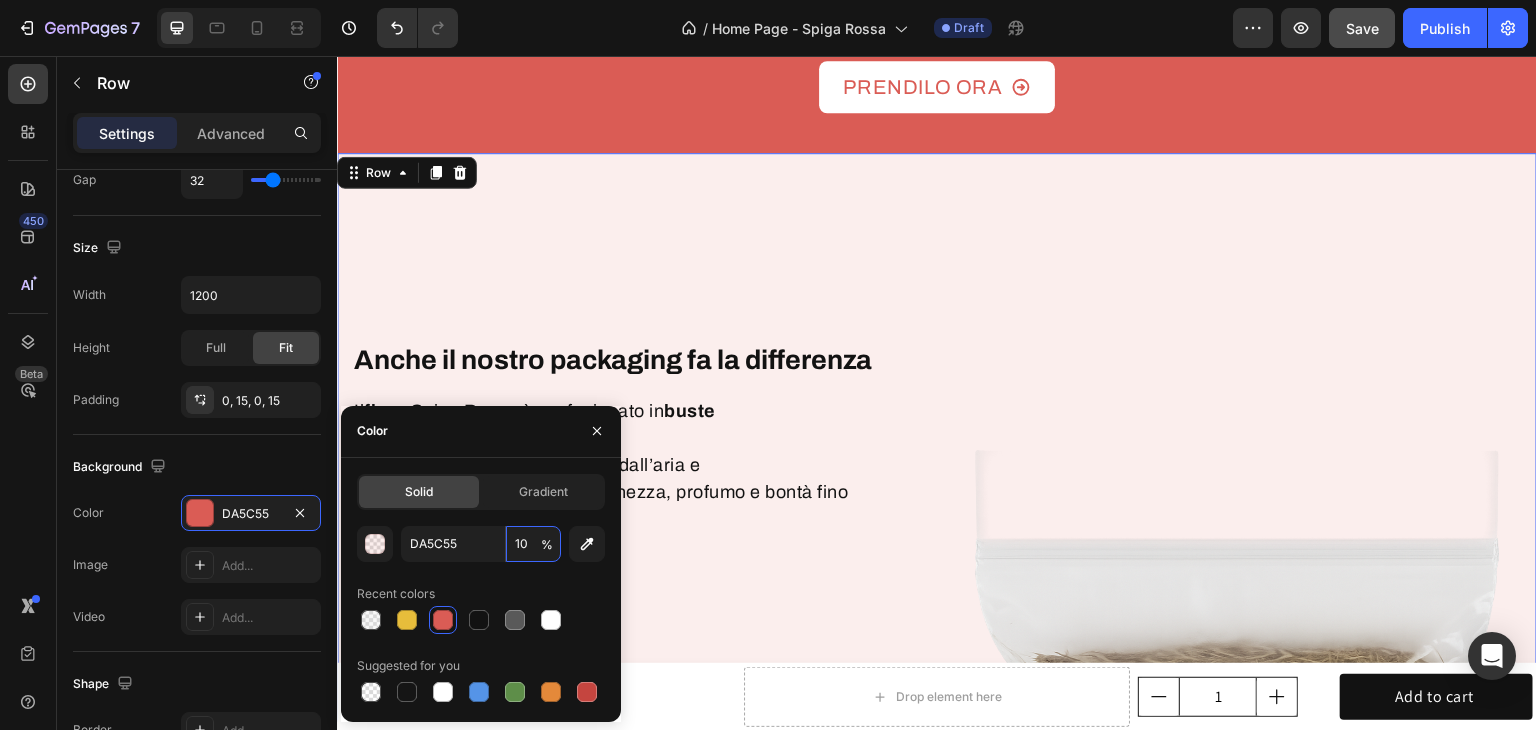 scroll, scrollTop: 5100, scrollLeft: 0, axis: vertical 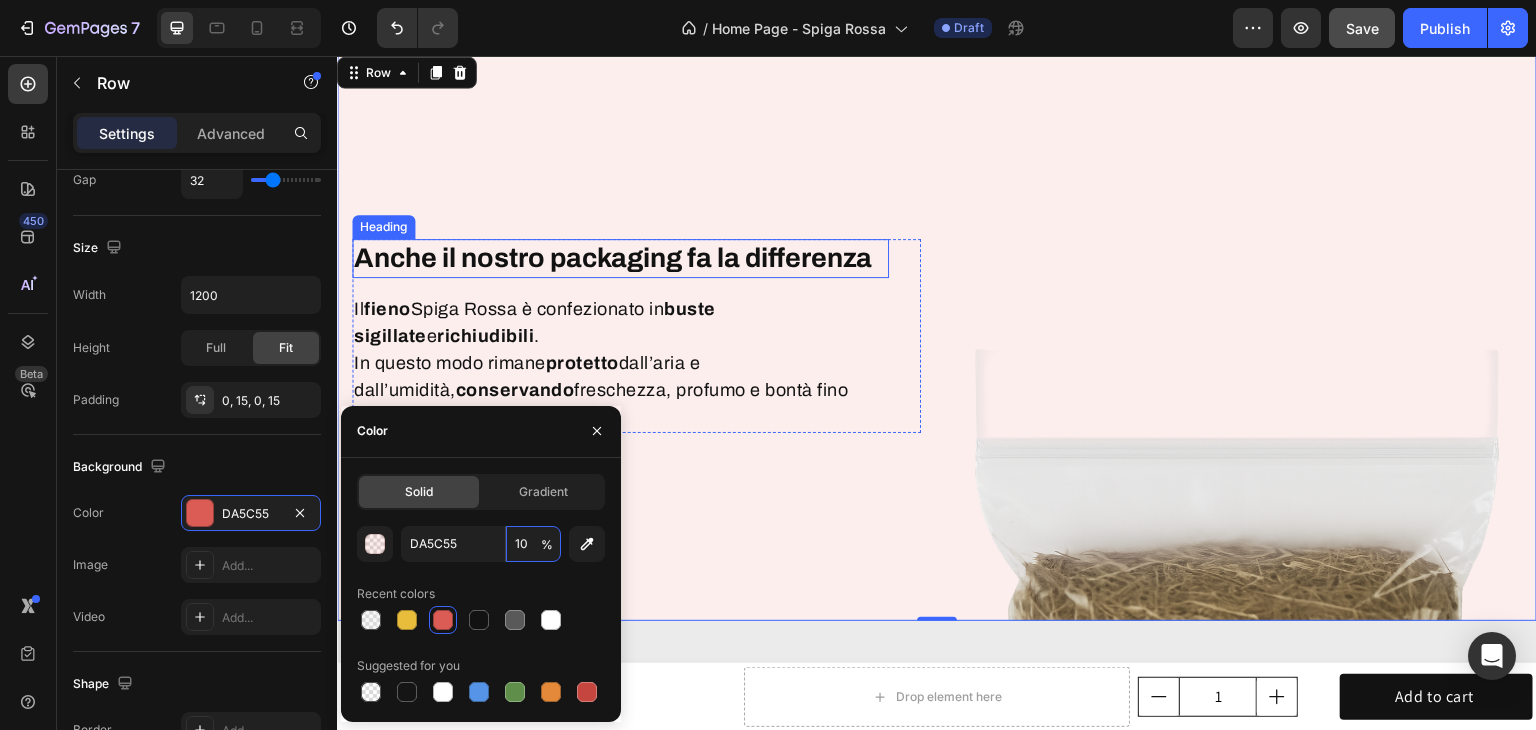type on "1" 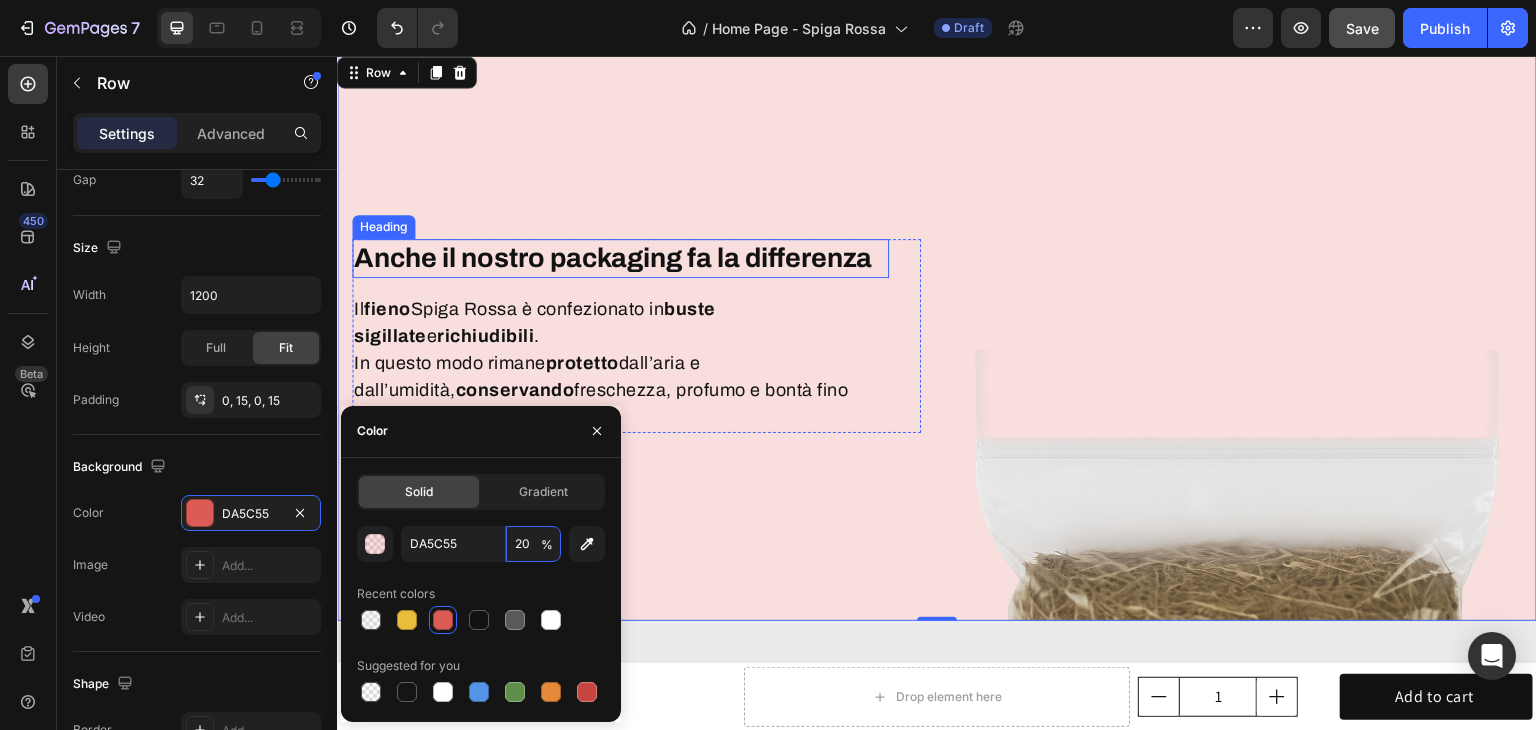 type on "2" 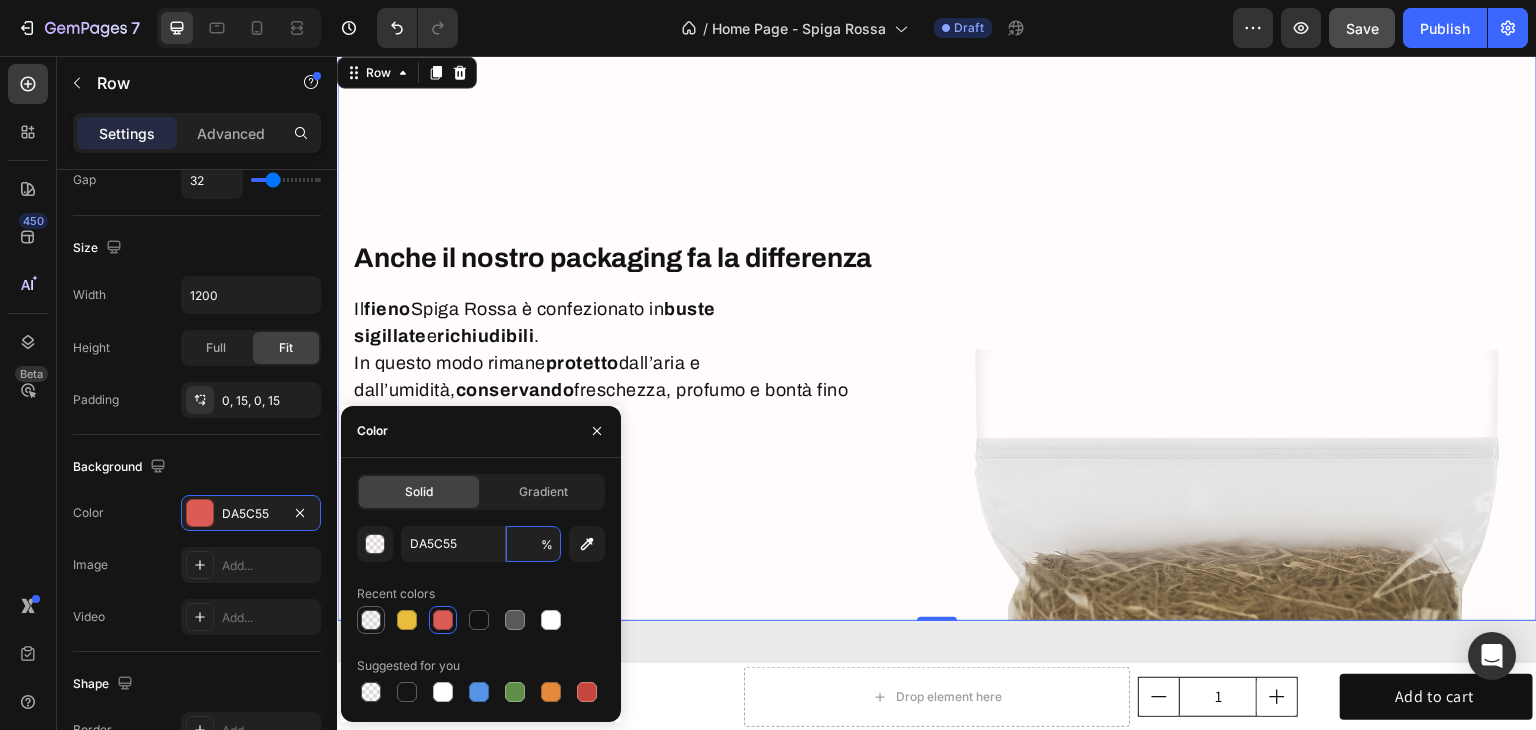 type 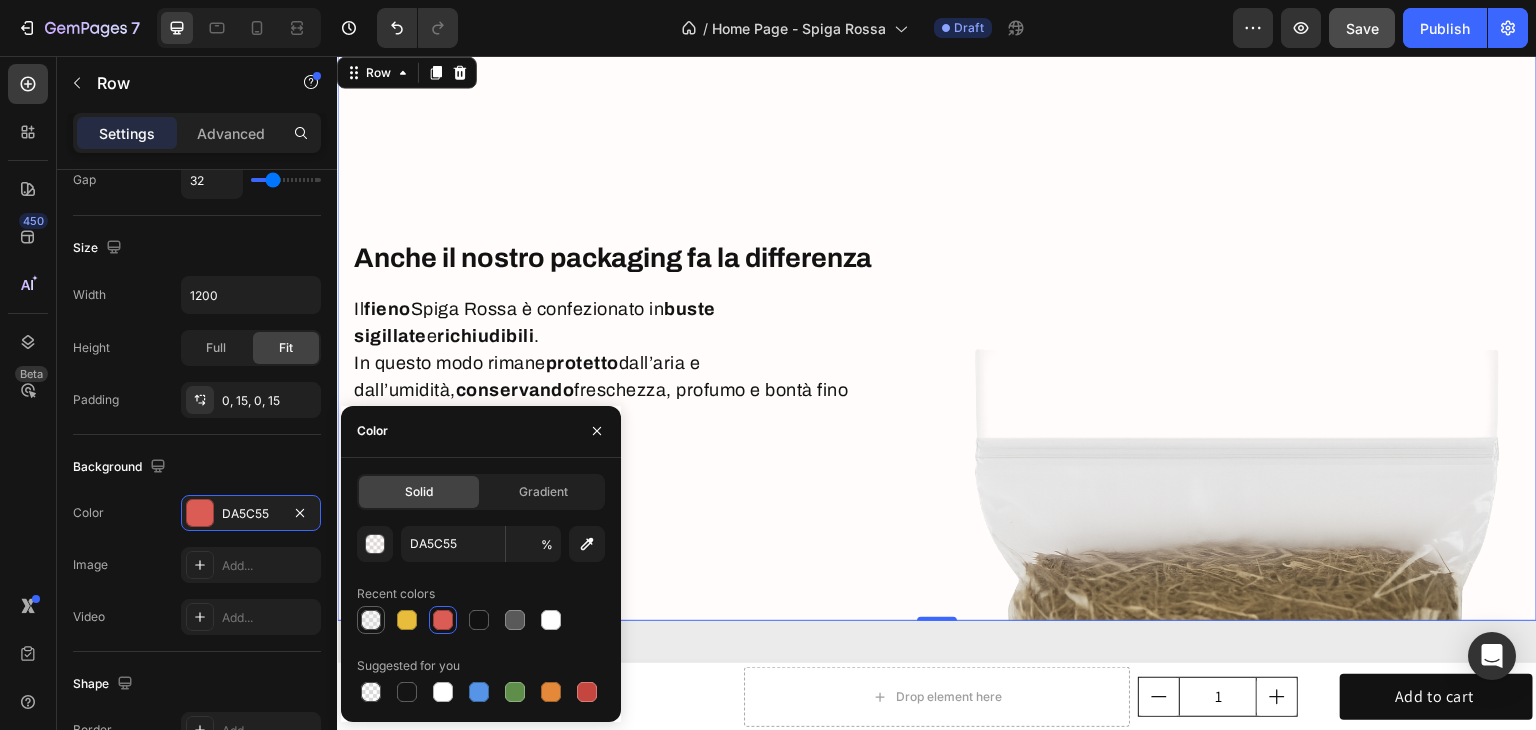 click at bounding box center (371, 620) 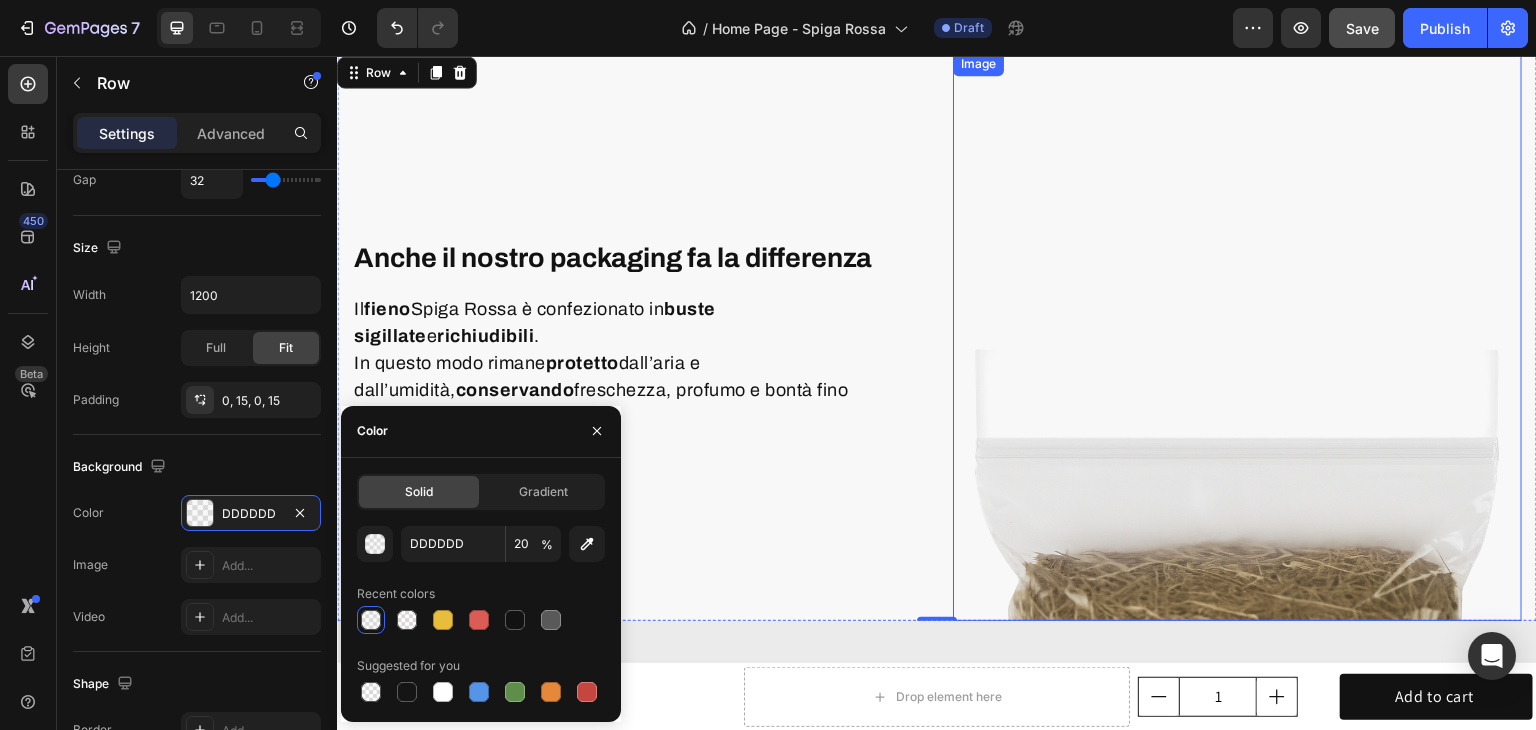 click at bounding box center [1237, 336] 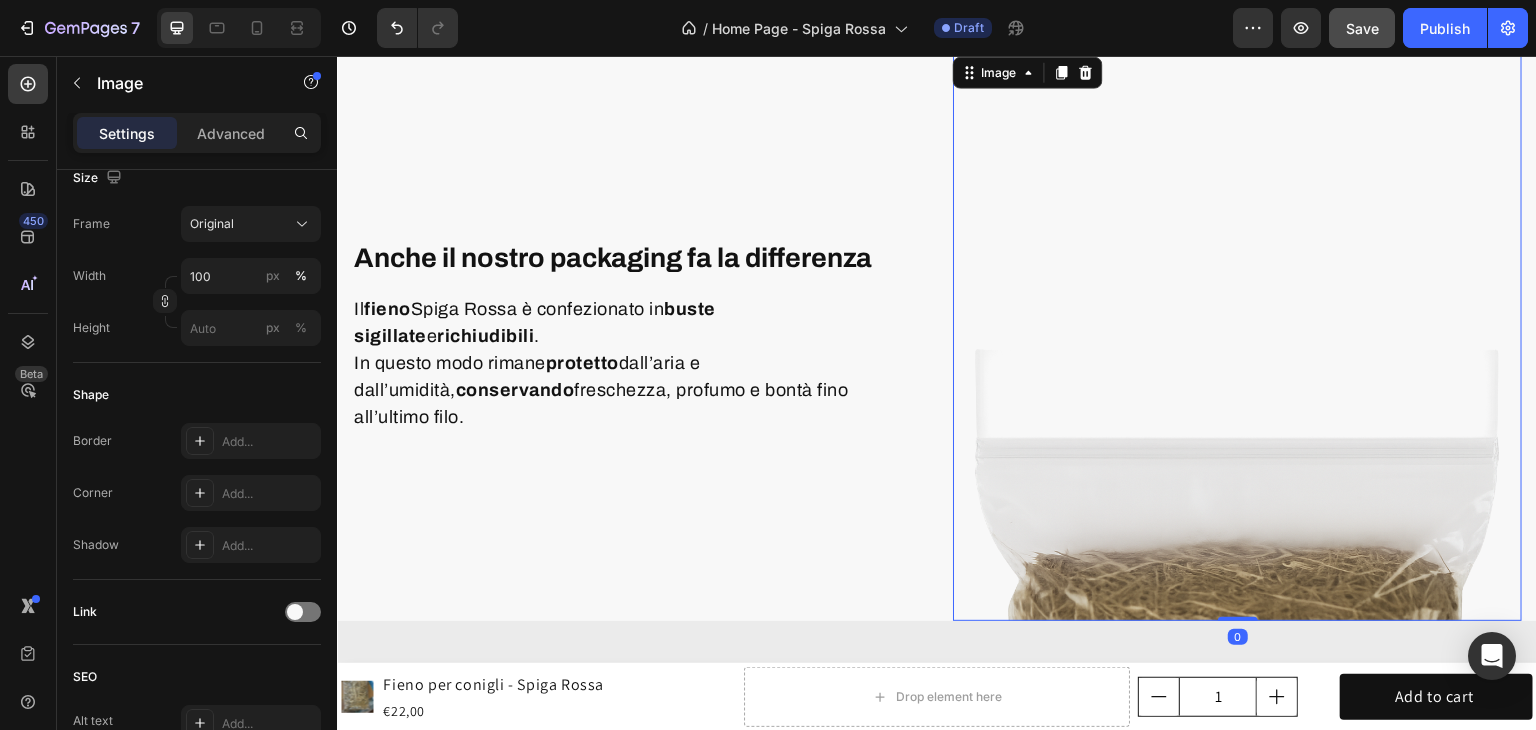 scroll, scrollTop: 0, scrollLeft: 0, axis: both 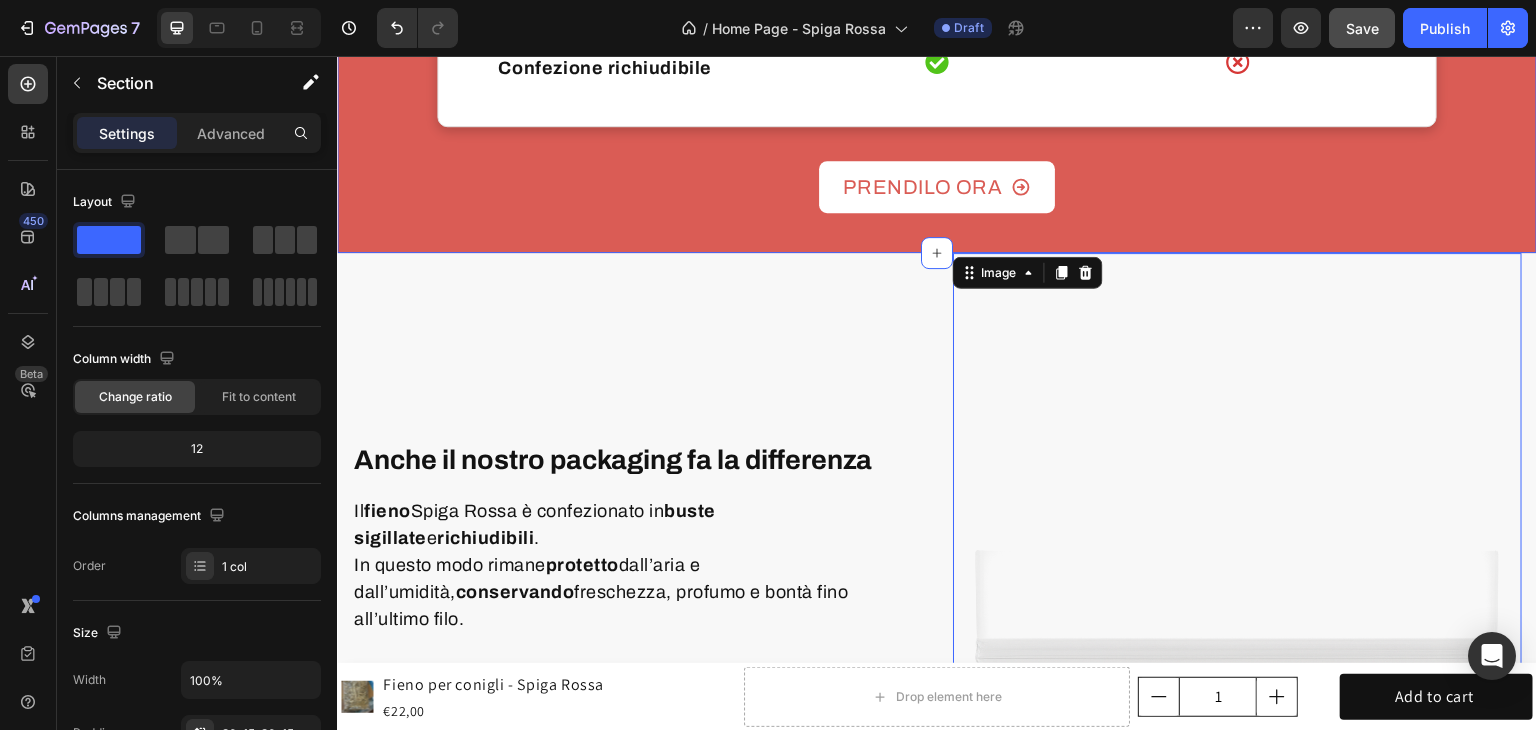 click on "Il confronto che nessun fieno vuole farti vedere Heading I fieni industriali sono trattati, meccanizzati e pieni di scorciatoie. Scopri il nostro fieno: naturale, raccolto a mano e sicuro per il tuo coniglio. Text Block Drop element here Image Image Spiga Rossa Text block Image Altri Fieni Text block Energy drink Text block Row Row Raccolto a mano Text block Icon Icon Row Row Senza pesticidi e chimica Text block Icon Icon Row Row Essiccazione naturale al sole Text block Icon Icon Row Row Processo industriale Text block Icon Icon Row Row Gambi lunghi e naturali Text block Icon Icon Row Row Confezione richiudibile Text block Icon Icon Row Row Row PRENDILO ORA Button Row" at bounding box center [937, -343] 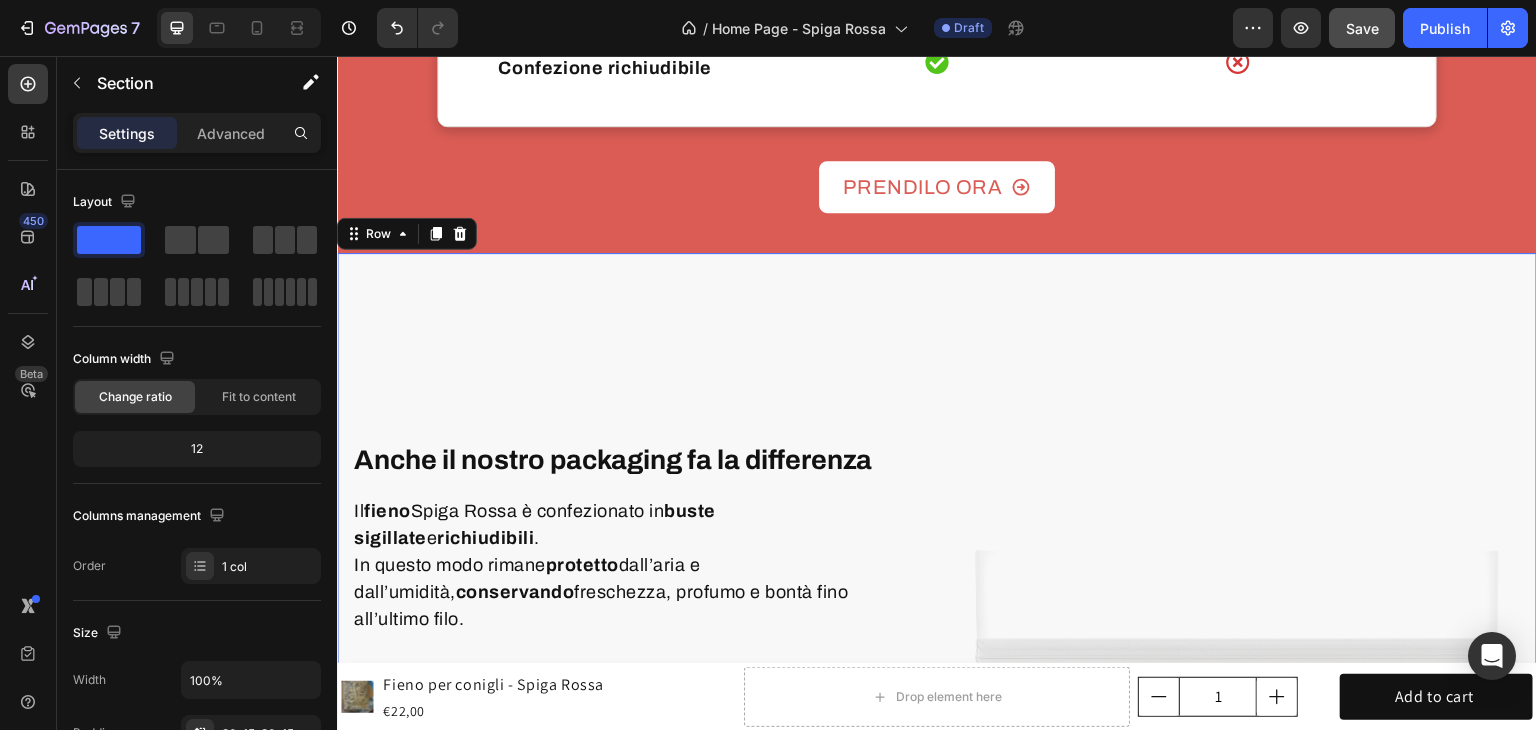 click on "Anche il nostro packaging fa la differenza Heading Il fieno Spiga Rossa è confezionato in buste sigillate e richiudibili . In questo modo rimane protetto dall’aria e dall’umidità, conservando freschezza, profumo e bontà fino all’ultimo filo. Text block Row" at bounding box center [636, 537] 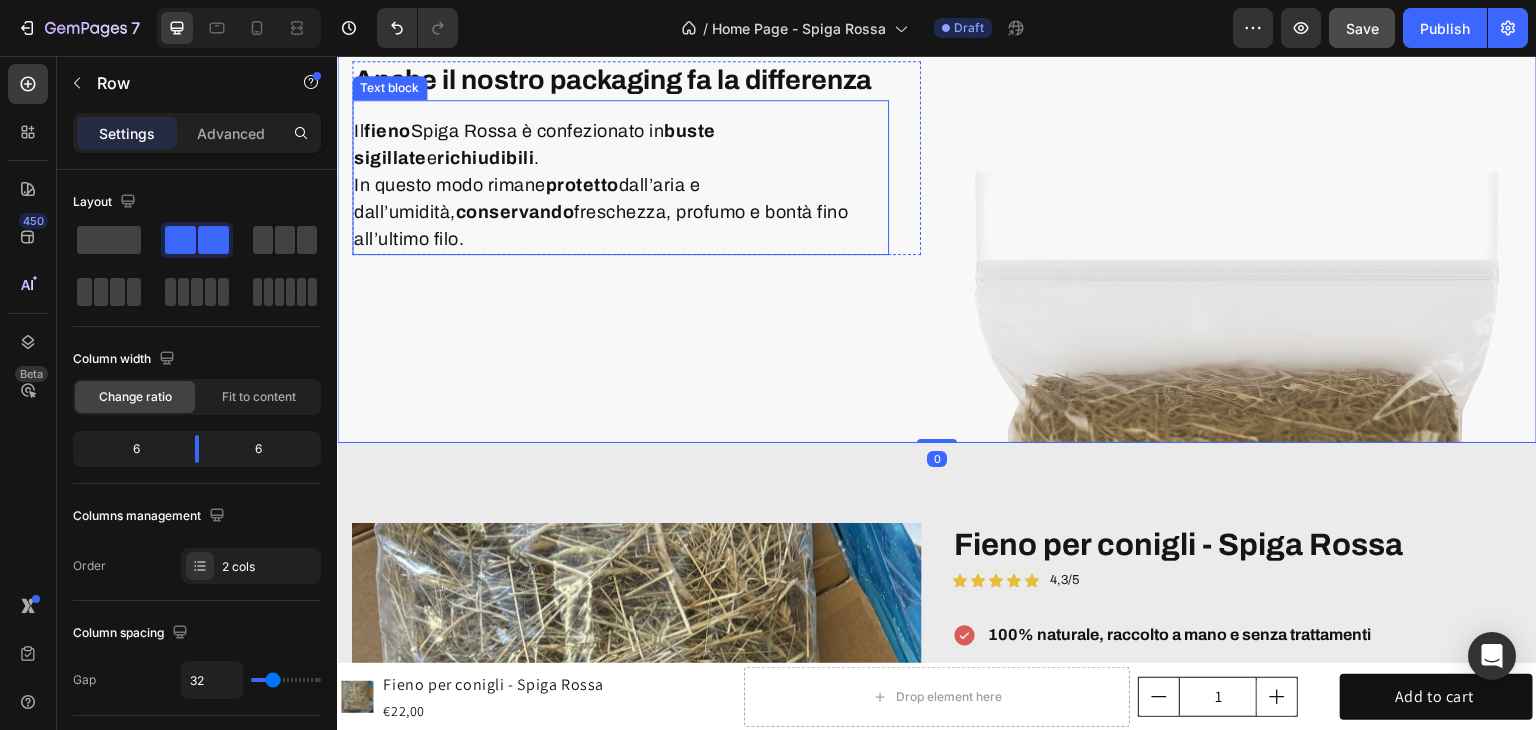 scroll, scrollTop: 5300, scrollLeft: 0, axis: vertical 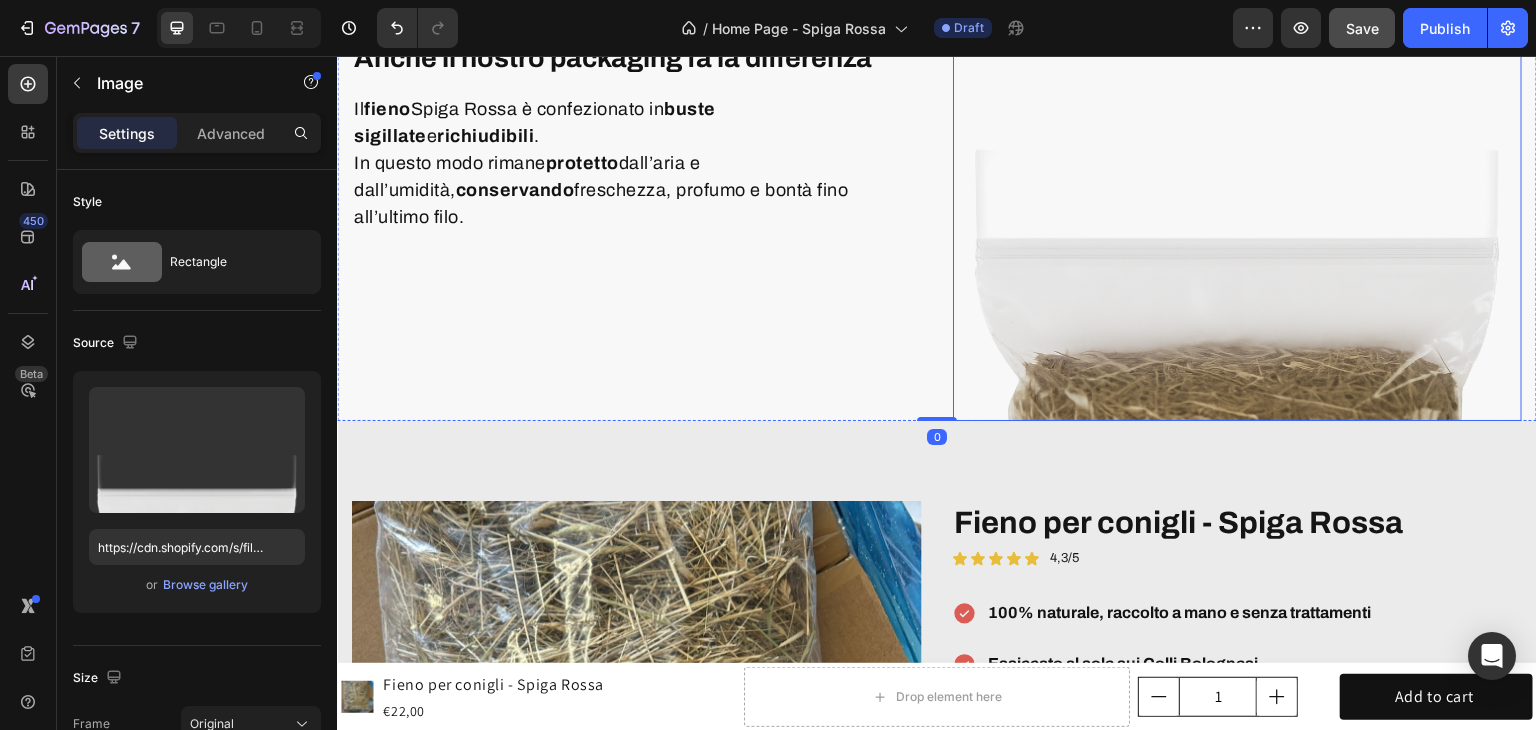 click at bounding box center [1237, 136] 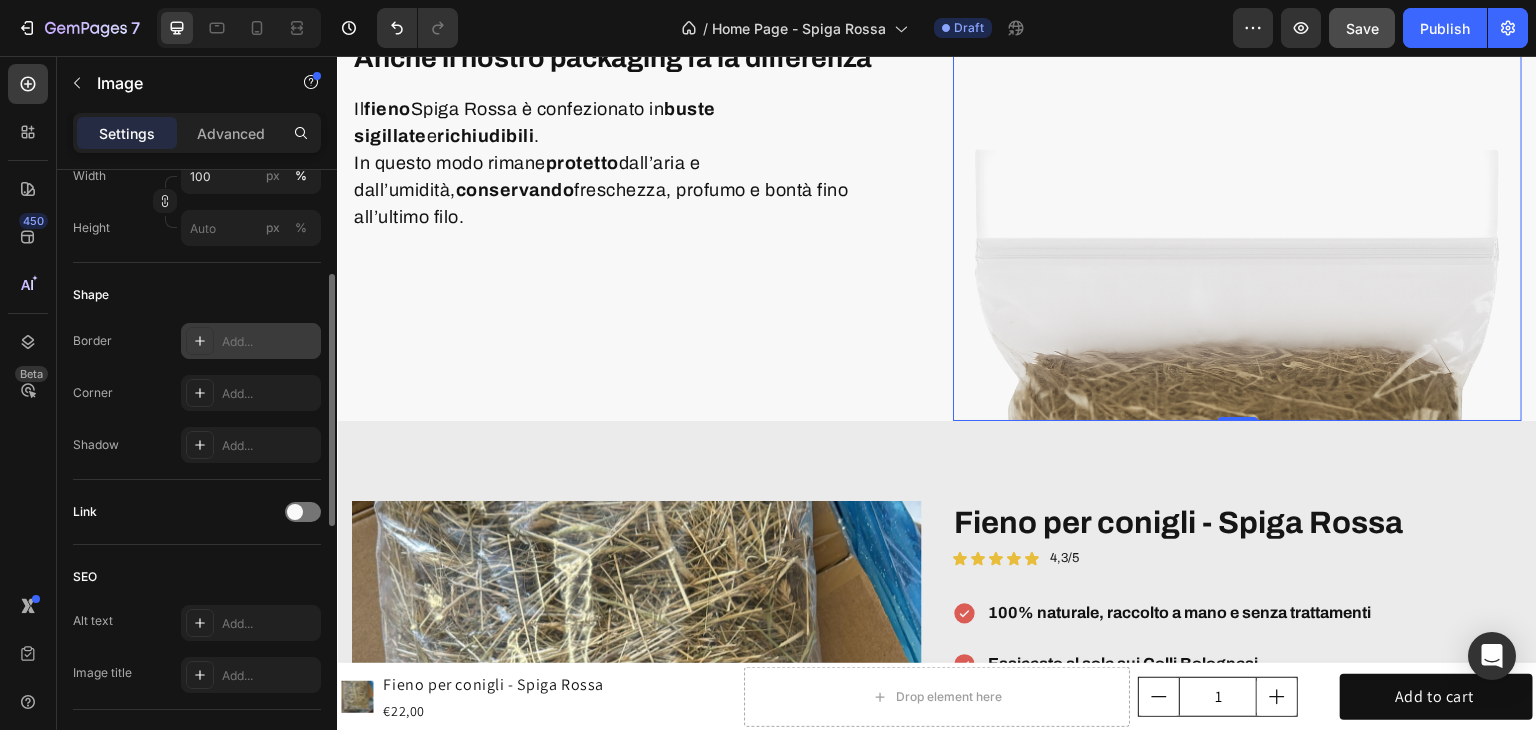 scroll, scrollTop: 500, scrollLeft: 0, axis: vertical 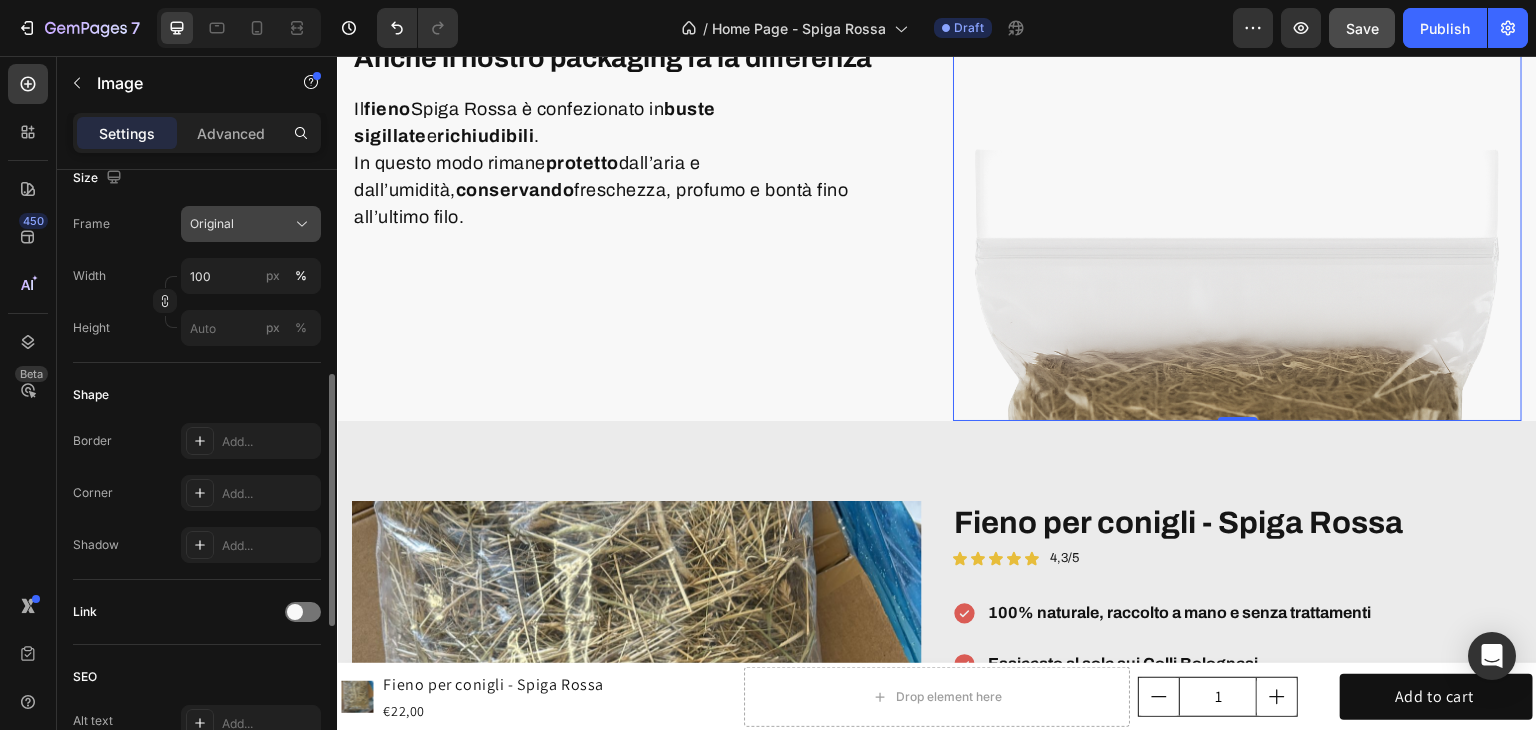 click on "Original" 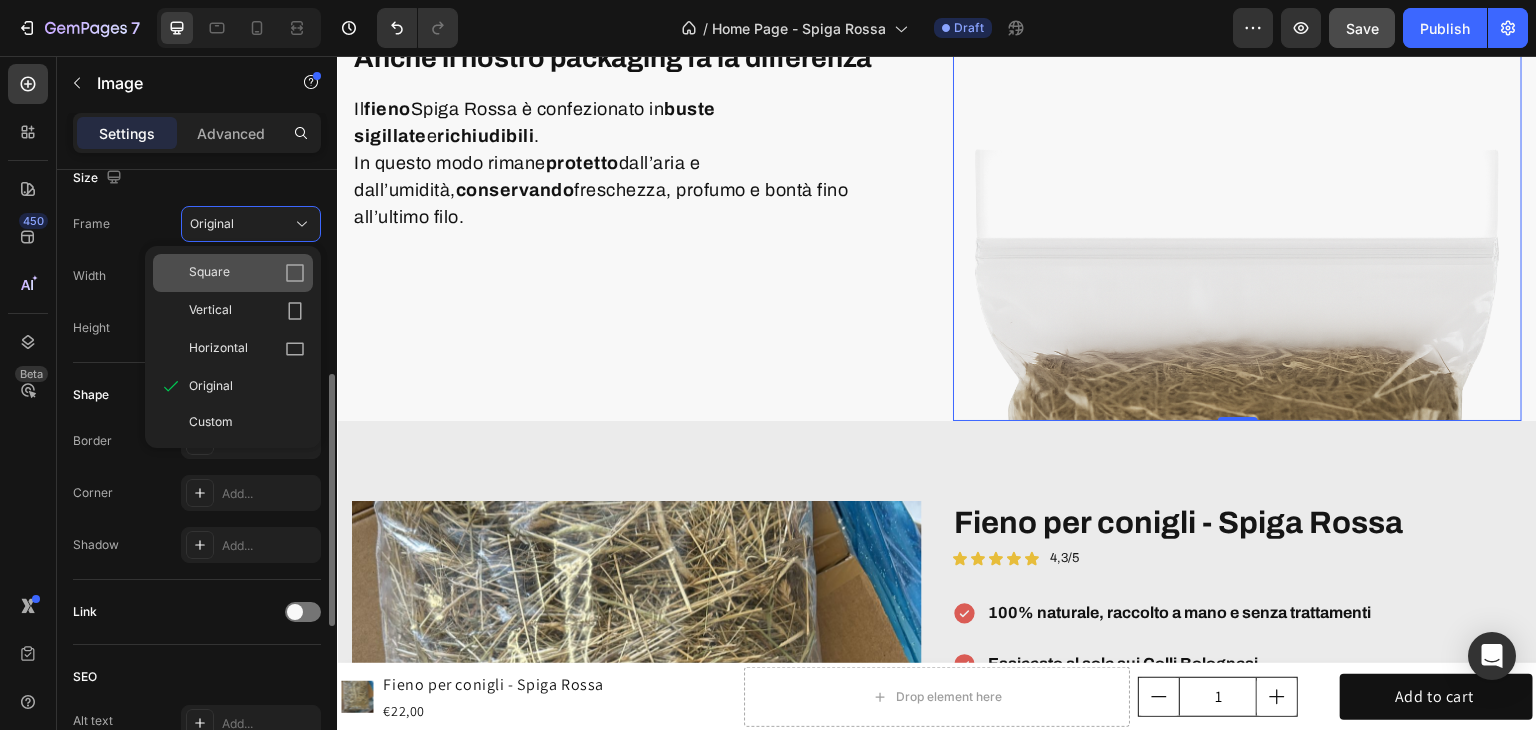 click on "Square" at bounding box center (247, 273) 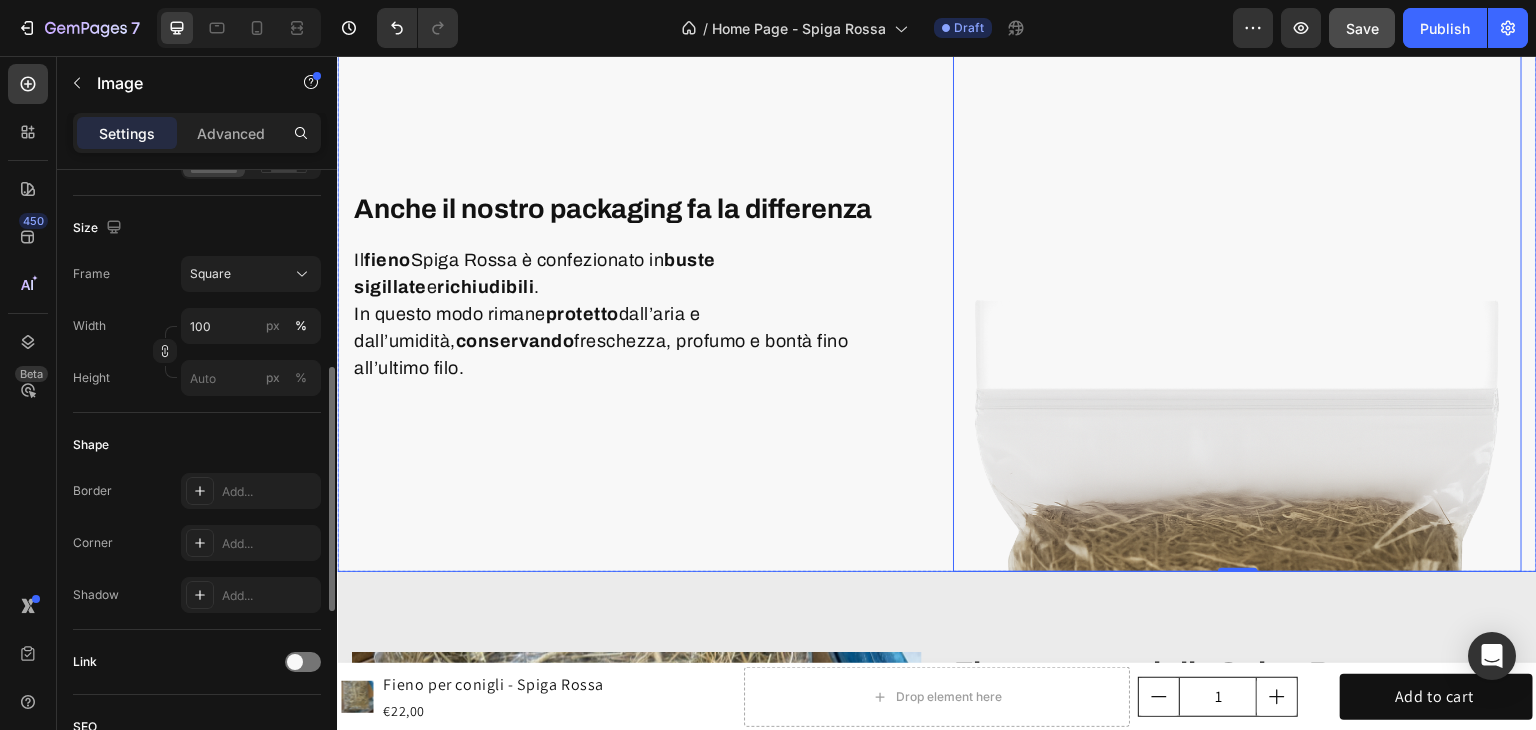 scroll, scrollTop: 5100, scrollLeft: 0, axis: vertical 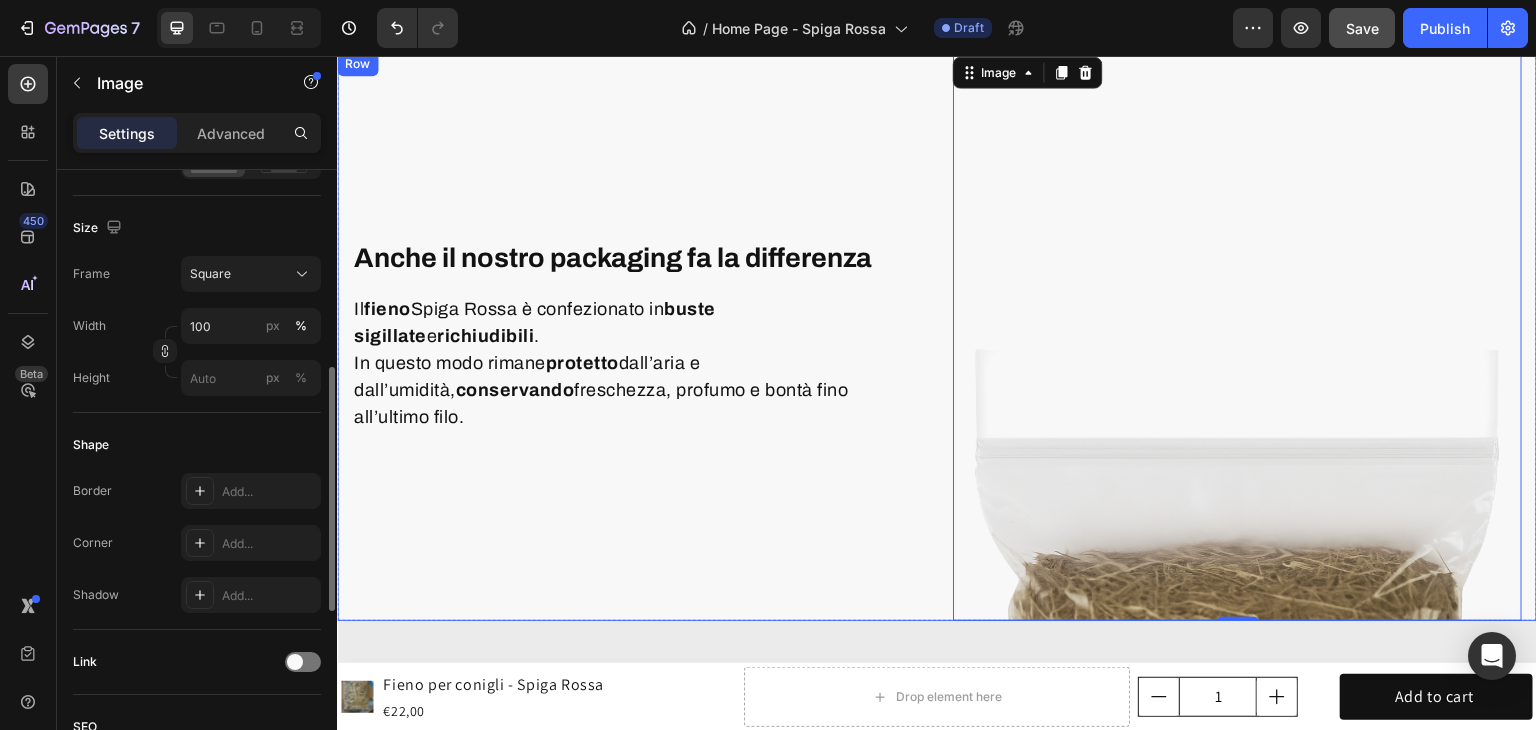 click on "Anche il nostro packaging fa la differenza Heading Il fieno Spiga Rossa è confezionato in buste sigillate e richiudibili . In questo modo rimane protetto dall’aria e dall’umidità, conservando freschezza, profumo e bontà fino all’ultimo filo. Text block Row" at bounding box center (636, 336) 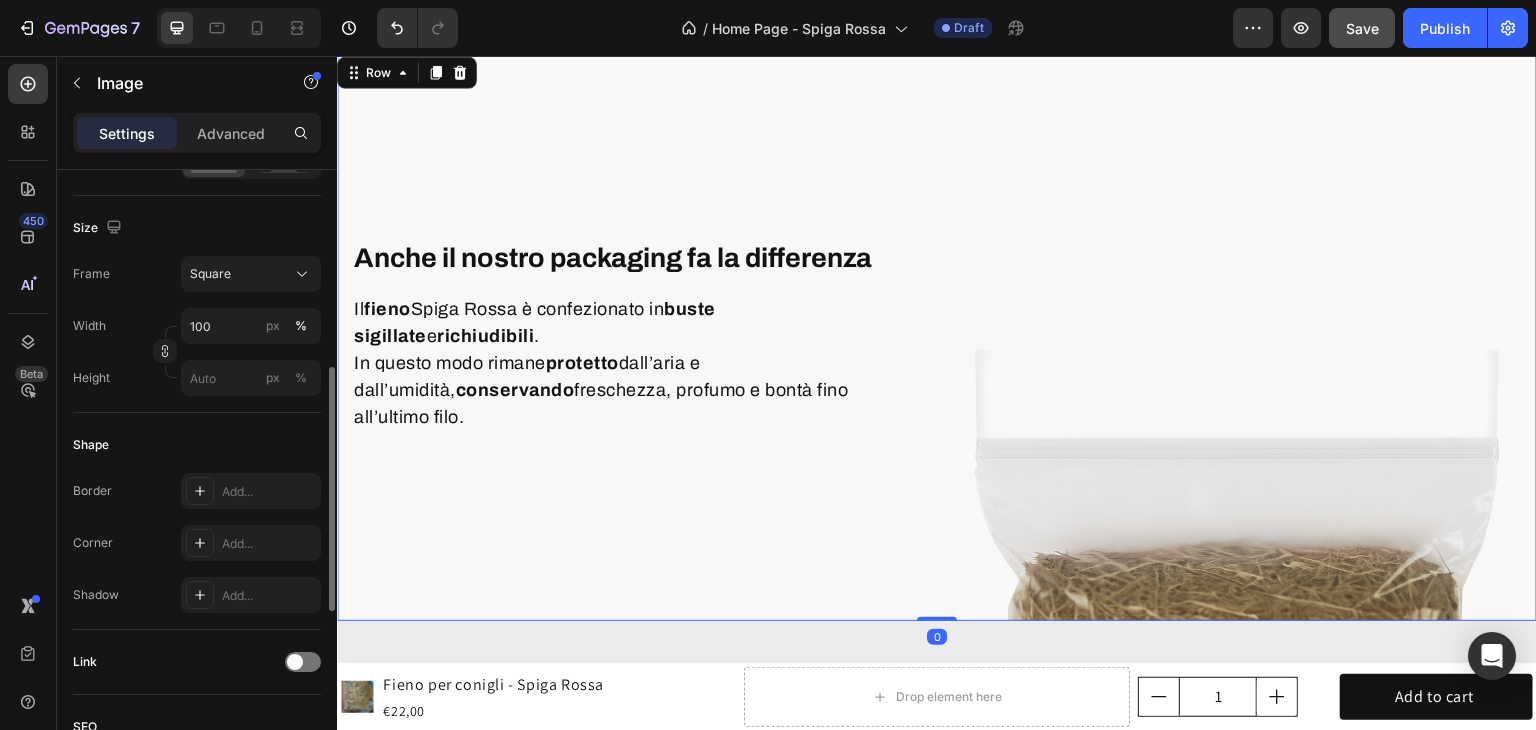 scroll, scrollTop: 0, scrollLeft: 0, axis: both 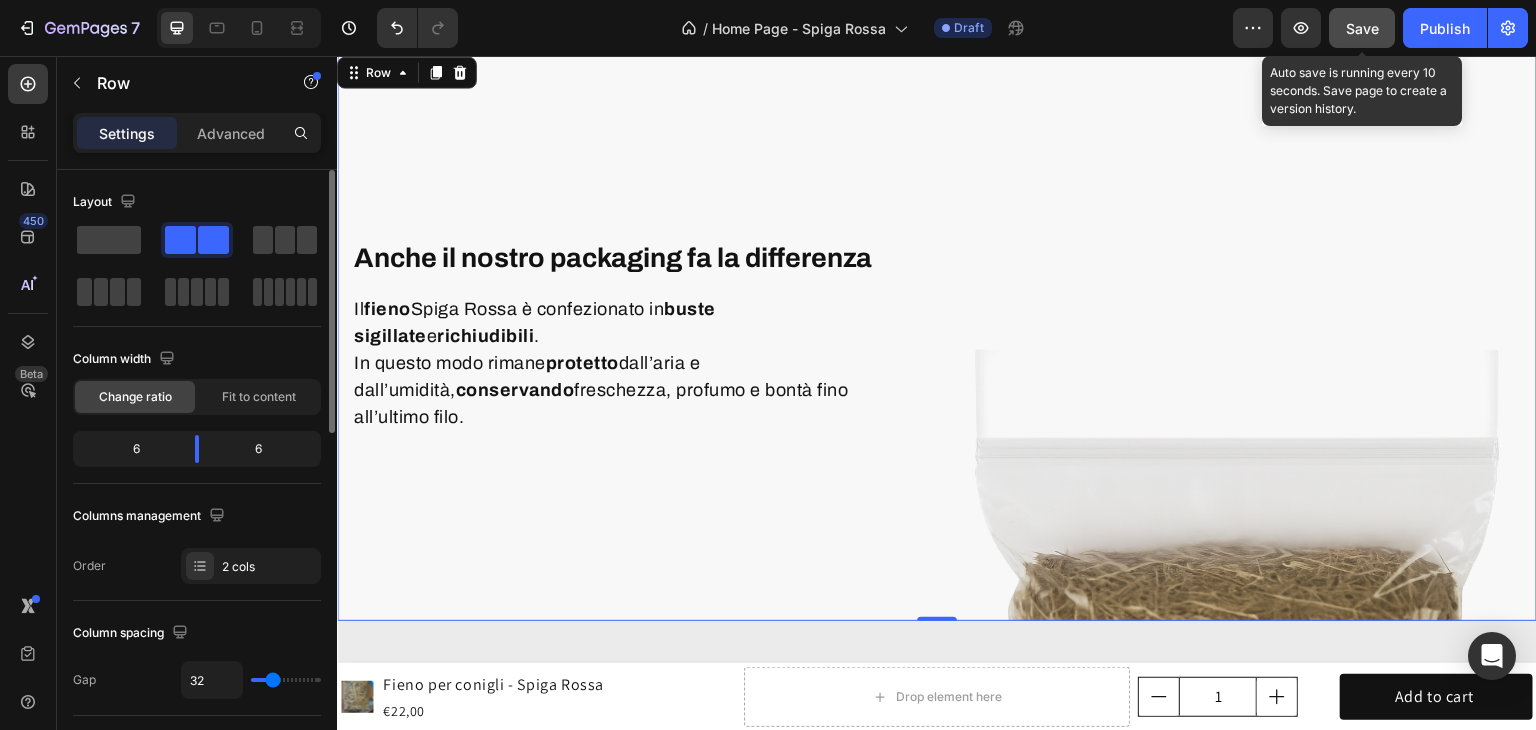 drag, startPoint x: 1387, startPoint y: 28, endPoint x: 677, endPoint y: 20, distance: 710.04504 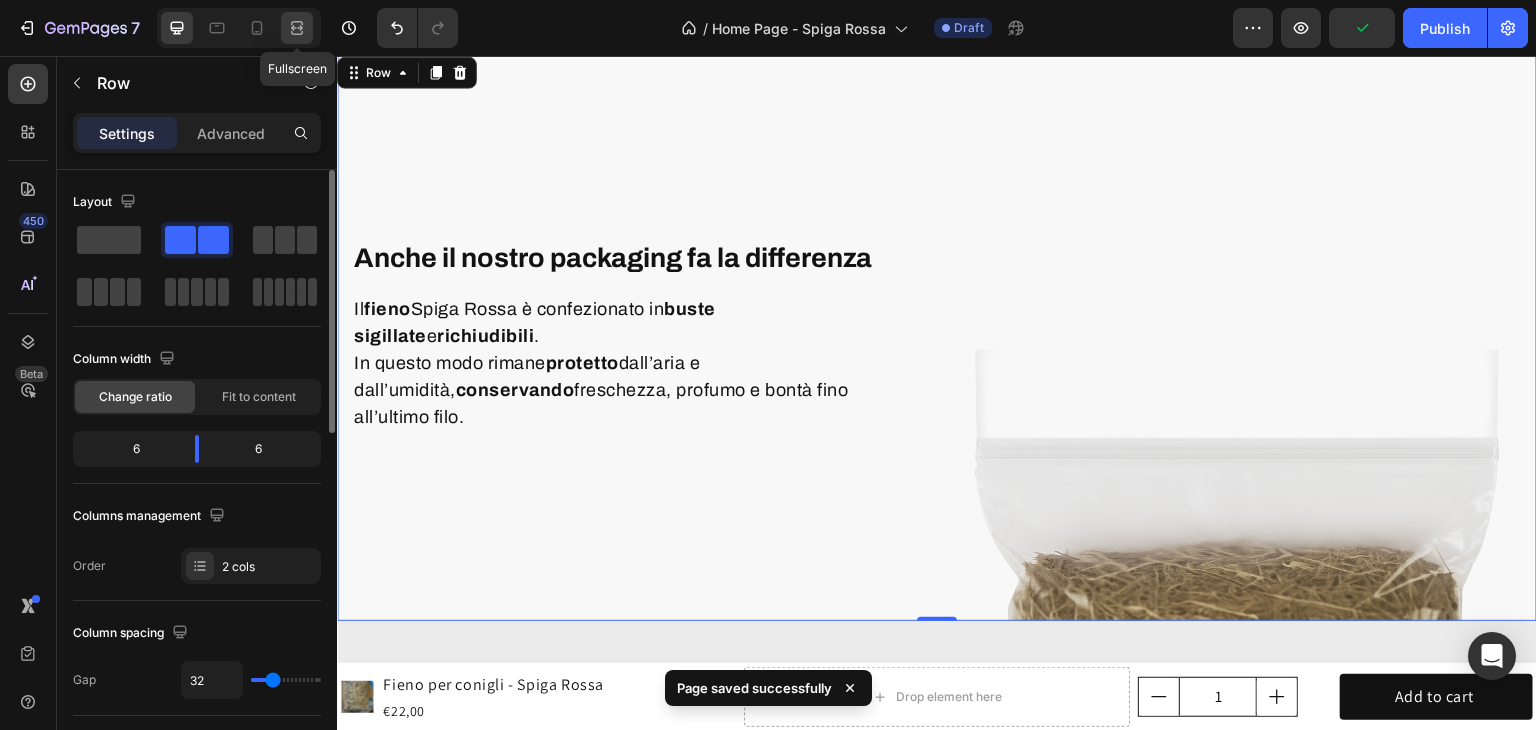 click 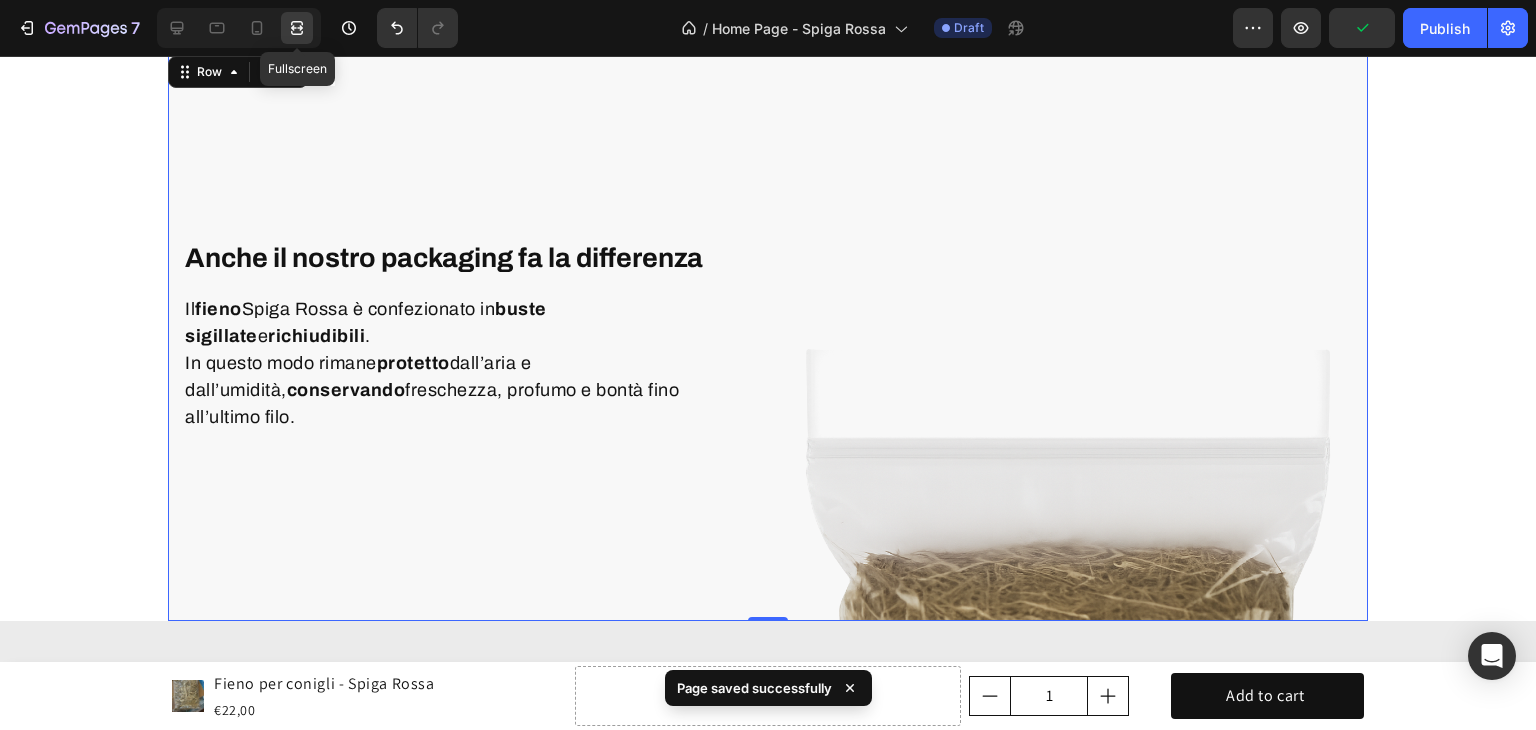 scroll, scrollTop: 5104, scrollLeft: 0, axis: vertical 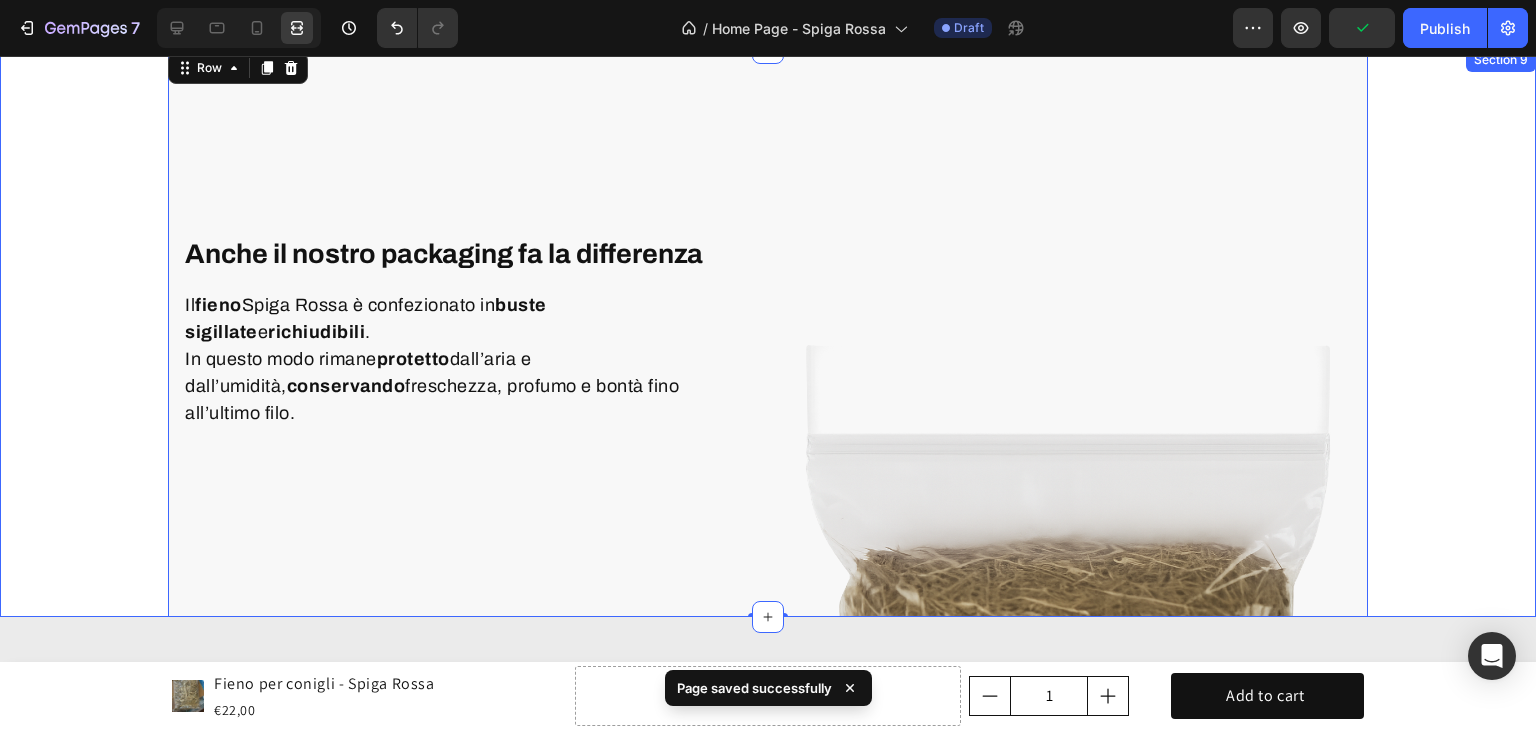 click on "Anche il nostro packaging fa la differenza Heading Il fieno Spiga Rossa è confezionato in buste sigillate e richiudibili . In questo modo rimane protetto dall’aria e dall’umidità, conservando freschezza, profumo e bontà fino all’ultimo filo. Text block Row Image Row 0" at bounding box center [768, 332] 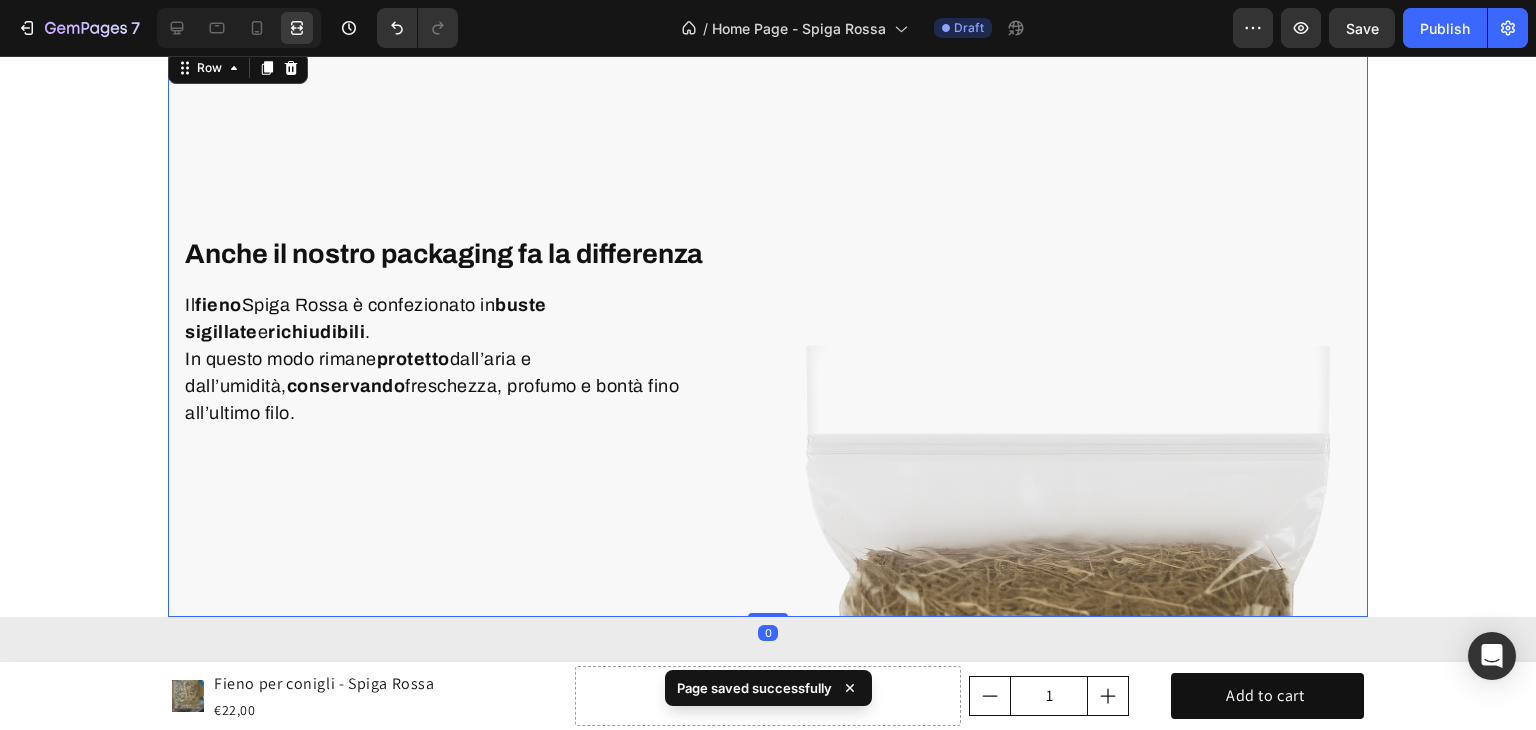 click on "Anche il nostro packaging fa la differenza Heading Il fieno Spiga Rossa è confezionato in buste sigillate e richiudibili . In questo modo rimane protetto dall’aria e dall’umidità, conservando freschezza, profumo e bontà fino all’ultimo filo. Text block Row" at bounding box center [467, 332] 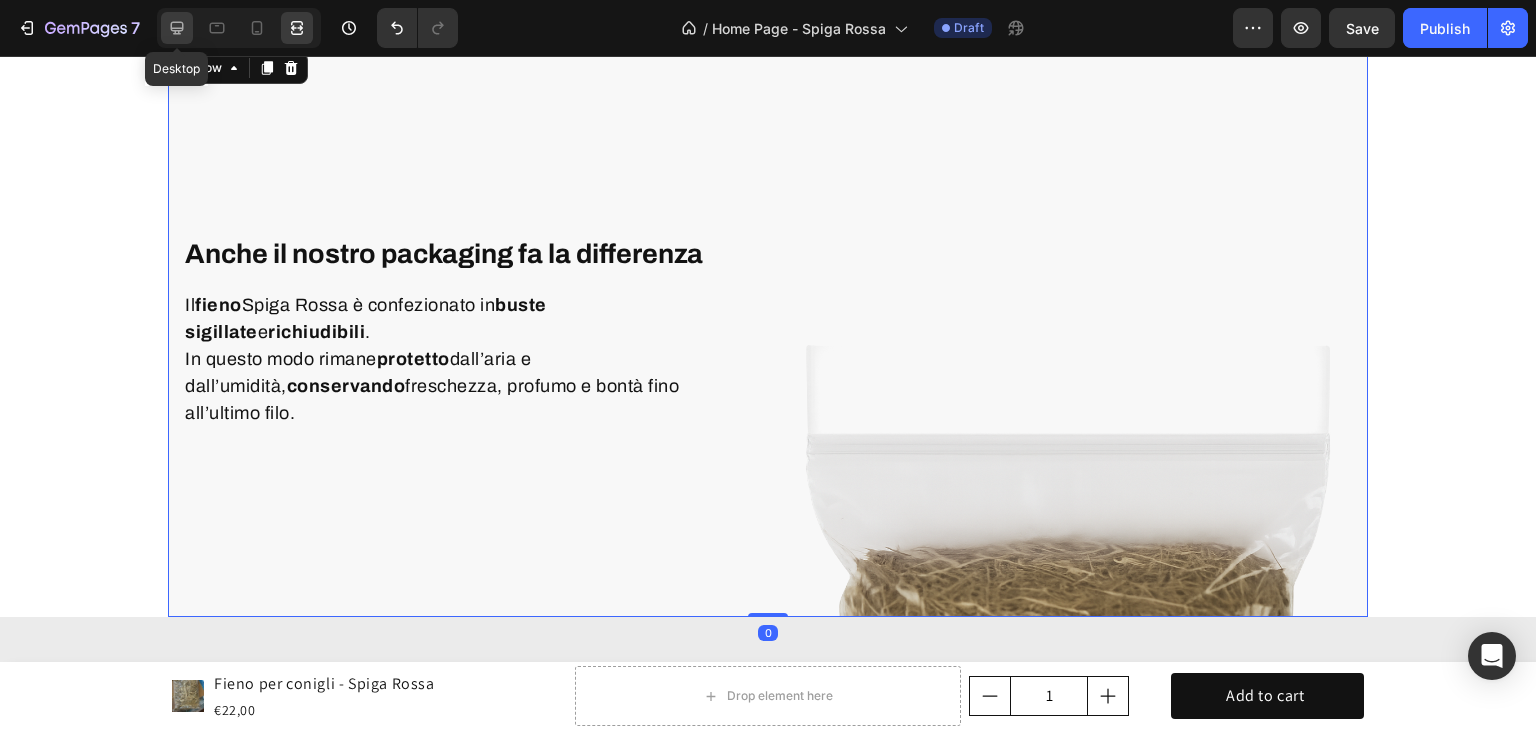 click 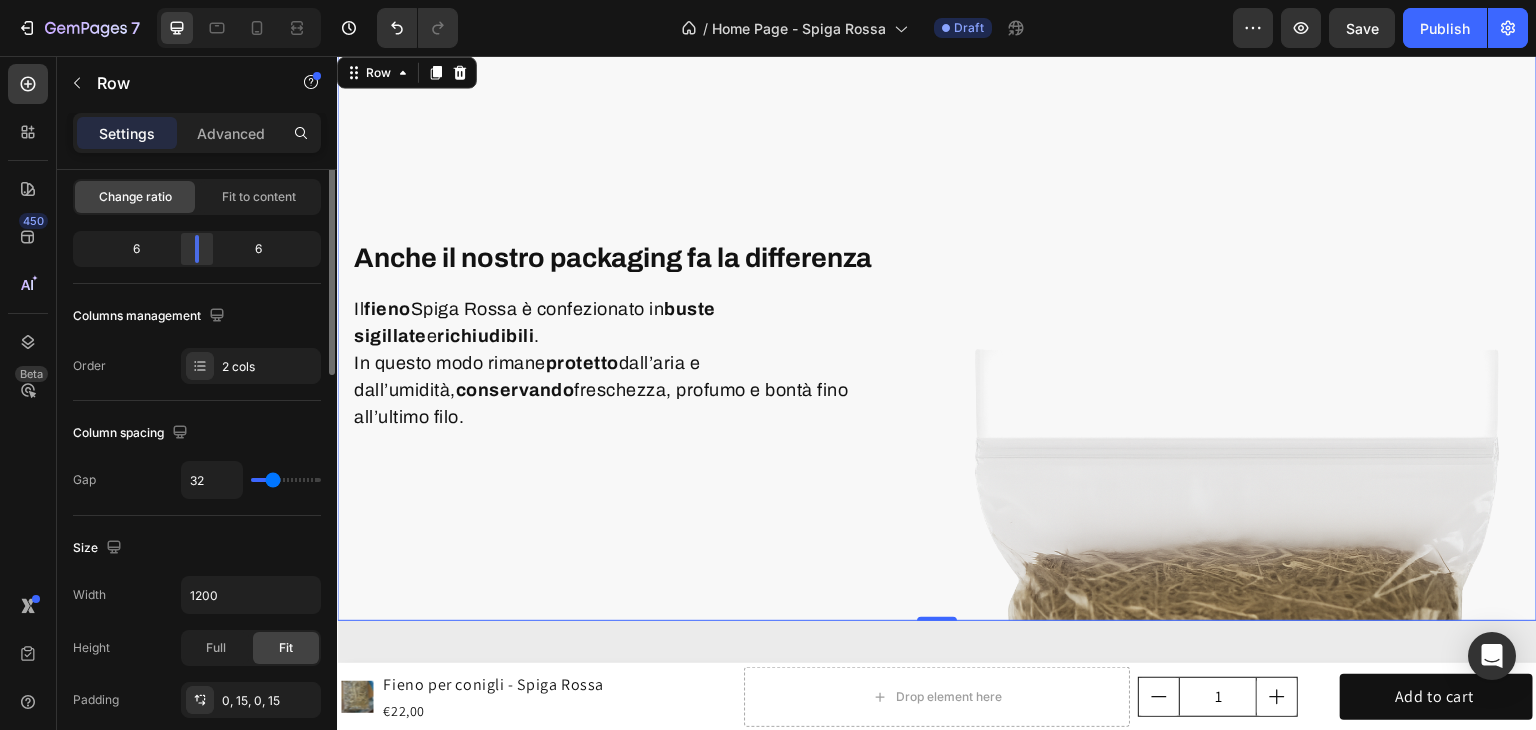 scroll, scrollTop: 300, scrollLeft: 0, axis: vertical 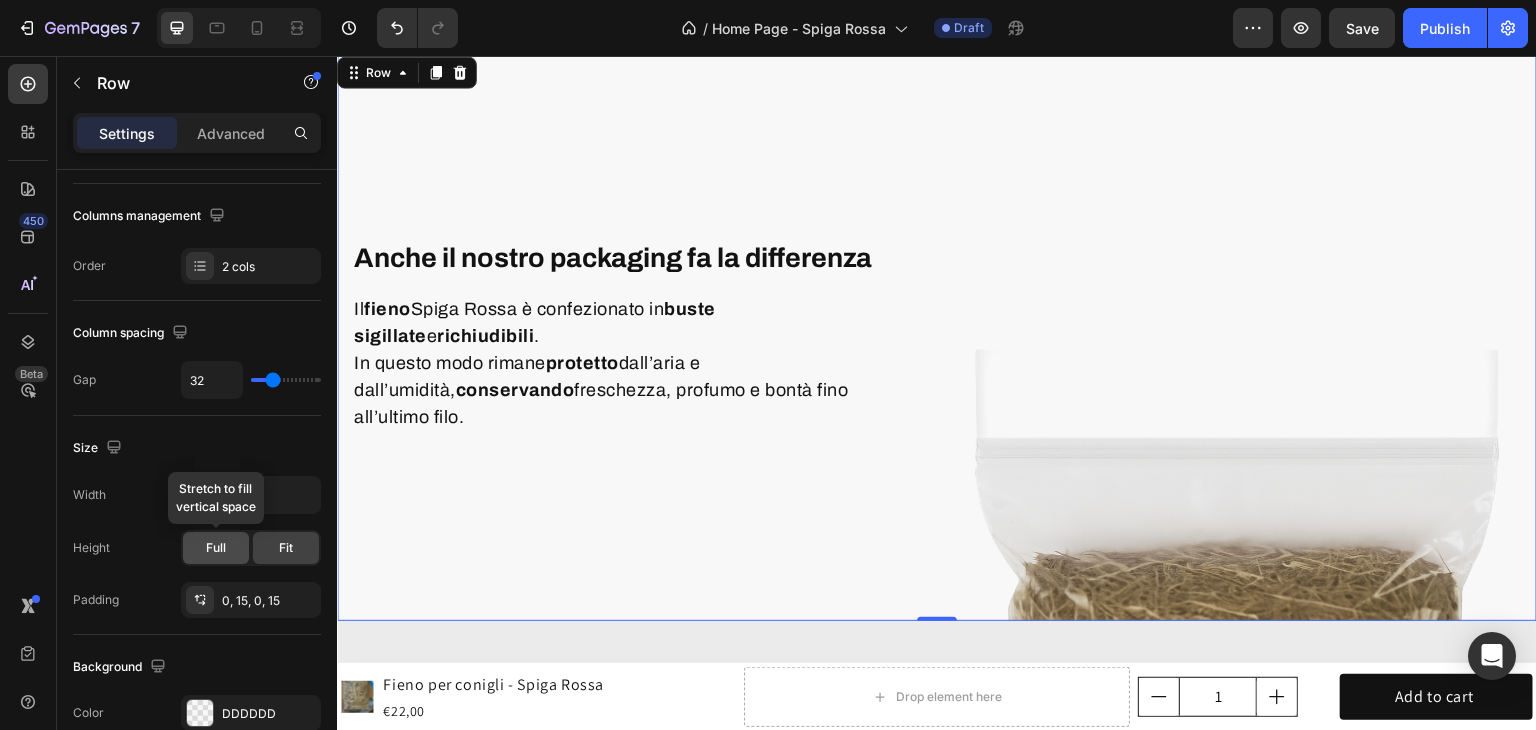 click on "Full" 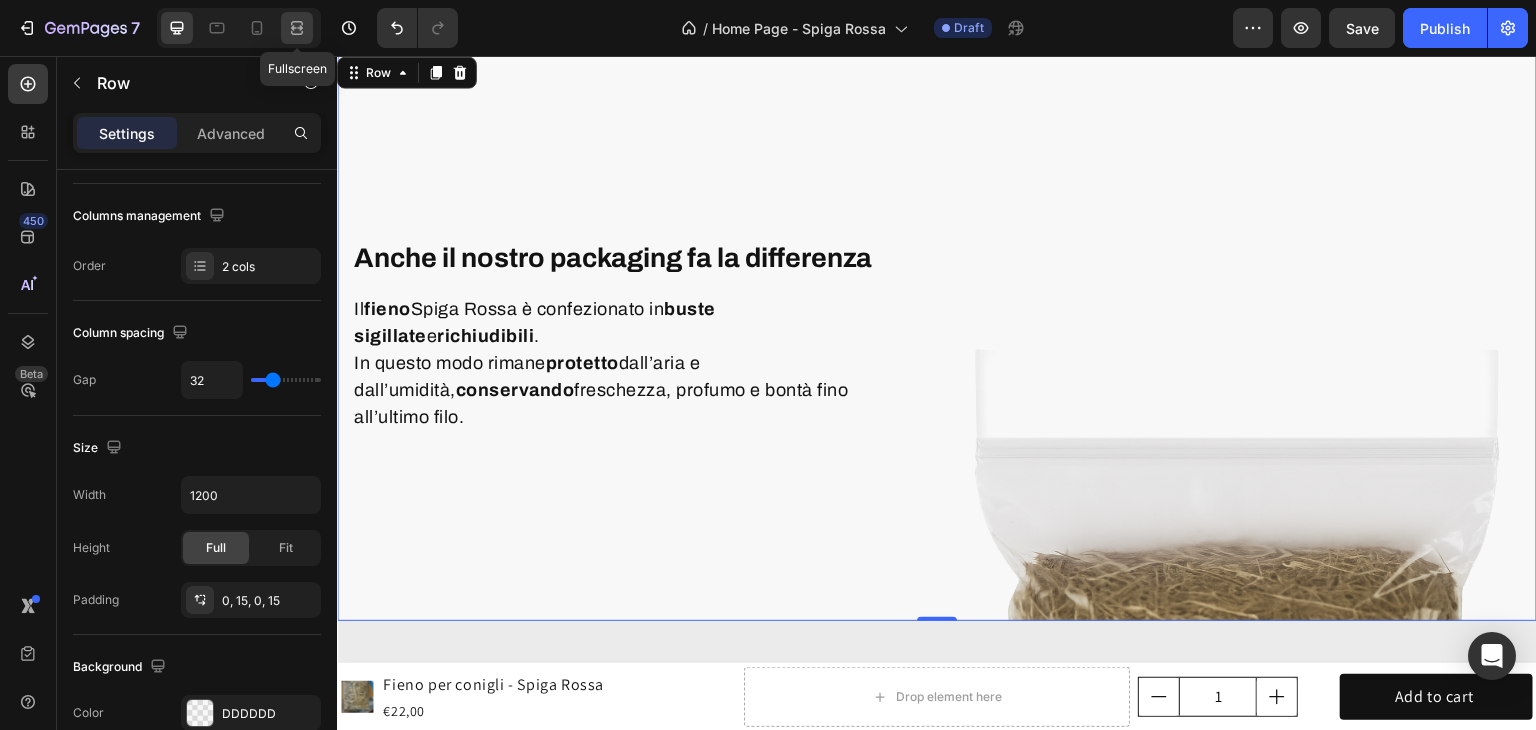 click 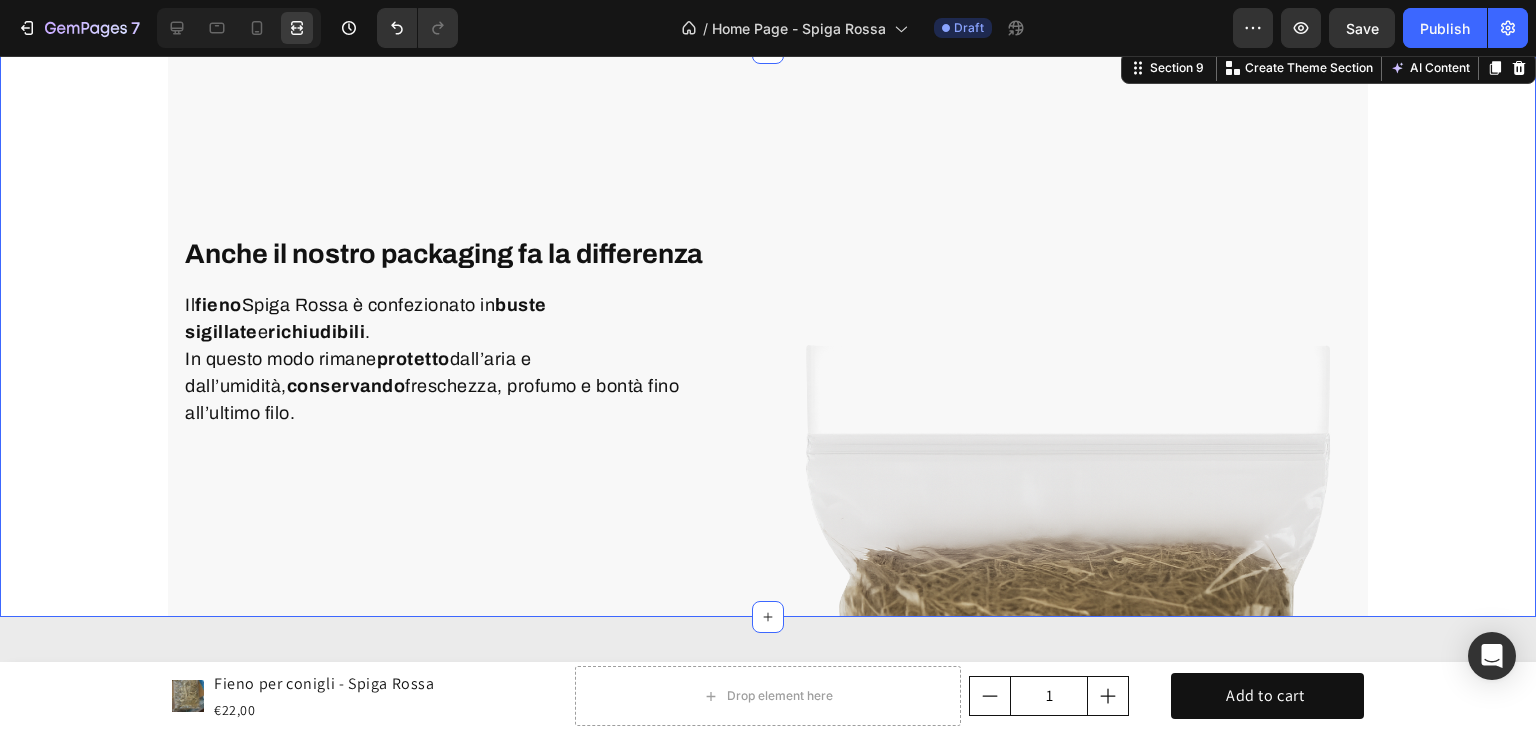 click on "Anche il nostro packaging fa la differenza Heading Il fieno Spiga Rossa è confezionato in buste sigillate e richiudibili . In questo modo rimane protetto dall’aria e dall’umidità, conservando freschezza, profumo e bontà fino all’ultimo filo. Text block Row Image Row" at bounding box center [768, 332] 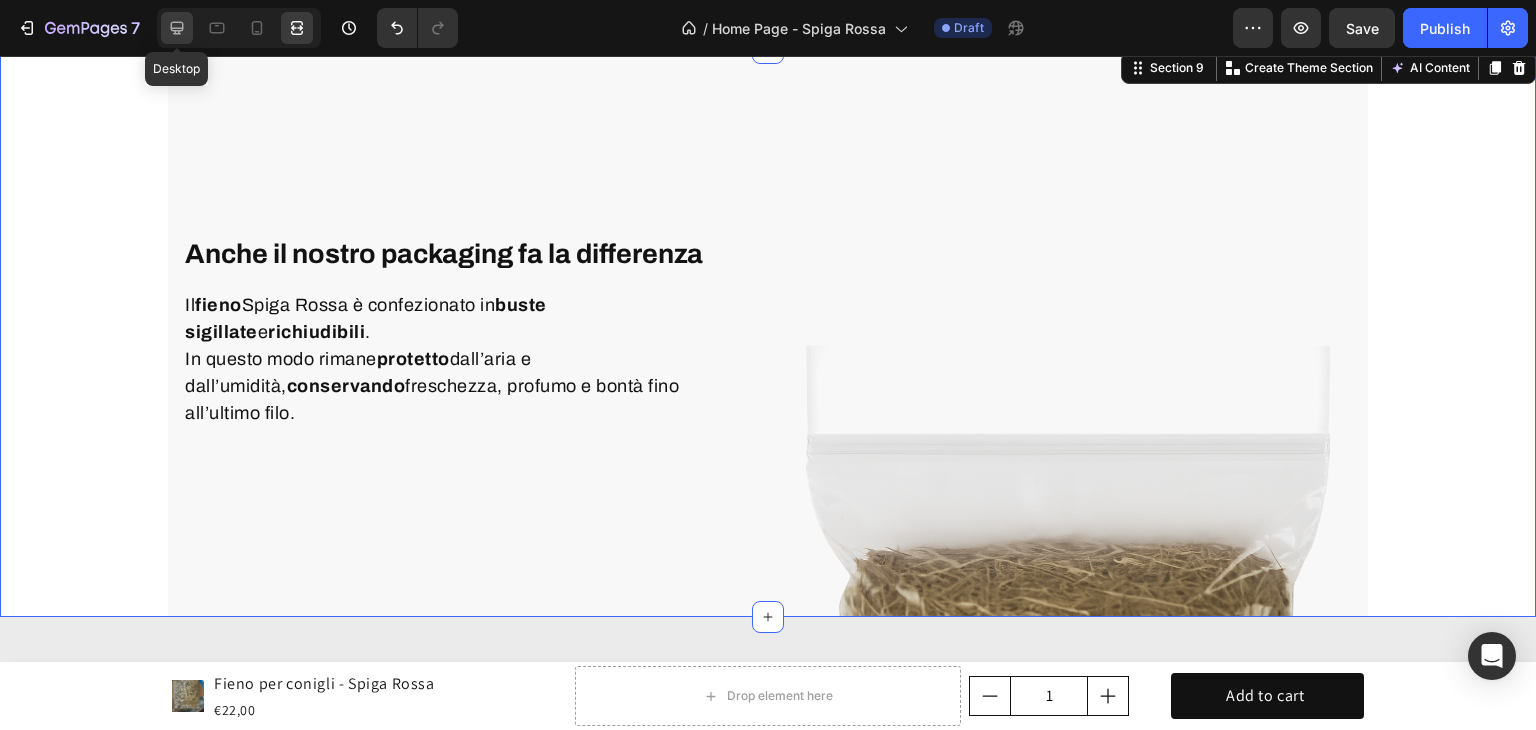 click 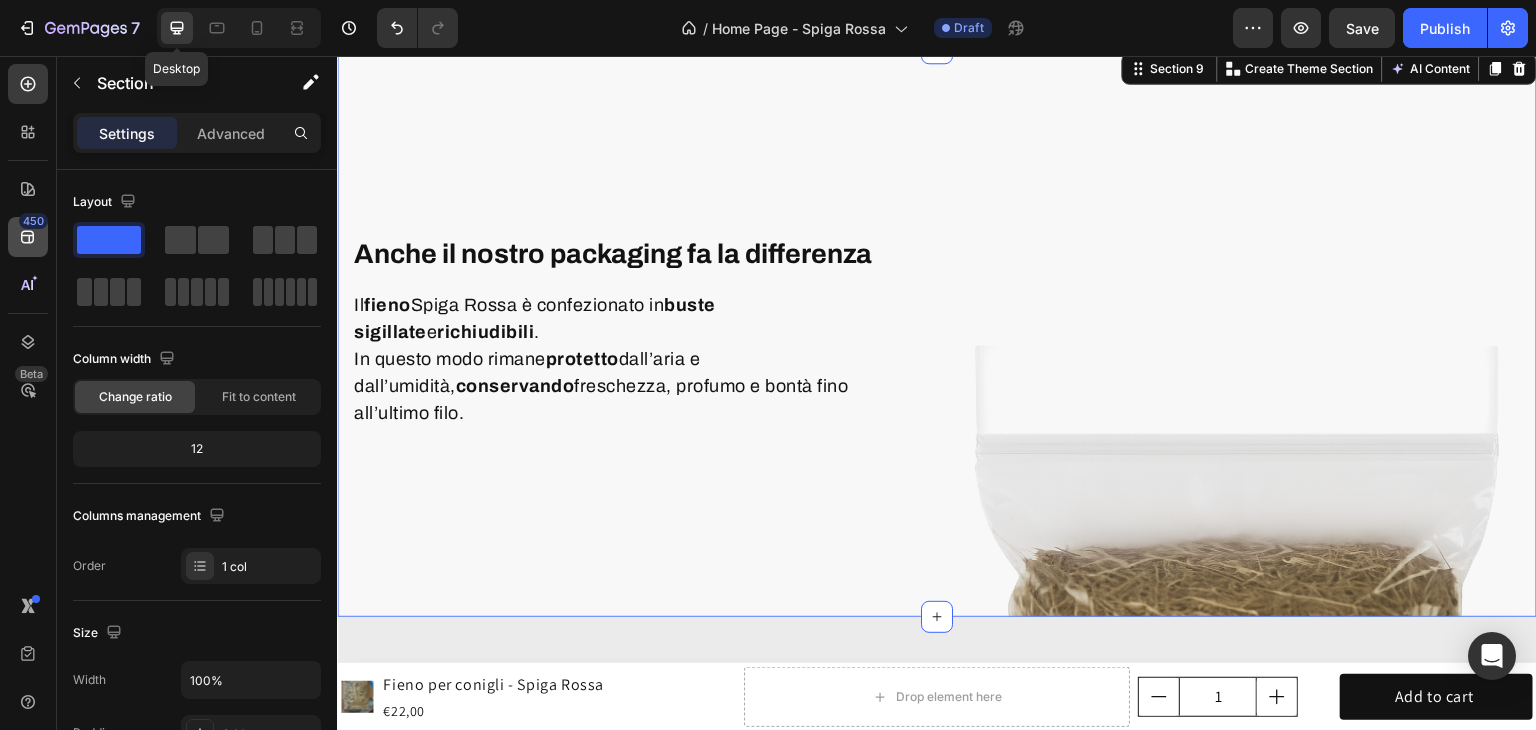 scroll, scrollTop: 5100, scrollLeft: 0, axis: vertical 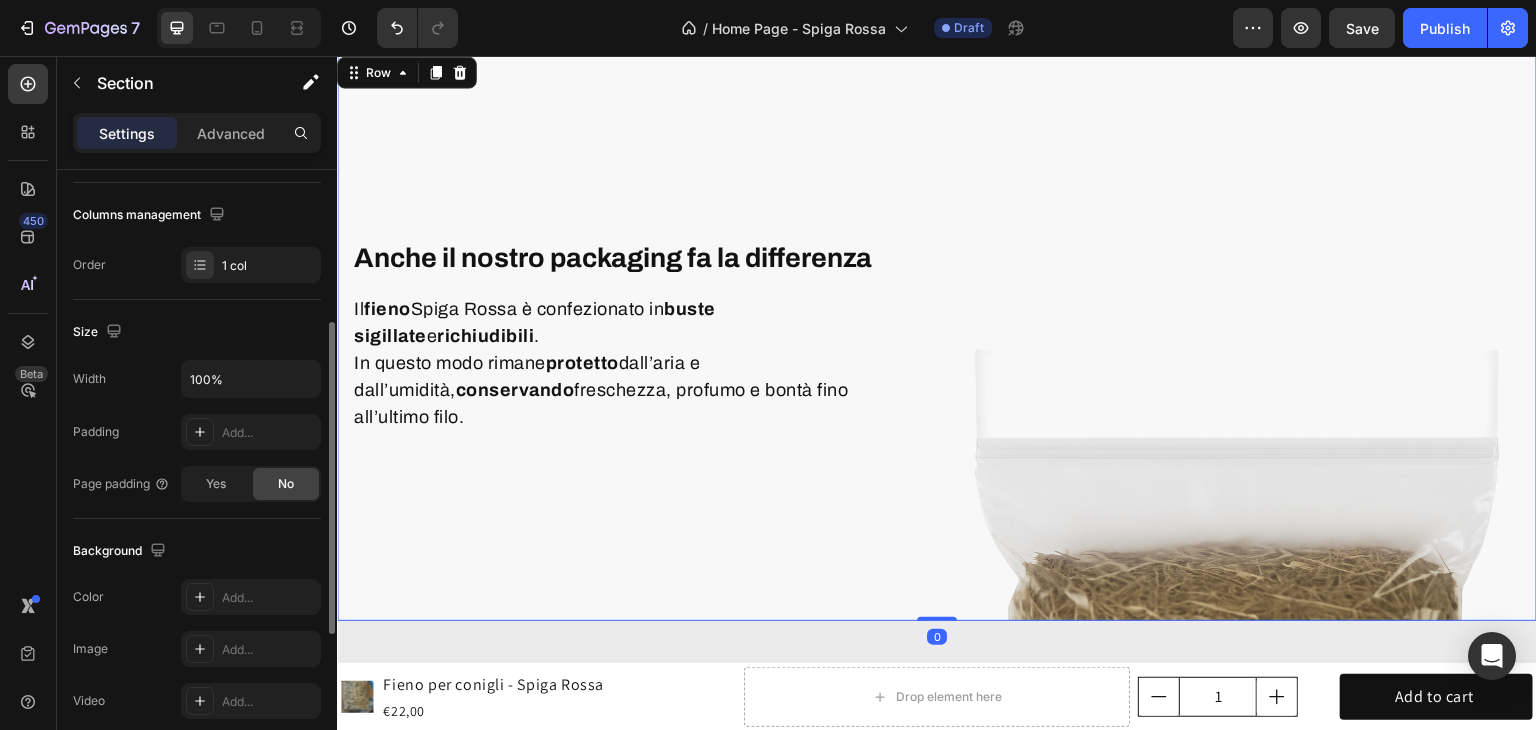 click on "Anche il nostro packaging fa la differenza Heading Il fieno Spiga Rossa è confezionato in buste sigillate e richiudibili . In questo modo rimane protetto dall’aria e dall’umidità, conservando freschezza, profumo e bontà fino all’ultimo filo. Text block Row" at bounding box center [636, 336] 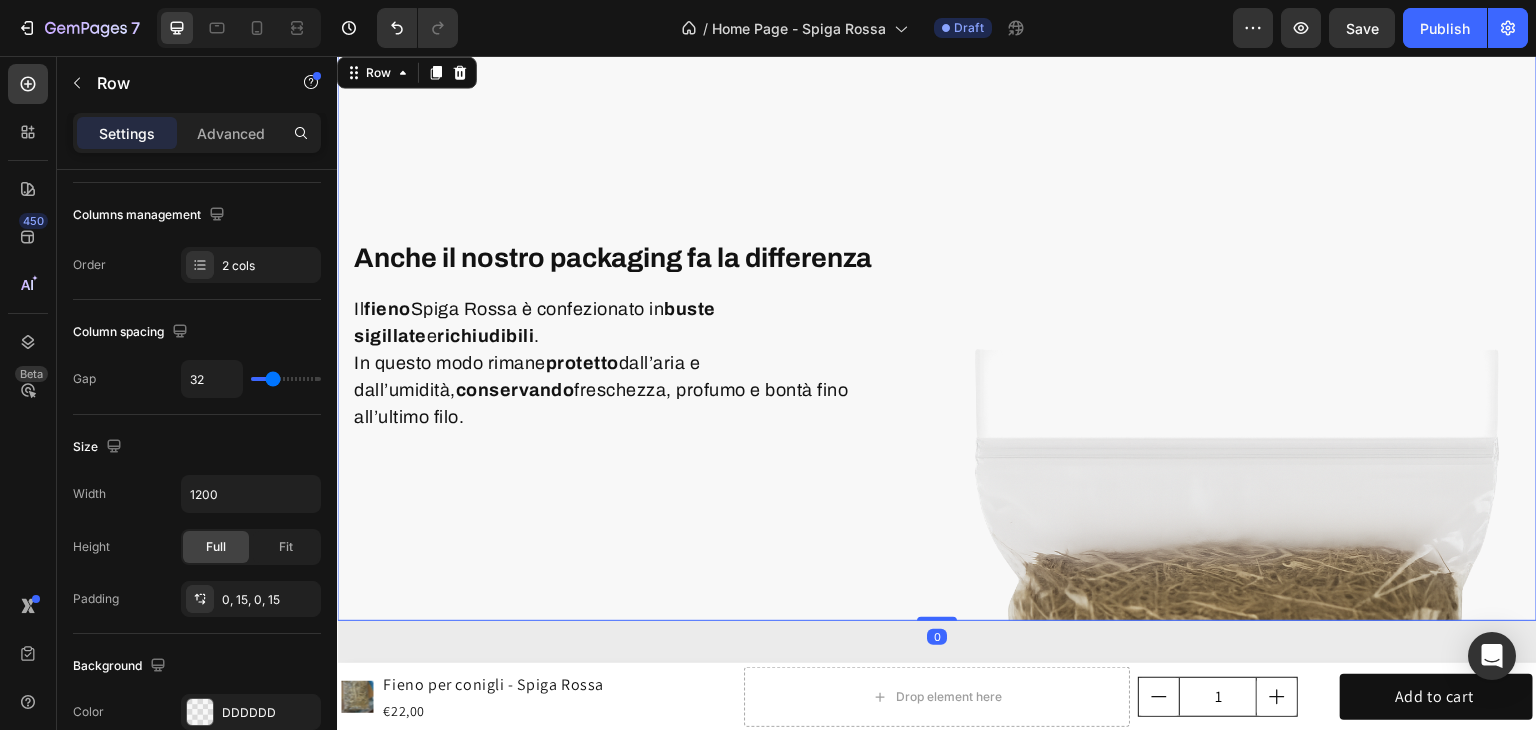 scroll, scrollTop: 0, scrollLeft: 0, axis: both 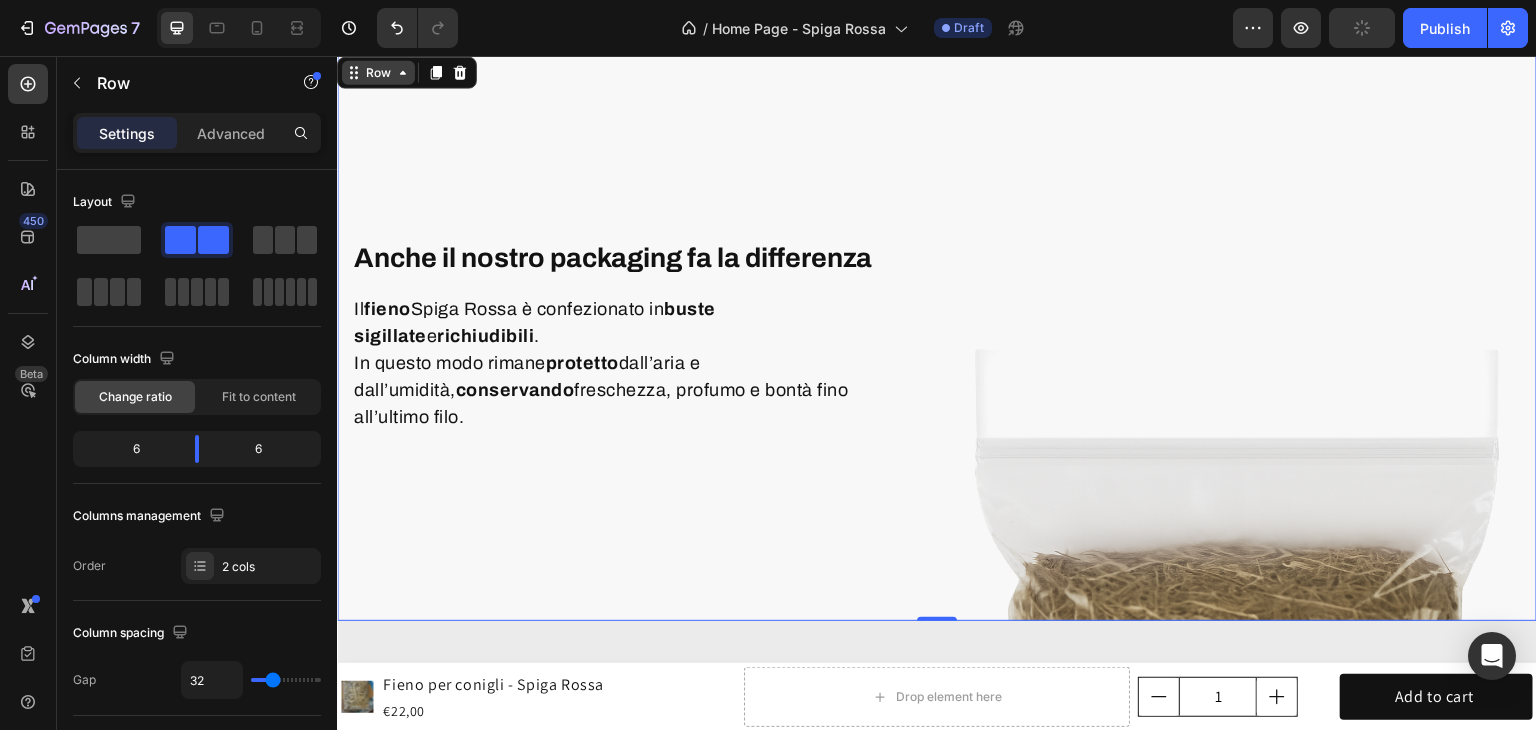 click on "Row" at bounding box center (378, 72) 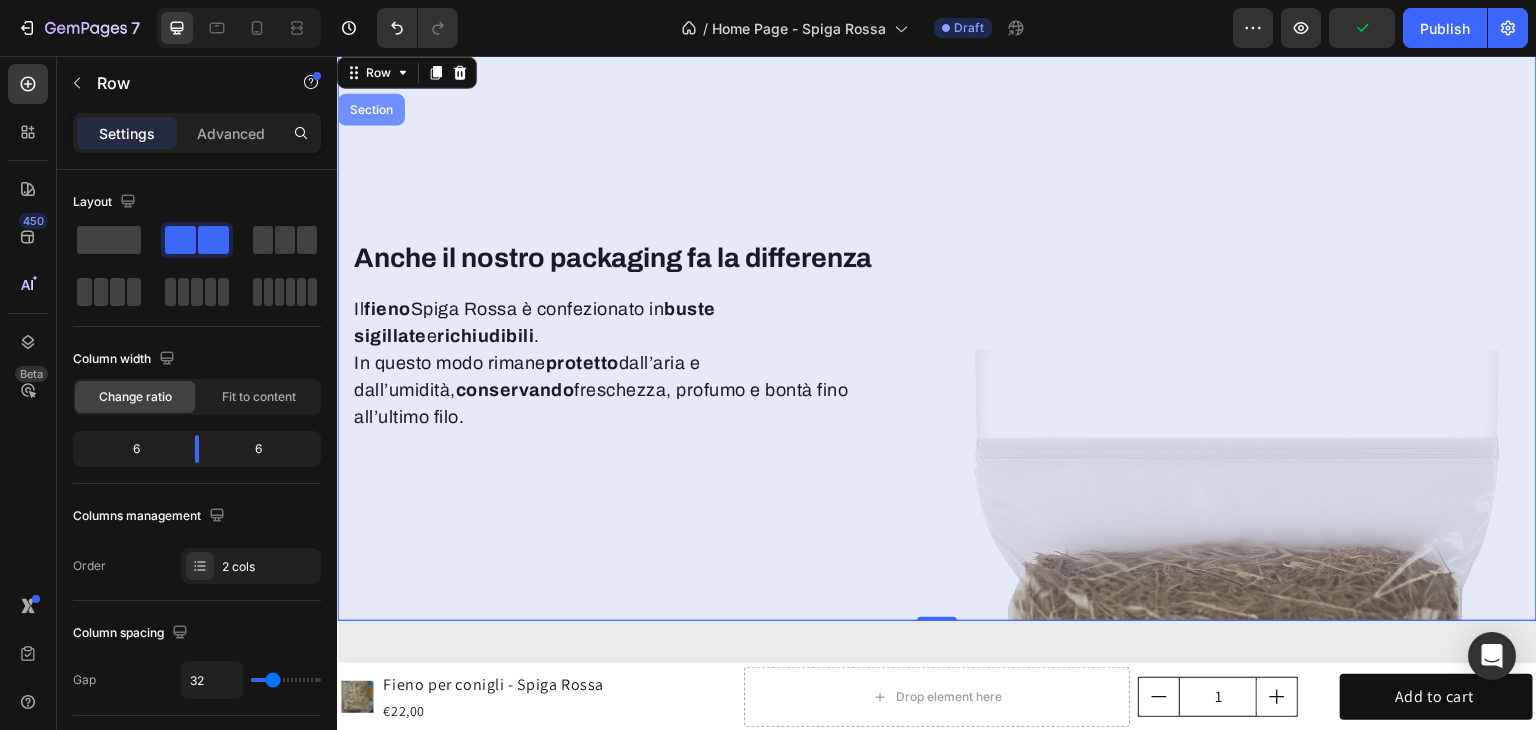 click on "Section" at bounding box center [371, 109] 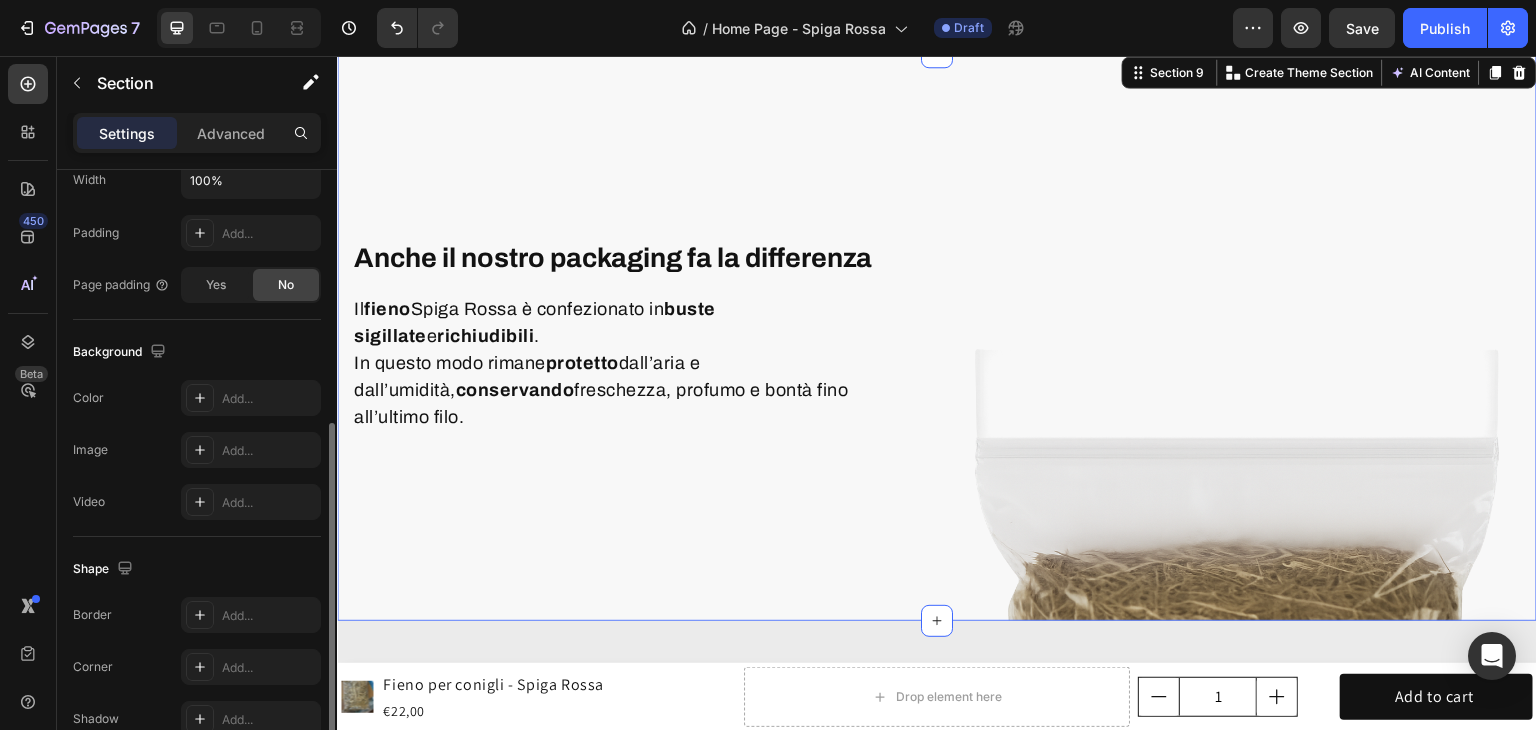 scroll, scrollTop: 601, scrollLeft: 0, axis: vertical 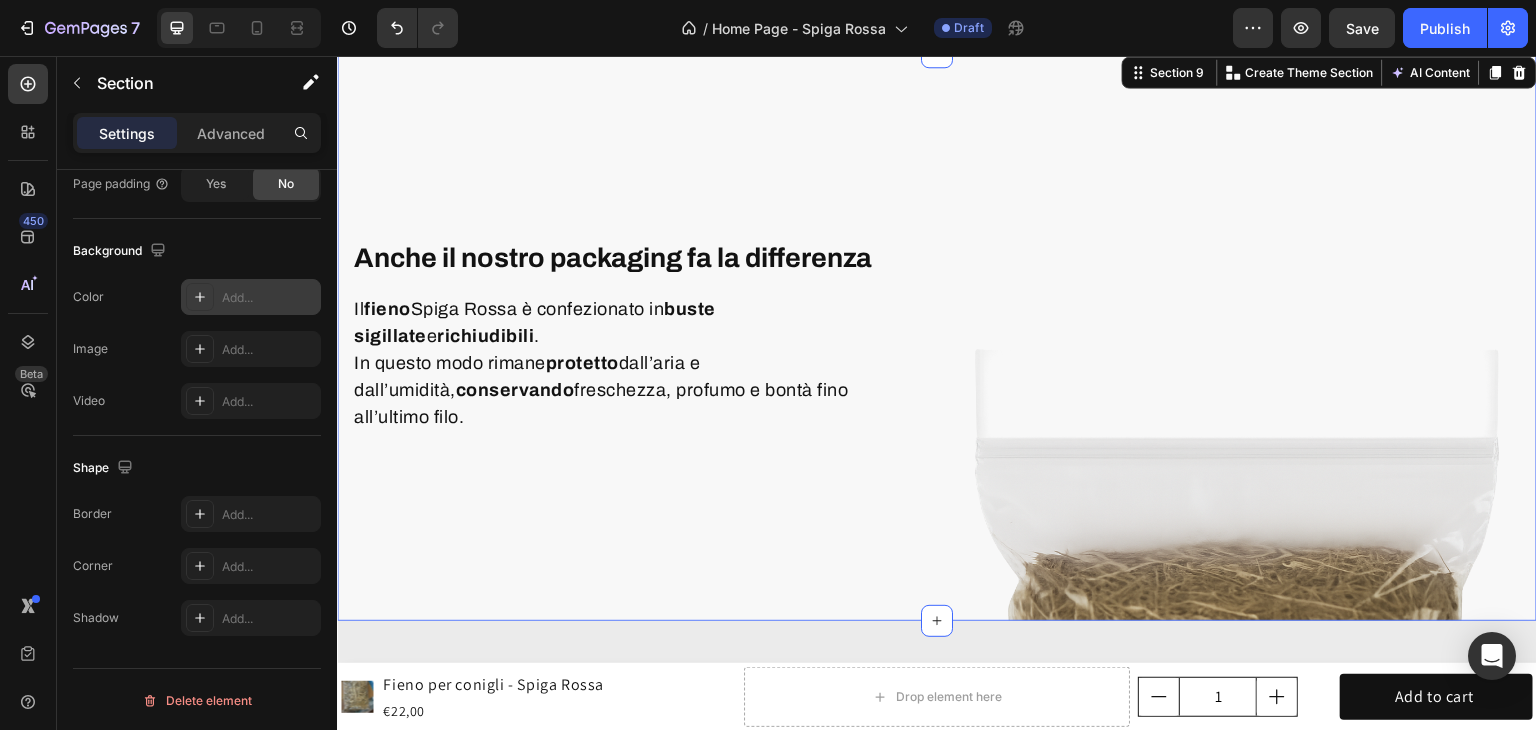 click on "Add..." at bounding box center (269, 298) 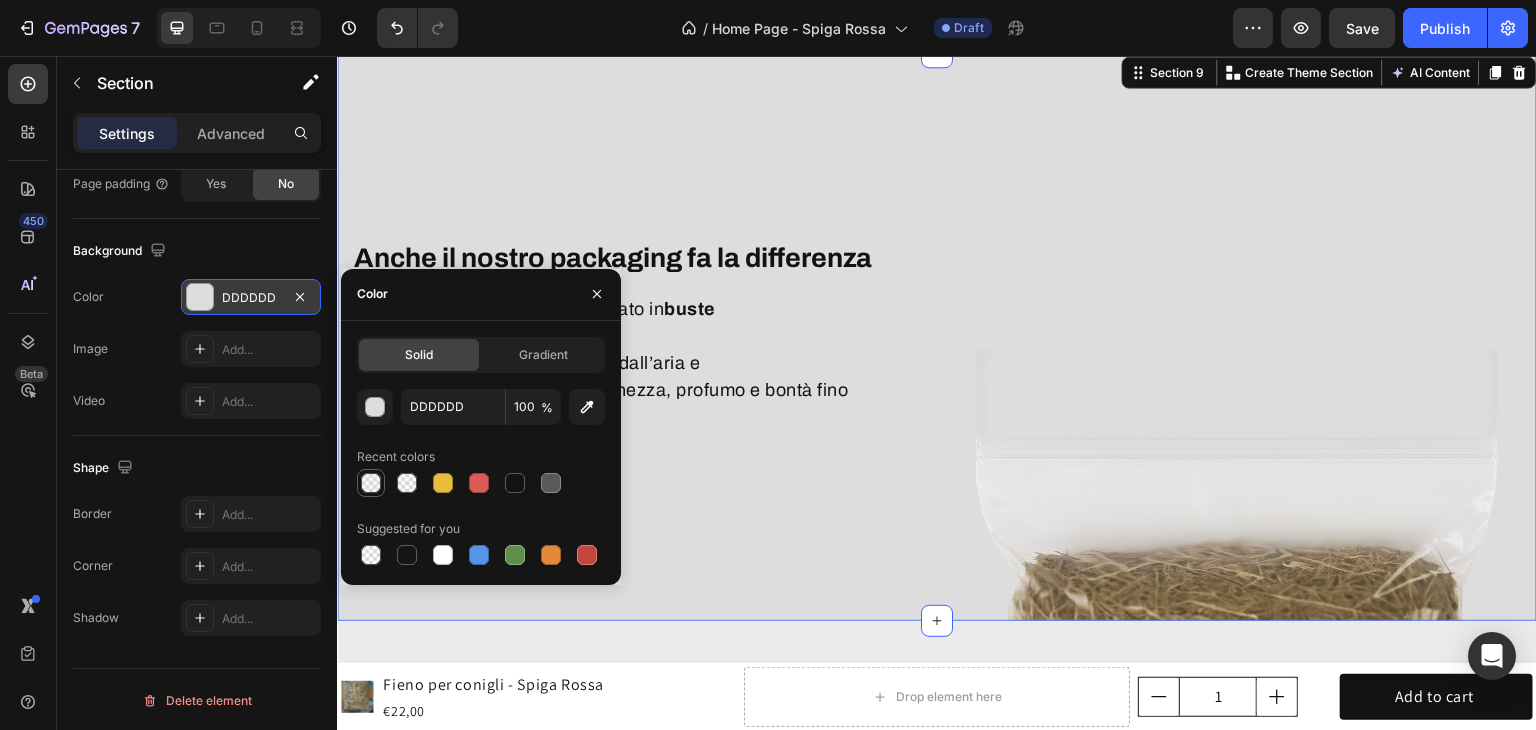 click at bounding box center [371, 483] 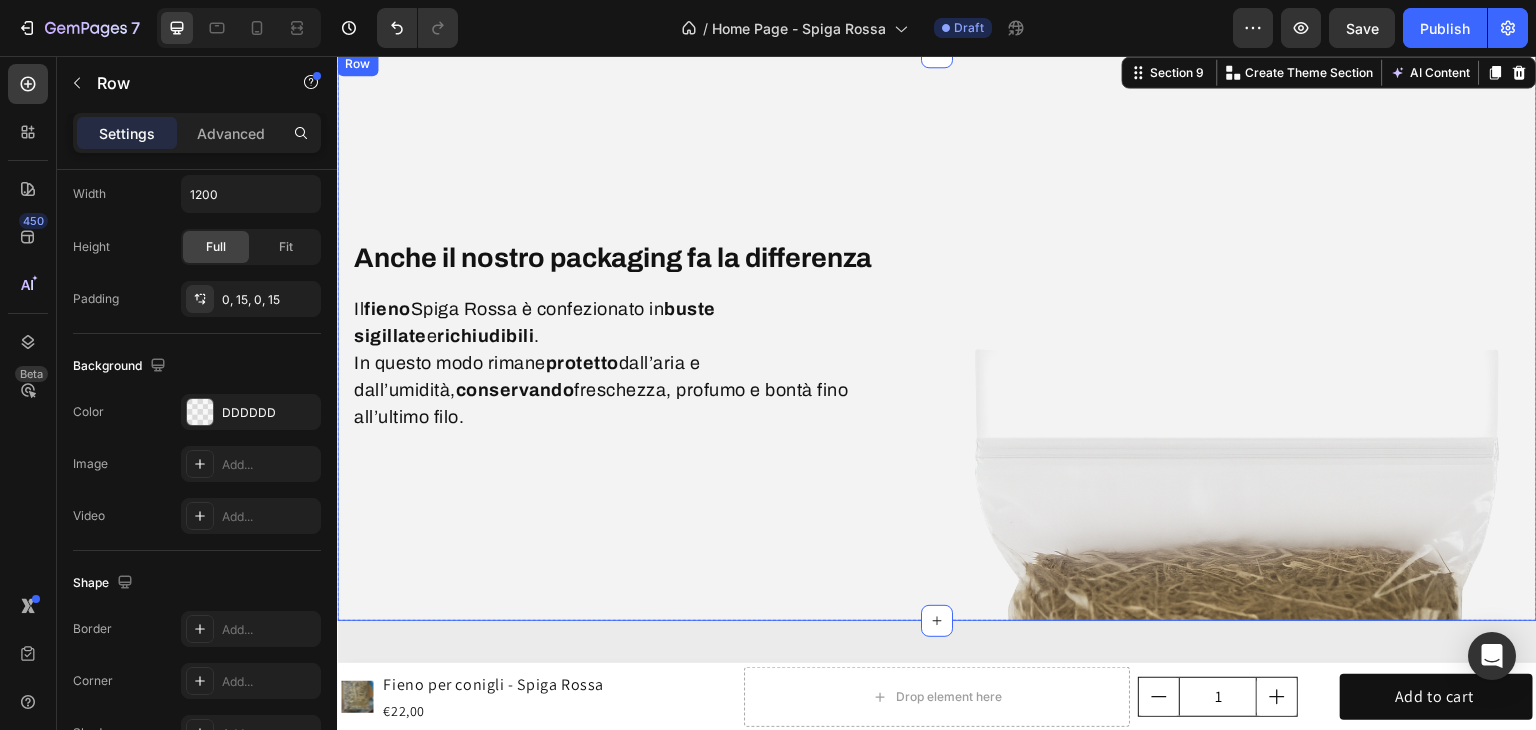 click on "Anche il nostro packaging fa la differenza Heading Il fieno Spiga Rossa è confezionato in buste sigillate e richiudibili . In questo modo rimane protetto dall’aria e dall’umidità, conservando freschezza, profumo e bontà fino all’ultimo filo. Text block Row" at bounding box center (636, 336) 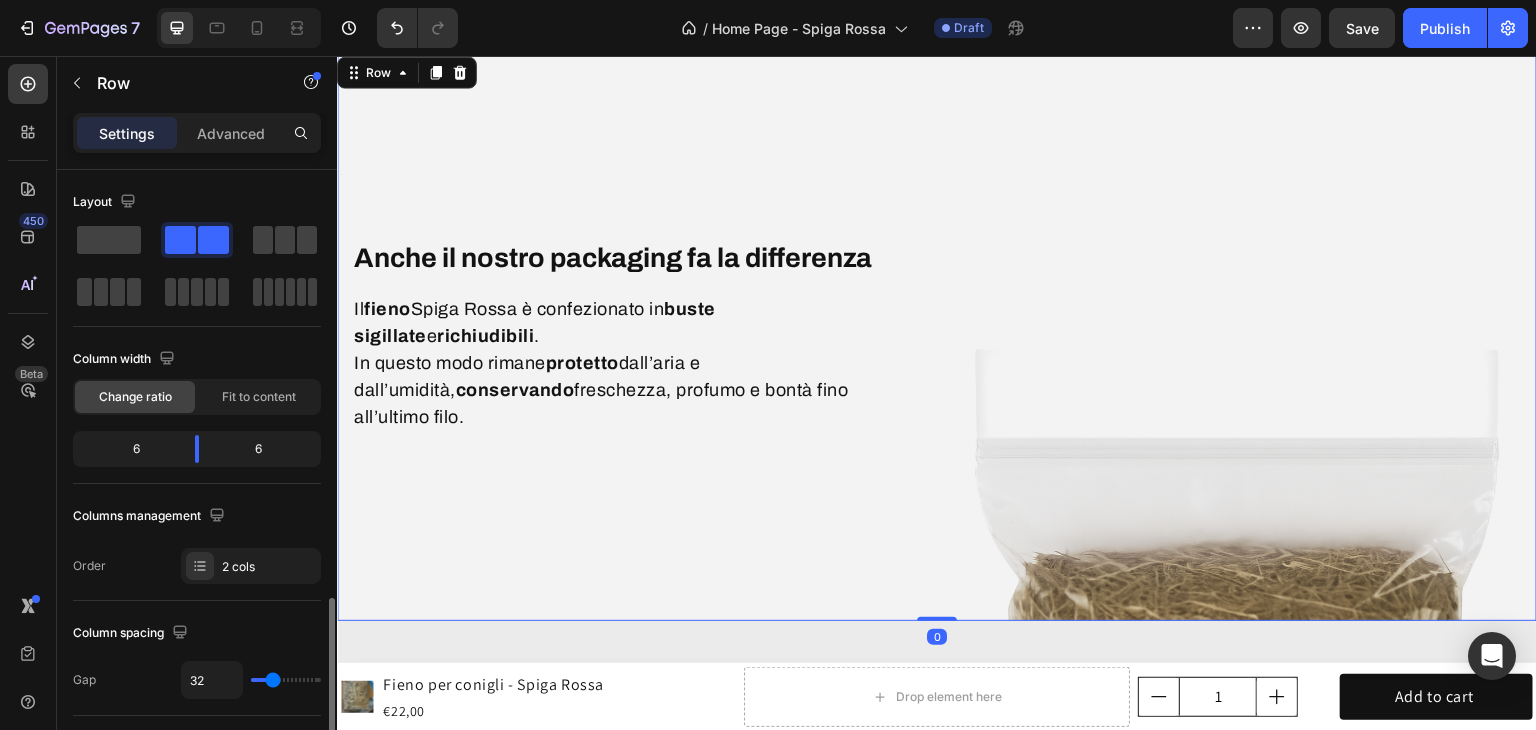 scroll, scrollTop: 500, scrollLeft: 0, axis: vertical 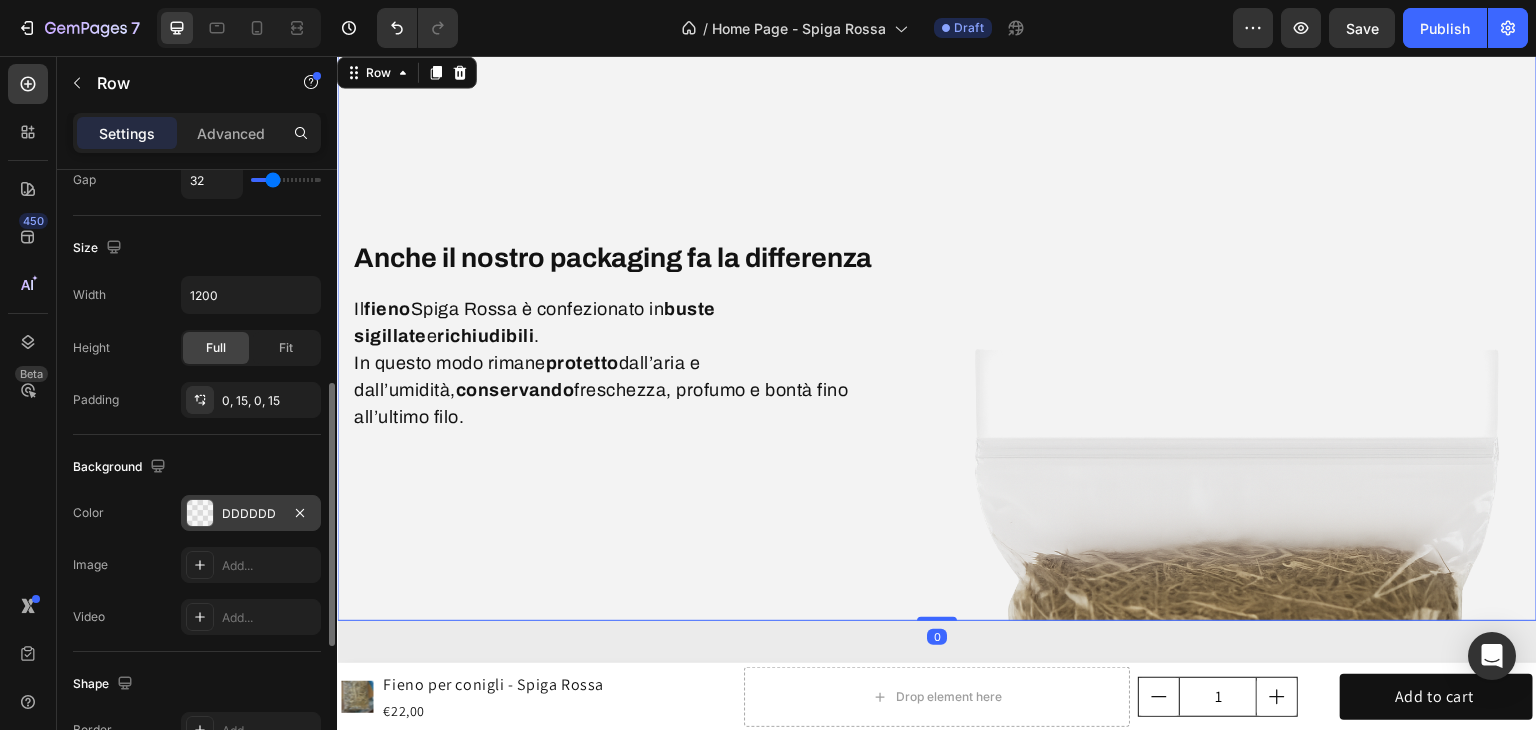 click on "DDDDDD" at bounding box center [251, 513] 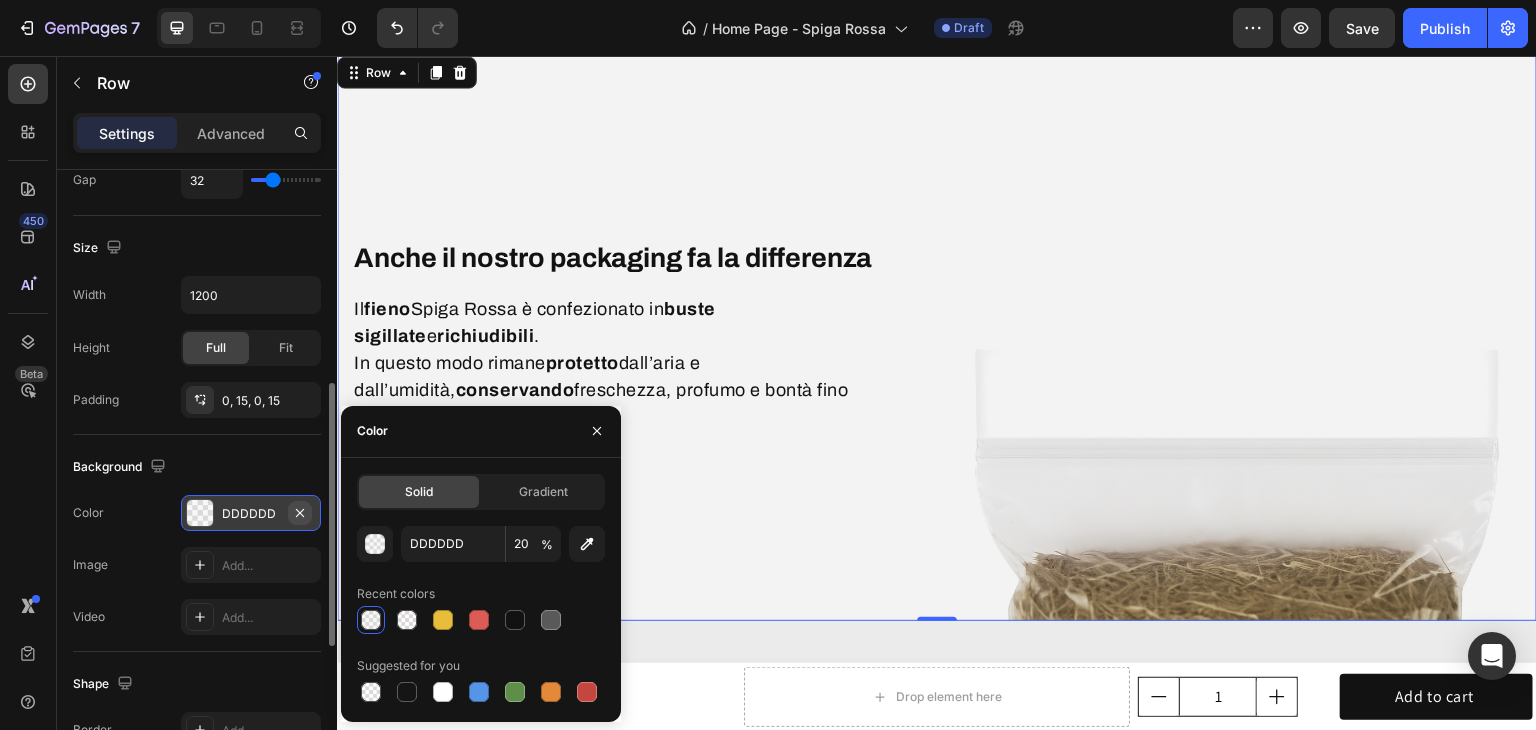click 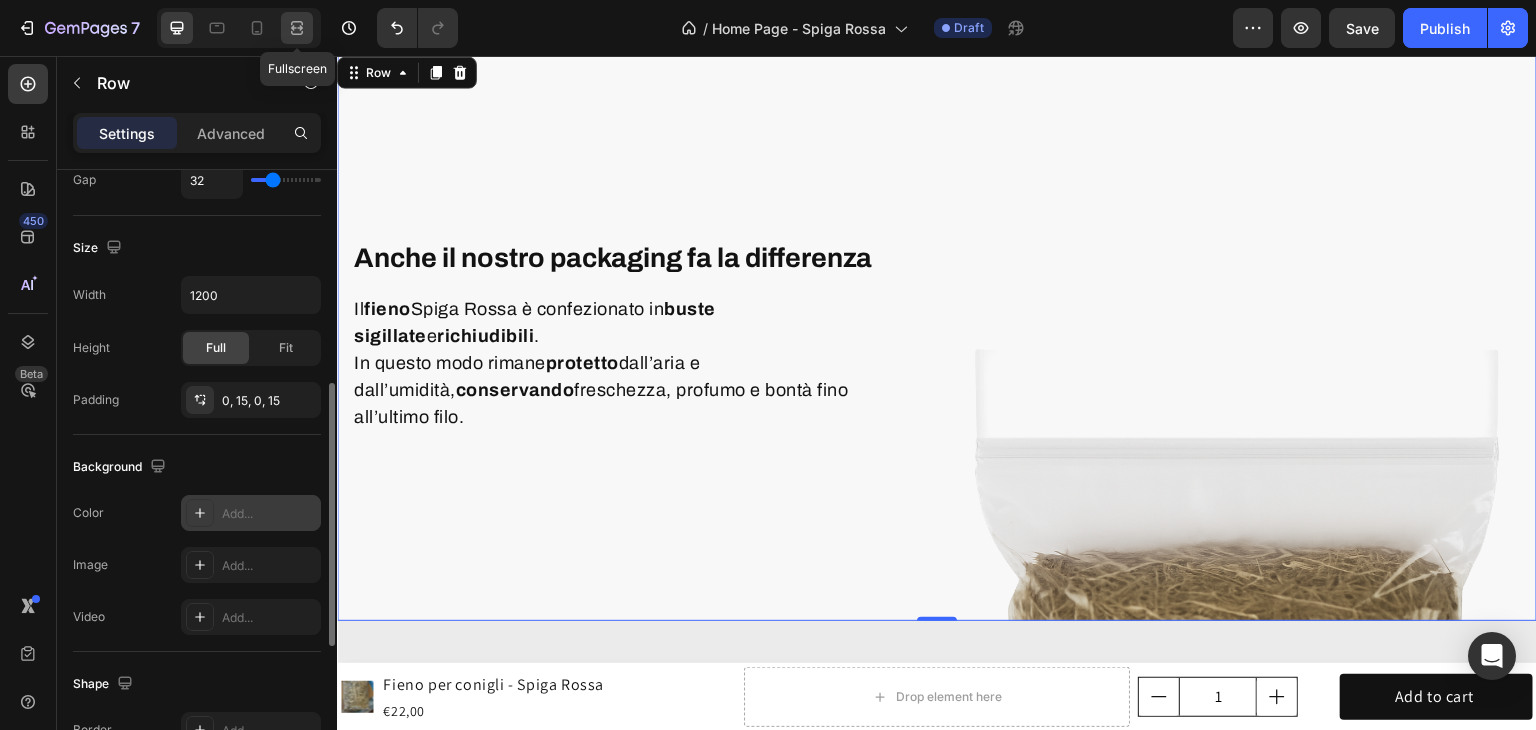 click 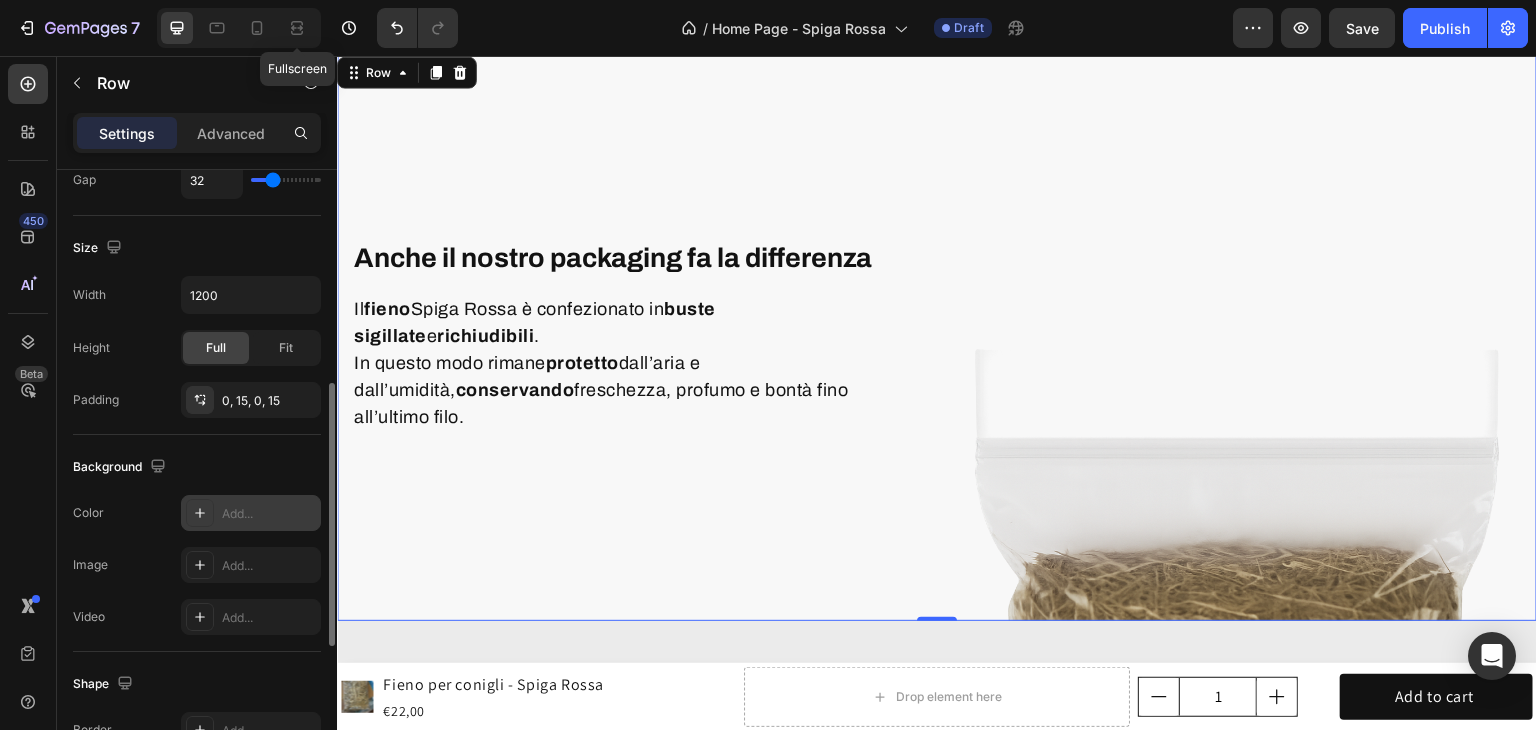 scroll, scrollTop: 5104, scrollLeft: 0, axis: vertical 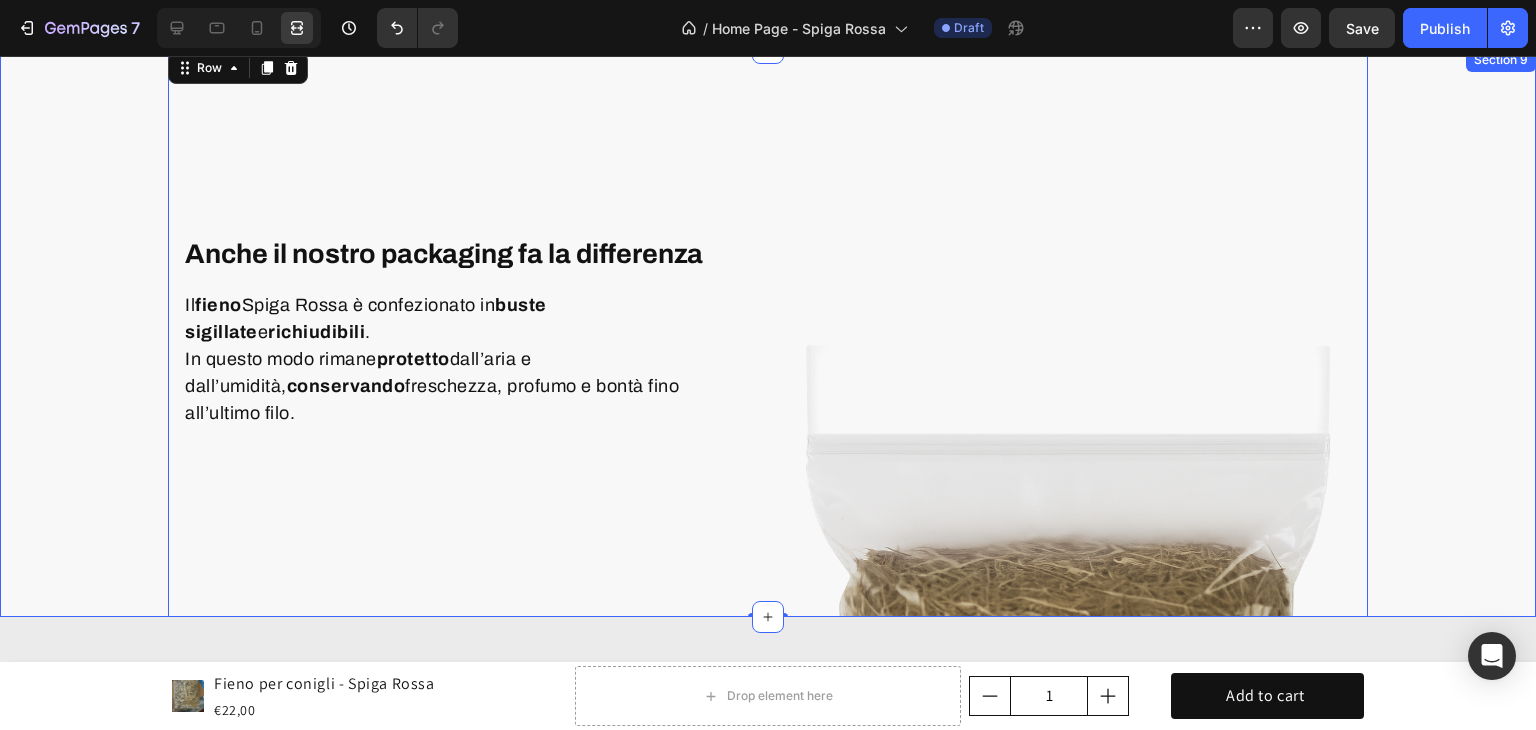 click on "Anche il nostro packaging fa la differenza Heading Il fieno Spiga Rossa è confezionato in buste sigillate e richiudibili . In questo modo rimane protetto dall’aria e dall’umidità, conservando freschezza, profumo e bontà fino all’ultimo filo. Text block Row Image Row 0" at bounding box center (768, 332) 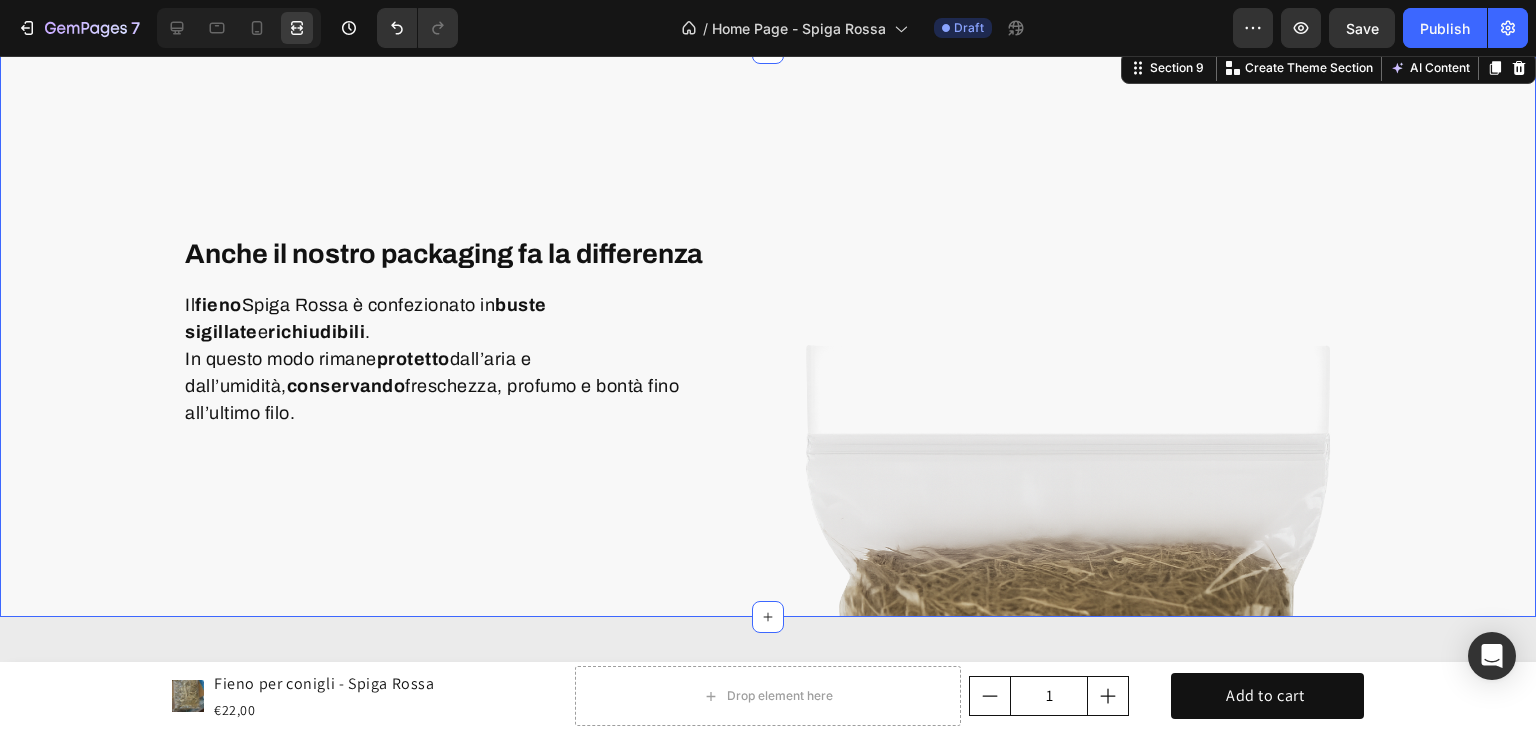 scroll, scrollTop: 0, scrollLeft: 0, axis: both 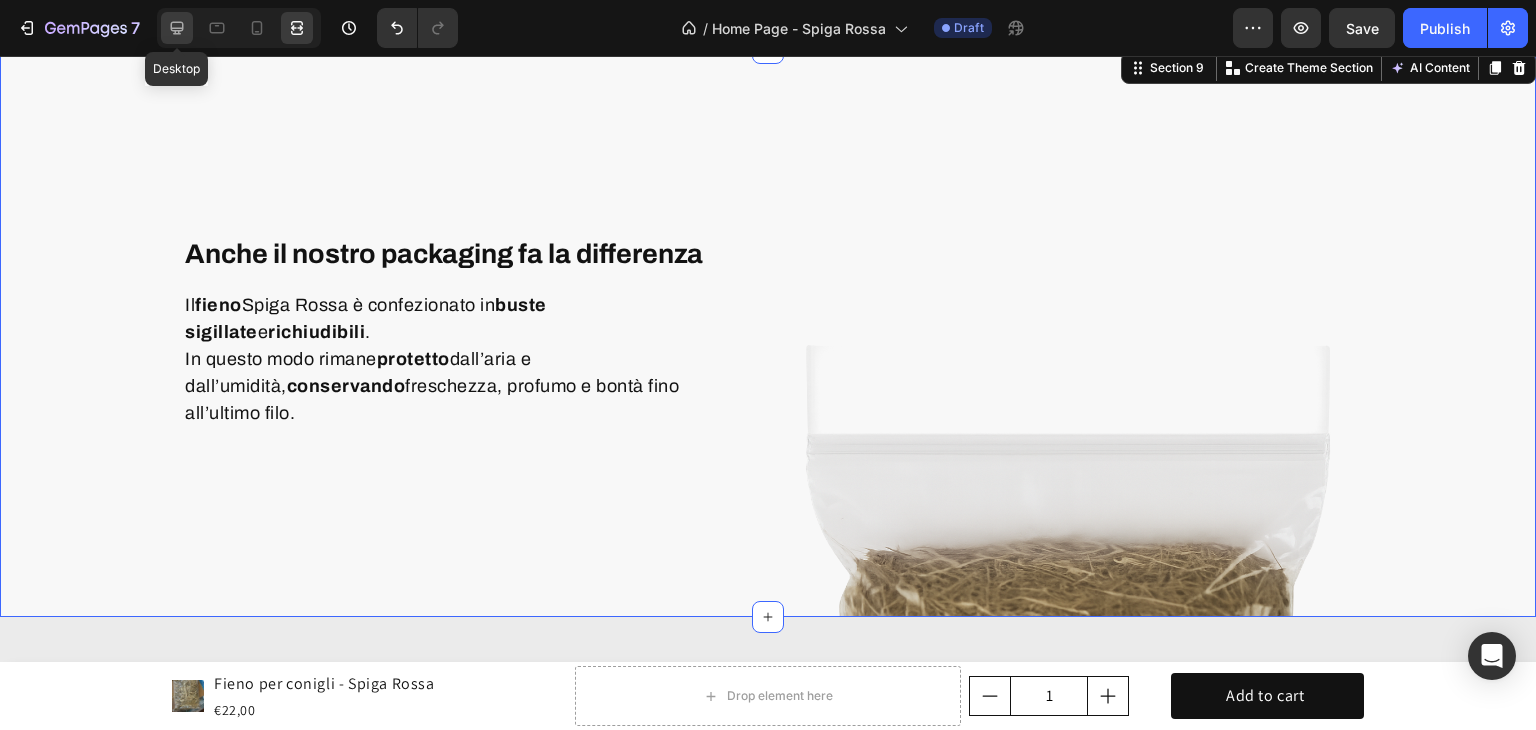 click 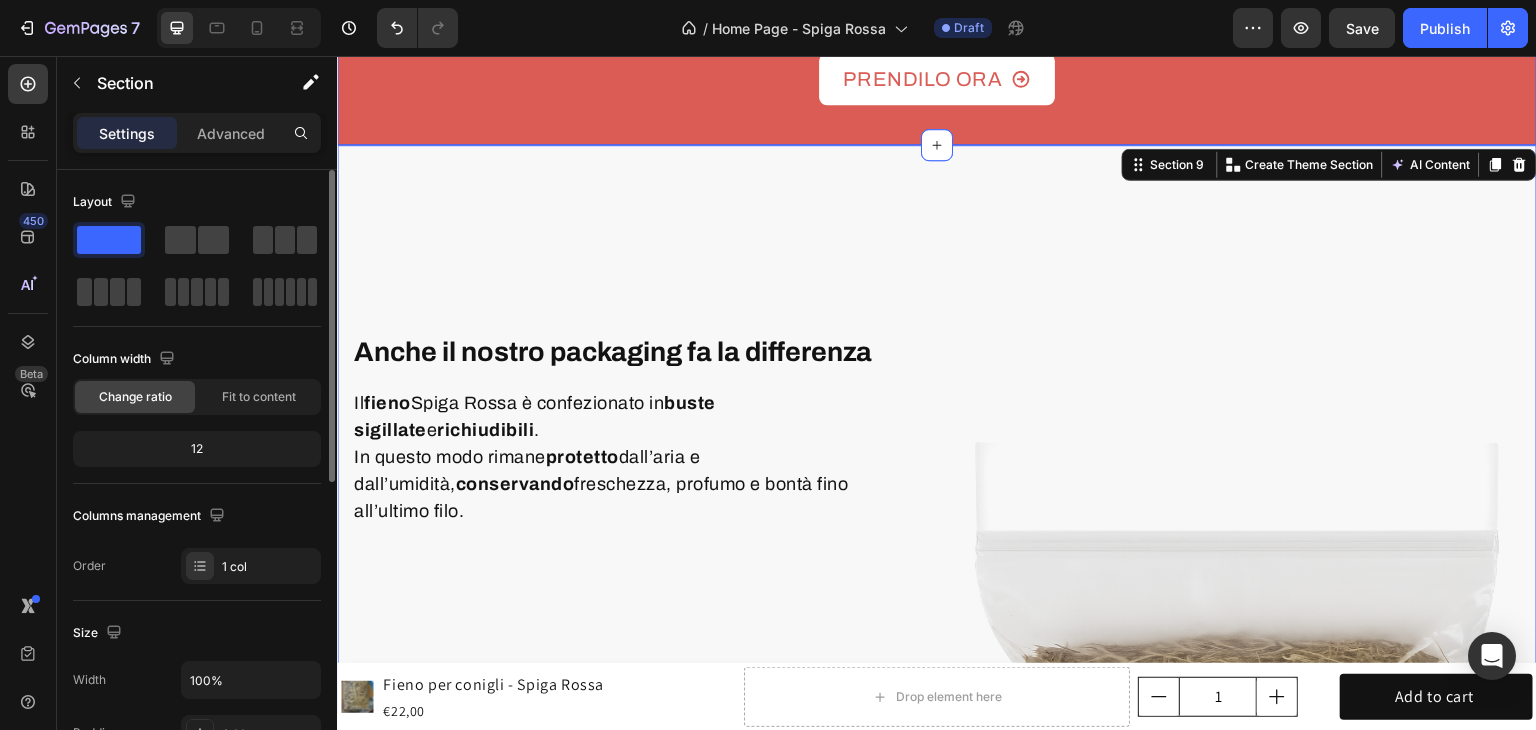 scroll, scrollTop: 5000, scrollLeft: 0, axis: vertical 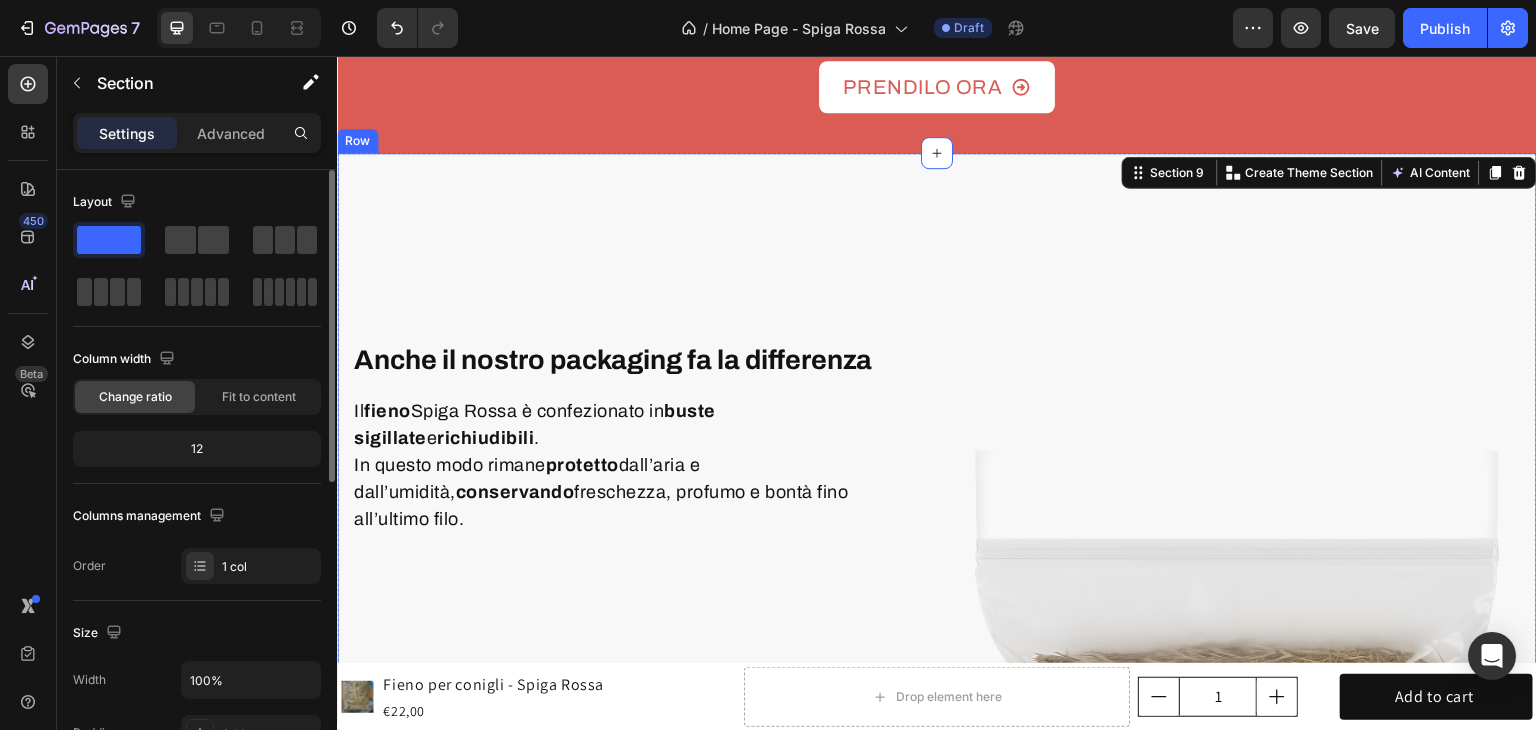 click on "Product Images Fieno per conigli - Spiga Rossa Product Title €22,00 Product Price Product Price Row Drop element here 1 Product Quantity Add to cart Add to Cart Row Product Sticky Il confronto che nessun fieno vuole farti vedere Heading I fieni industriali sono trattati, meccanizzati e pieni di scorciatoie. Scopri il nostro fieno: naturale, raccolto a mano e sicuro per il tuo coniglio. Text Block Drop element here Image Image Spiga Rossa Text block Image Altri Fieni Text block Energy drink Text block Row Row Raccolto a mano Text block Icon Icon Row Row Senza pesticidi e chimica Text block Icon Icon Row Row Essiccazione naturale al sole Text block Icon Icon Row Row Processo industriale Text block Icon Icon Row Row Gambi lunghi e naturali Text block Icon Icon Row Row Text block Row" at bounding box center [937, -1088] 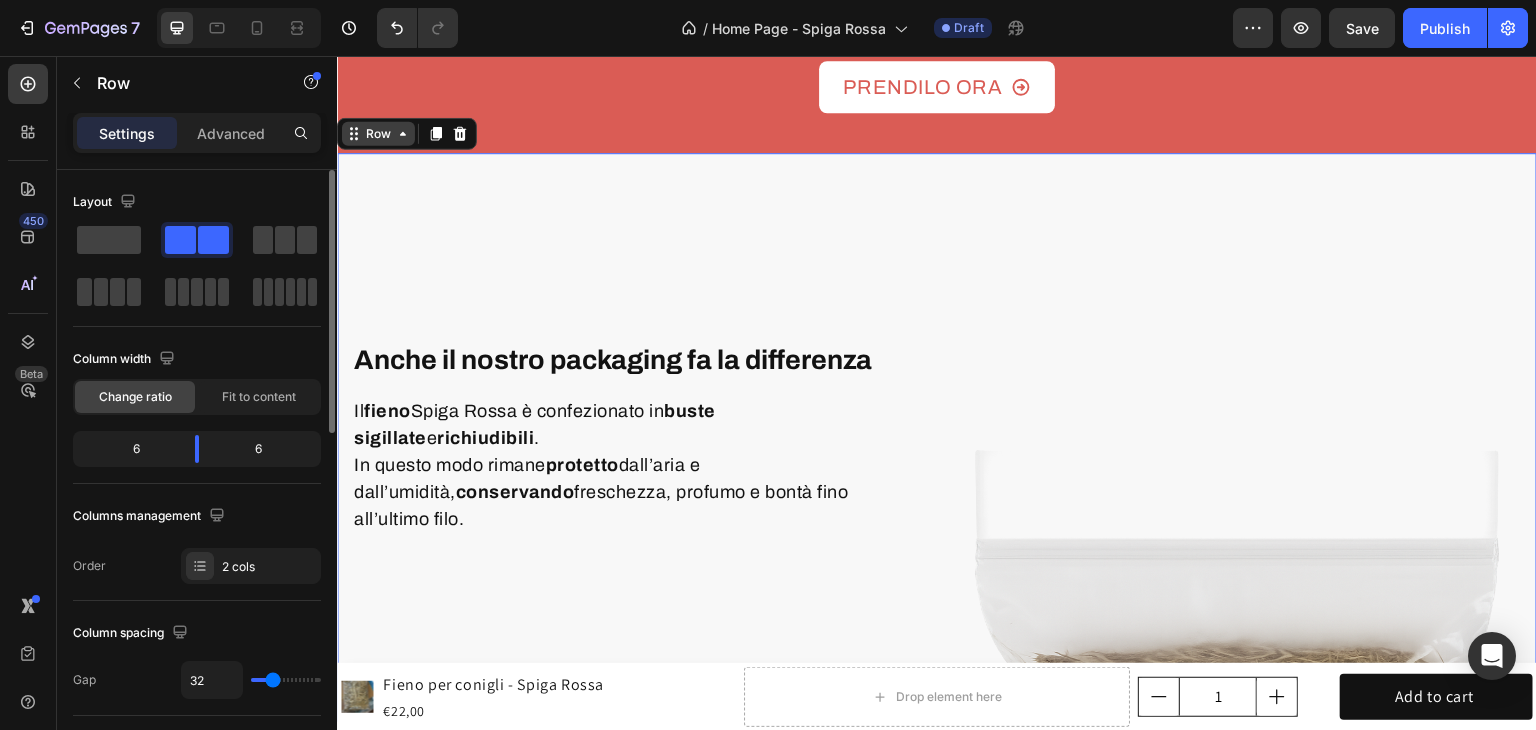 click on "Row" at bounding box center [378, 134] 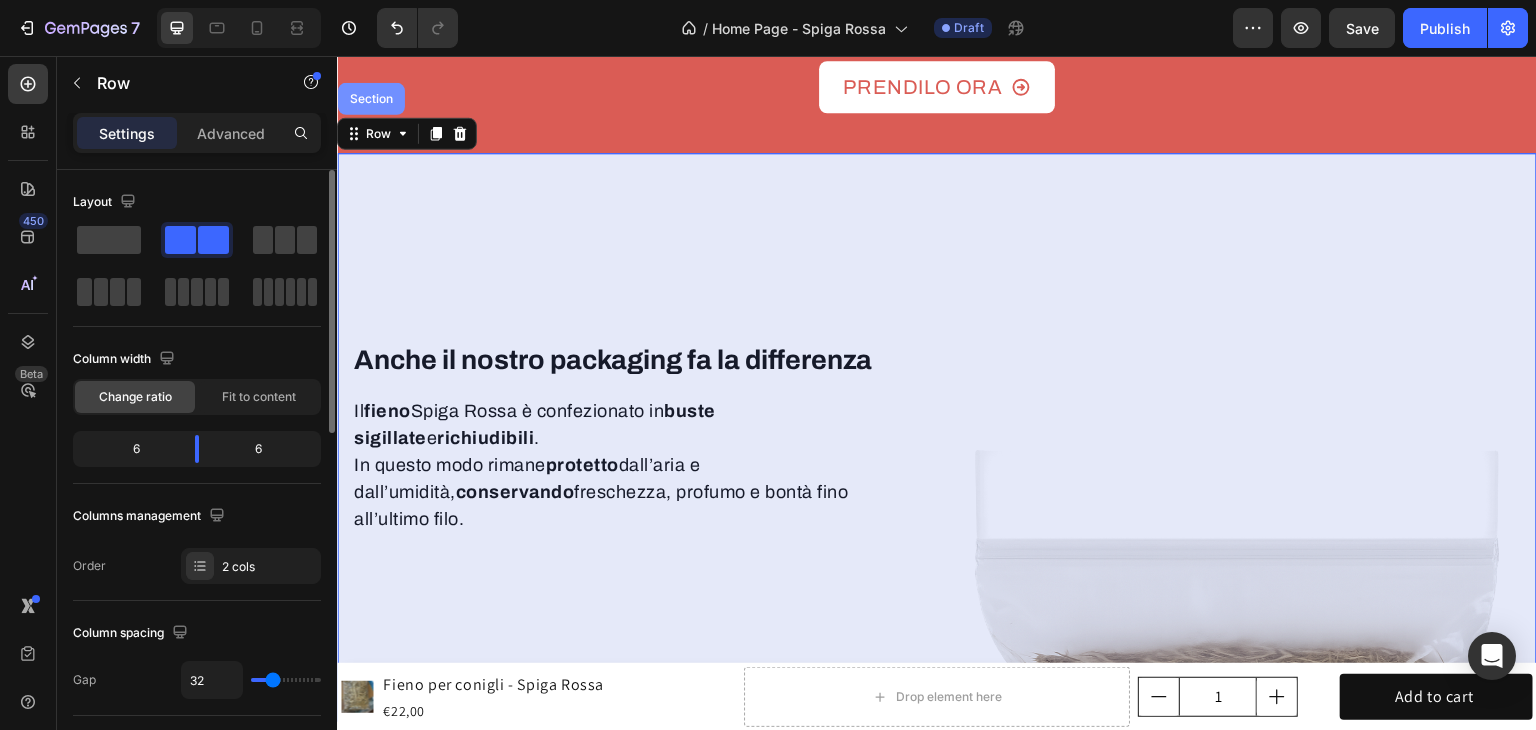 click on "Section" at bounding box center [371, 99] 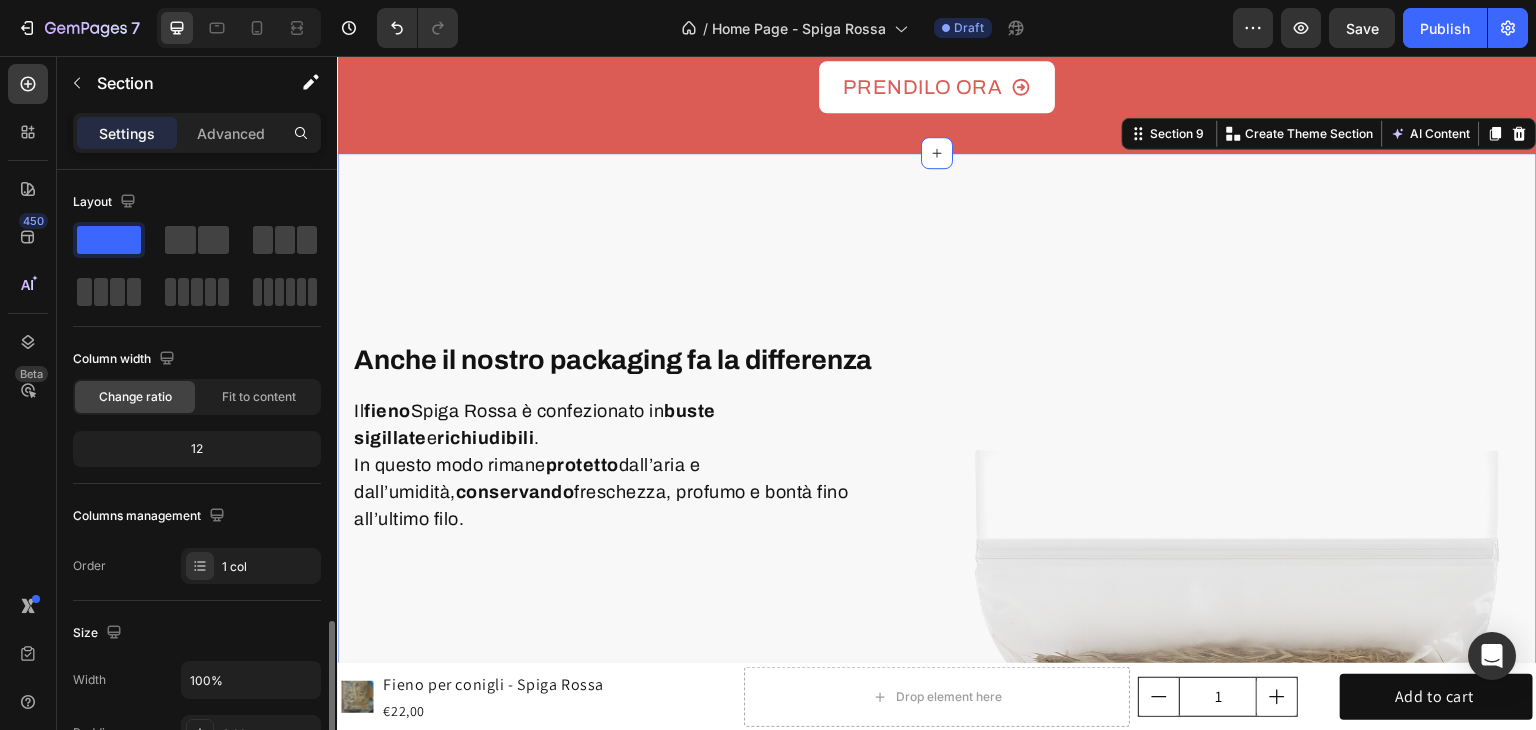 scroll, scrollTop: 500, scrollLeft: 0, axis: vertical 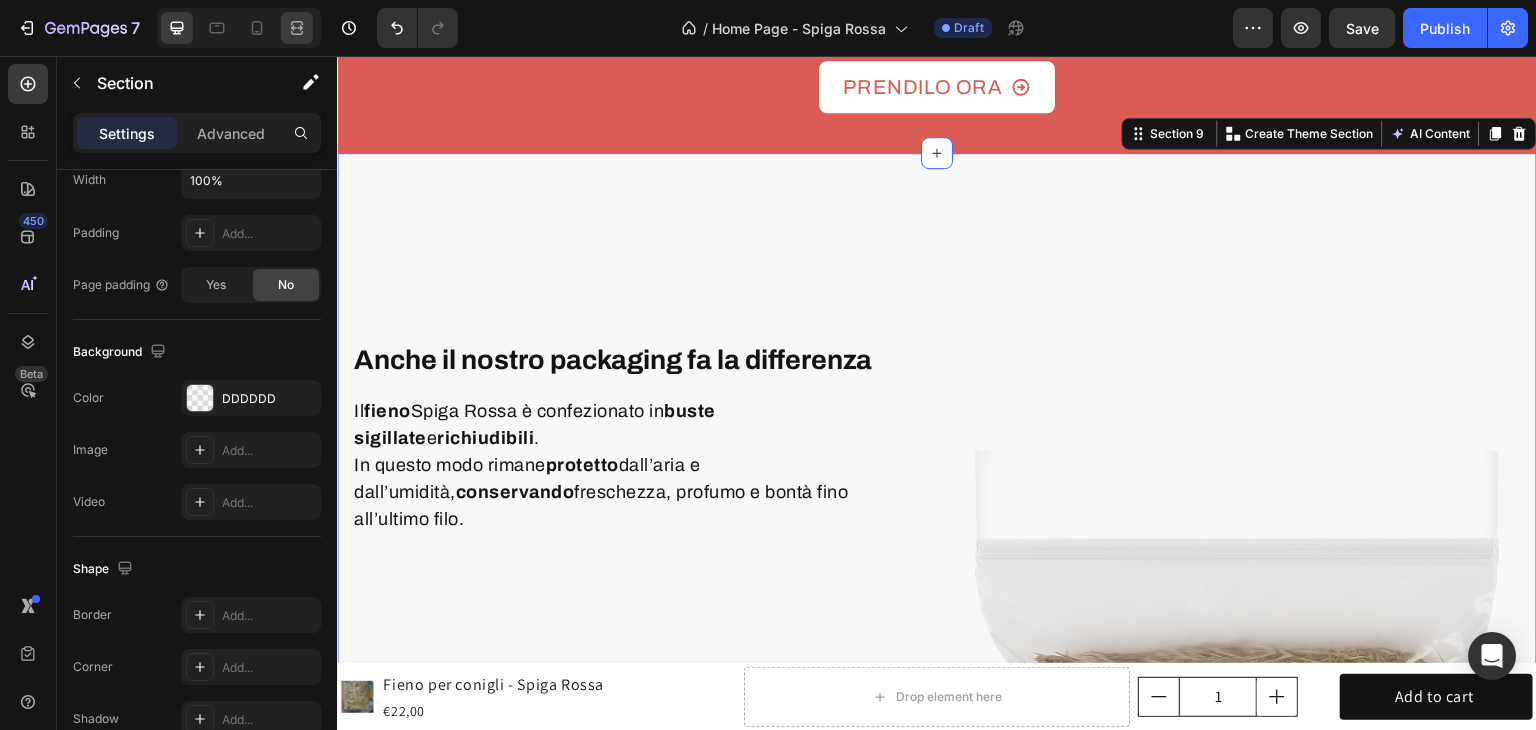 click 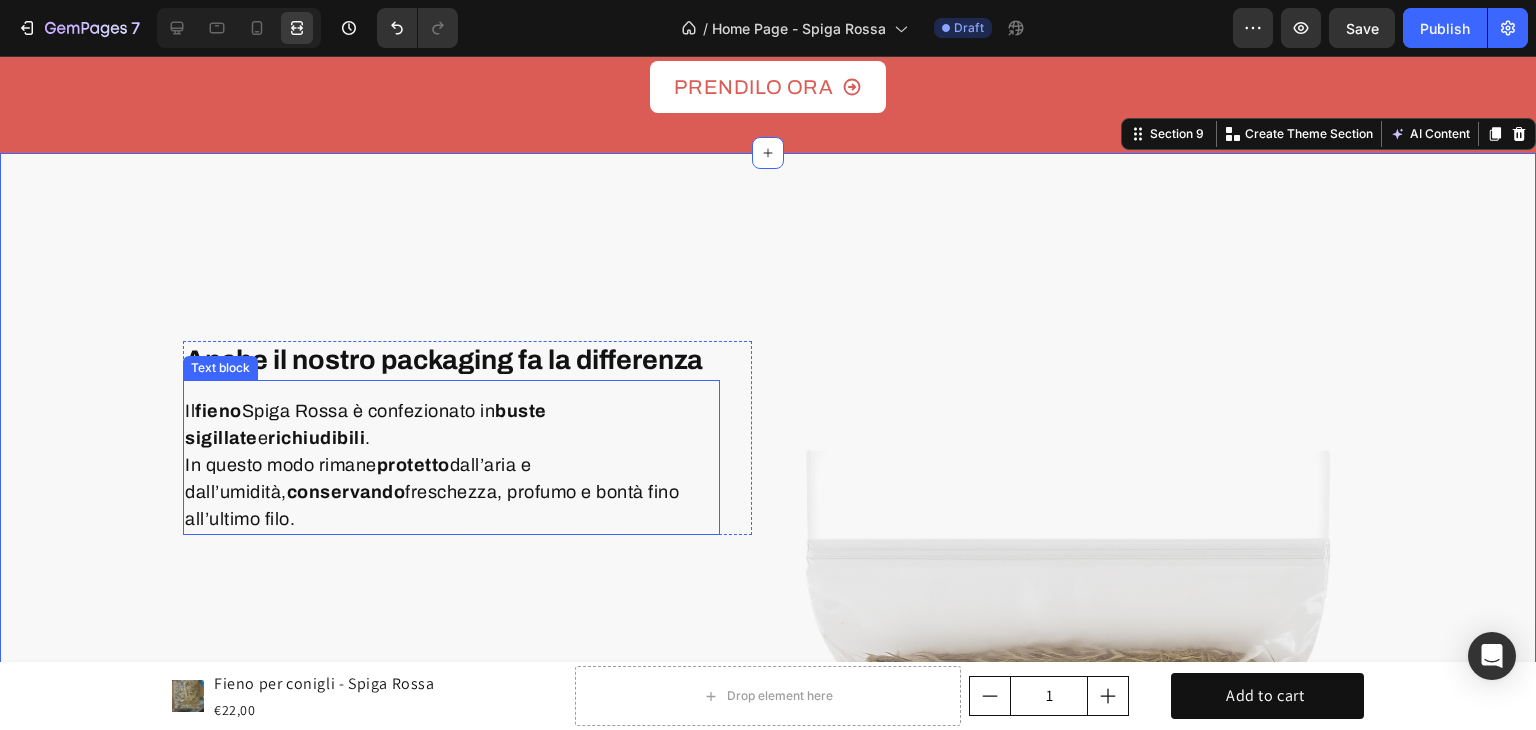 click on "Il fieno Spiga Rossa è confezionato in buste sigillate e richiudibili . In questo modo rimane protetto dall’aria e dall’umidità, conservando freschezza, profumo e bontà fino all’ultimo filo. Text block" at bounding box center [451, 457] 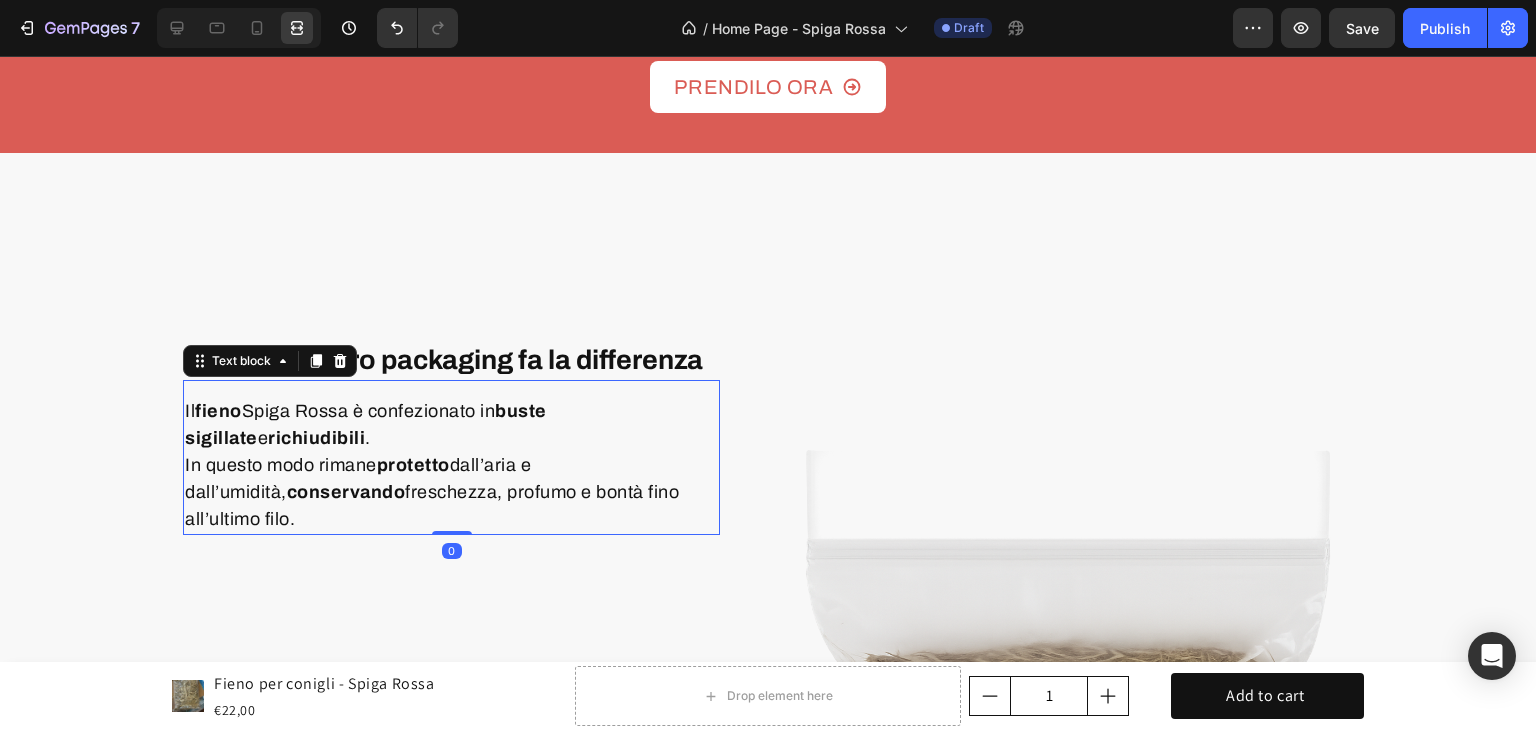 scroll, scrollTop: 0, scrollLeft: 0, axis: both 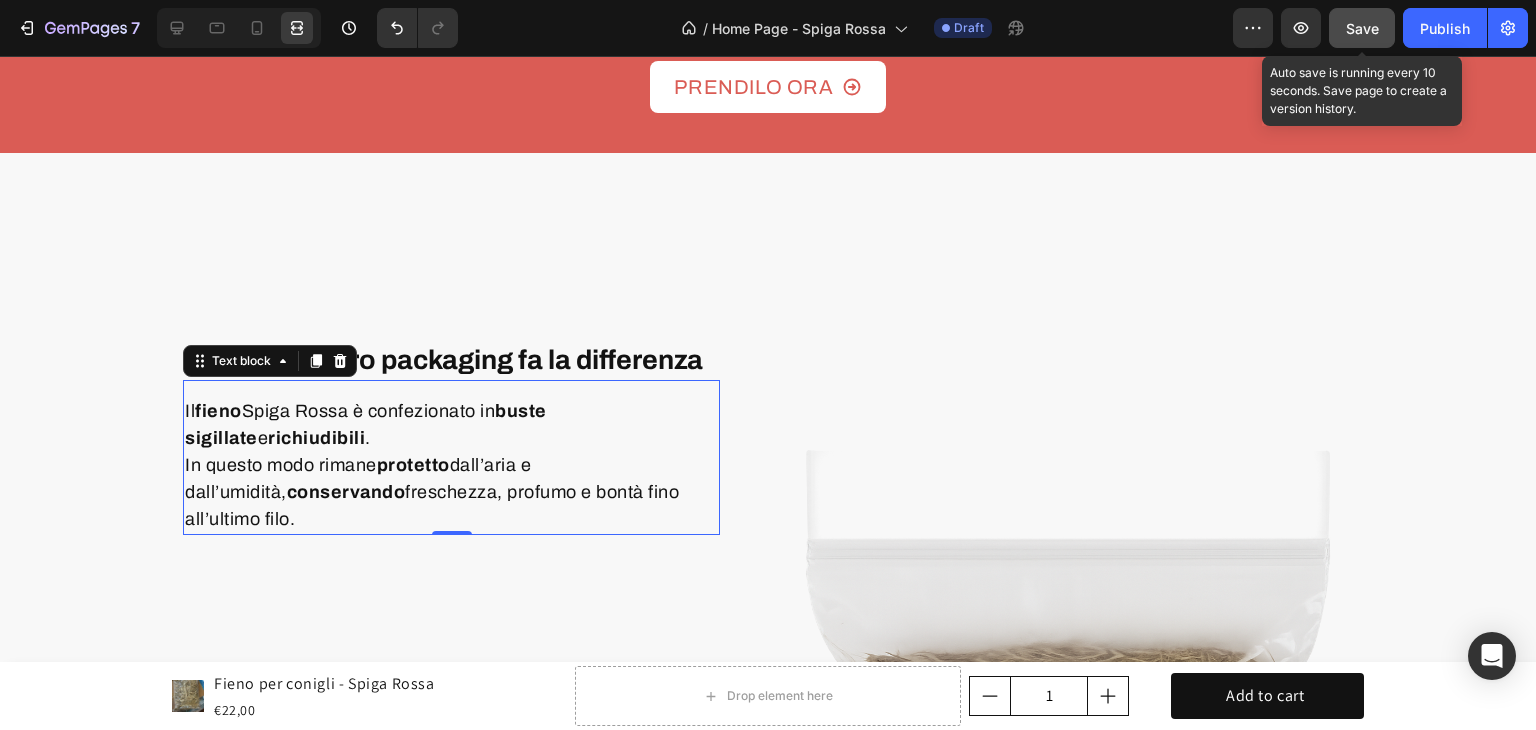 click on "Save" 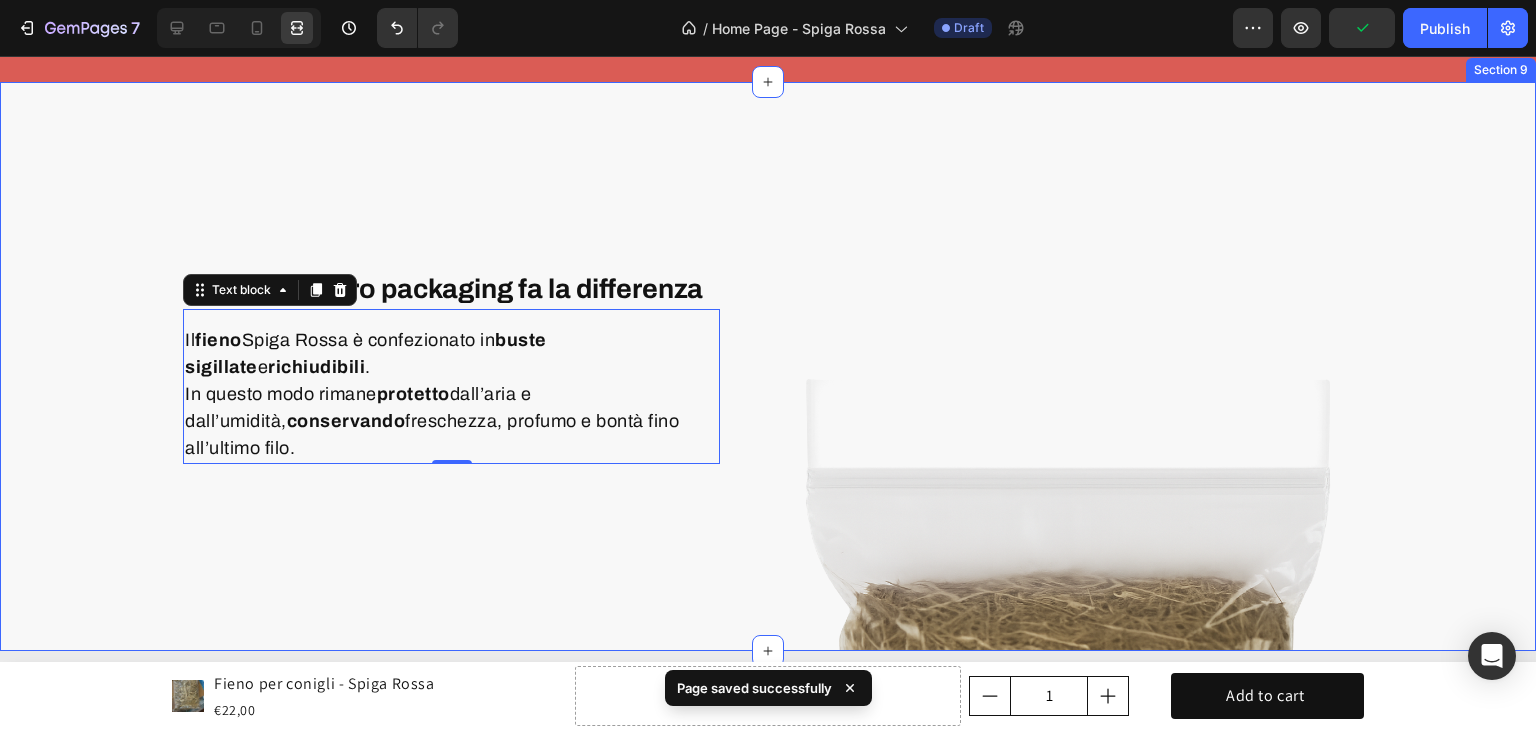 scroll, scrollTop: 5200, scrollLeft: 0, axis: vertical 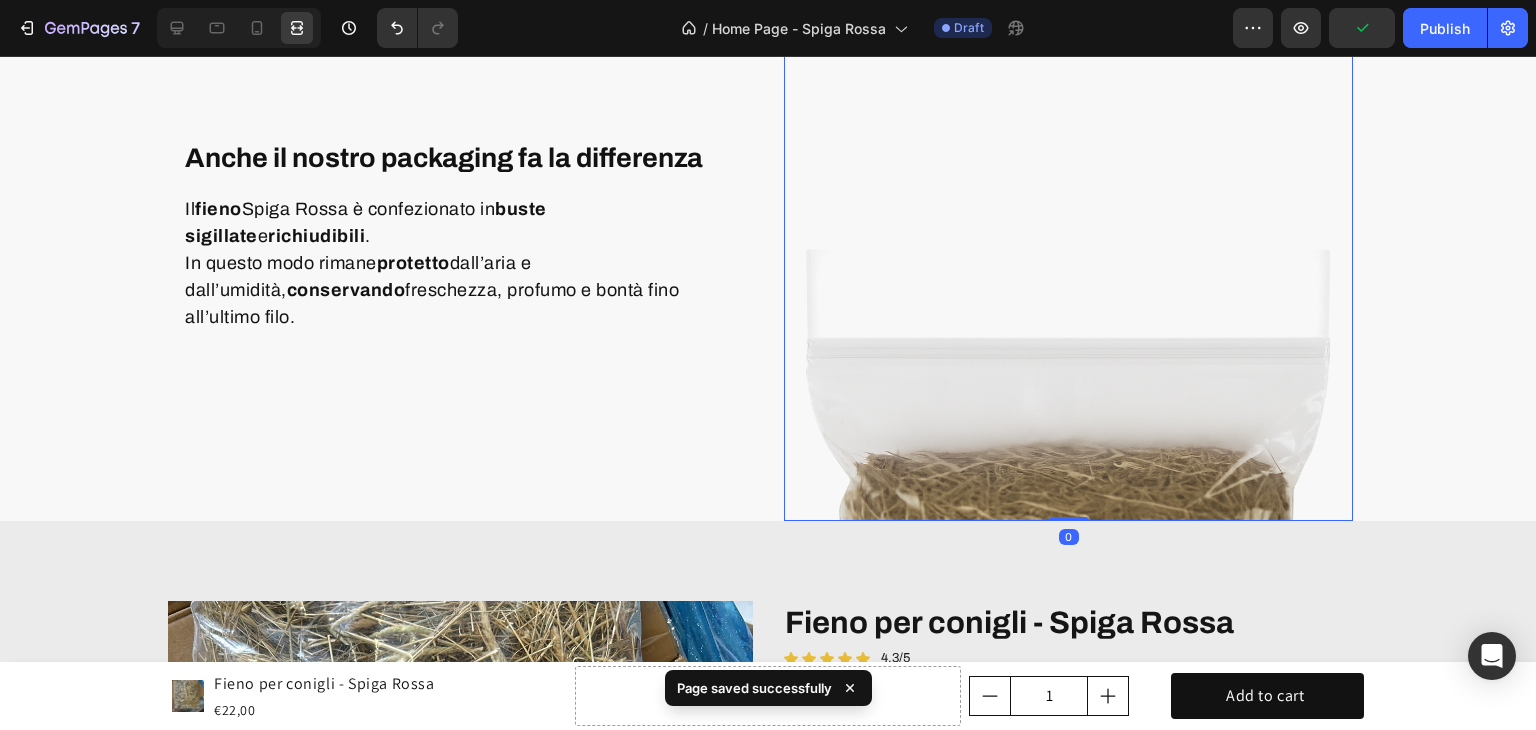 click at bounding box center (1068, 236) 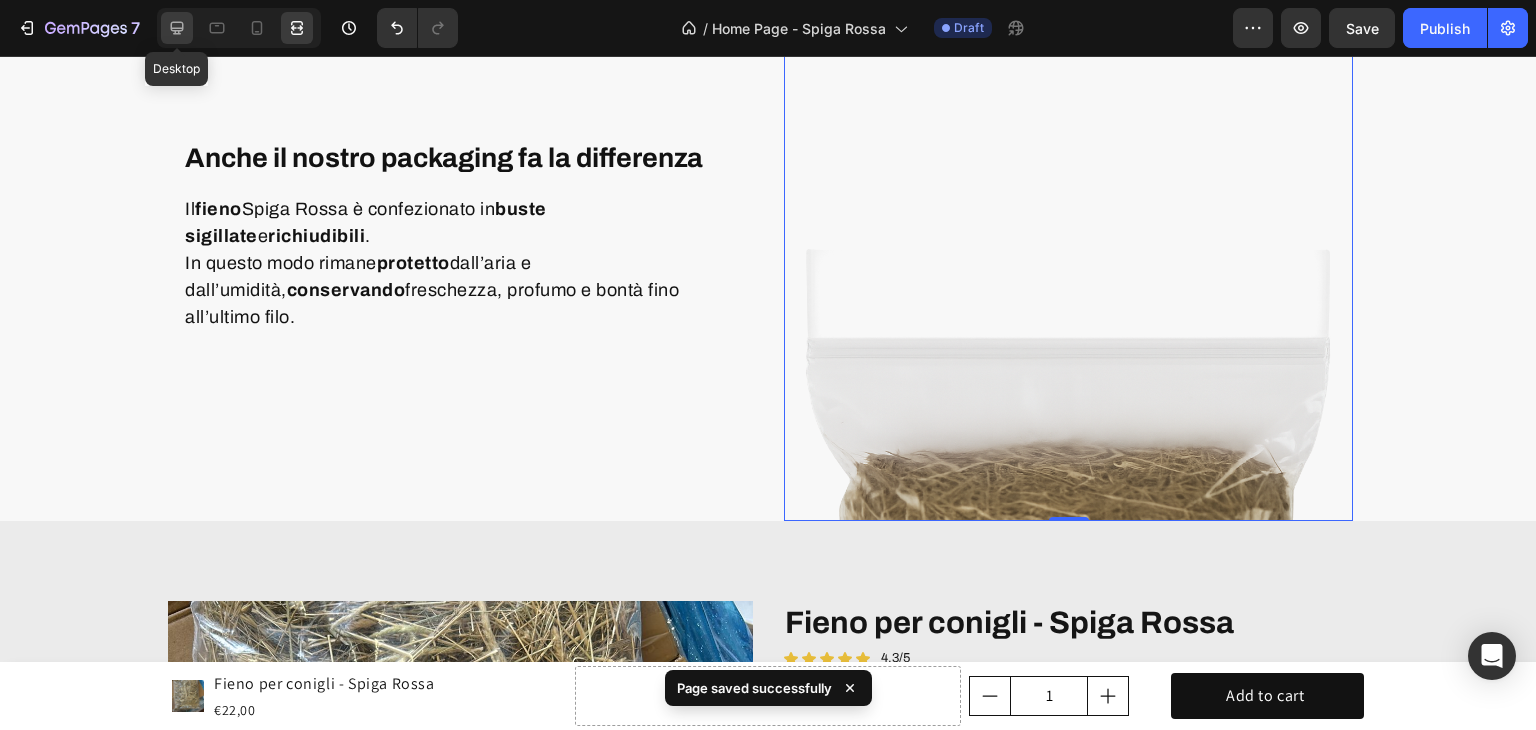 click 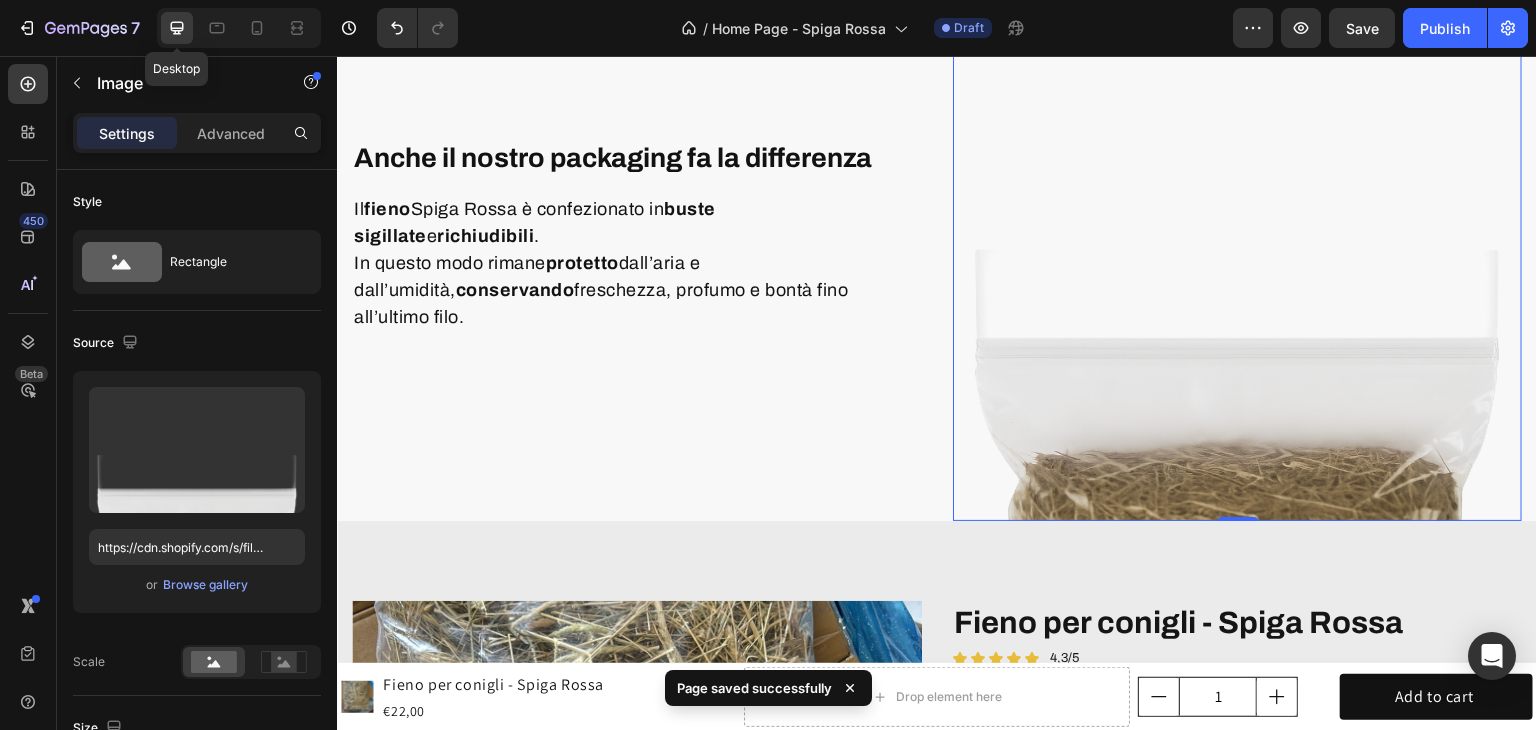 scroll, scrollTop: 5196, scrollLeft: 0, axis: vertical 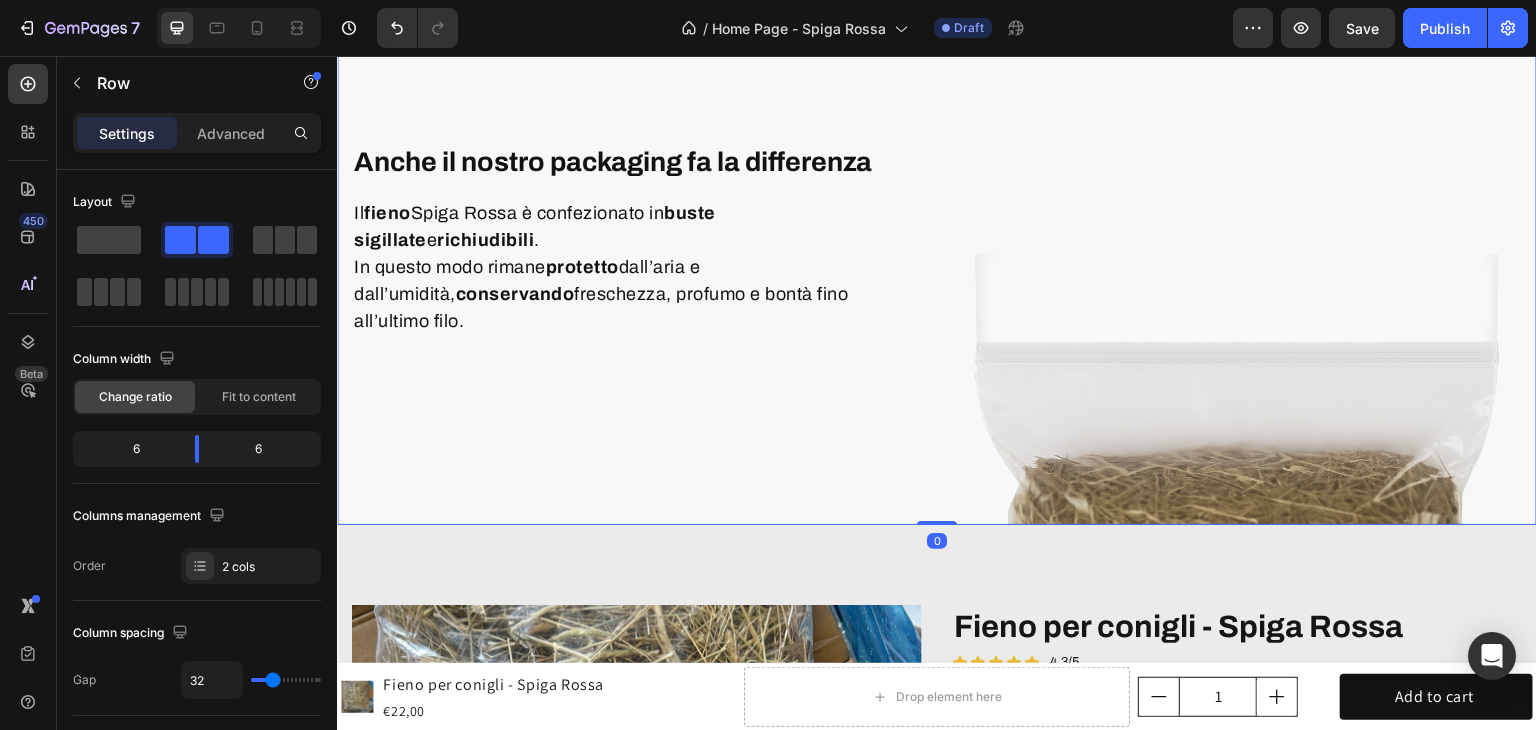 click on "Anche il nostro packaging fa la differenza Heading Il fieno Spiga Rossa è confezionato in buste sigillate e richiudibili . In questo modo rimane protetto dall’aria e dall’umidità, conservando freschezza, profumo e bontà fino all’ultimo filo. Text block Row" at bounding box center (636, 240) 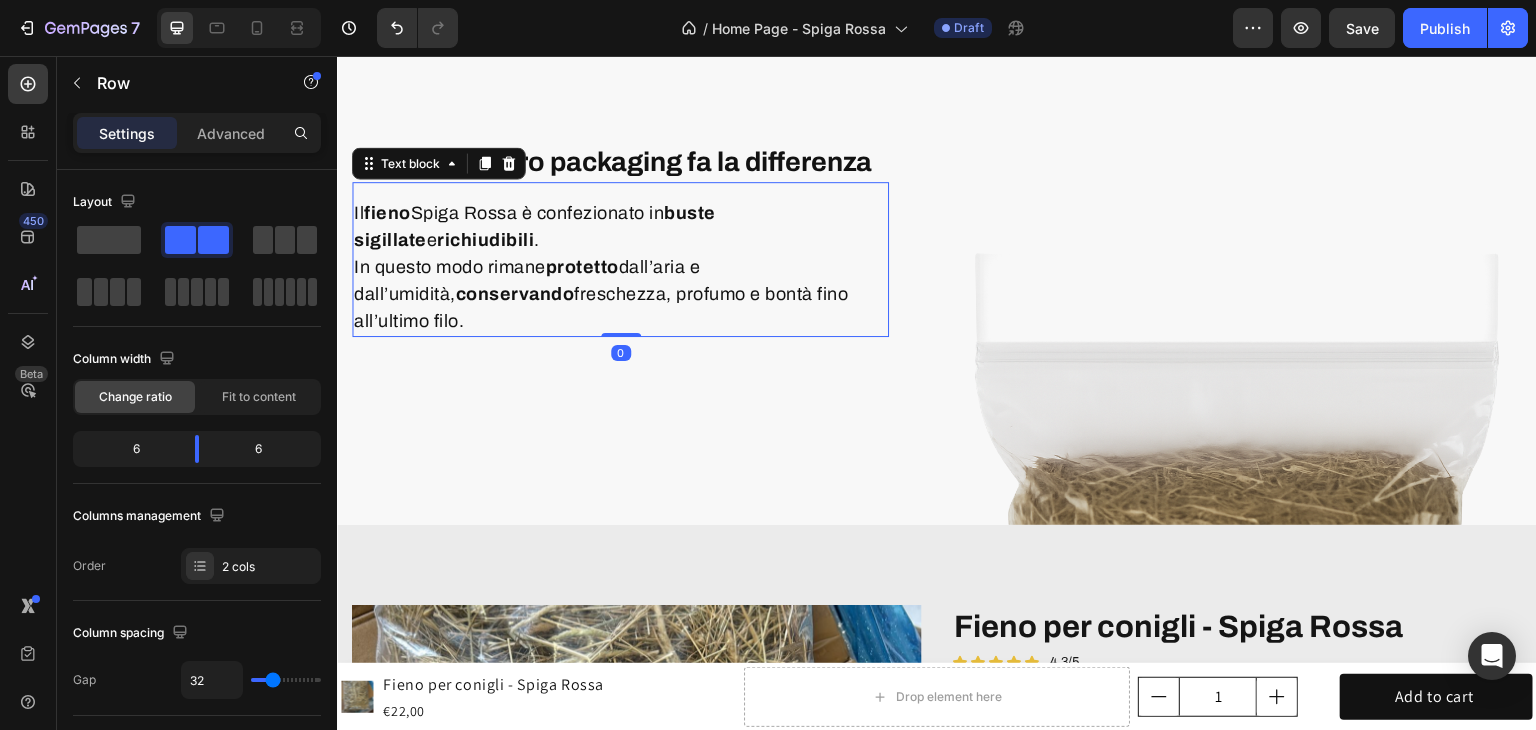 click on "Il fieno Spiga Rossa è confezionato in buste sigillate e richiudibili . In questo modo rimane protetto dall’aria e dall’umidità, conservando freschezza, profumo e bontà fino all’ultimo filo." at bounding box center [620, 267] 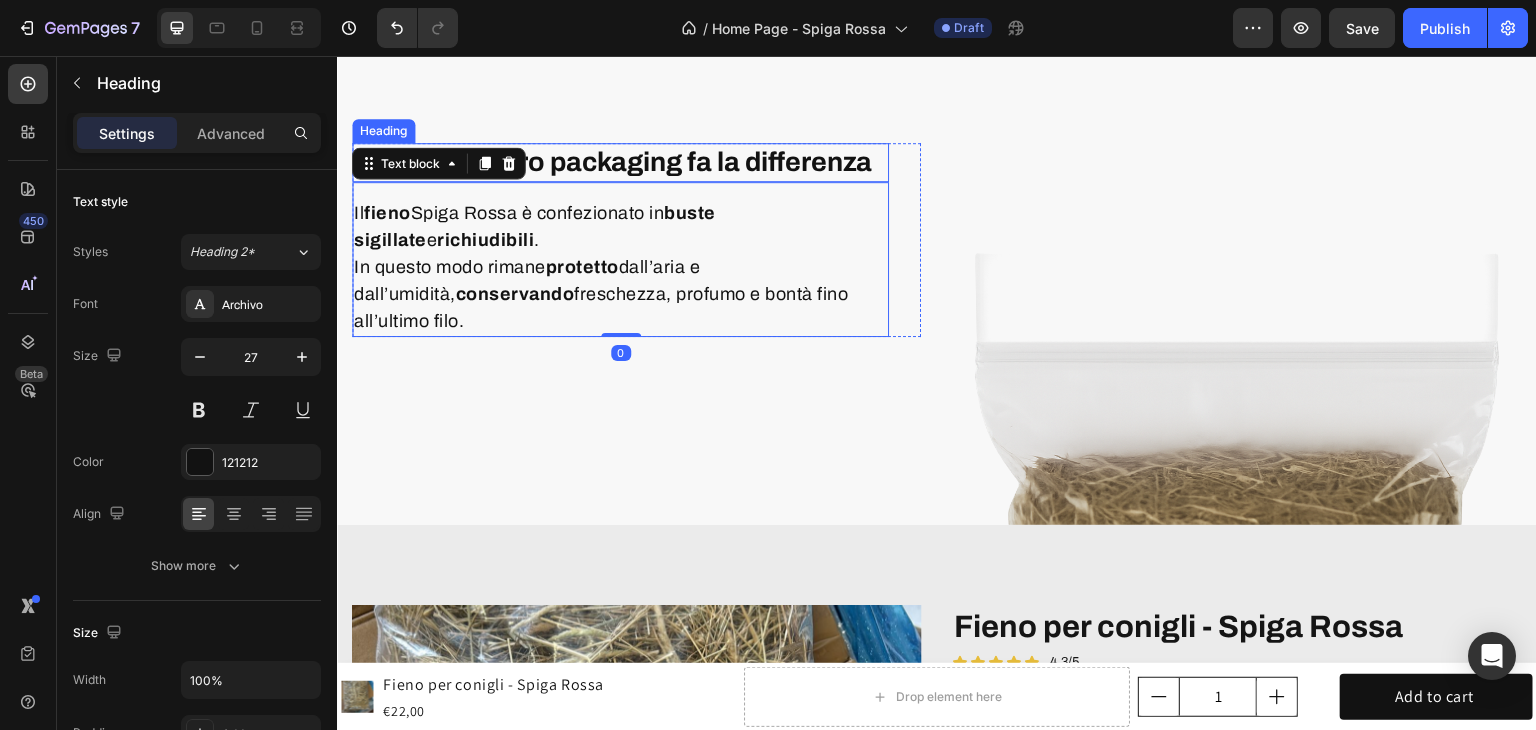 click on "Anche il nostro packaging fa la differenza" at bounding box center [613, 162] 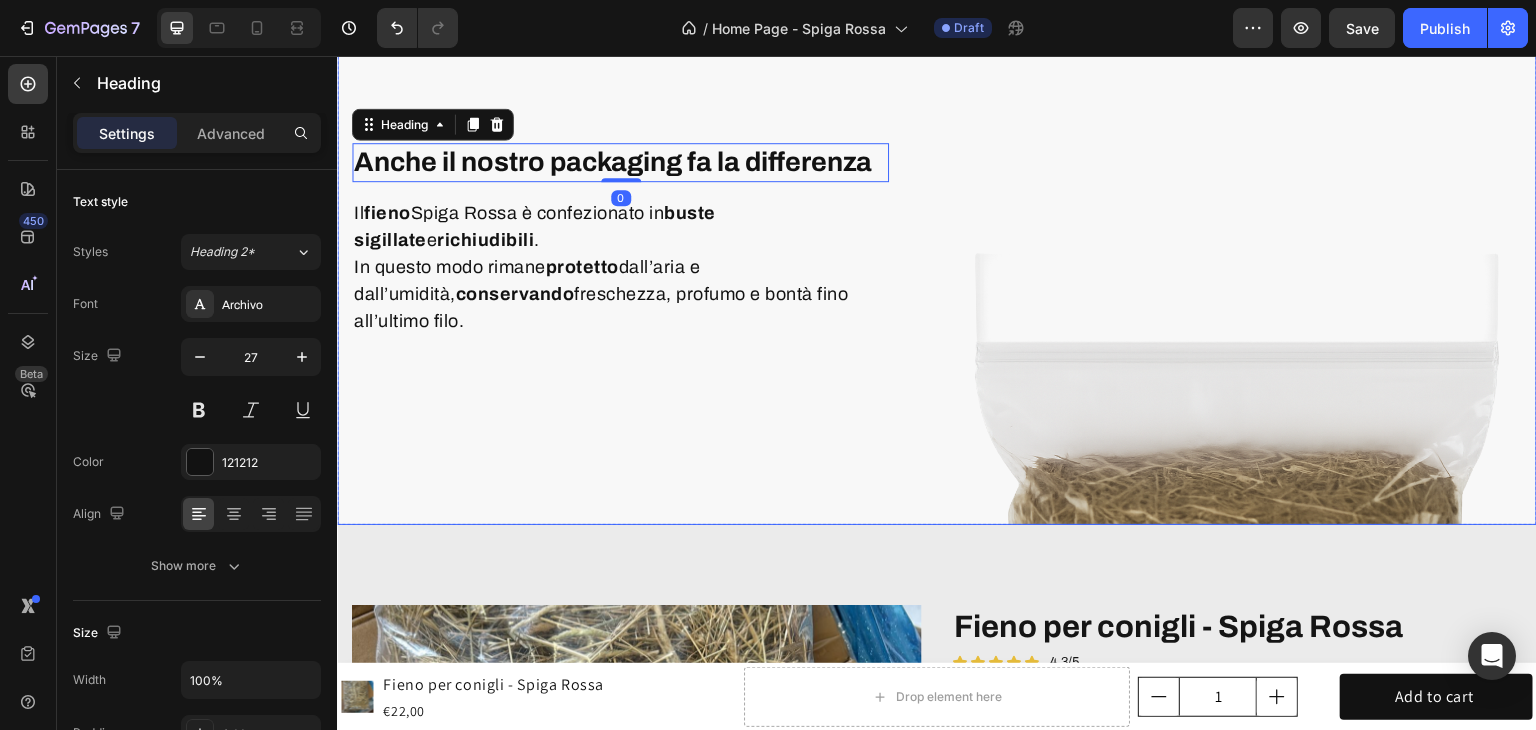 click on "Anche il nostro packaging fa la differenza Heading 0 Il fieno Spiga Rossa è confezionato in buste sigillate e richiudibili . In questo modo rimane protetto dall’aria e dall’umidità, conservando freschezza, profumo e bontà fino all’ultimo filo. Text block Row" at bounding box center (636, 240) 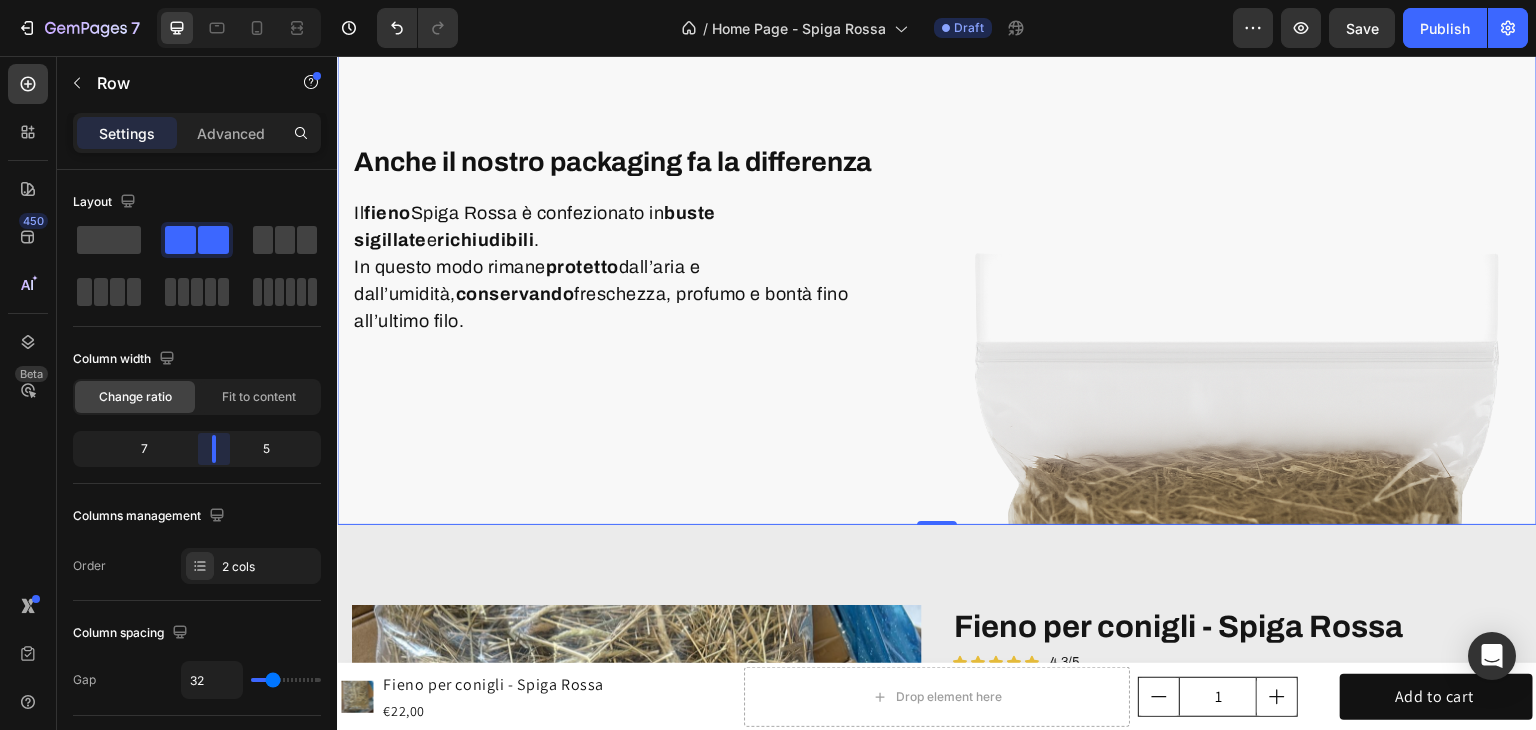 scroll, scrollTop: 5162, scrollLeft: 0, axis: vertical 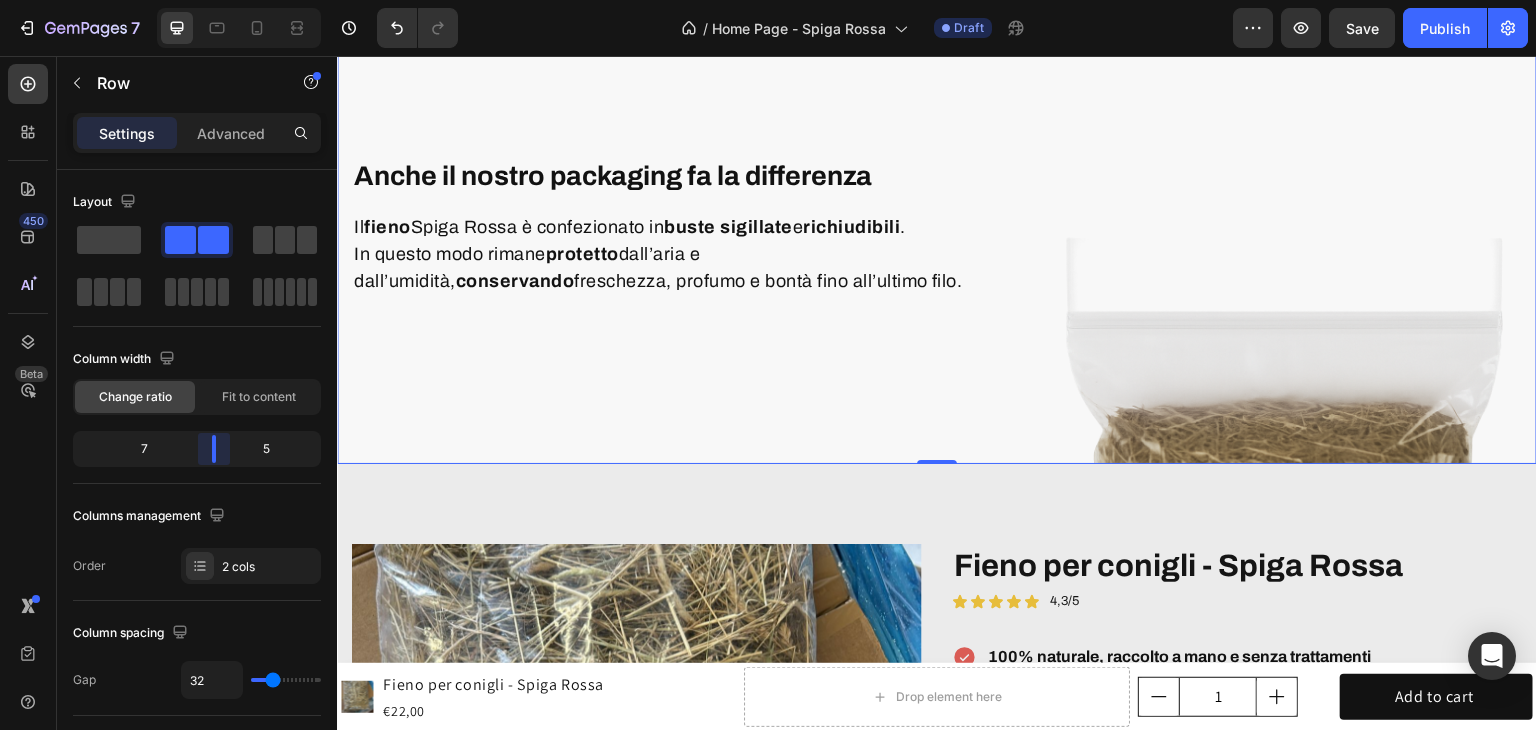 drag, startPoint x: 189, startPoint y: 451, endPoint x: 224, endPoint y: 470, distance: 39.824615 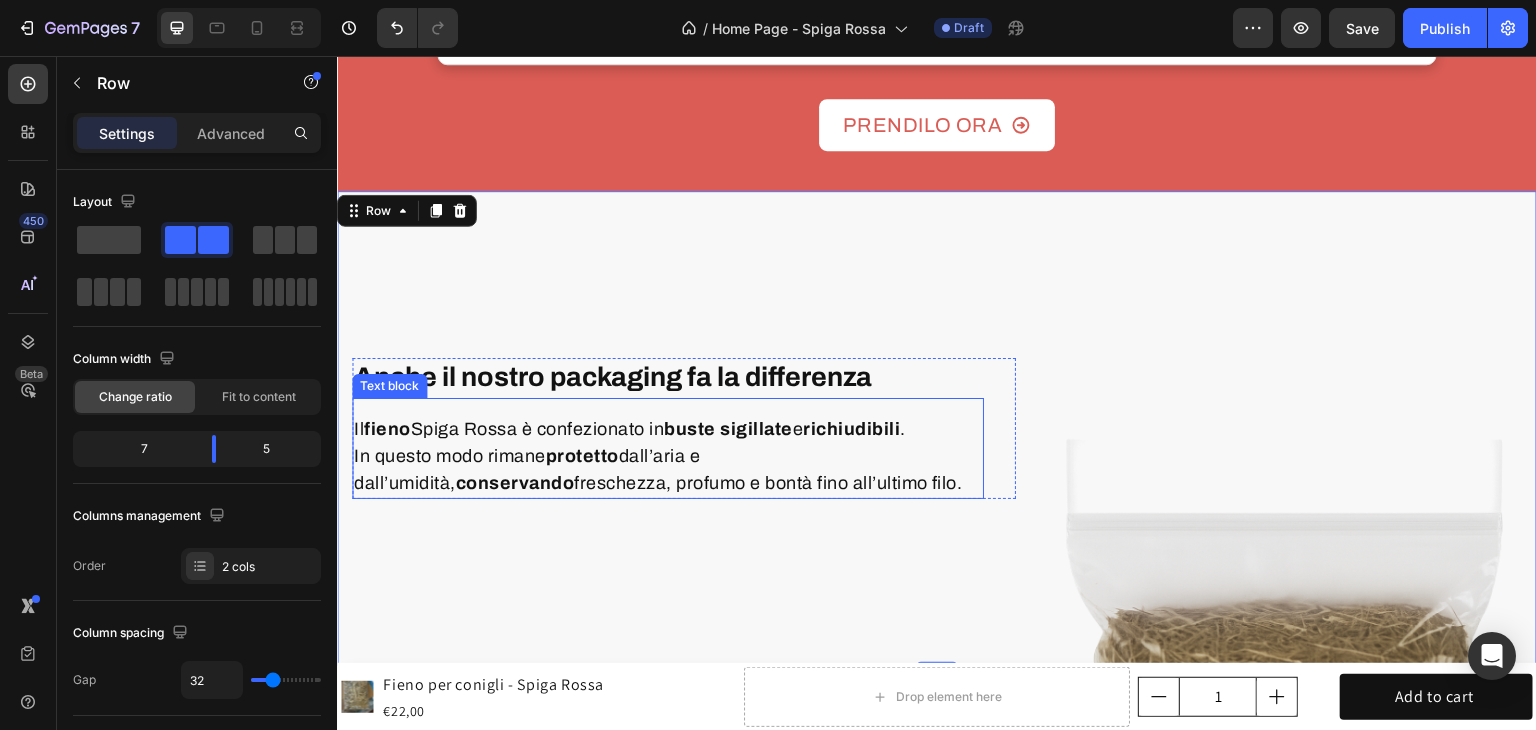 scroll, scrollTop: 5062, scrollLeft: 0, axis: vertical 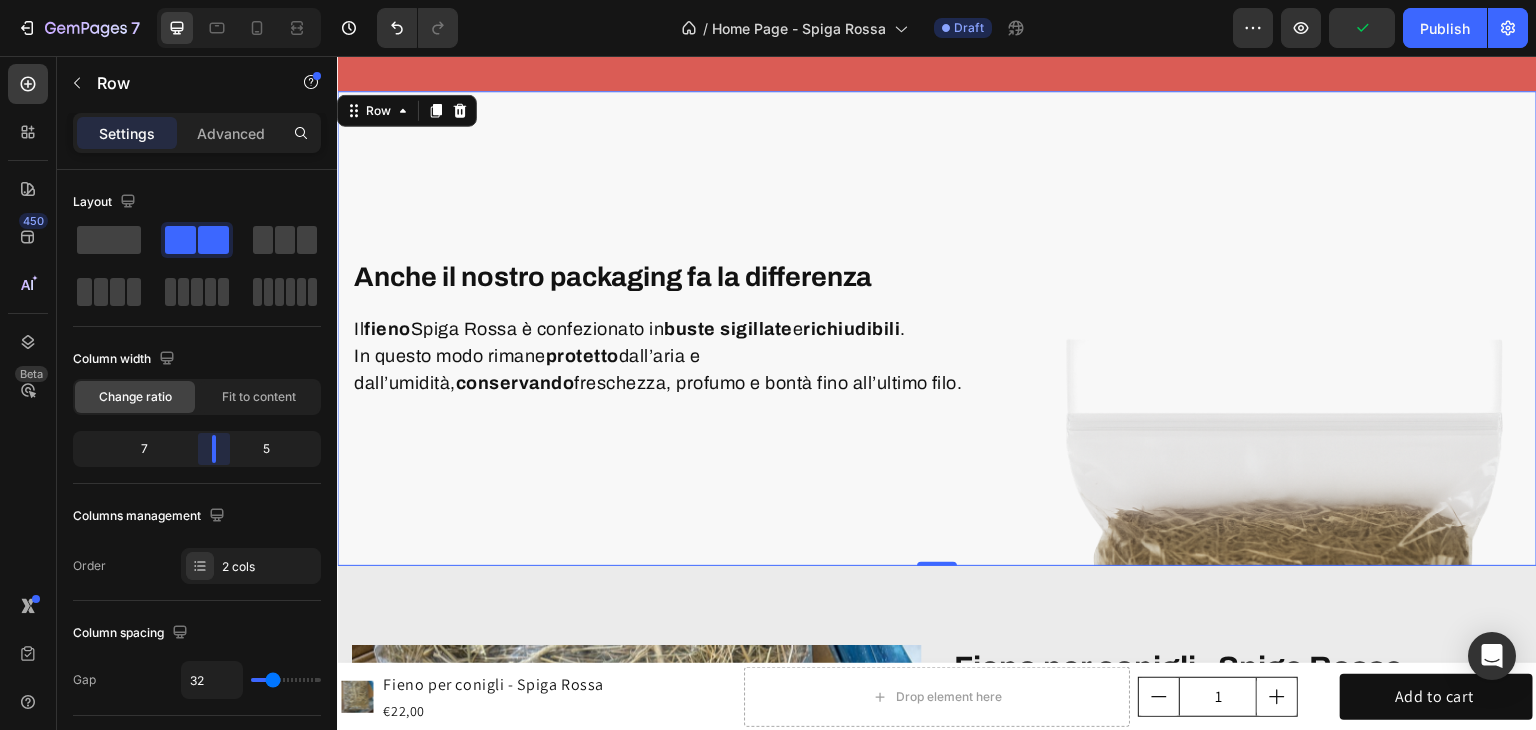 click on "7 Version history / Home Page - Spiga Rossa Draft Preview Publish 450 Beta Sections(18) Elements(83) Section Element Hero Section Product Detail Brands Trusted Badges Guarantee Product Breakdown How to use Testimonials Compare Bundle FAQs Social Proof Brand Story Product List Collection Blog List Contact Sticky Add to Cart Custom Footer Browse Library 450 Layout Row Row Row Row Text Heading Text Block Button Button Button Media Image Image" at bounding box center [768, 0] 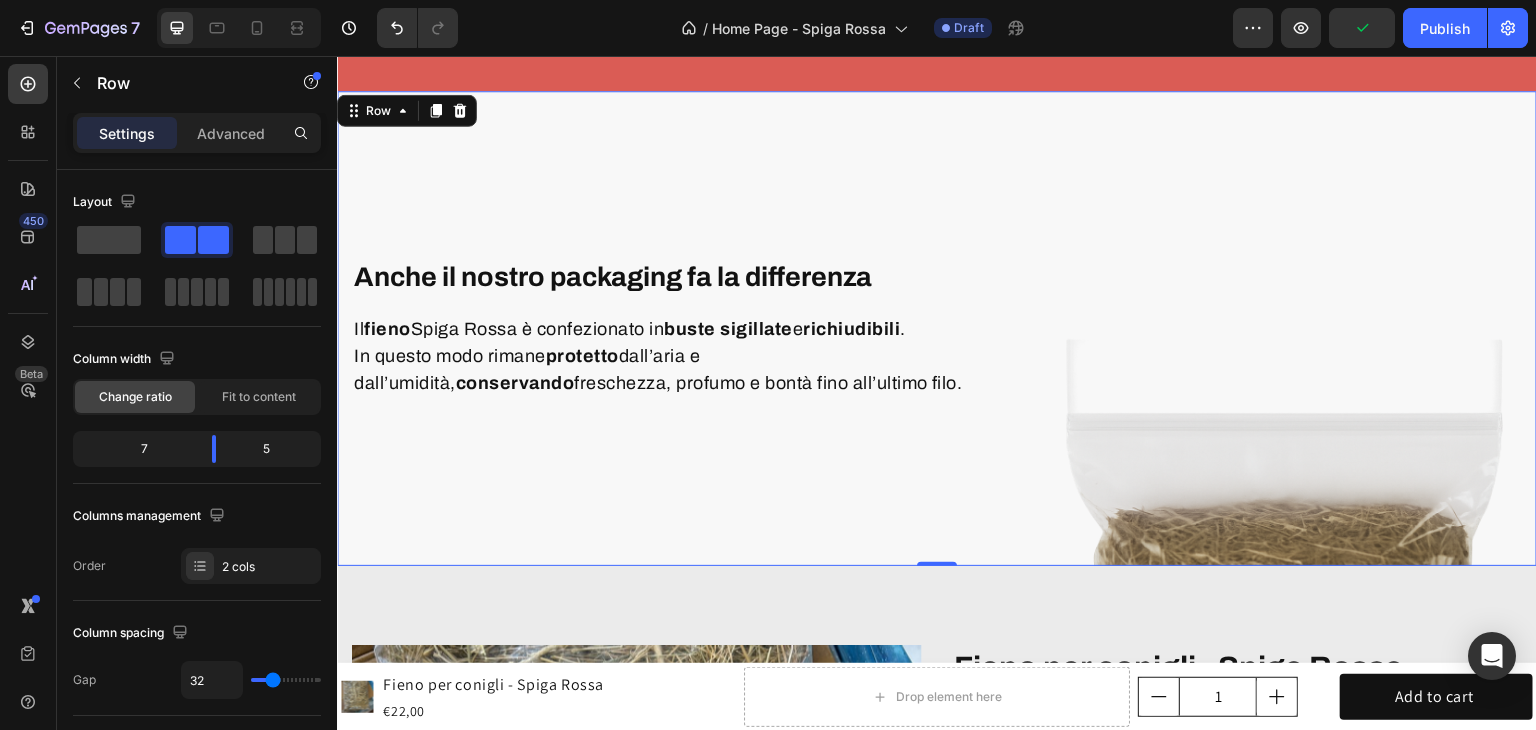 click at bounding box center (239, 28) 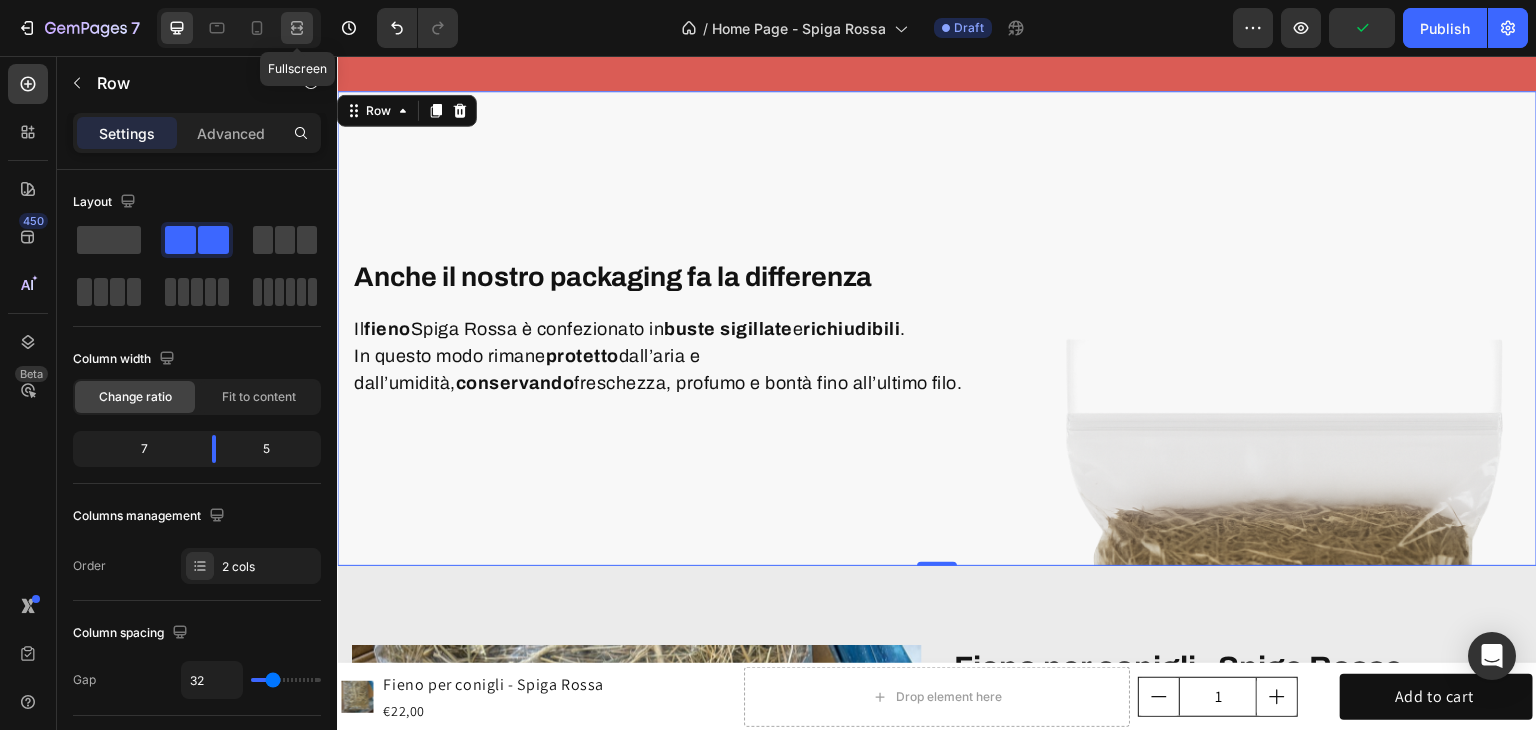 click 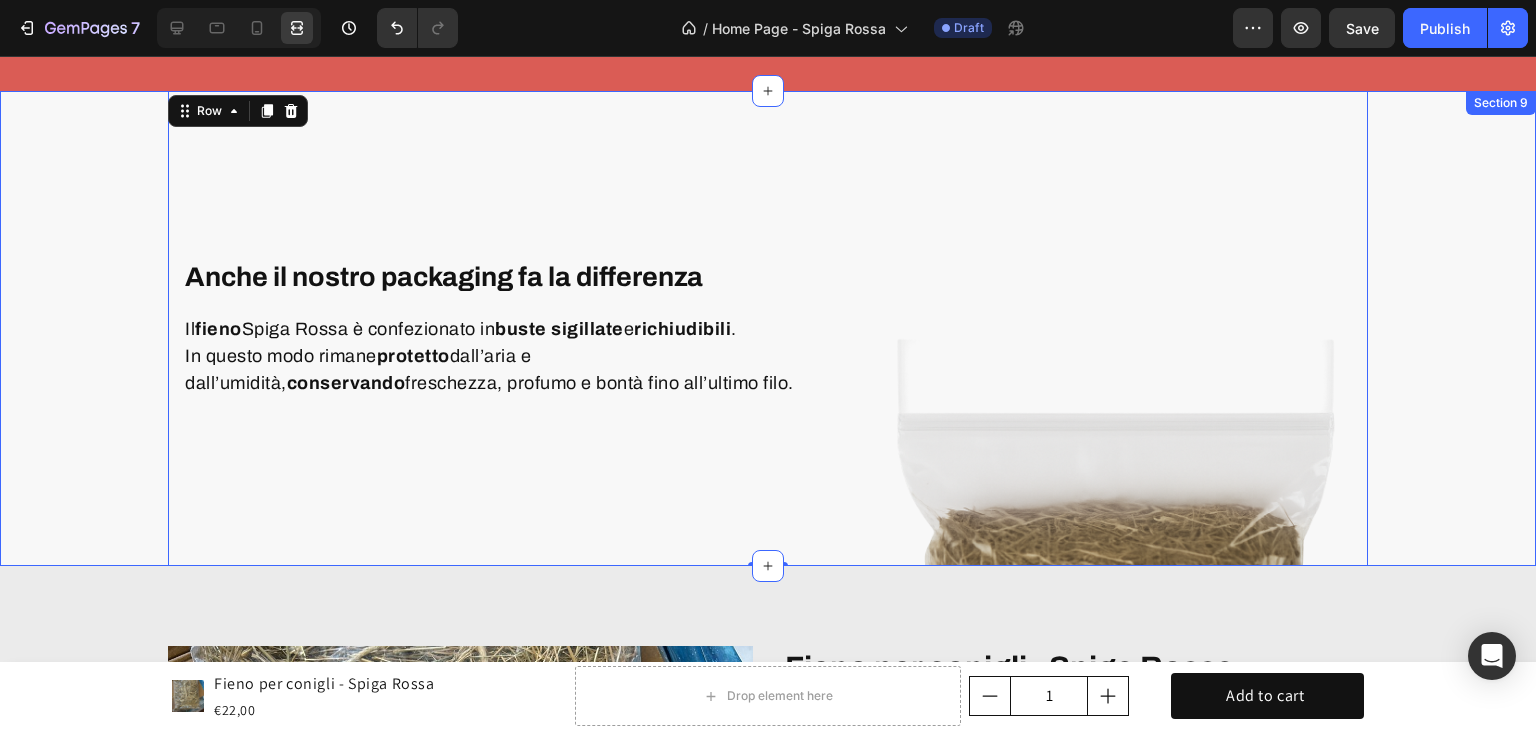 click on "Anche il nostro packaging fa la differenza Heading Il fieno Spiga Rossa è confezionato in buste sigillate e richiudibili . In questo modo rimane protetto dall’aria e dall’umidità, conservando freschezza, profumo e bontà fino all’ultimo filo. Text block Row Image Row 0" at bounding box center [768, 328] 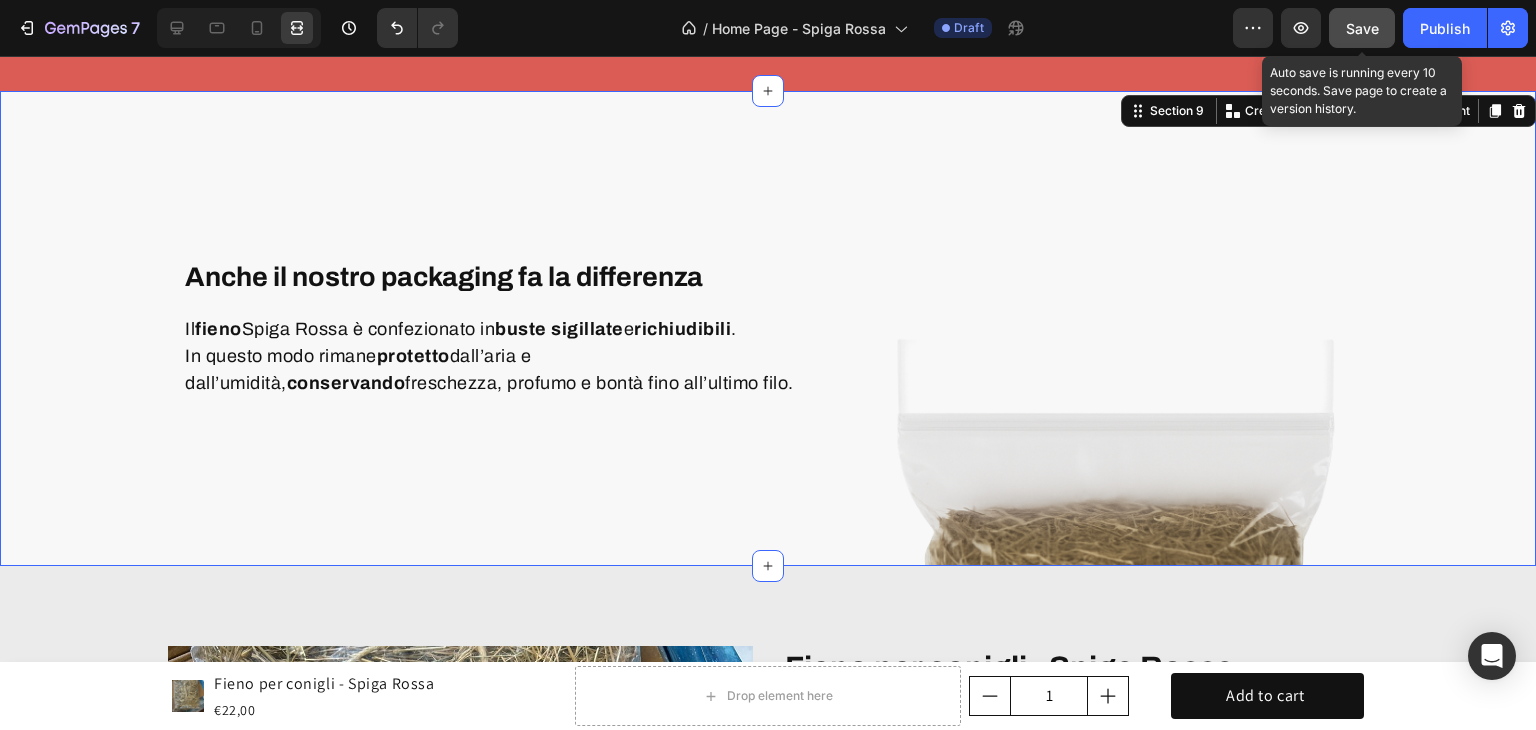 click on "Save" 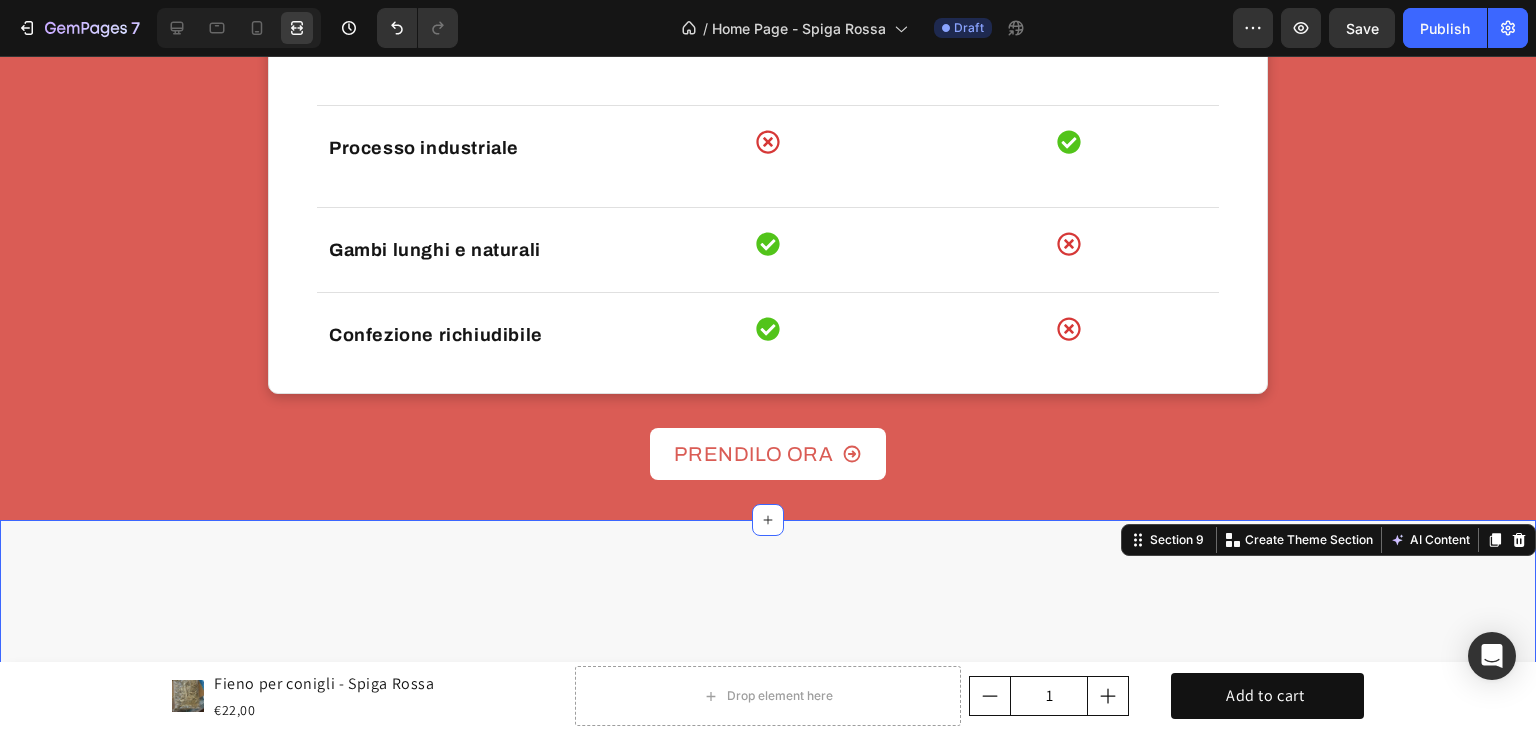 scroll, scrollTop: 4562, scrollLeft: 0, axis: vertical 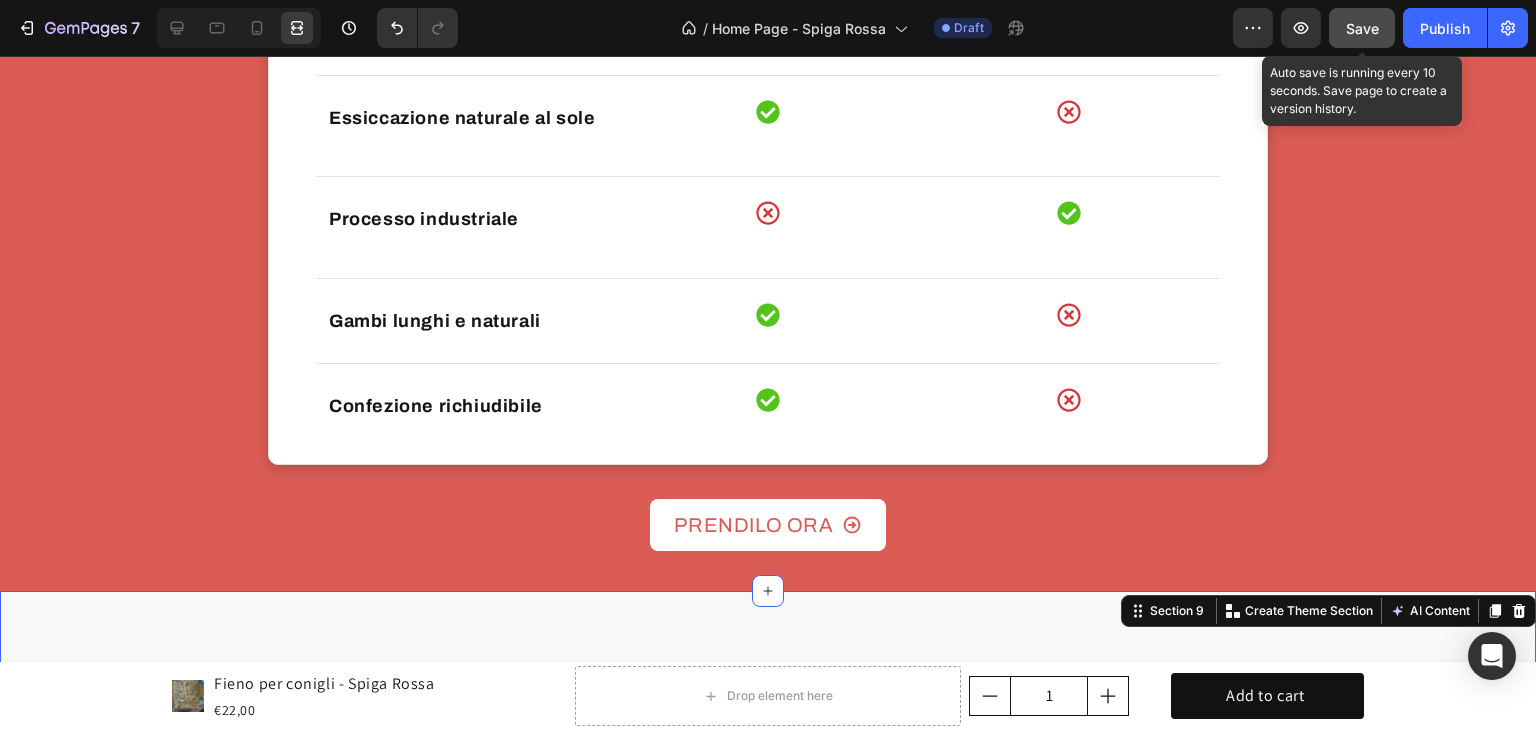 click on "Save" 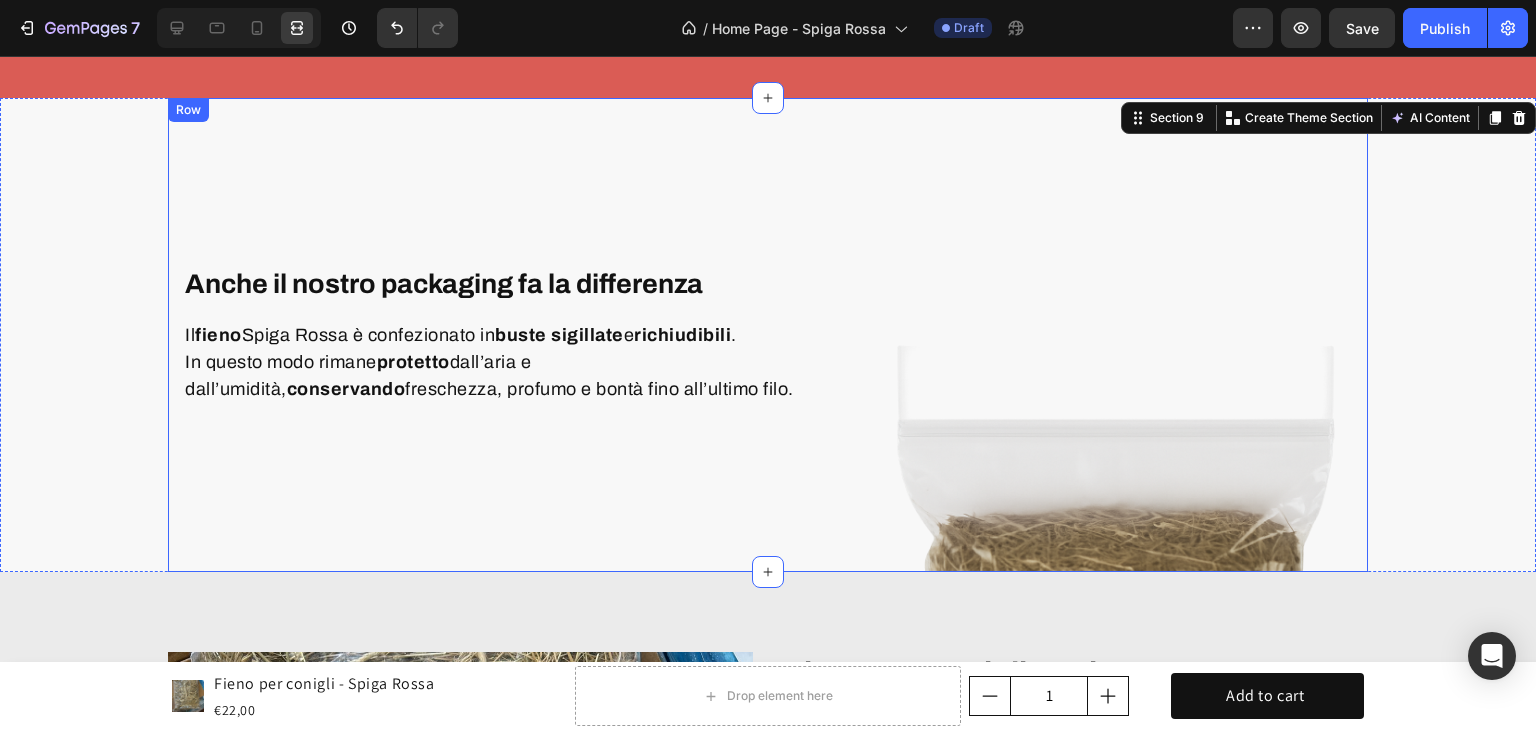 scroll, scrollTop: 5162, scrollLeft: 0, axis: vertical 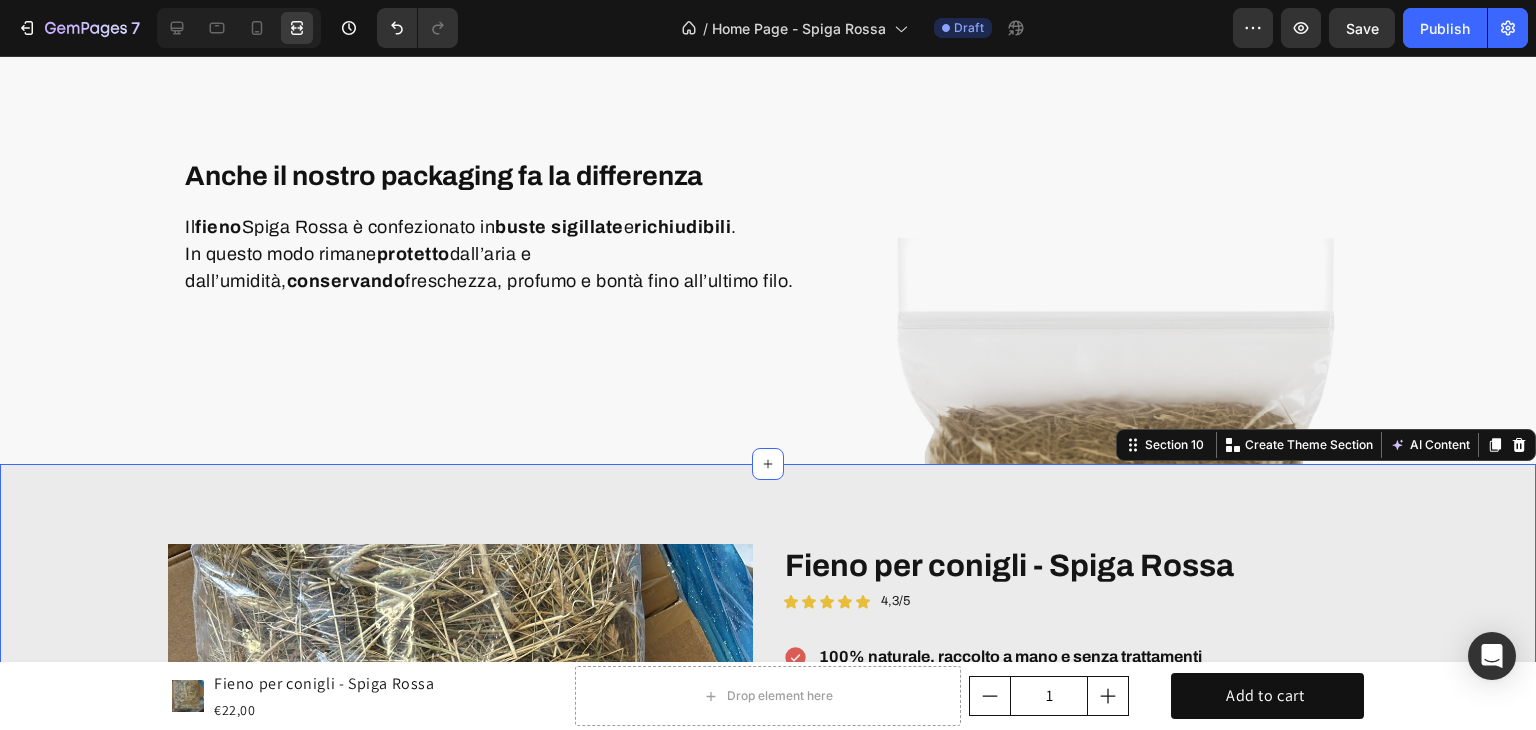click on "Product Images Fieno per conigli - Spiga Rossa Product Title Icon Icon Icon Icon Icon Icon List 4,3/5 Text Block Row 100% naturale, raccolto a mano e senza trattamenti Essiccato al sole sui Colli Bolognesi Confezionato con cura per mantenere freschezza e profumo Item List €22,00 Product Price Product Price Text Block Row ORDINALA ORA Add to Cart Icon Garanzia 30 giorni Heading Row Icon Spedizione rapida Heading Row Row Row Il fieno Spiga Rossa è davvero naturale? Quanto dura un sacco da 1 kg? Perché è diverso dal fieno dei competitor? Accordion Product Section 10 You can create reusable sections Create Theme Section AI Content Write with GemAI What would you like to describe here? Tone and Voice Persuasive Product Fieno per conigli - Spiga Rossa Show more Generate" at bounding box center (768, 821) 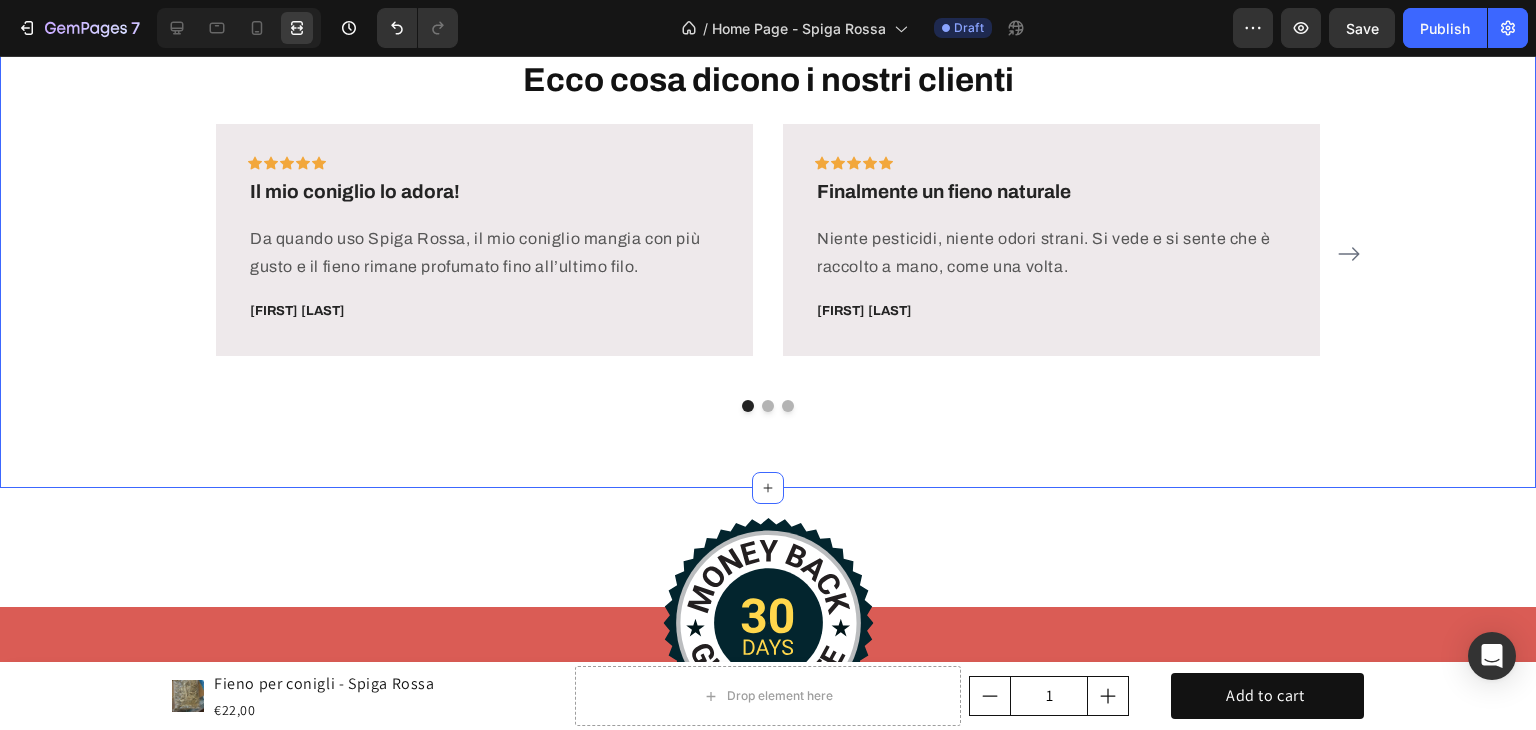 scroll, scrollTop: 6100, scrollLeft: 0, axis: vertical 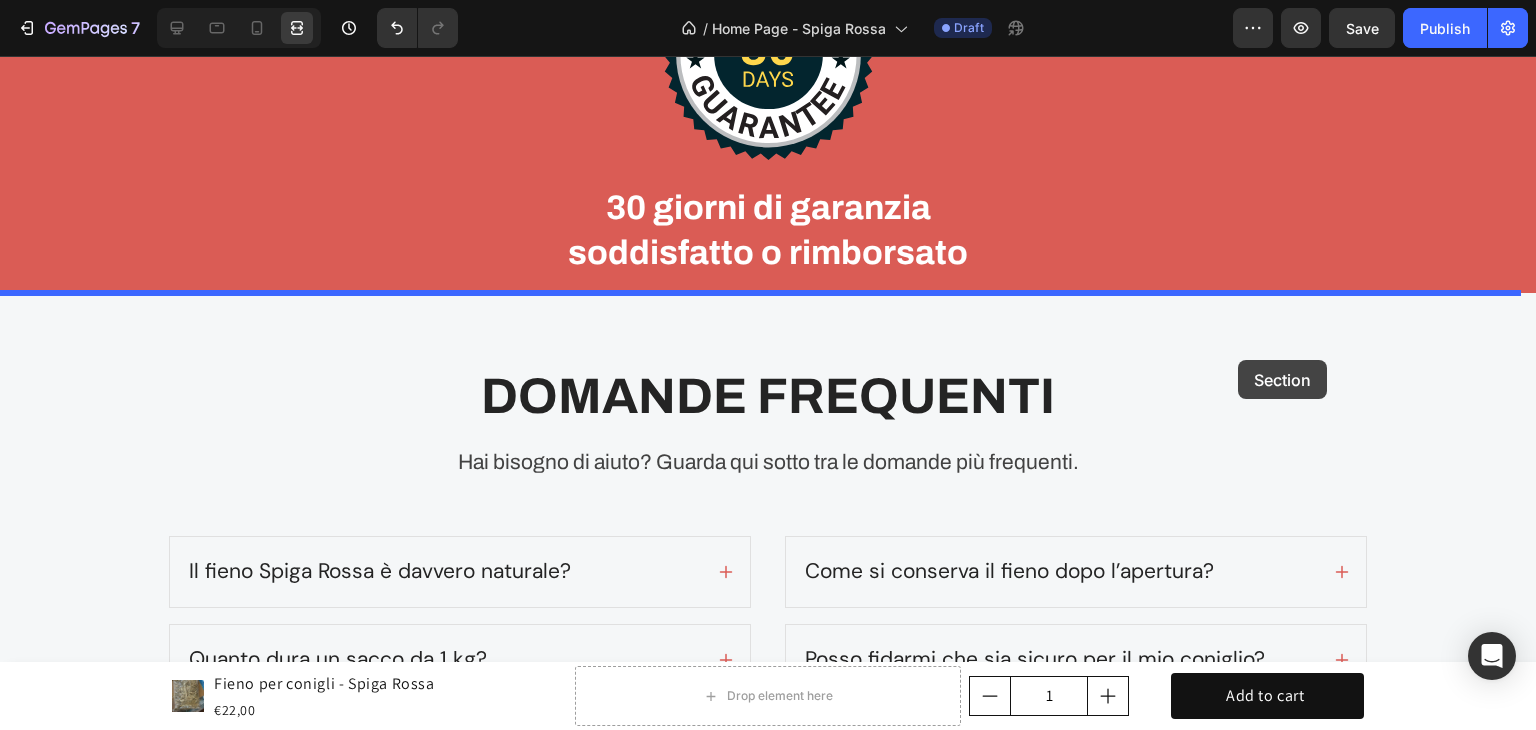 drag, startPoint x: 1266, startPoint y: 285, endPoint x: 1237, endPoint y: 349, distance: 70.26379 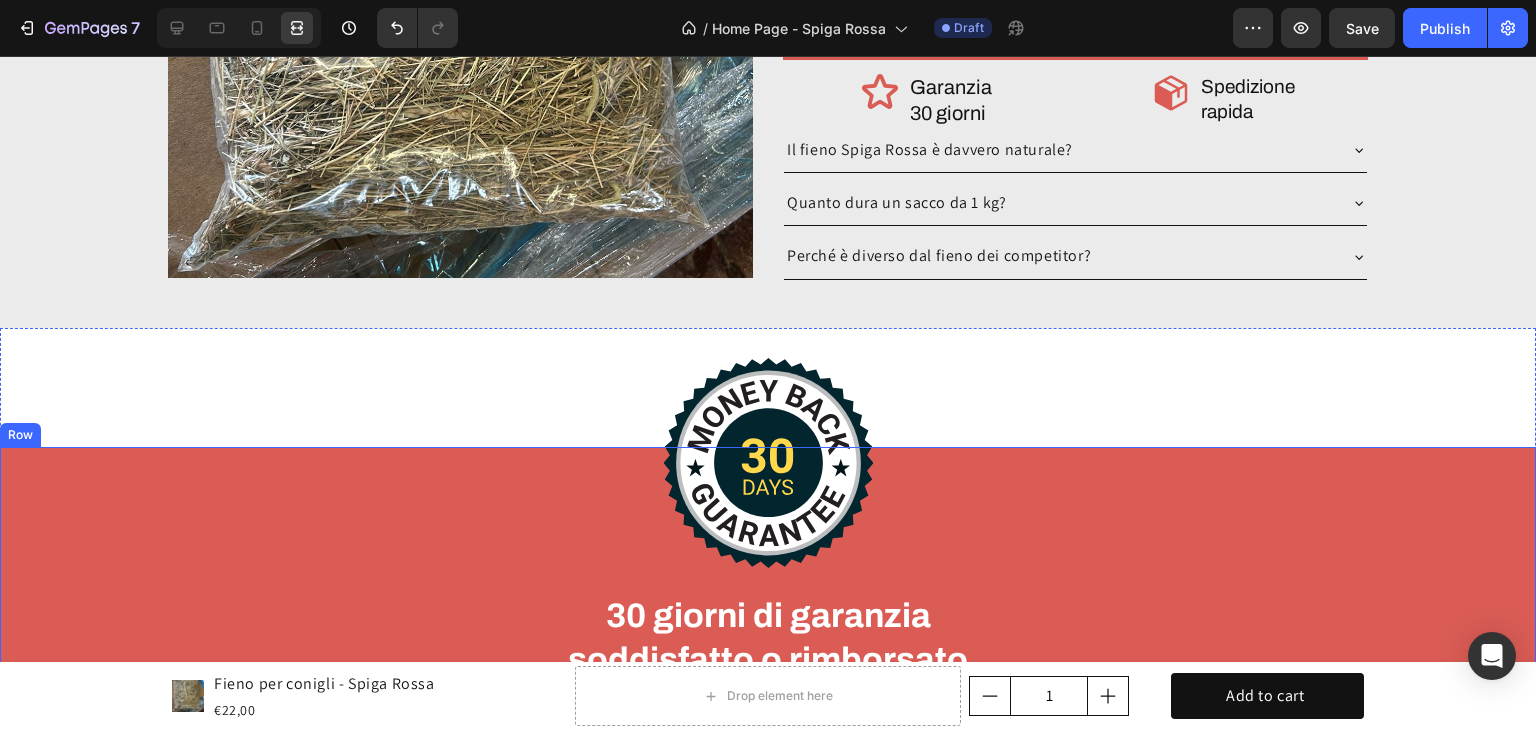 scroll, scrollTop: 5932, scrollLeft: 0, axis: vertical 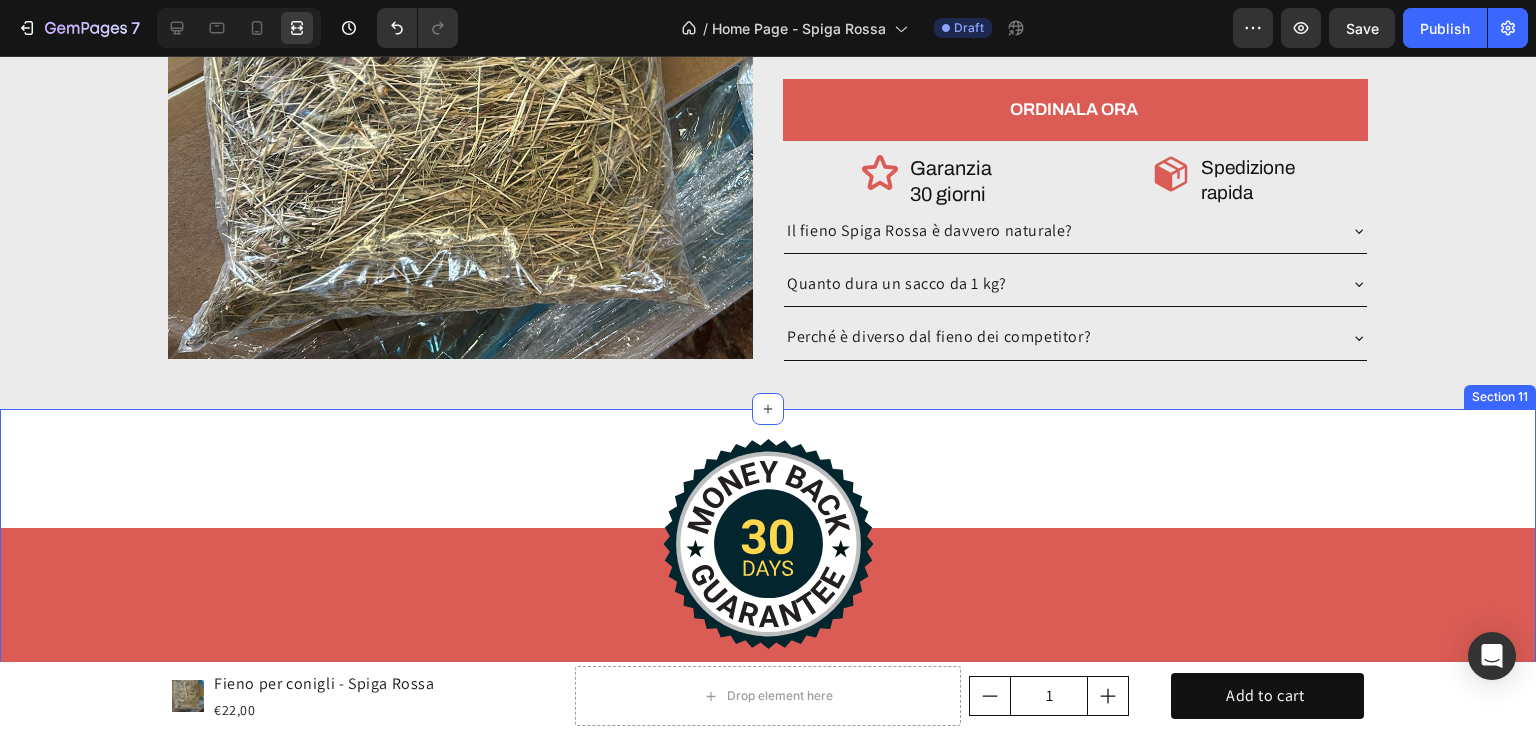 click on "Image 30 giorni di garanzia soddisfatto o rimborsato Heading Row Row Section 11" at bounding box center (768, 595) 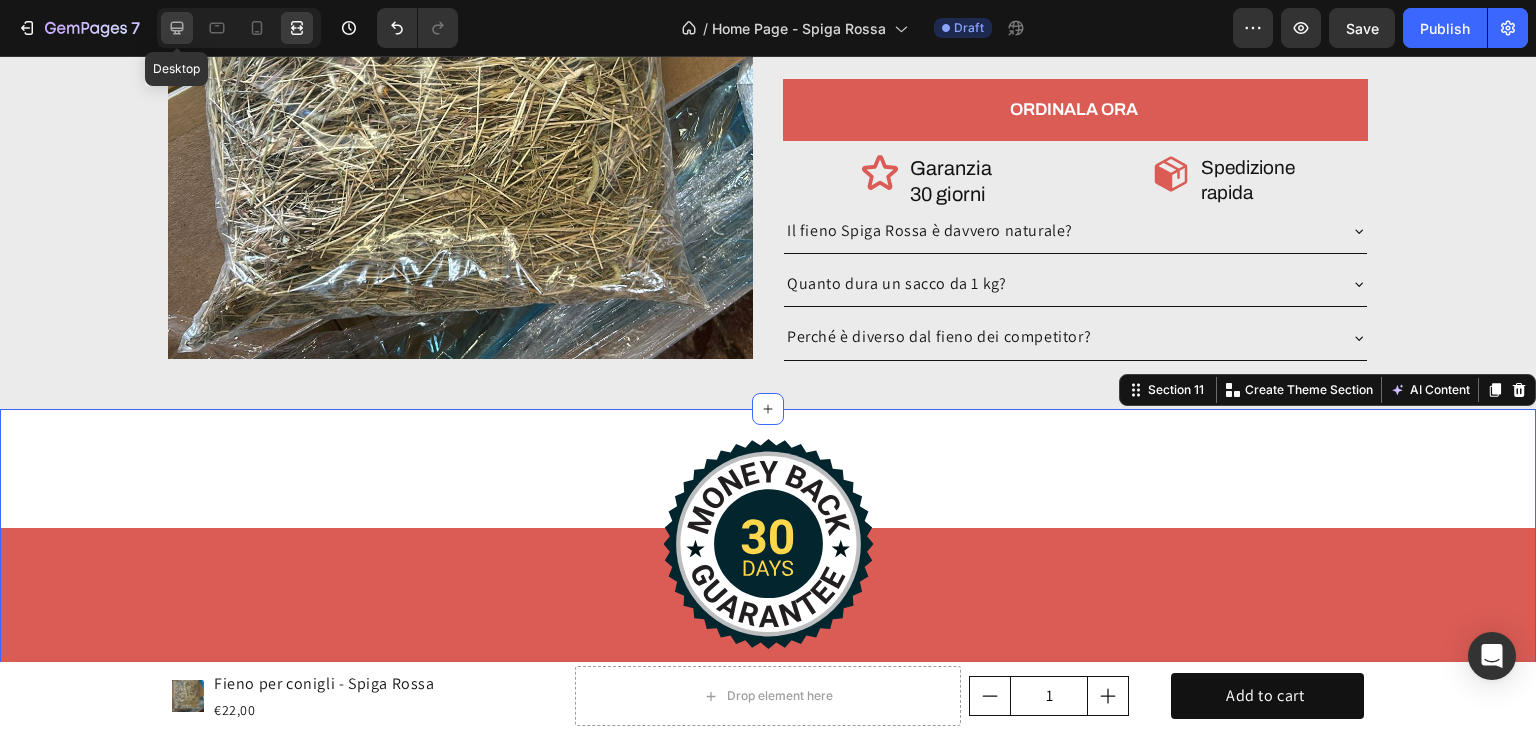 click 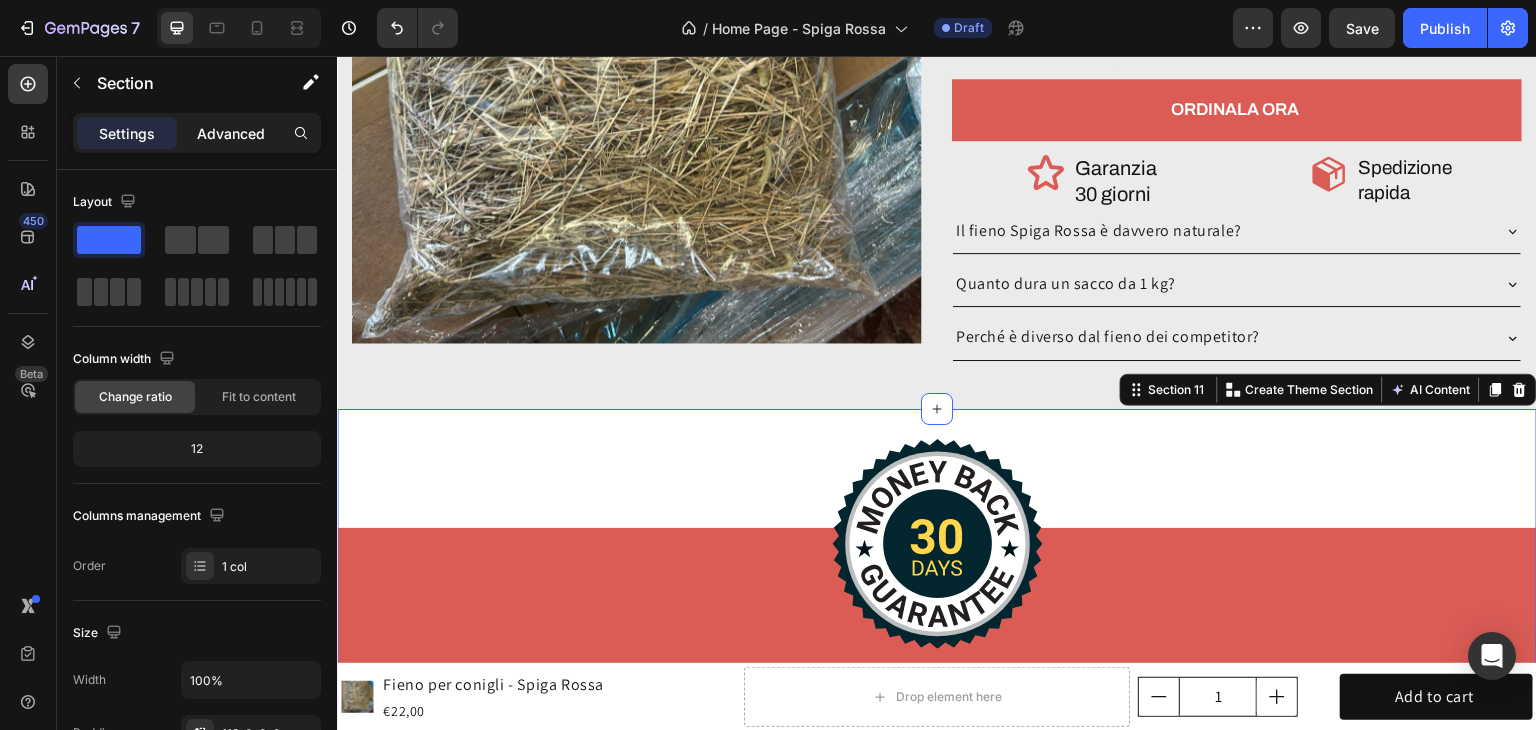 click on "Advanced" at bounding box center (231, 133) 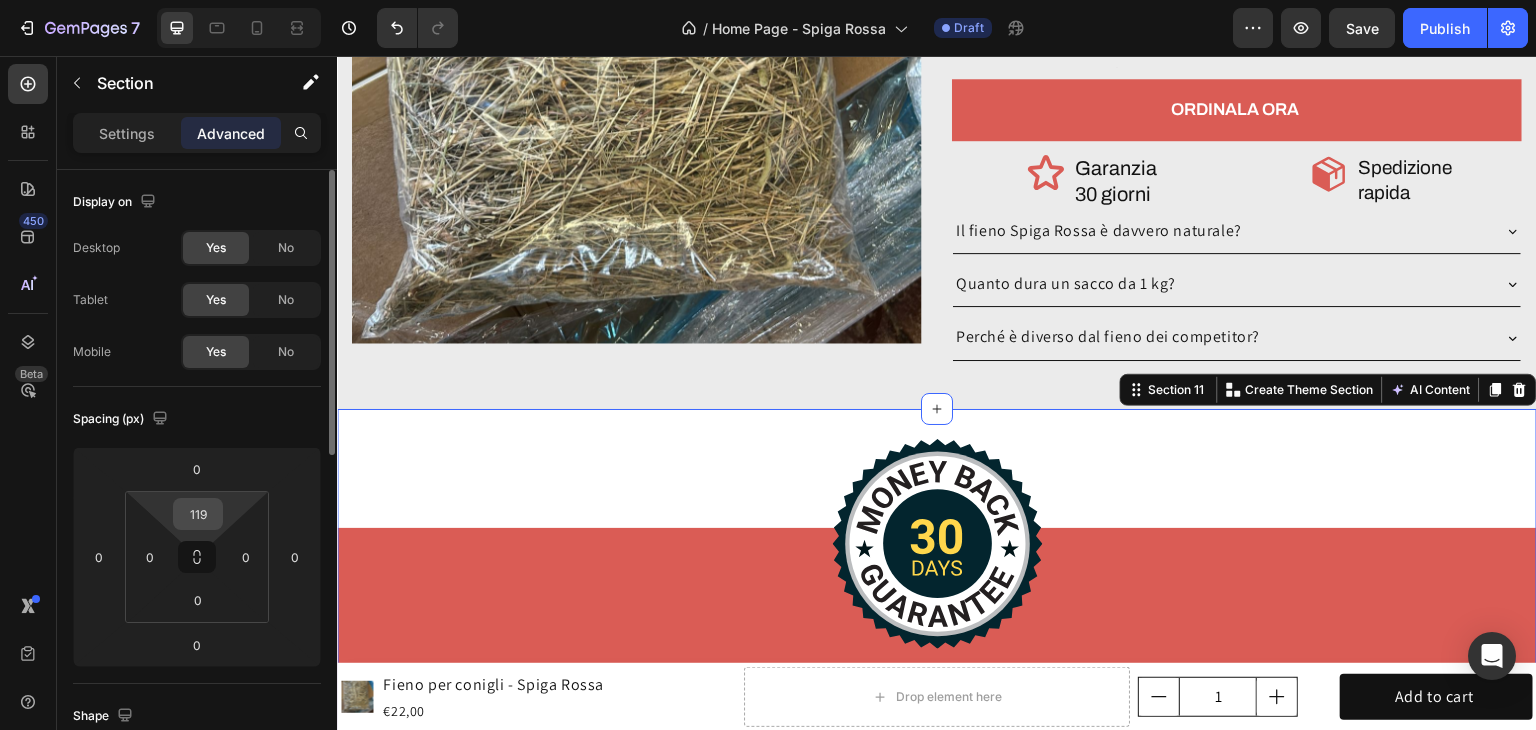 click on "119" at bounding box center [198, 514] 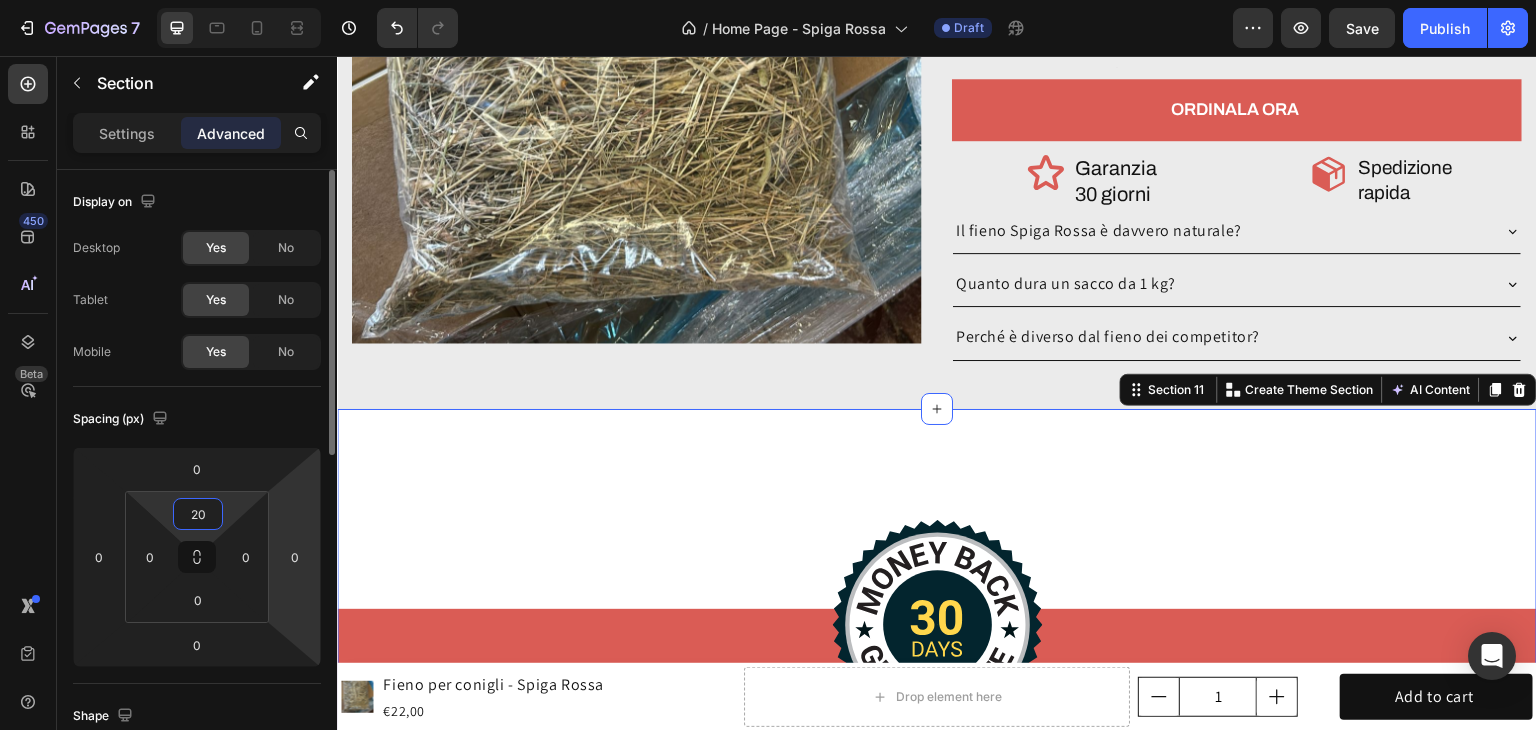 type on "2" 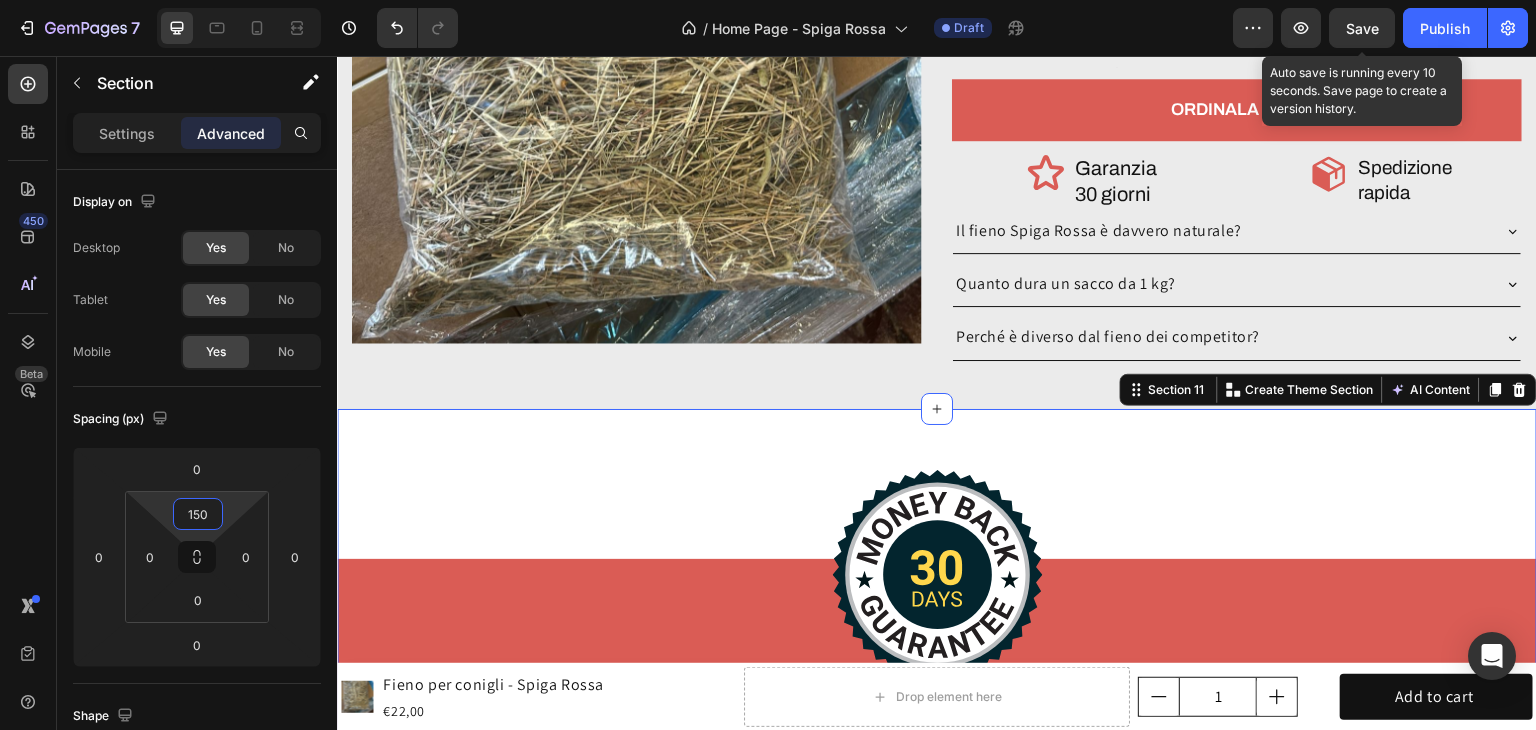 type on "150" 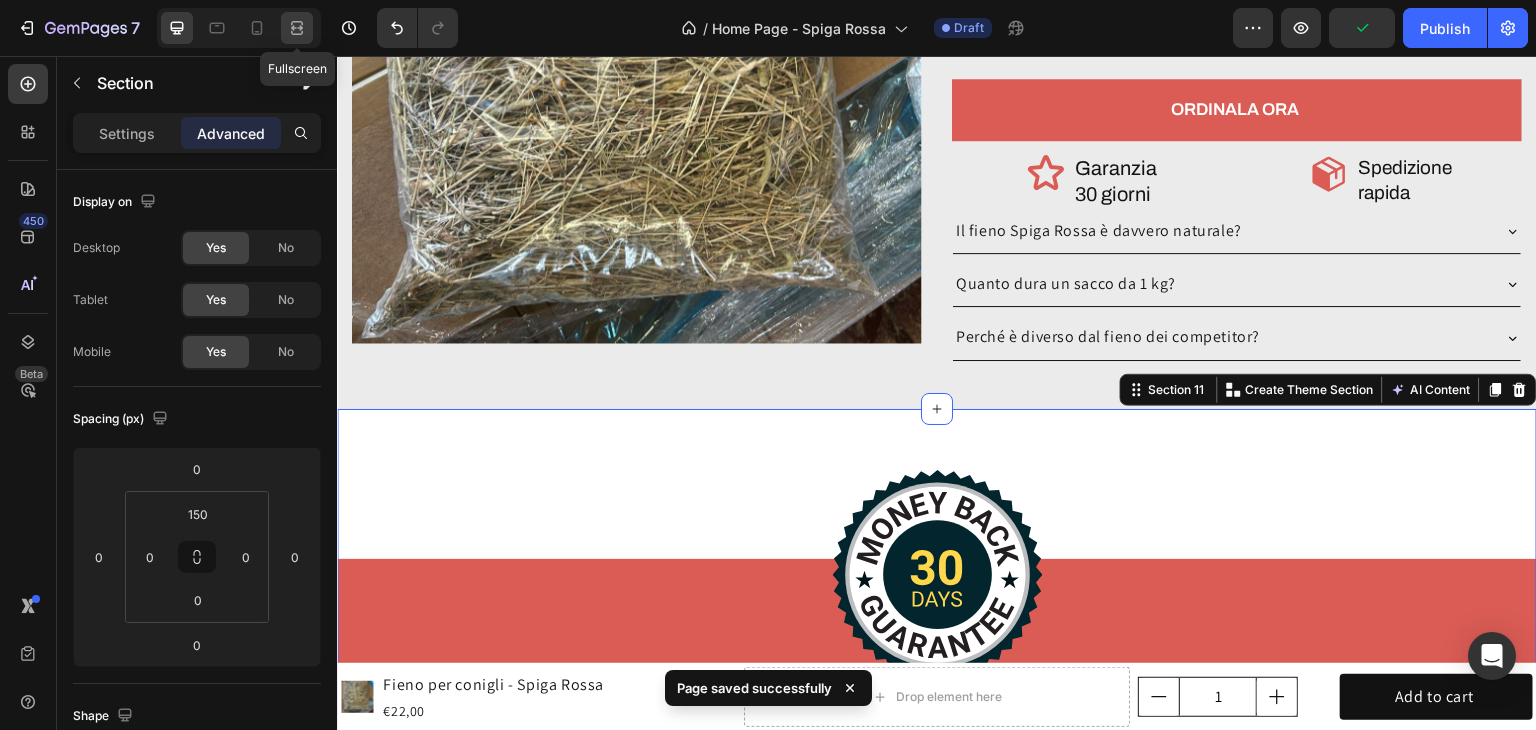 click 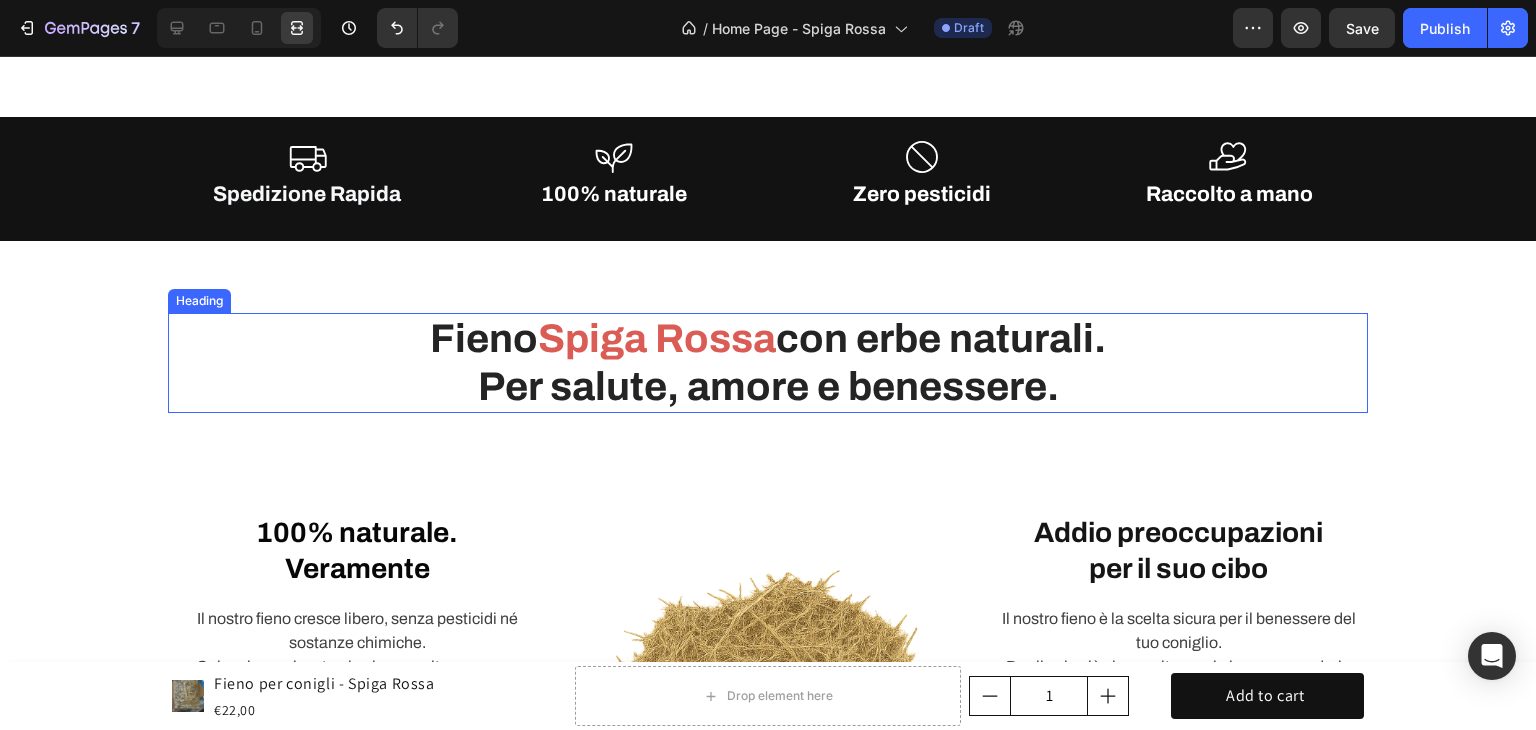 scroll, scrollTop: 600, scrollLeft: 0, axis: vertical 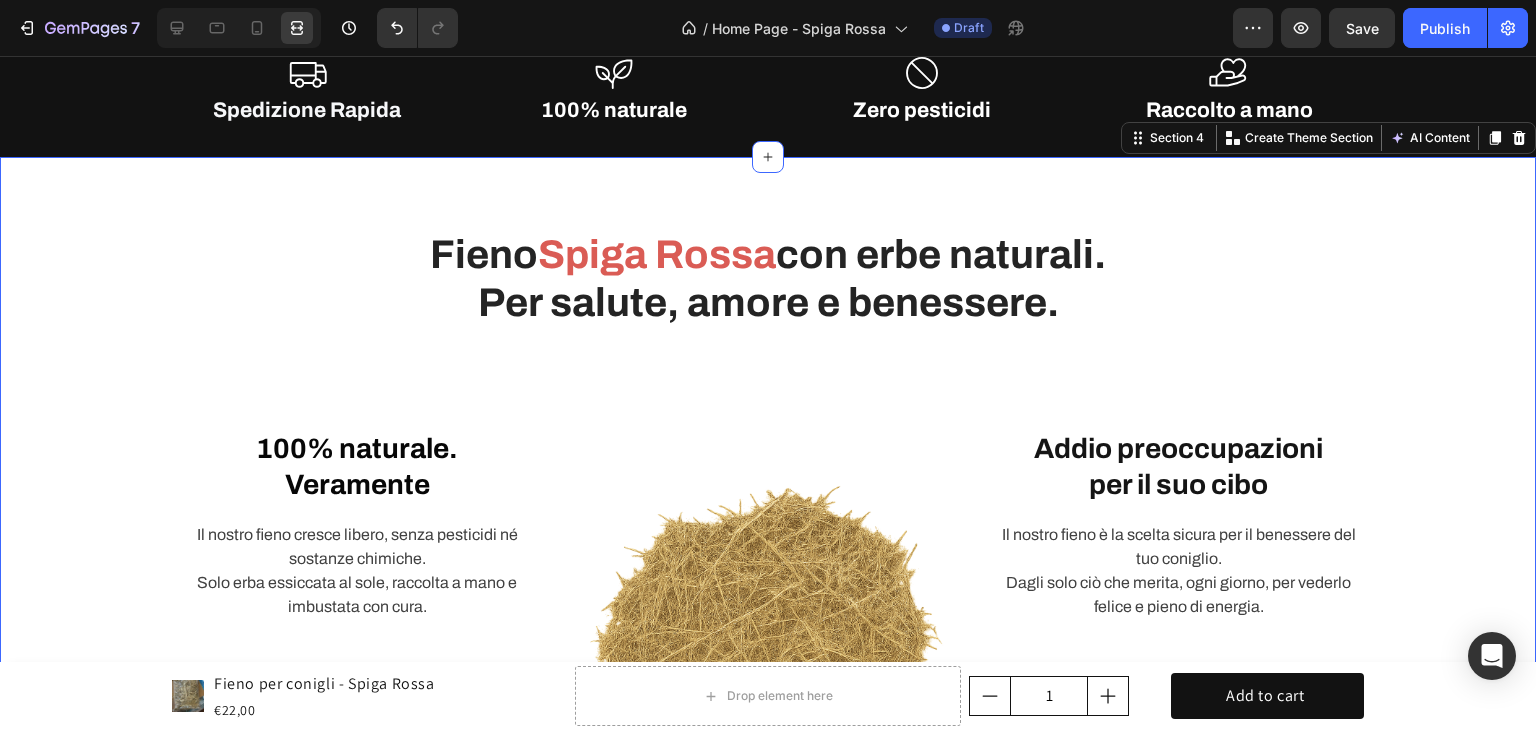 click on "Fieno  Spiga Rossa  con erbe naturali. Per salute, amore e benessere. Heading Row 100% naturale.  Veramente Heading Il nostro fieno cresce libero, senza pesticidi né sostanze chimiche. Solo erba essiccata al sole, raccolta a mano e imbustata con cura. Text block Row Fatto a mano,  come una volta. Heading Ogni passaggio è artigianale, dal taglio  alla raccolta. Niente macchinari, niente processi industriali. Solo pazienza, esperienza e cura per il tuo coniglio. Text block Row Image Addio preoccupazioni  per il suo cibo Heading Il nostro fieno è la scelta sicura per il benessere del tuo coniglio. Dagli solo ciò che merita, ogni giorno, per vederlo felice e pieno di energia. Text block Row La differenza che  si vede e si sente Heading Gambi più lunghi, colore più intenso, fieno  non trattato. Qualità vera che fa la differenza nella sua salute quotidiana. Text block Row Row Section 4   You can create reusable sections Create Theme Section AI Content Write with GemAI Tone and Voice Persuasive Product" at bounding box center [768, 578] 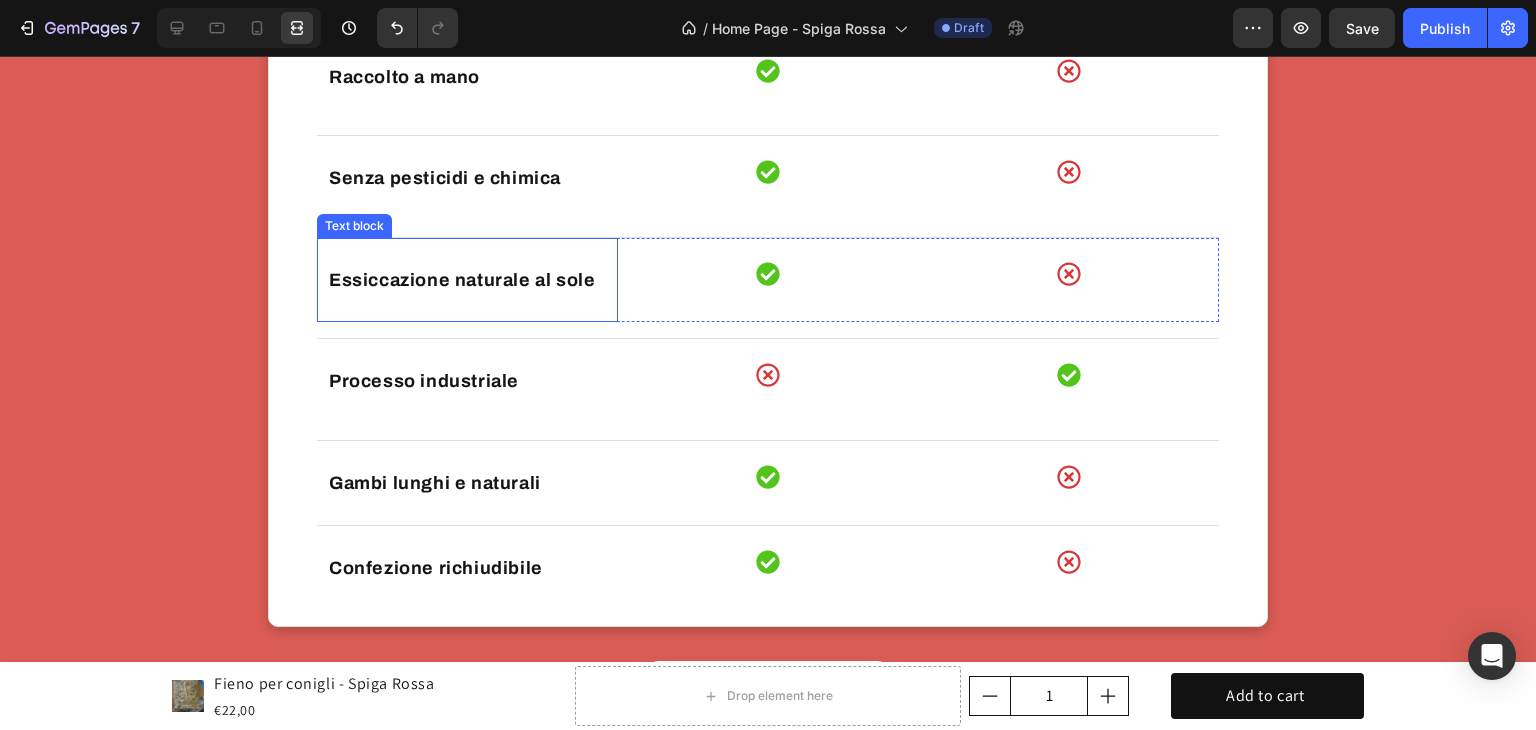 scroll, scrollTop: 4000, scrollLeft: 0, axis: vertical 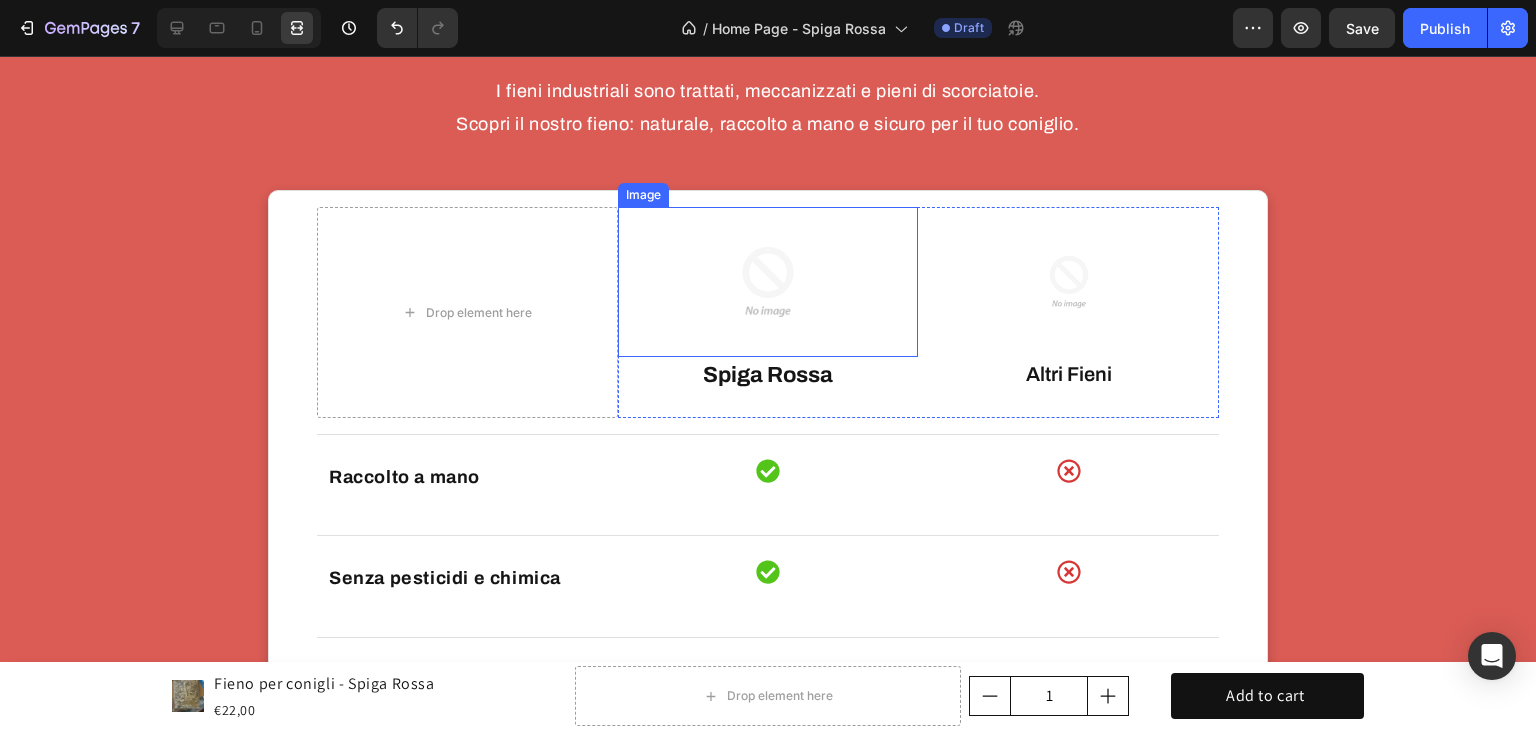 click at bounding box center (768, 282) 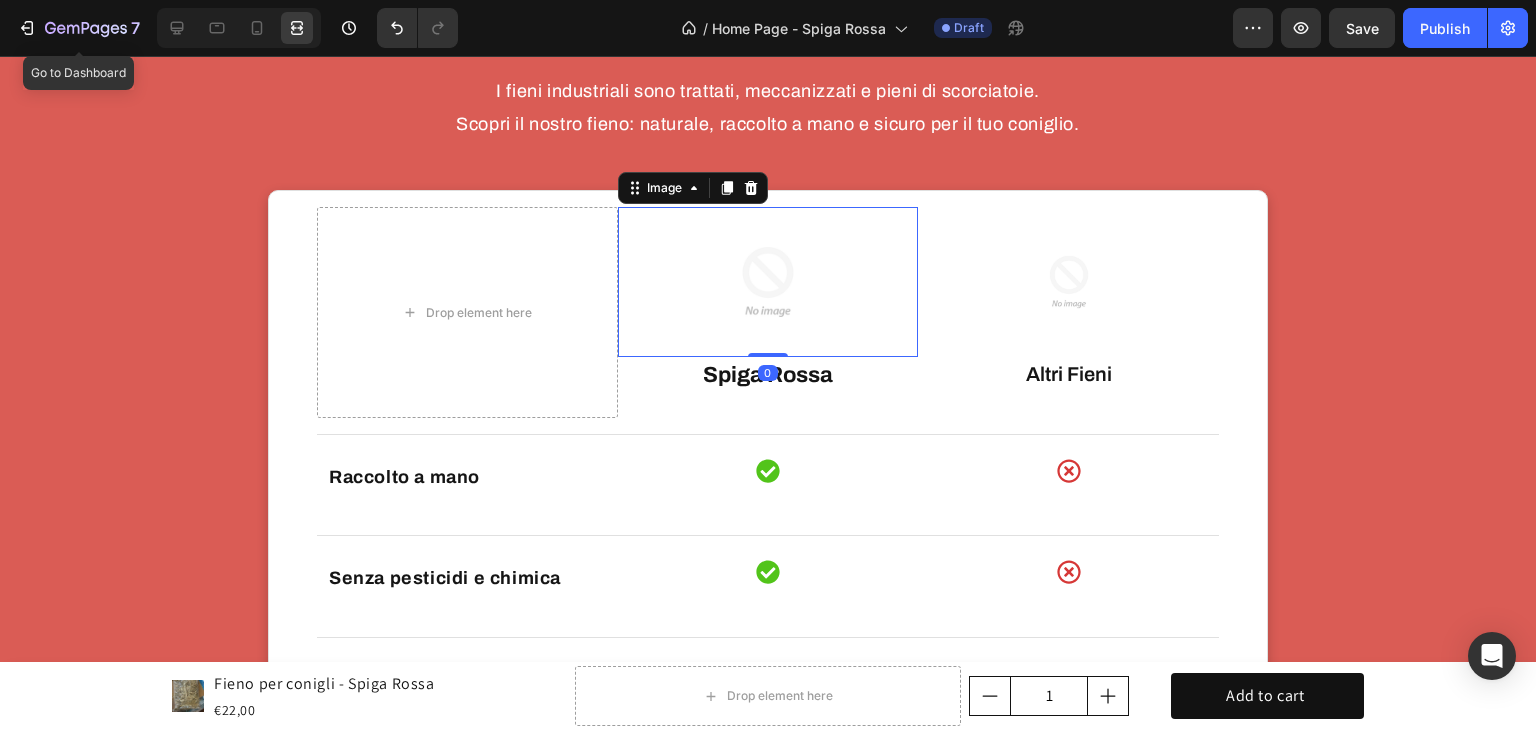 click at bounding box center (235, 28) 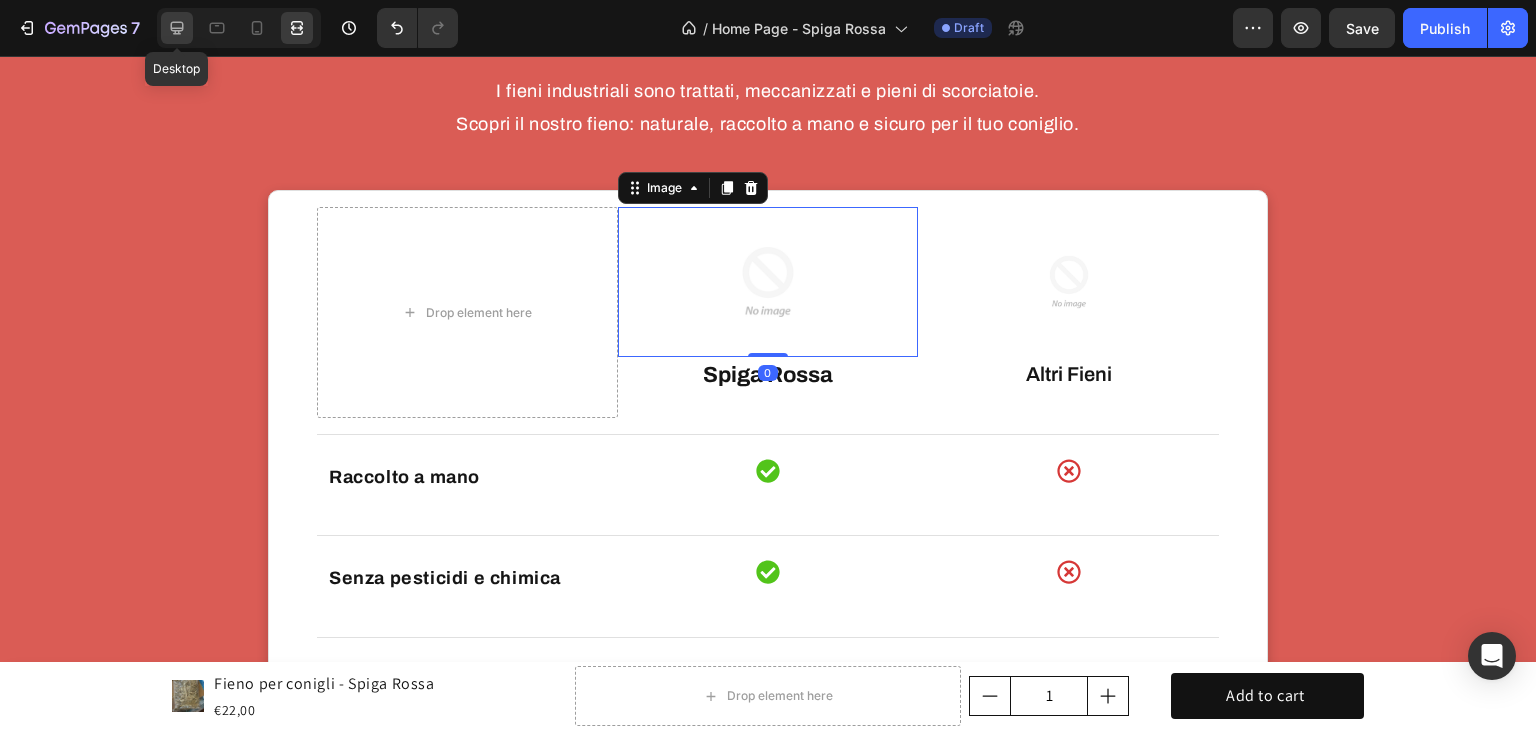 click 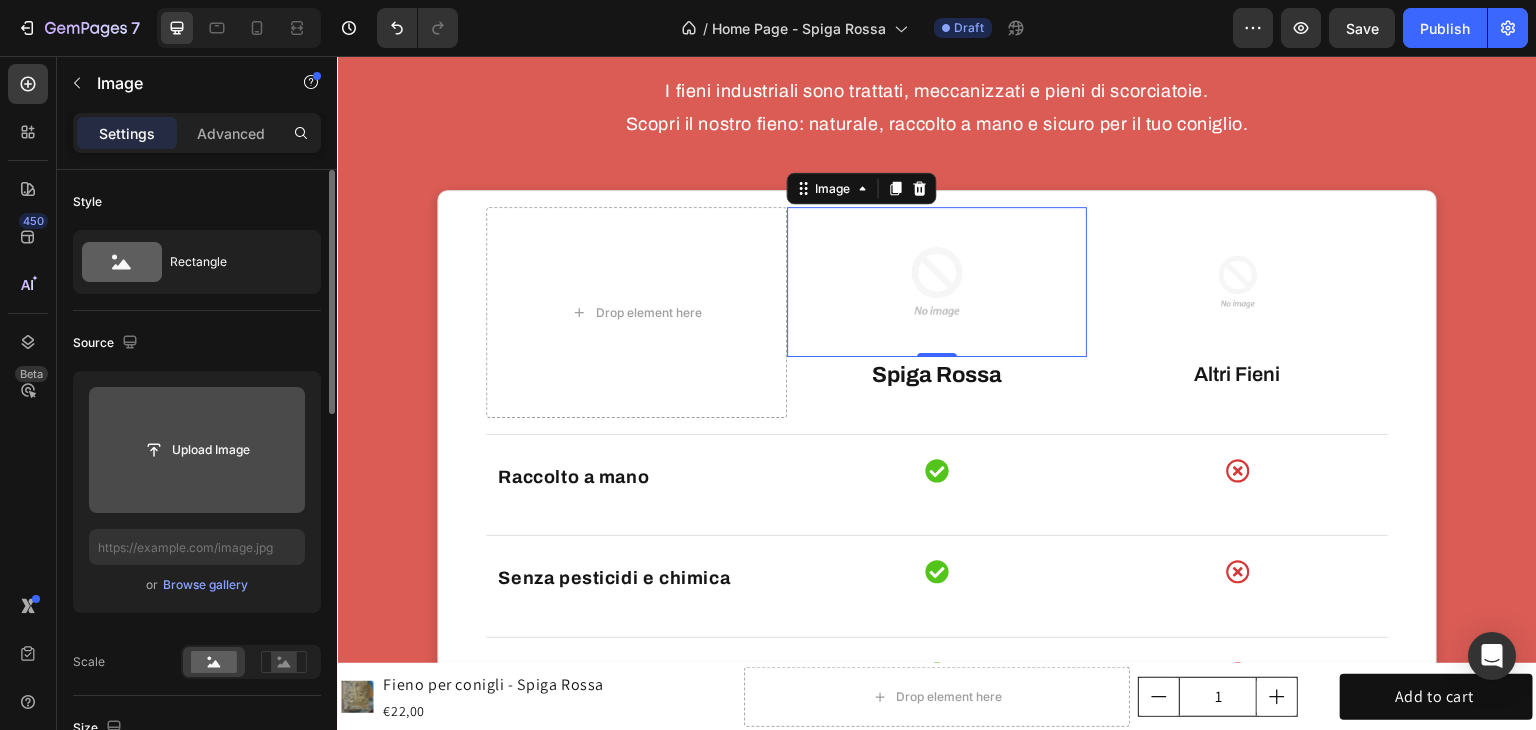 click on "Upload Image" at bounding box center (197, 450) 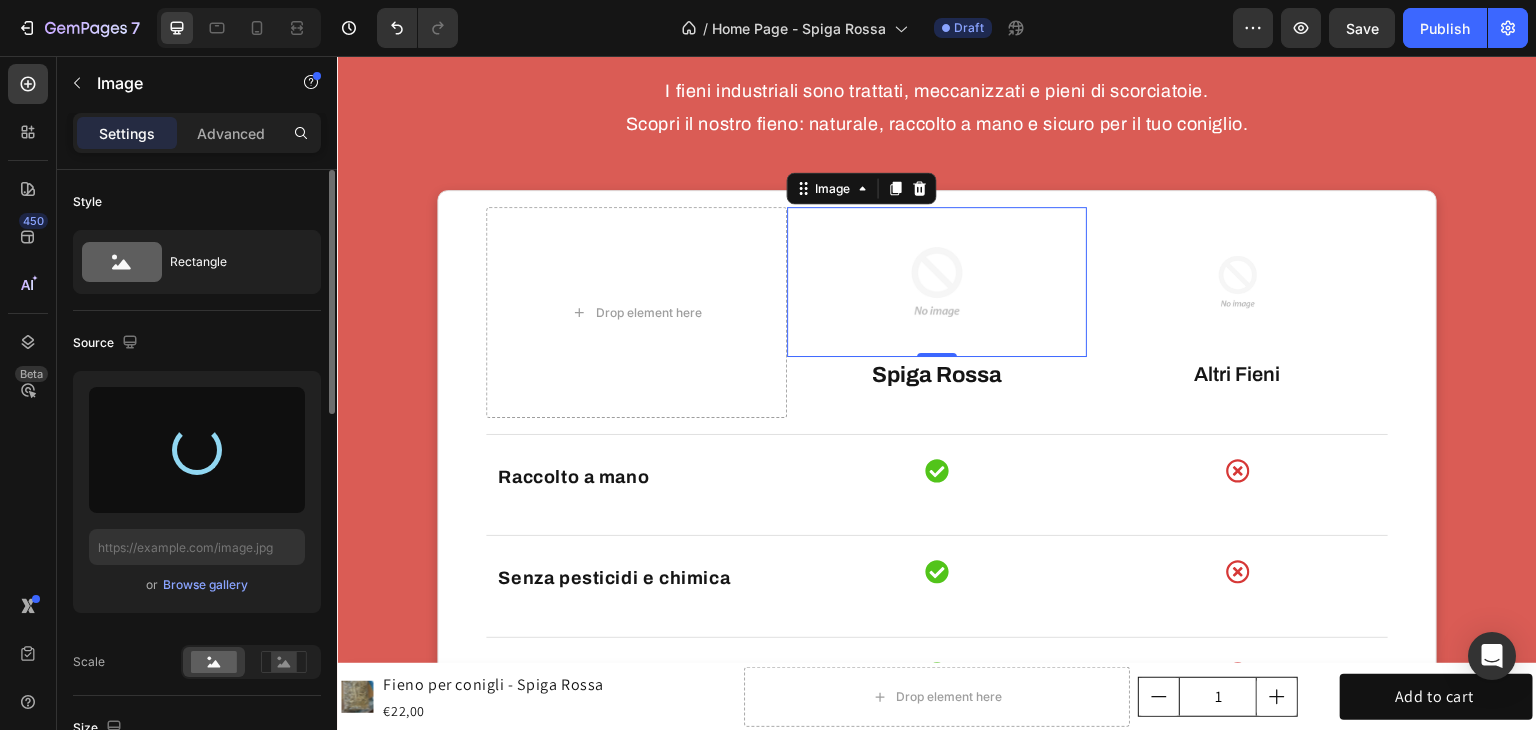 type on "https://cdn.shopify.com/s/files/1/0954/6111/4191/files/gempages_577160842039002003-5ac8f412-d23a-41d6-bb17-3f91b62d7034.png" 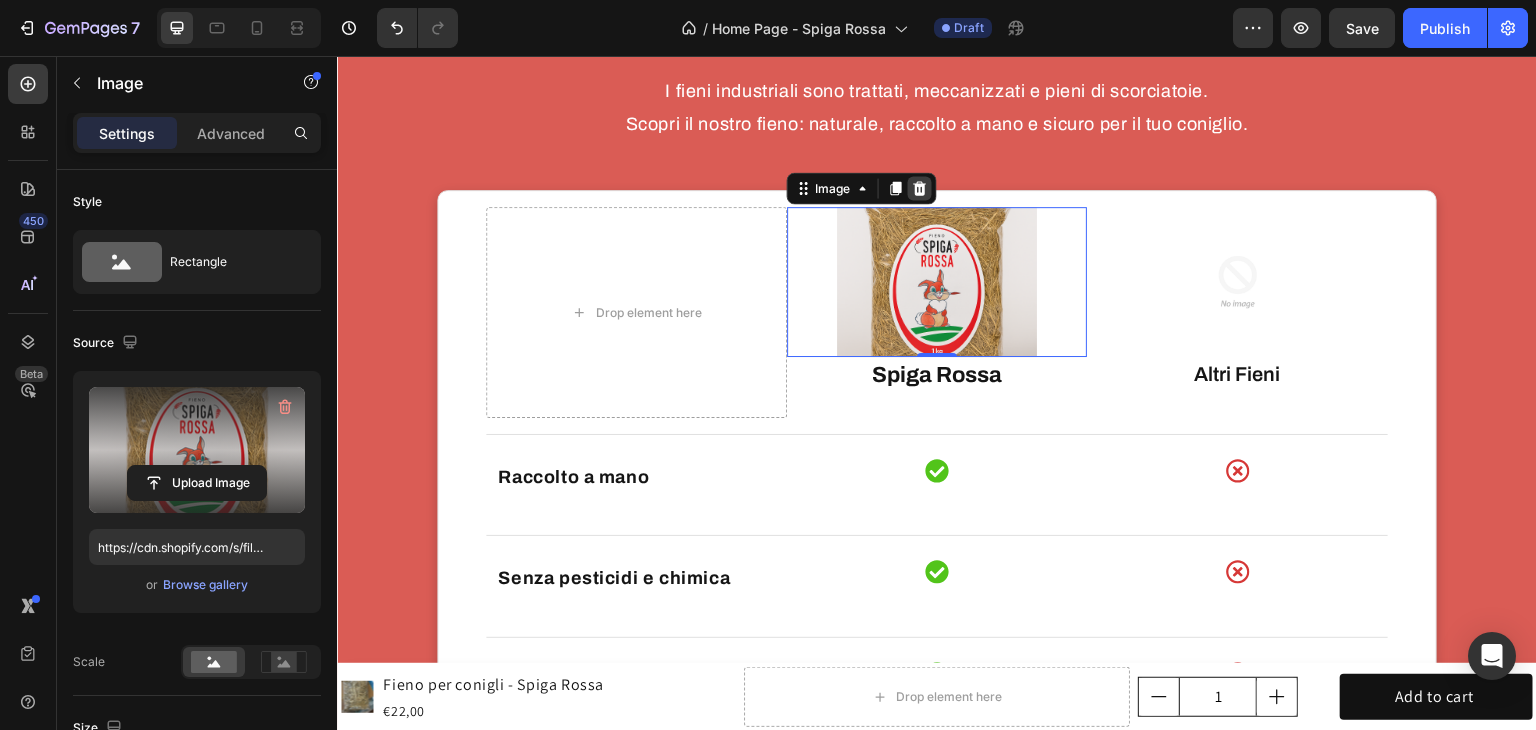 click 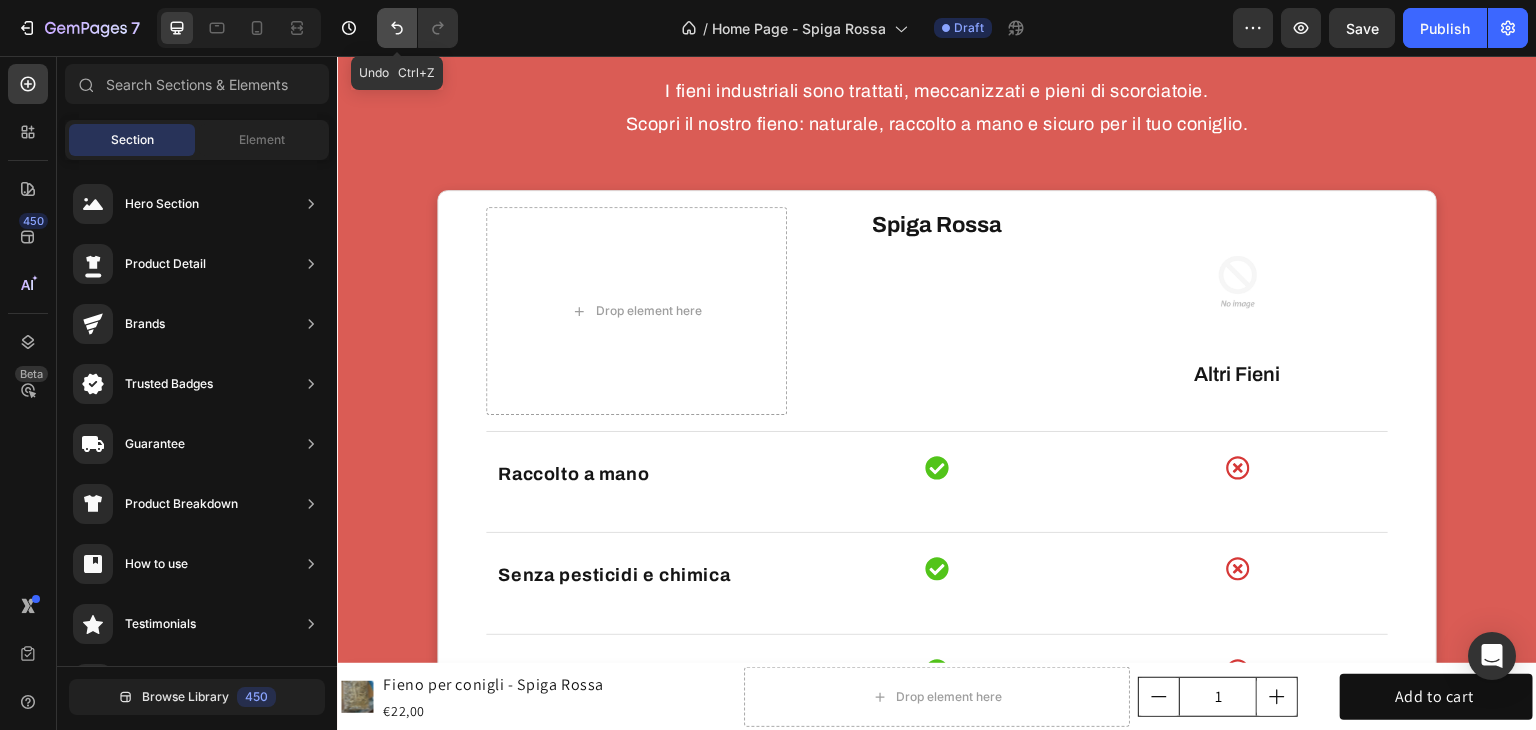 click 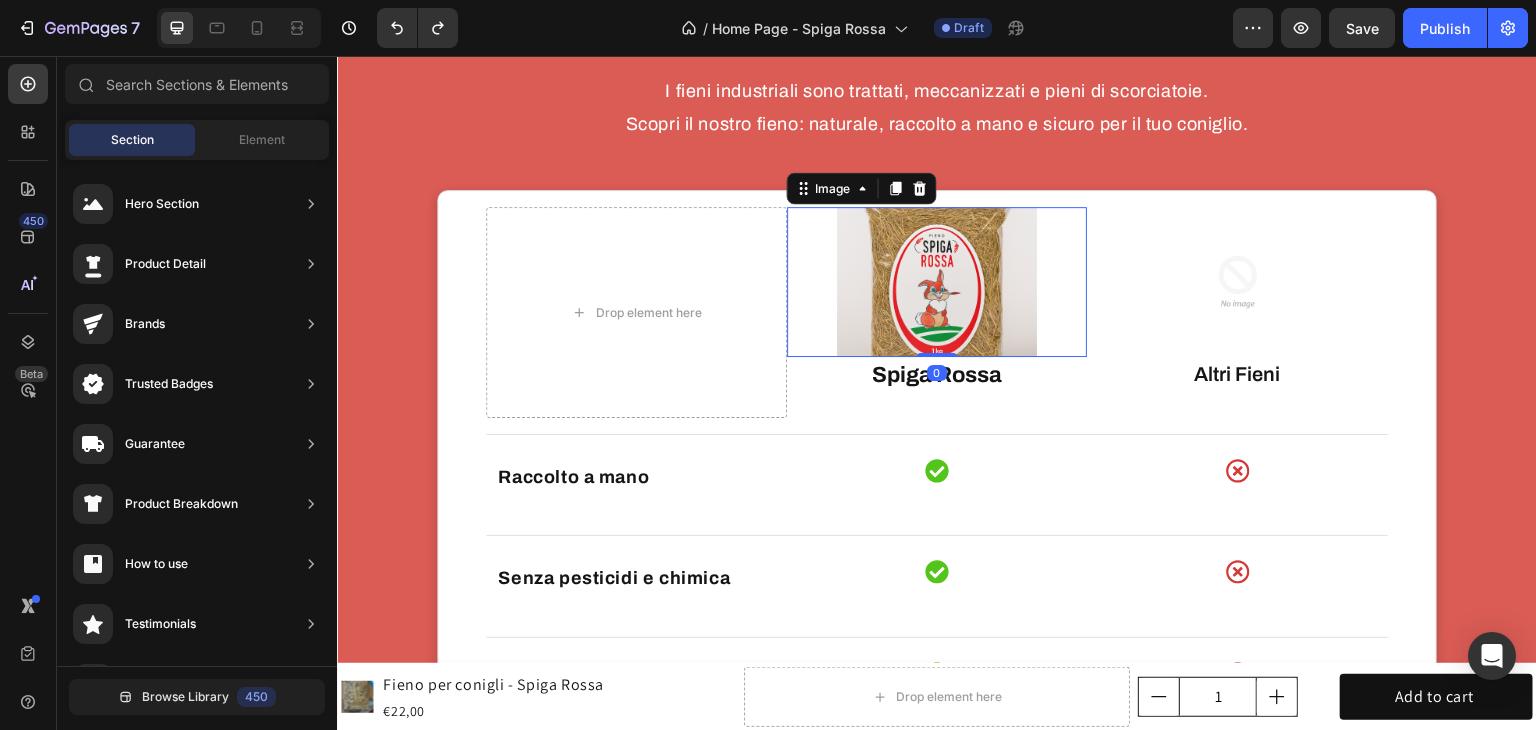 click at bounding box center [937, 282] 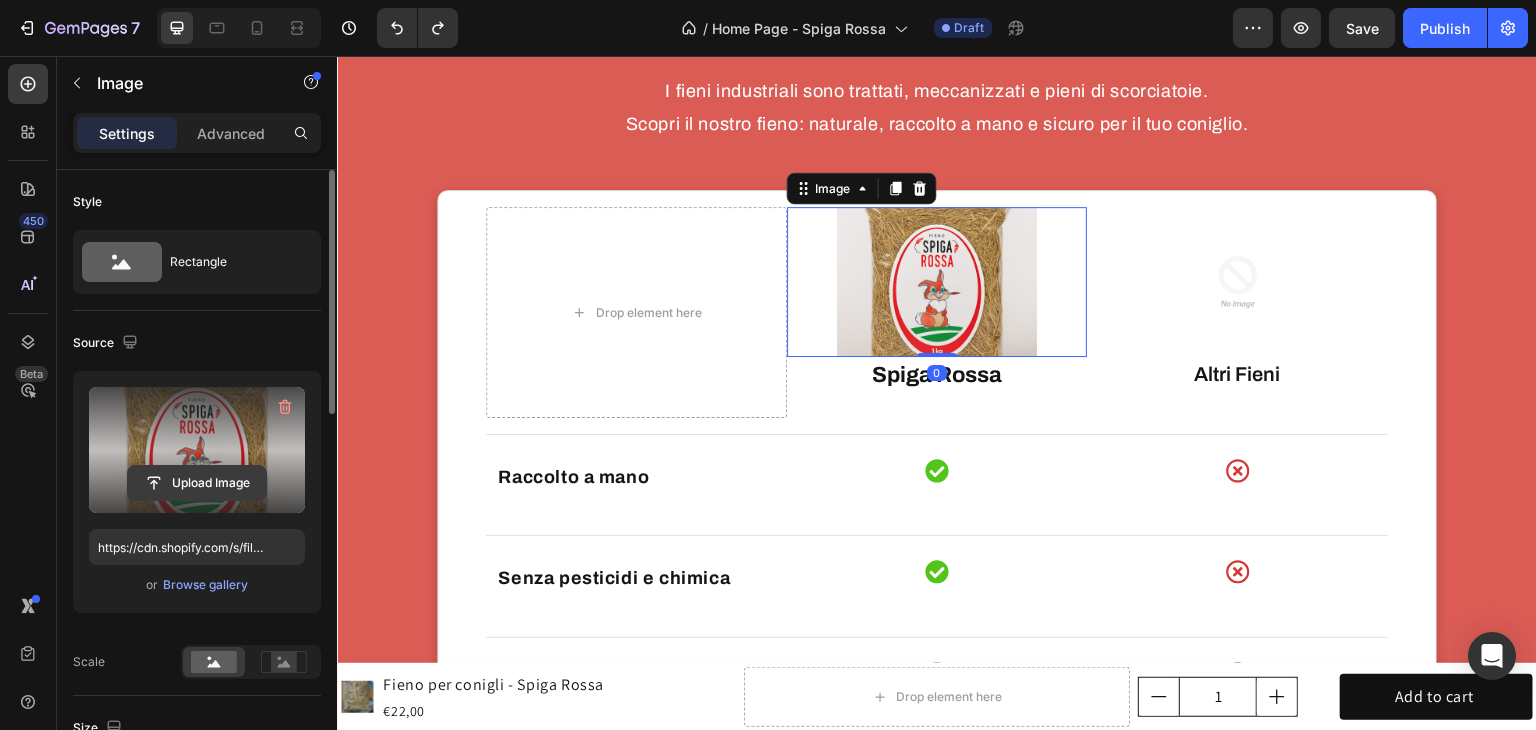 click 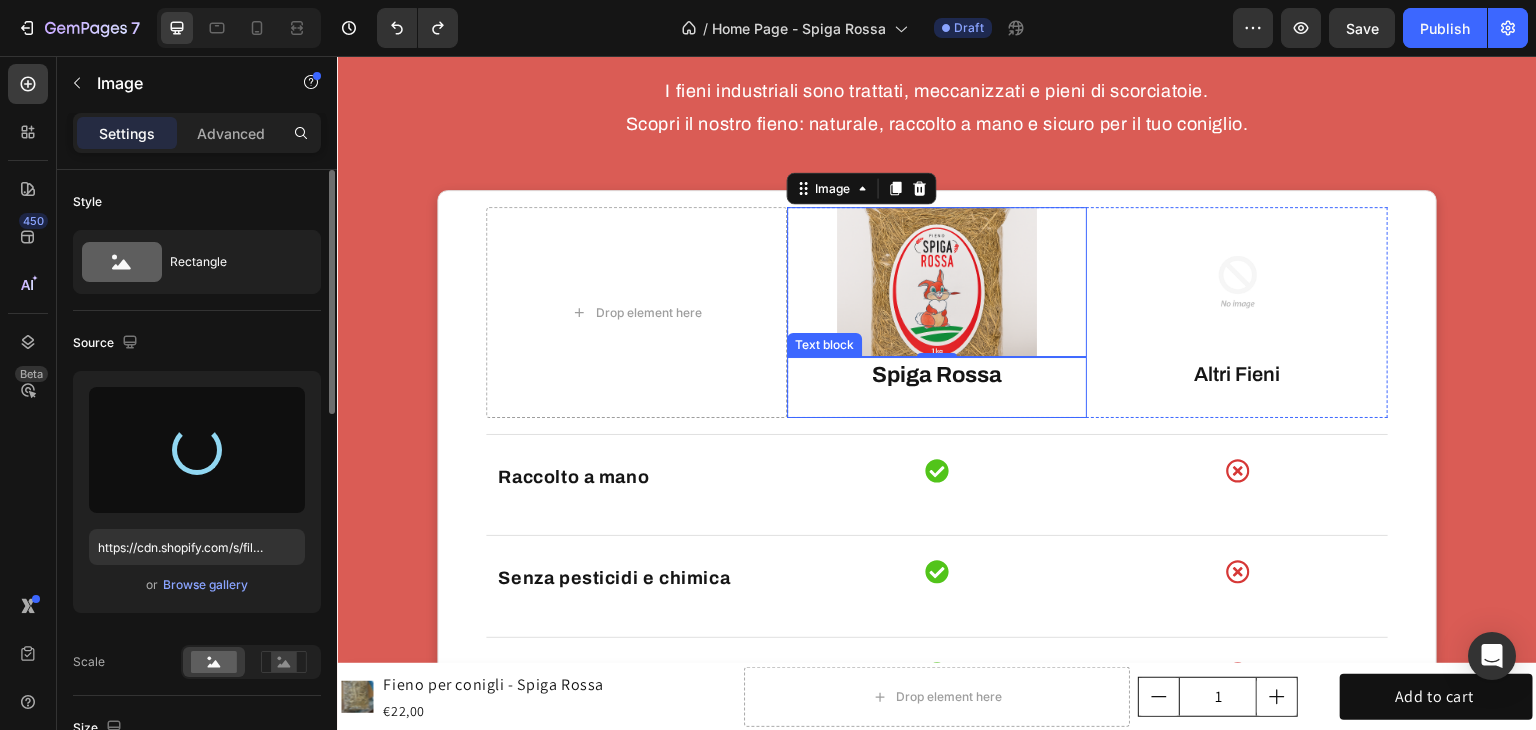 type on "https://cdn.shopify.com/s/files/1/0954/6111/4191/files/gempages_577160842039002003-eb9d4696-d6d3-419f-b23c-8dea9bb68a65.png" 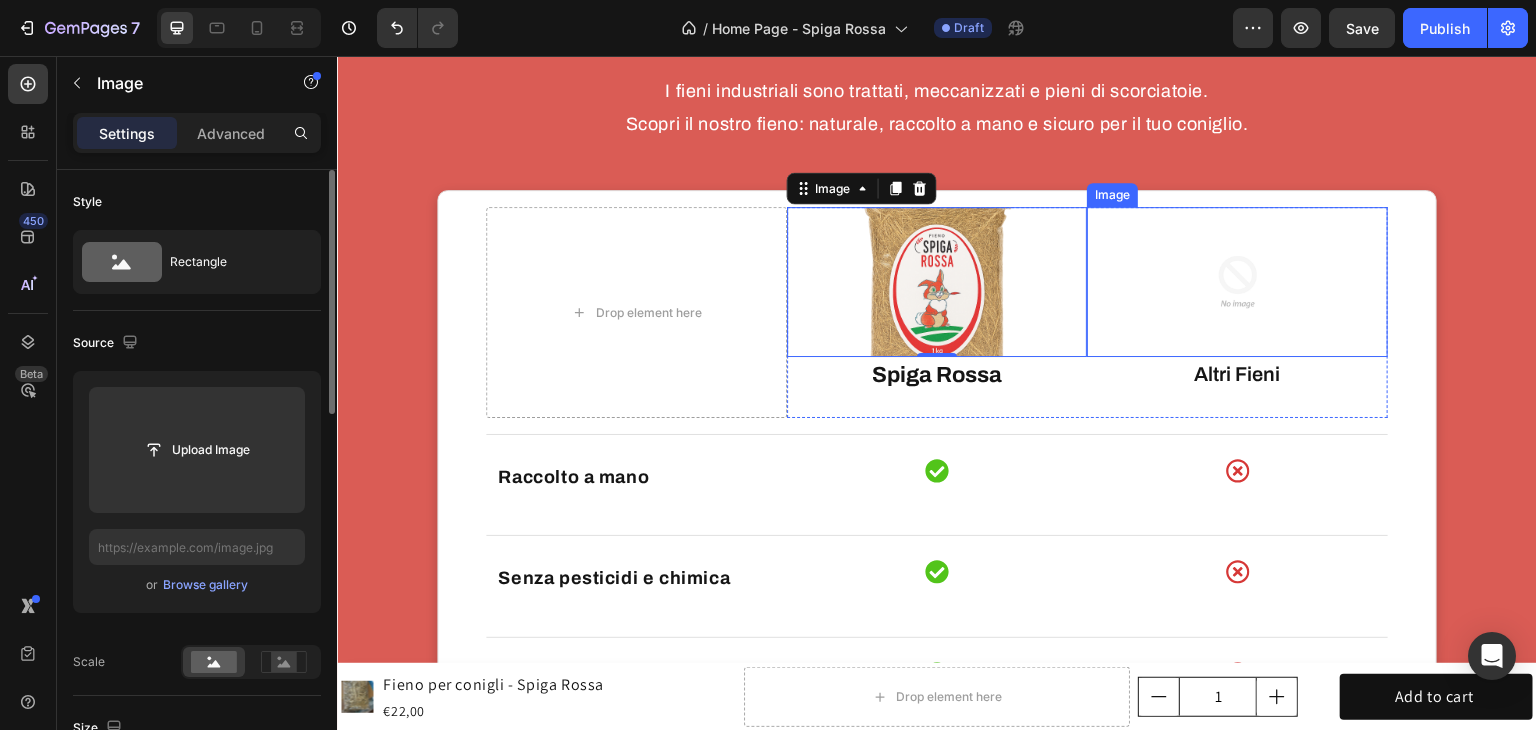 click on "Image" at bounding box center [1112, 195] 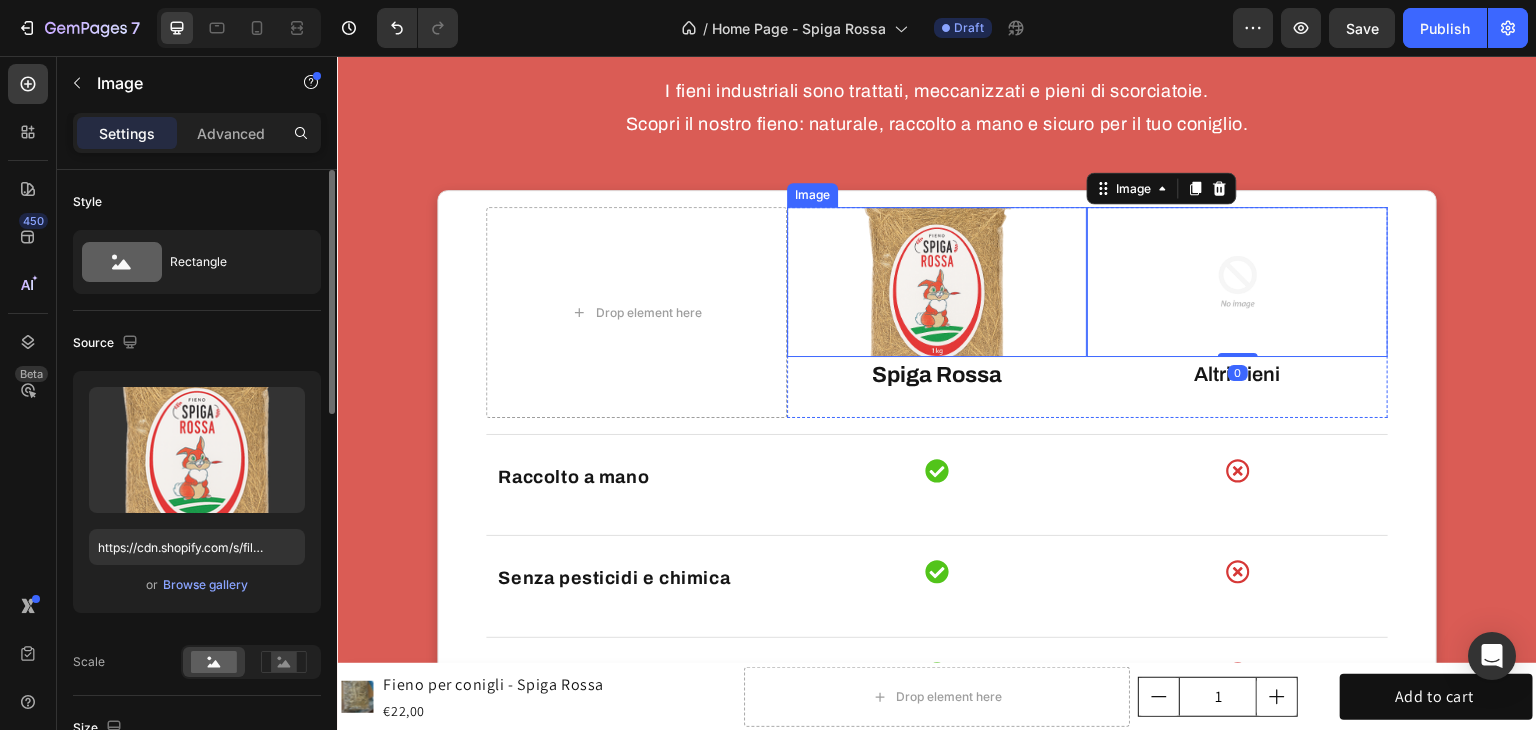 click at bounding box center [937, 282] 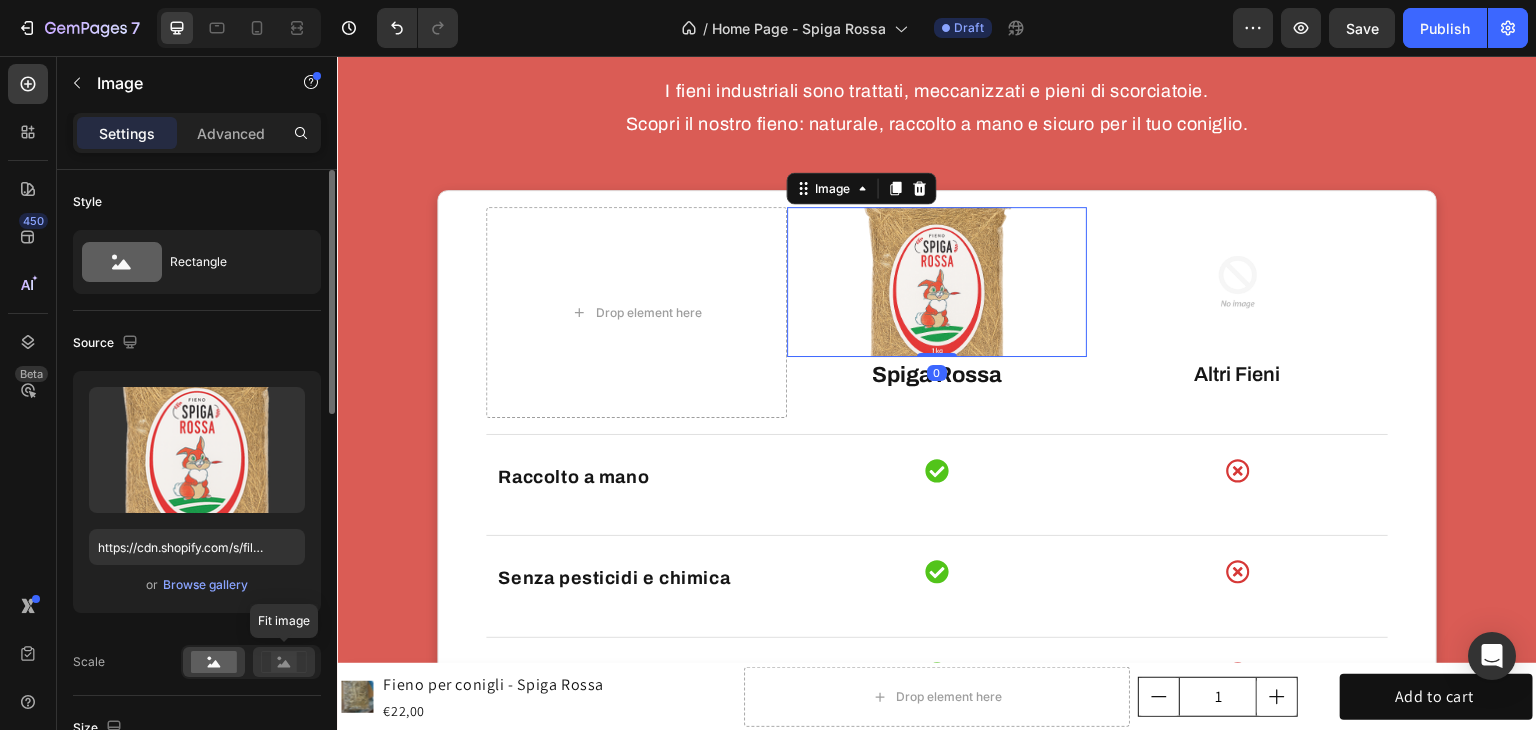 click 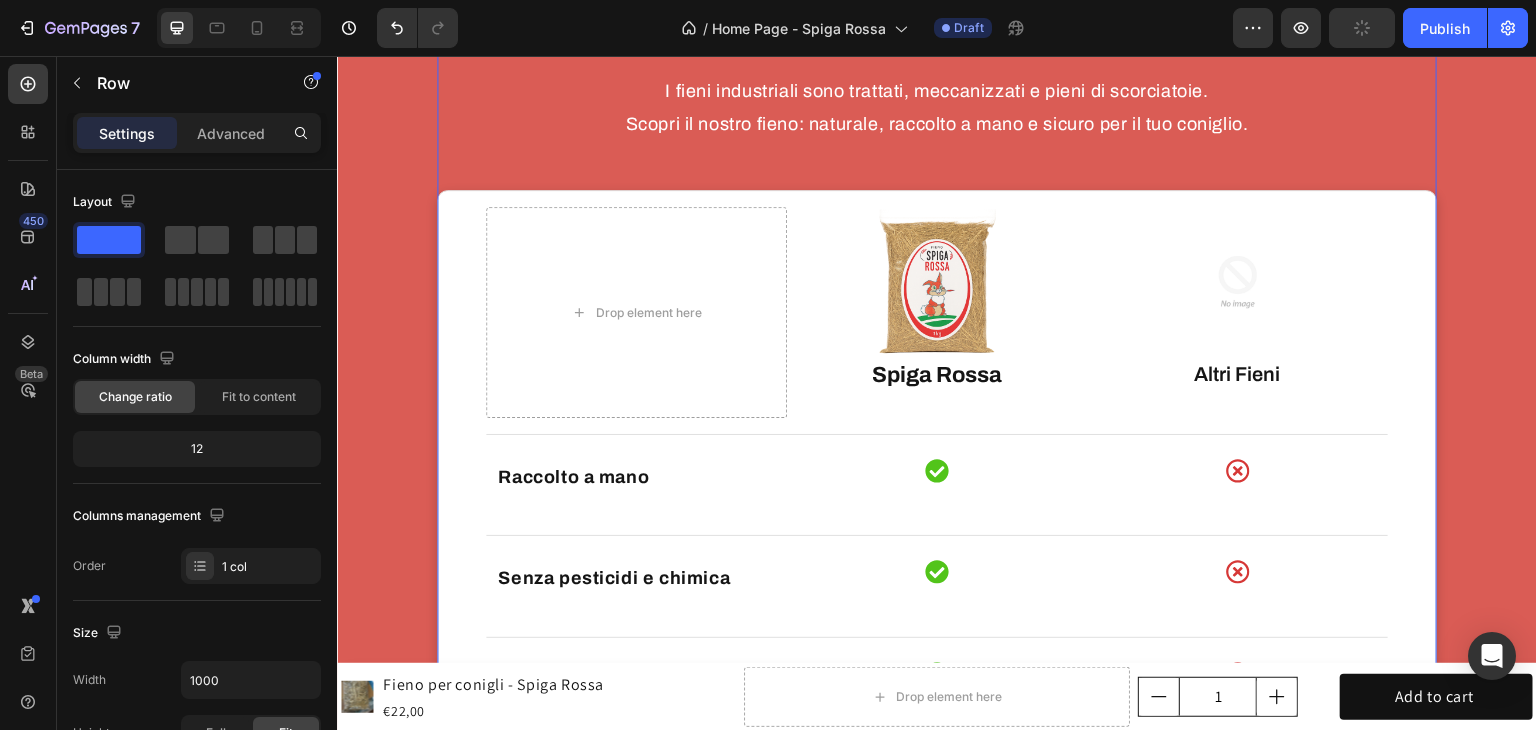 click on "Il confronto che nessun fieno vuole farti vedere Heading I fieni industriali sono trattati, meccanizzati e pieni di scorciatoie. Scopri il nostro fieno: naturale, raccolto a mano e sicuro per il tuo coniglio. Text Block Drop element here Image Image Spiga Rossa Text block Image Altri Fieni Text block Energy drink Text block Row Row Raccolto a mano Text block Icon Icon Row Row Senza pesticidi e chimica Text block Icon Icon Row Row Essiccazione naturale al sole Text block Icon Icon Row Row Processo industriale Text block Icon Icon Row Row Gambi lunghi e naturali Text block Icon Icon Row Row Confezione richiudibile Text block Icon Icon Row Row Row PRENDILO ORA Button" at bounding box center (937, 557) 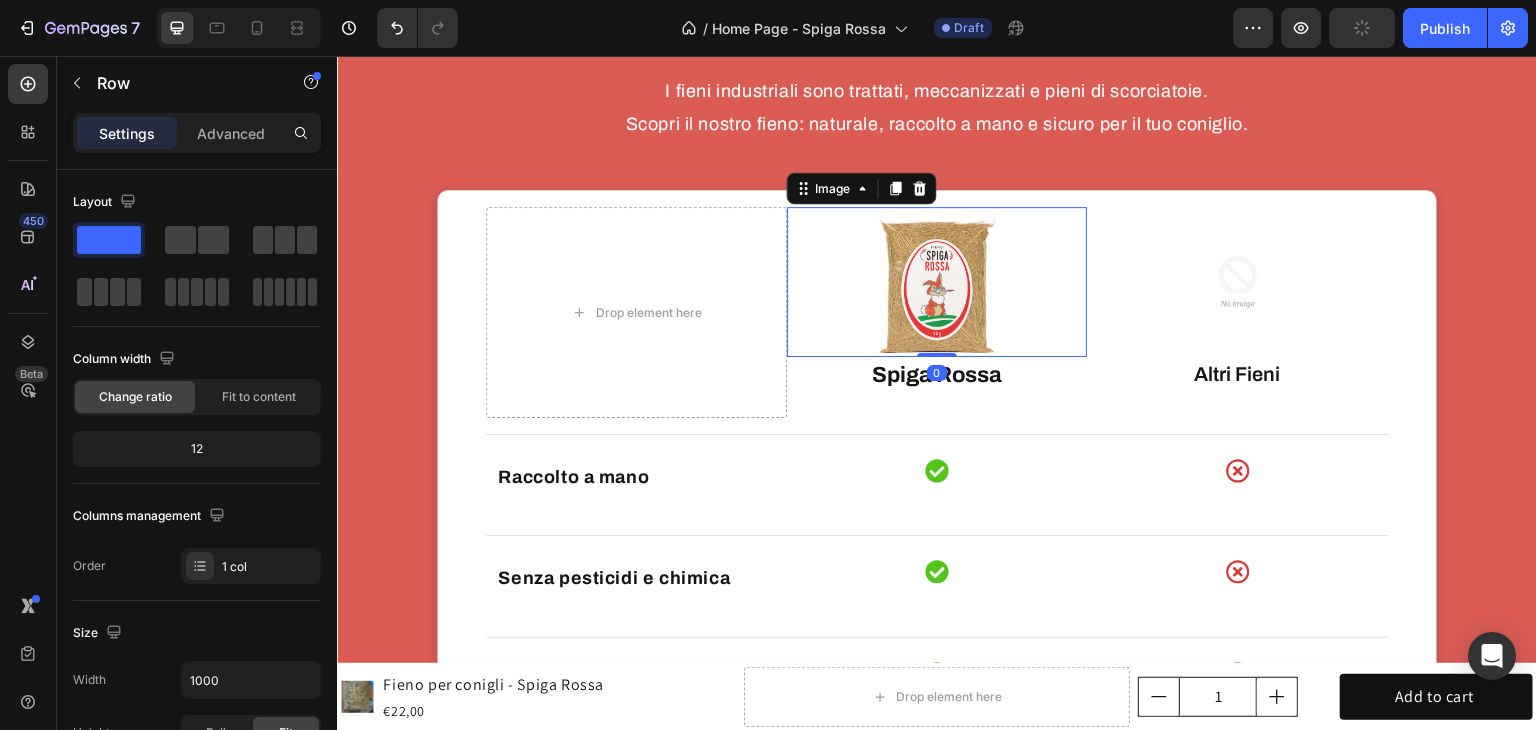 drag, startPoint x: 972, startPoint y: 280, endPoint x: 957, endPoint y: 279, distance: 15.033297 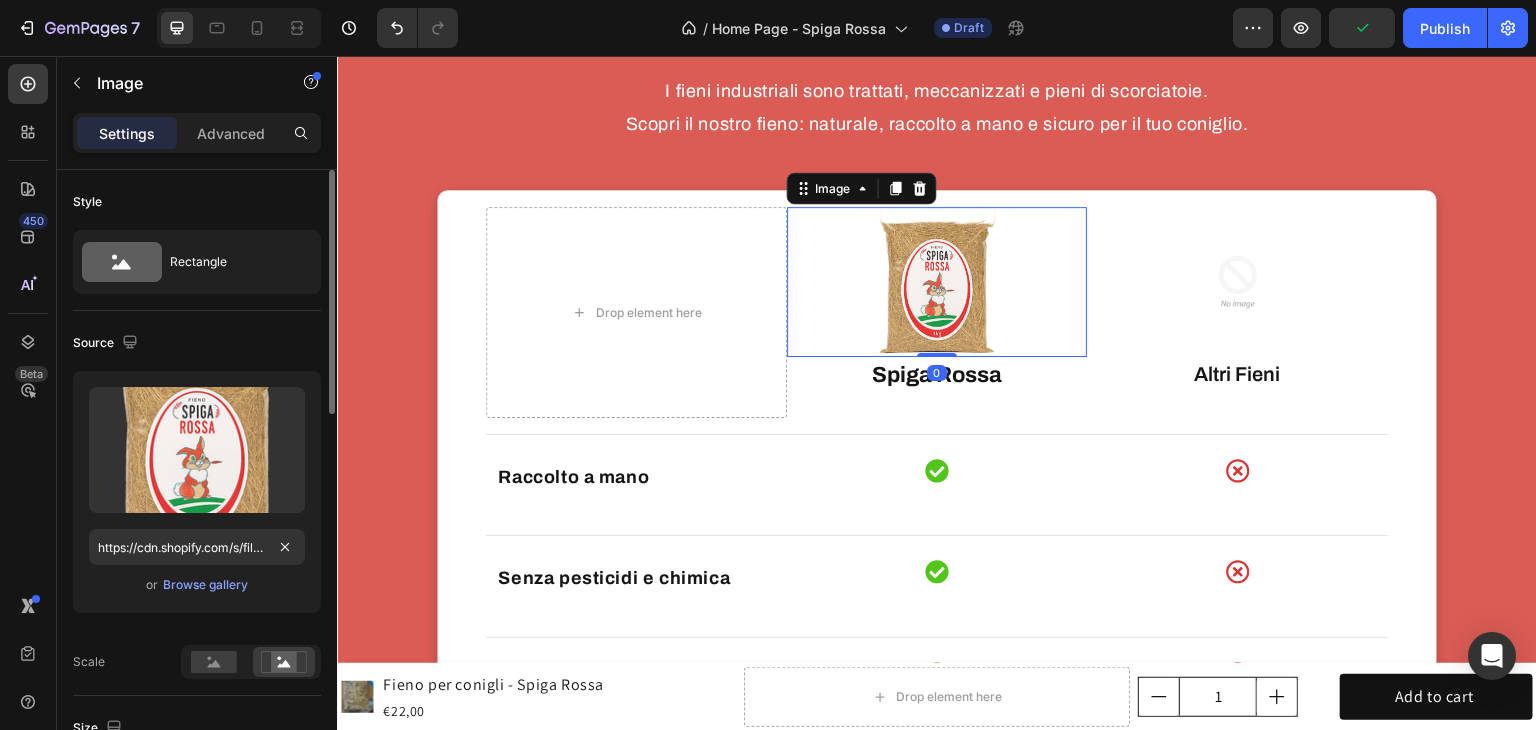 scroll, scrollTop: 300, scrollLeft: 0, axis: vertical 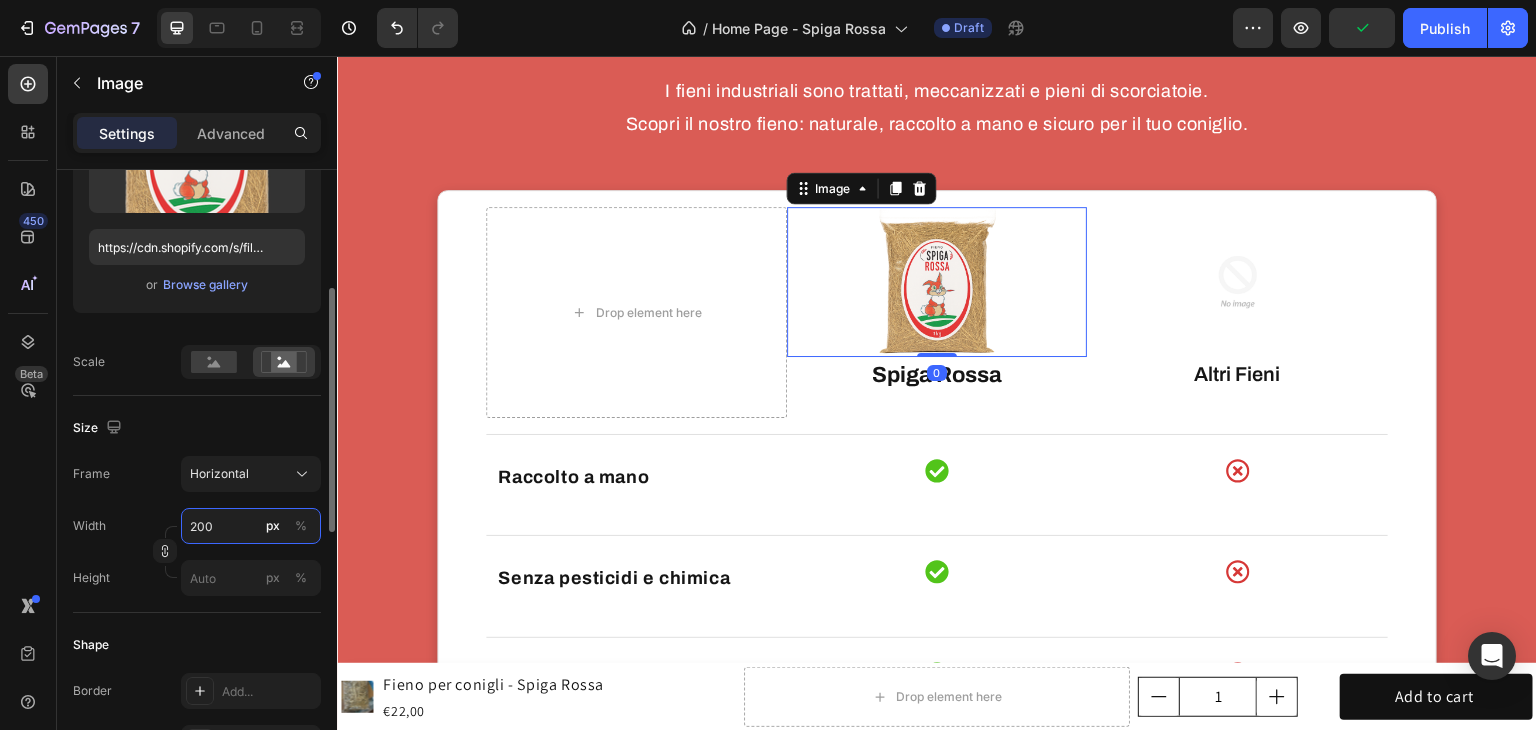 click on "200" at bounding box center (251, 526) 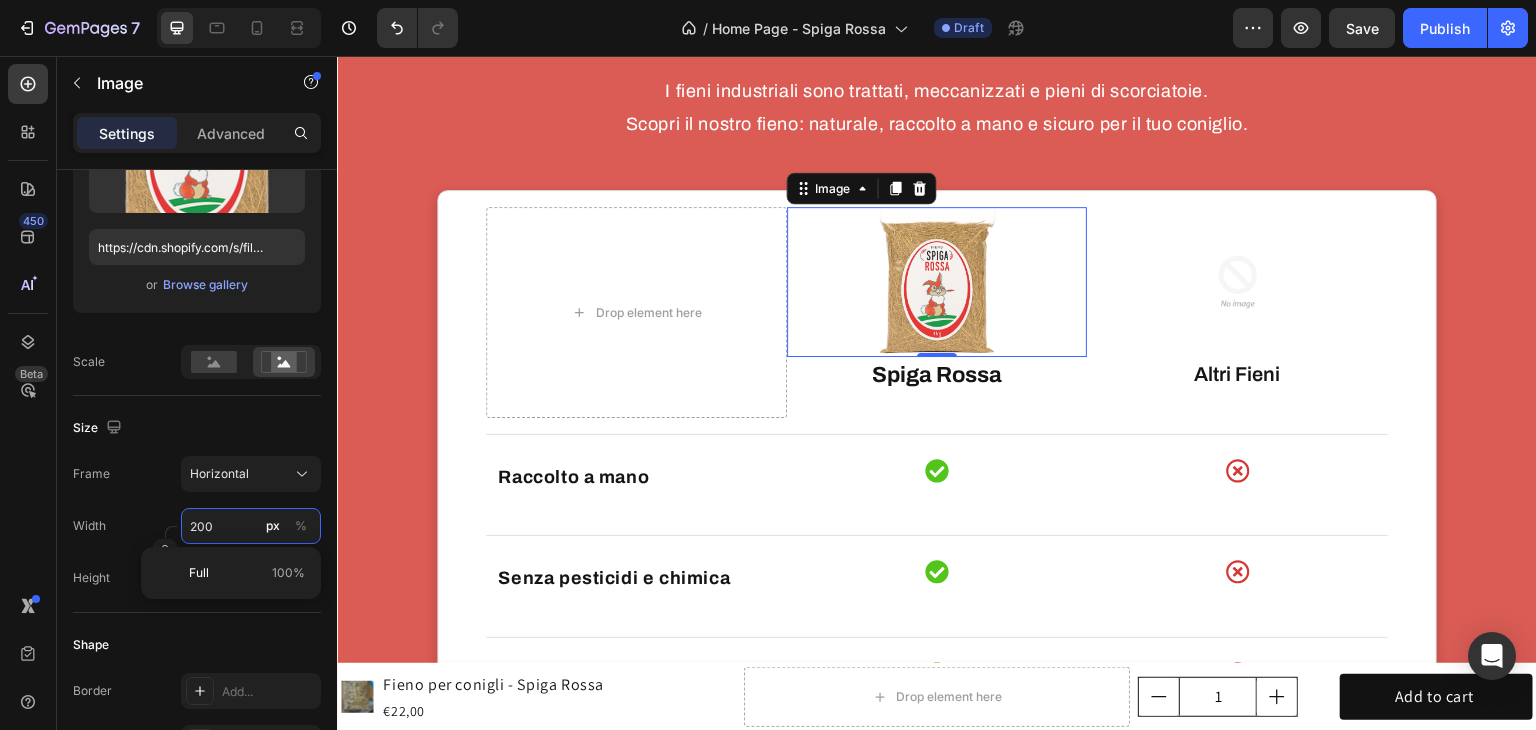 type on "1" 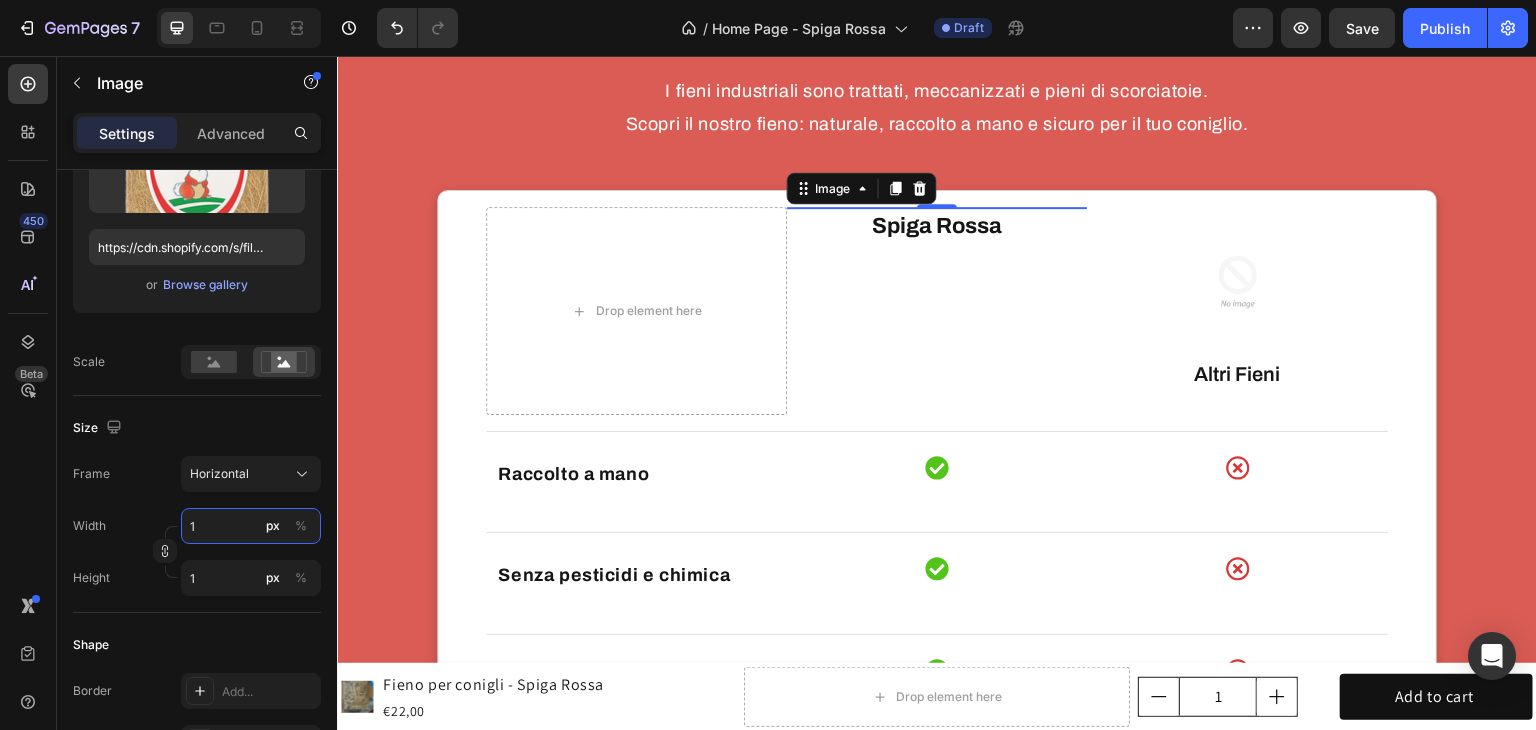 type on "10" 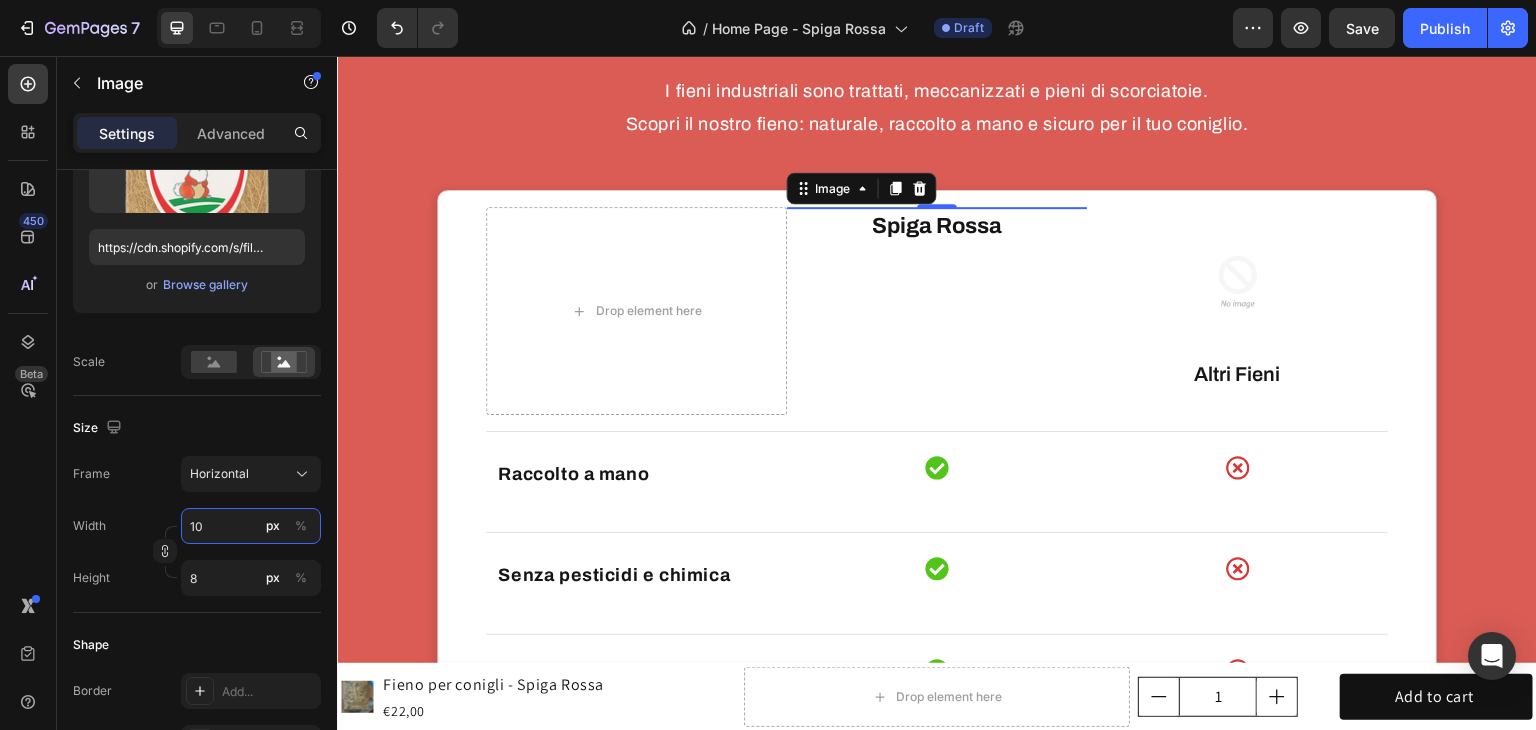 type on "100" 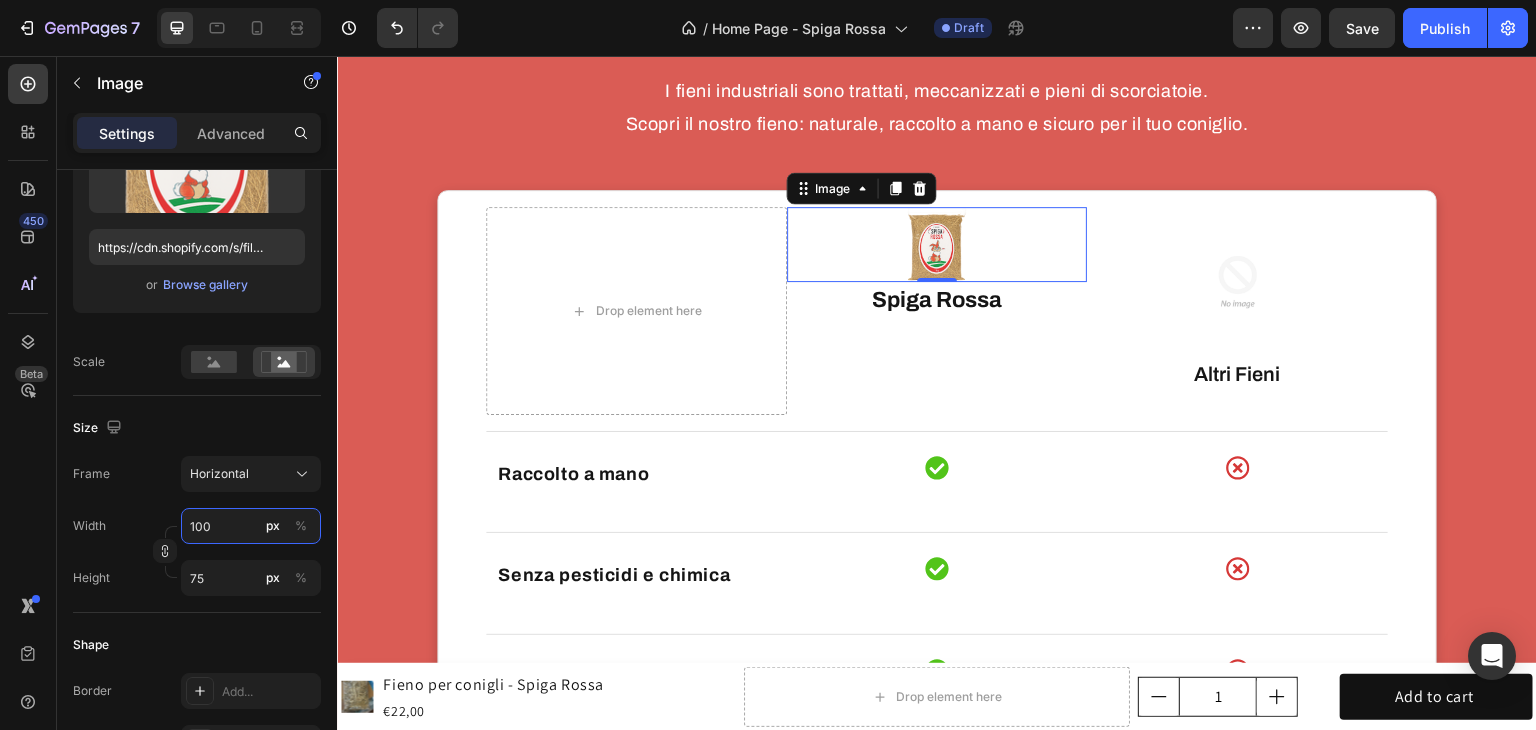 type on "10" 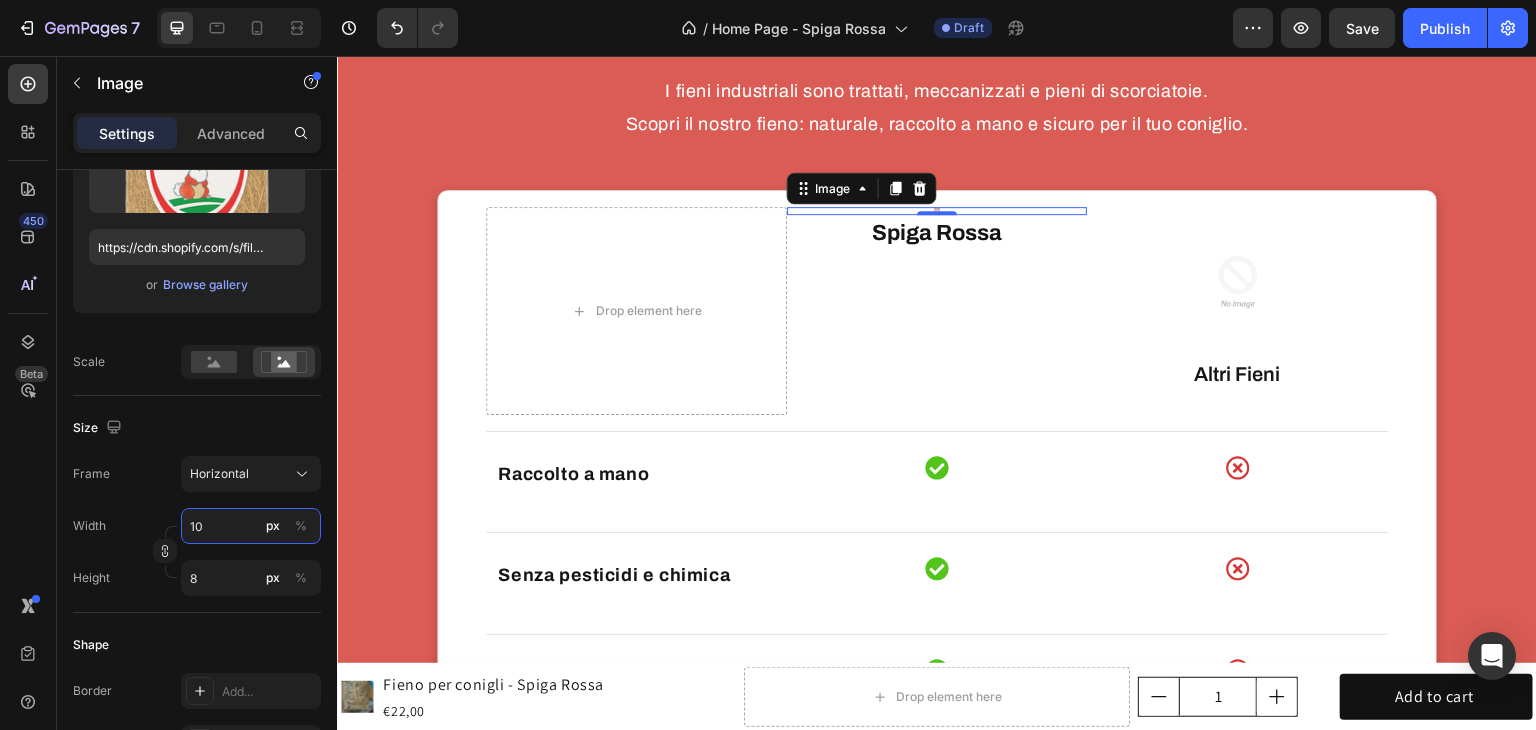 type on "1" 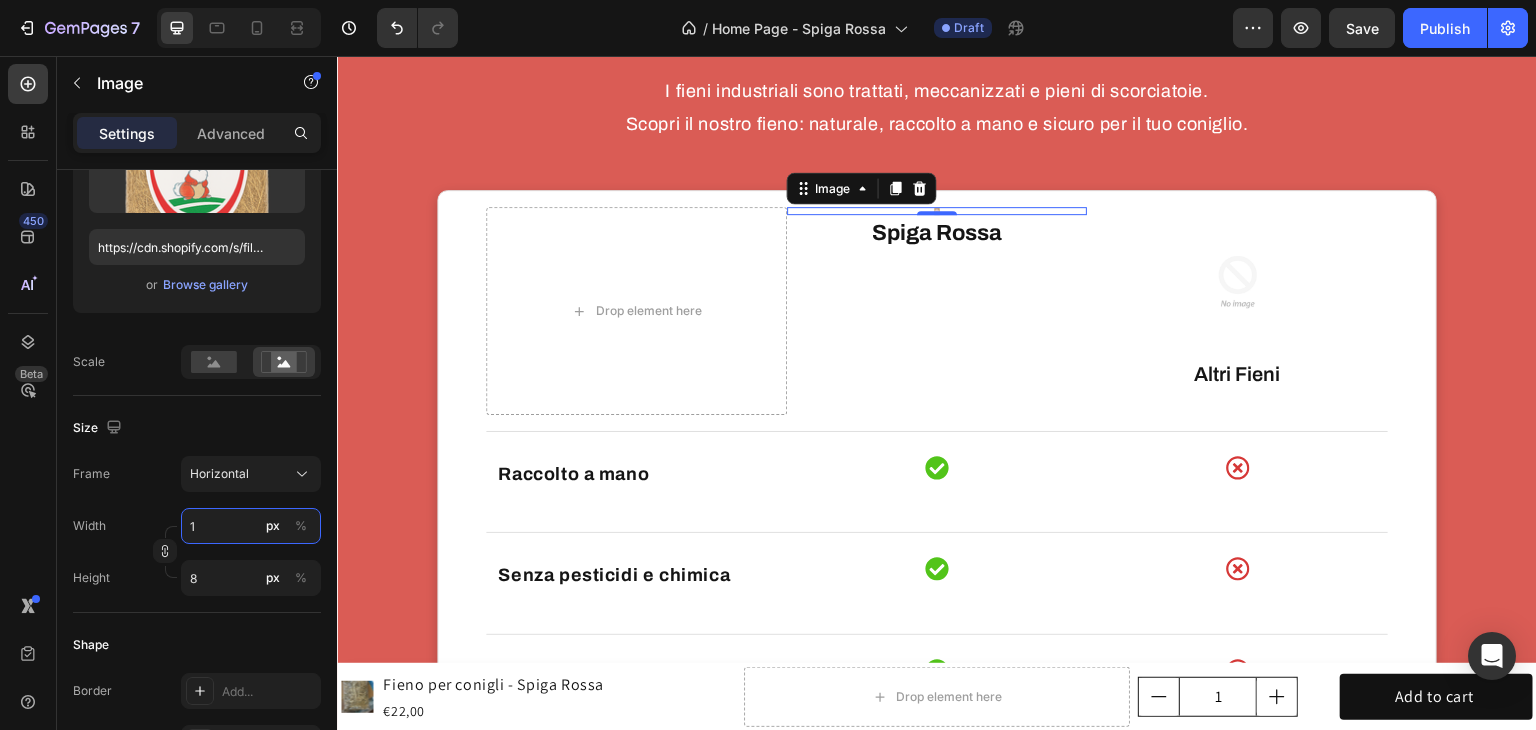 type on "1" 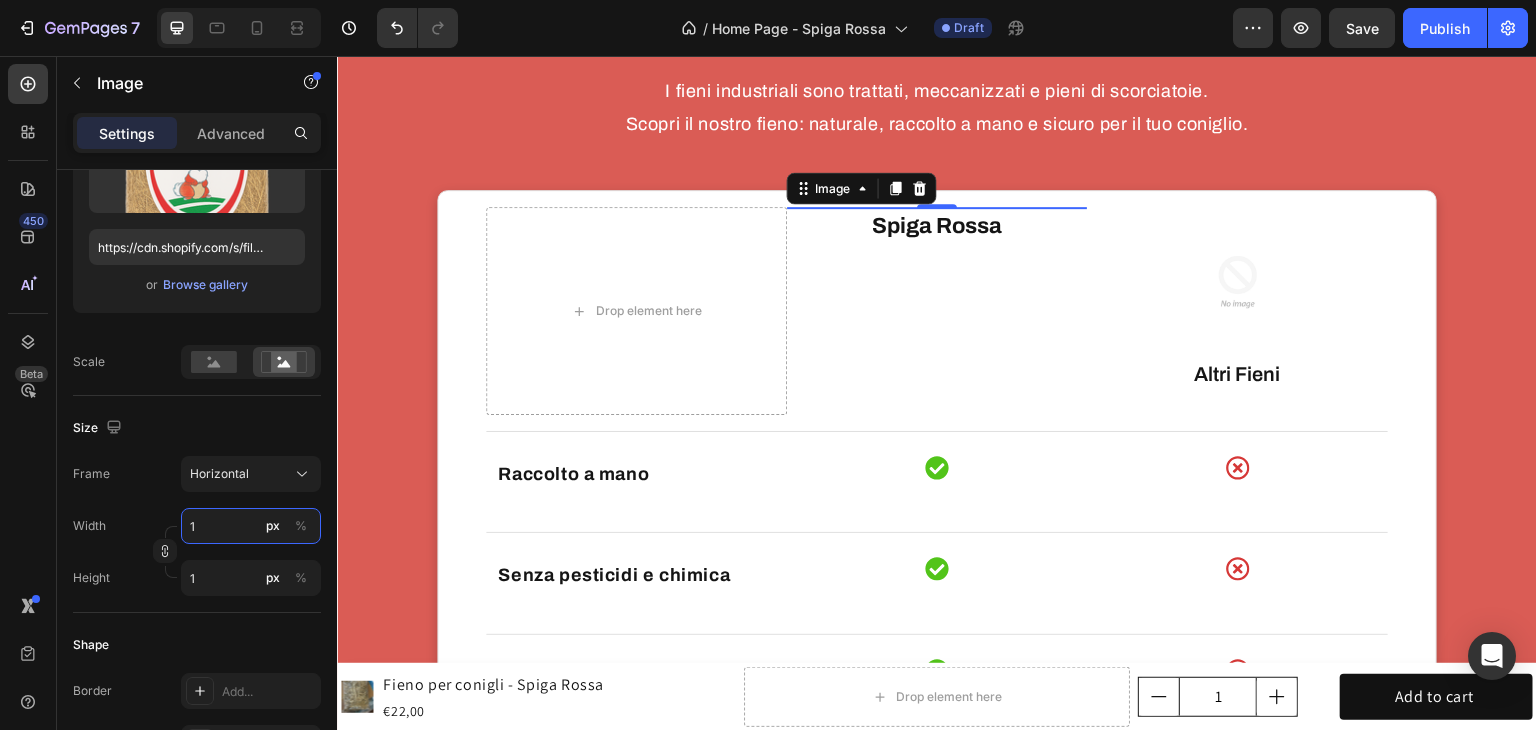 type on "15" 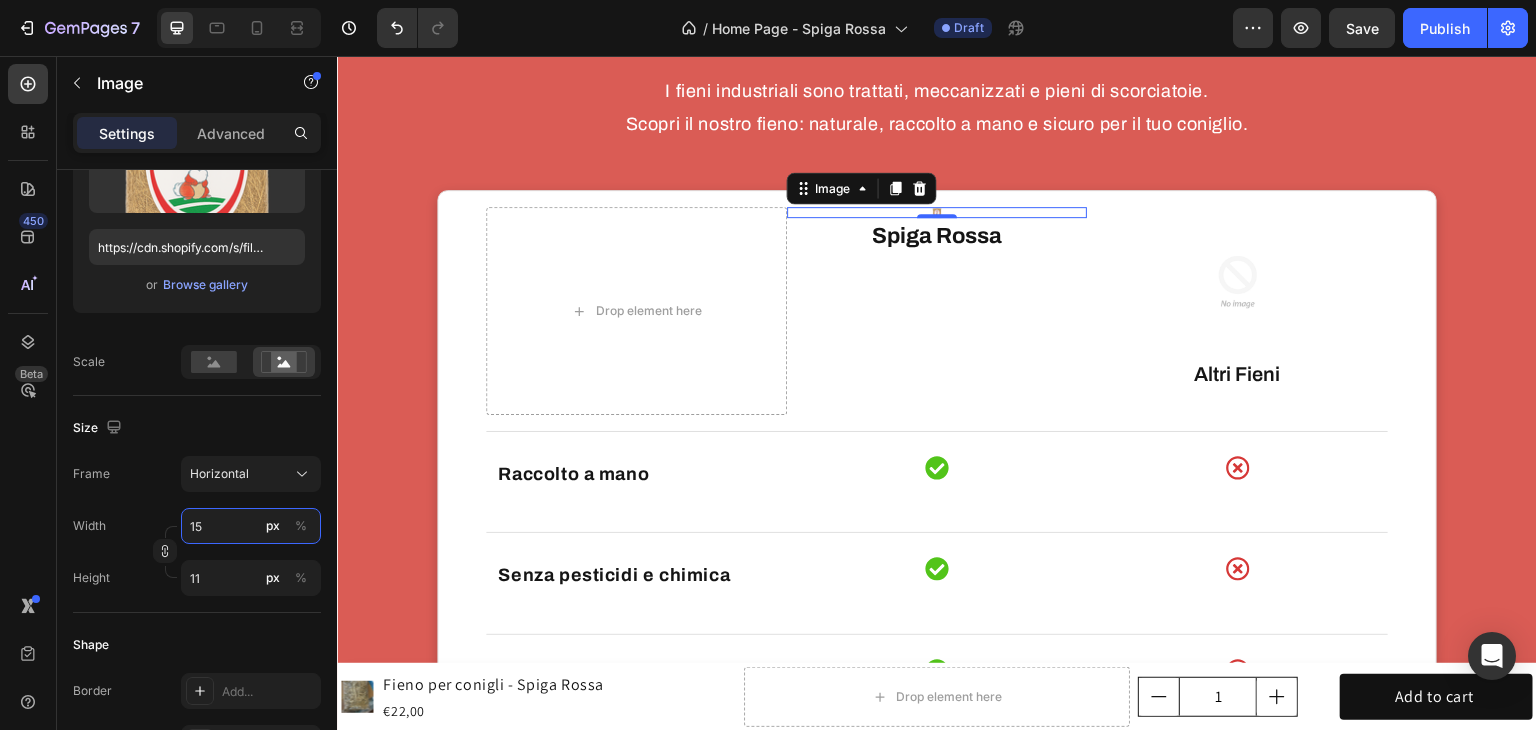 type on "150" 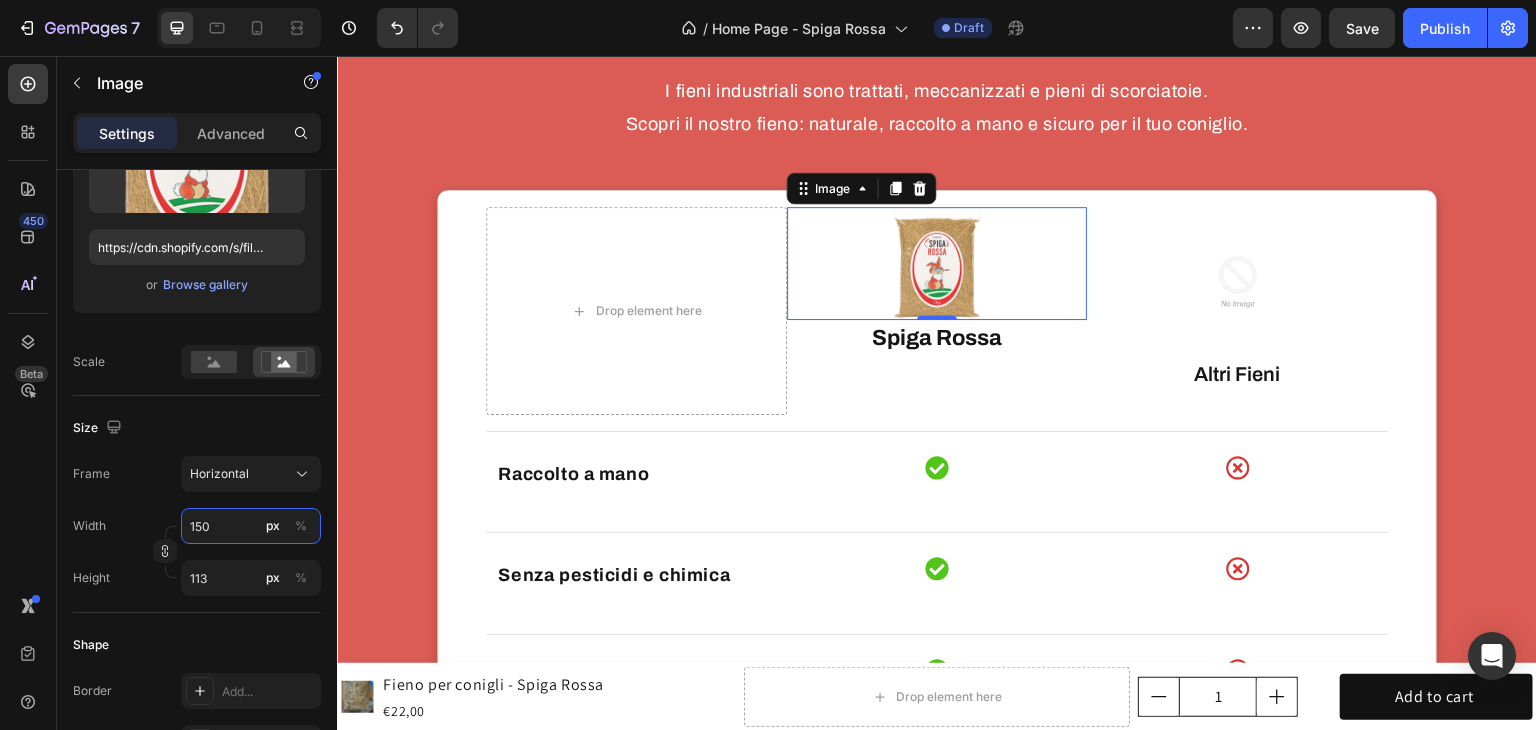 type on "15" 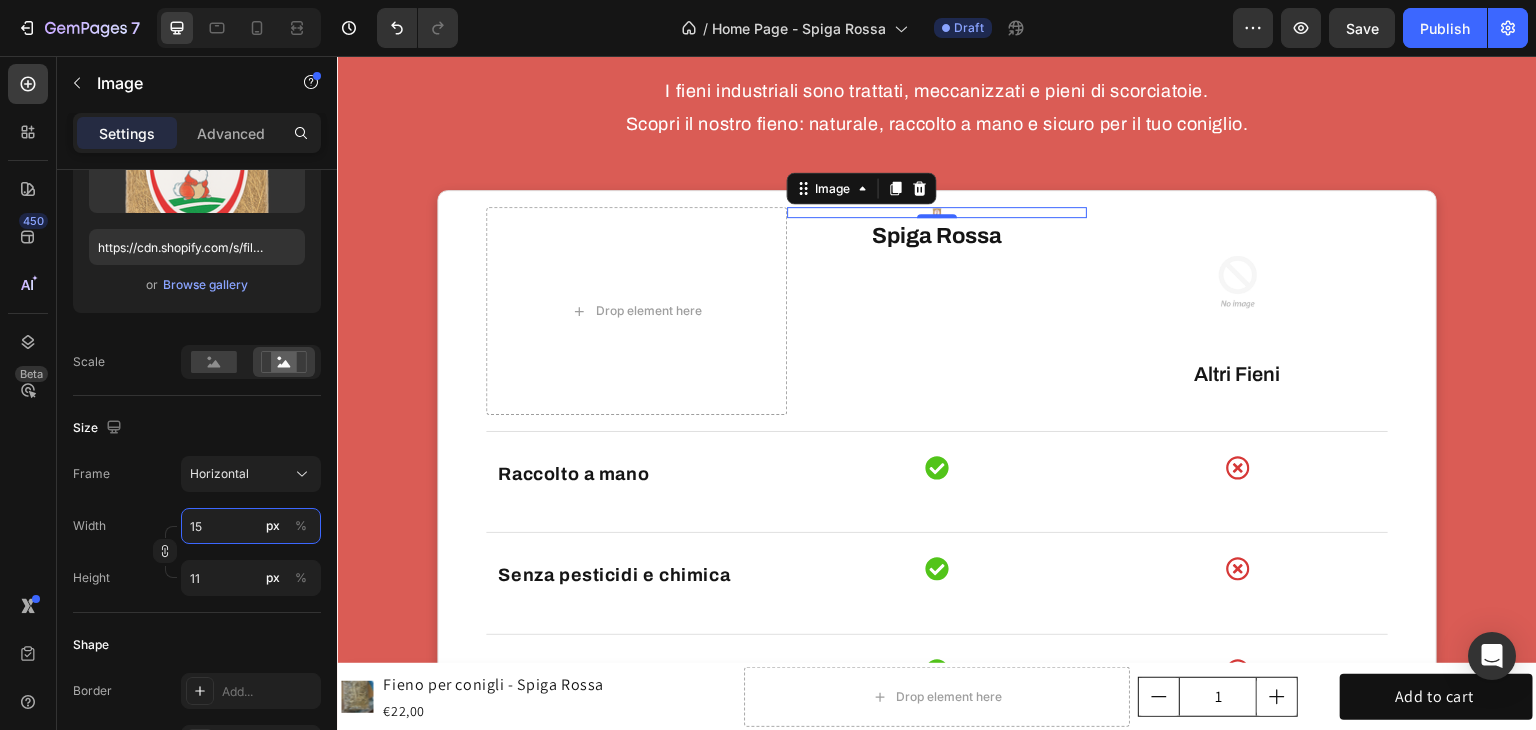 type on "1" 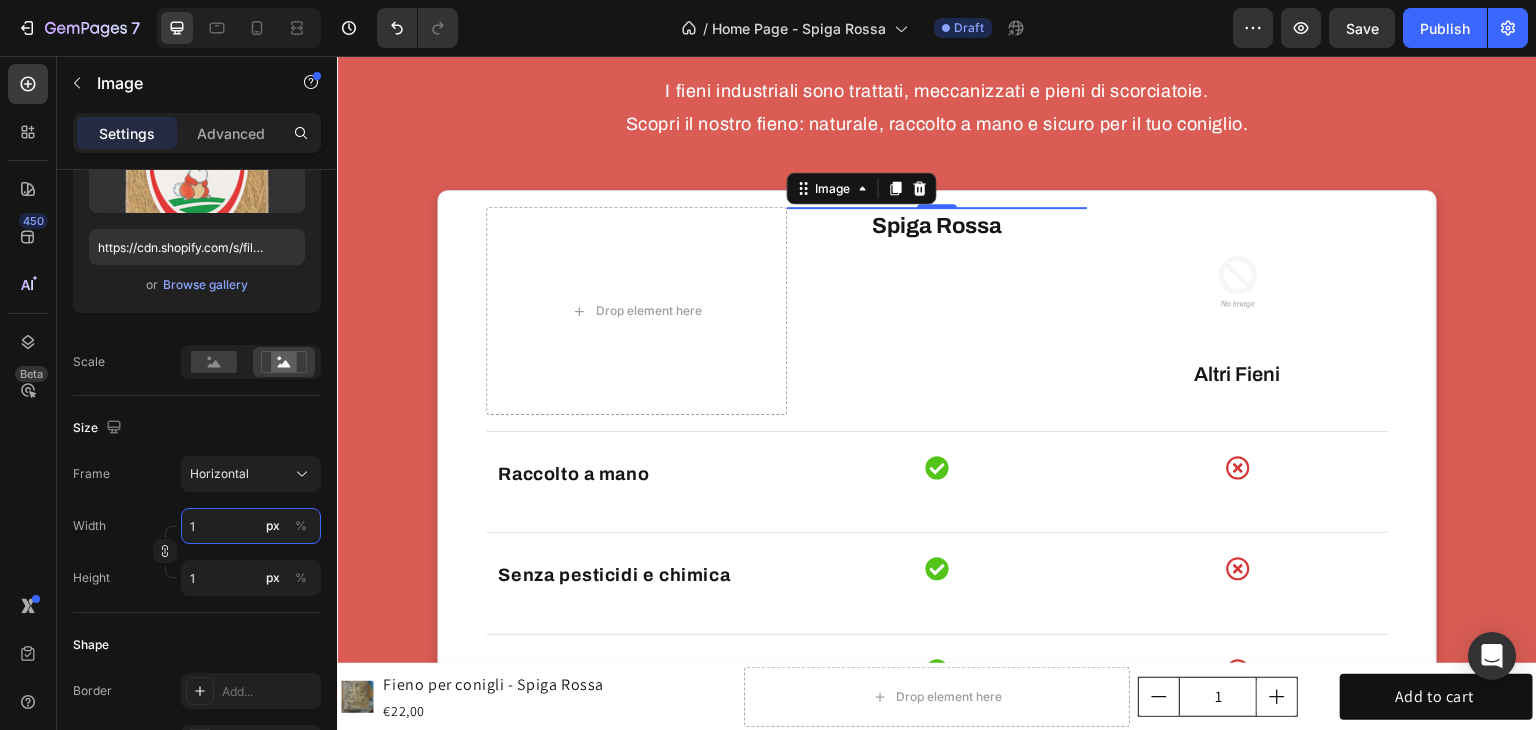 type 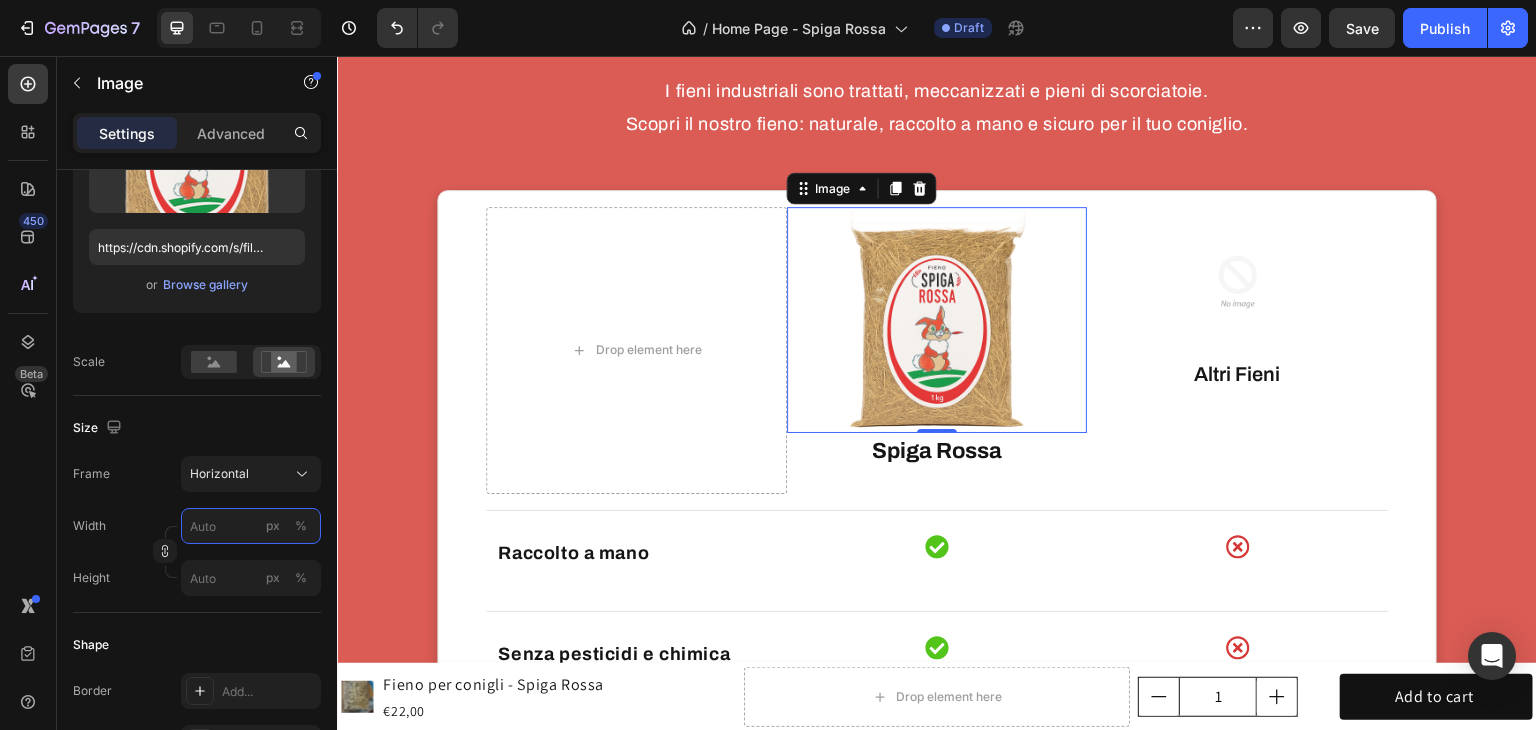 type on "2" 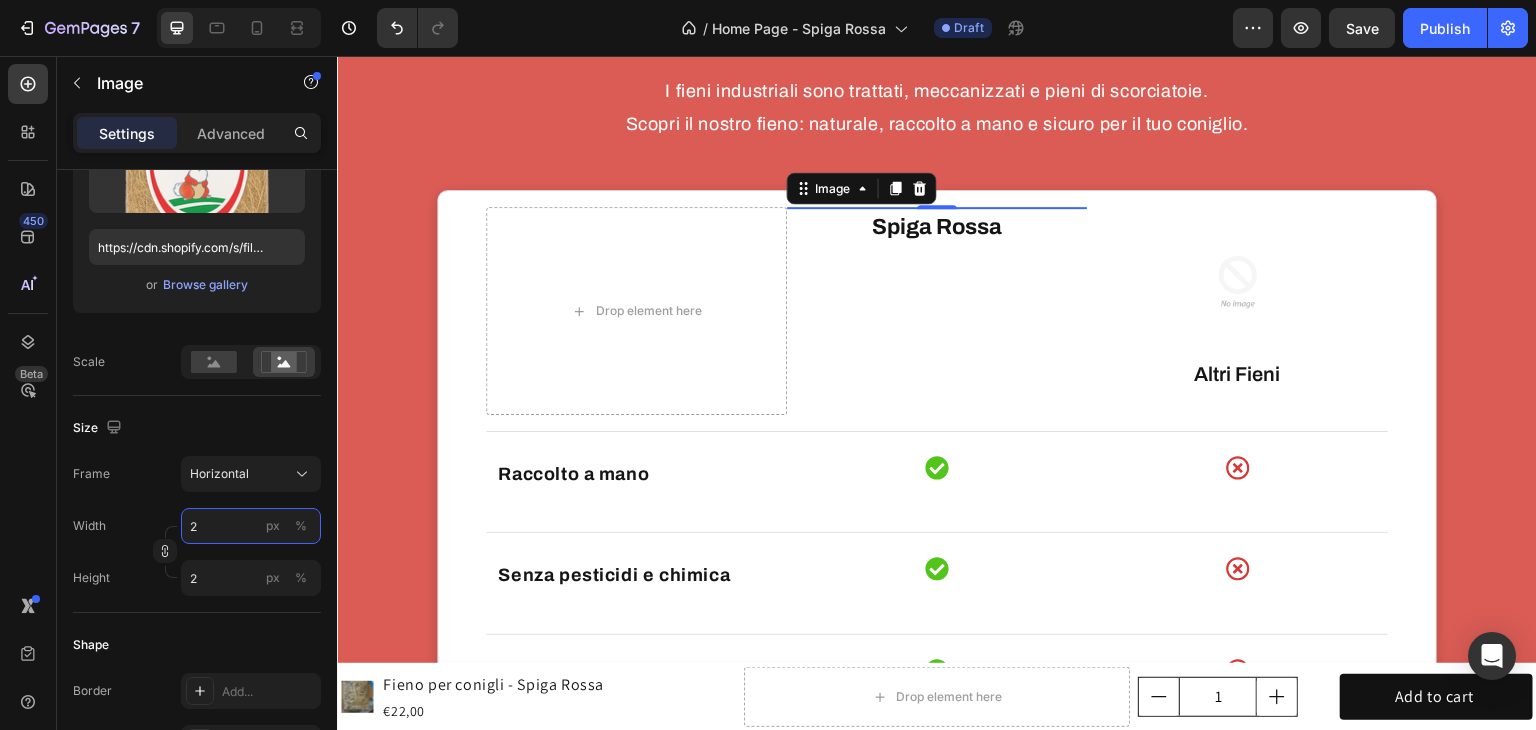 type on "20" 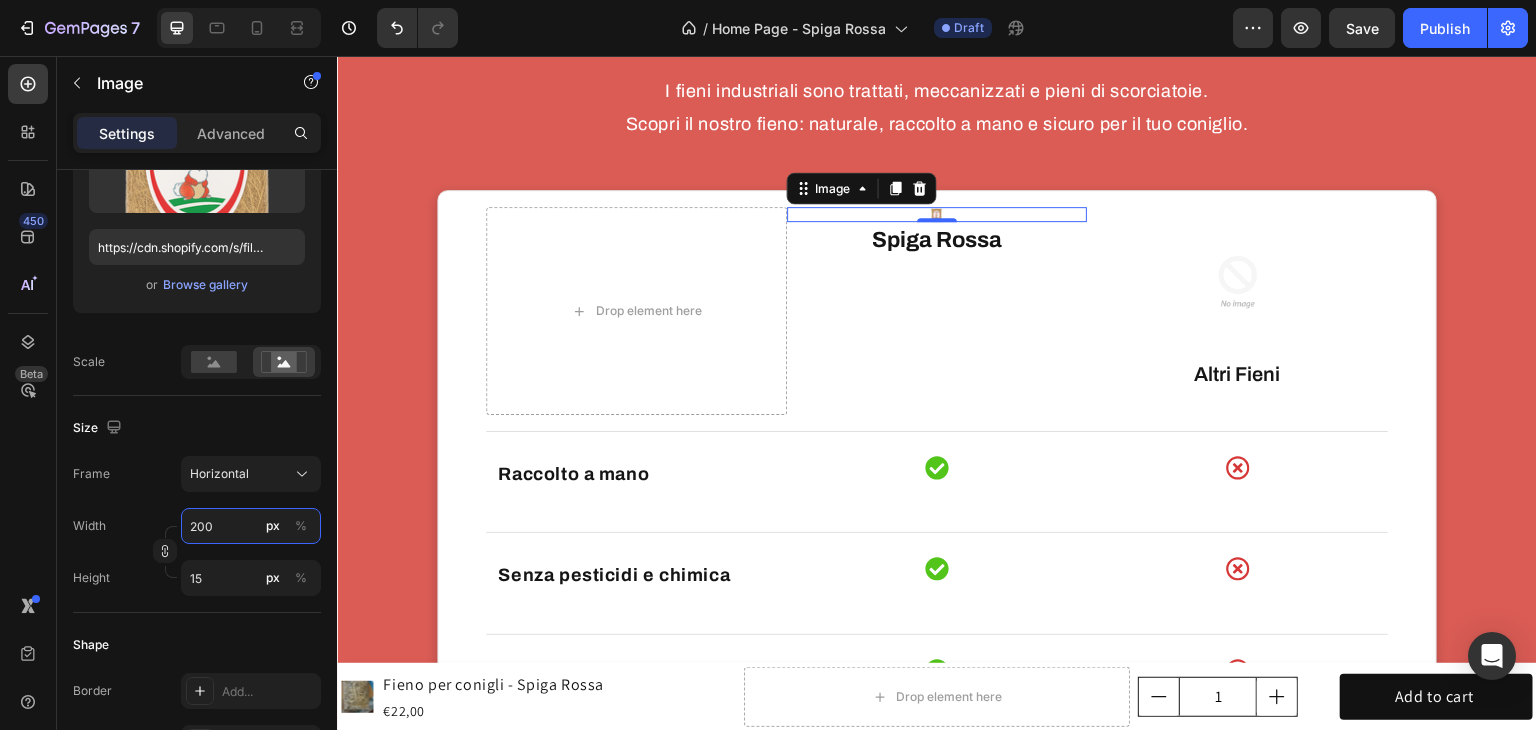 type on "20" 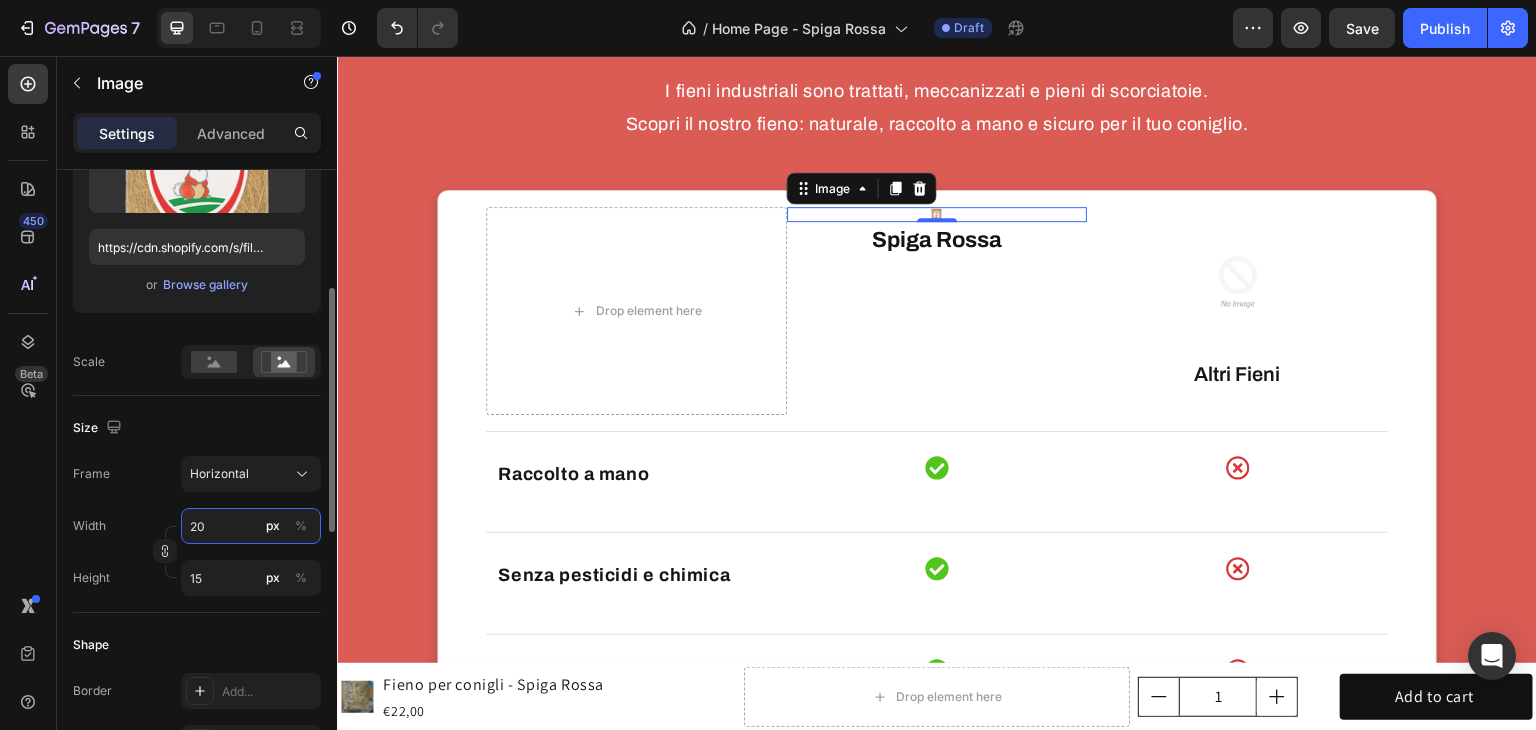 click on "Frame Horizontal Width 20 px % Height 15 px %" 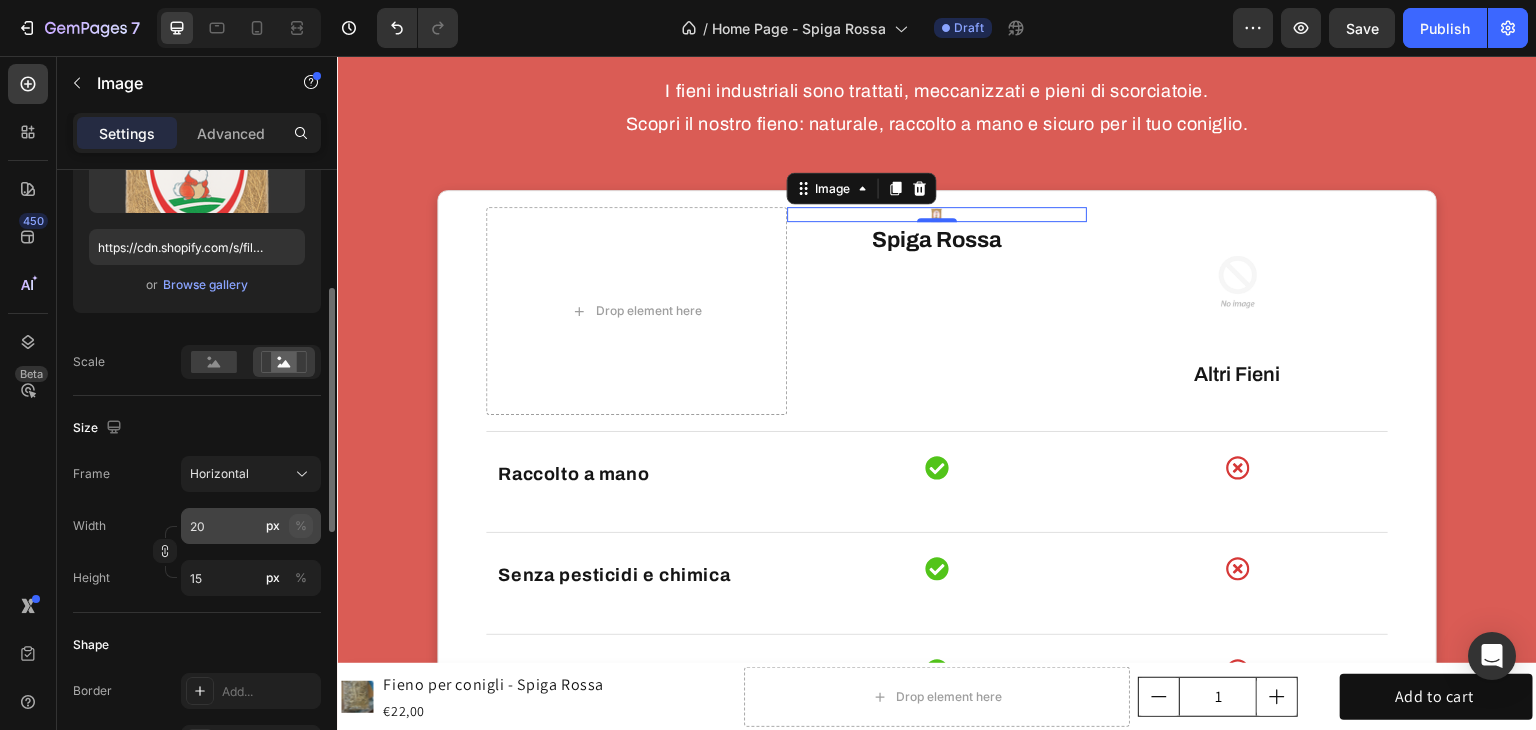 click on "%" 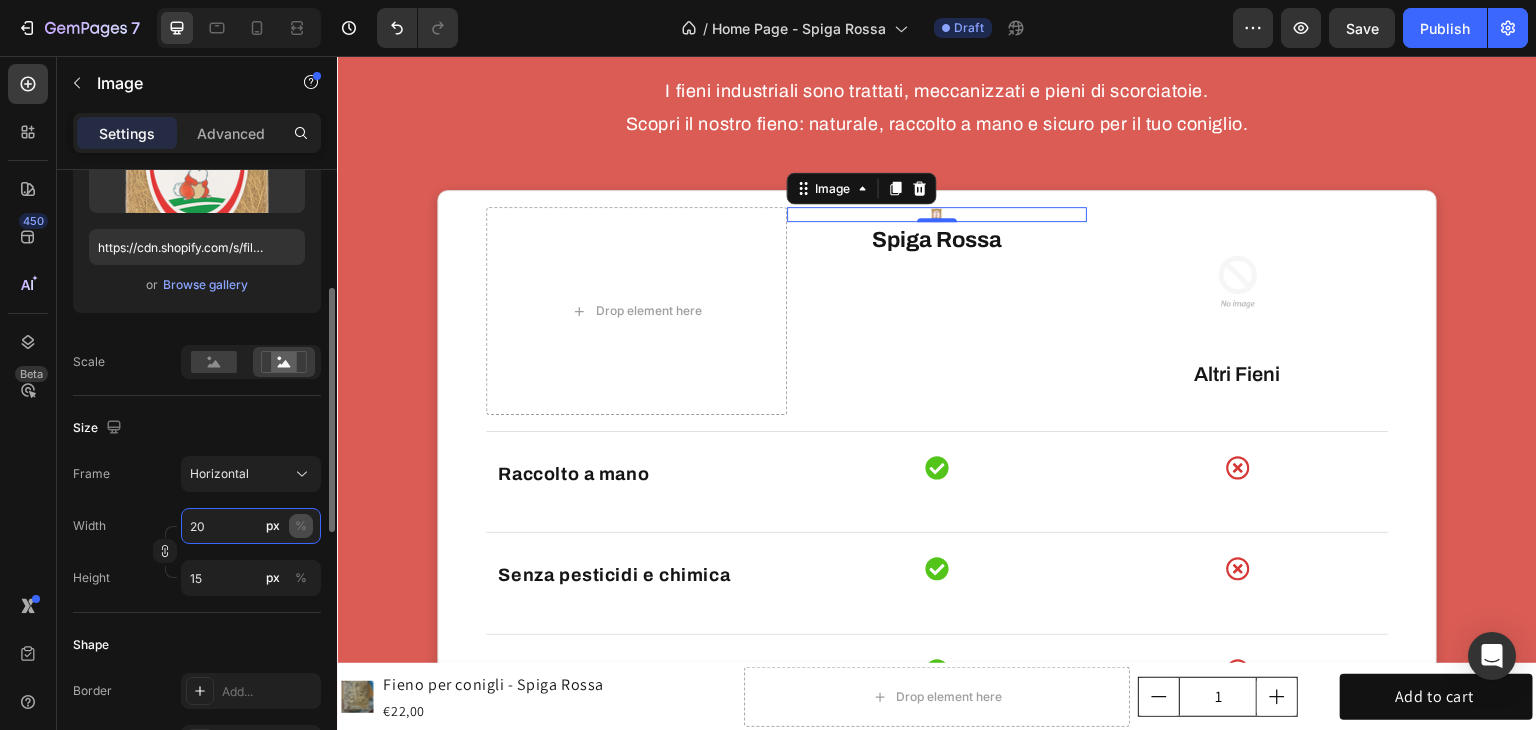 type 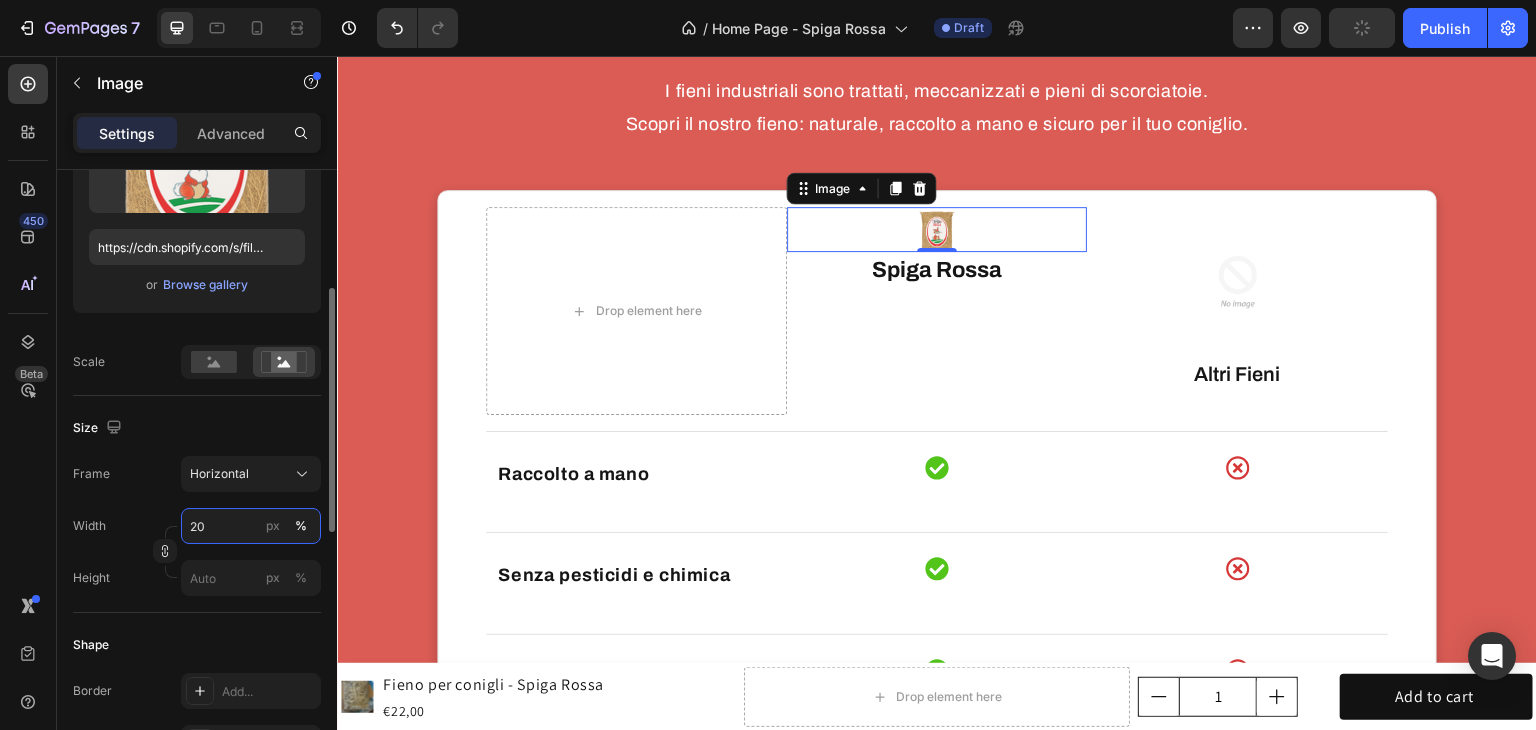 click on "20" at bounding box center (251, 526) 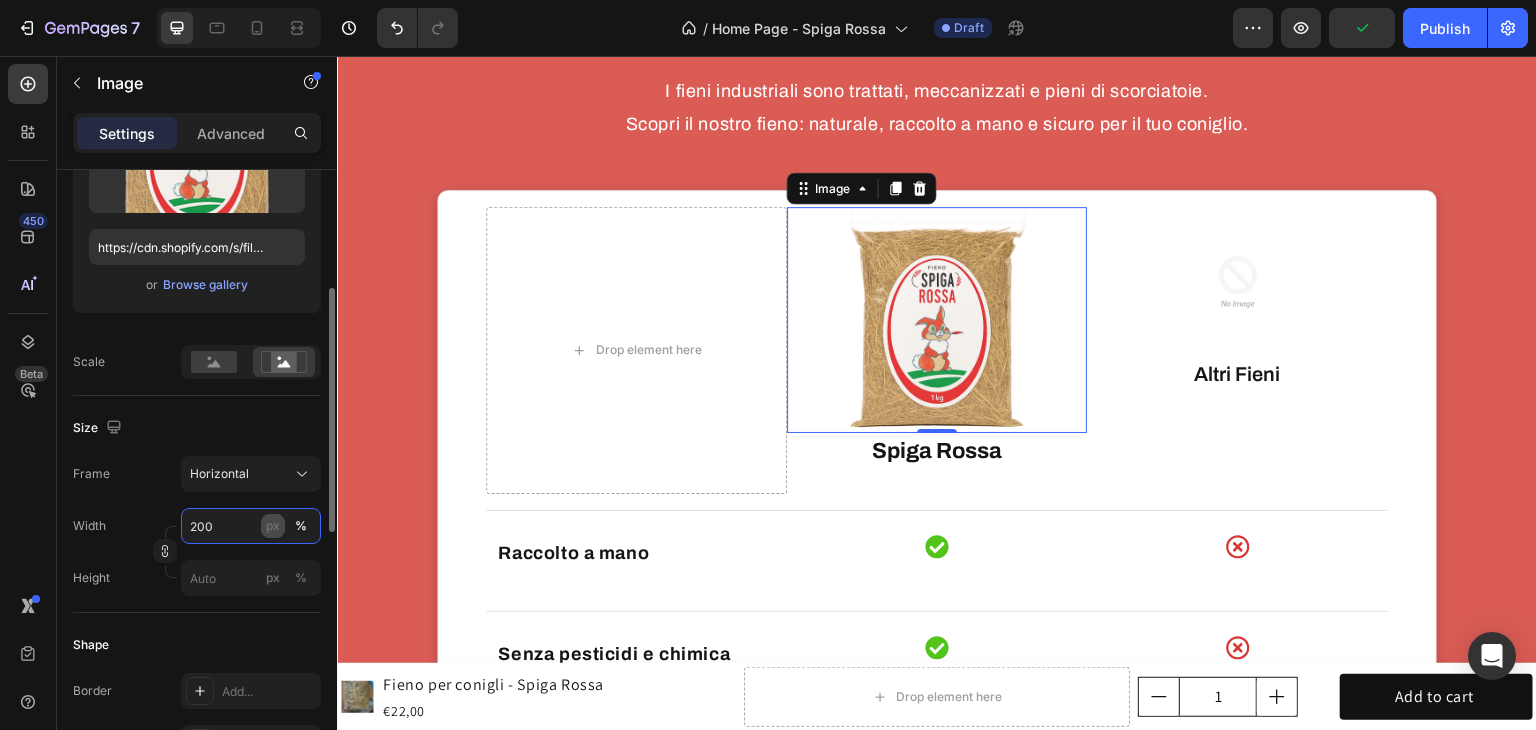 type on "200" 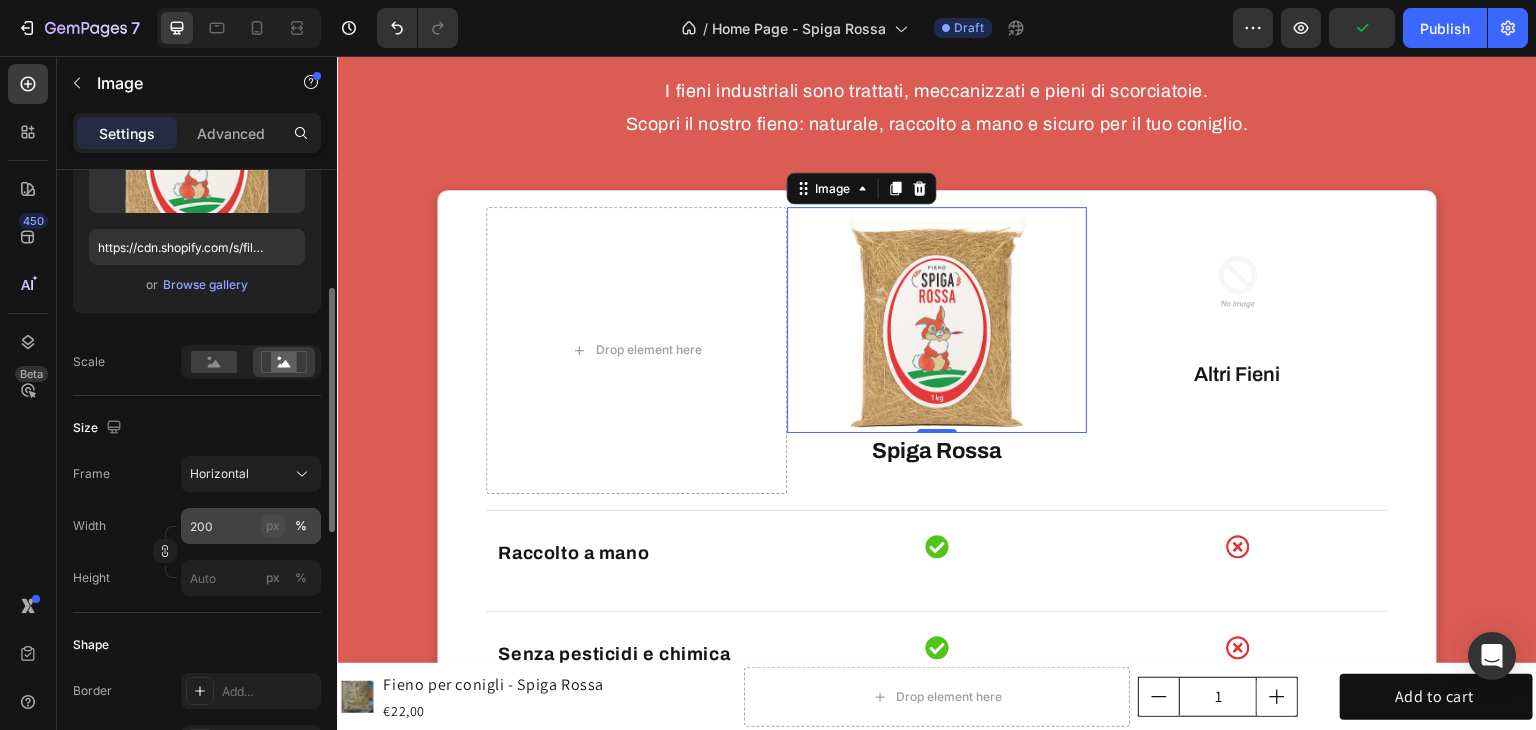 click on "px" 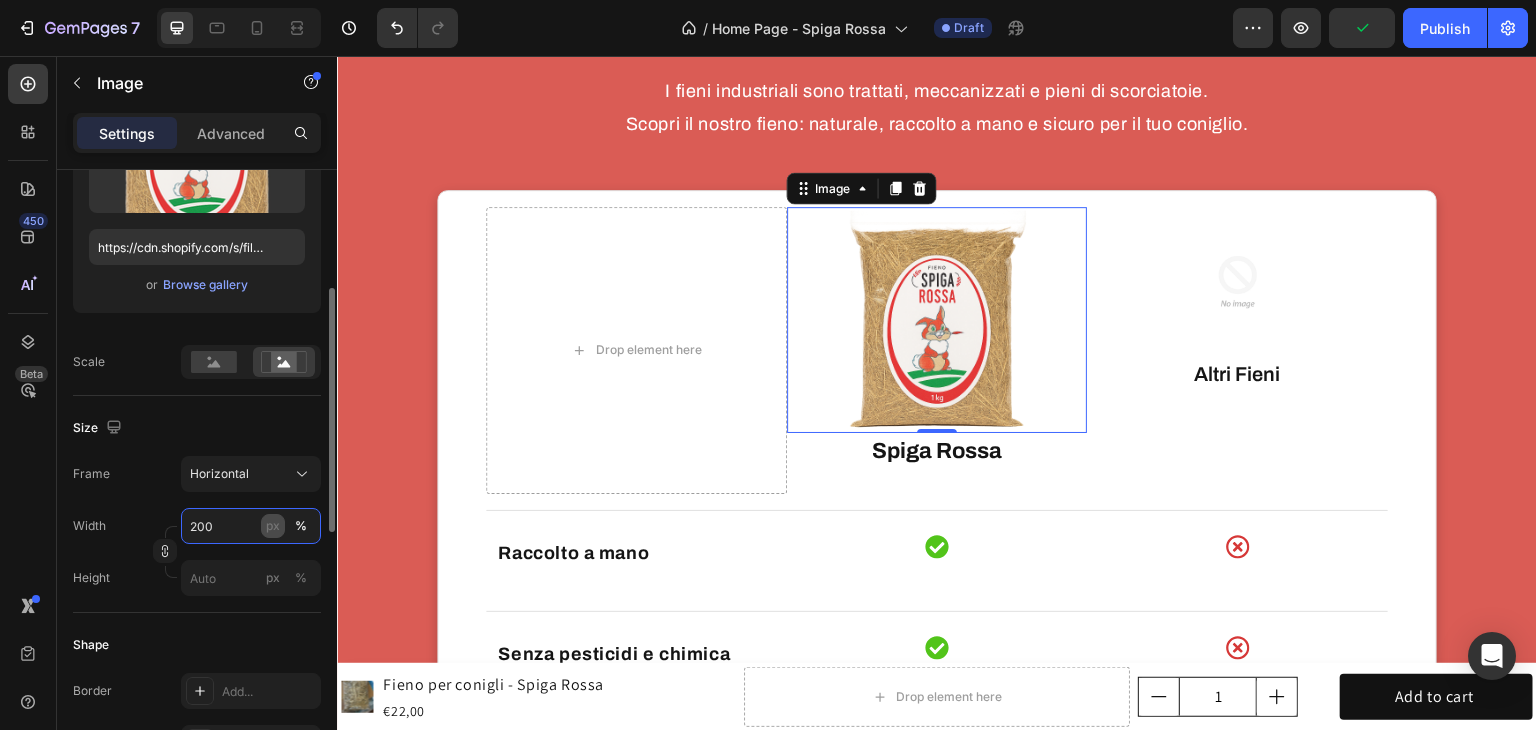 type on "150" 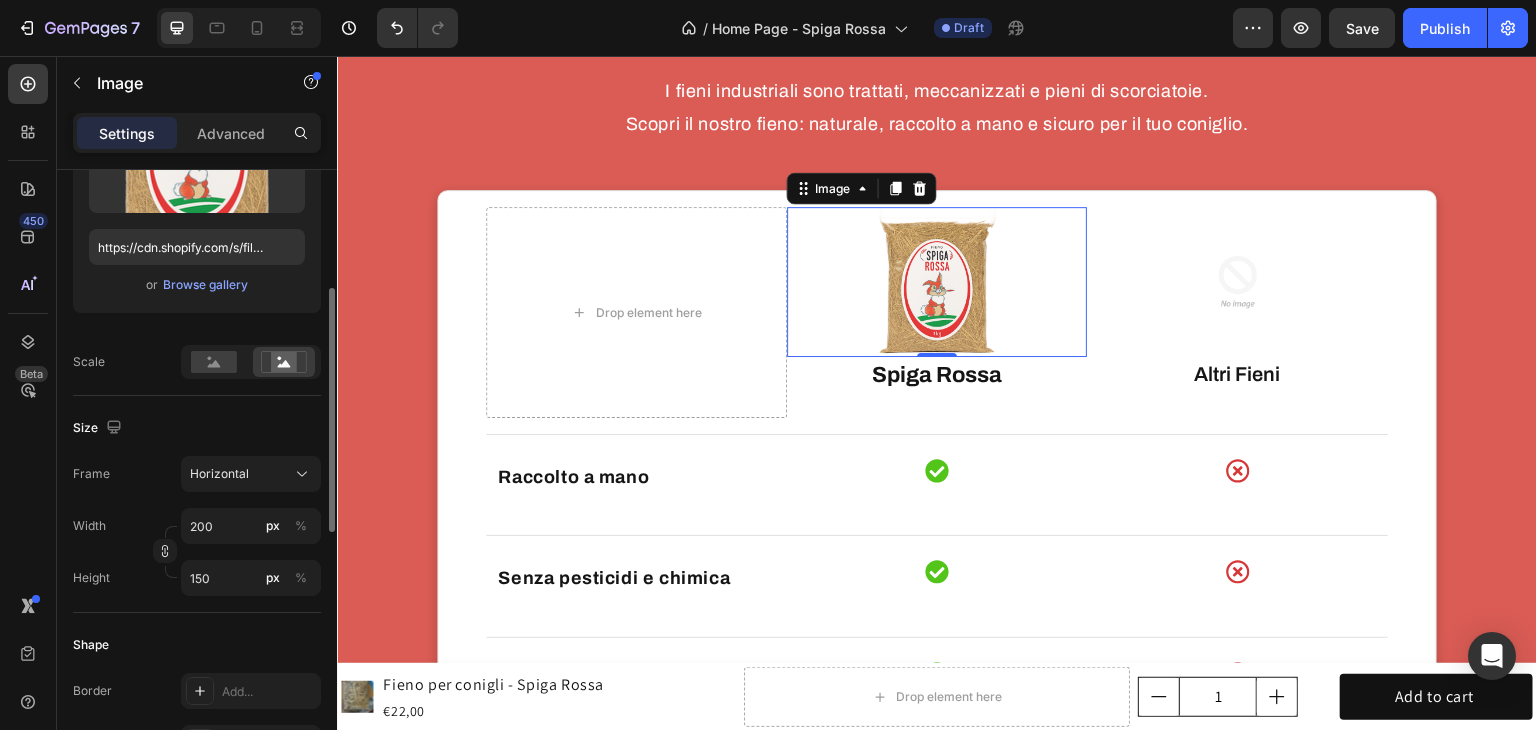 click on "Size Frame Horizontal Width 200 px % Height 150 px %" 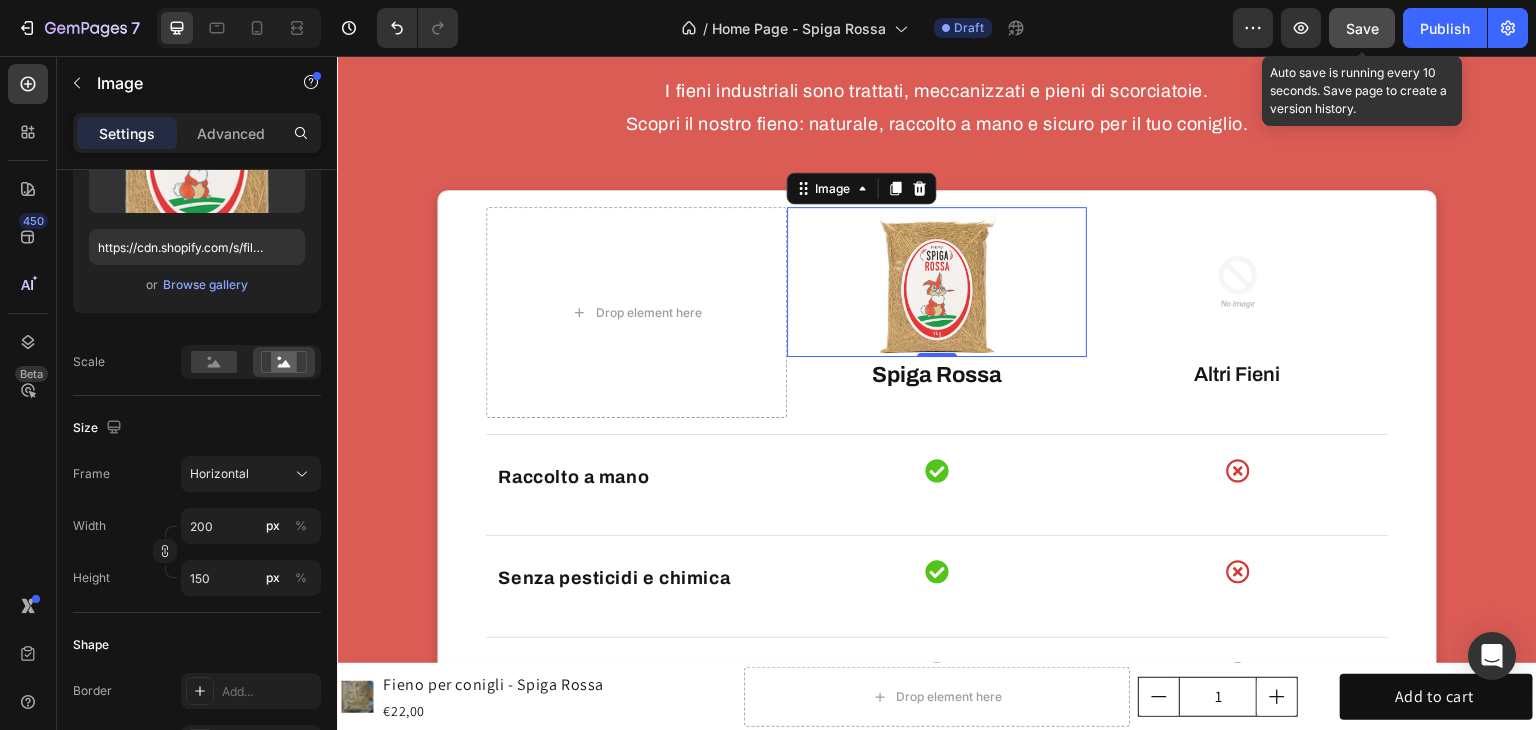 click on "Save" 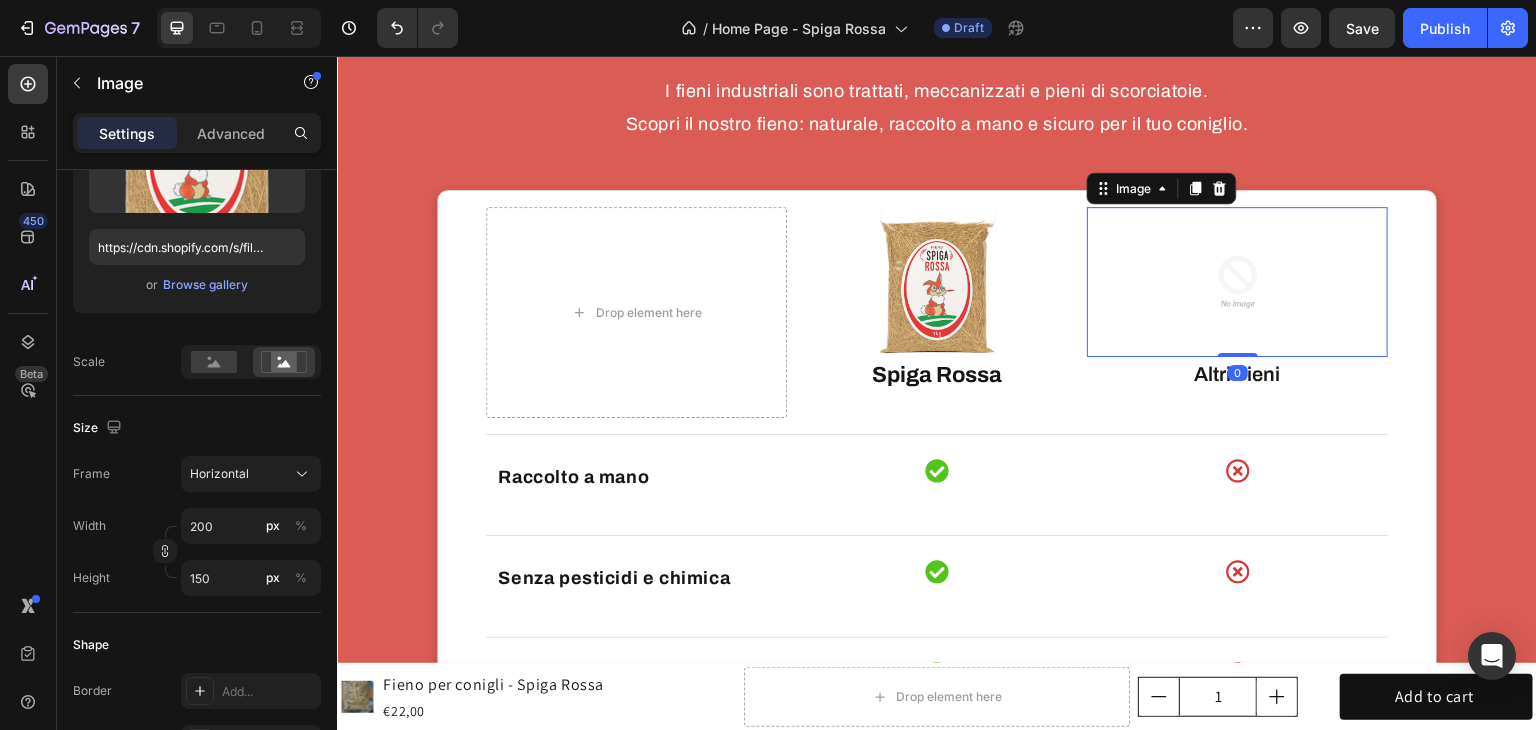 click at bounding box center (1238, 282) 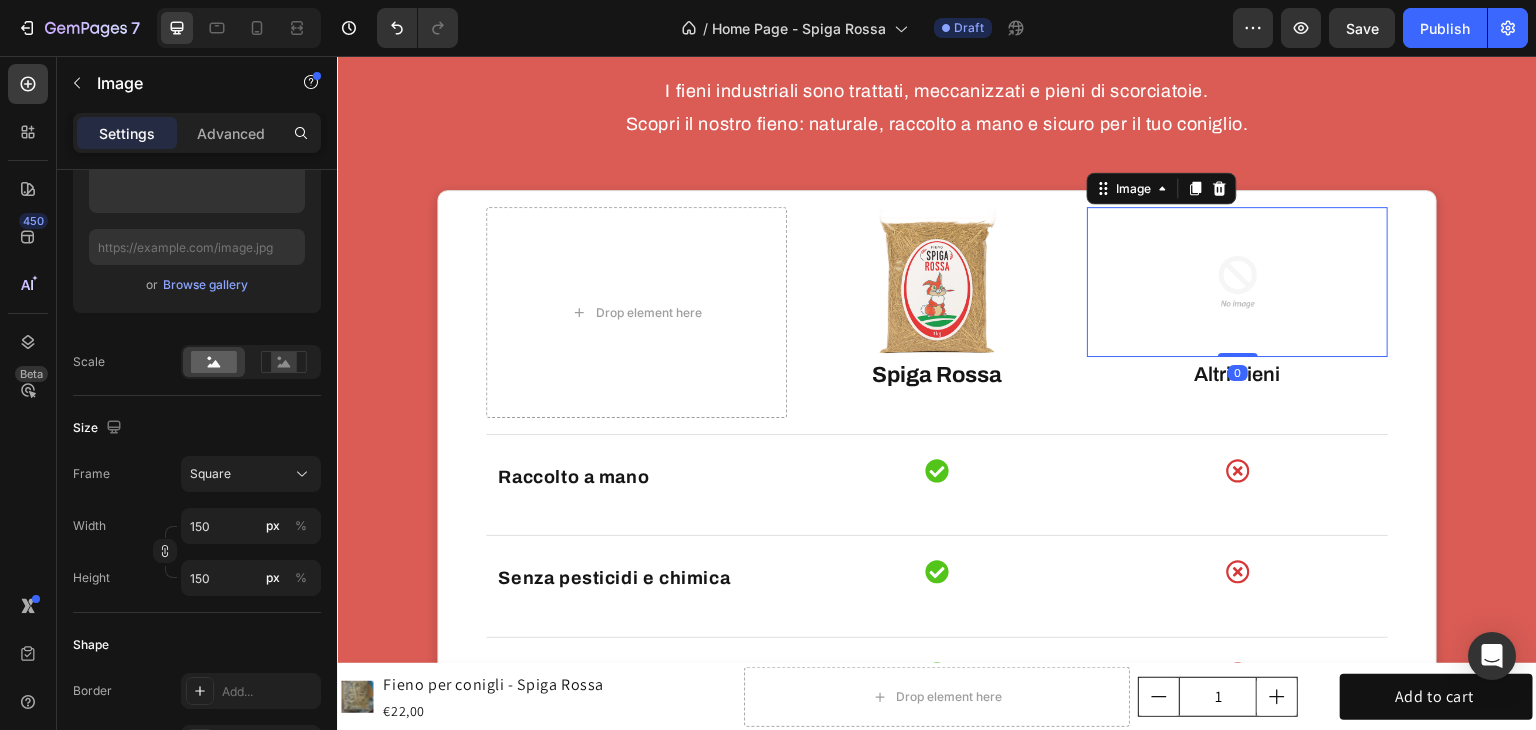 scroll, scrollTop: 100, scrollLeft: 0, axis: vertical 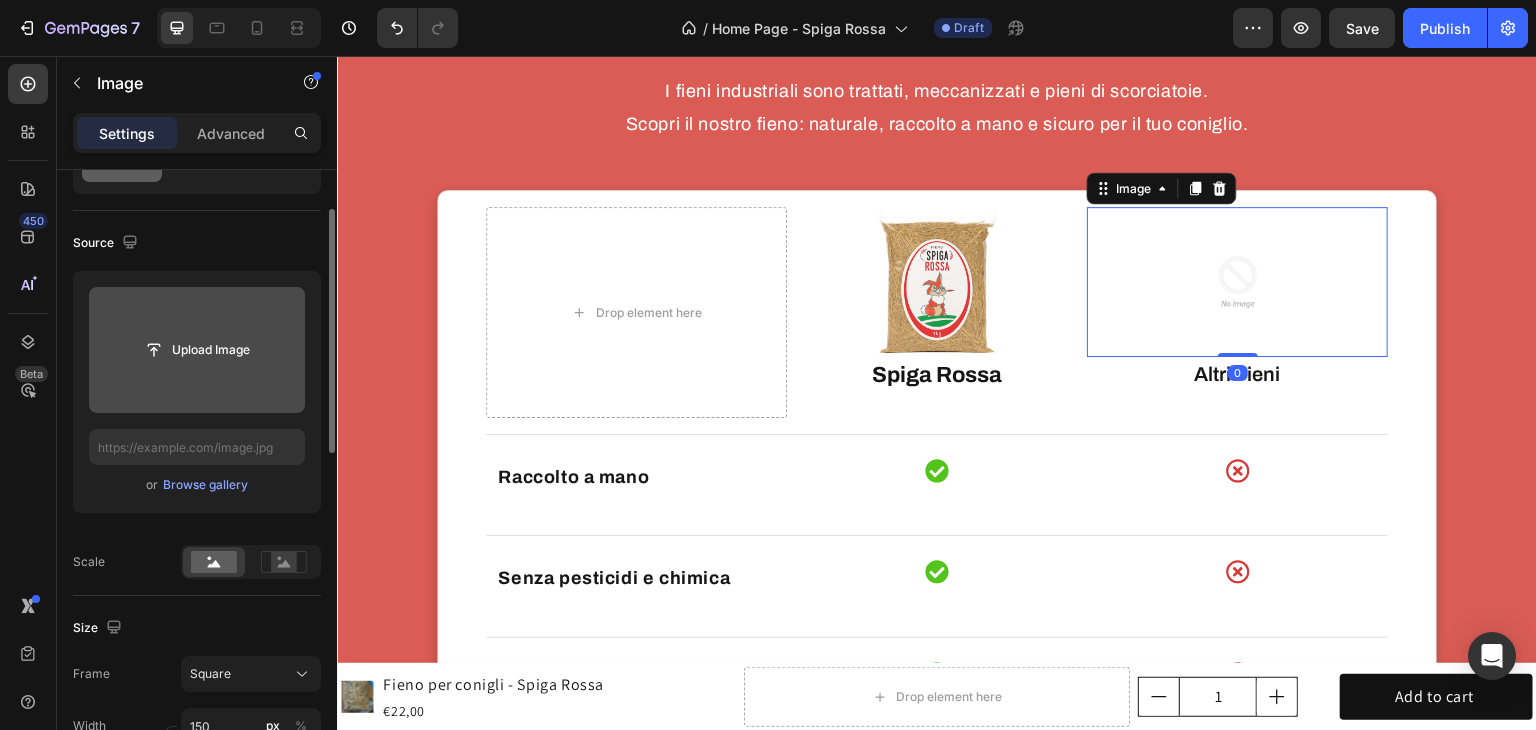 click 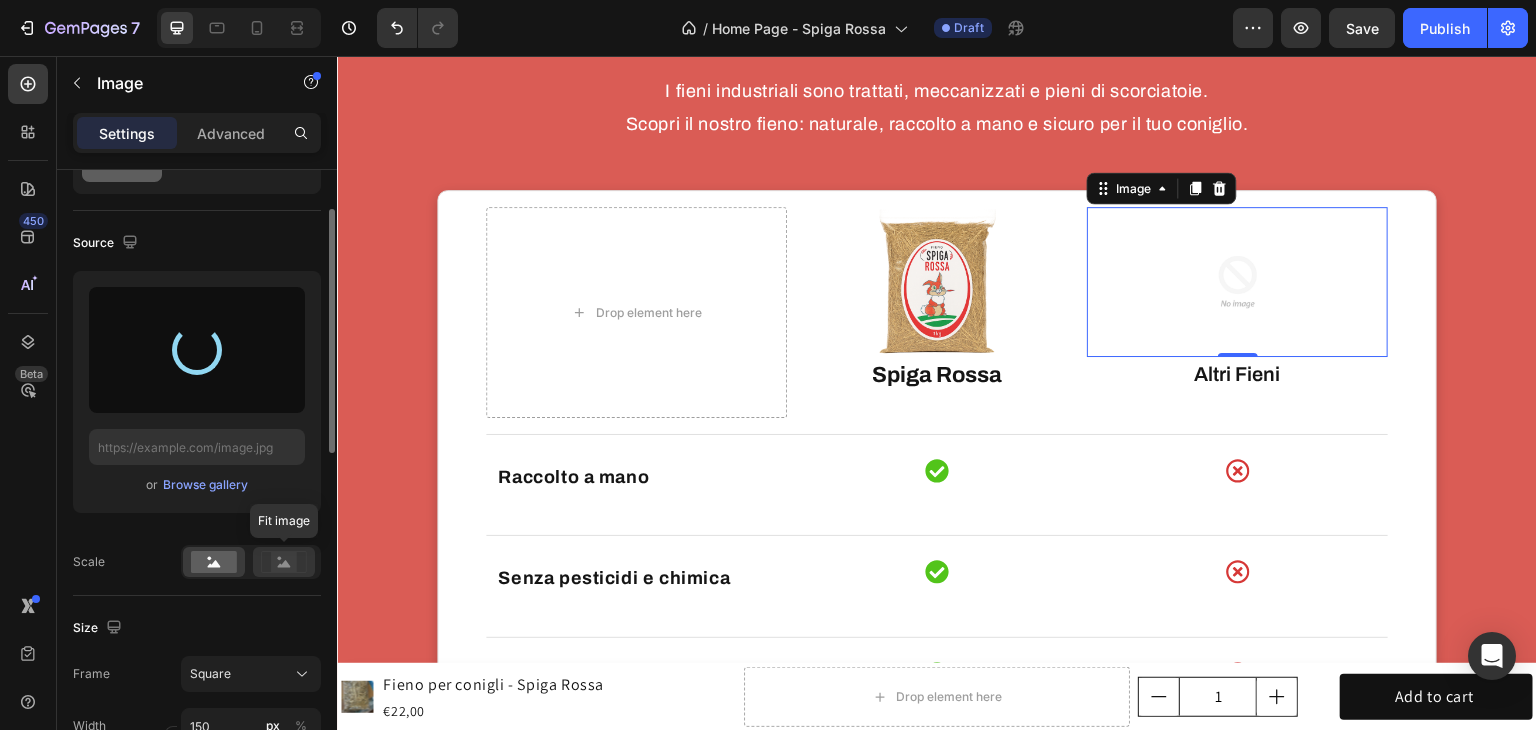 click 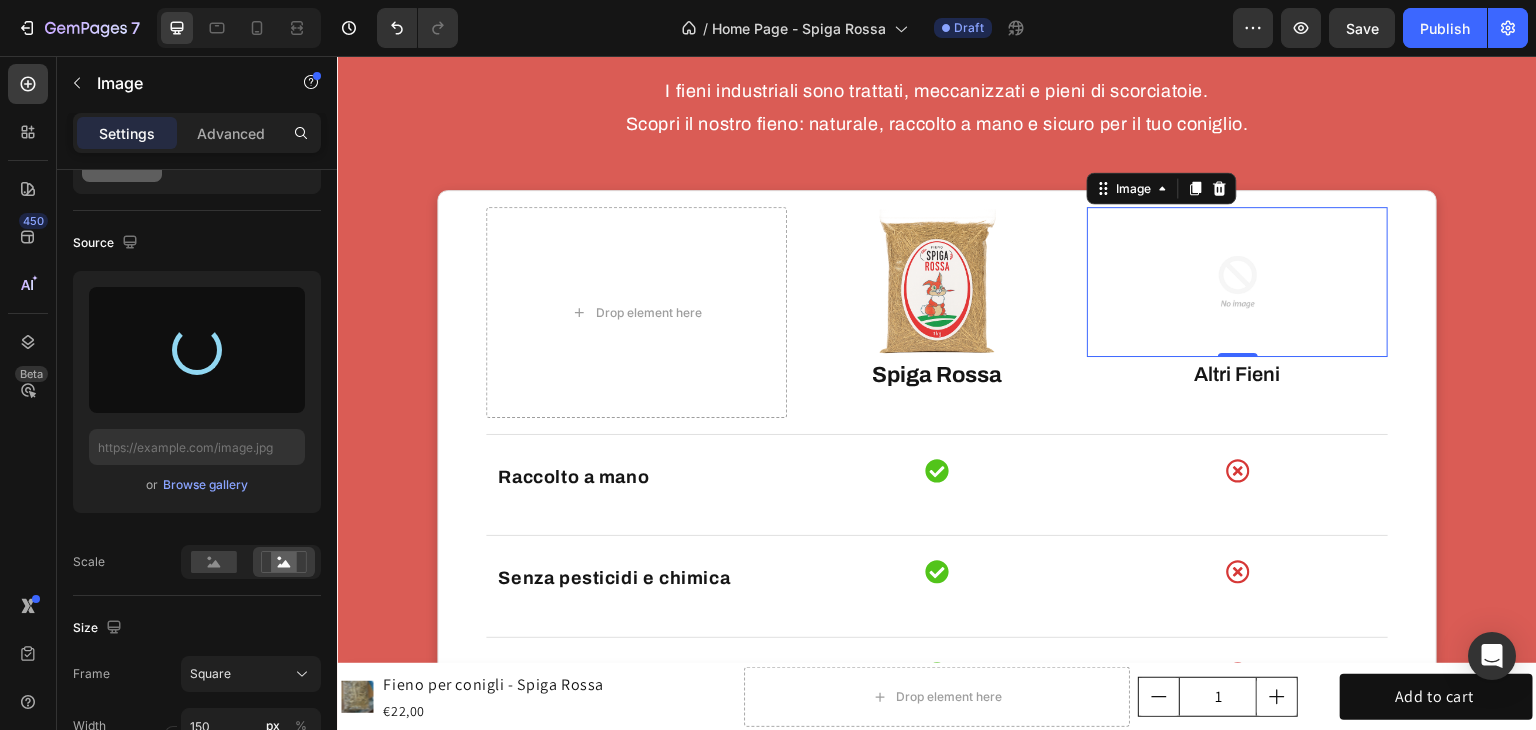 type on "https://cdn.shopify.com/s/files/1/0954/6111/4191/files/gempages_577160842039002003-4a3443ef-7272-40ae-b27a-400fb9873598.png" 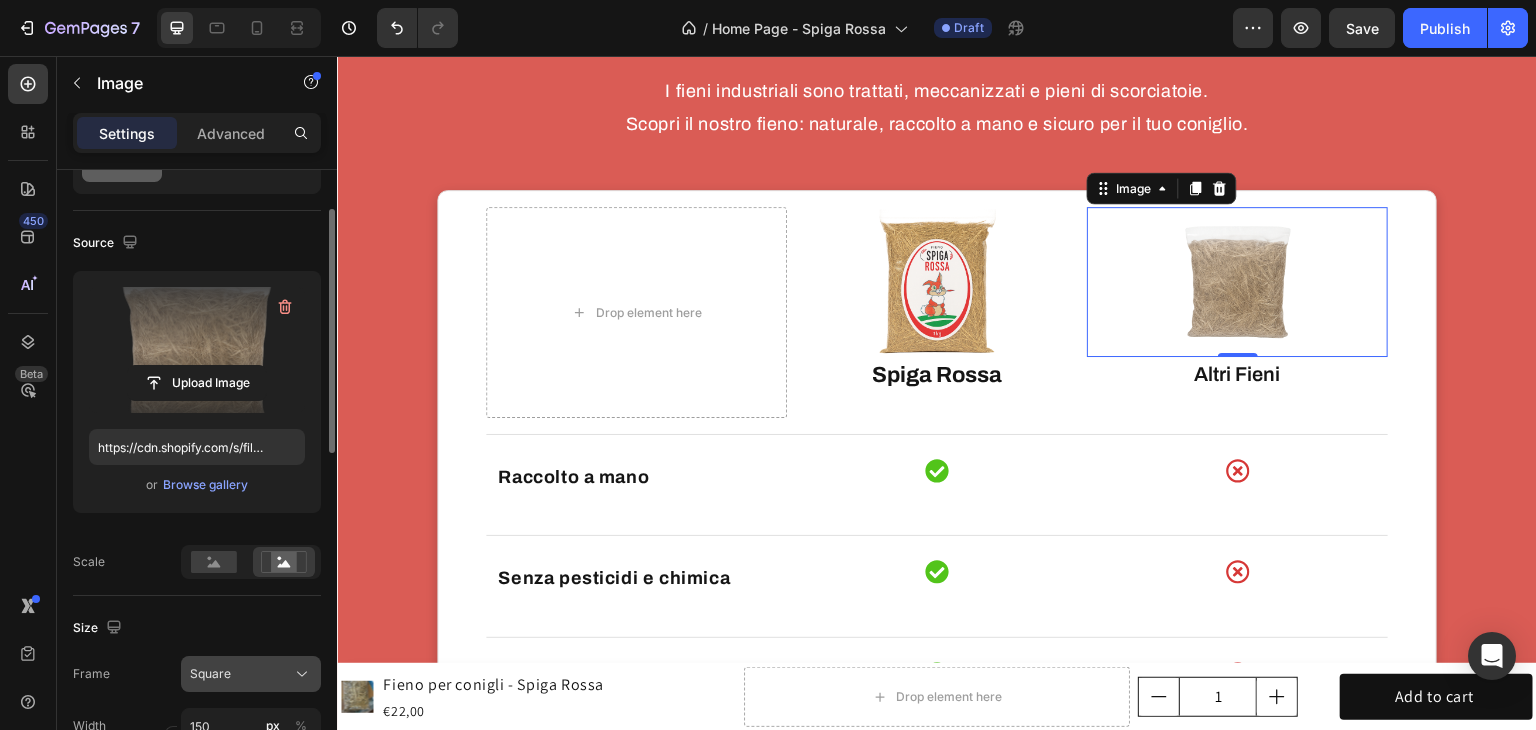click on "Square" 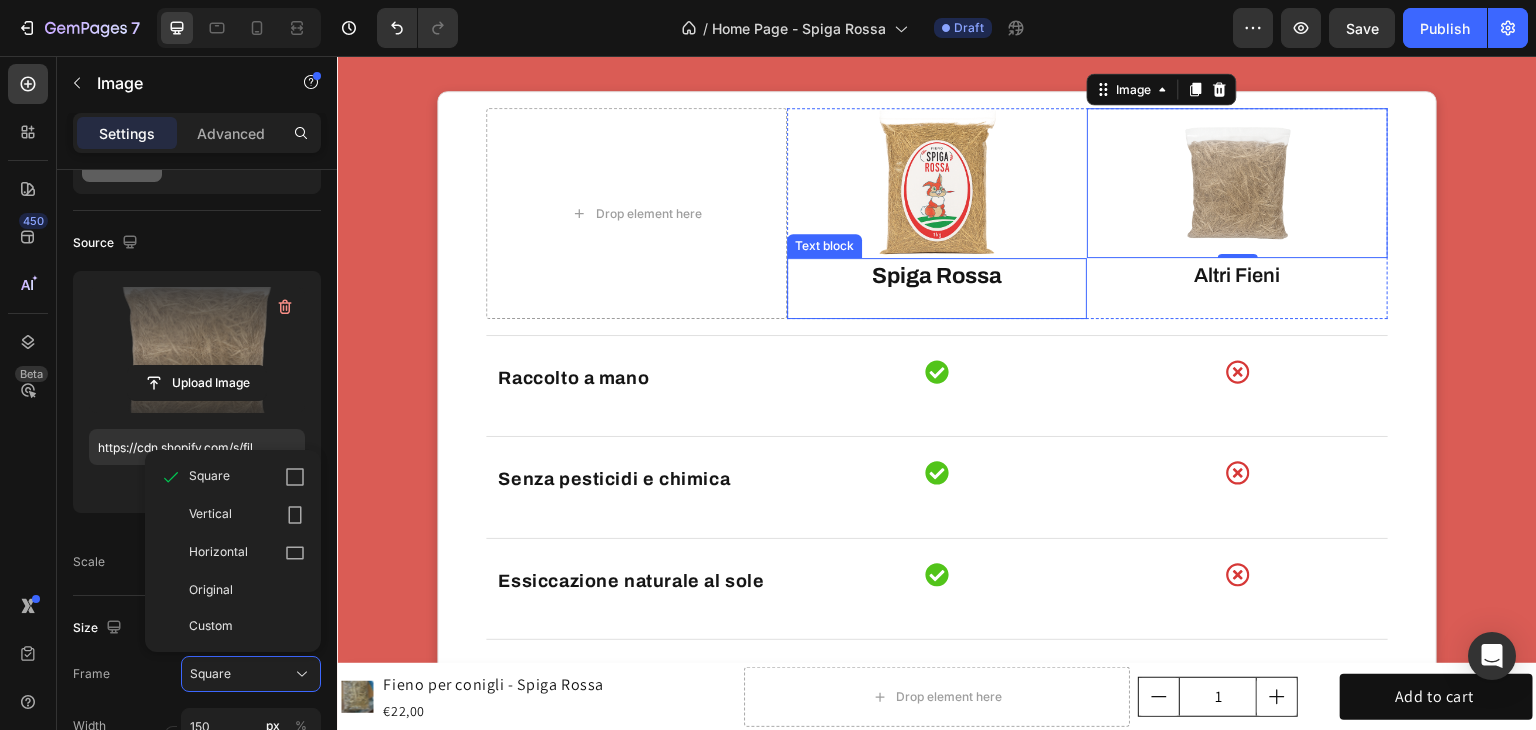 scroll, scrollTop: 4100, scrollLeft: 0, axis: vertical 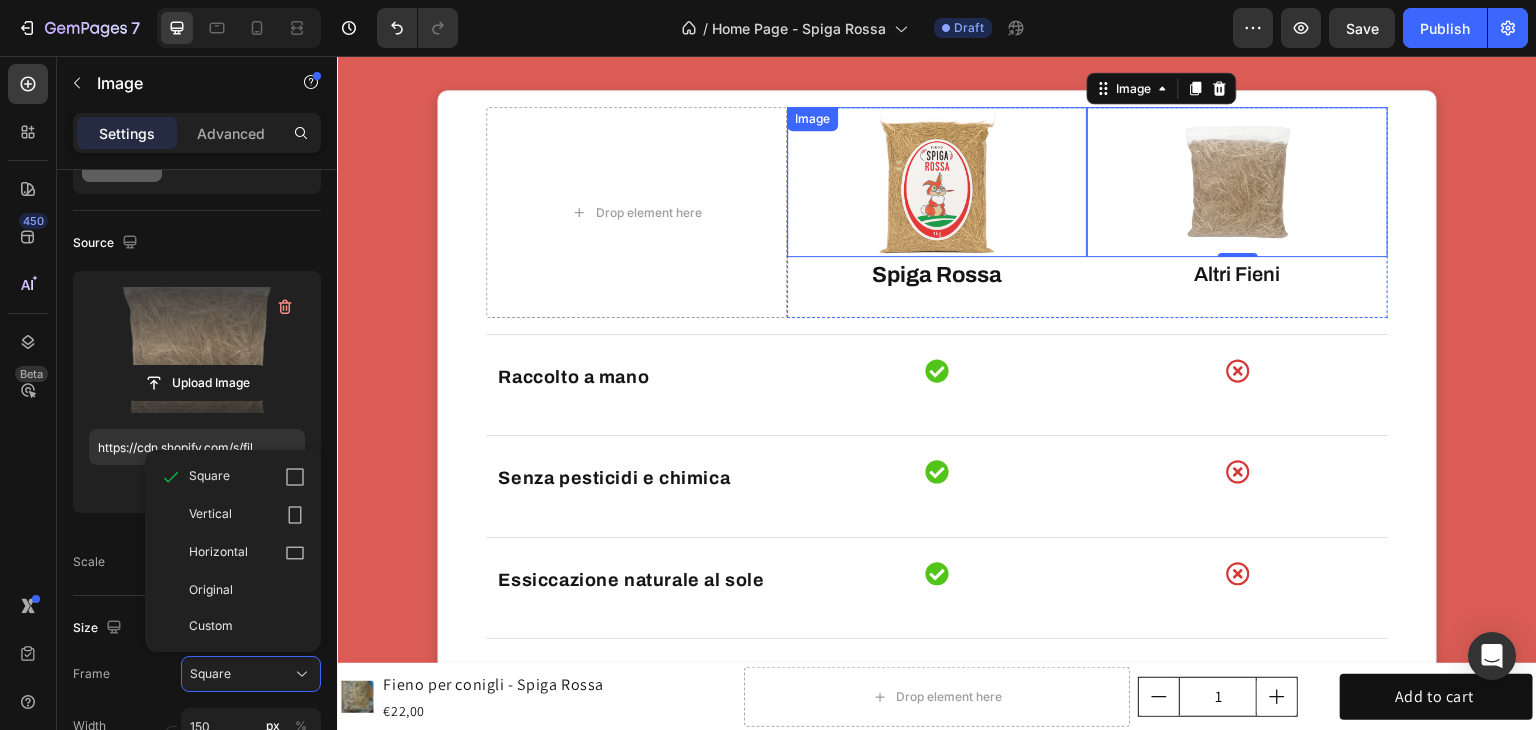 click at bounding box center [937, 182] 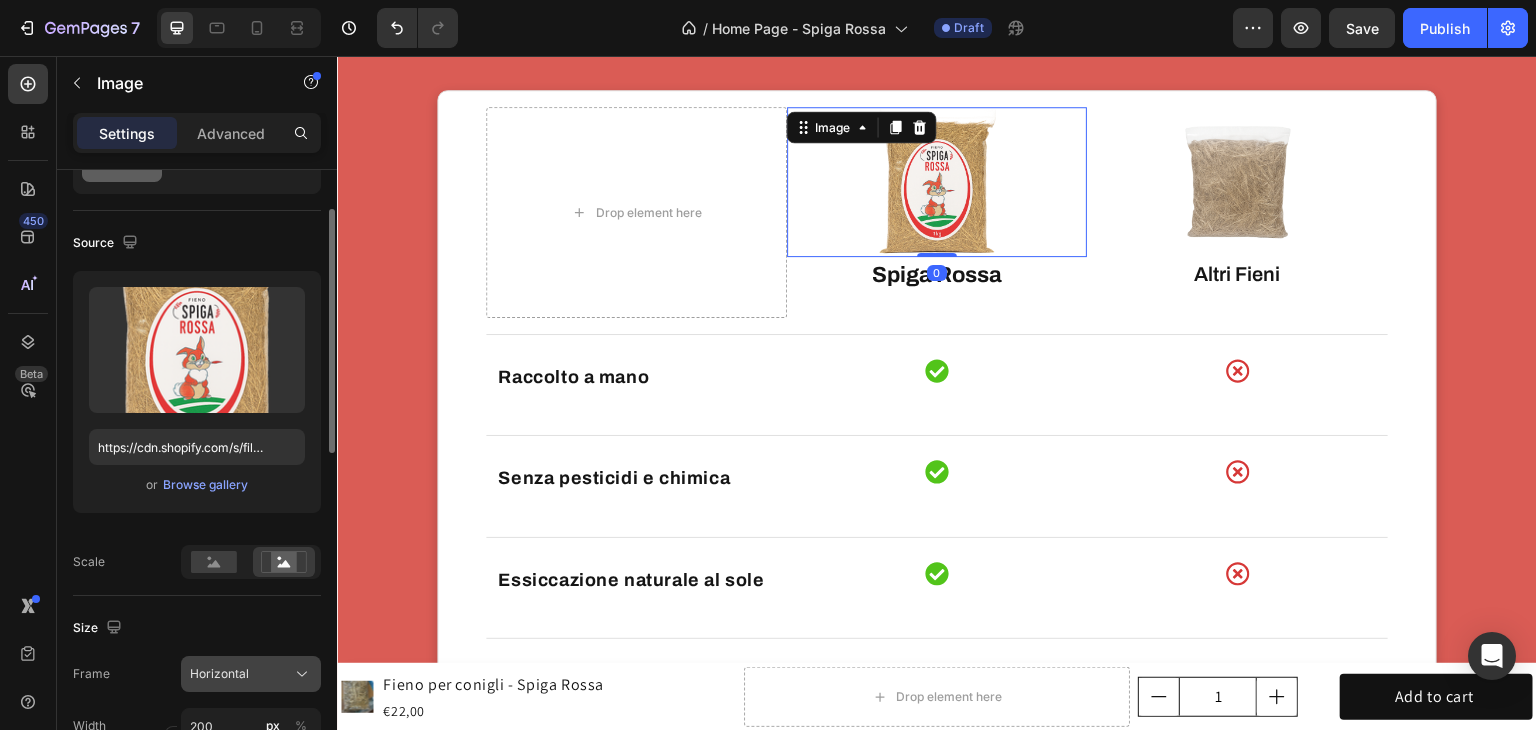 click on "Horizontal" 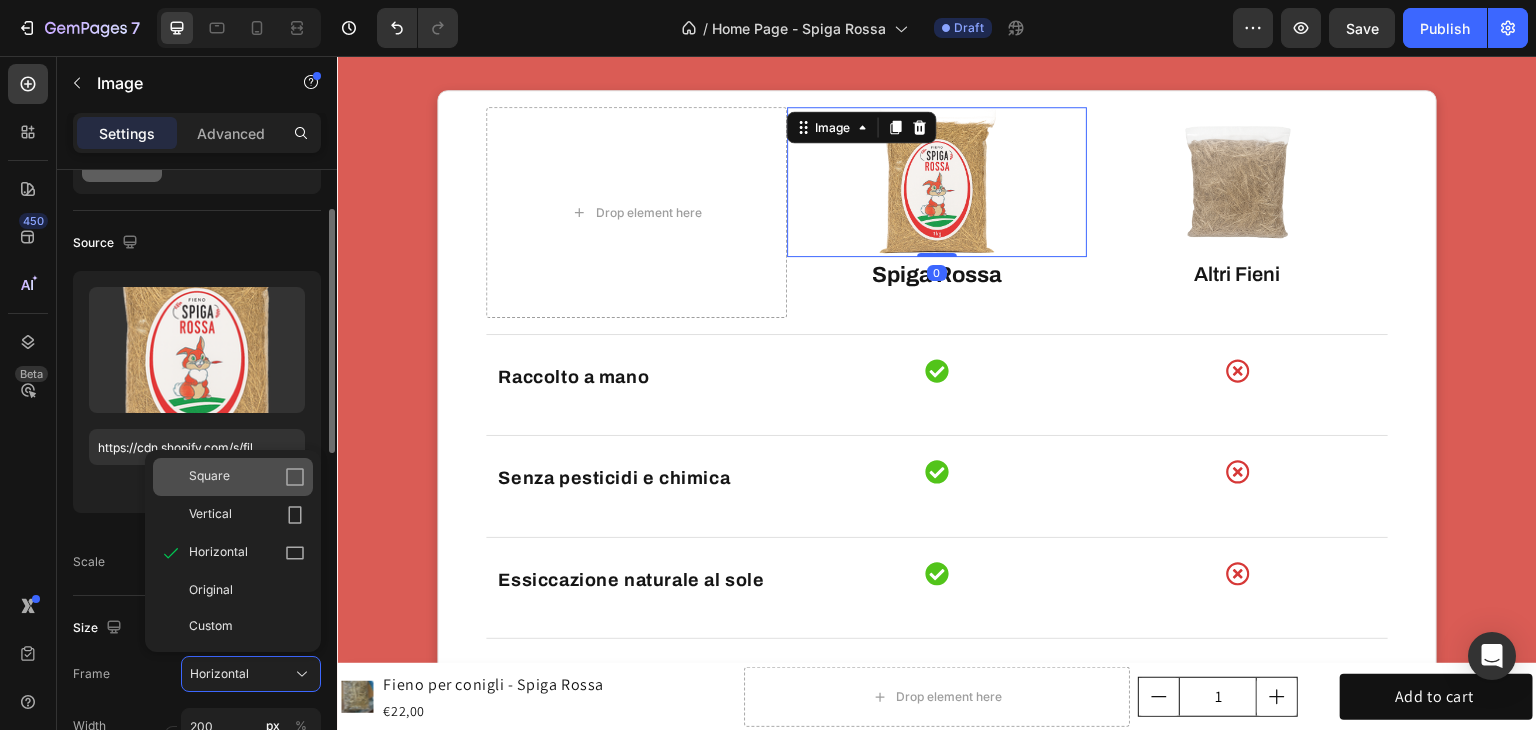 click on "Square" 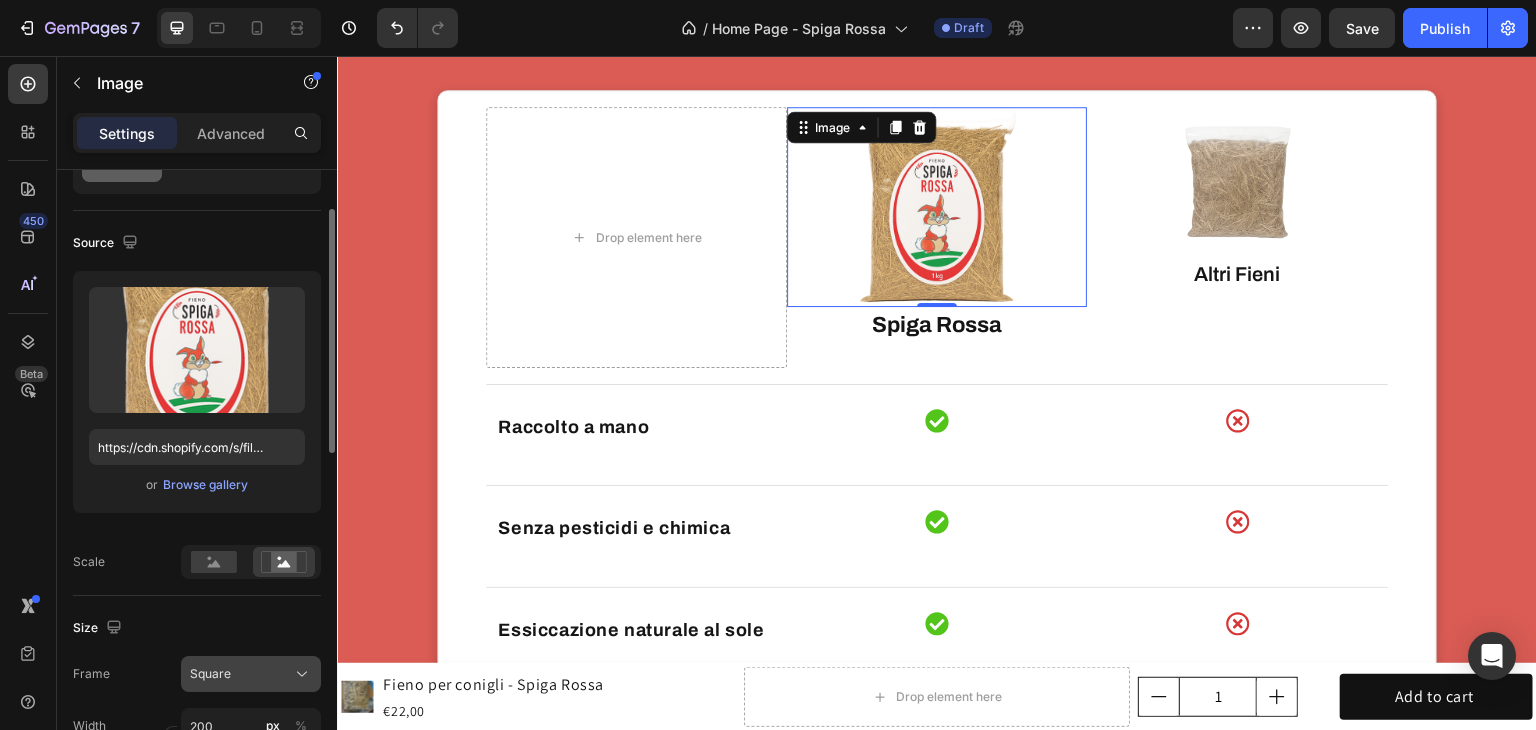 click on "Square" at bounding box center (251, 674) 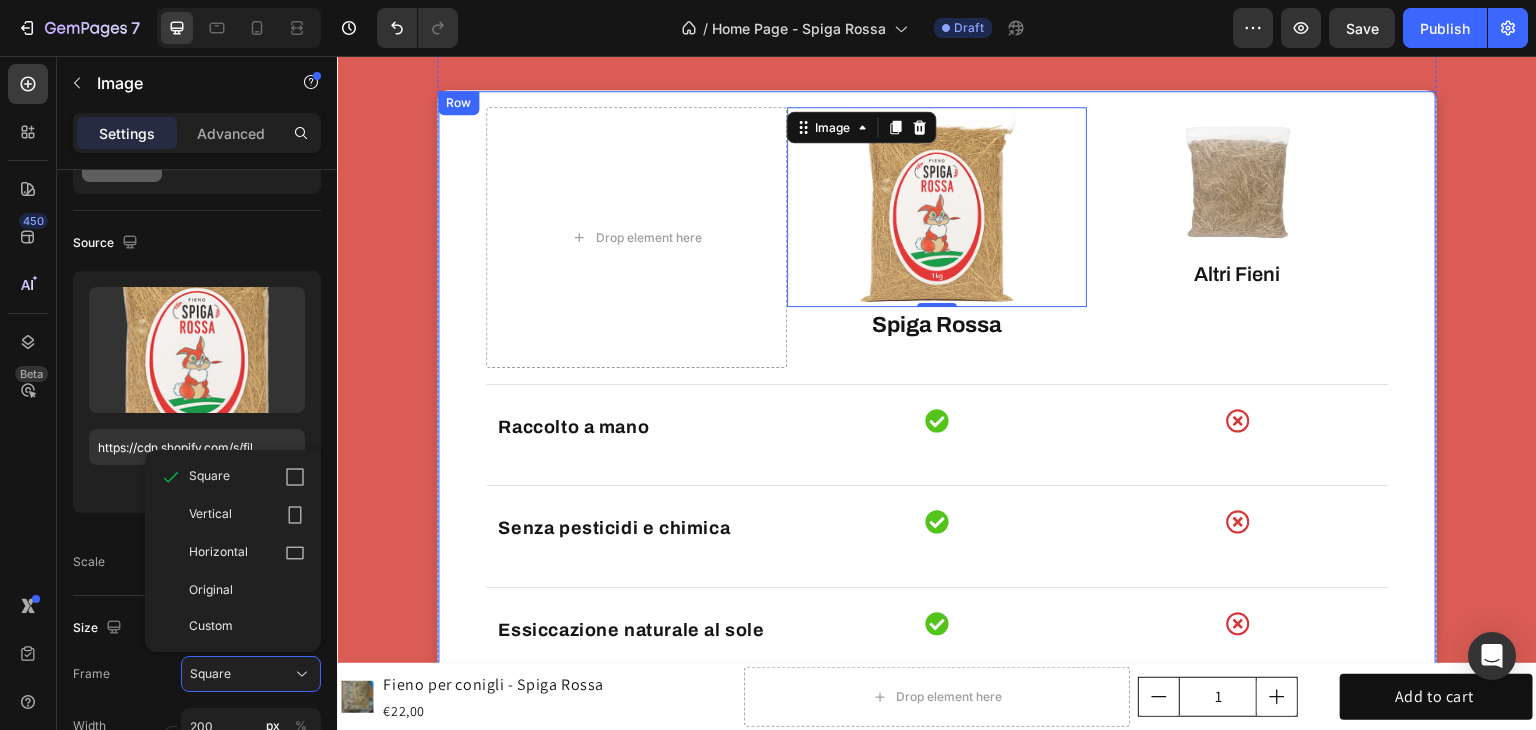 click on "Il confronto che nessun fieno vuole farti vedere Heading I fieni industriali sono trattati, meccanizzati e pieni di scorciatoie. Scopri il nostro fieno: naturale, raccolto a mano e sicuro per il tuo coniglio. Text Block Drop element here Image 0 Image Spiga Rossa Text block Image Altri Fieni Text block Energy drink Text block Row Row Raccolto a mano Text block Icon Icon Row Row Senza pesticidi e chimica Text block Icon Icon Row Row Essiccazione naturale al sole Text block Icon Icon Row Row Processo industriale Text block Icon Icon Row Row Gambi lunghi e naturali Text block Icon Icon Row Row Confezione richiudibile Text block Icon Icon Row Row Row PRENDILO ORA Button Row" at bounding box center (937, 482) 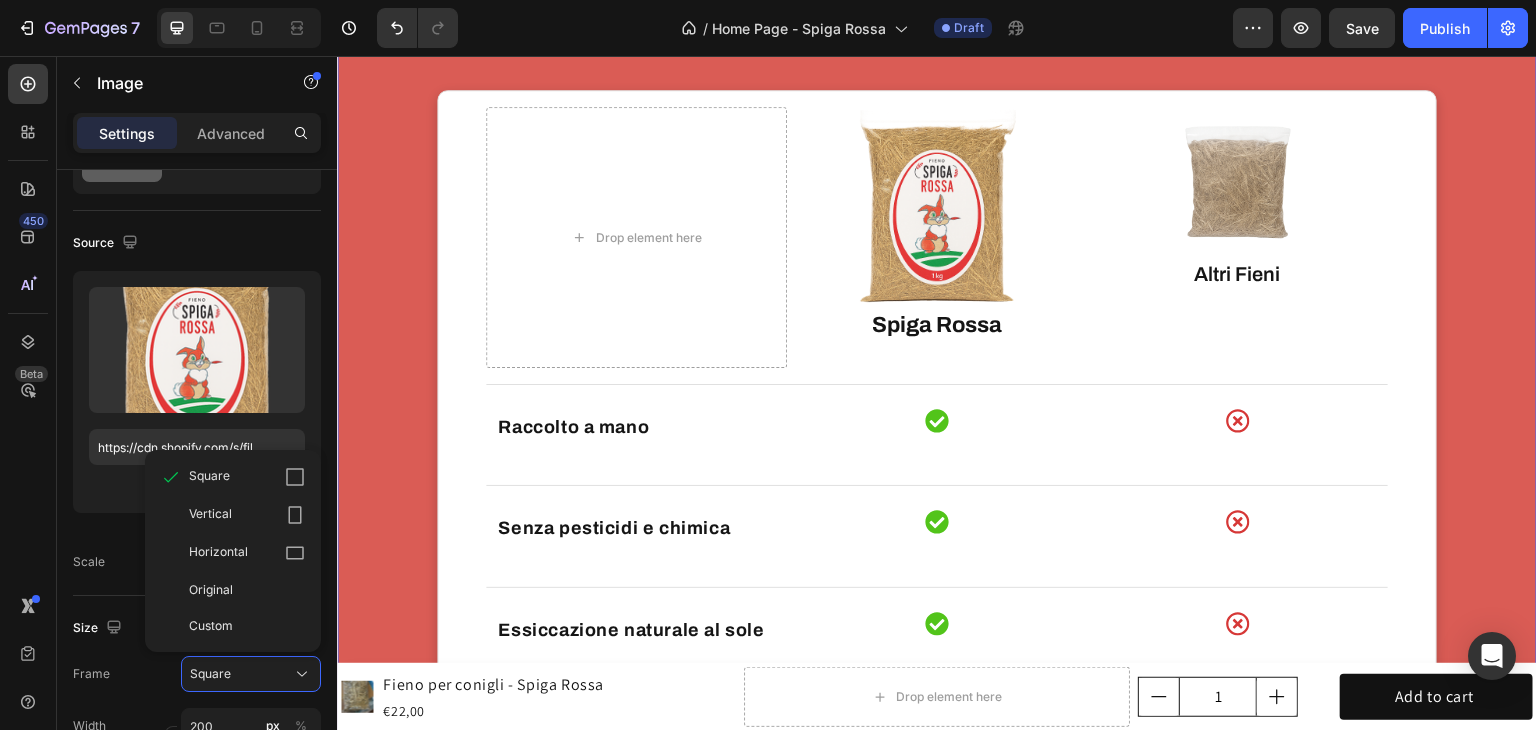 scroll, scrollTop: 0, scrollLeft: 0, axis: both 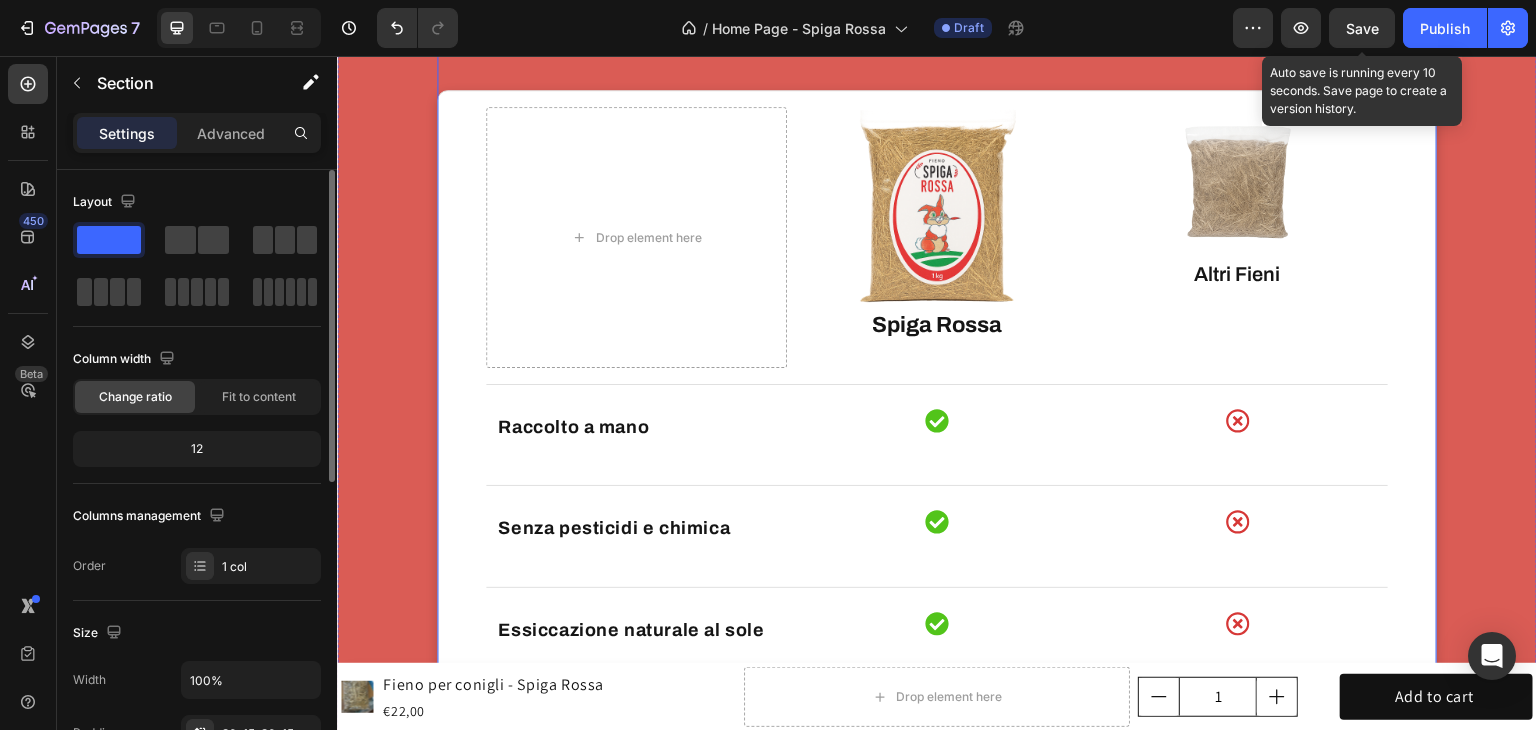 drag, startPoint x: 1360, startPoint y: 23, endPoint x: 1343, endPoint y: 33, distance: 19.723083 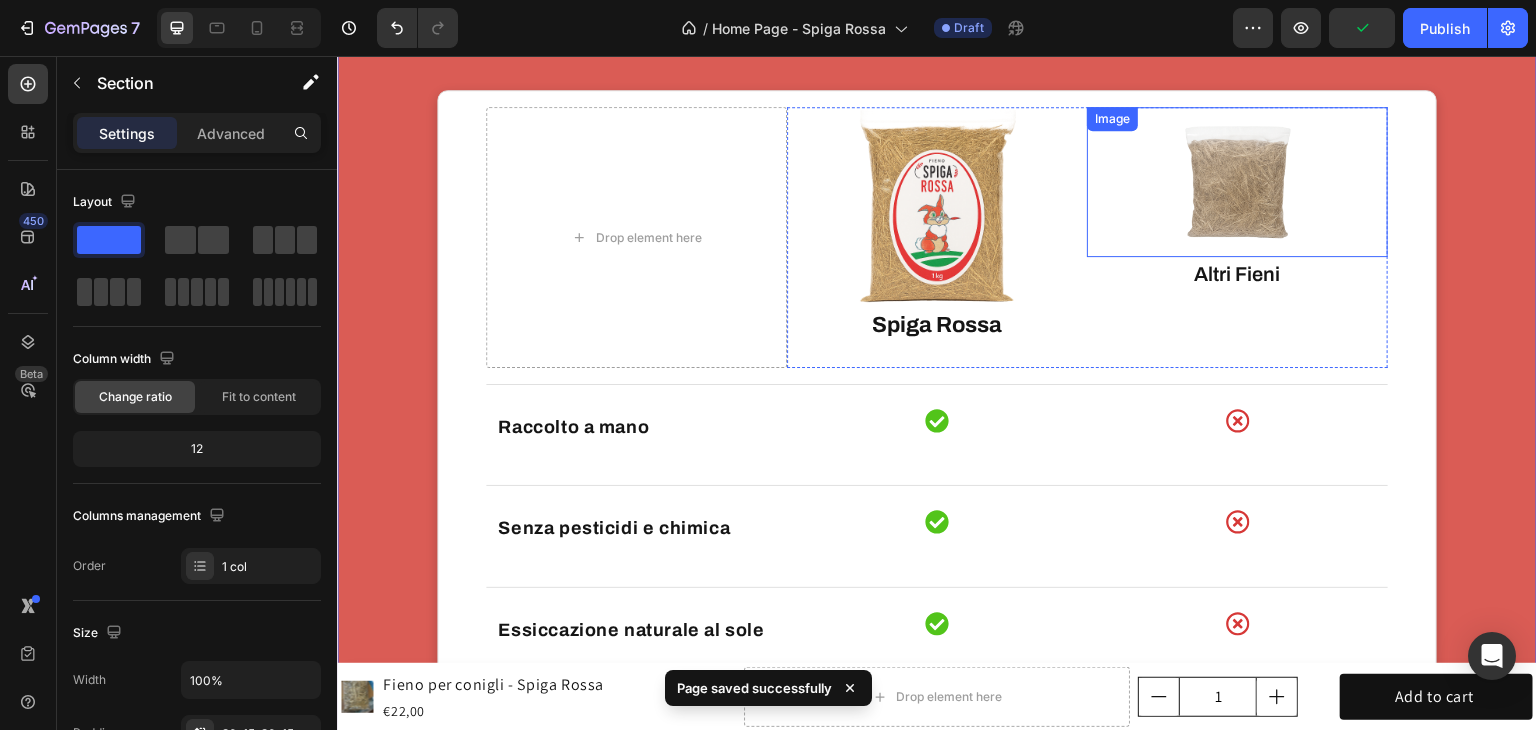 click at bounding box center (1238, 182) 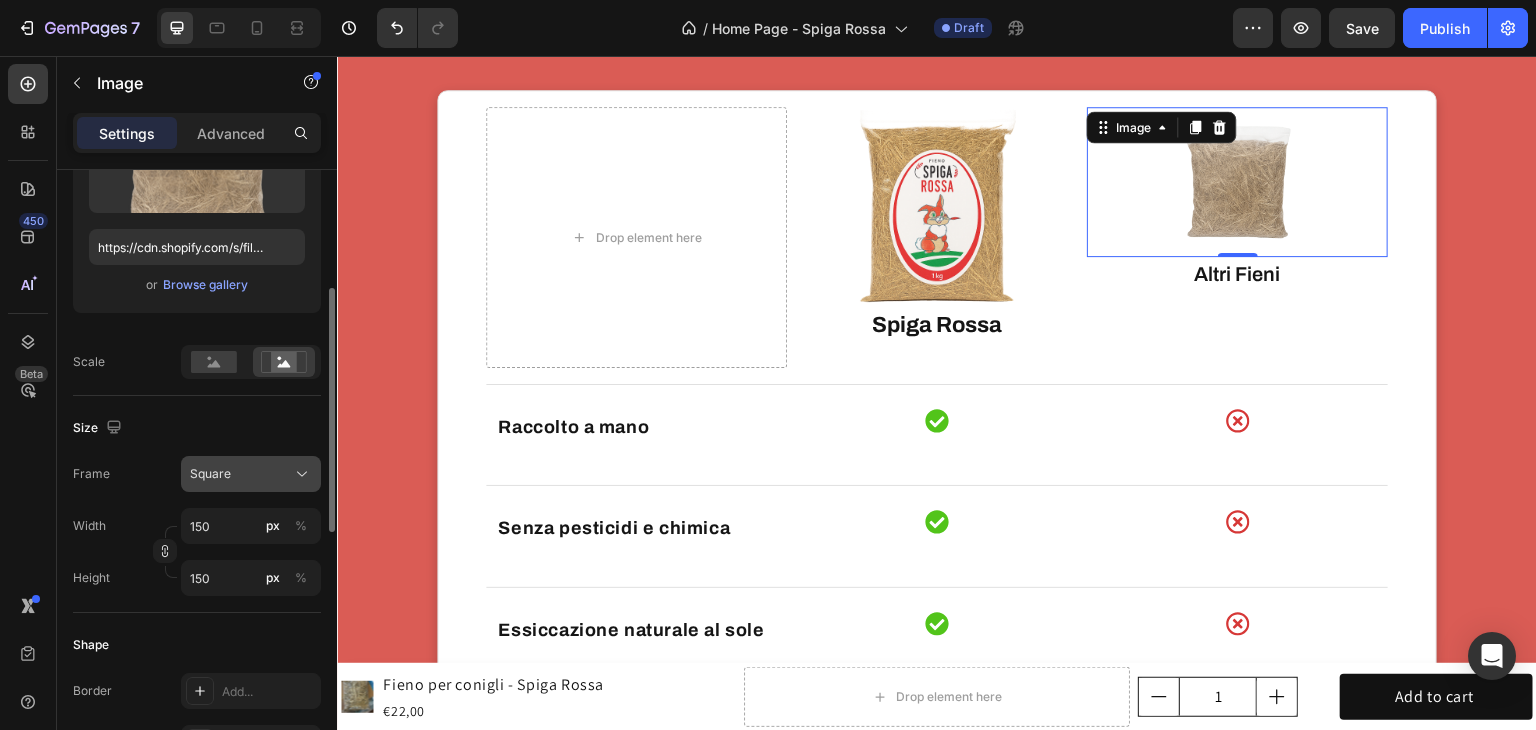 scroll, scrollTop: 200, scrollLeft: 0, axis: vertical 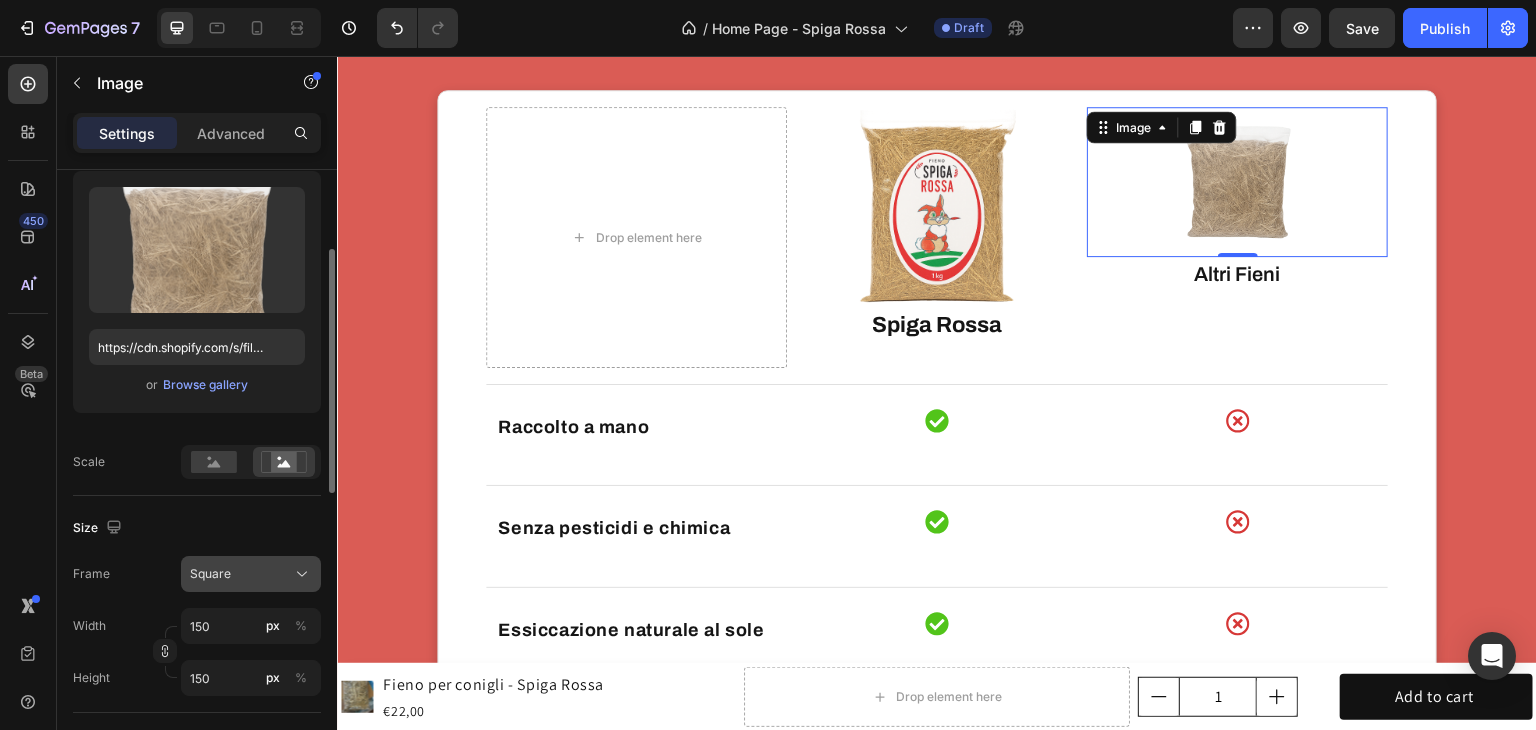 click on "Square" at bounding box center (251, 574) 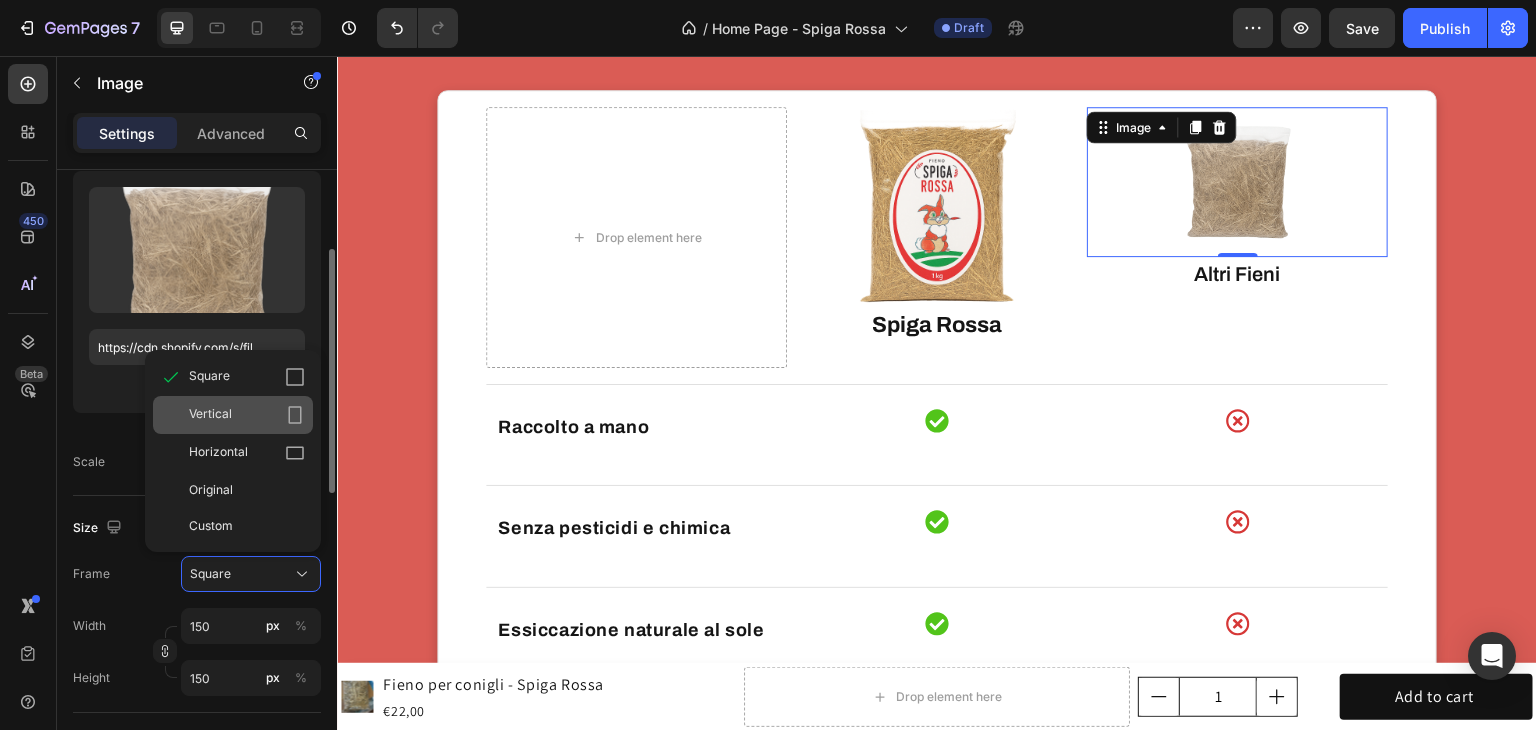 click on "Vertical" at bounding box center [247, 415] 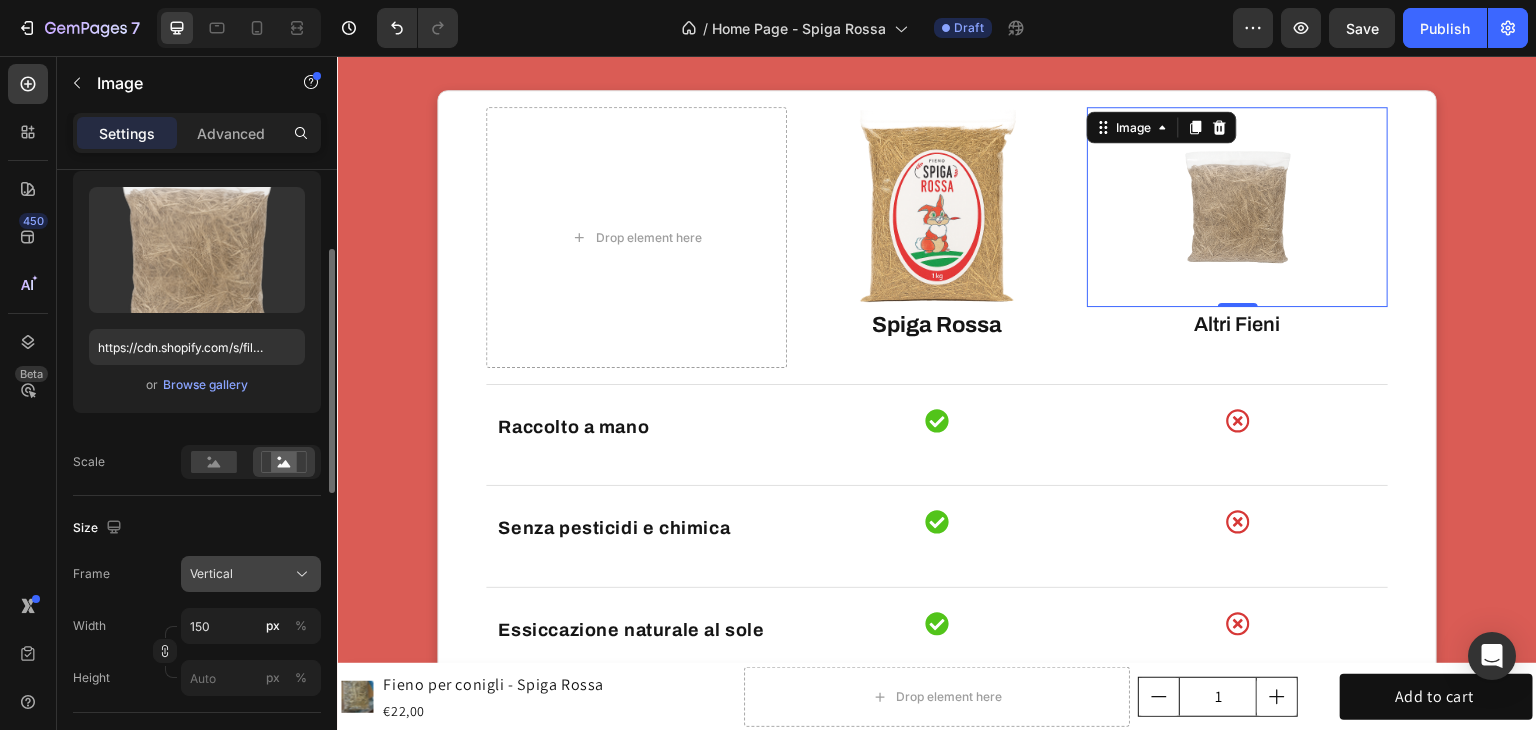 click on "Vertical" 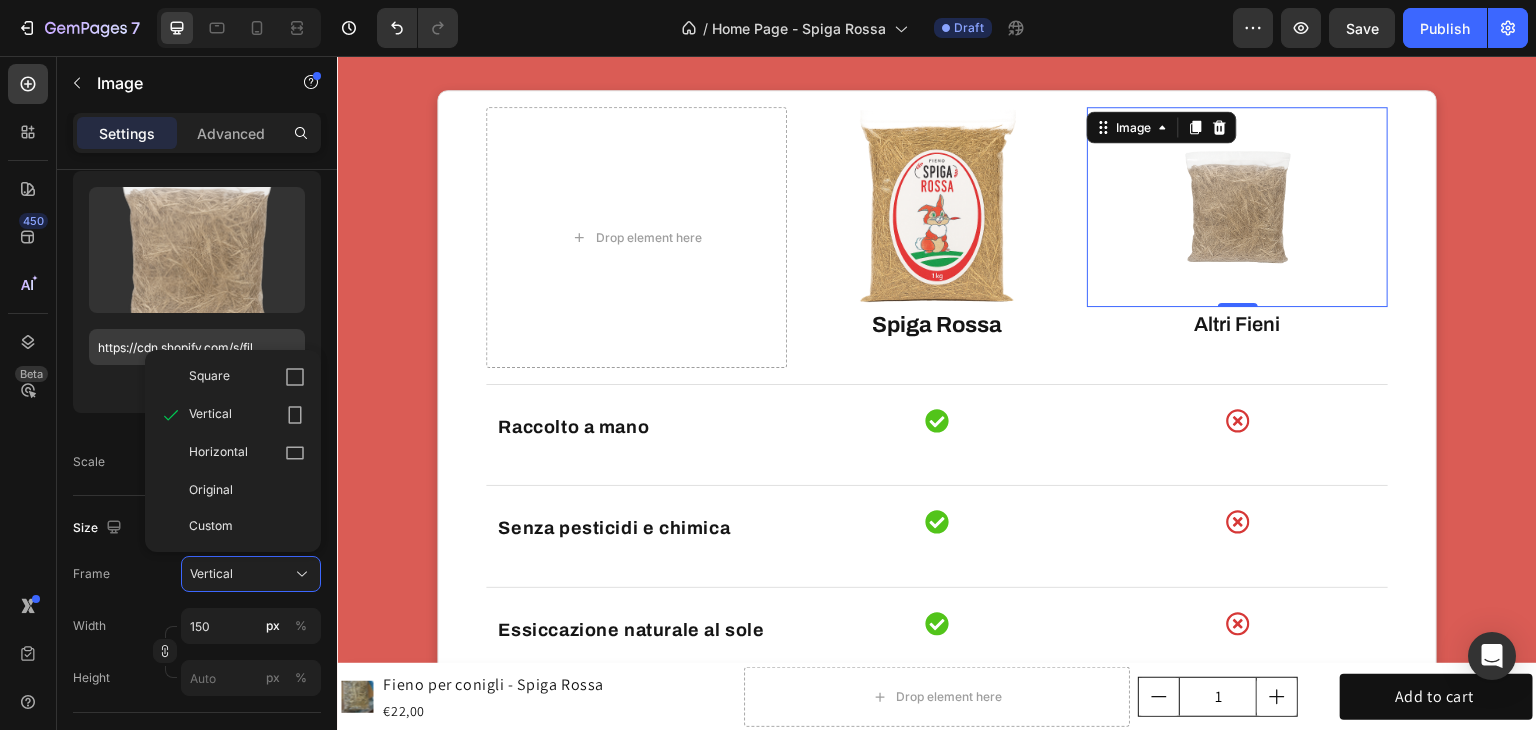 click on "Square" 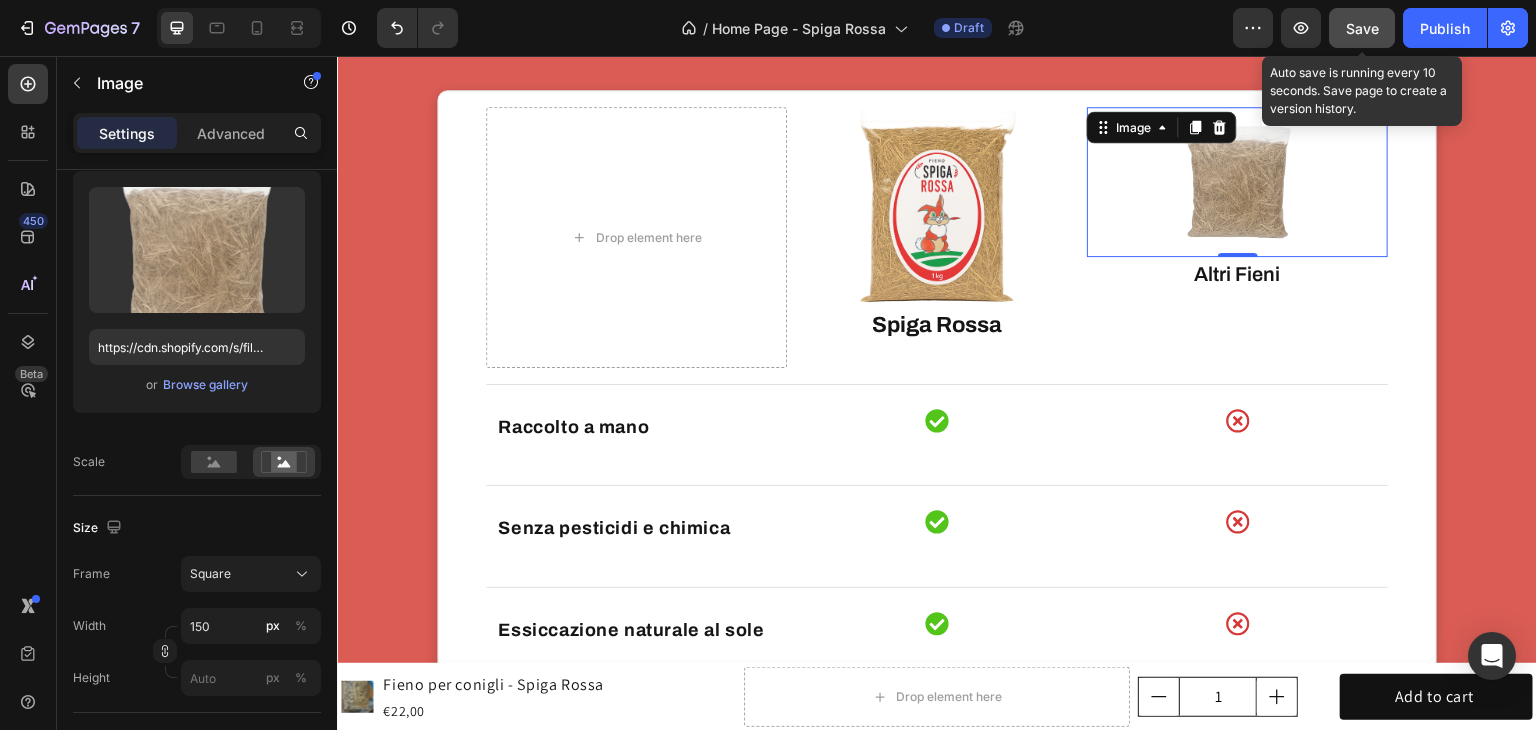 click on "Save" 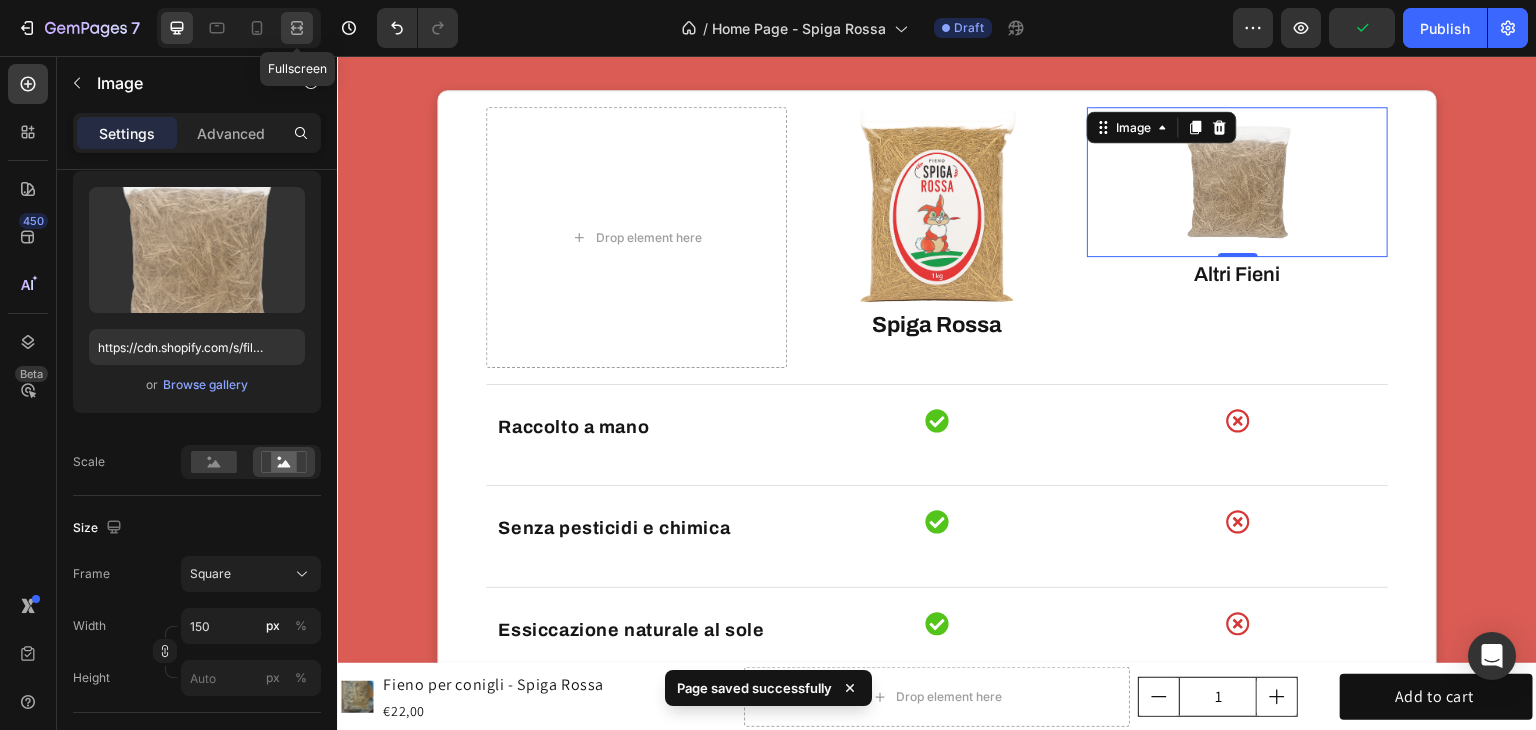 click 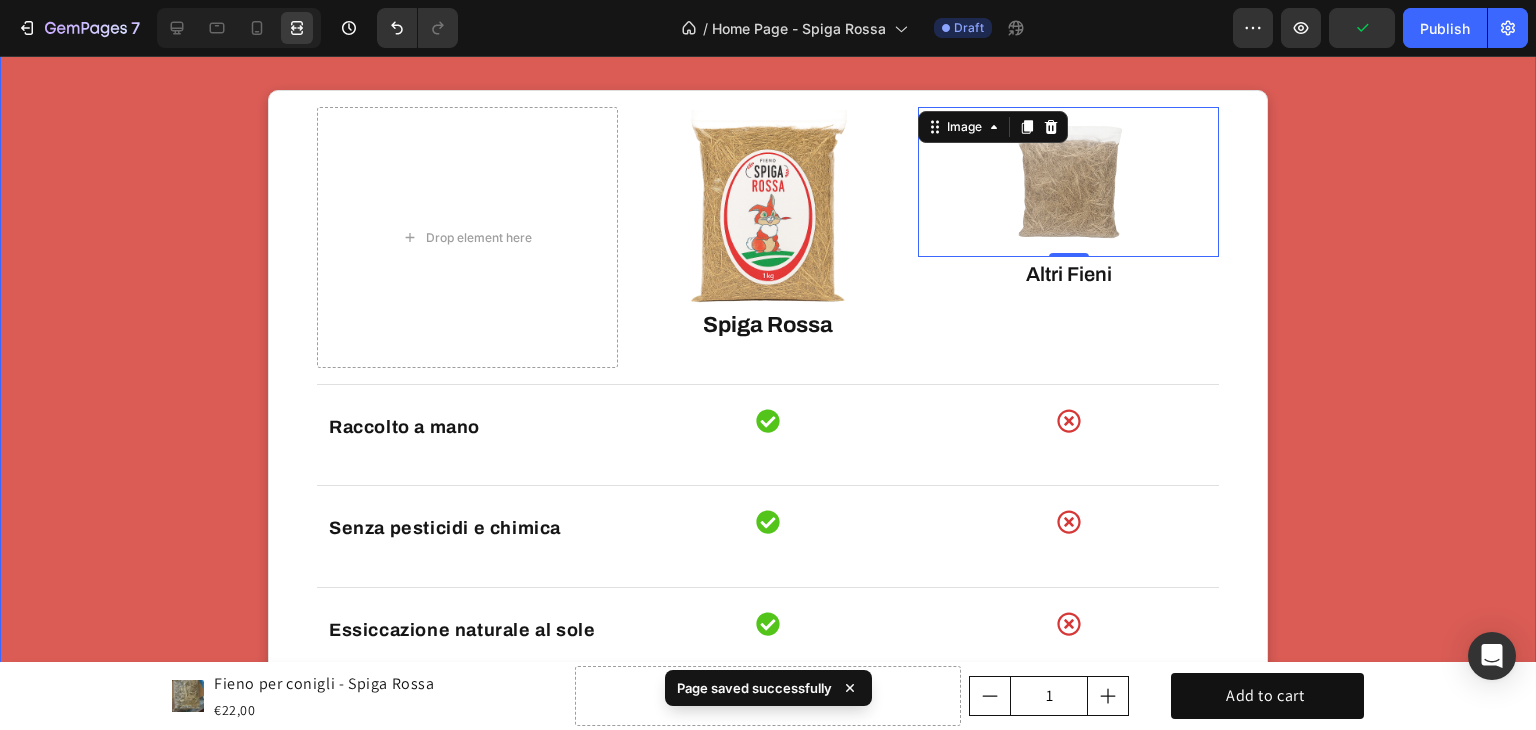 click on "Il confronto che nessun fieno vuole farti vedere Heading I fieni industriali sono trattati, meccanizzati e pieni di scorciatoie. Scopri il nostro fieno: naturale, raccolto a mano e sicuro per il tuo coniglio. Text Block Drop element here Image Image Spiga Rossa Text block Image Altri Fieni Text block Energy drink Text block Row Row Raccolto a mano Text block Icon Icon Row Row Senza pesticidi e chimica Text block Icon Icon Row Row Essiccazione naturale al sole Text block Icon Icon Row Row Processo industriale Text block Icon Icon Row Row Gambi lunghi e naturali Text block Icon Icon Row Row Confezione richiudibile Text block Icon Icon Row Row Row PRENDILO ORA Button Row" at bounding box center (768, 482) 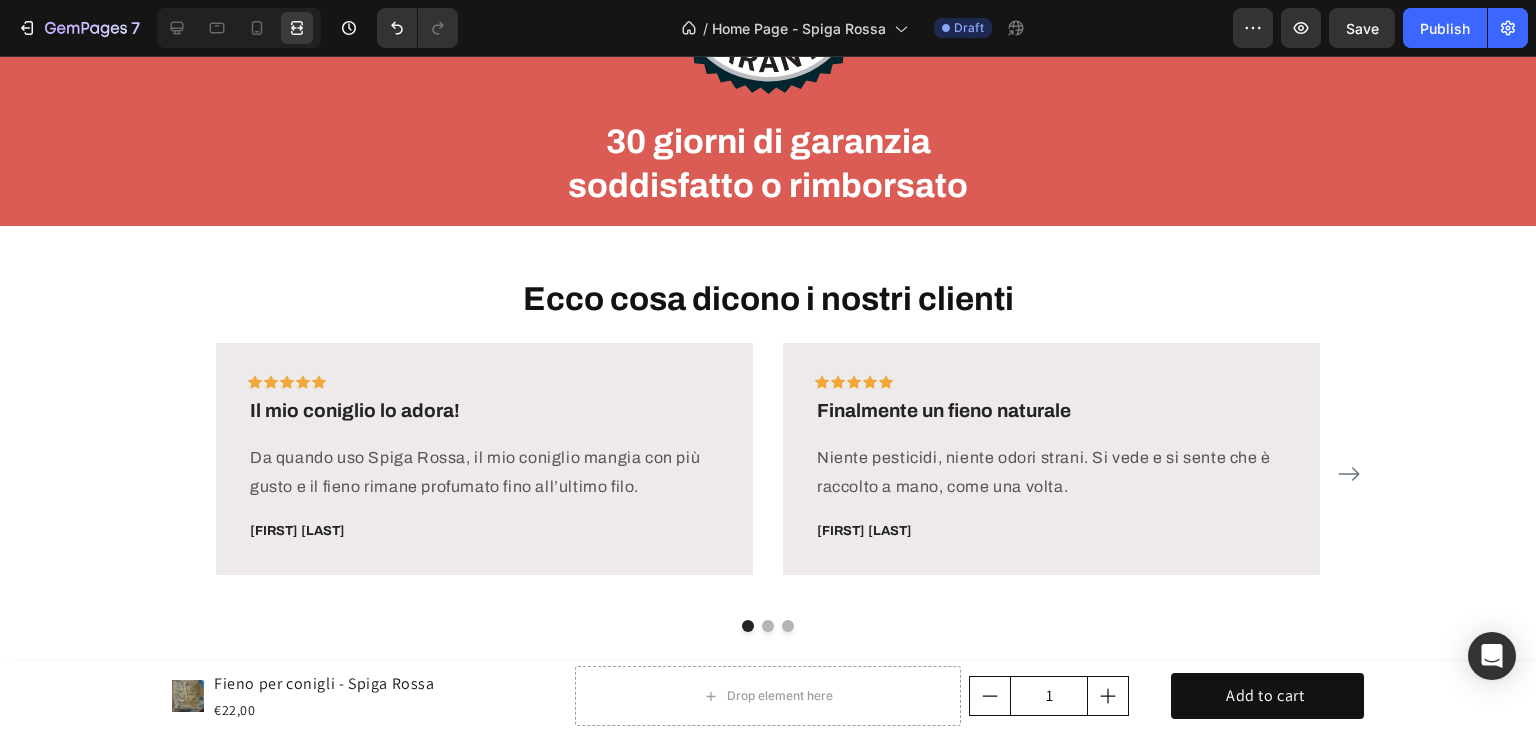 scroll, scrollTop: 6800, scrollLeft: 0, axis: vertical 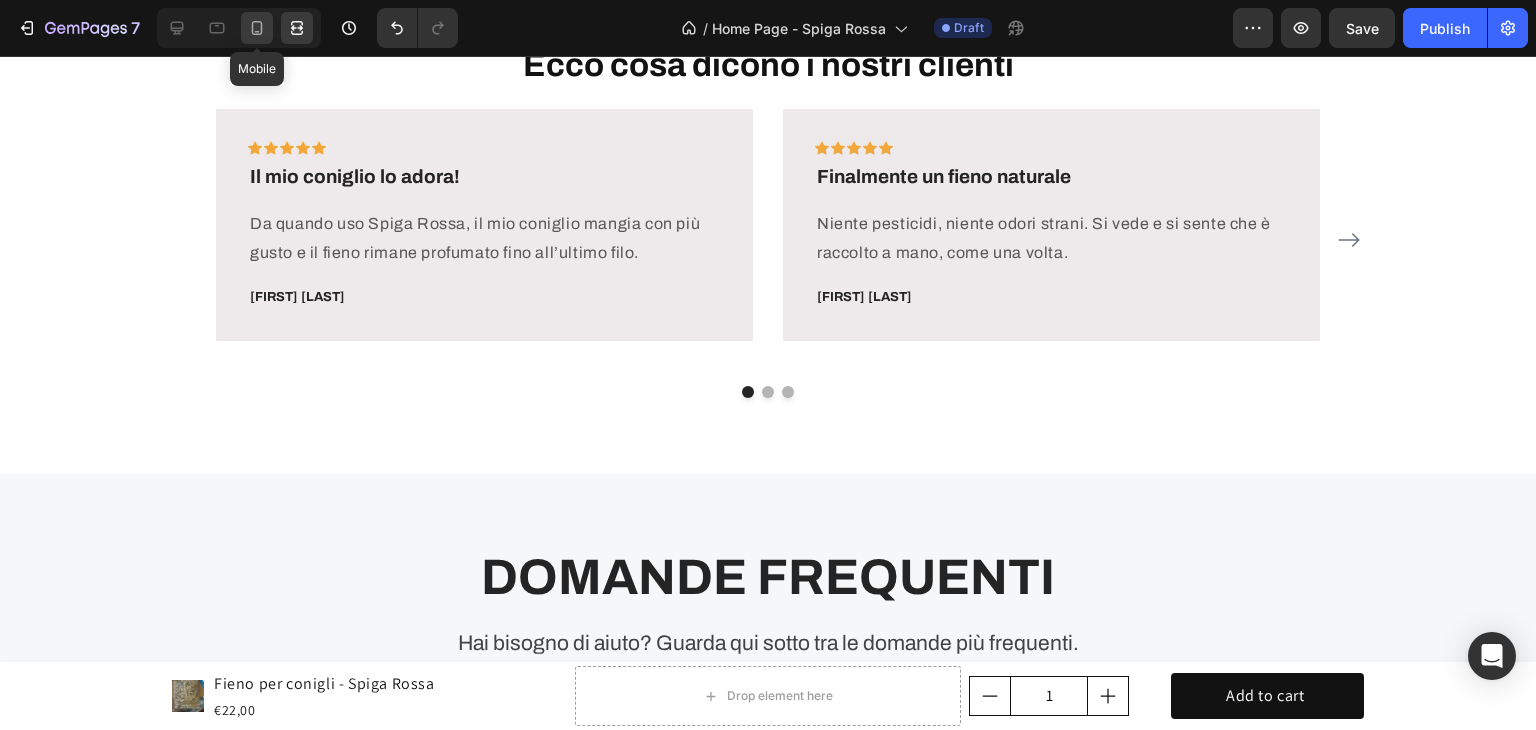click 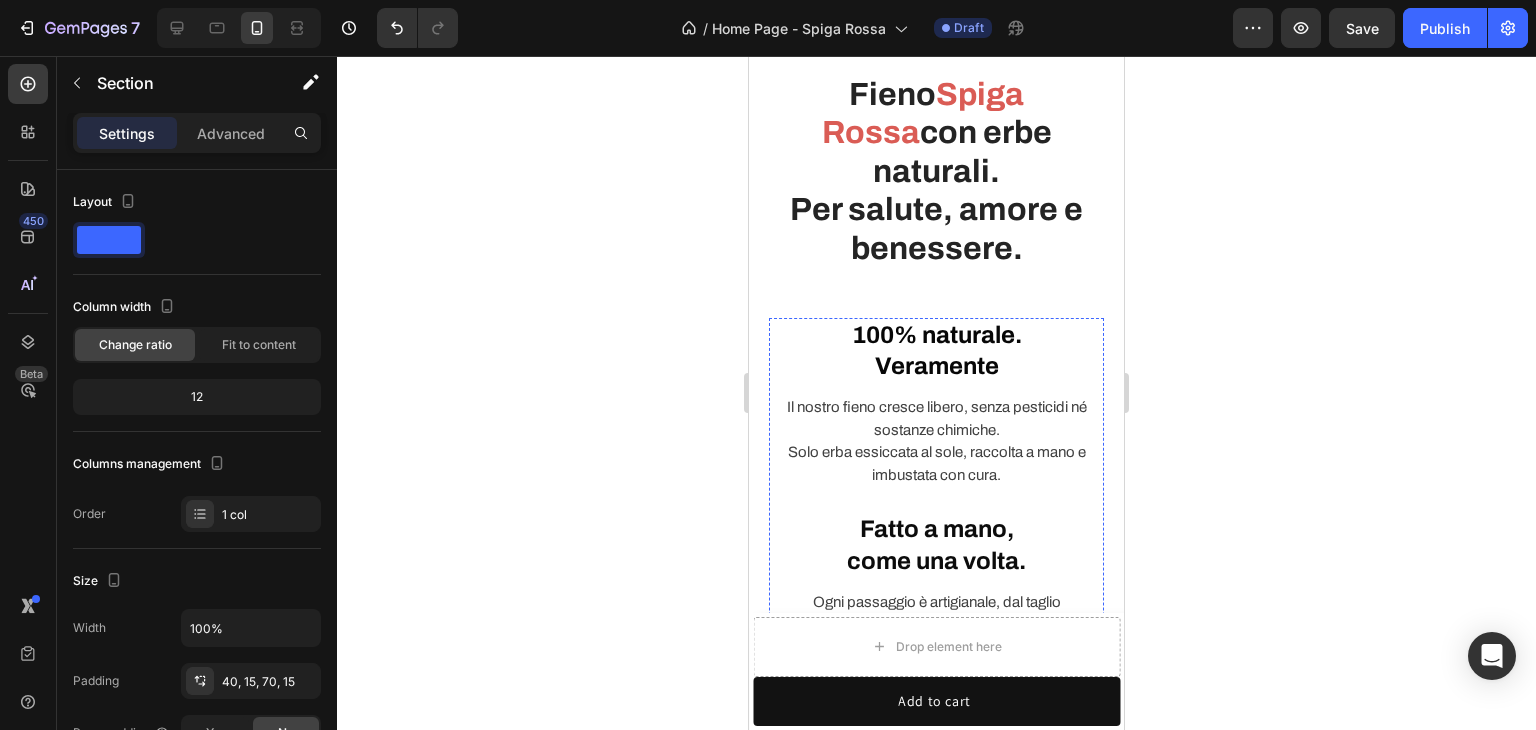 scroll, scrollTop: 0, scrollLeft: 0, axis: both 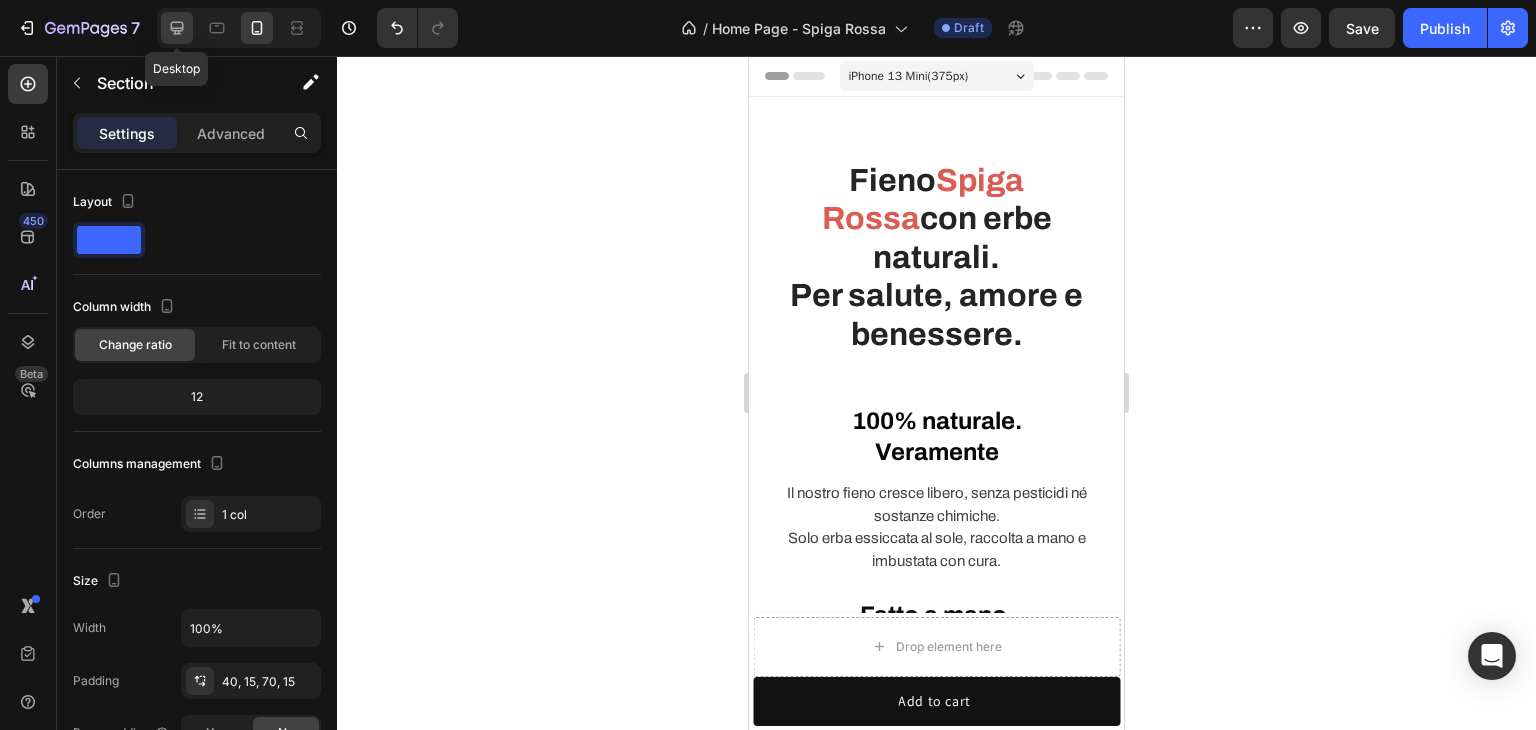 click 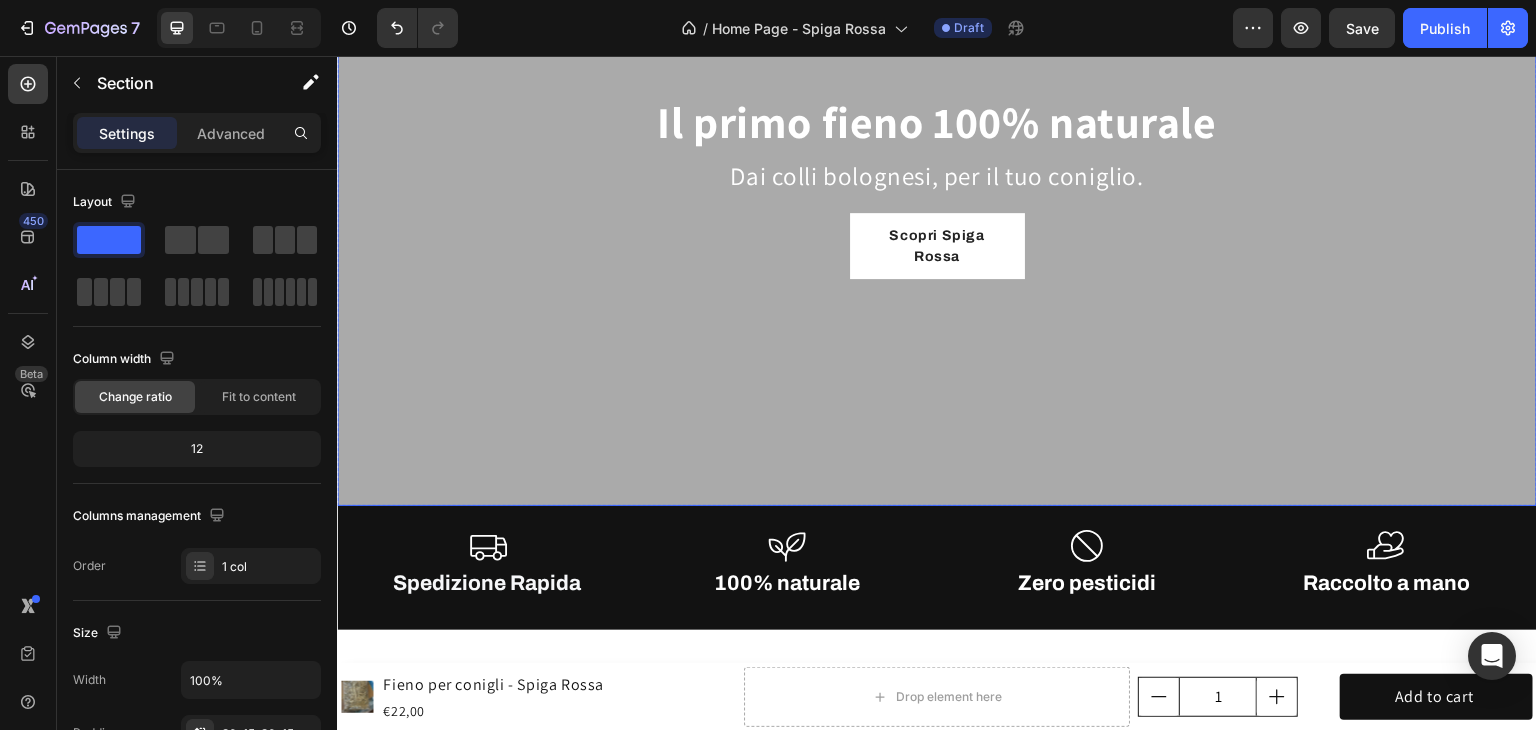 scroll, scrollTop: 0, scrollLeft: 0, axis: both 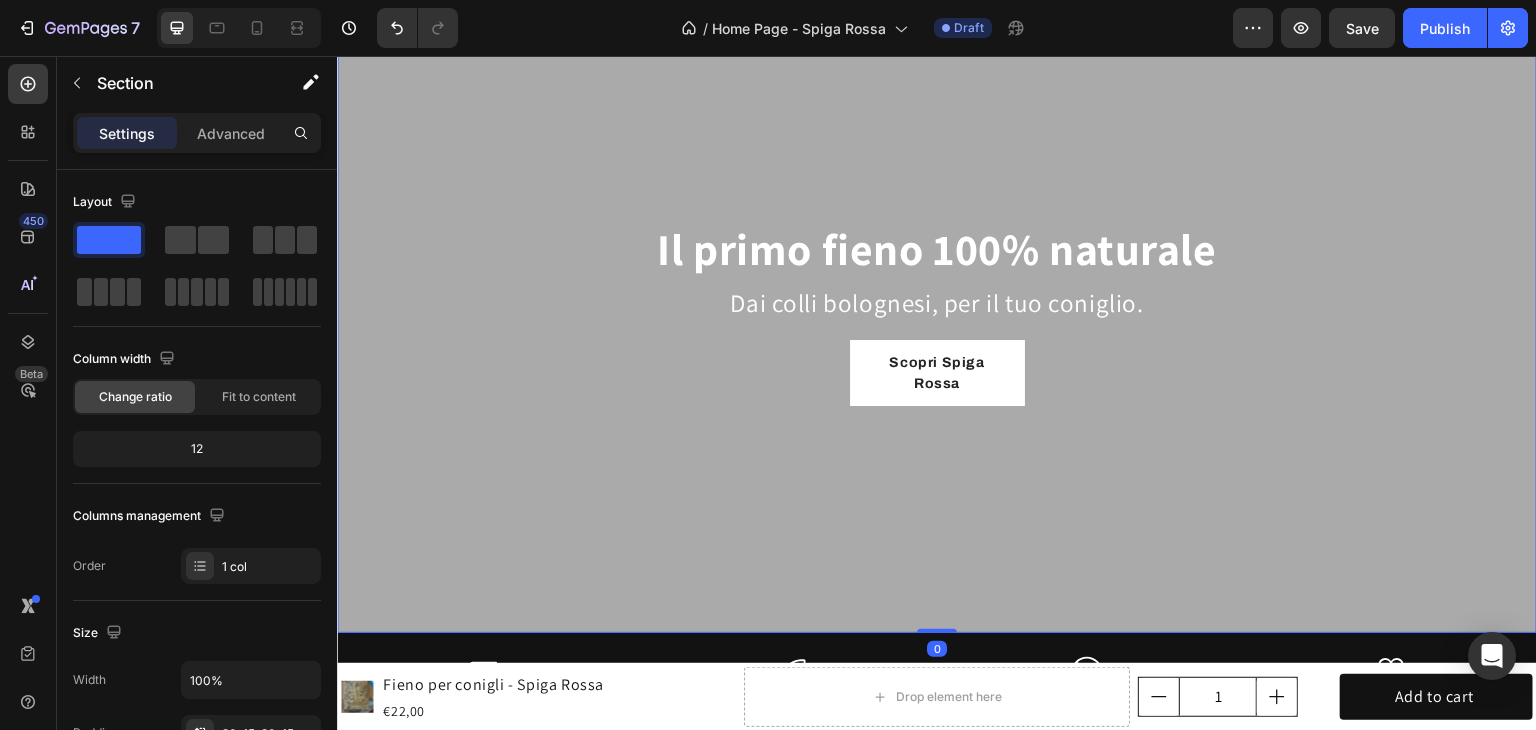 click at bounding box center (937, 308) 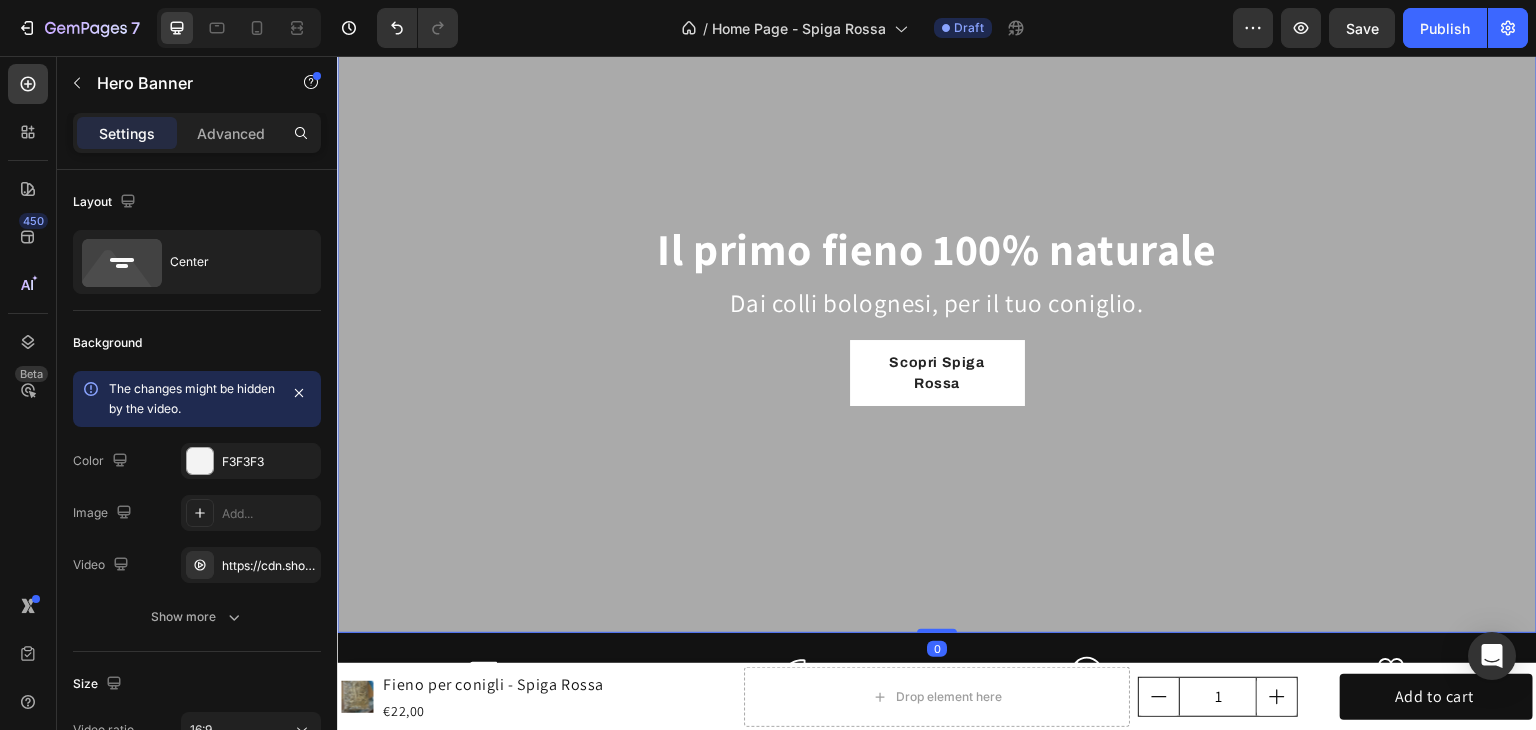 drag, startPoint x: 364, startPoint y: 81, endPoint x: 375, endPoint y: 84, distance: 11.401754 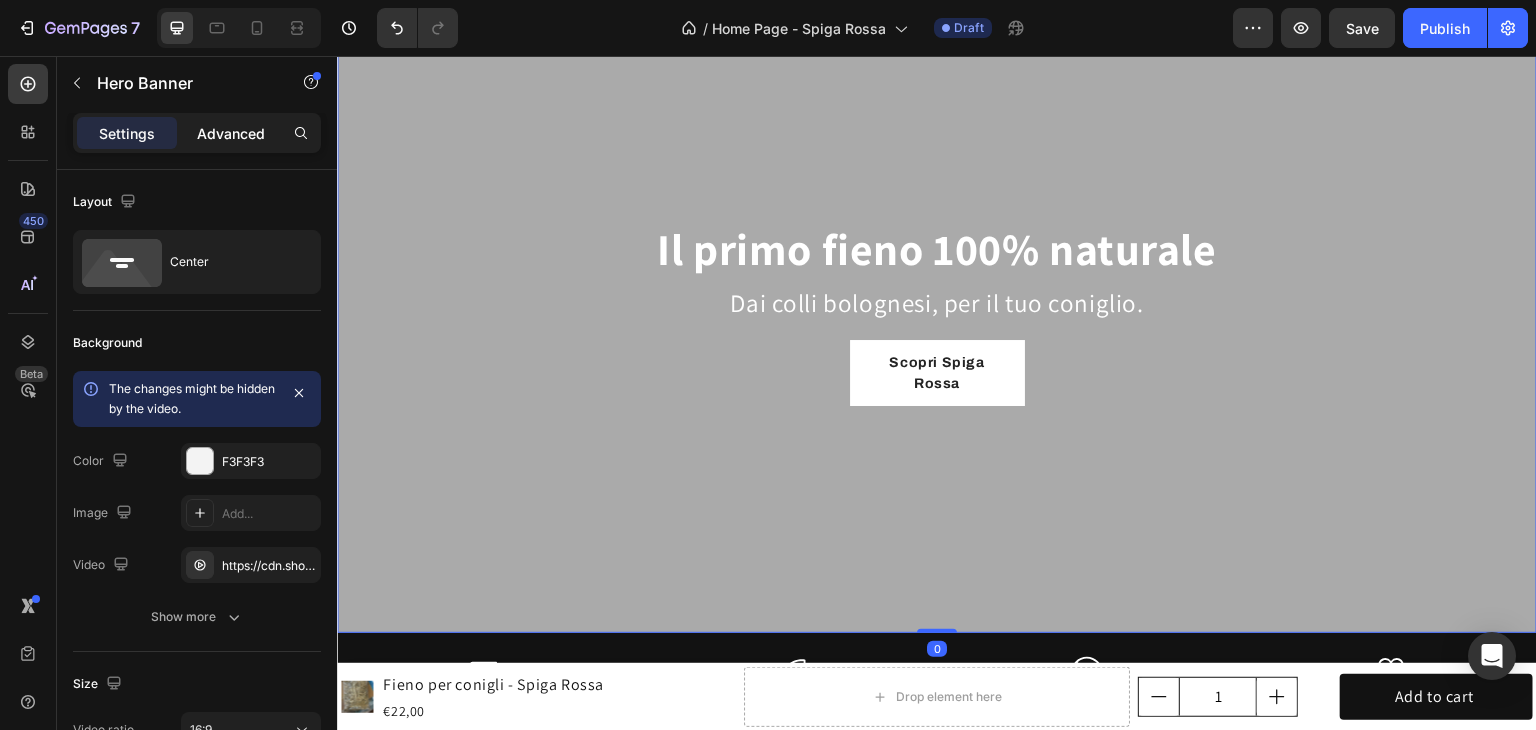 click on "Advanced" at bounding box center (231, 133) 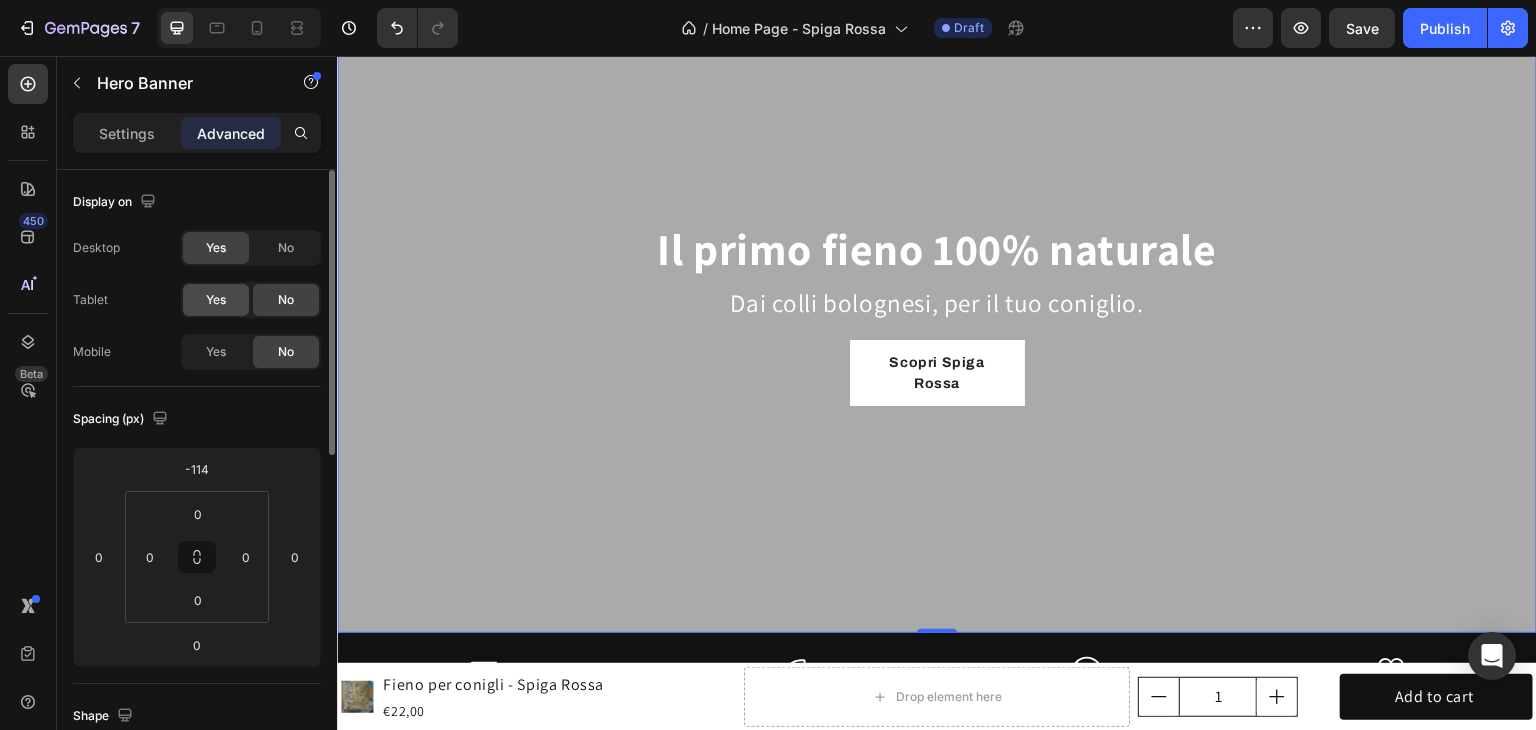 click on "Yes" 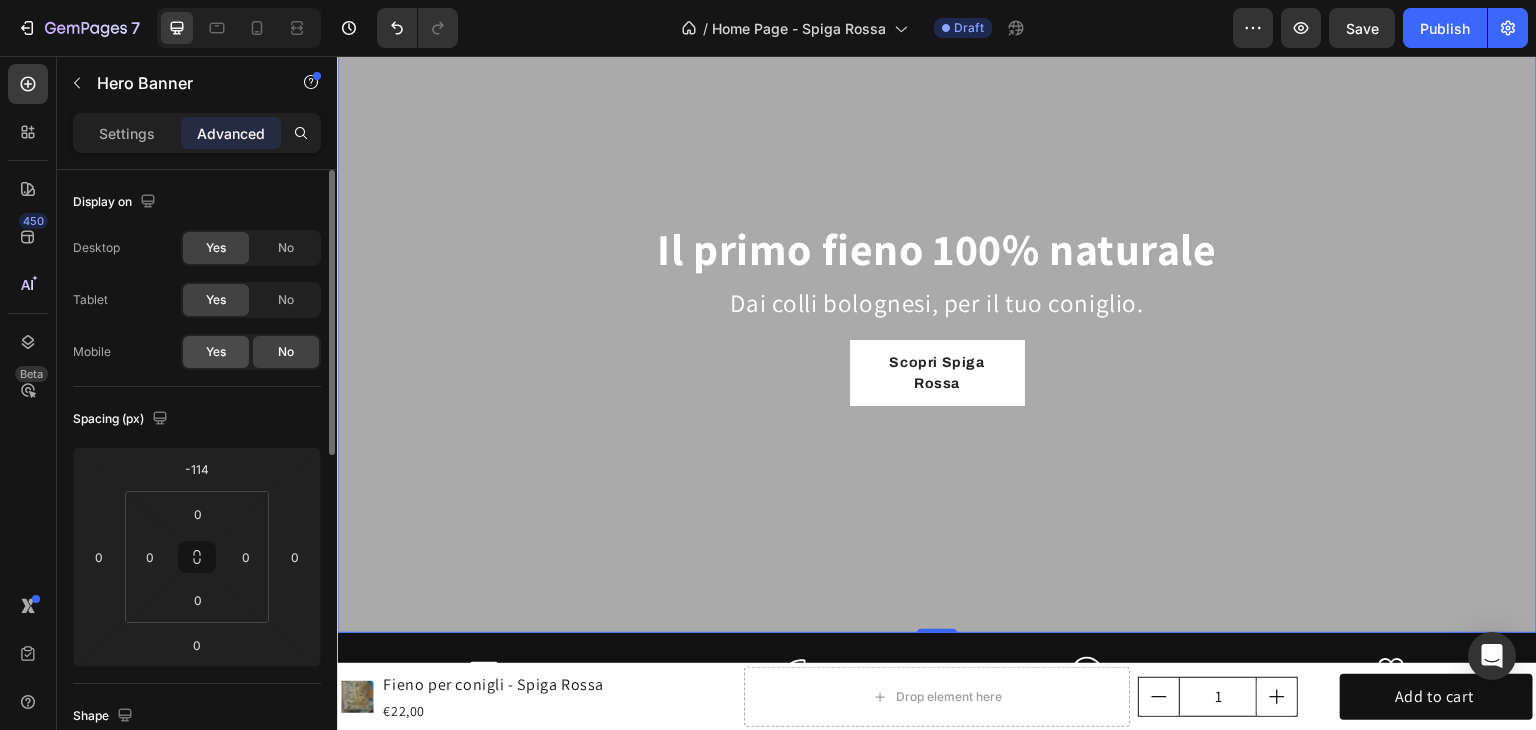 drag, startPoint x: 209, startPoint y: 353, endPoint x: 226, endPoint y: 356, distance: 17.262676 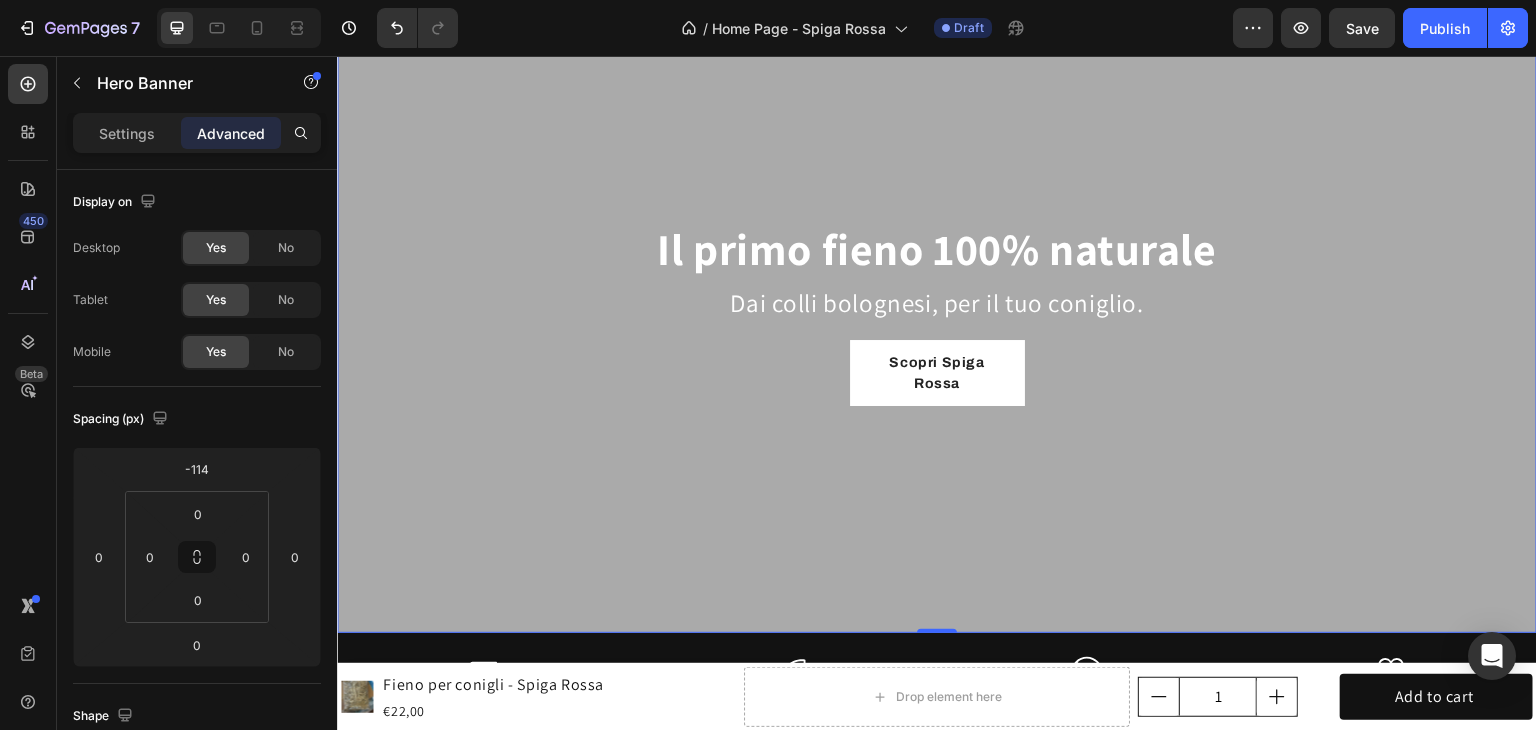 scroll, scrollTop: 300, scrollLeft: 0, axis: vertical 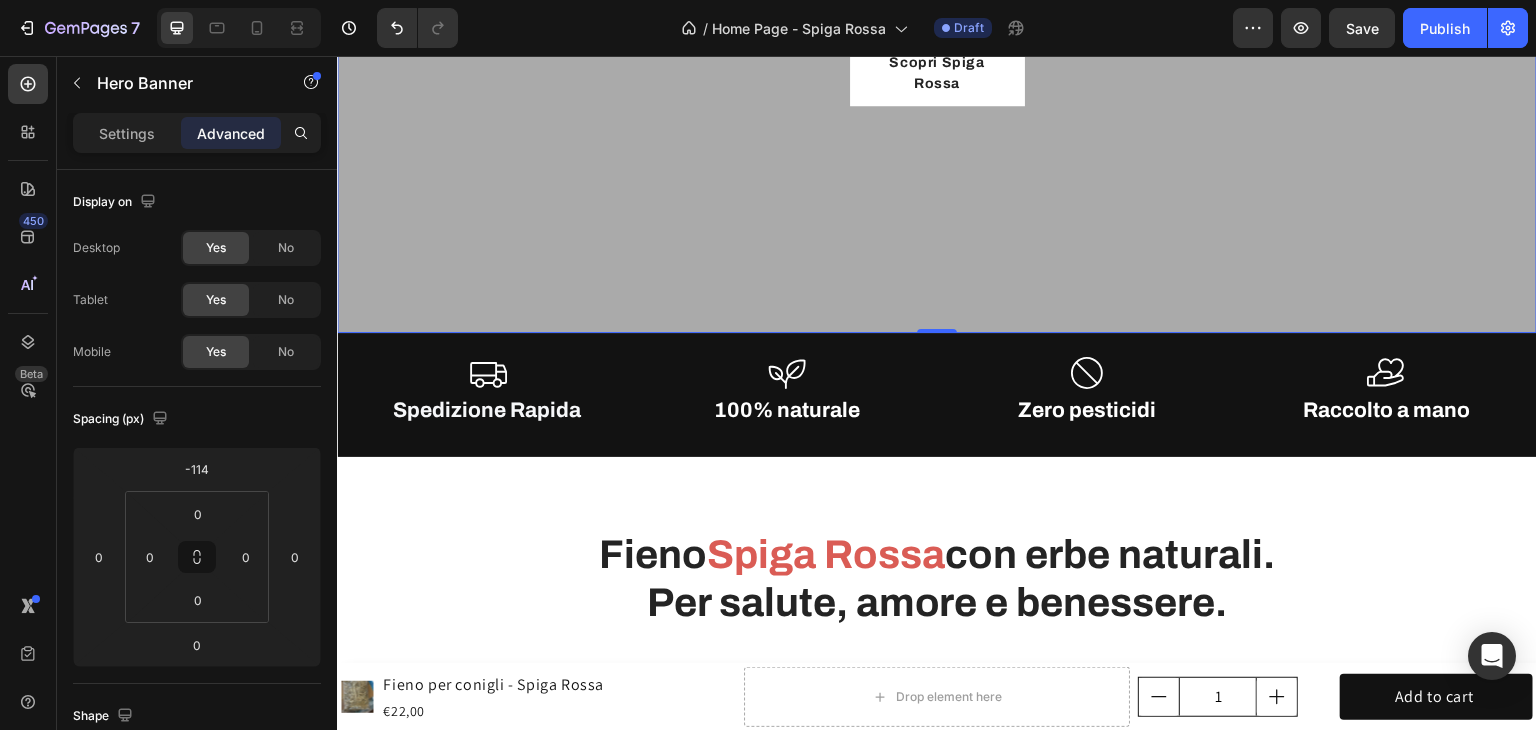 click on "Icon Spedizione Rapida Heading Icon 100% naturale Heading Icon Zero pesticidi Heading Icon Raccolto a mano Heading Row Section 3" at bounding box center (937, 395) 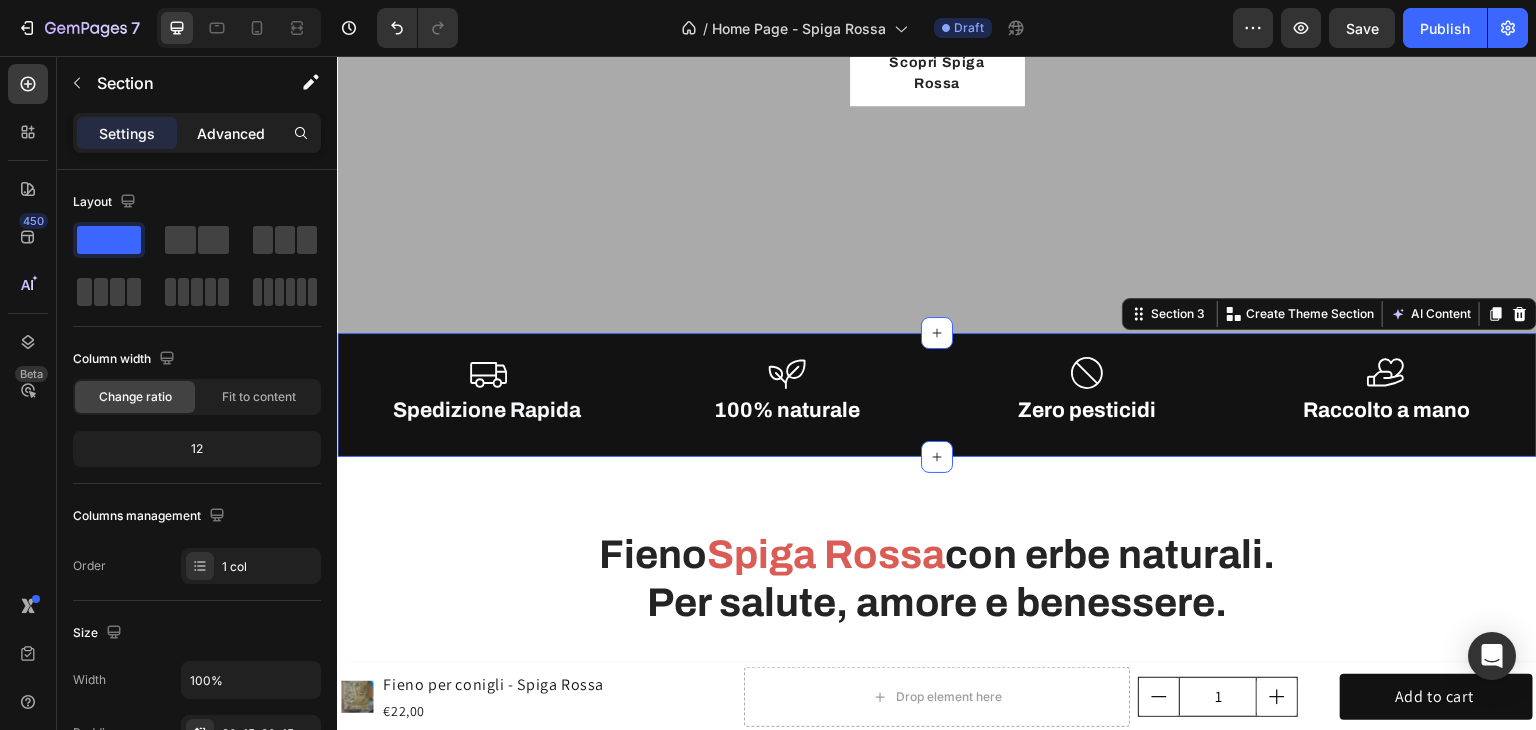 drag, startPoint x: 187, startPoint y: 125, endPoint x: 203, endPoint y: 124, distance: 16.03122 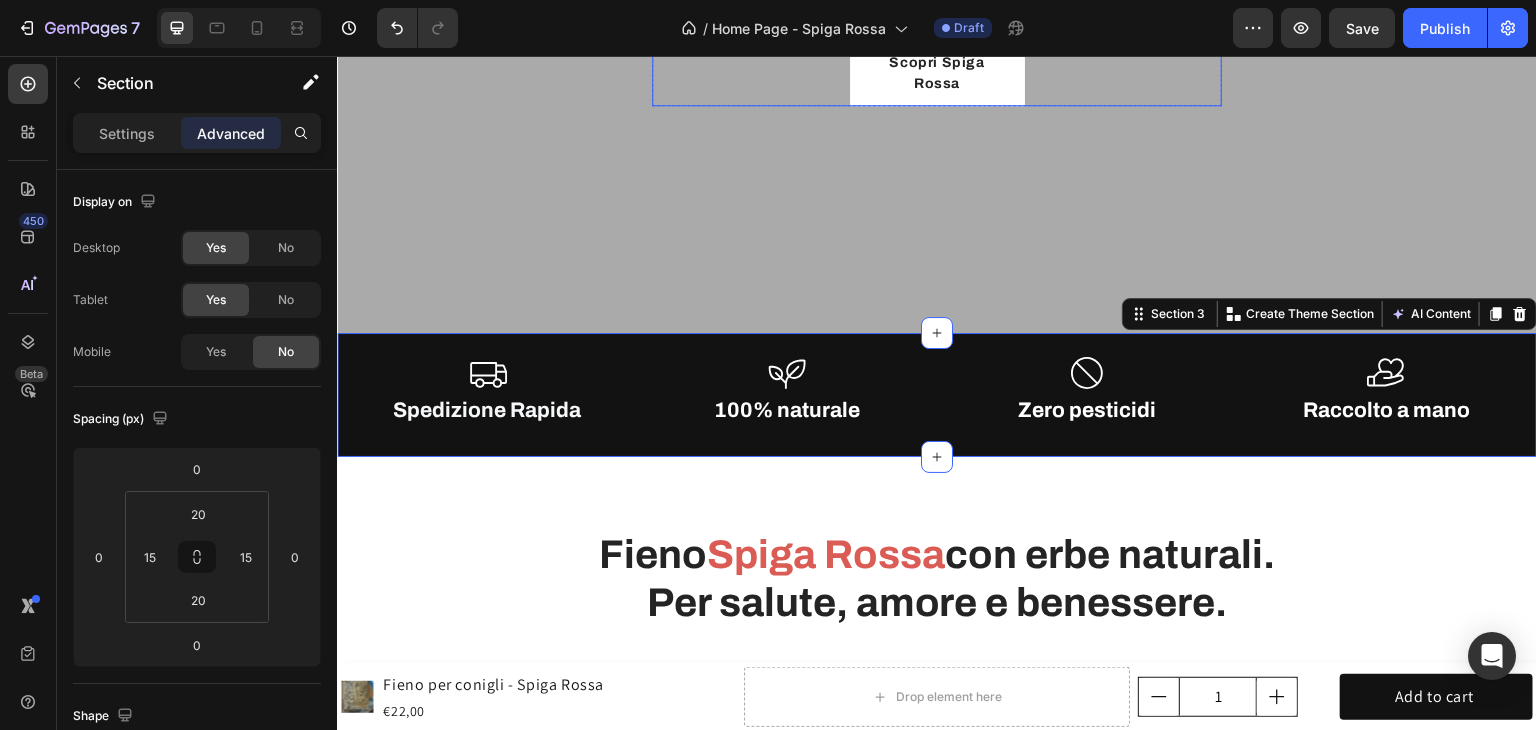 scroll, scrollTop: 0, scrollLeft: 0, axis: both 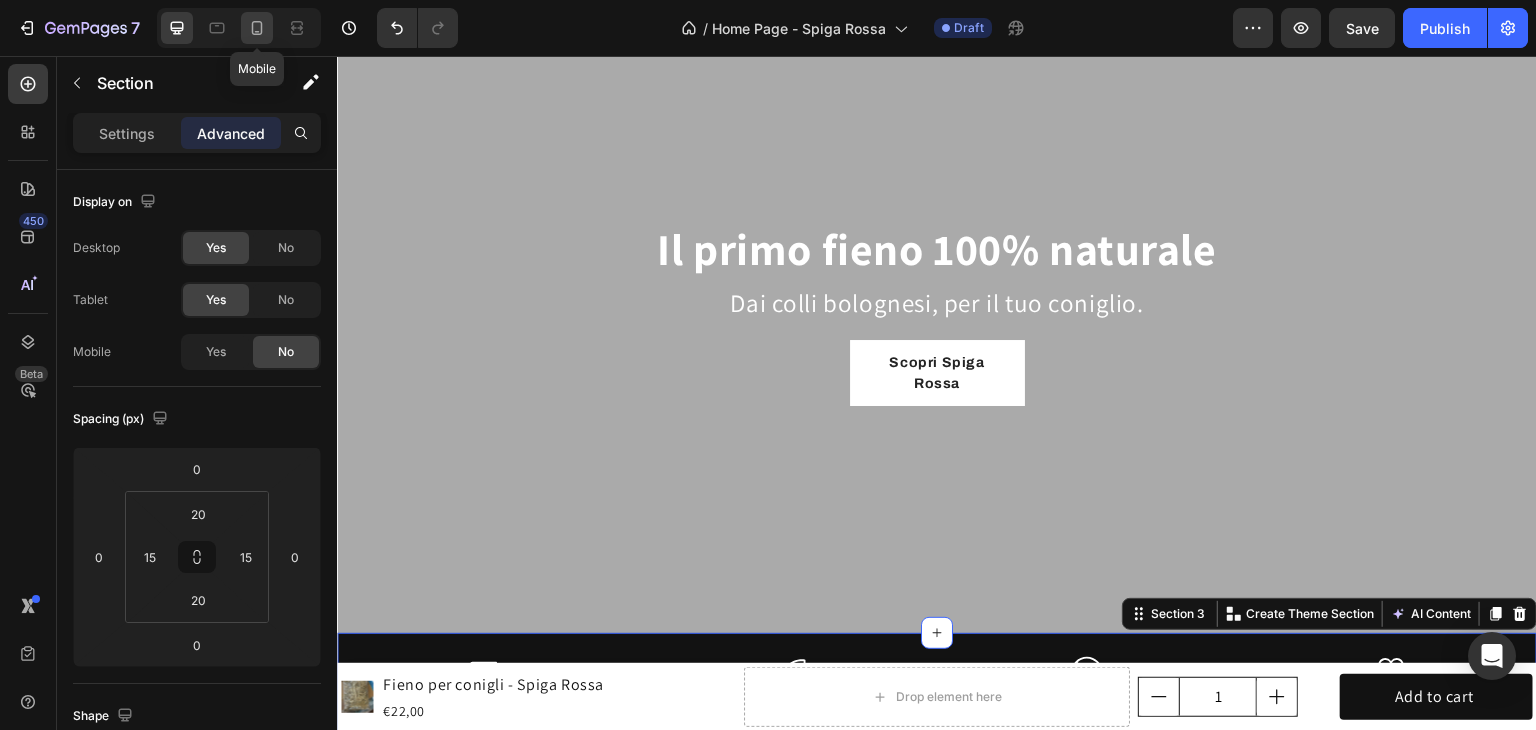 click 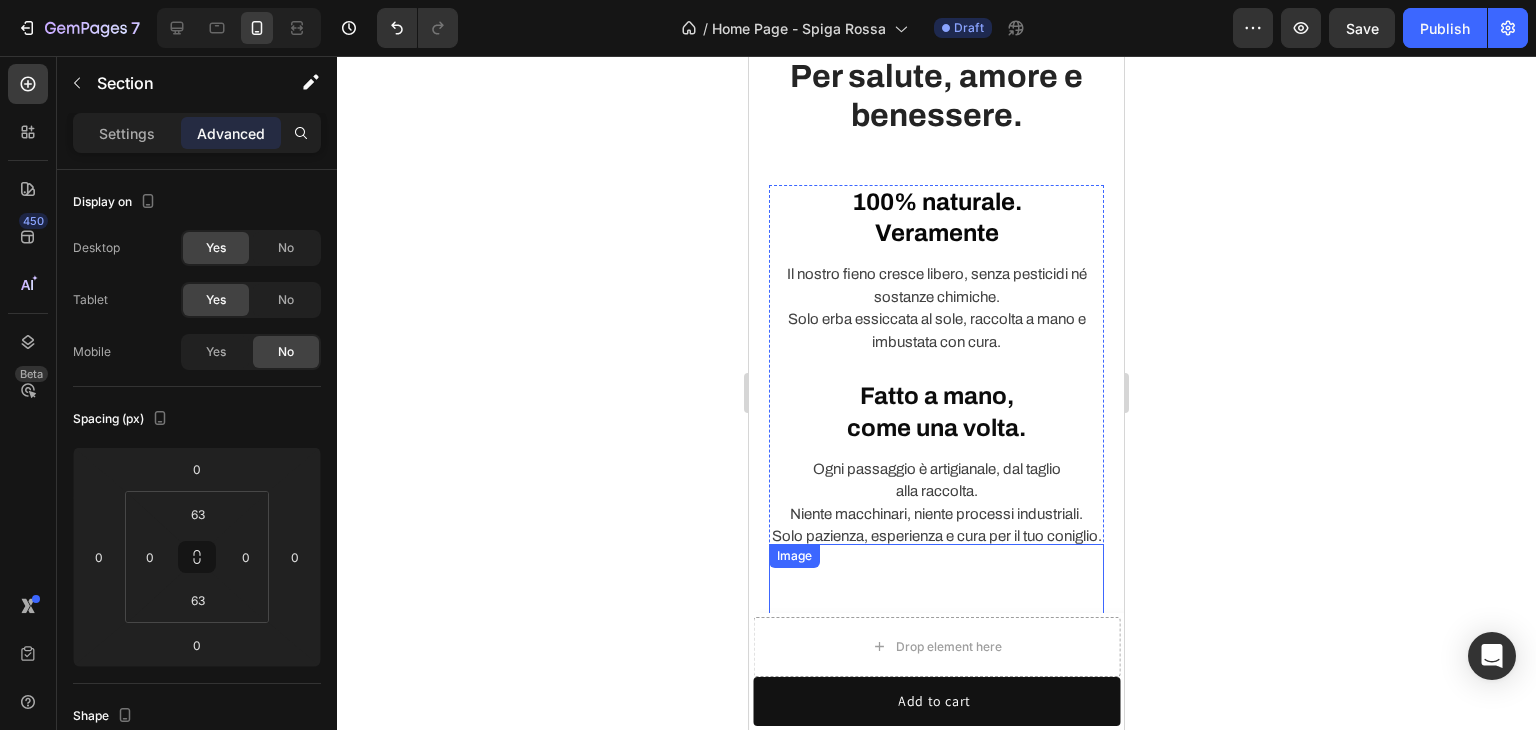 scroll, scrollTop: 600, scrollLeft: 0, axis: vertical 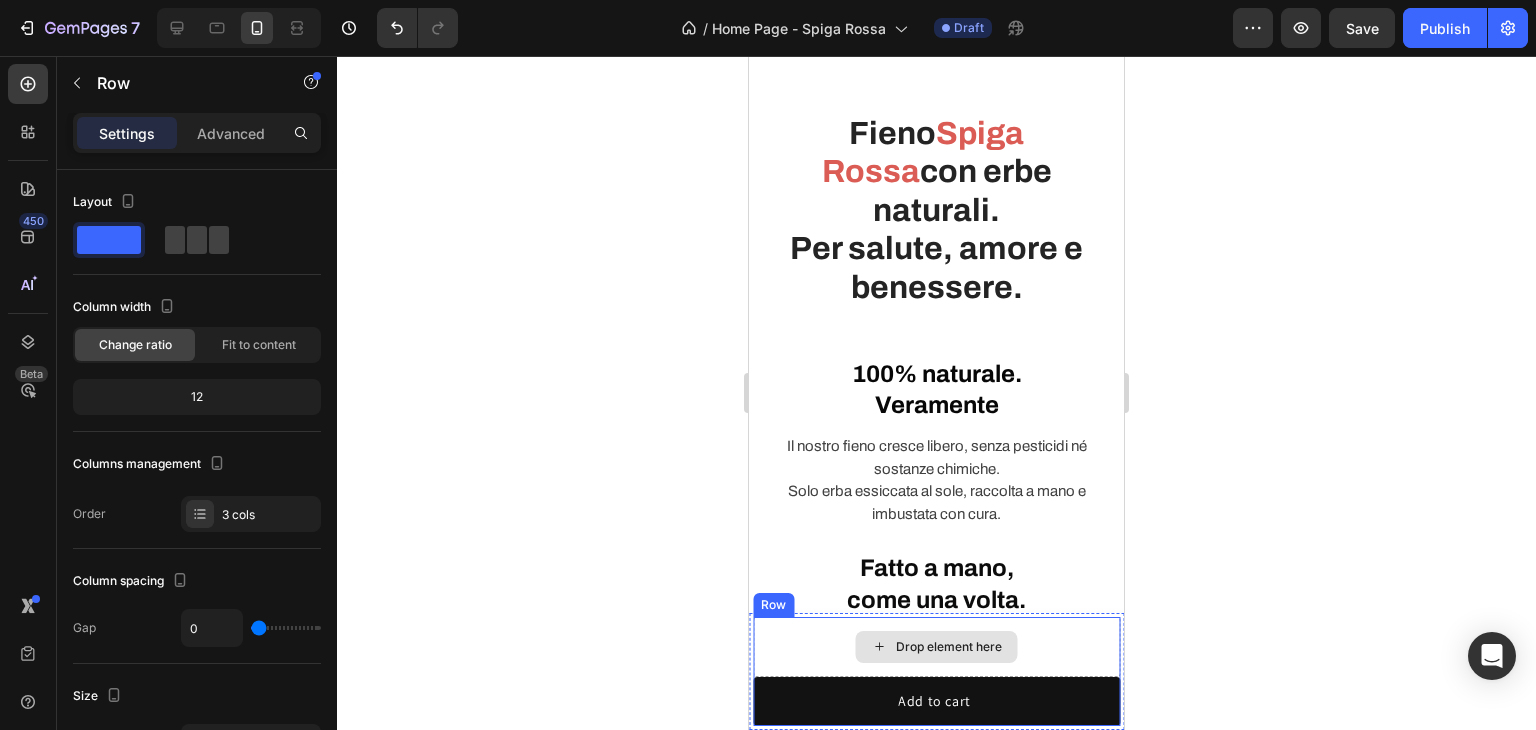 click on "Drop element here" at bounding box center (936, 647) 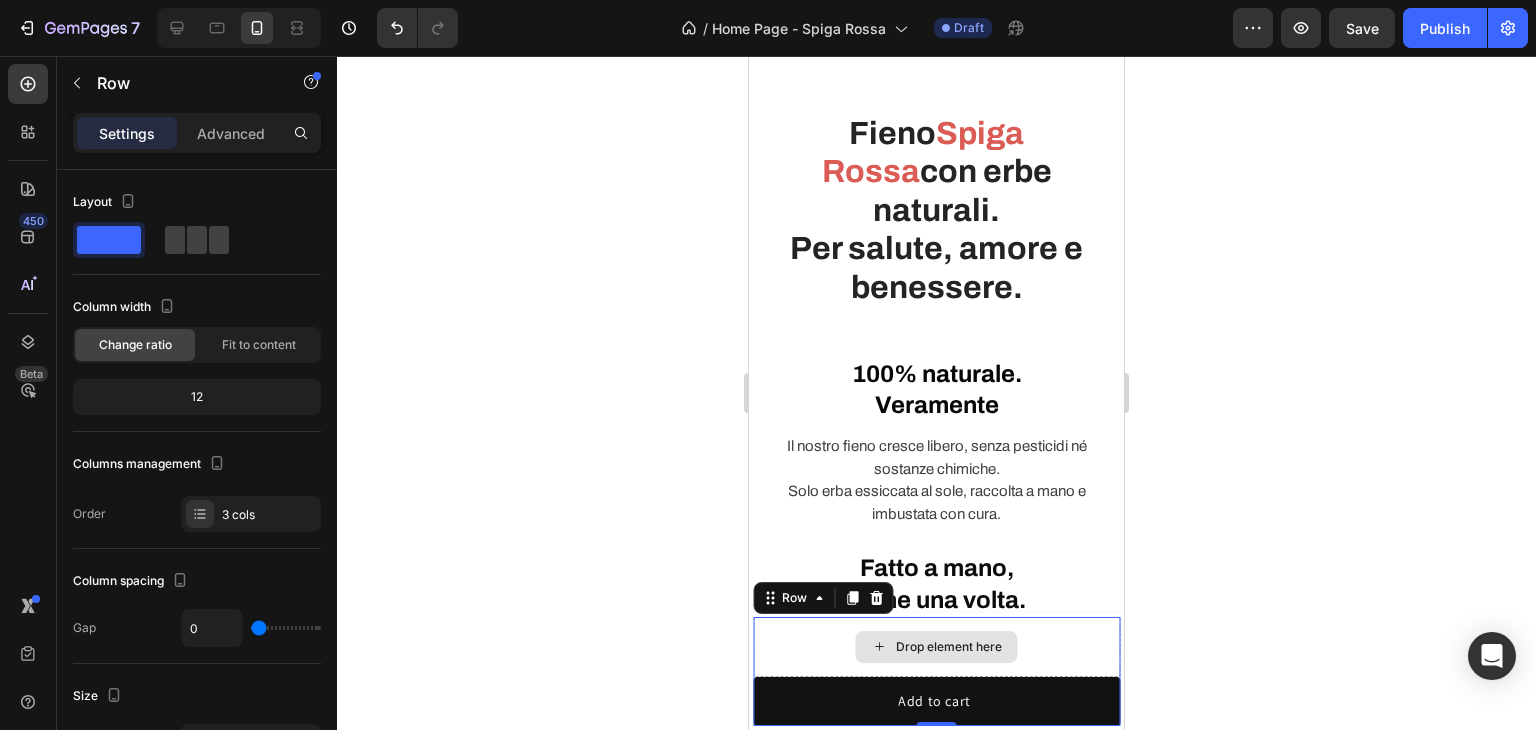click on "Drop element here" at bounding box center [936, 647] 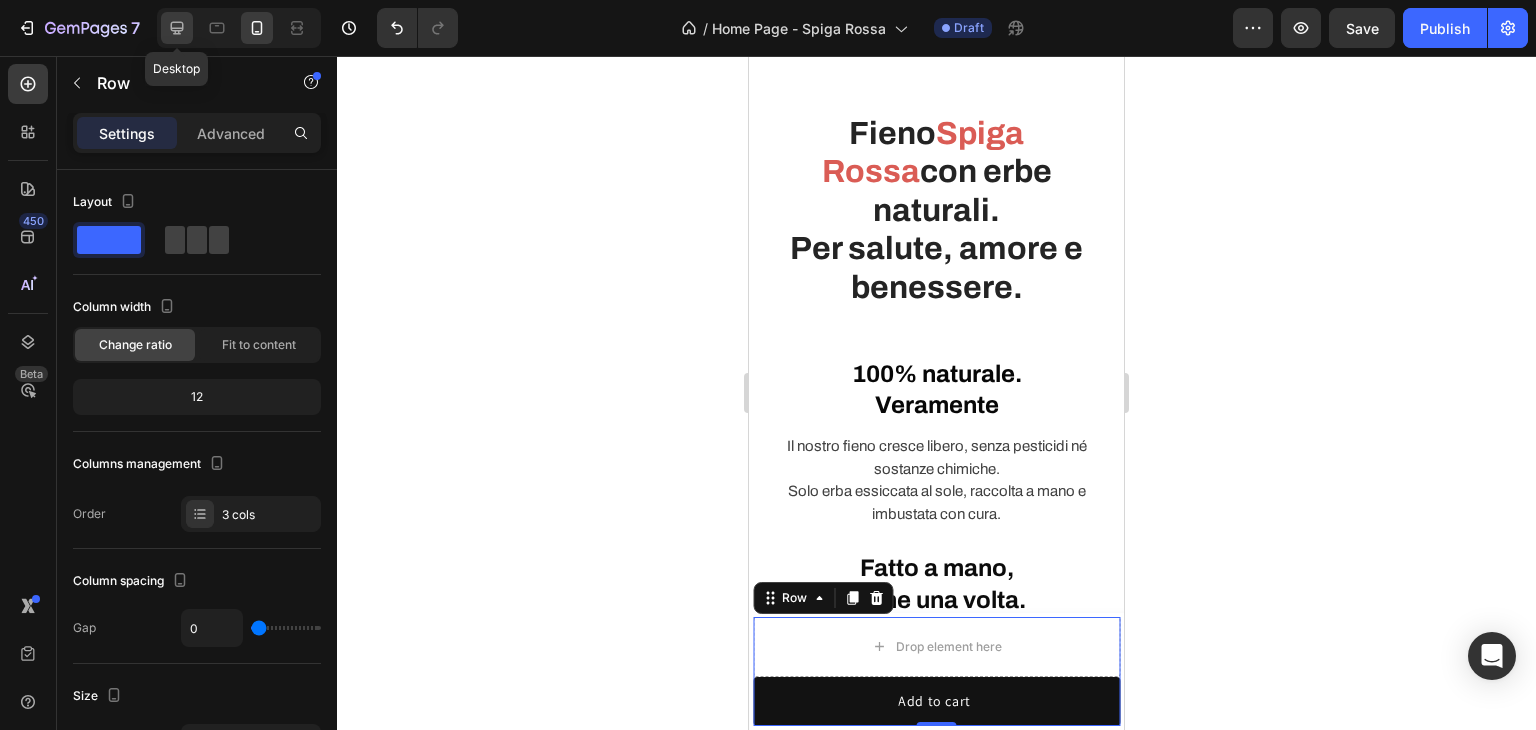 click 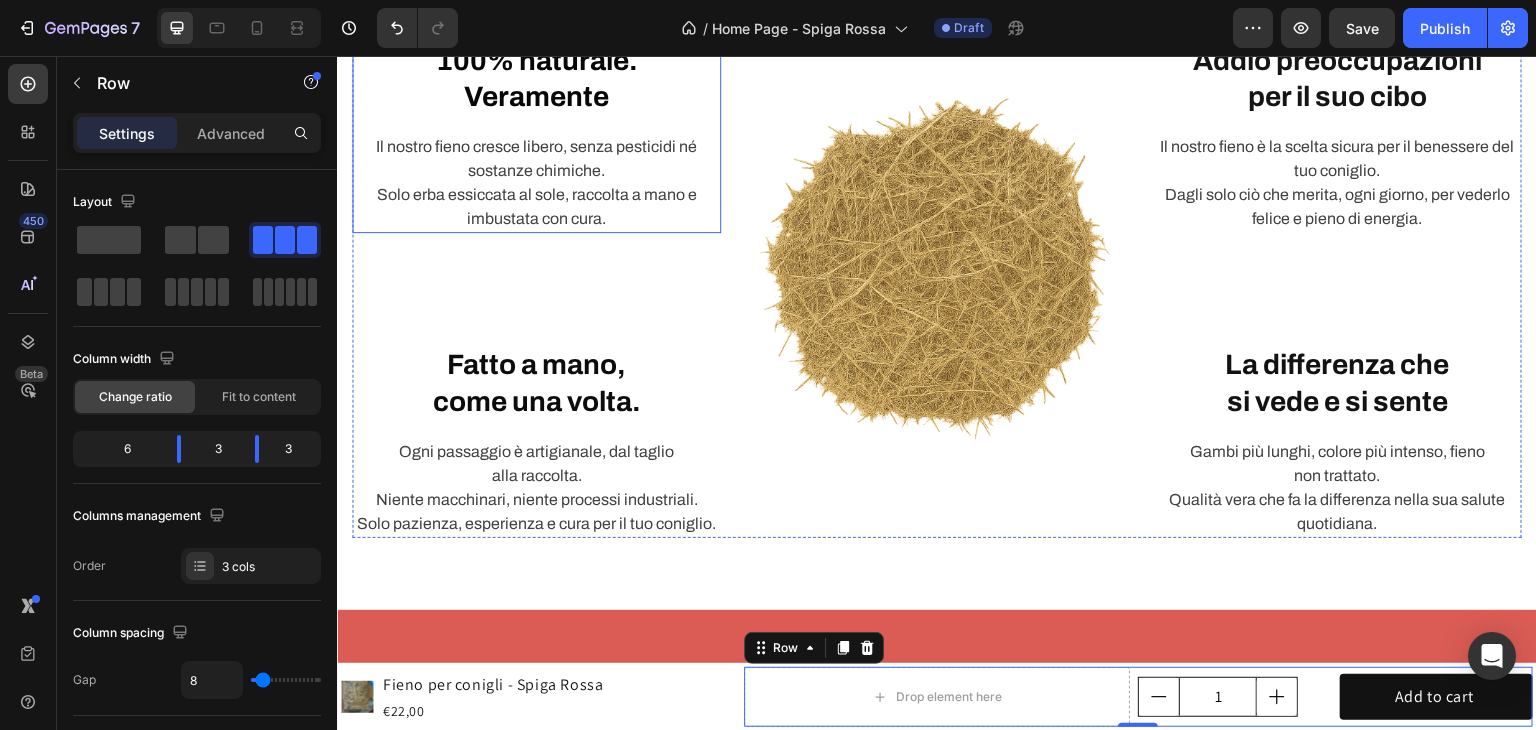 scroll, scrollTop: 1140, scrollLeft: 0, axis: vertical 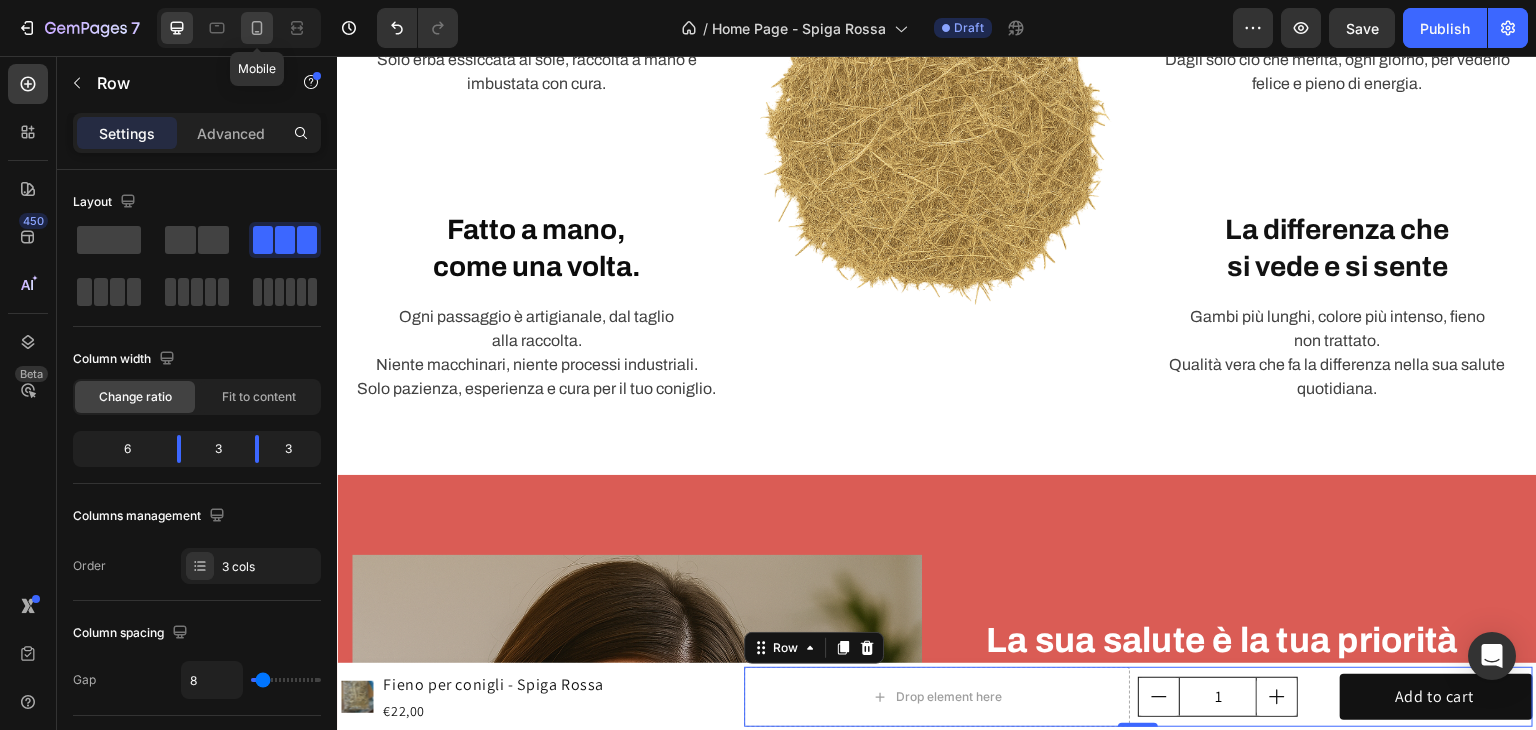 click 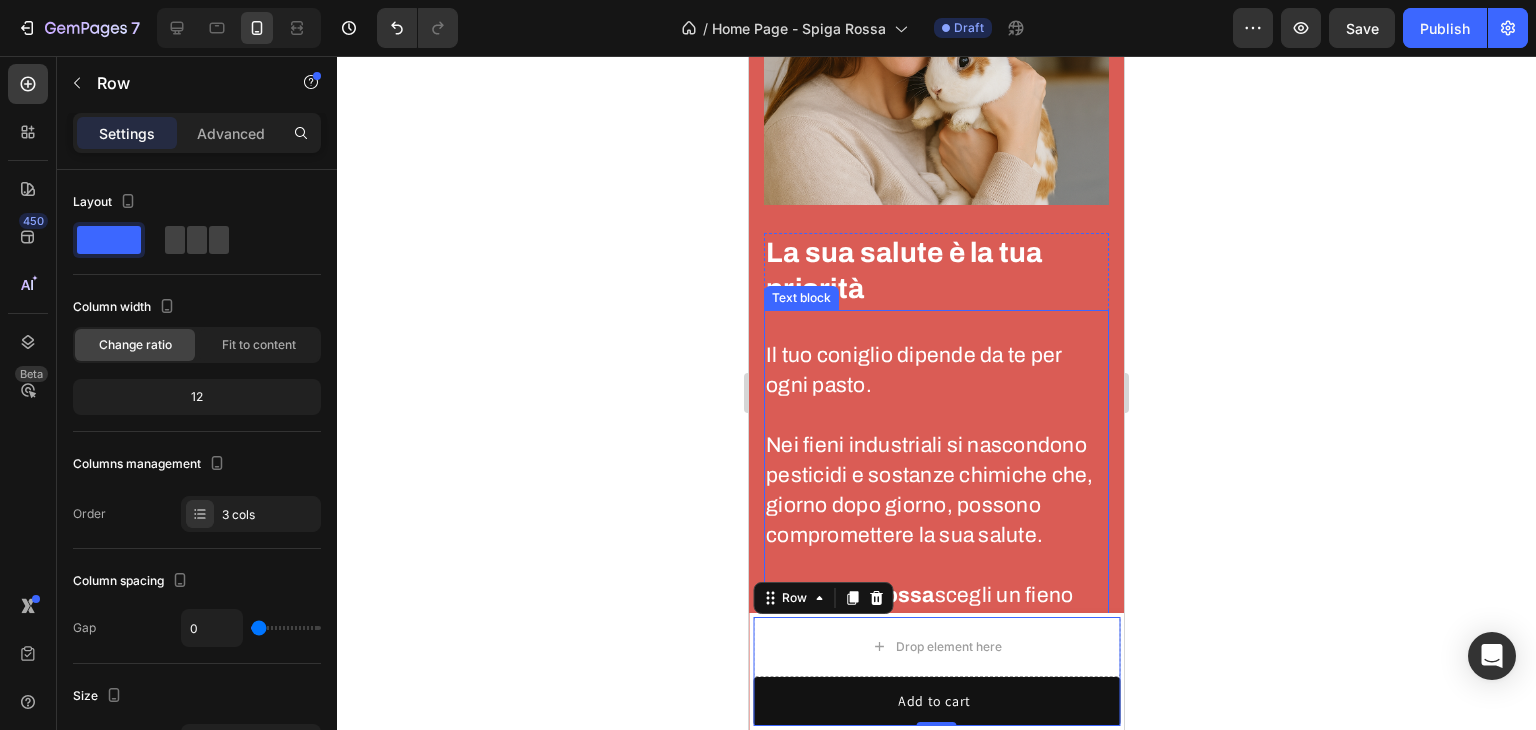 scroll, scrollTop: 2876, scrollLeft: 0, axis: vertical 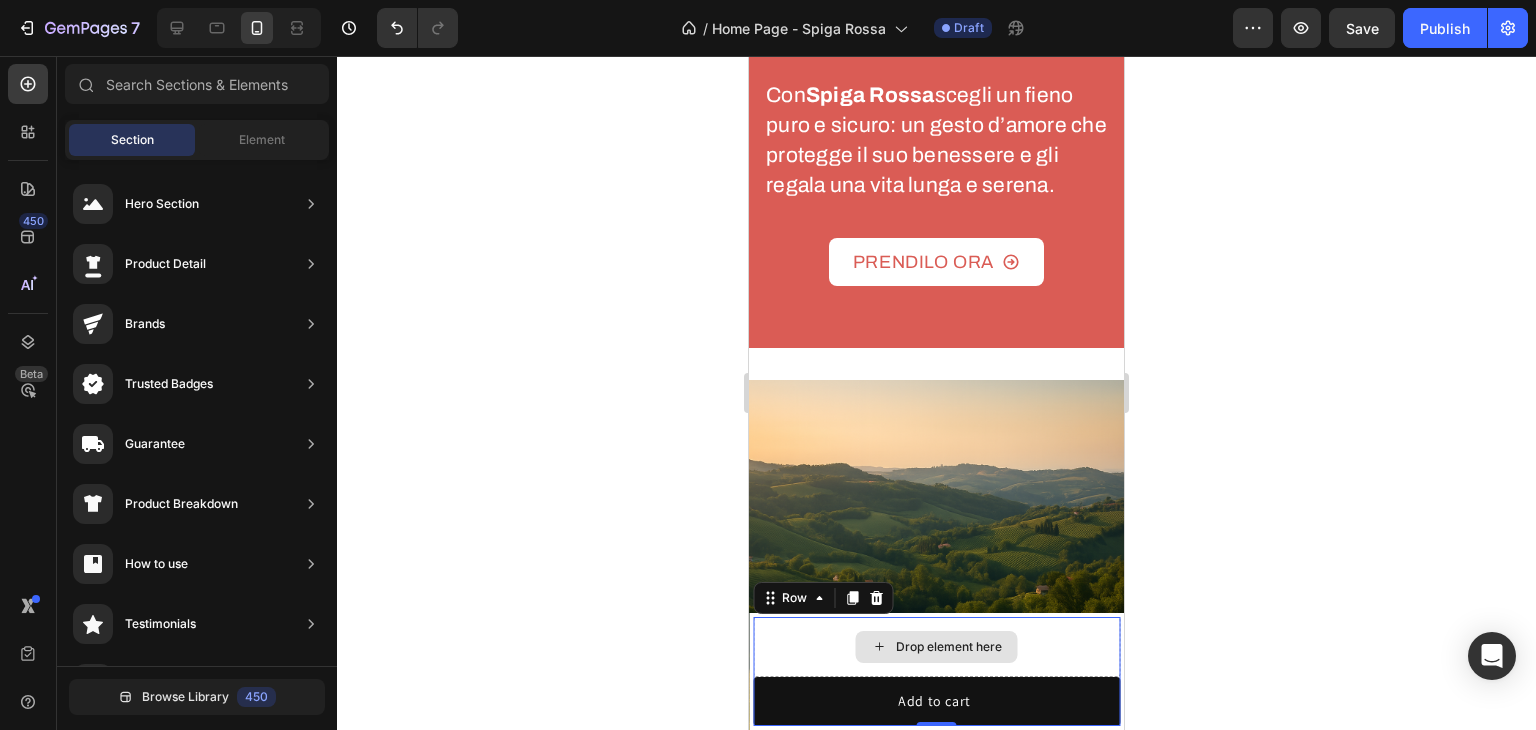 click on "Drop element here" at bounding box center (949, 647) 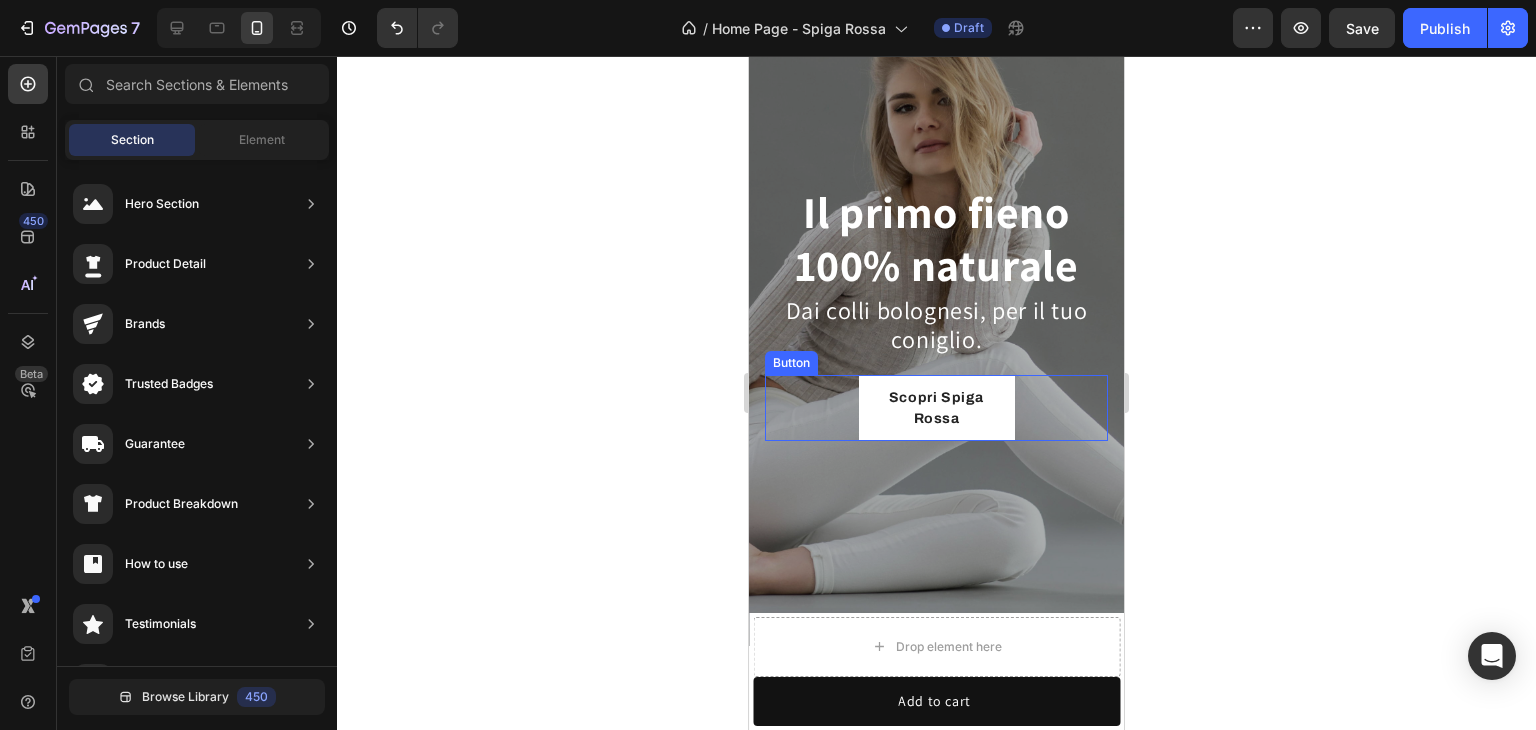 scroll, scrollTop: 0, scrollLeft: 0, axis: both 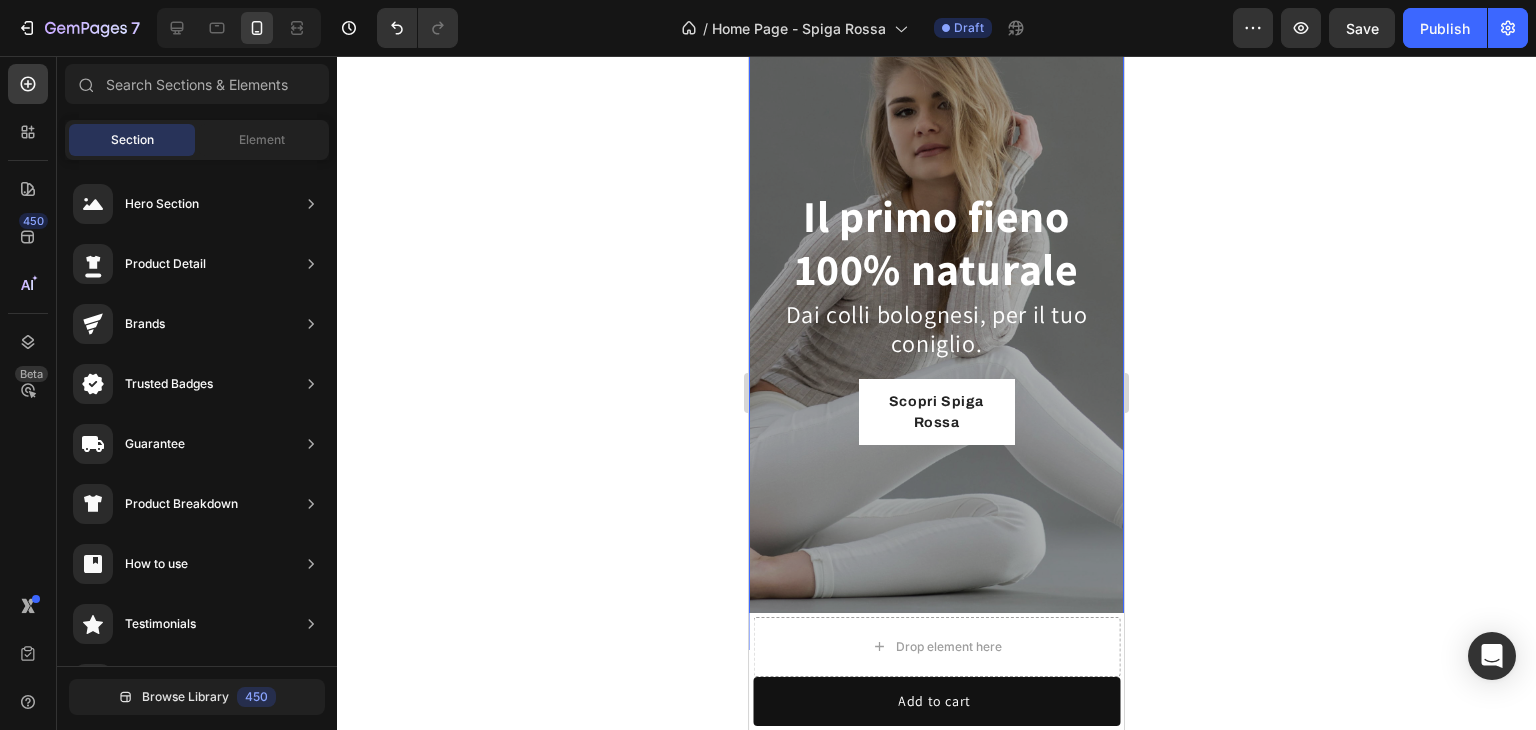 click at bounding box center (936, 316) 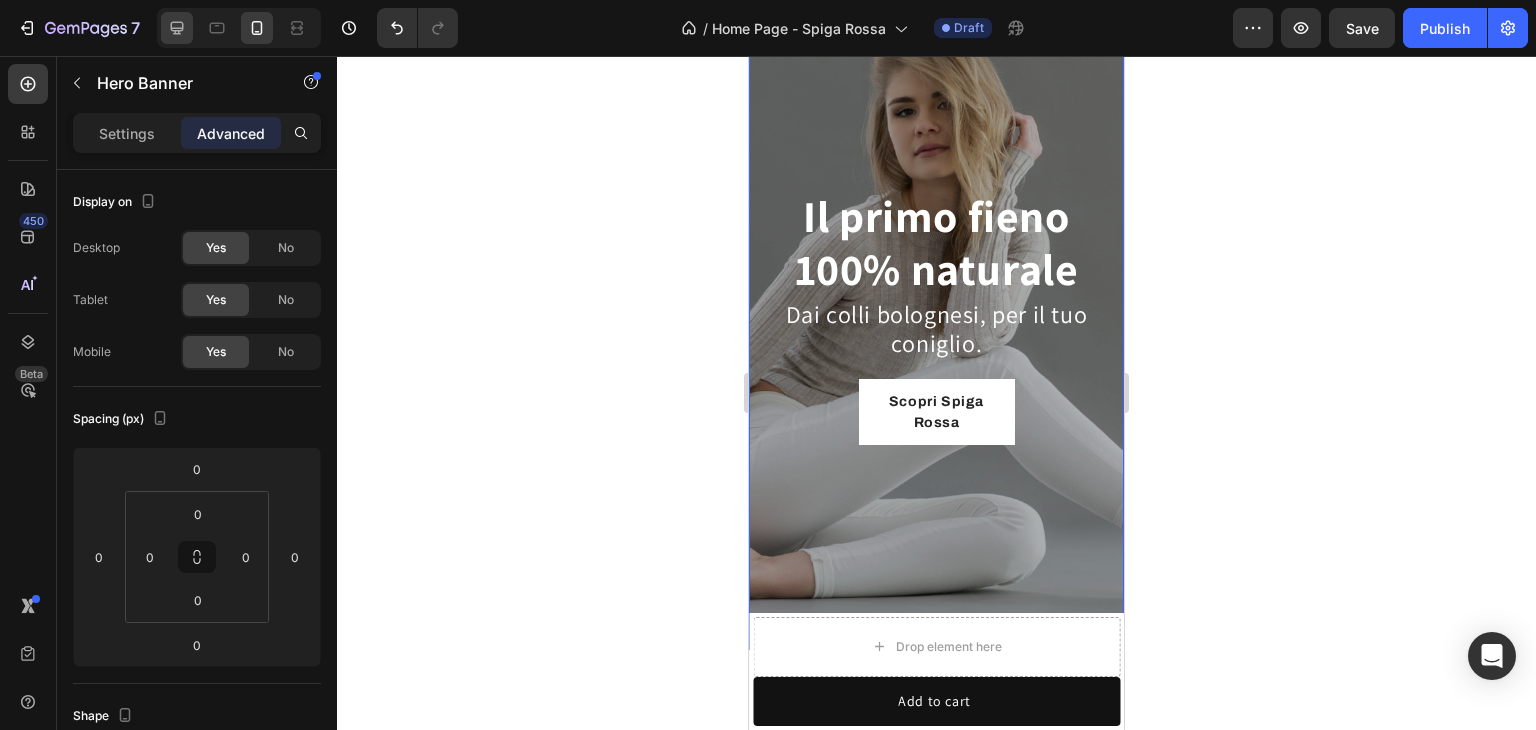 click 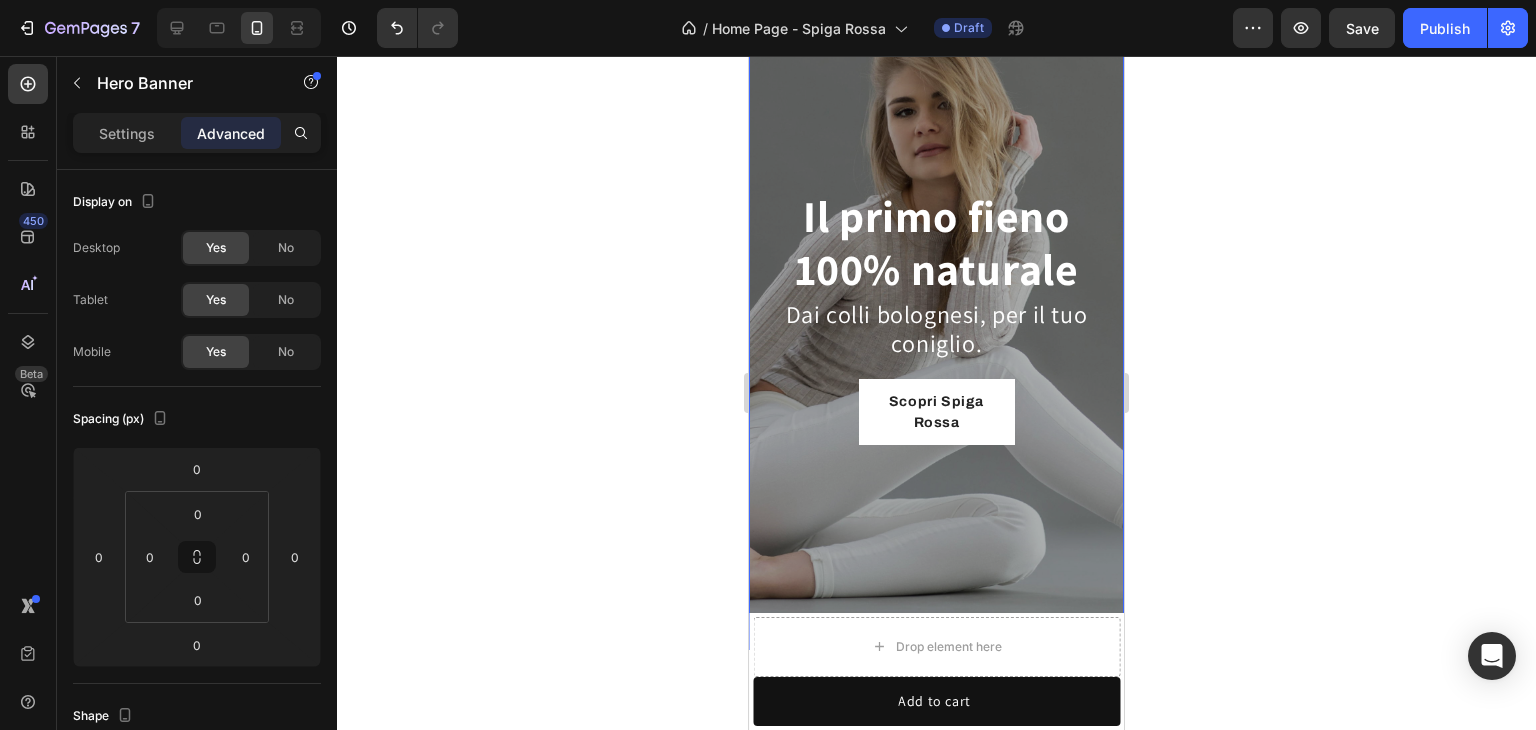 type on "-114" 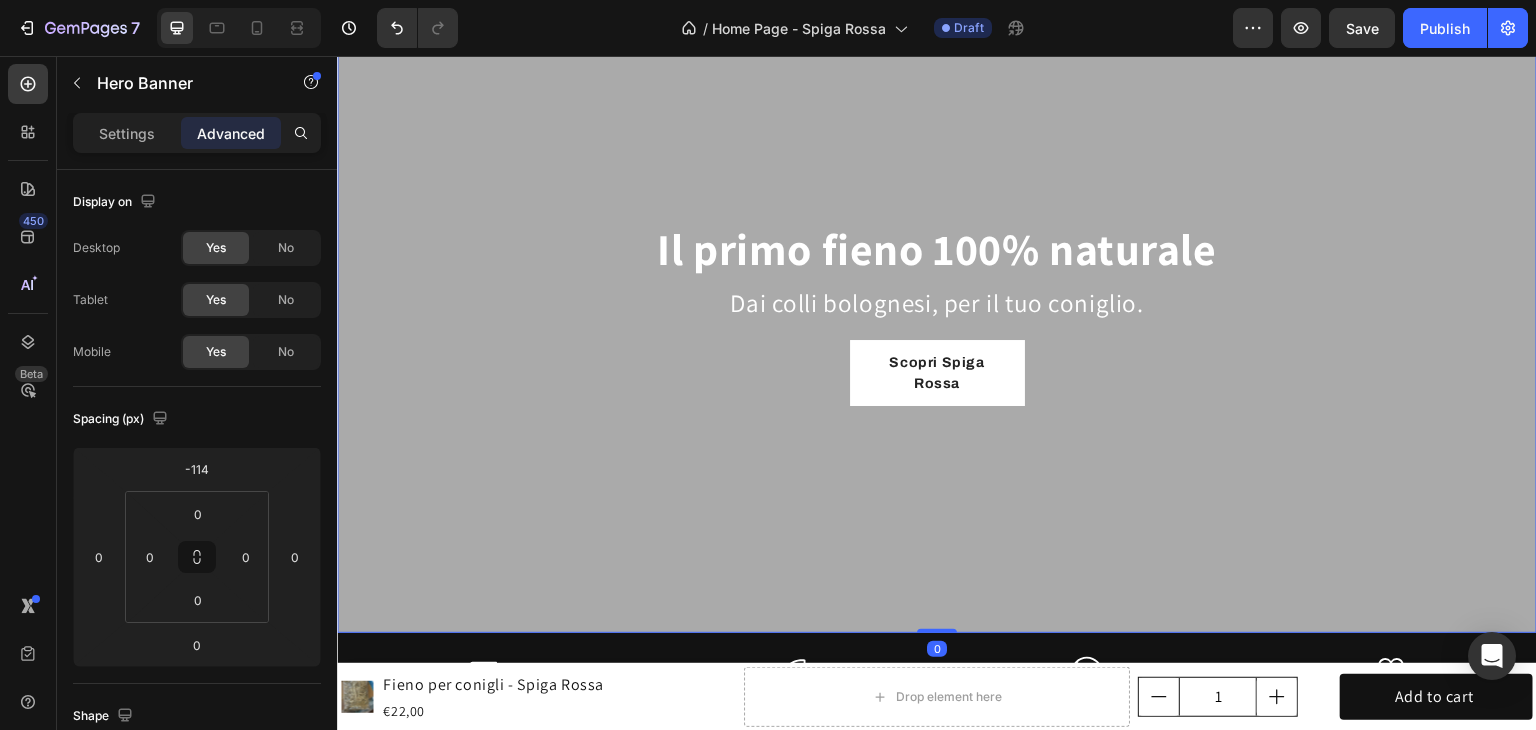 click at bounding box center [937, 308] 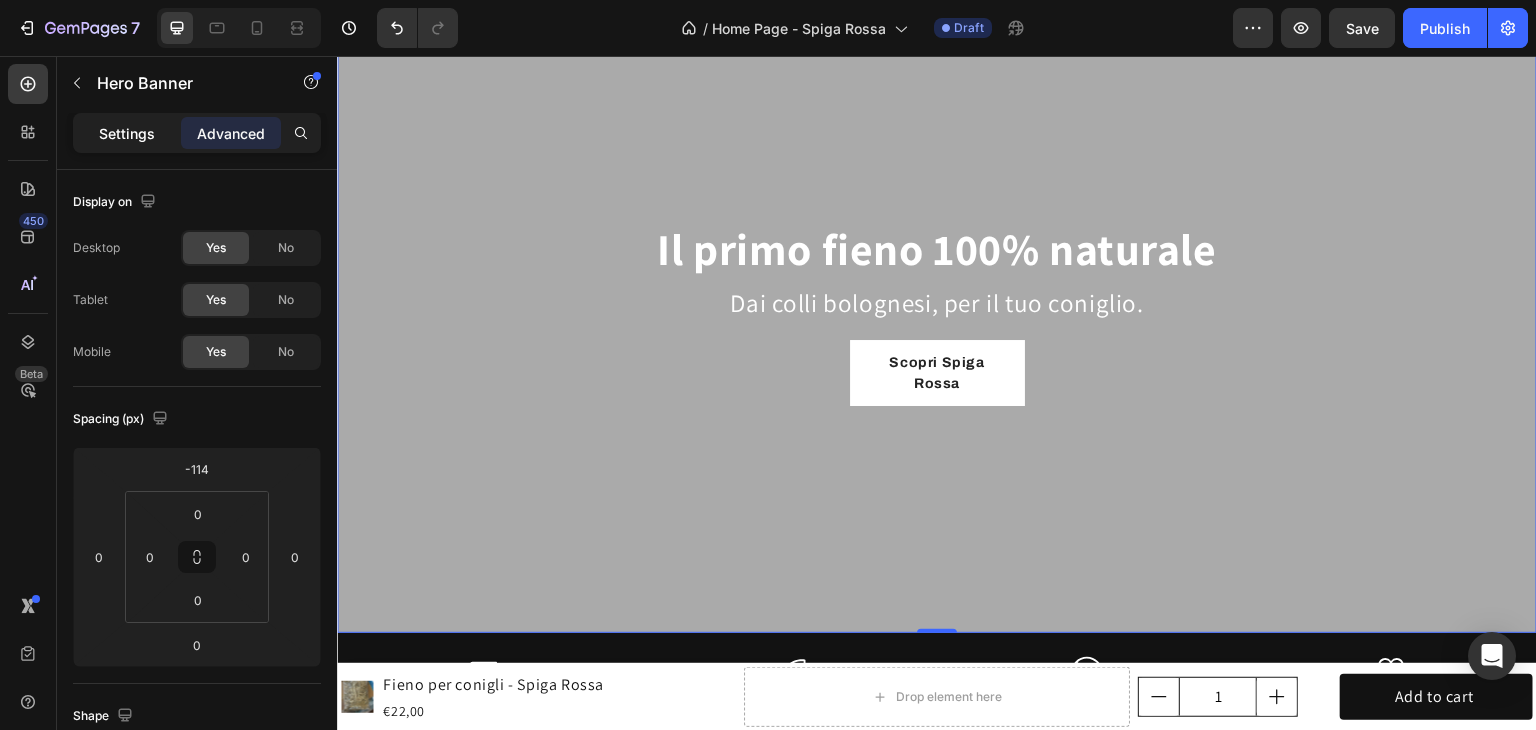 click on "Settings" at bounding box center (127, 133) 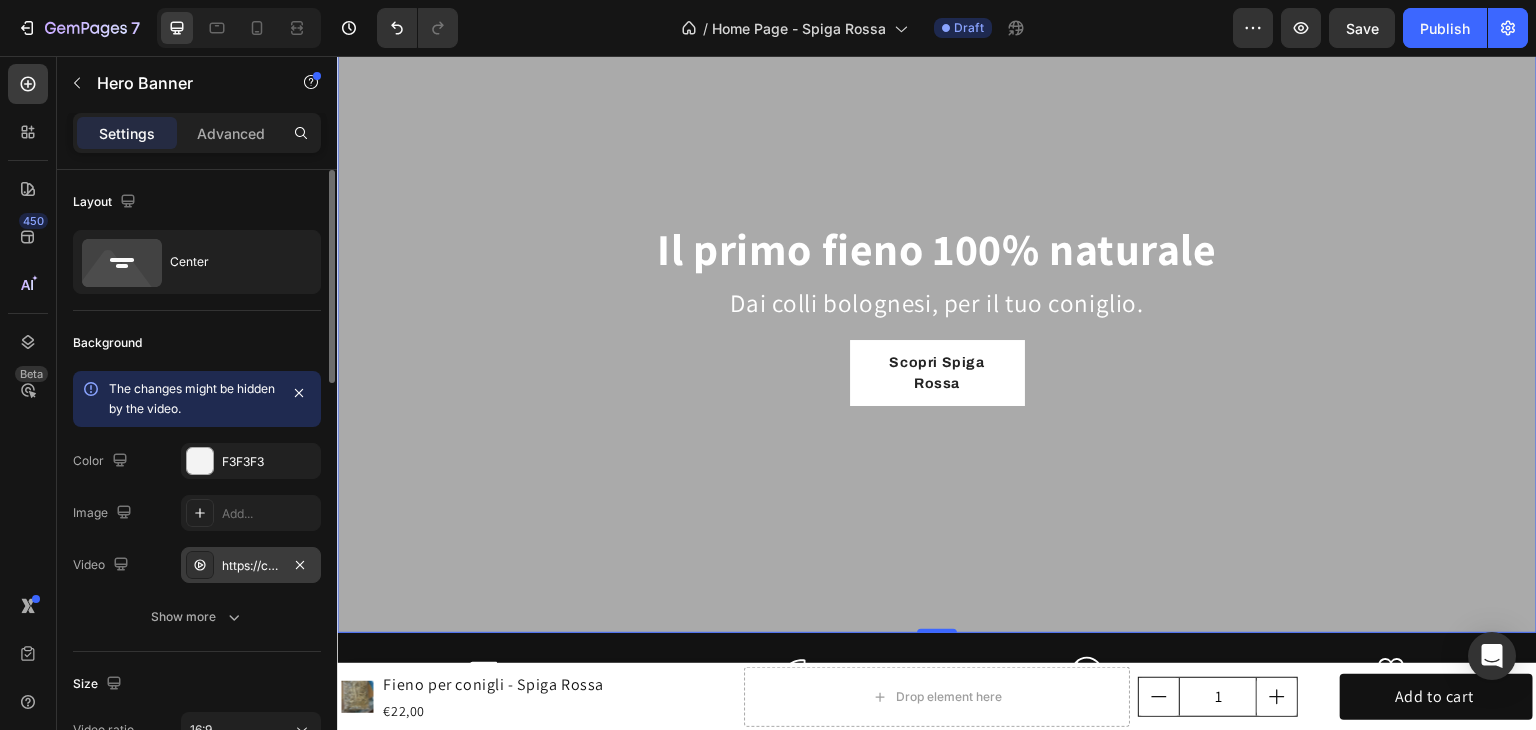 click on "https://cdn.shopify.com/videos/c/o/v/59b1d4f1d6ee42619396796e4eeb84a9.mov" at bounding box center [251, 566] 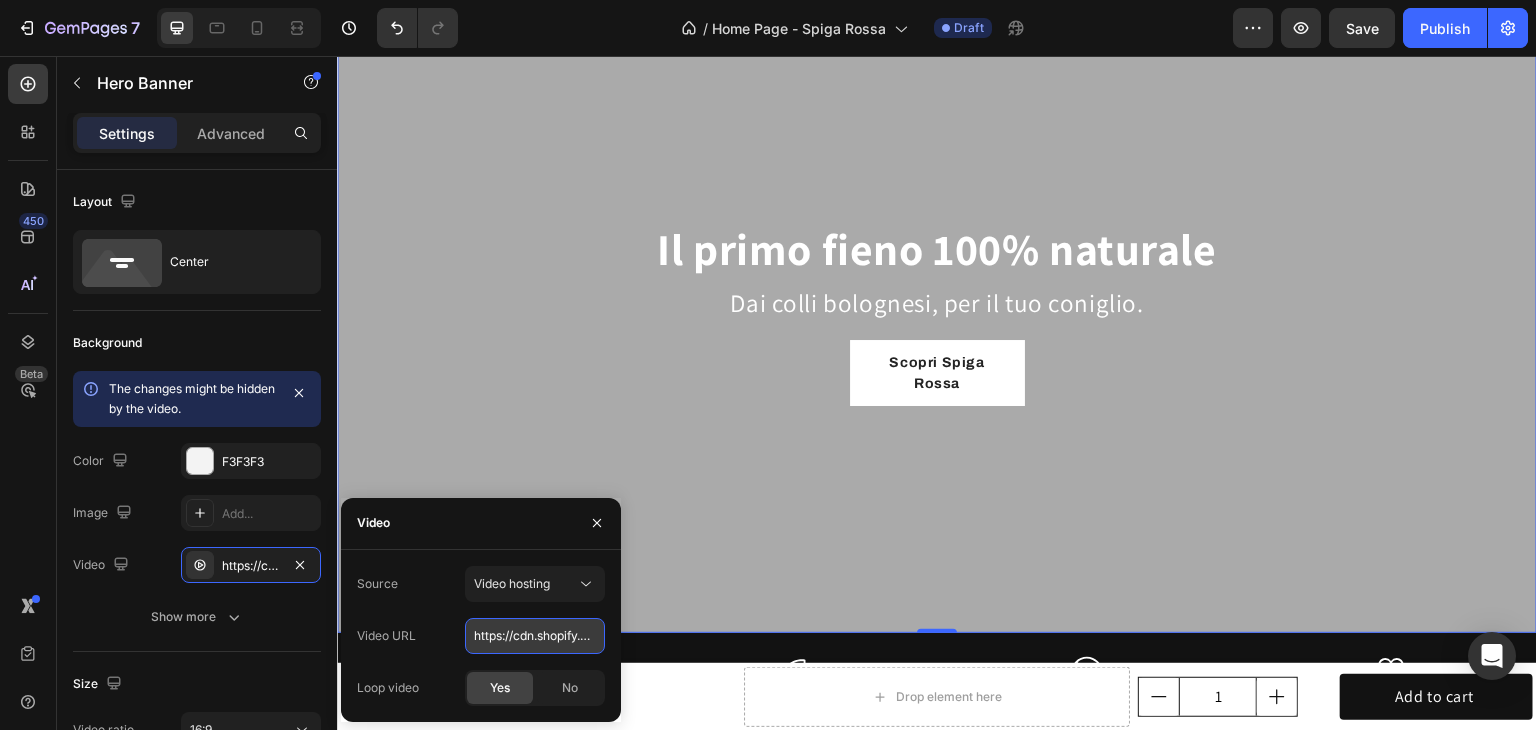 click on "https://cdn.shopify.com/videos/c/o/v/59b1d4f1d6ee42619396796e4eeb84a9.mov" at bounding box center [535, 636] 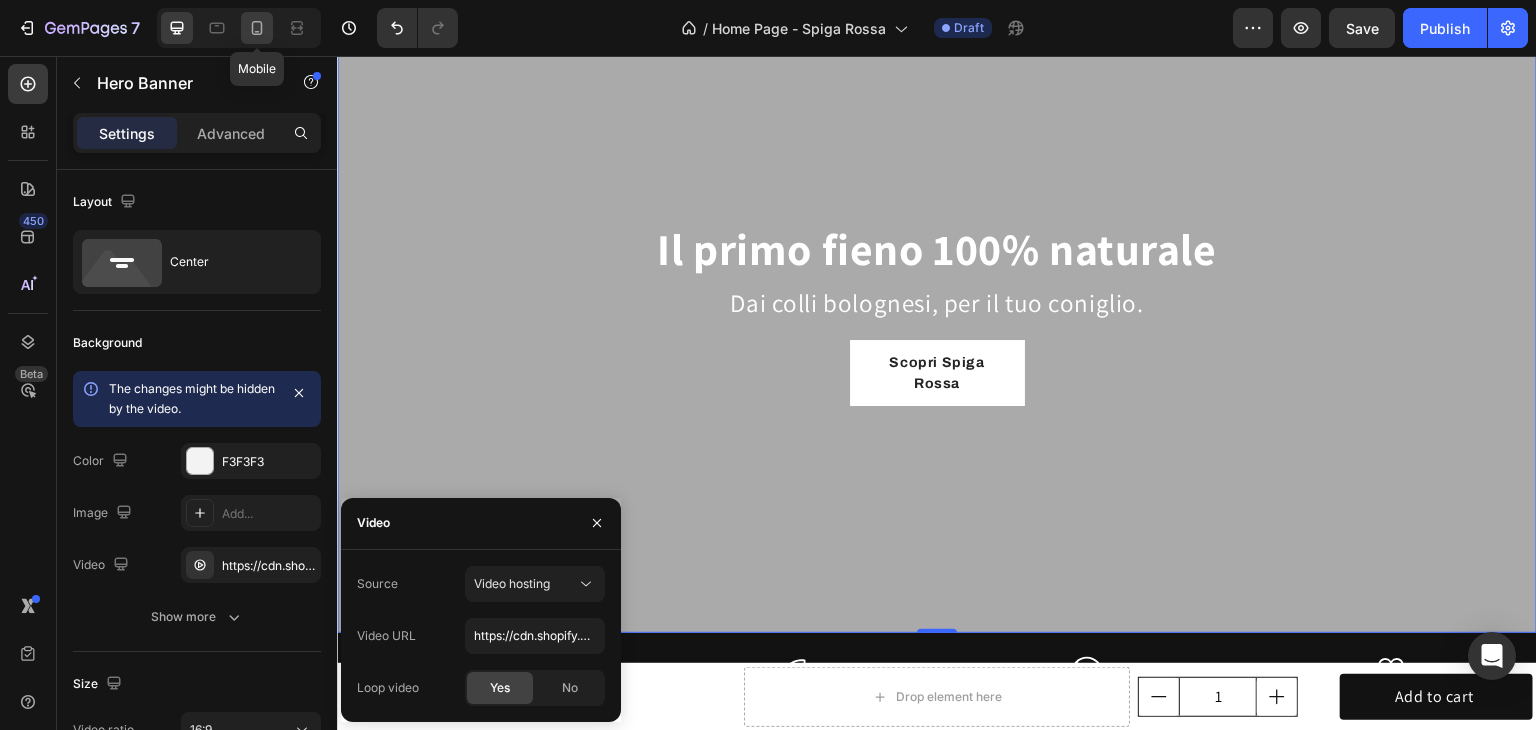click 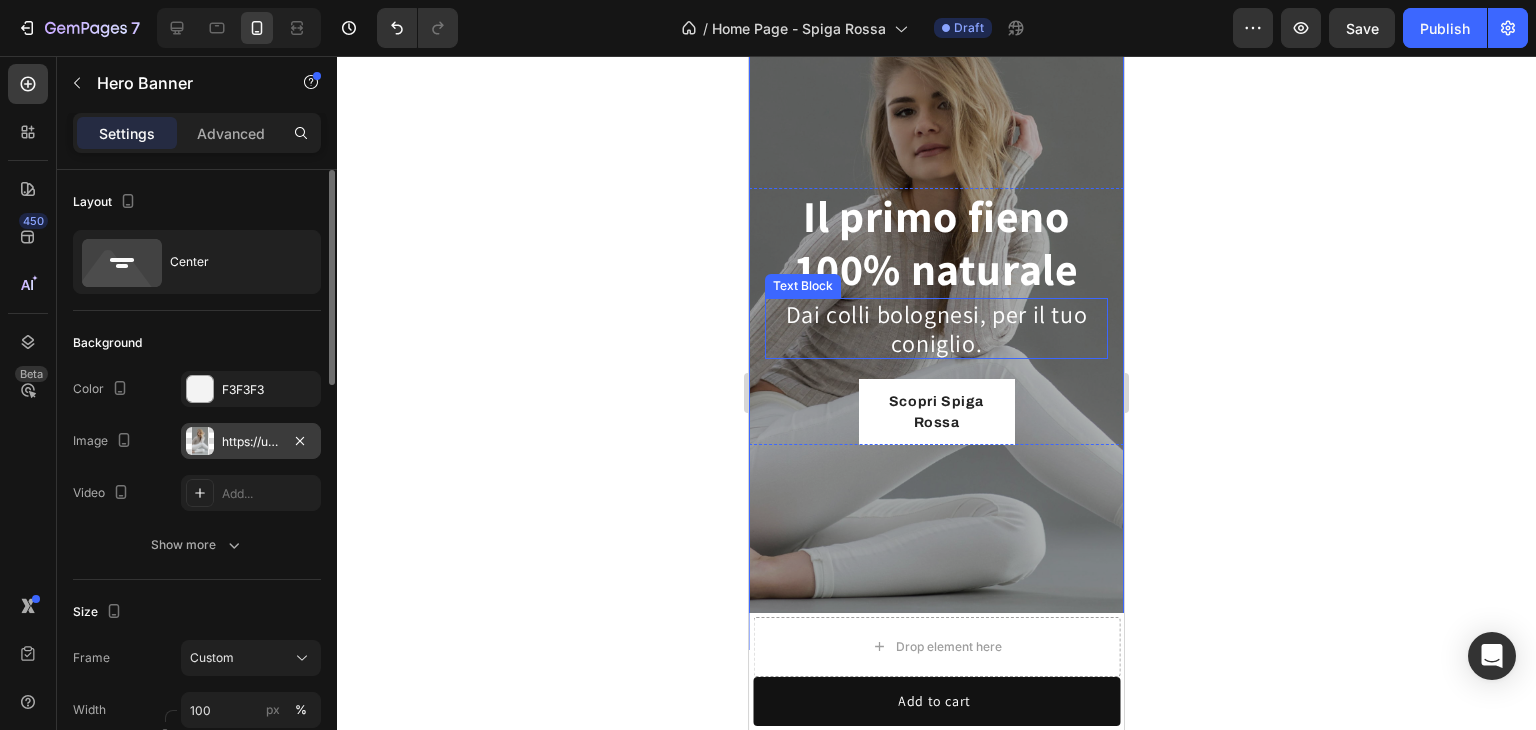 click at bounding box center (200, 441) 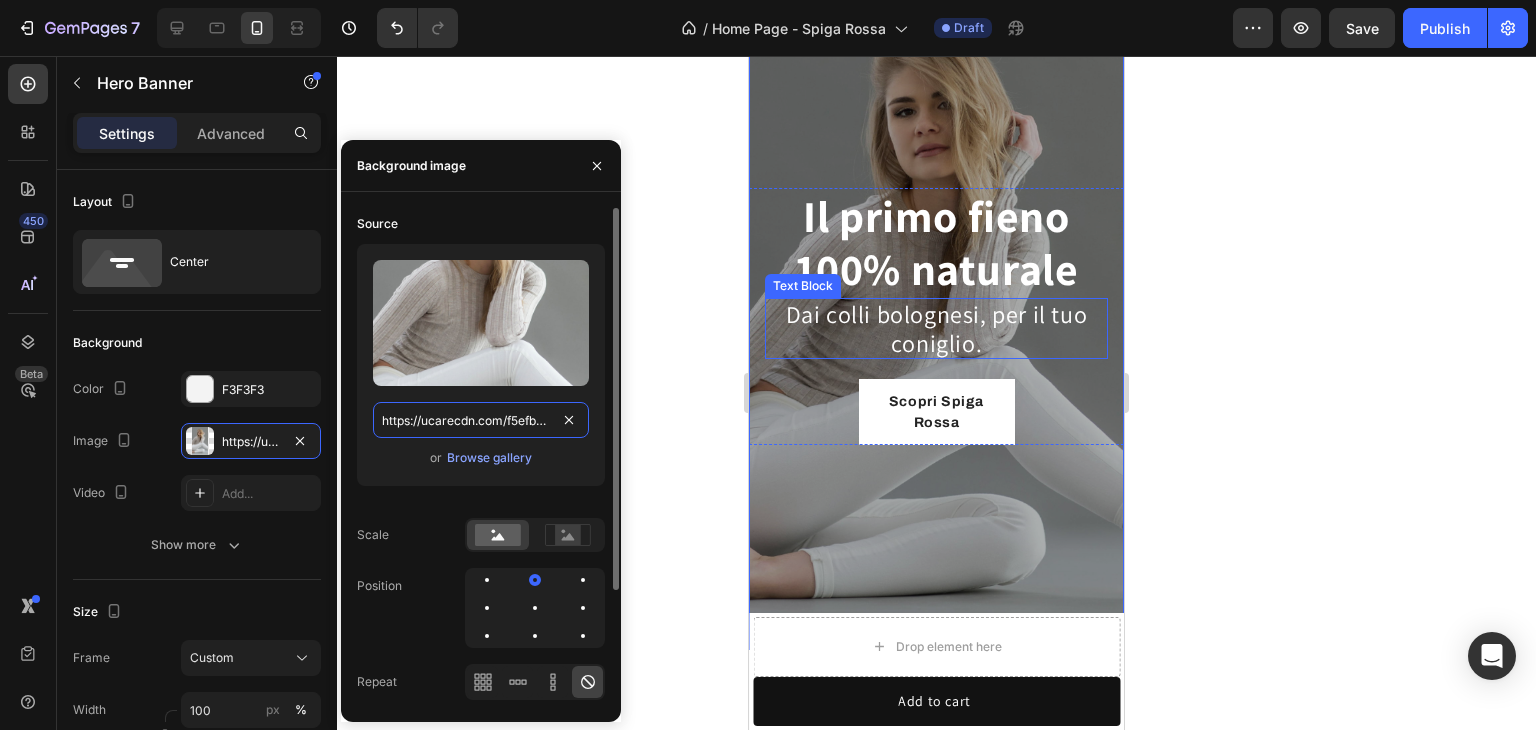 click on "https://ucarecdn.com/f5efb0ad-f511-4ff0-9b11-36024dec723d/-/format/auto/" at bounding box center (481, 420) 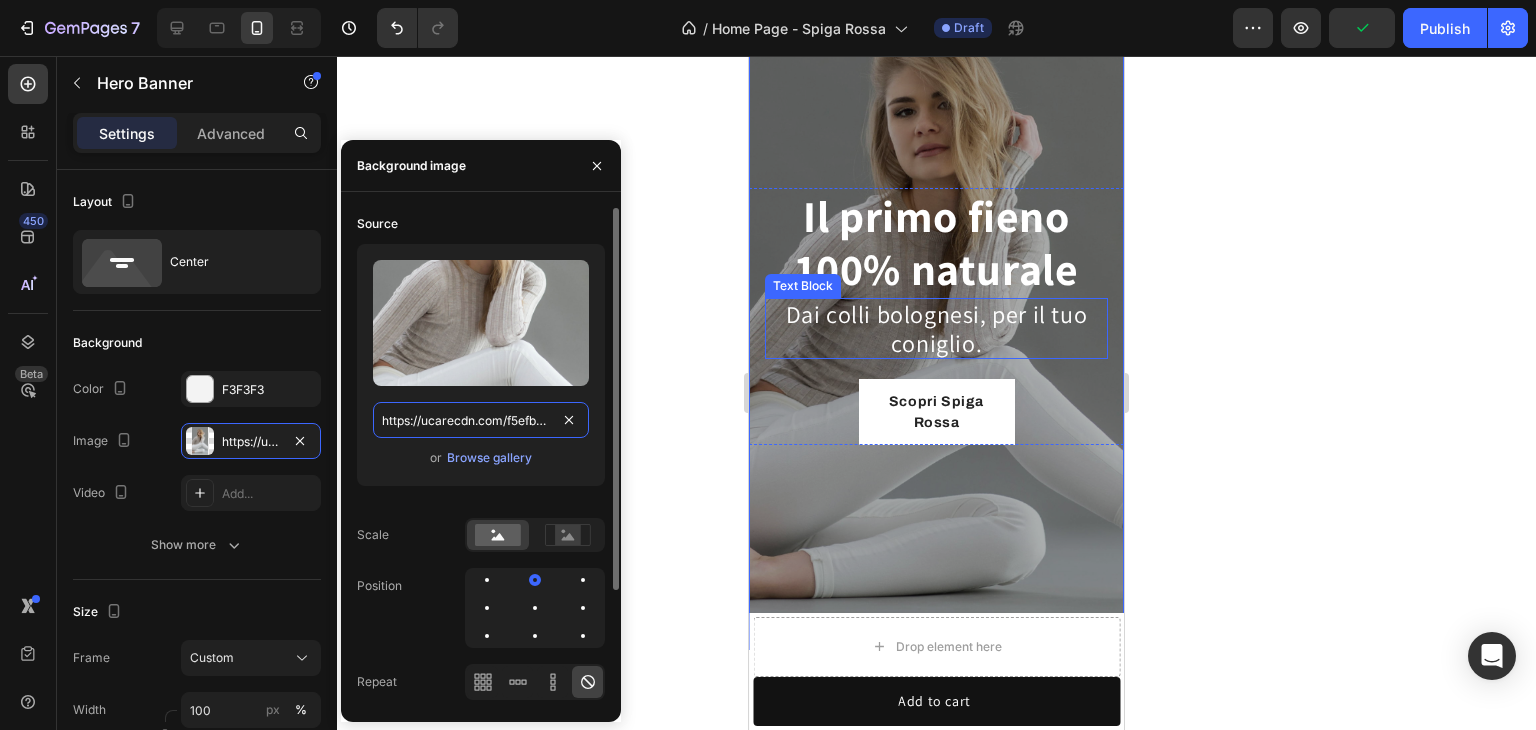 paste on "cdn.shopify.com/videos/c/o/v/59b1d4f1d6ee42619396796e4eeb84a9.mov" 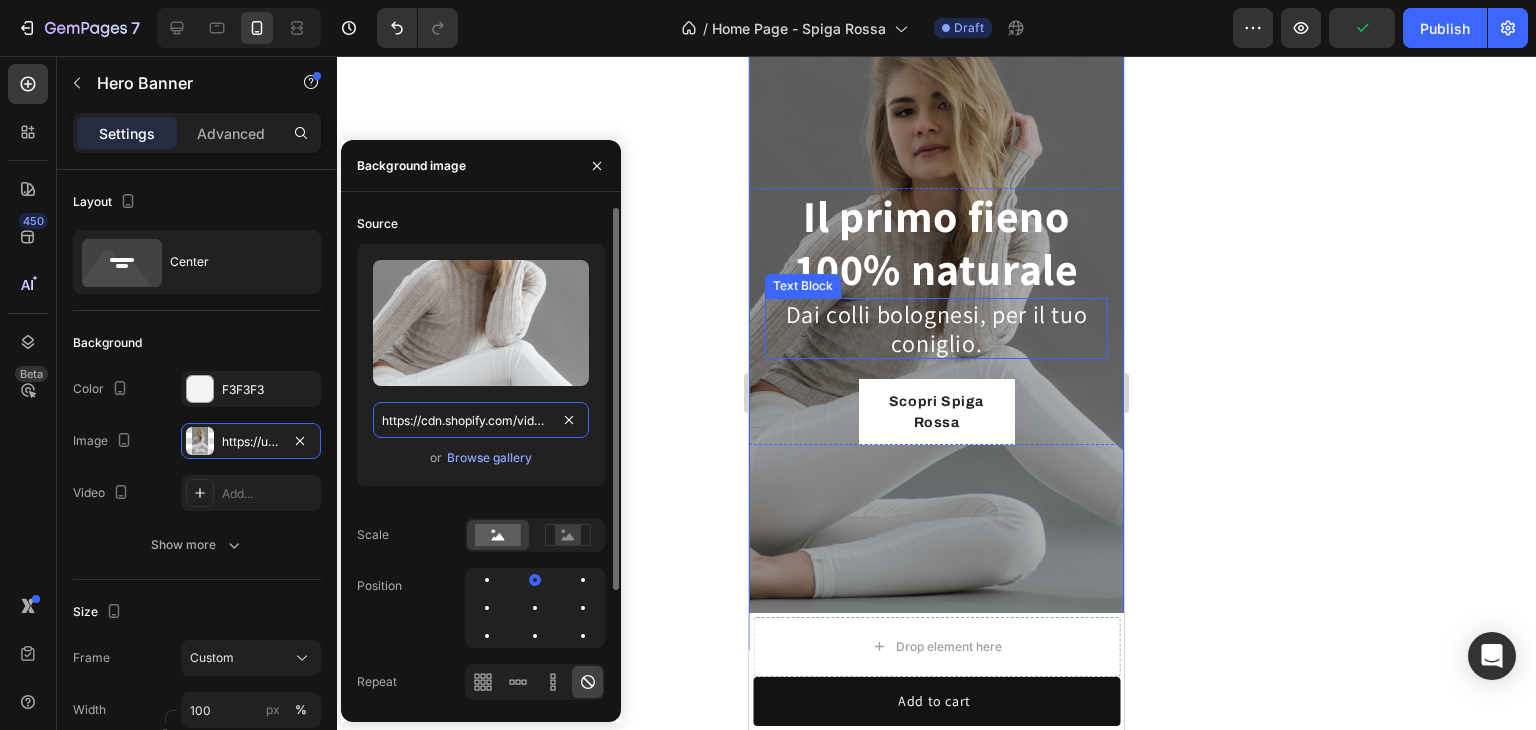 scroll, scrollTop: 0, scrollLeft: 299, axis: horizontal 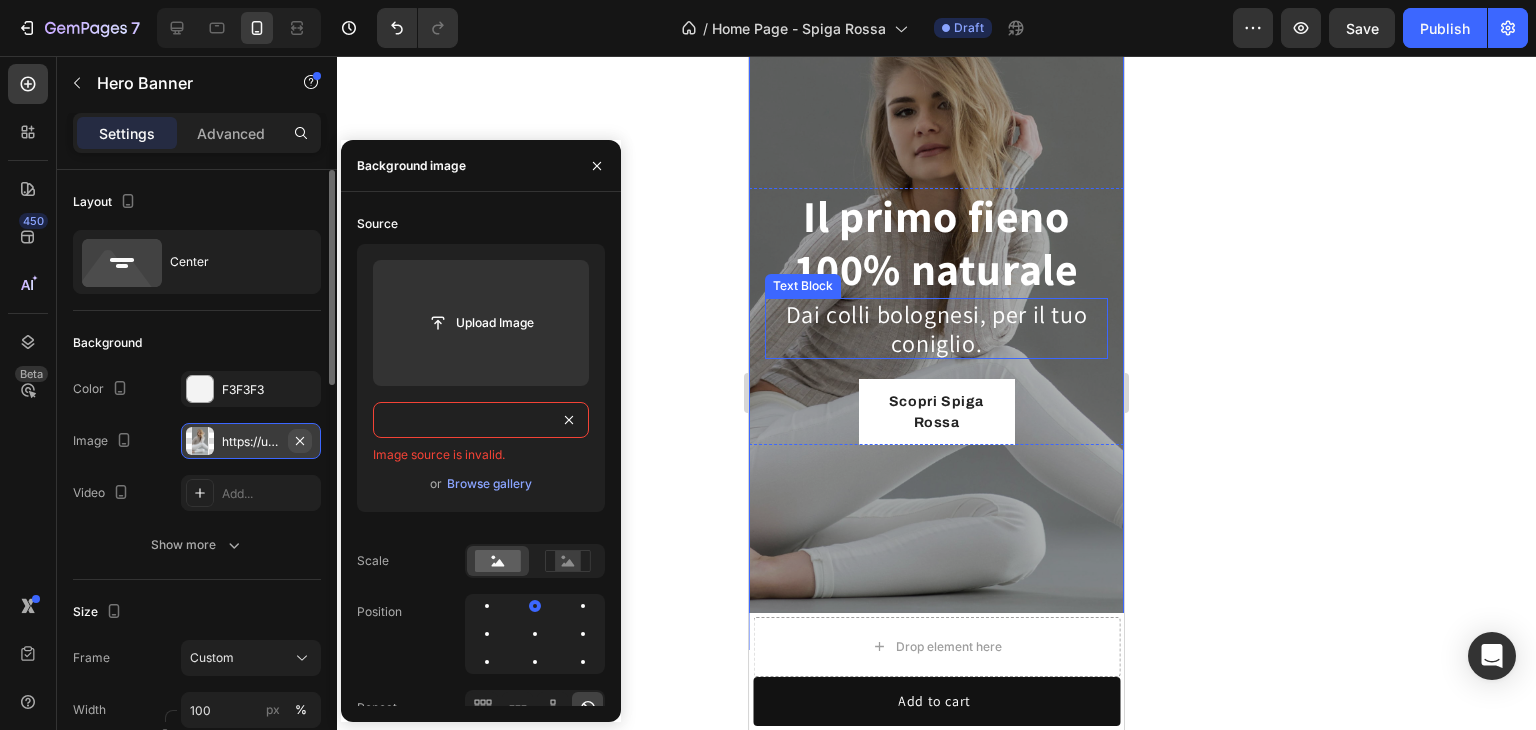 type on "https://cdn.shopify.com/videos/c/o/v/59b1d4f1d6ee42619396796e4eeb84a9.mov" 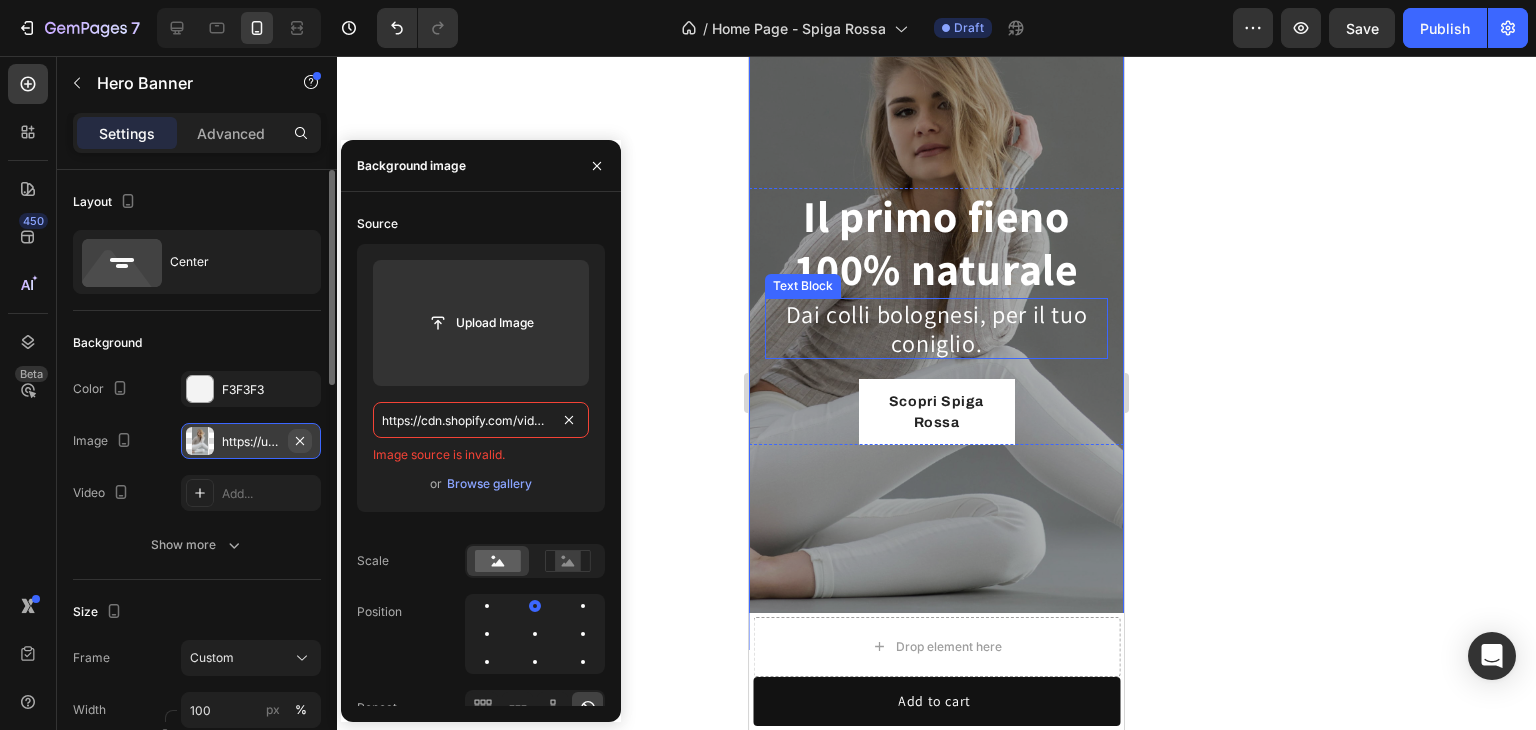 click 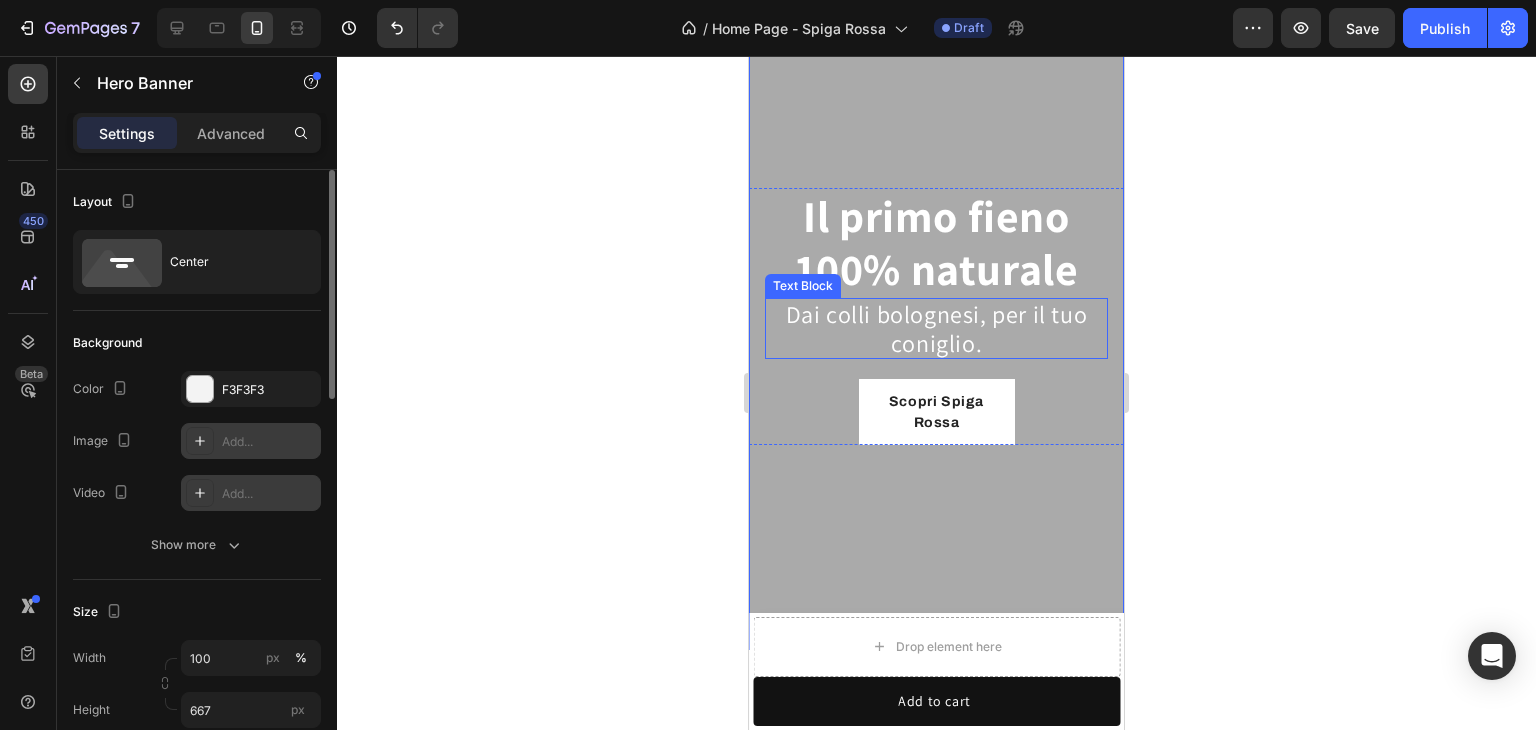 click on "Add..." at bounding box center [251, 493] 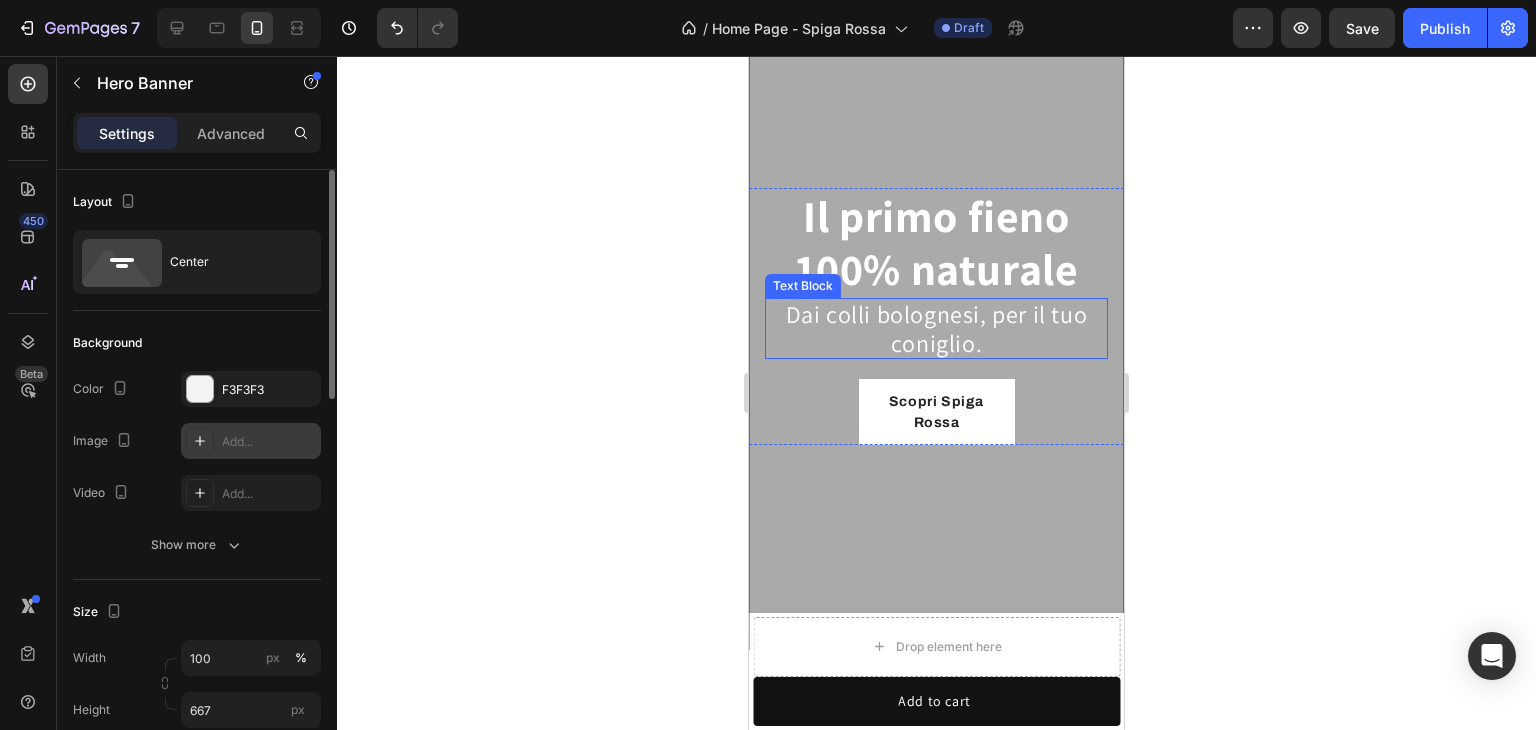 type on "https://youtu.be/KOxfzBp72uk" 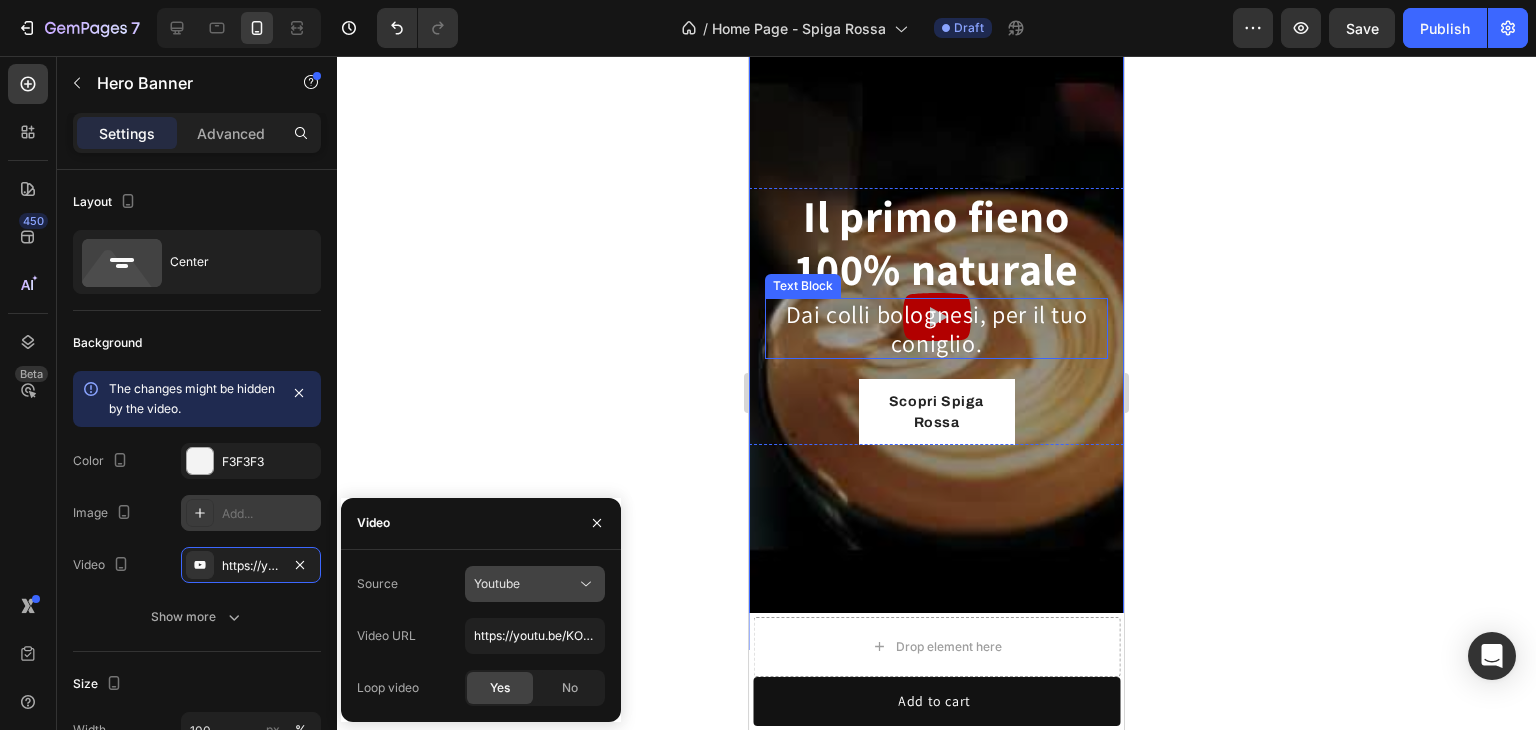 click on "Youtube" at bounding box center [497, 583] 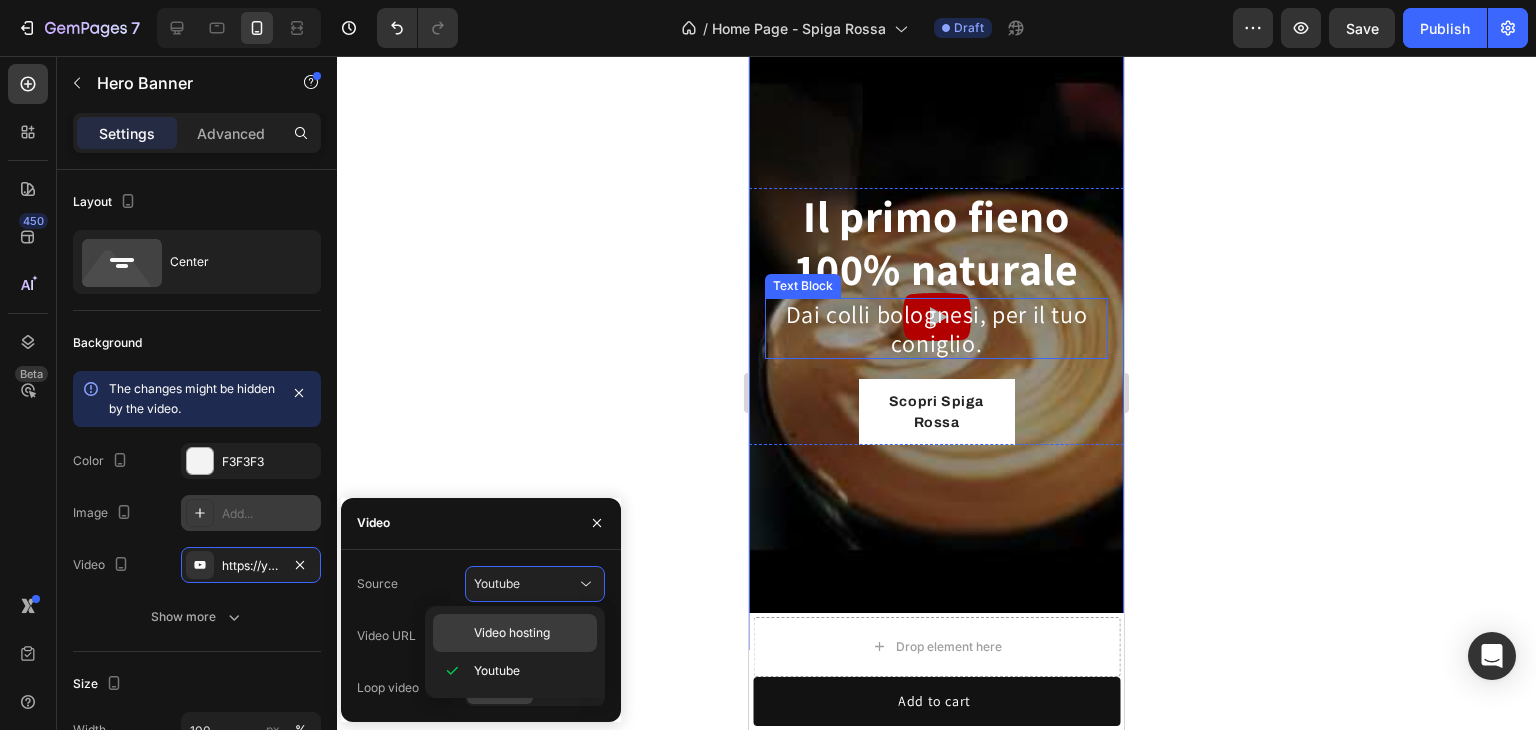 click on "Video hosting" 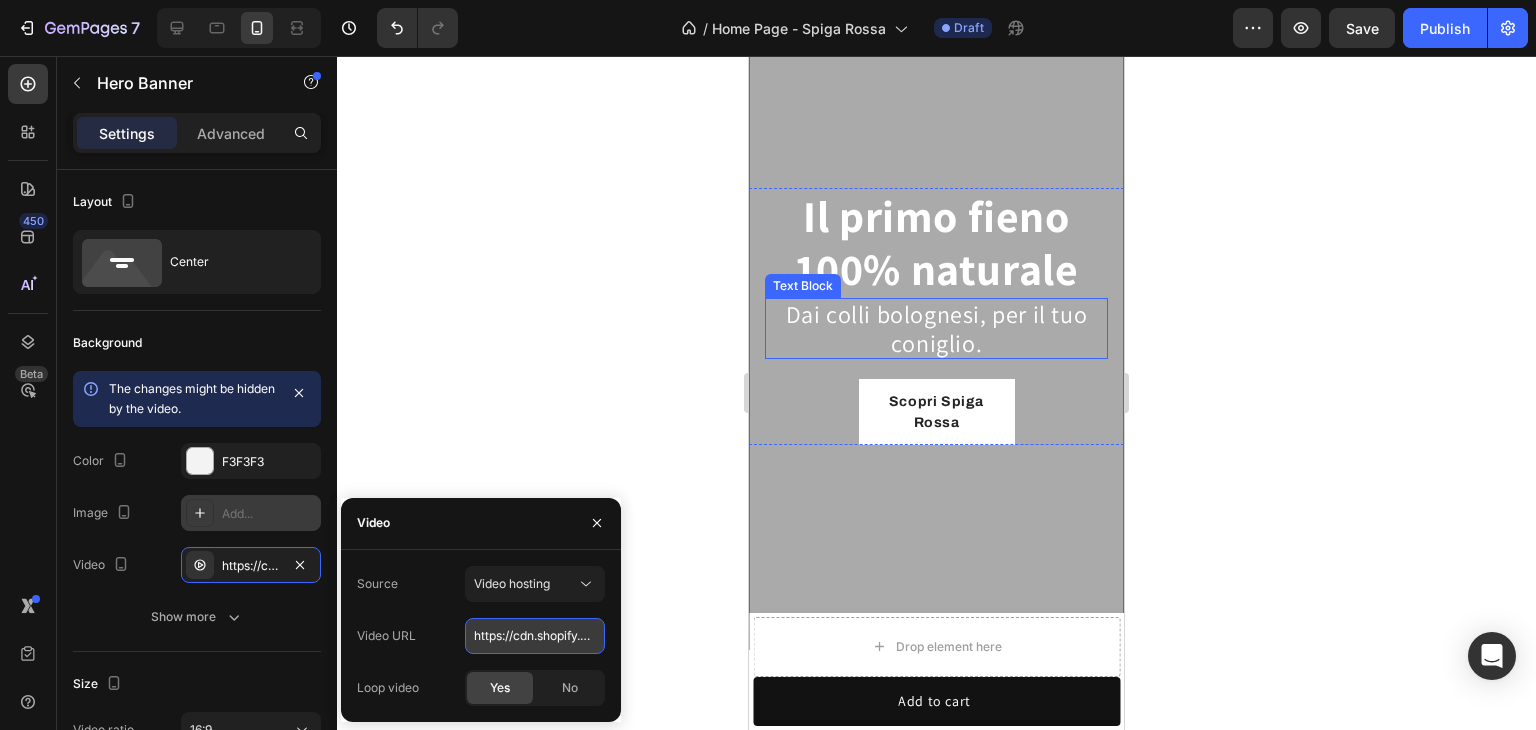 click on "https://cdn.shopify.com/videos/c/o/v/92a407d4e0c94a288eb54cac18c387dc.mp4" at bounding box center (535, 636) 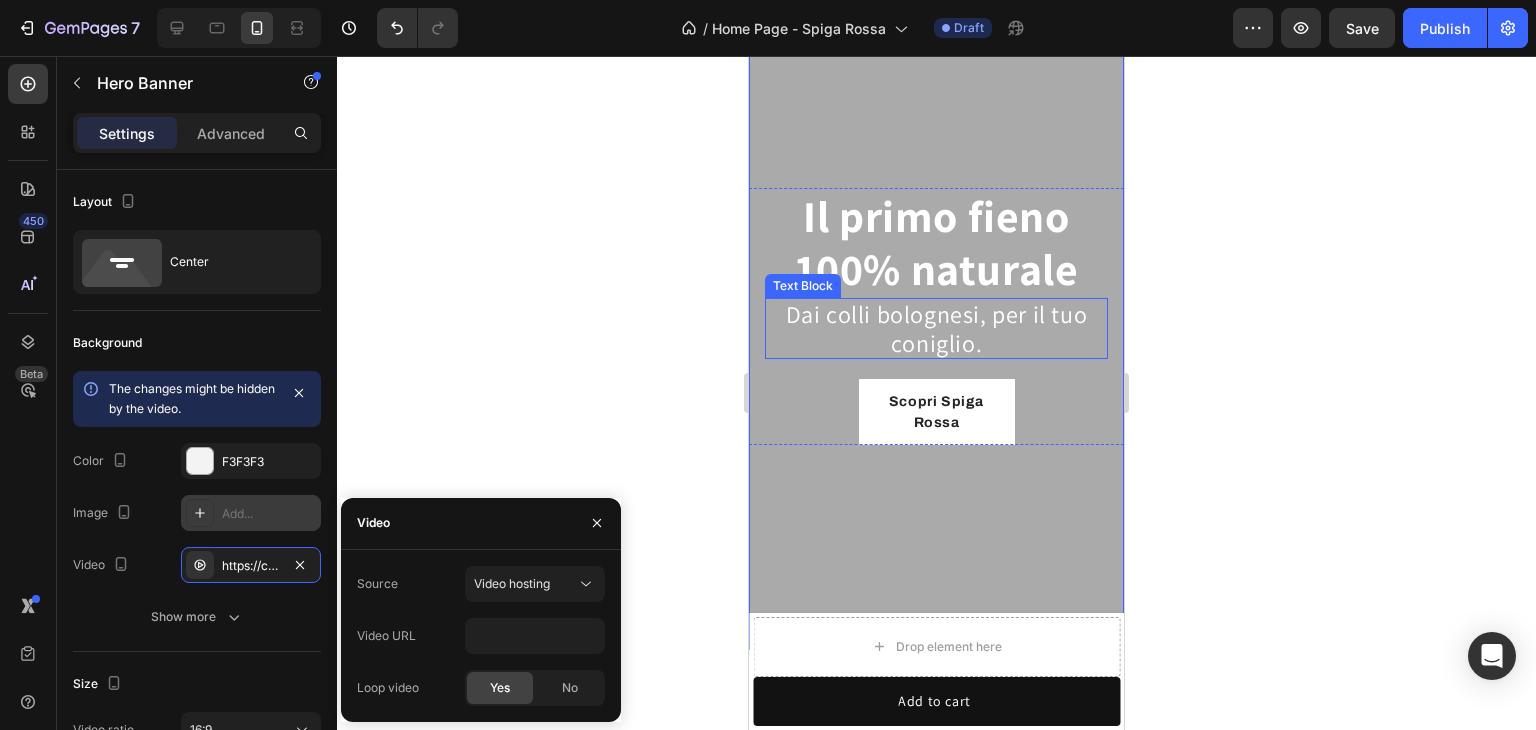 click 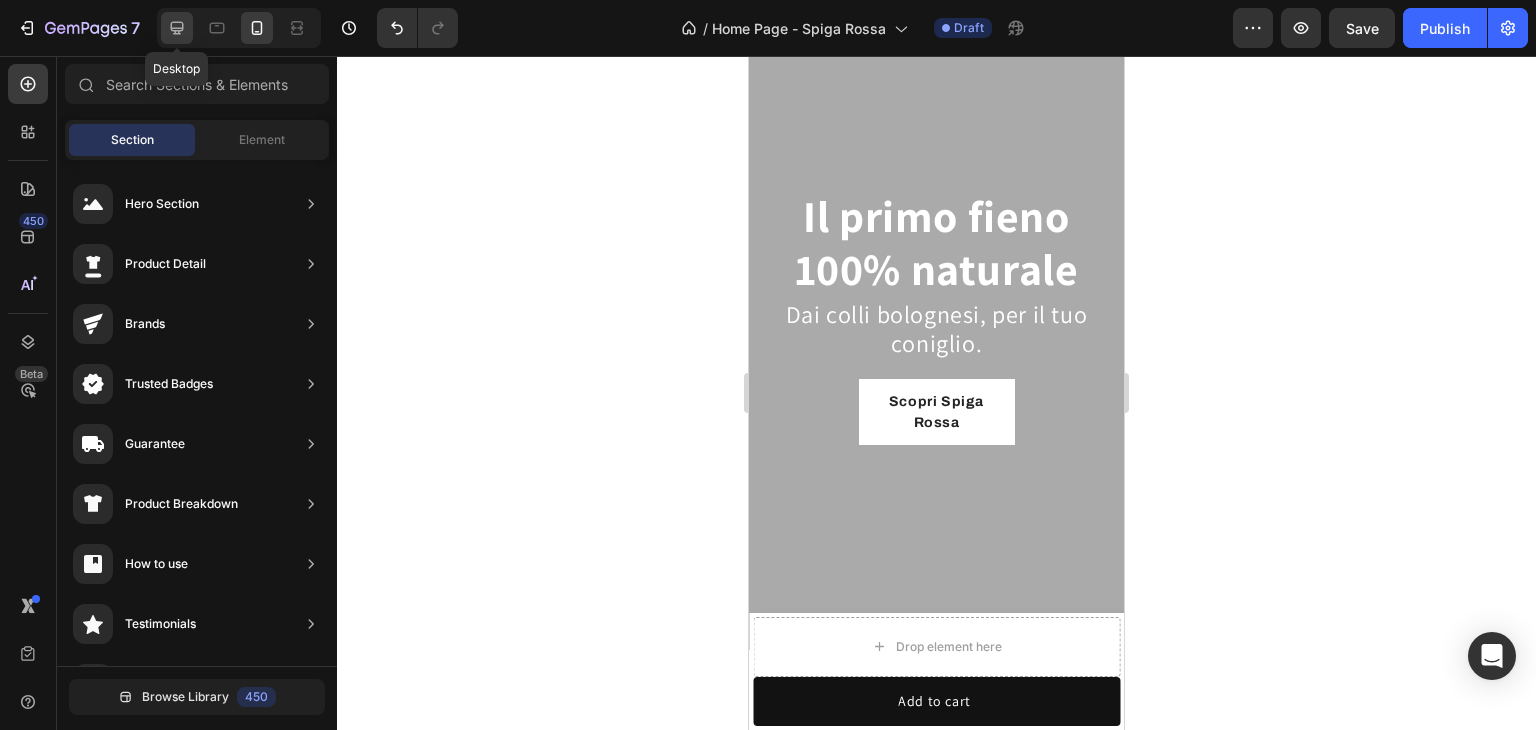 click 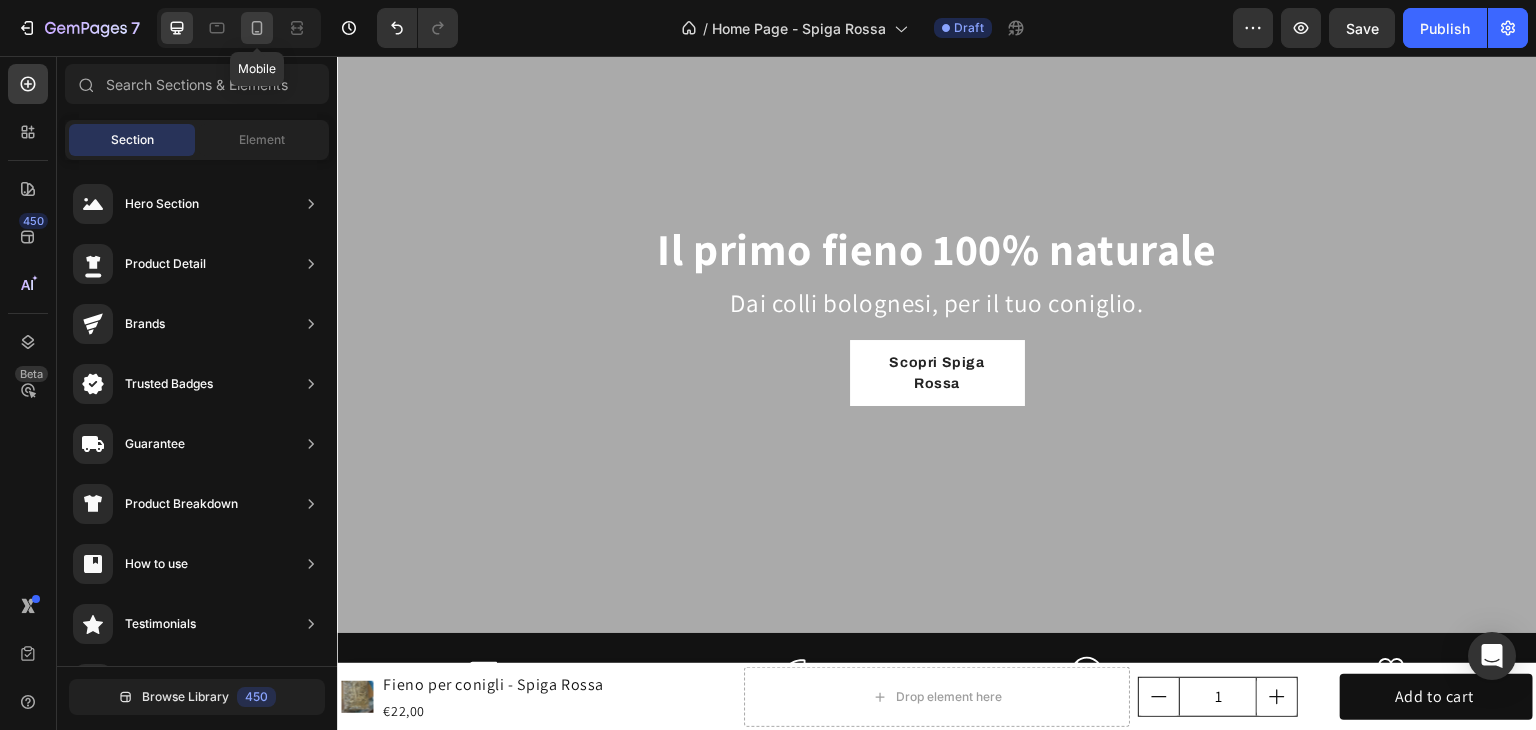 click 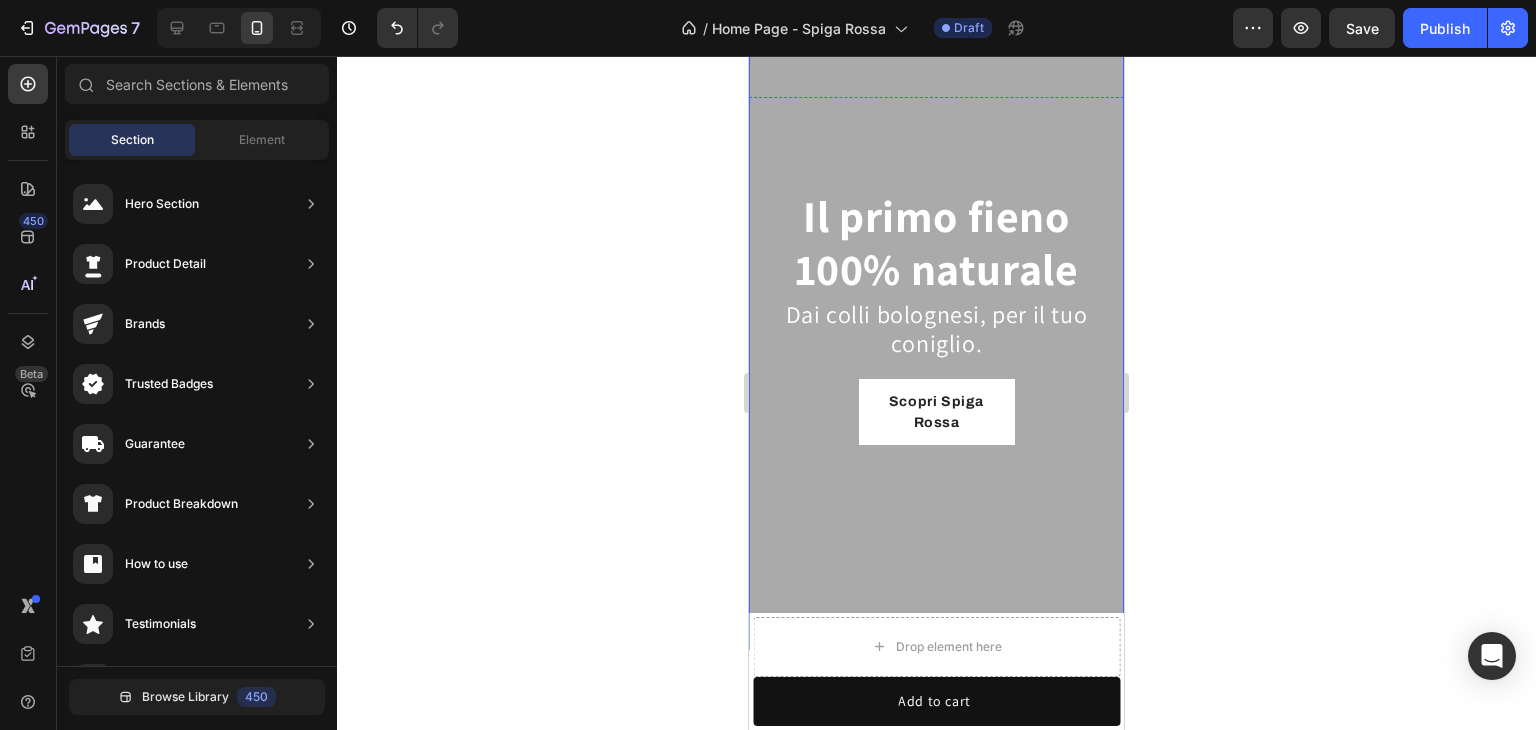 scroll, scrollTop: 100, scrollLeft: 0, axis: vertical 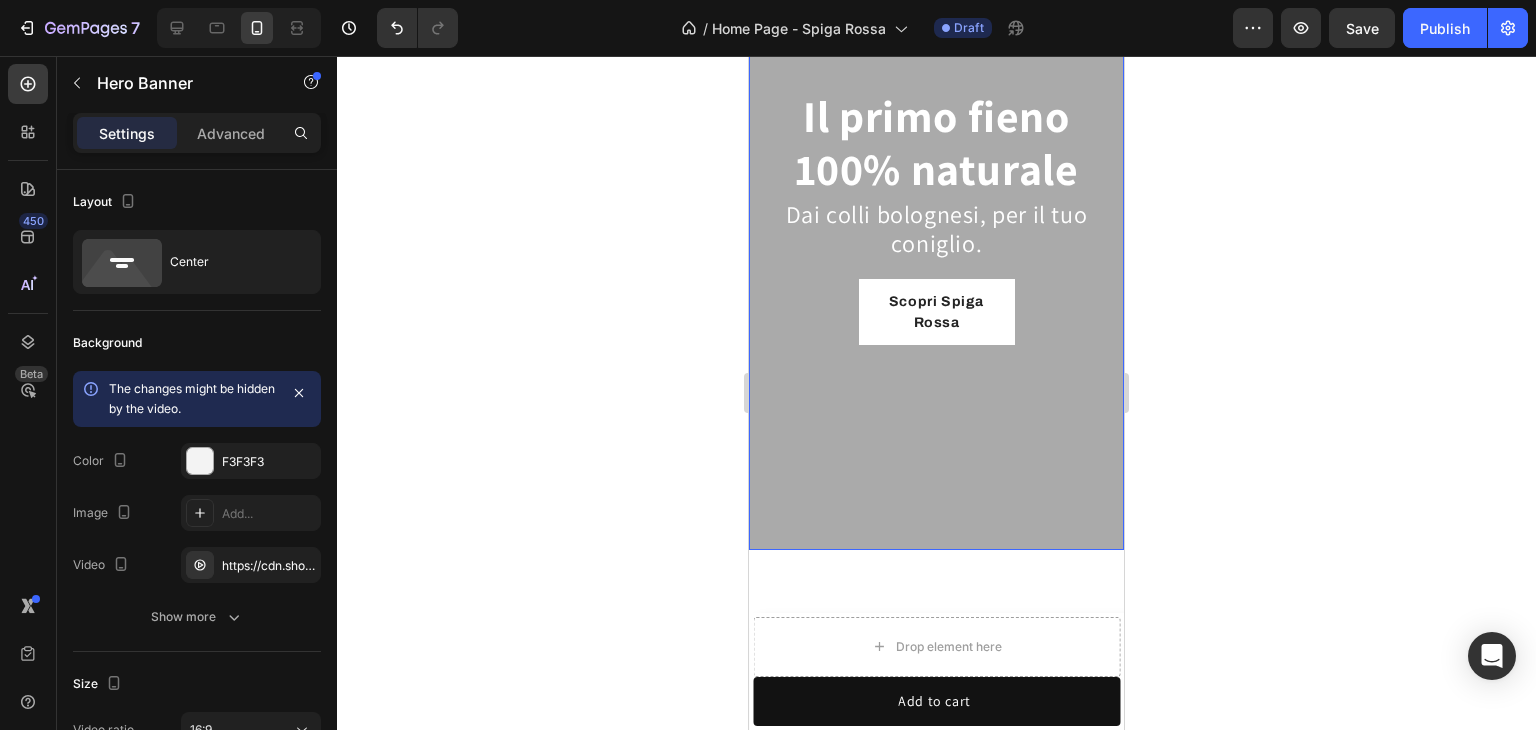 click at bounding box center [936, 216] 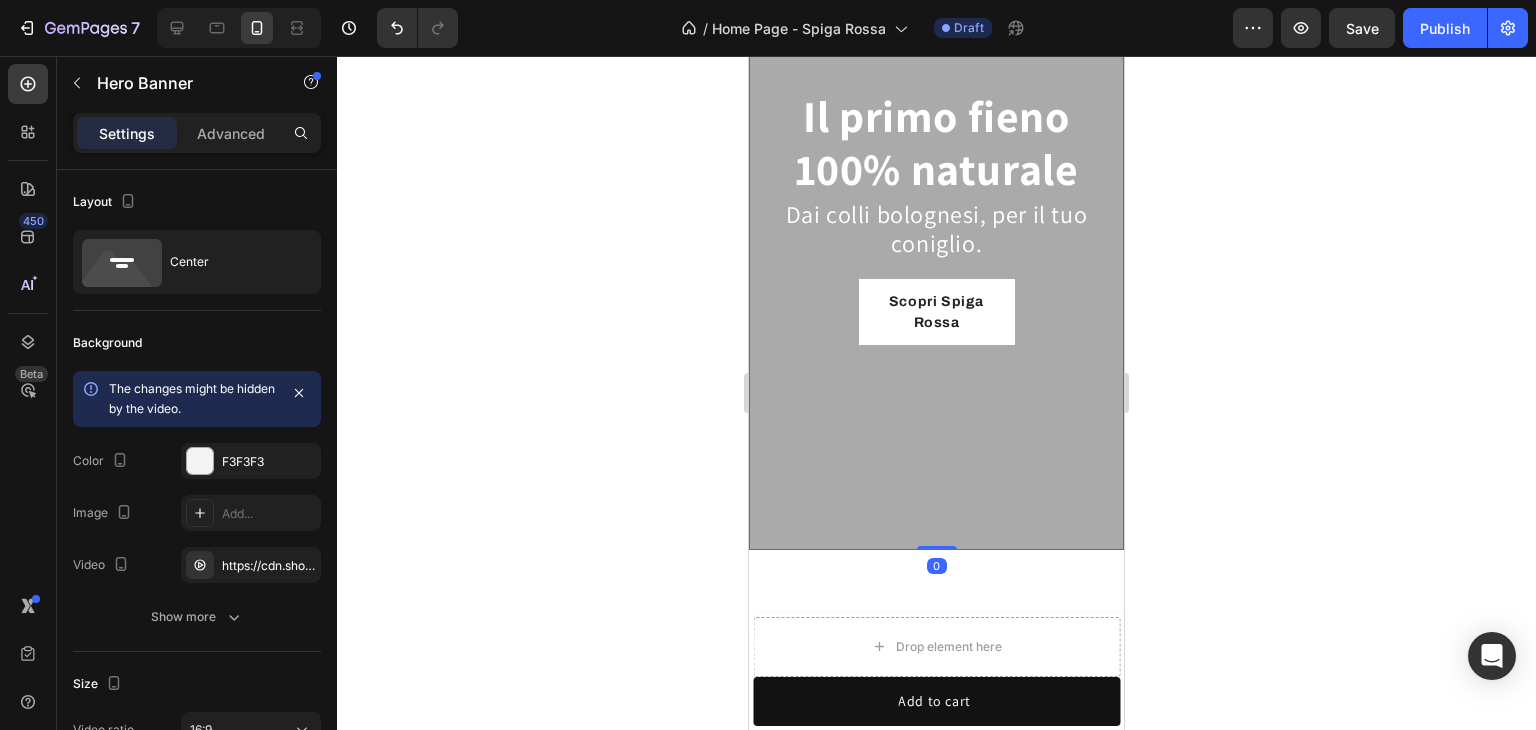 scroll, scrollTop: 0, scrollLeft: 0, axis: both 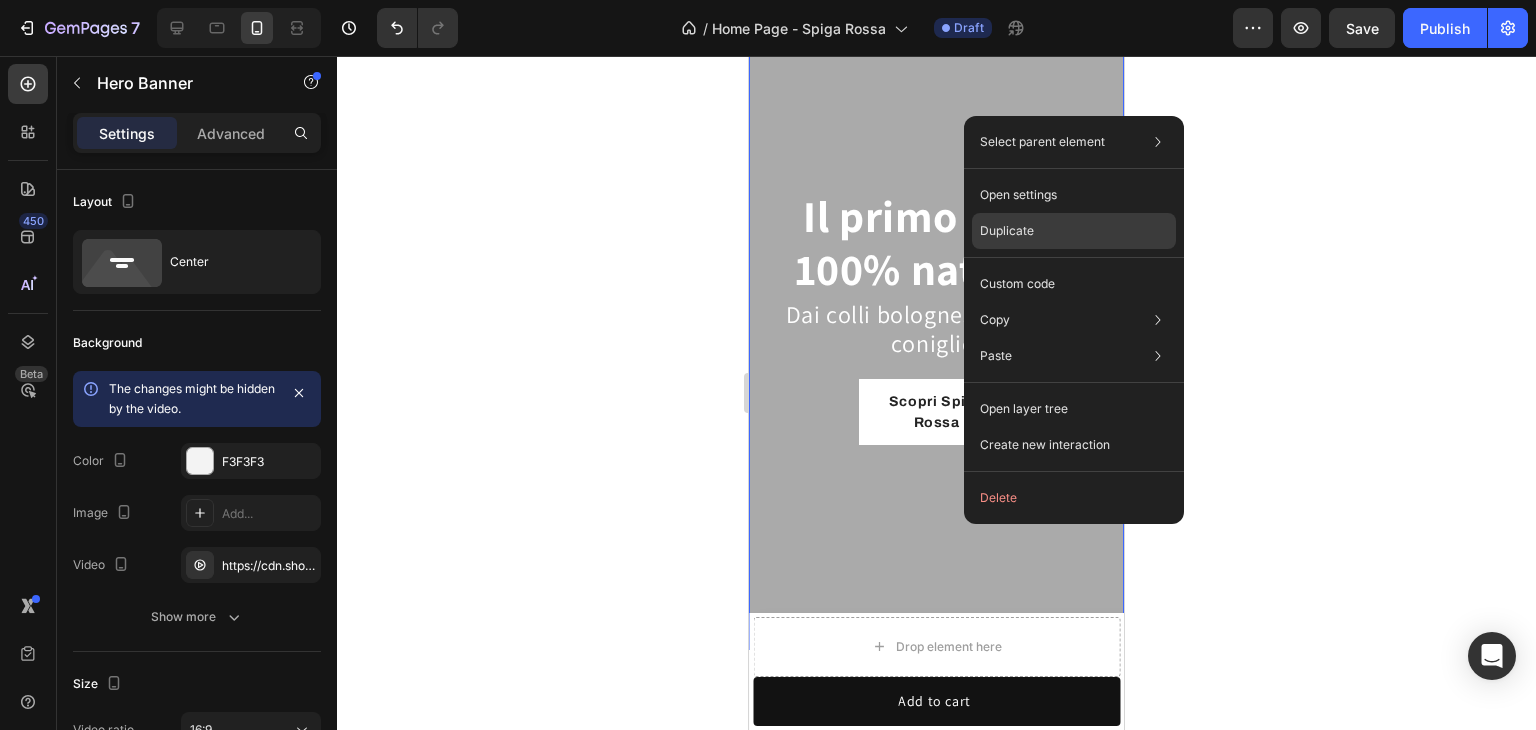click on "Duplicate" at bounding box center [1007, 231] 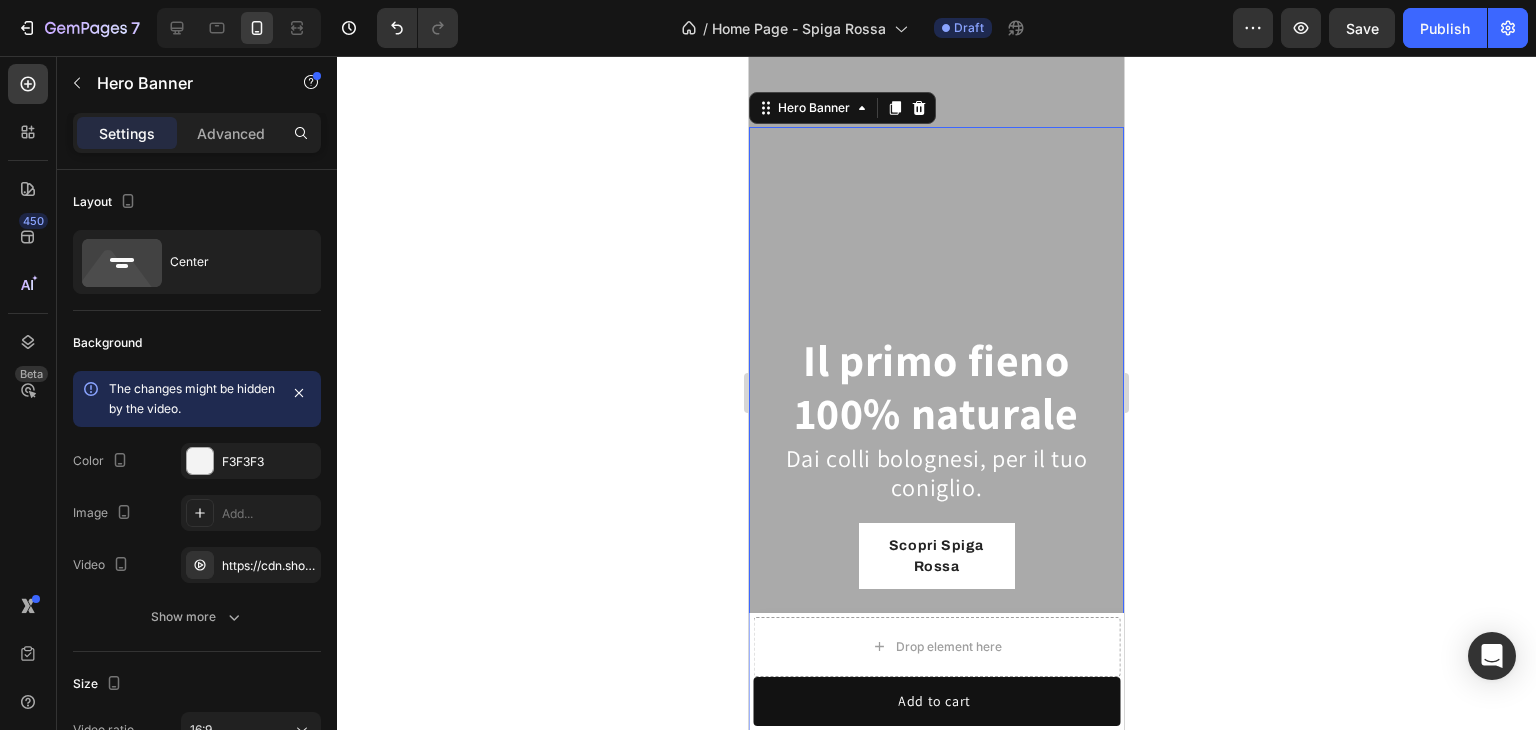 scroll, scrollTop: 309, scrollLeft: 0, axis: vertical 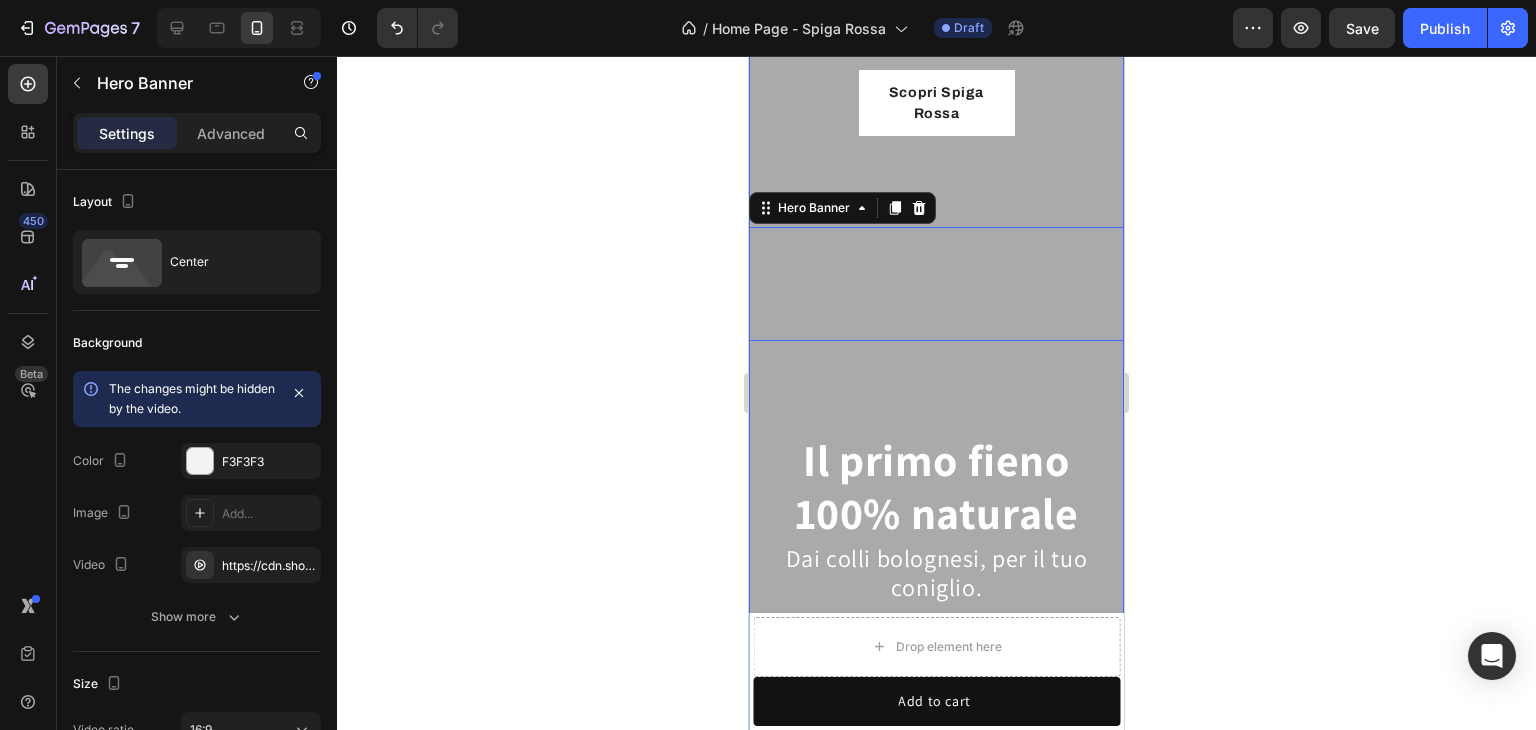 click at bounding box center [936, 7] 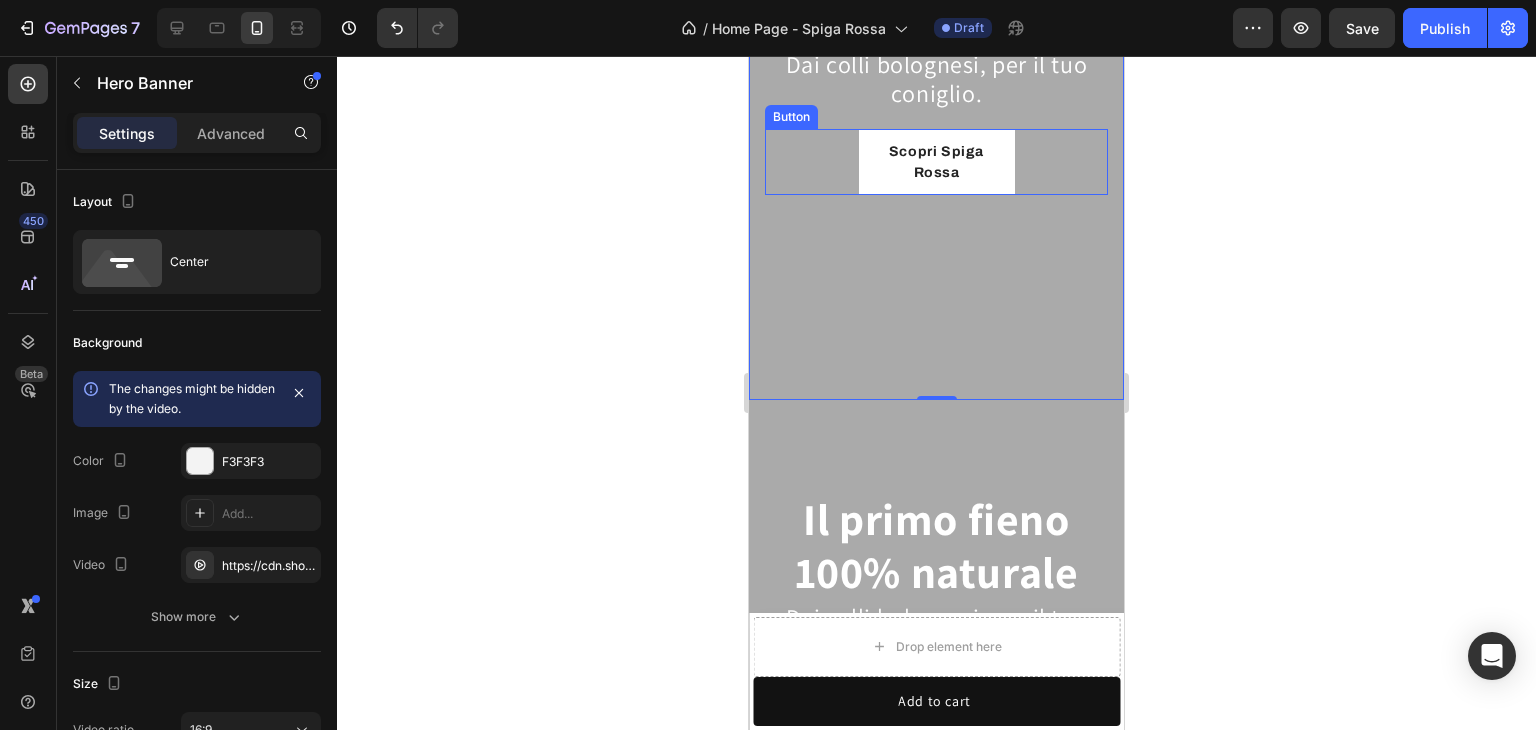 scroll, scrollTop: 0, scrollLeft: 0, axis: both 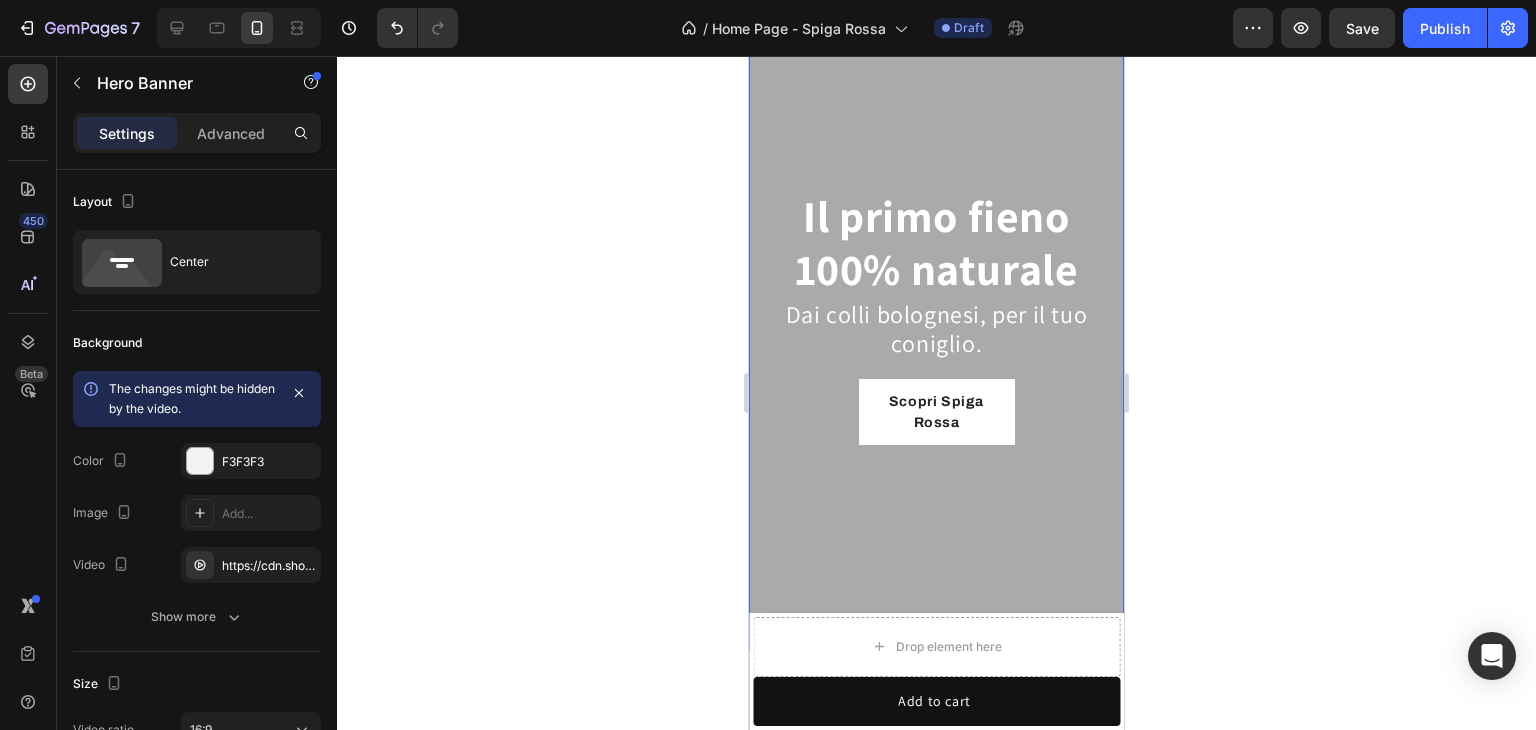 click at bounding box center [936, 316] 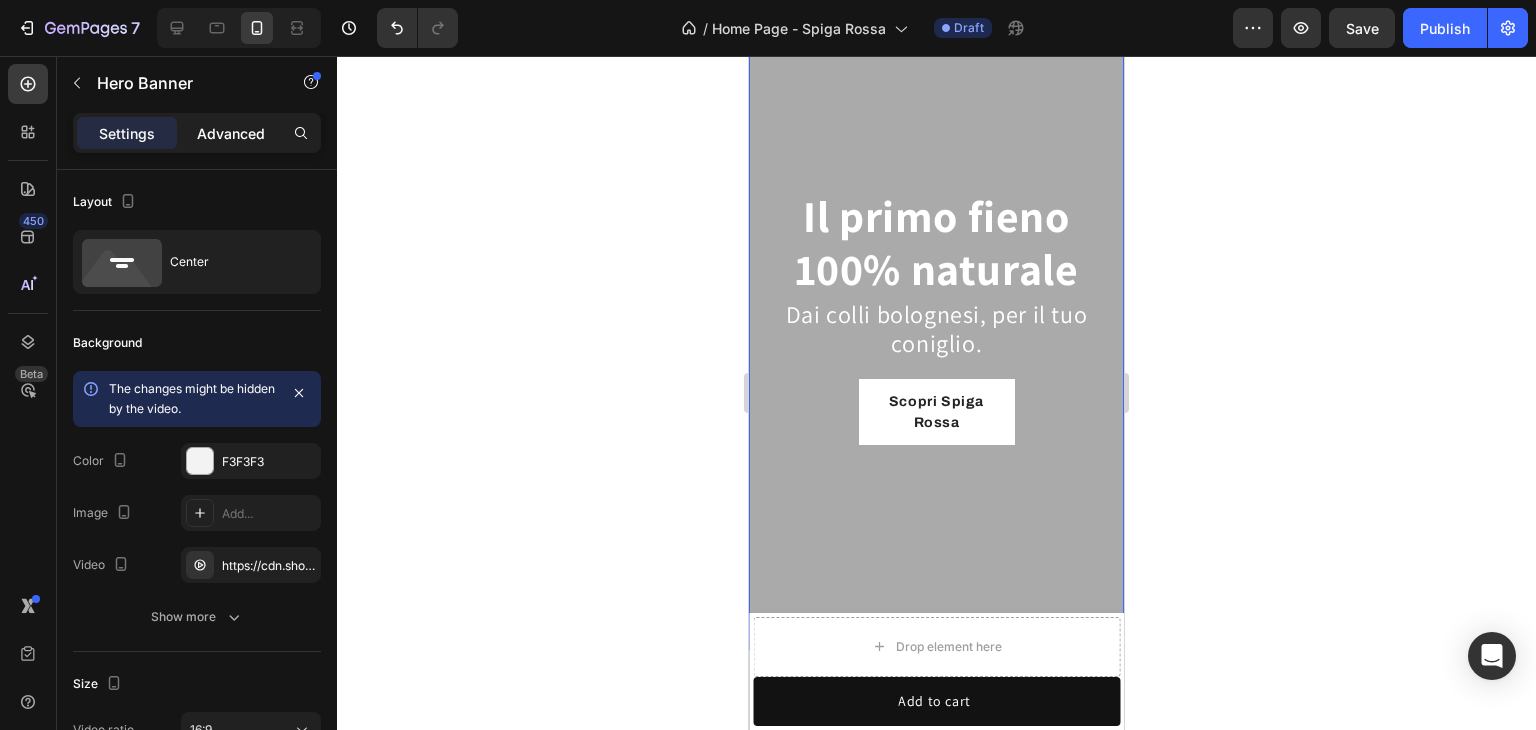 click on "Advanced" at bounding box center (231, 133) 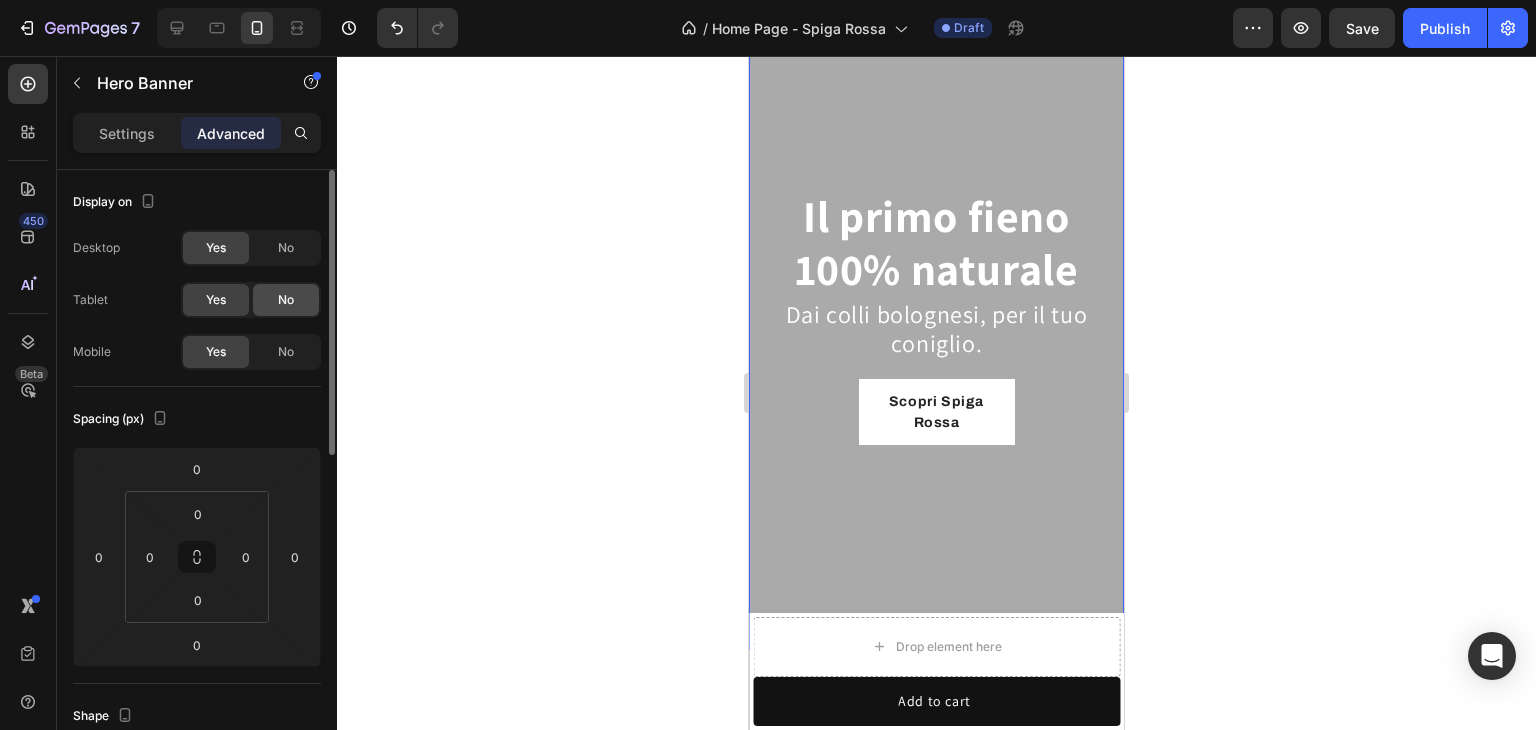 click on "No" 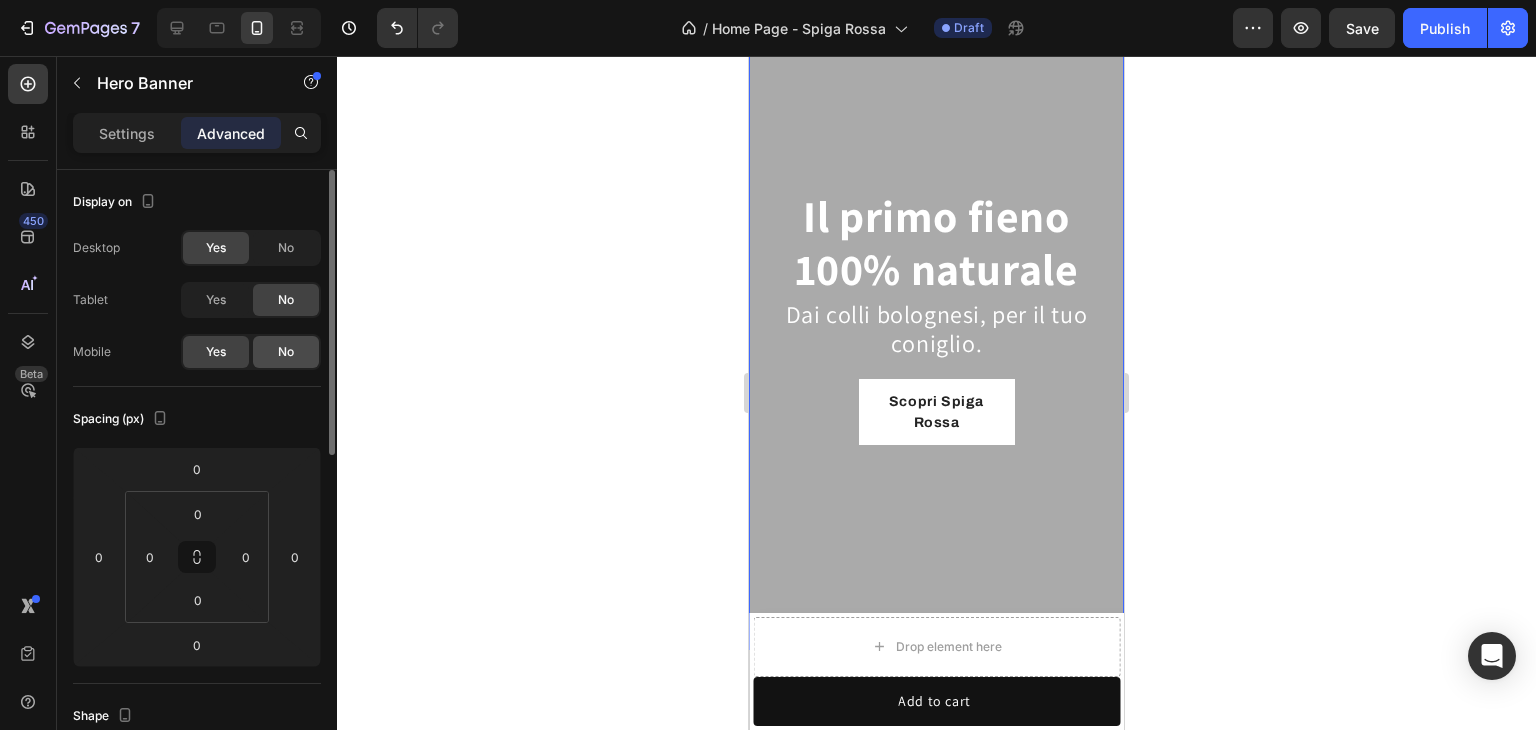 click on "No" 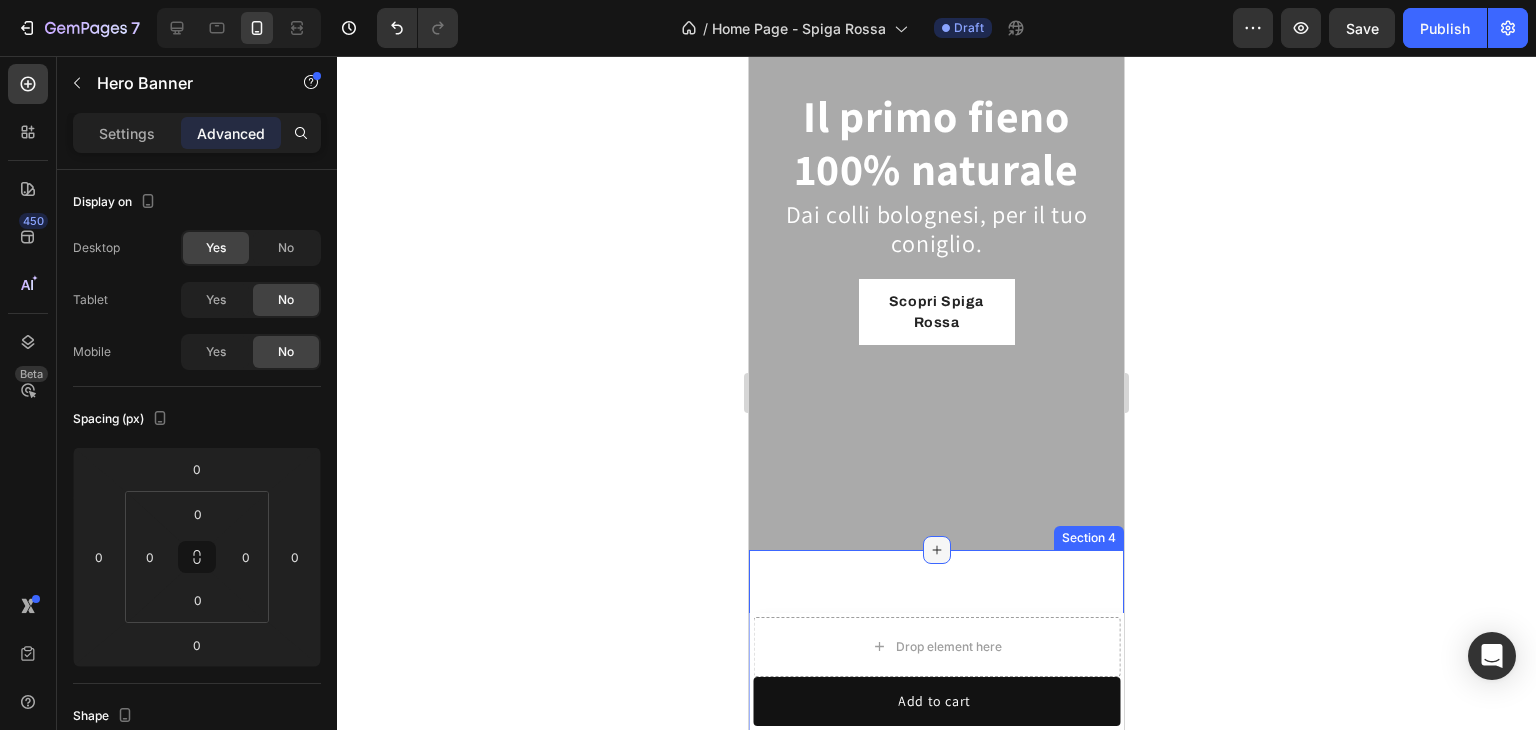 scroll, scrollTop: 100, scrollLeft: 0, axis: vertical 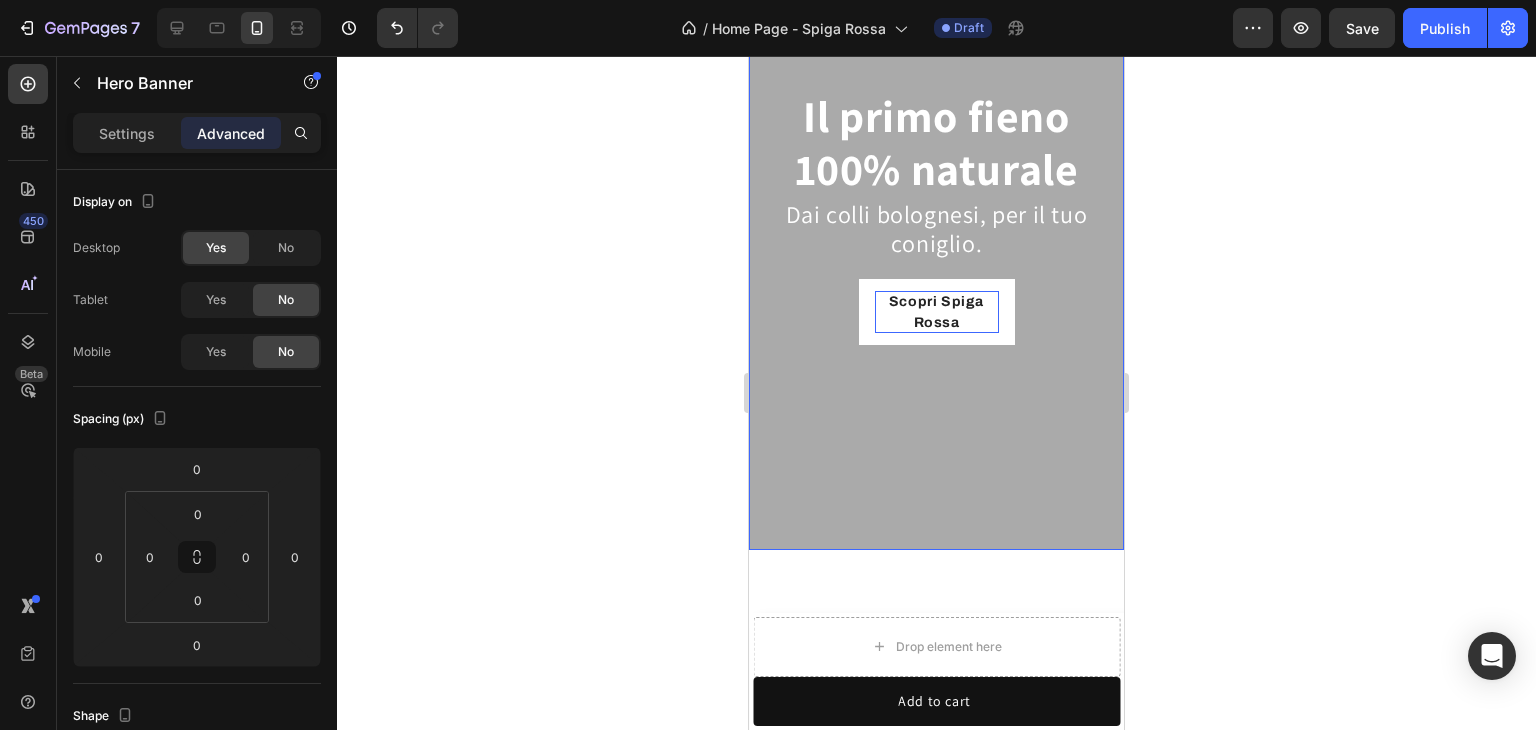 click on "Scopri Spiga Rossa" at bounding box center (936, 312) 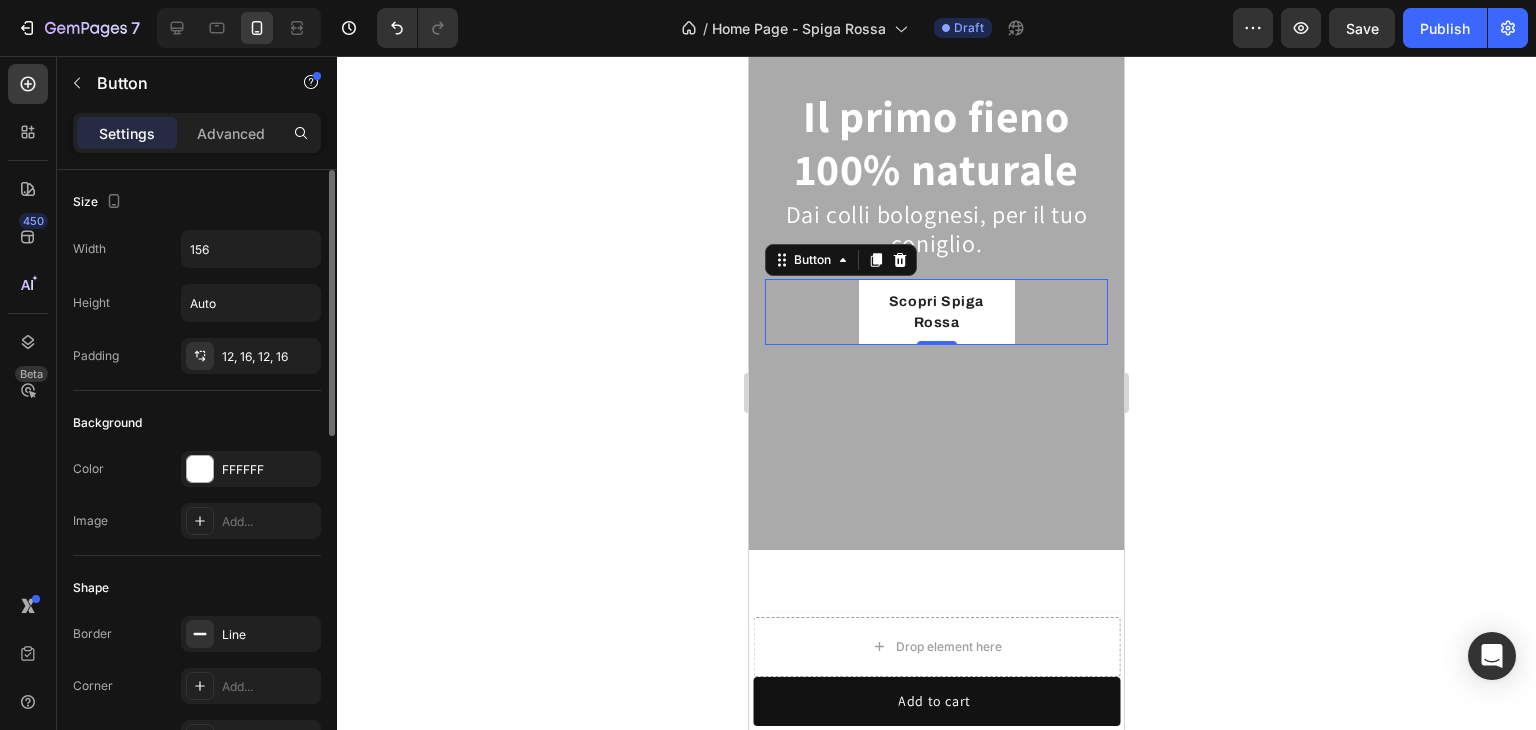scroll, scrollTop: 400, scrollLeft: 0, axis: vertical 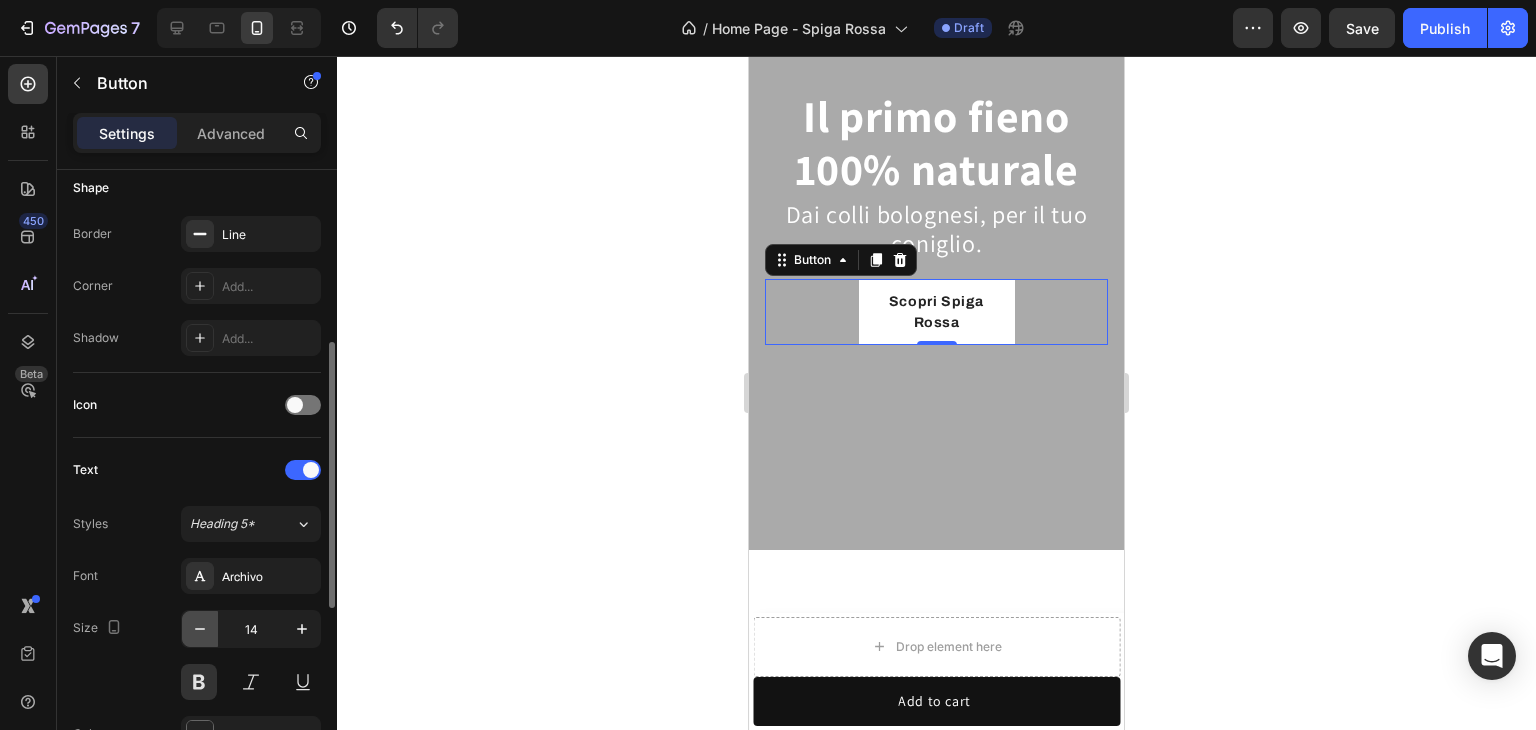 click 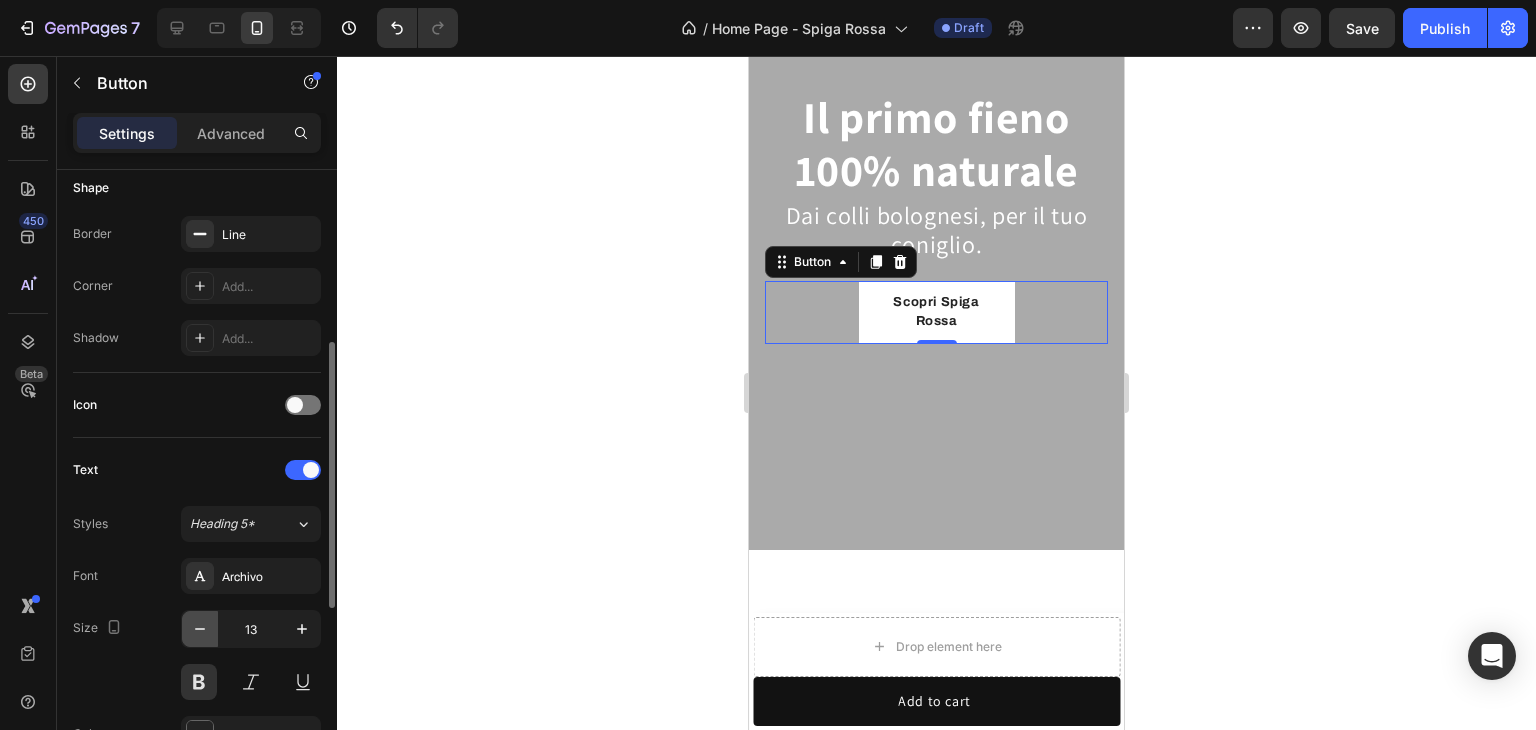 click 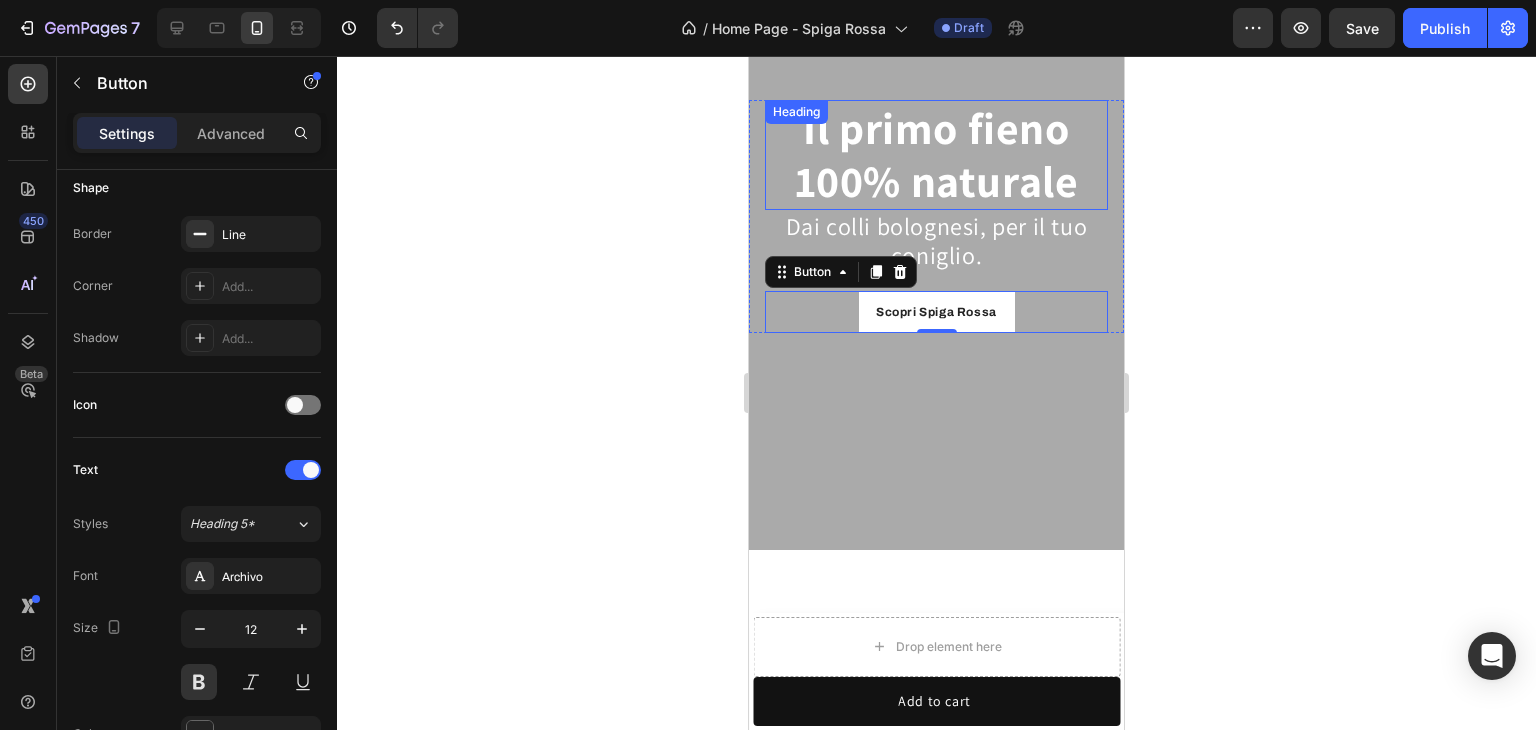 click on "Il primo fieno 100% naturale" at bounding box center [937, 154] 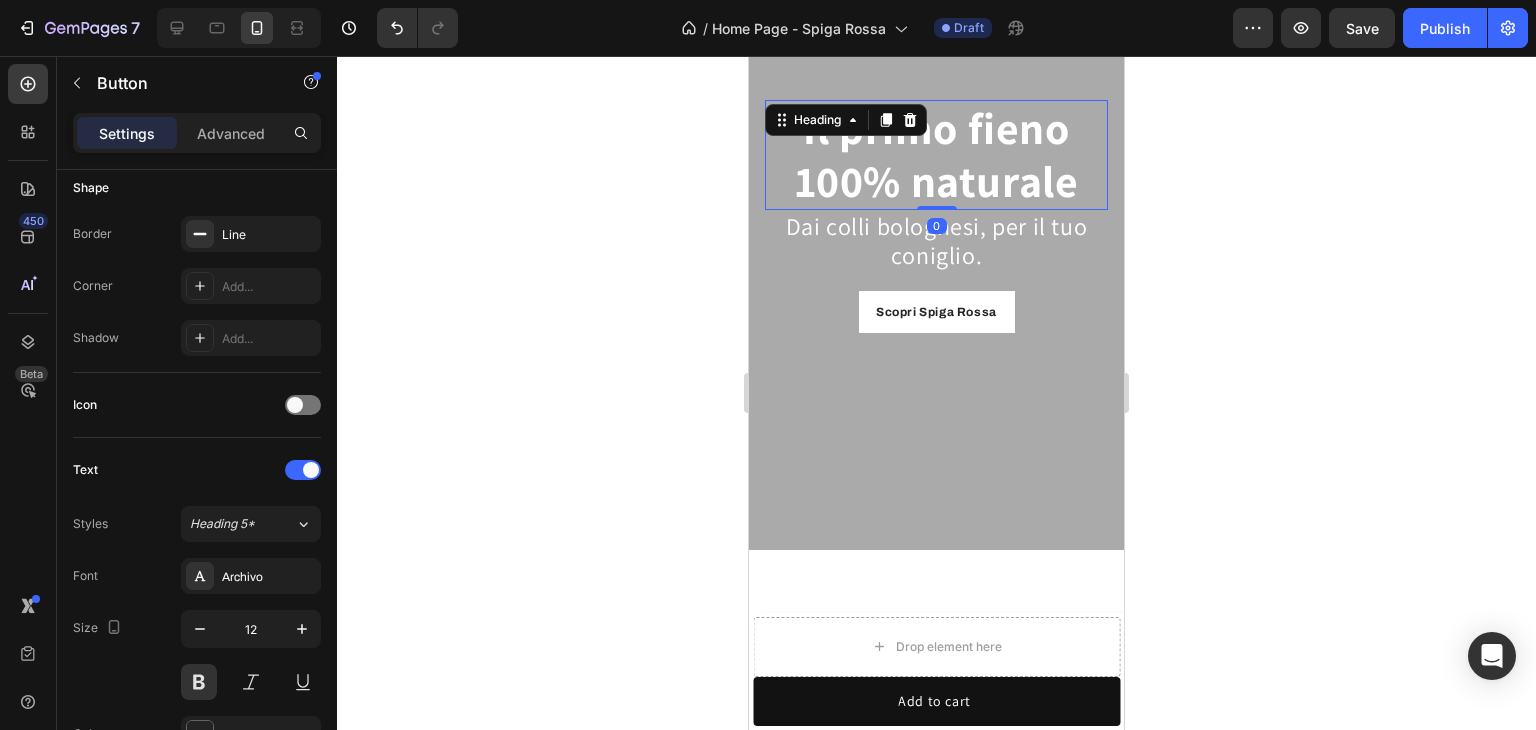 scroll, scrollTop: 0, scrollLeft: 0, axis: both 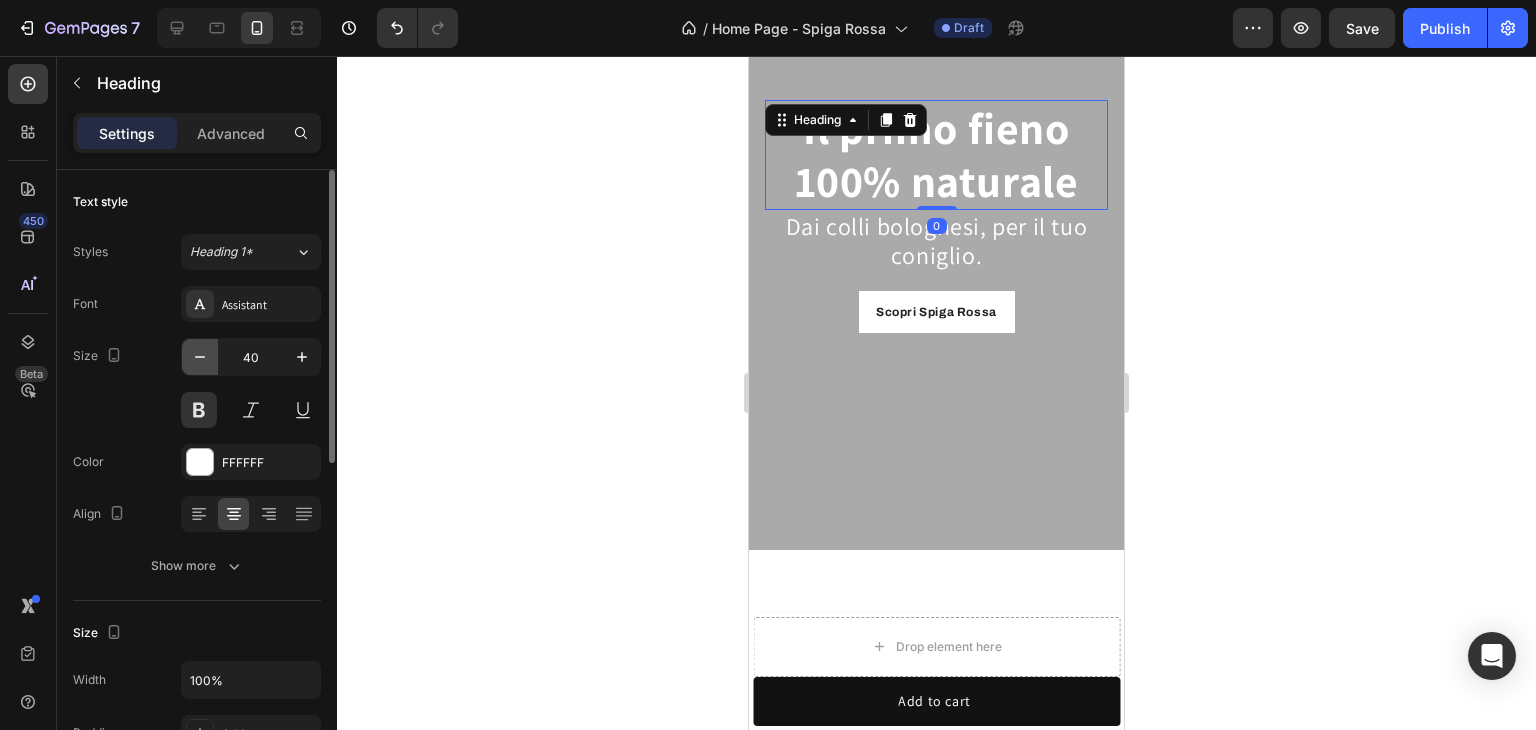click 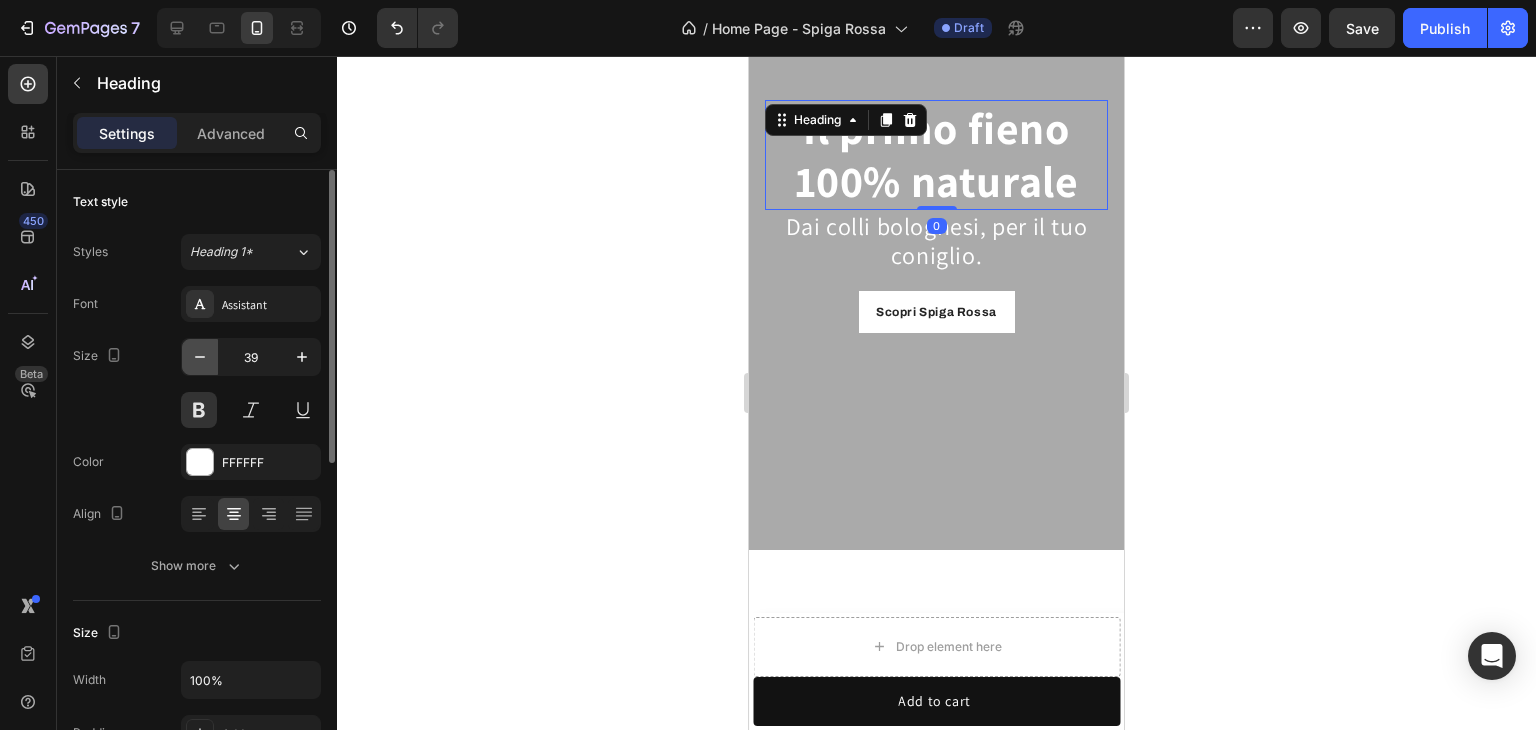 click 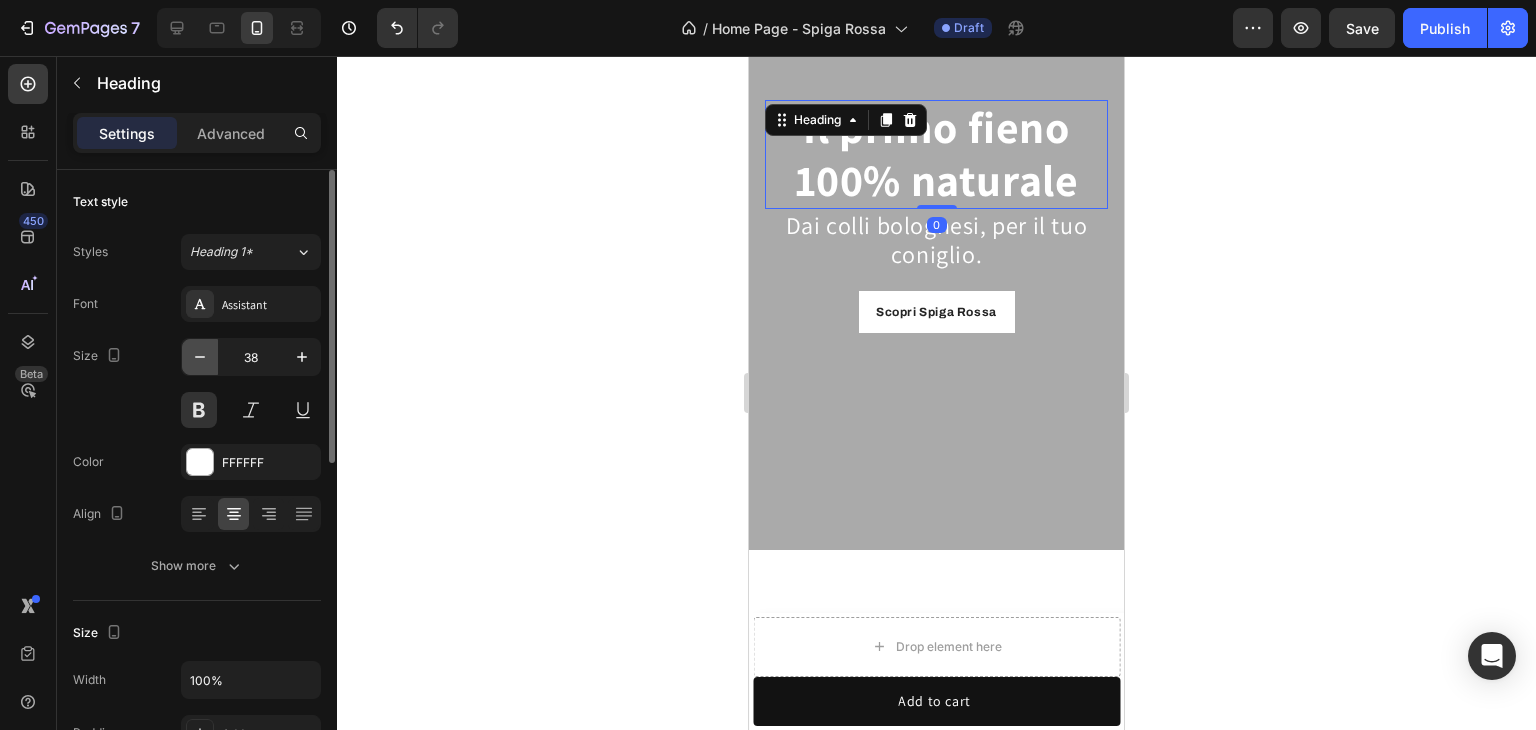 click 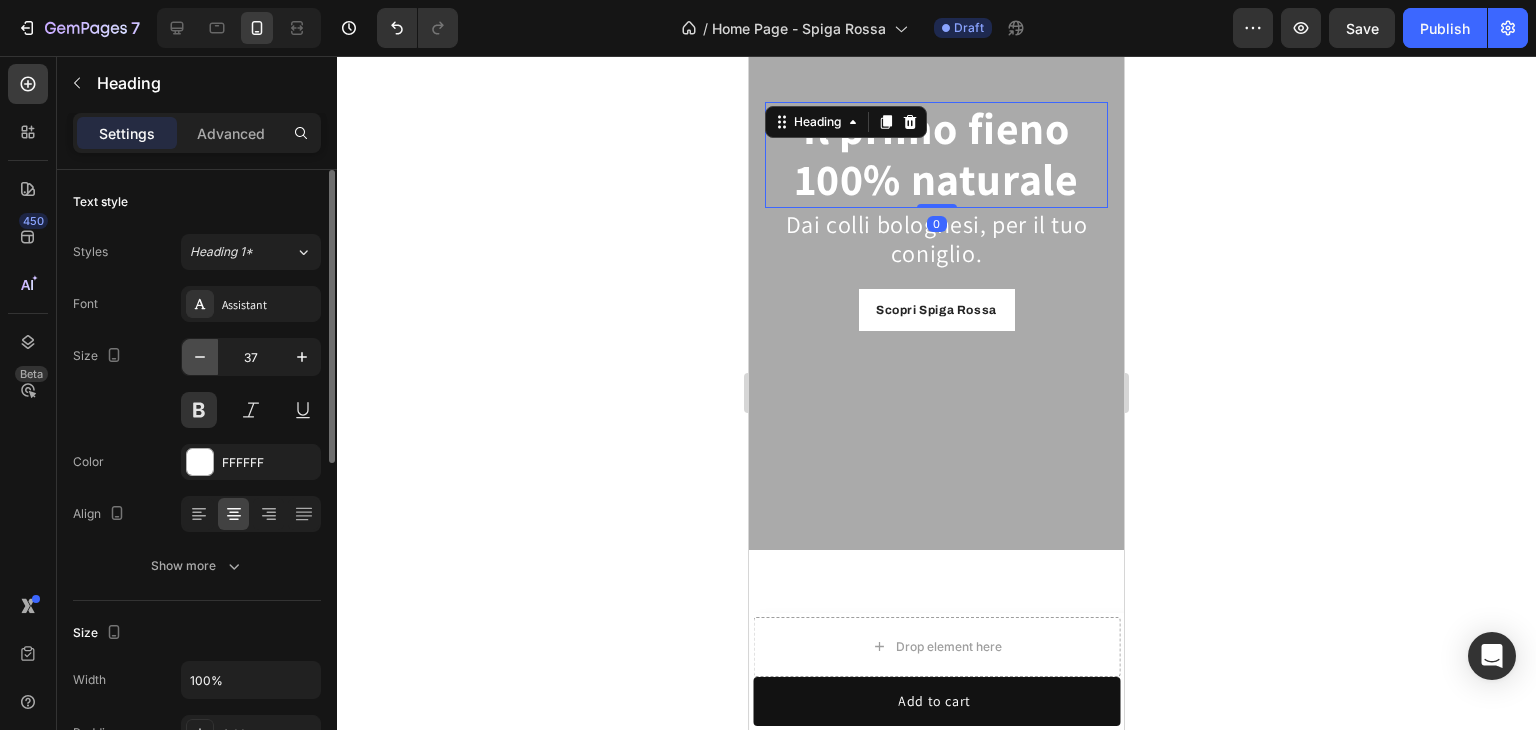 click 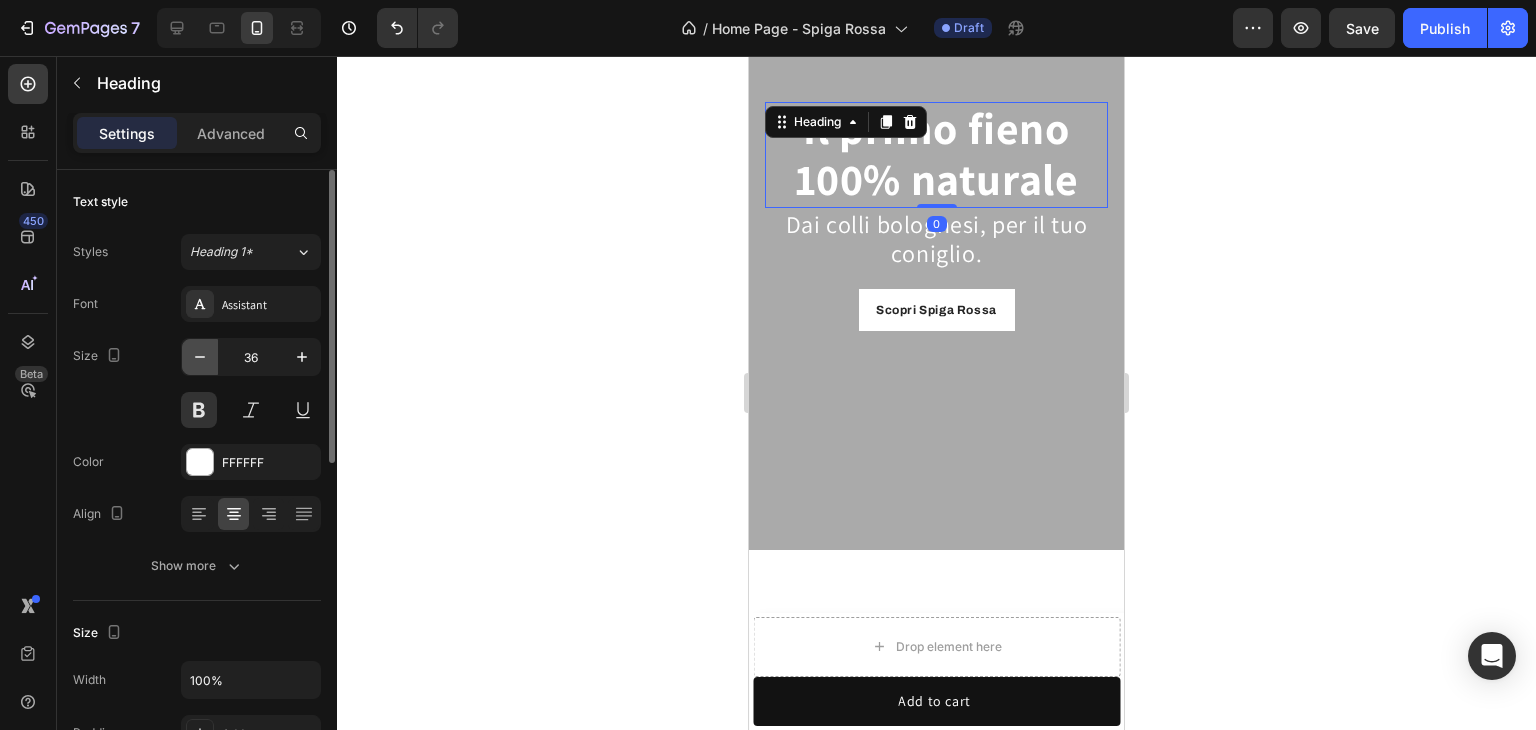 click 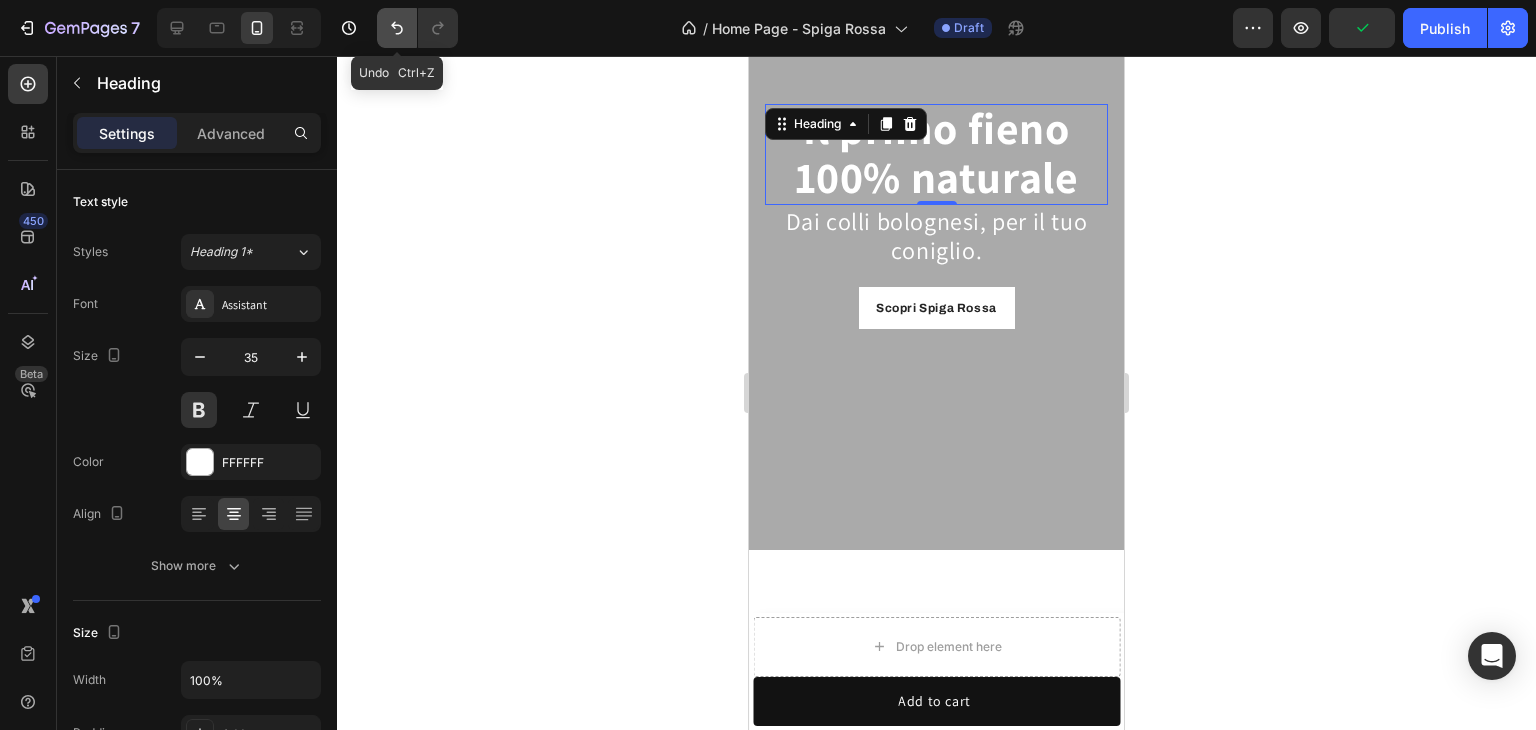click 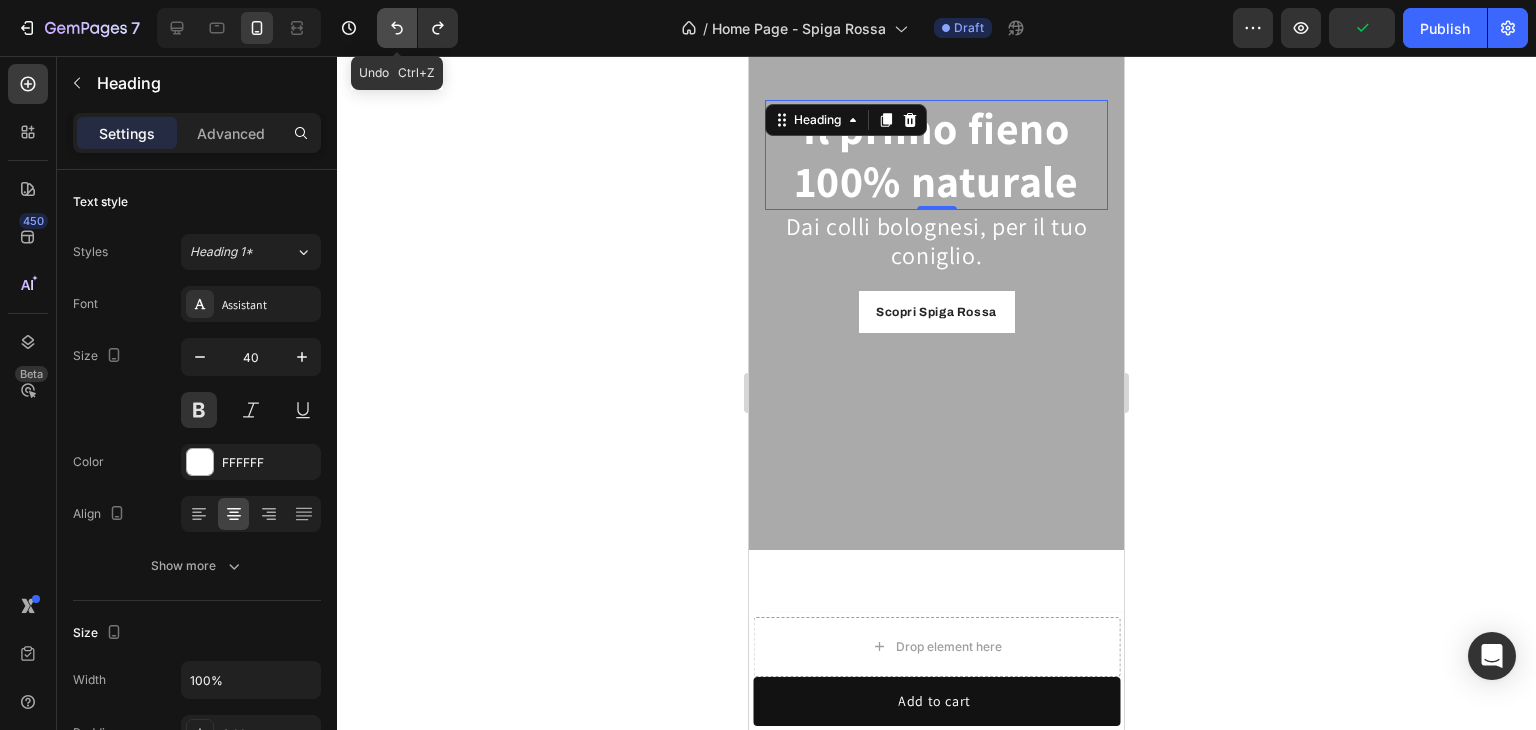click 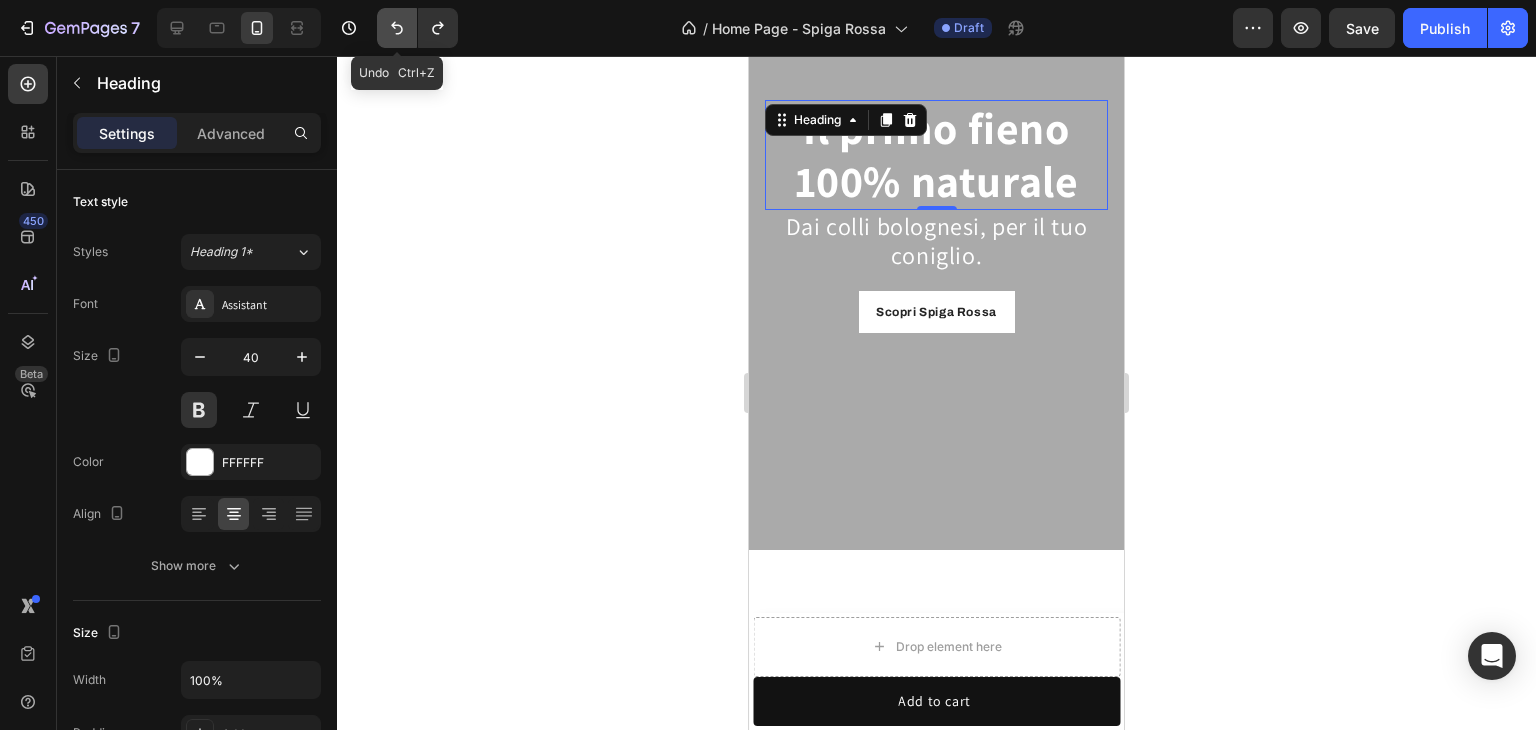 click 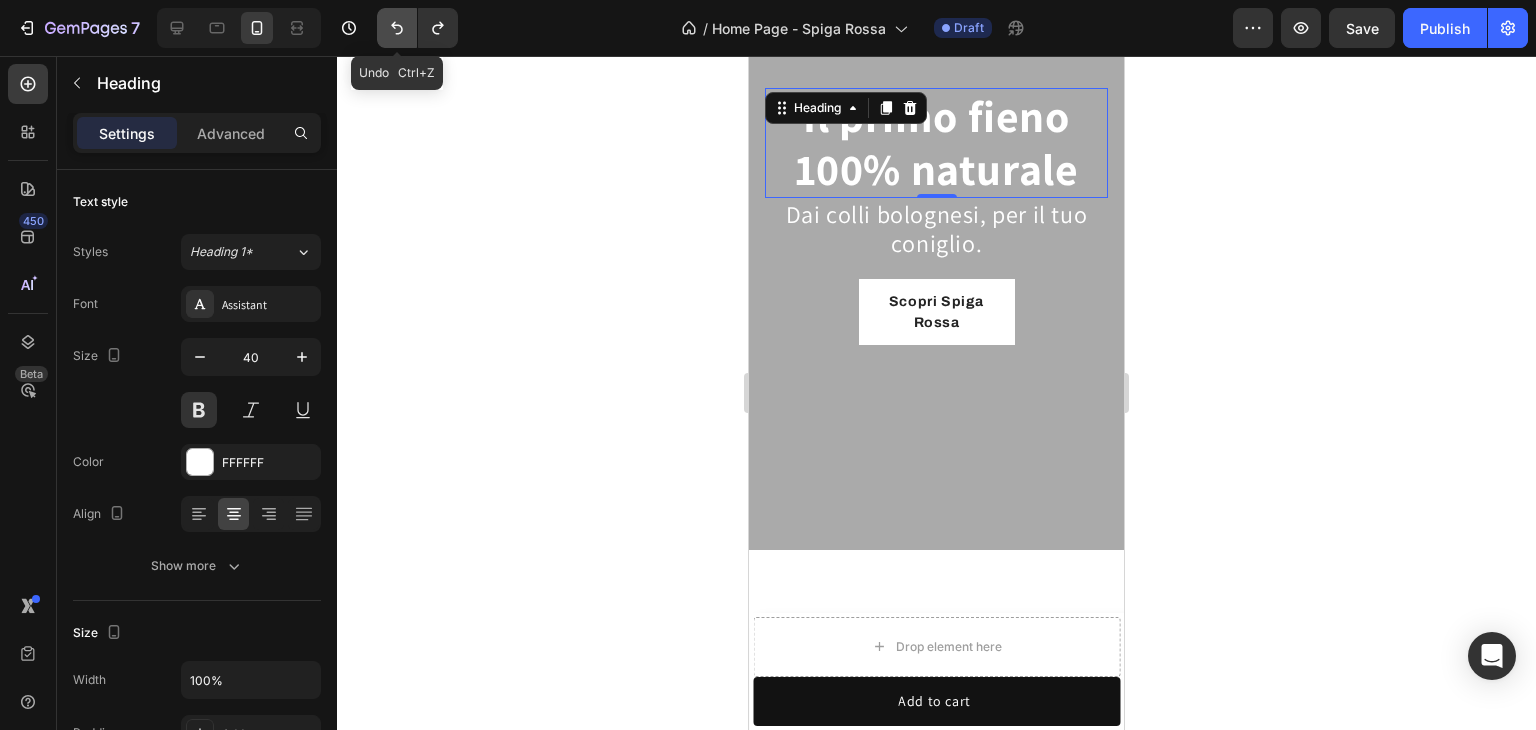 click 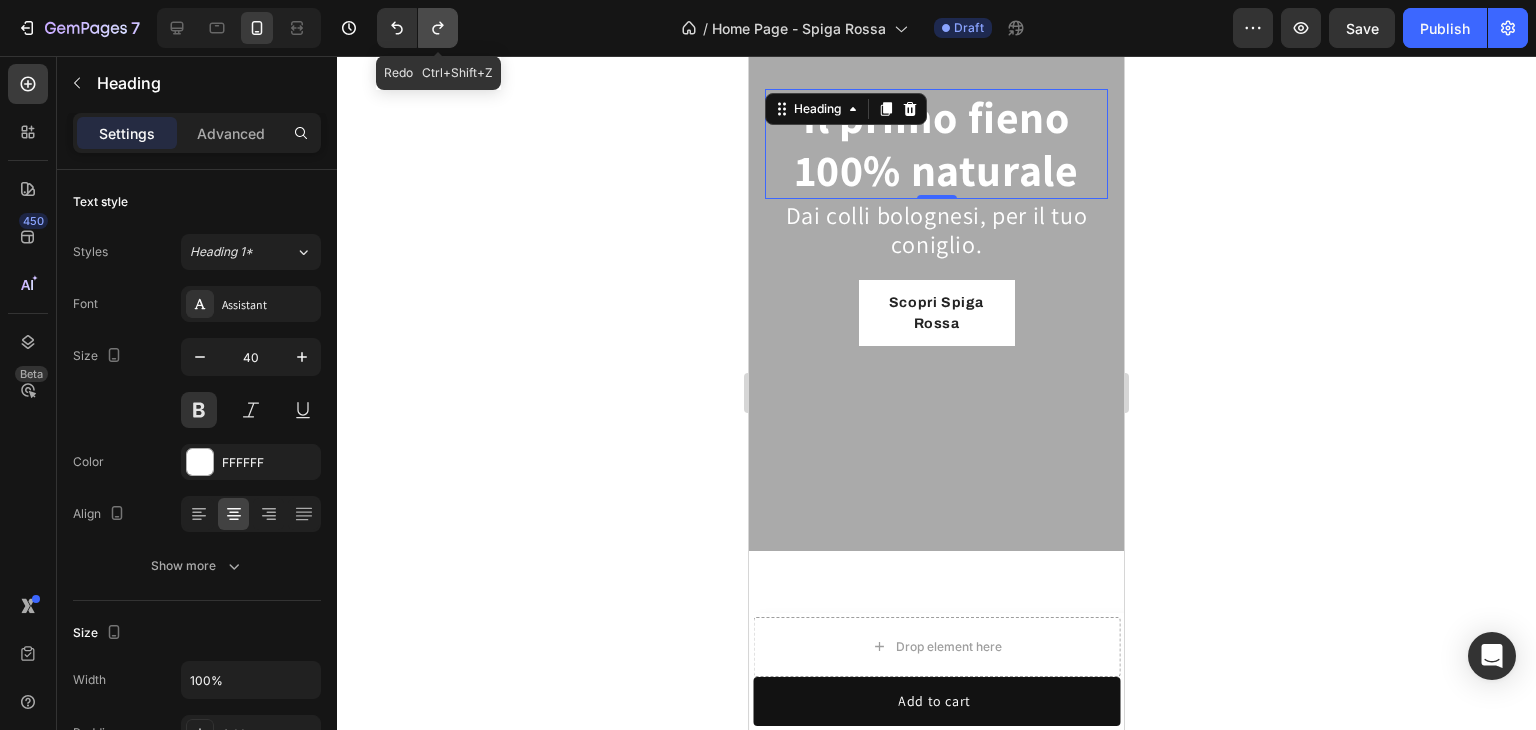 click 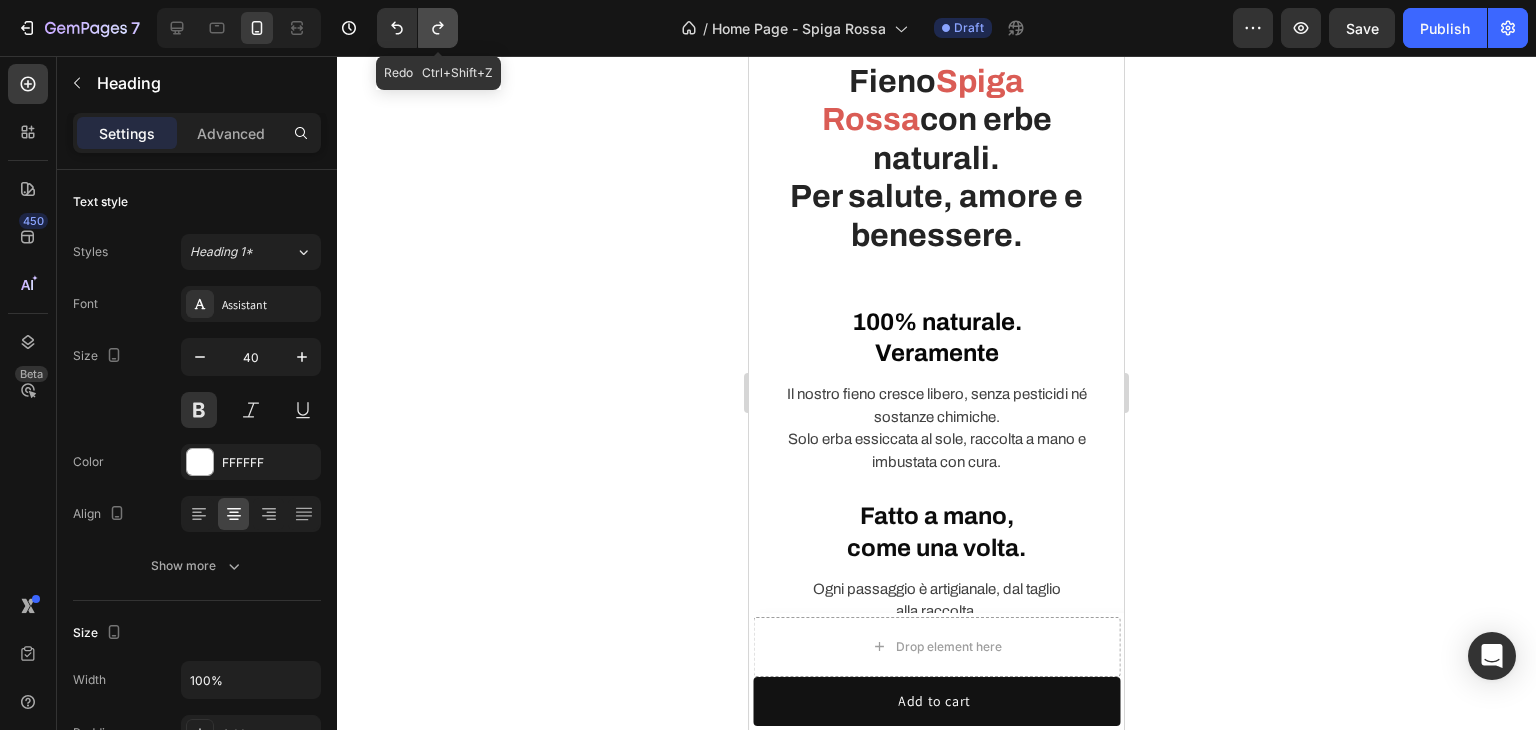 scroll, scrollTop: 100, scrollLeft: 0, axis: vertical 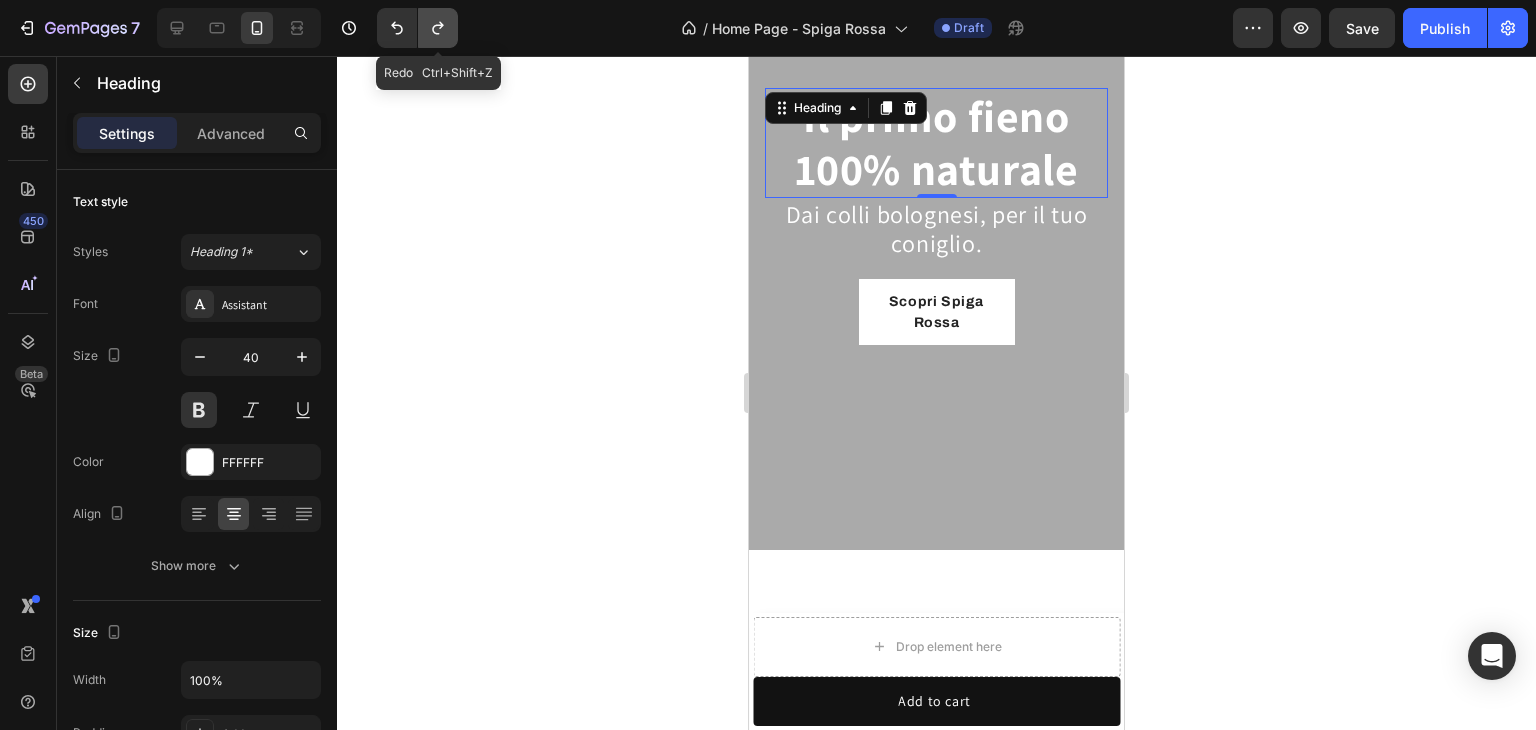 click 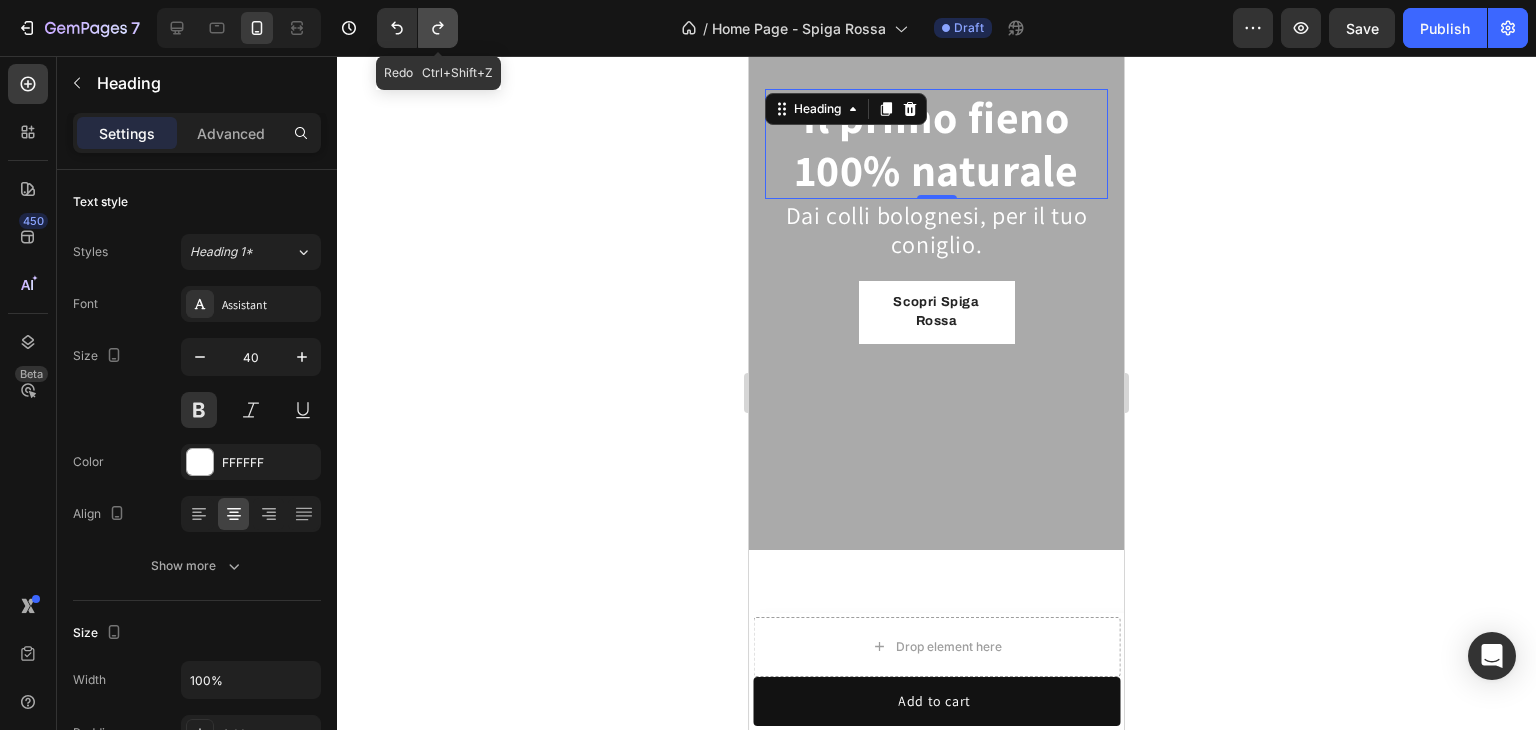click 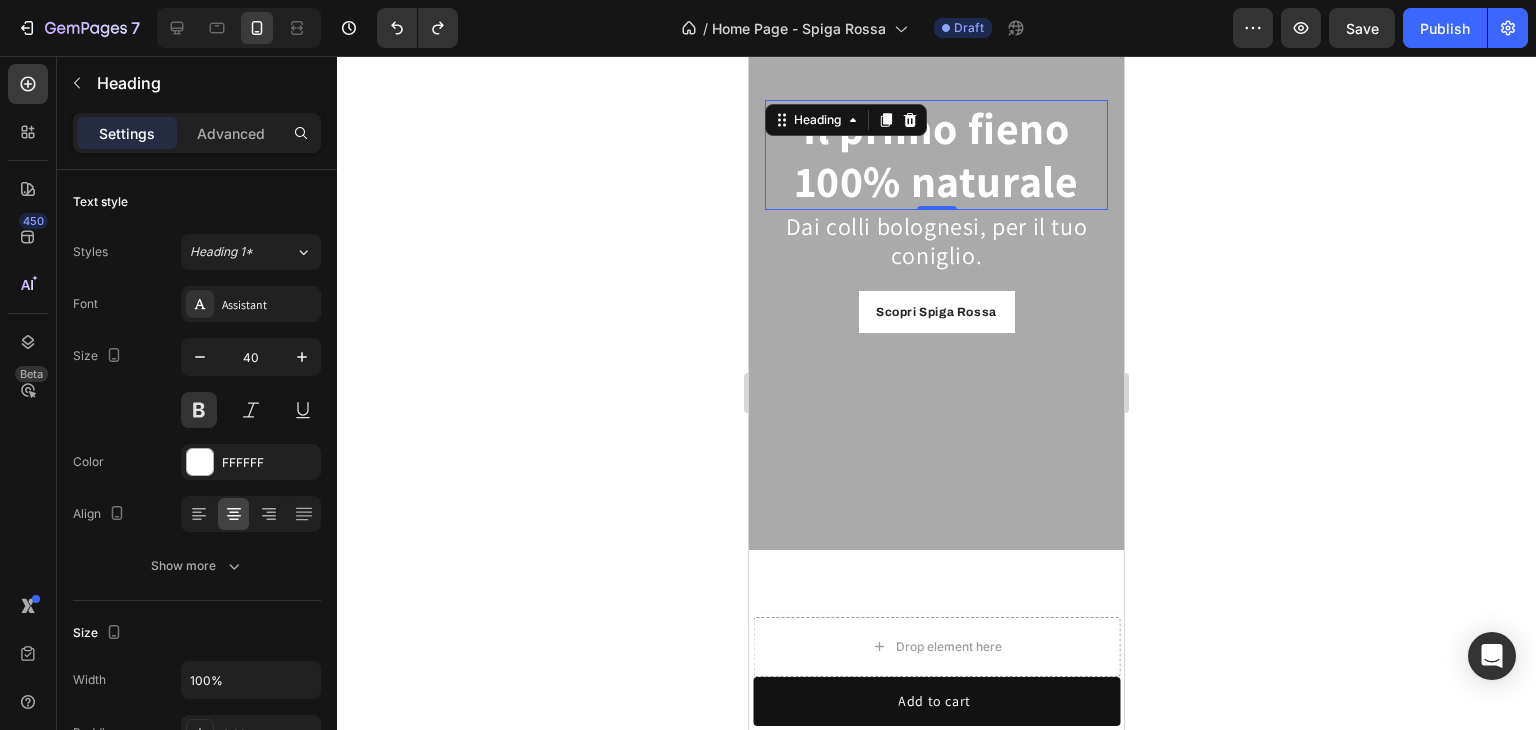 drag, startPoint x: 498, startPoint y: 325, endPoint x: 524, endPoint y: 316, distance: 27.513634 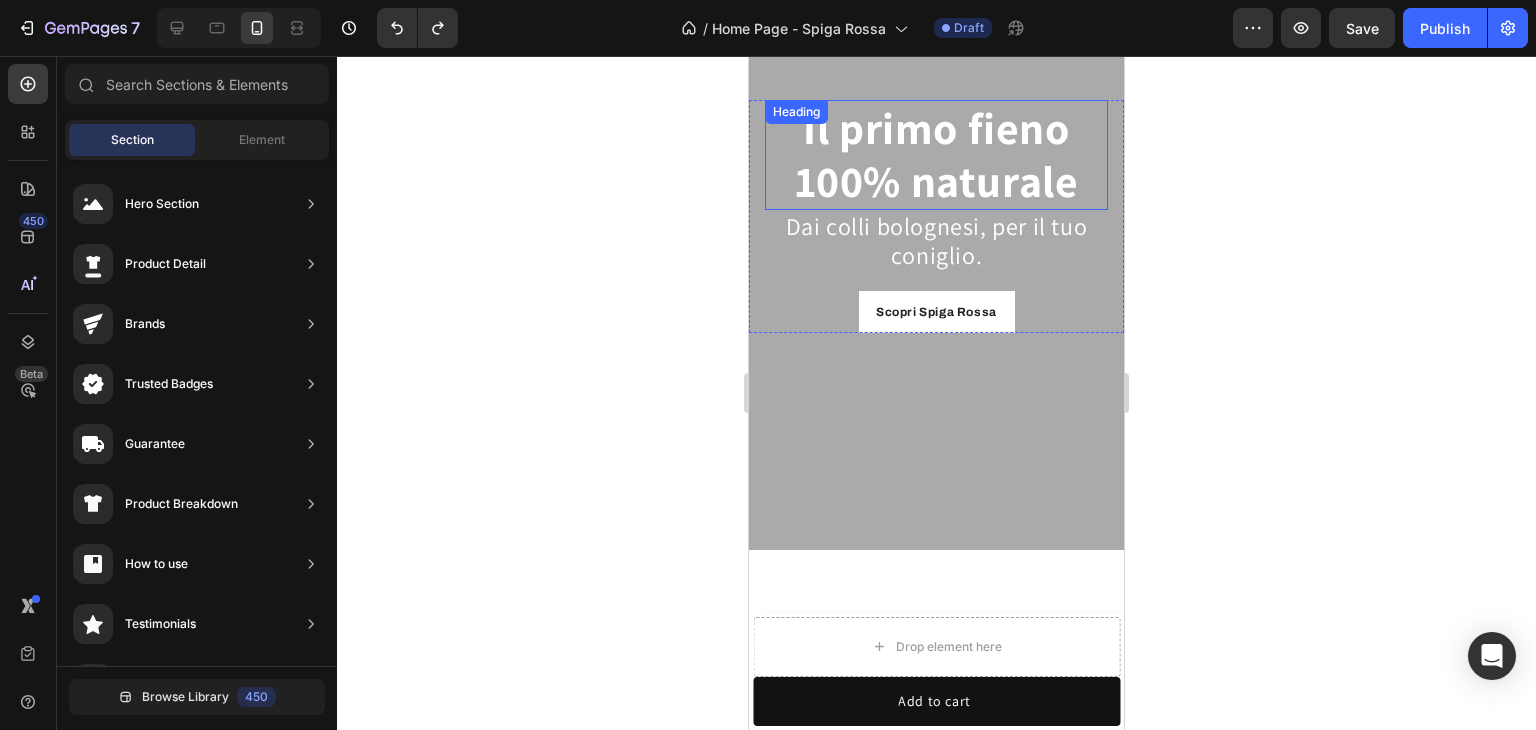 click on "Il primo fieno 100% naturale" at bounding box center (937, 154) 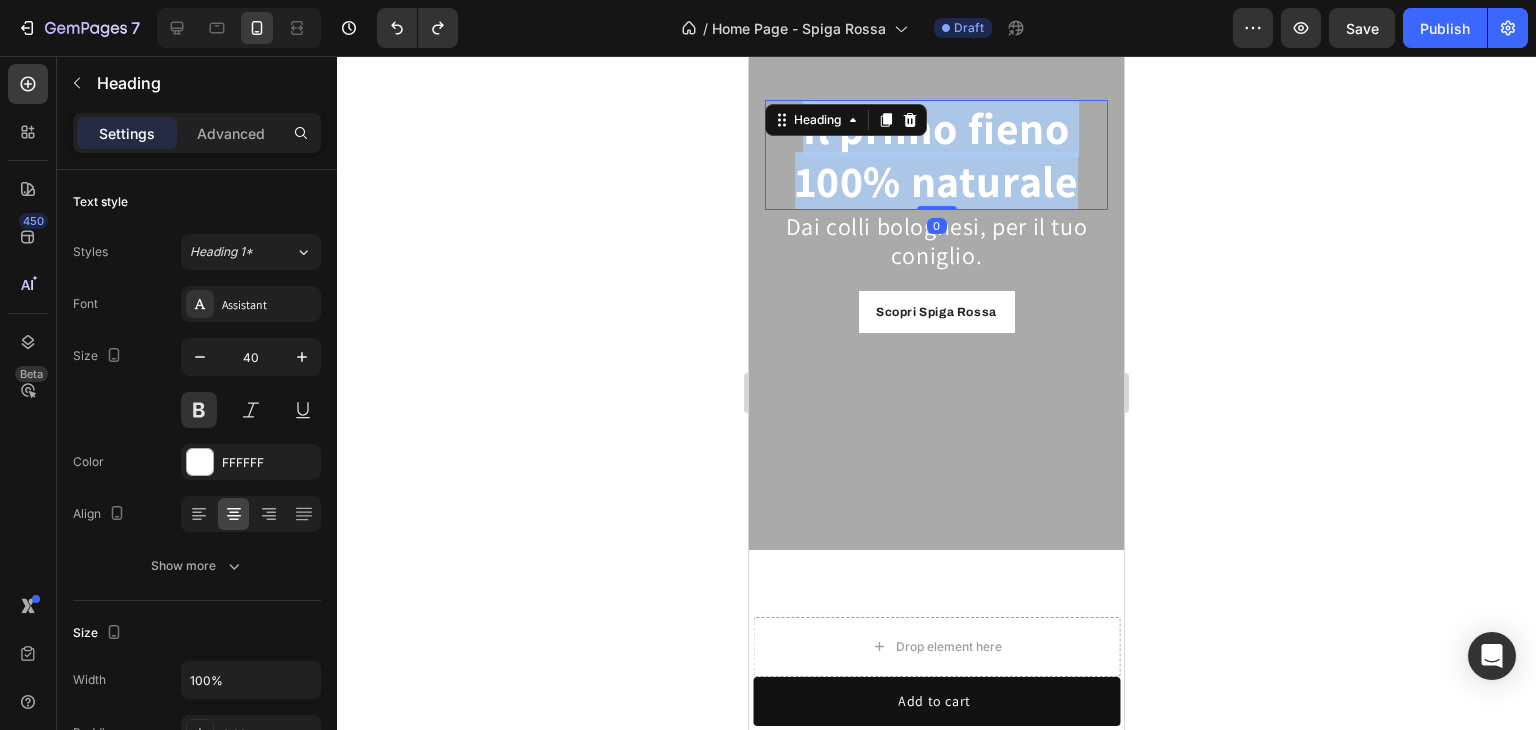 click on "Il primo fieno 100% naturale" at bounding box center (937, 154) 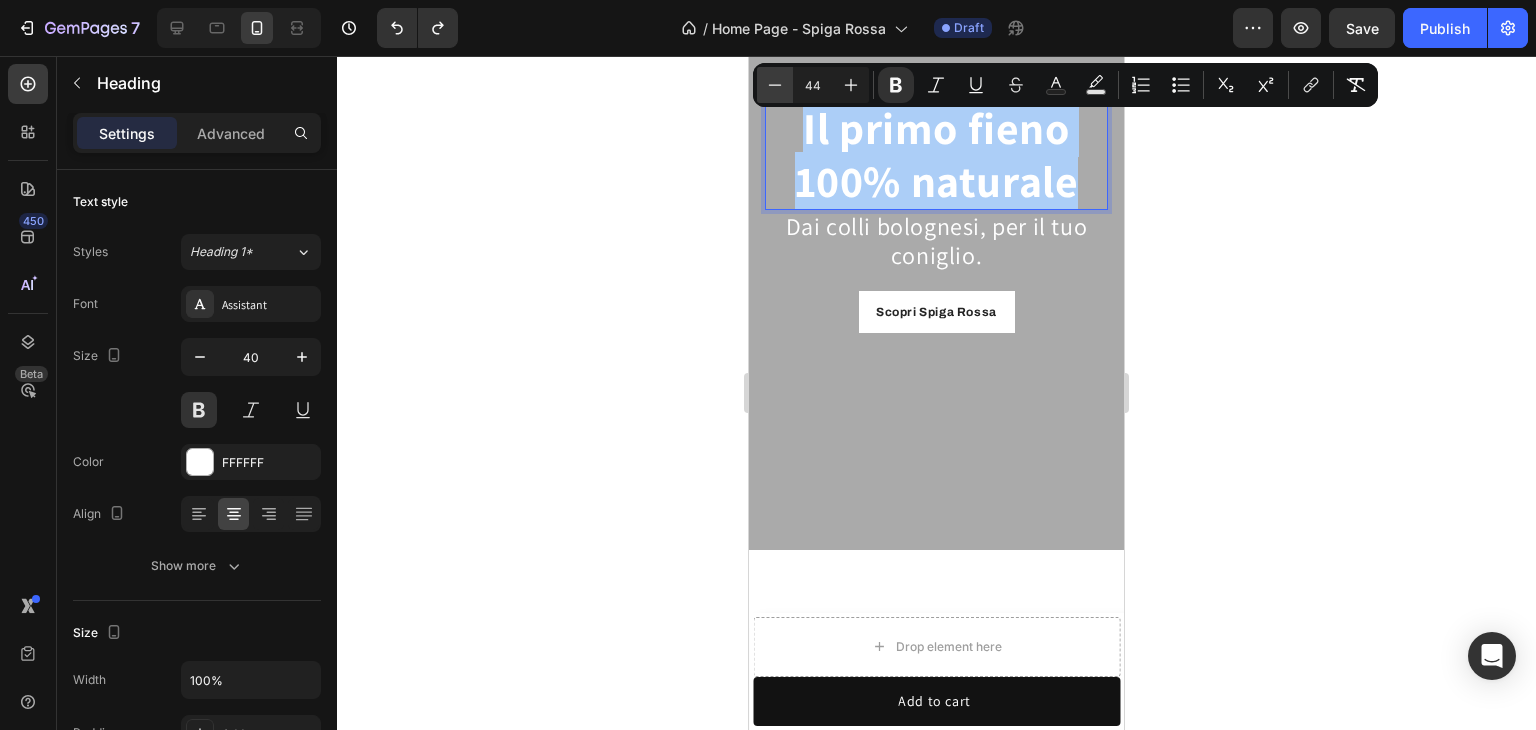 click 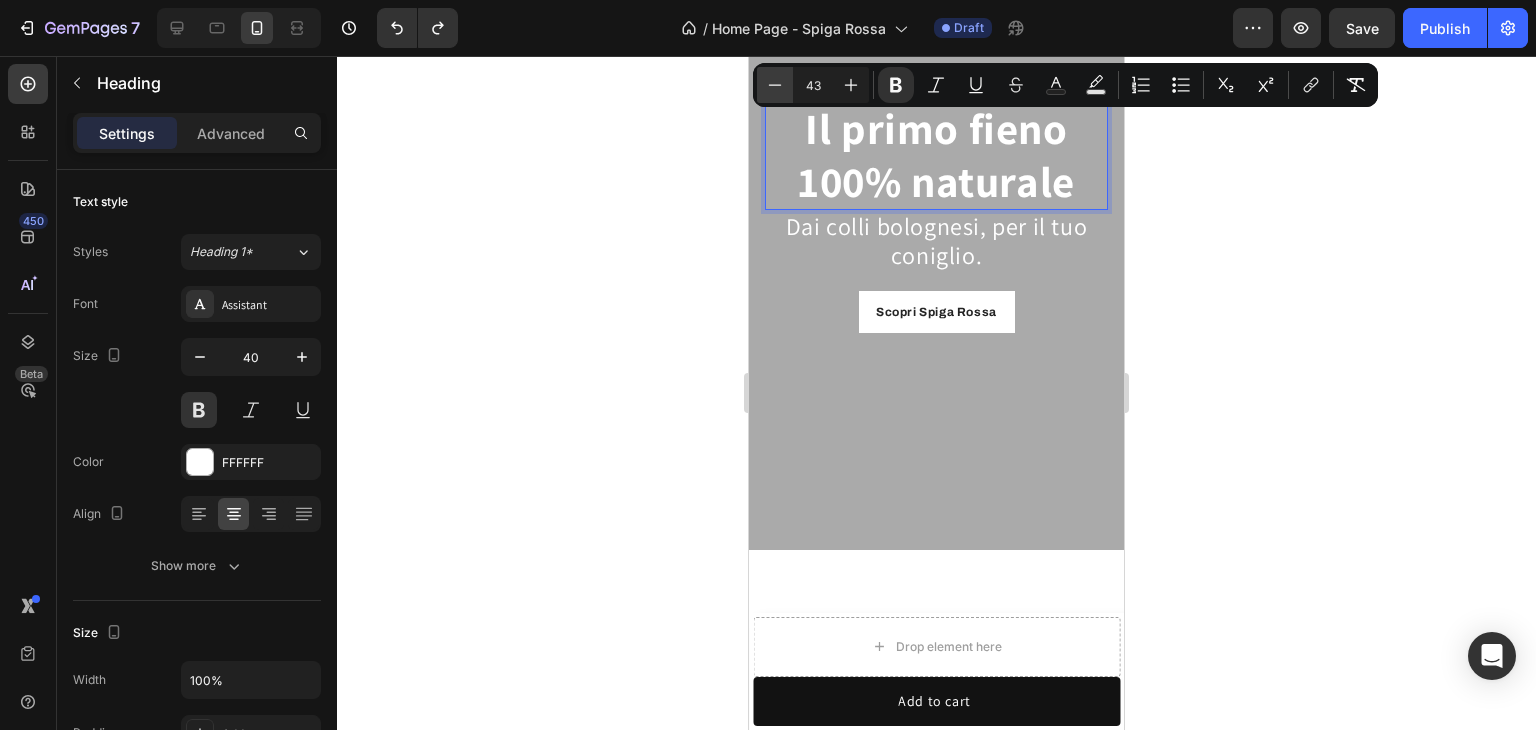 click 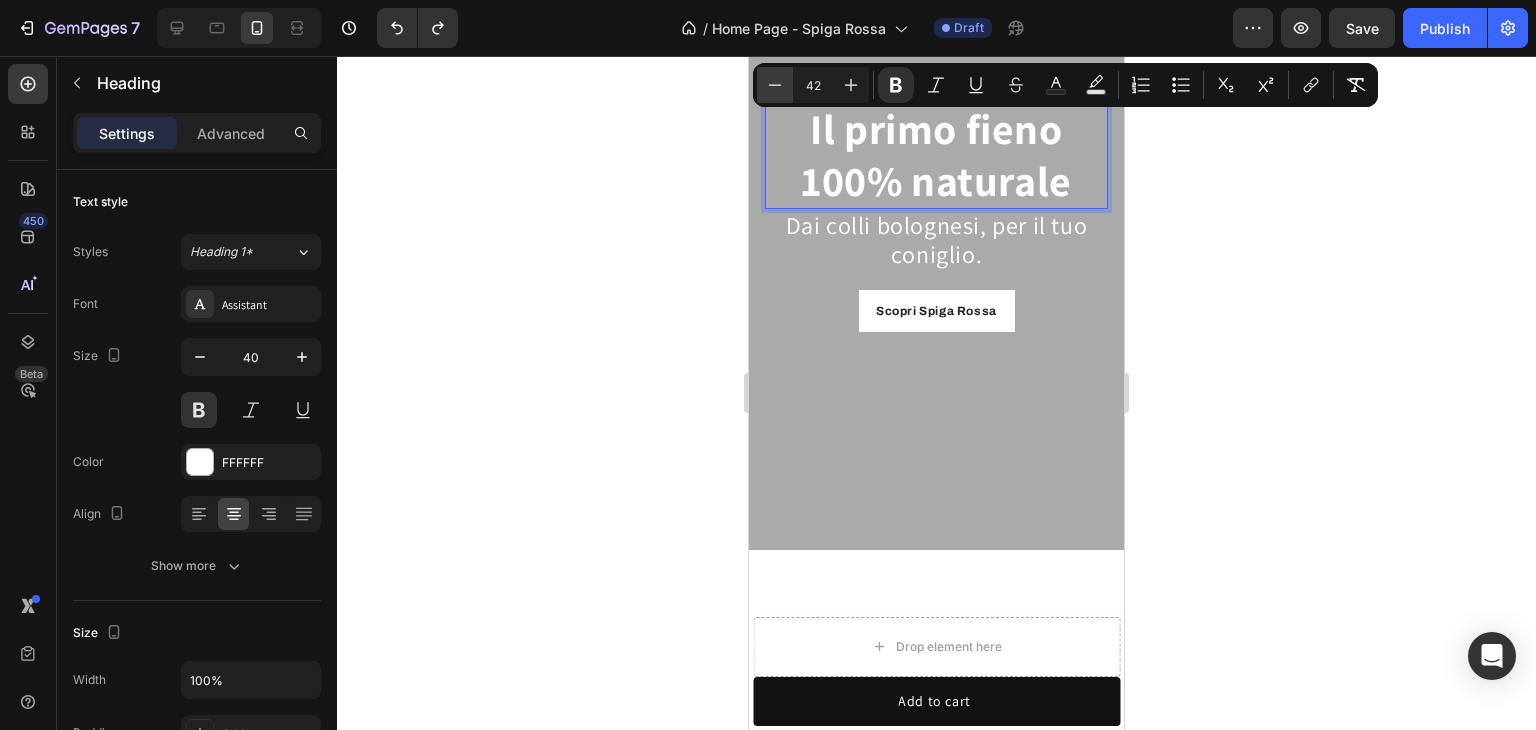 click 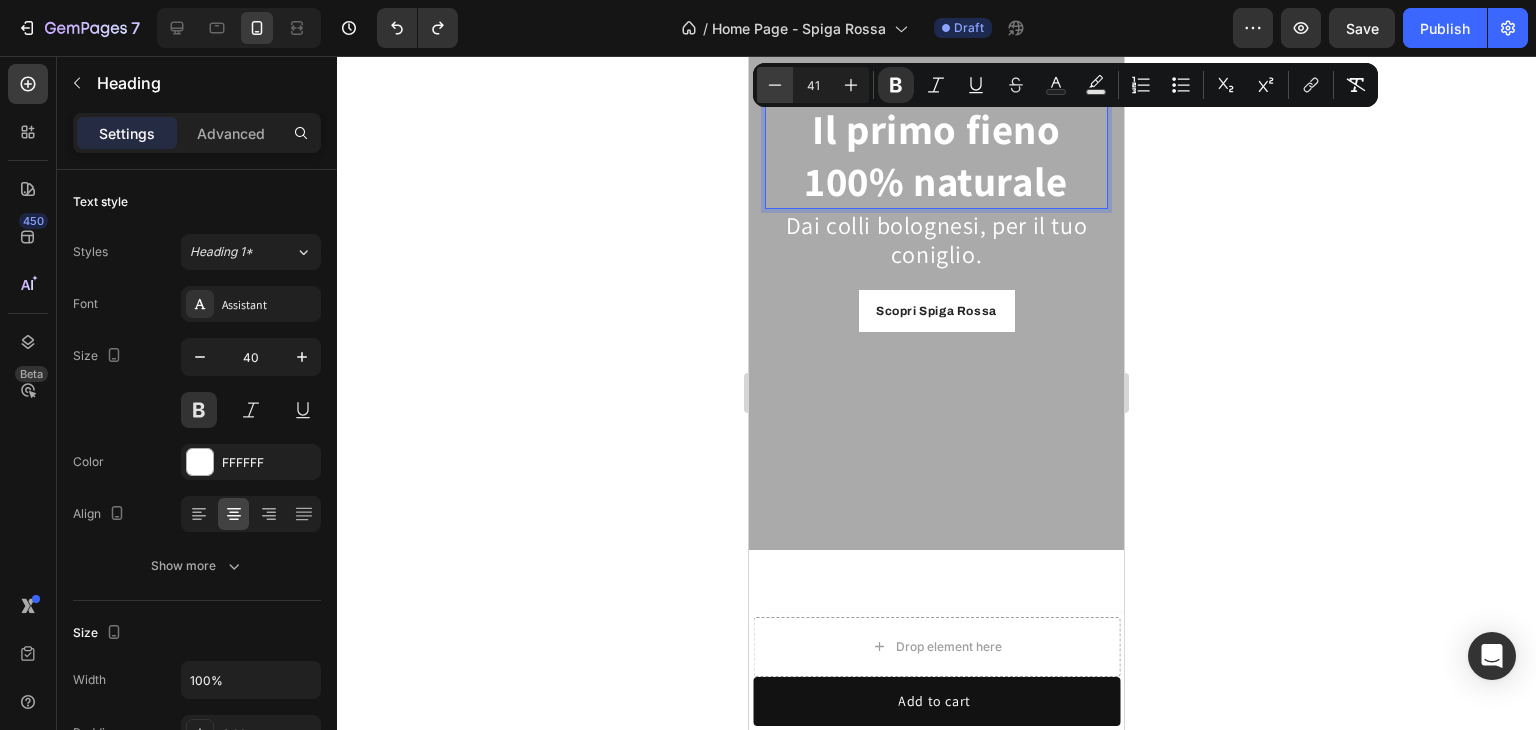 click 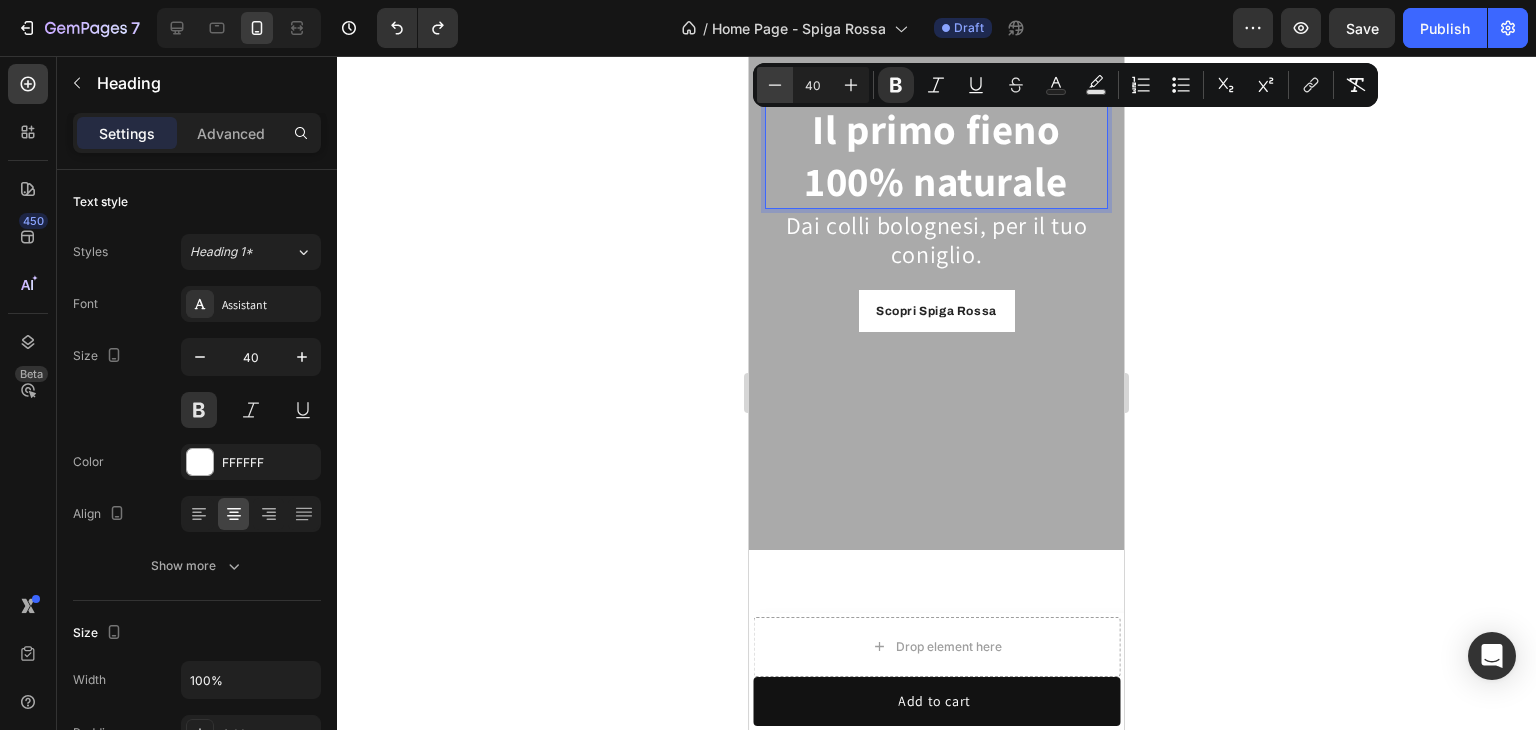 click 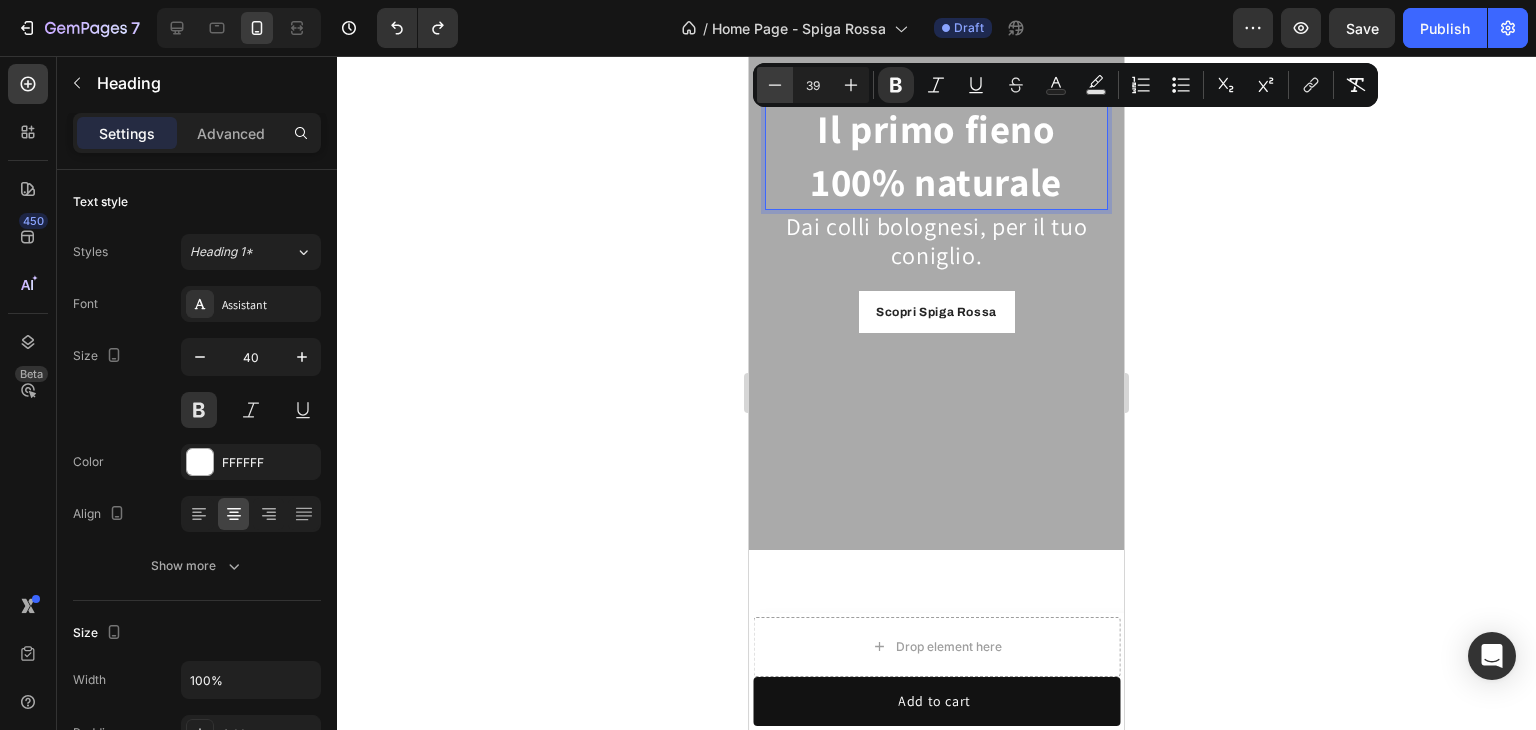 click 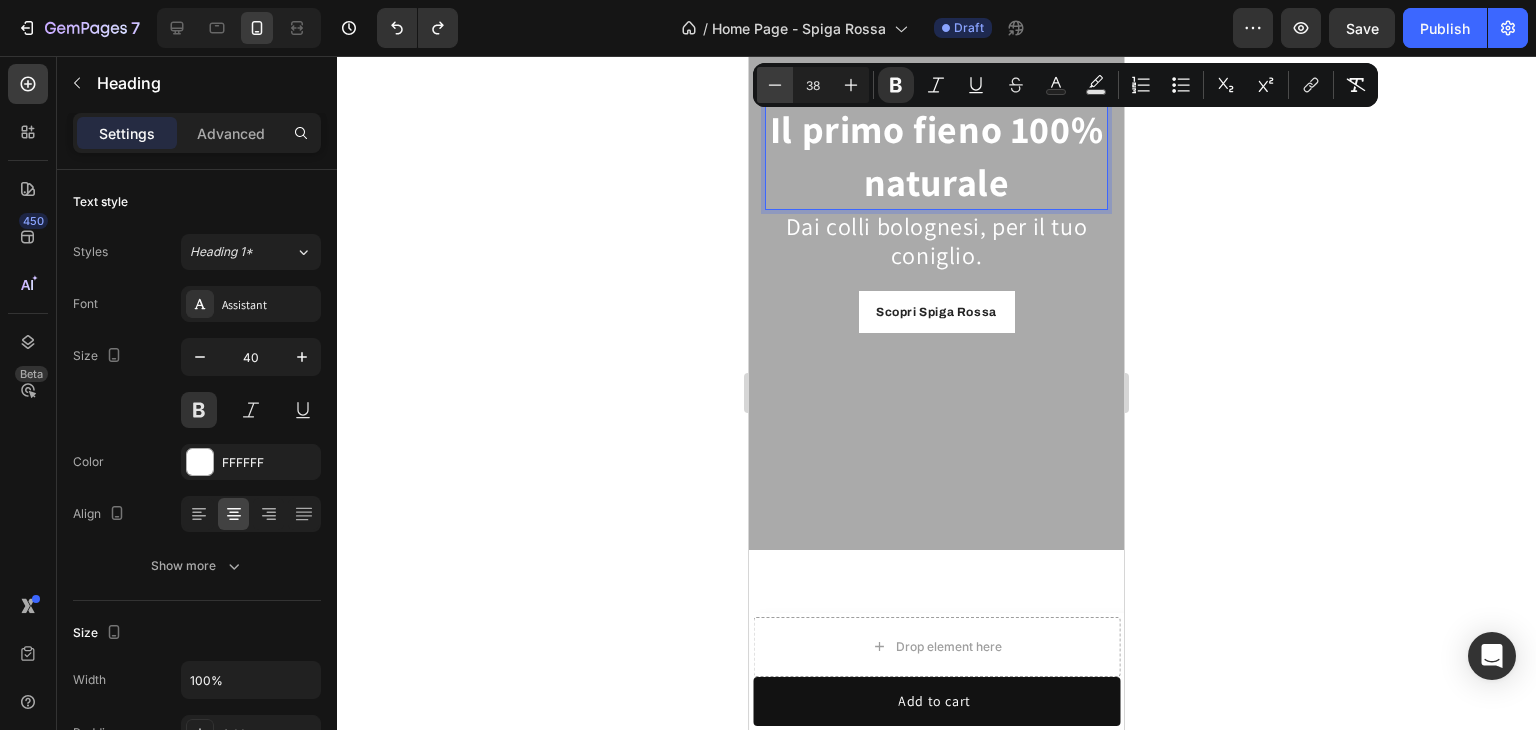 click 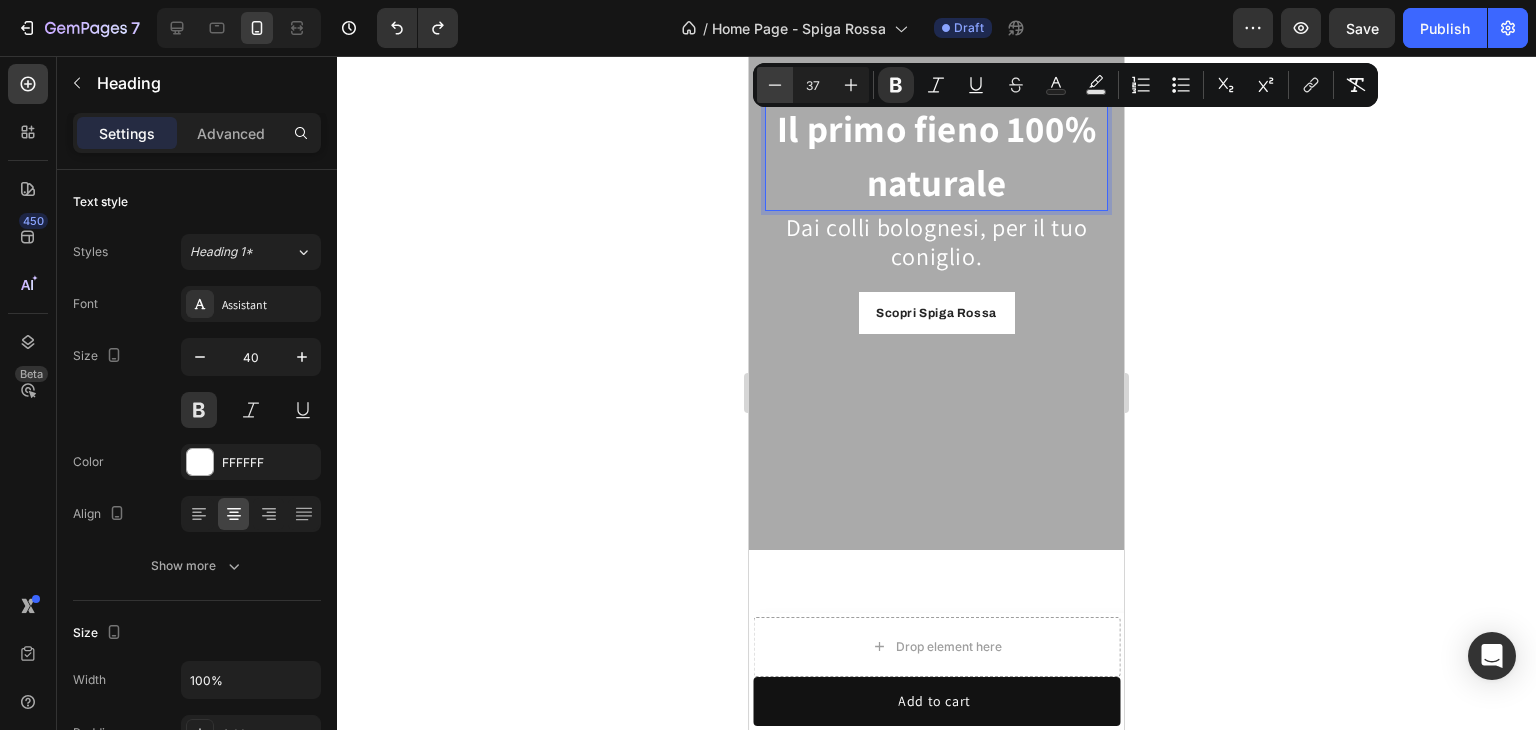click 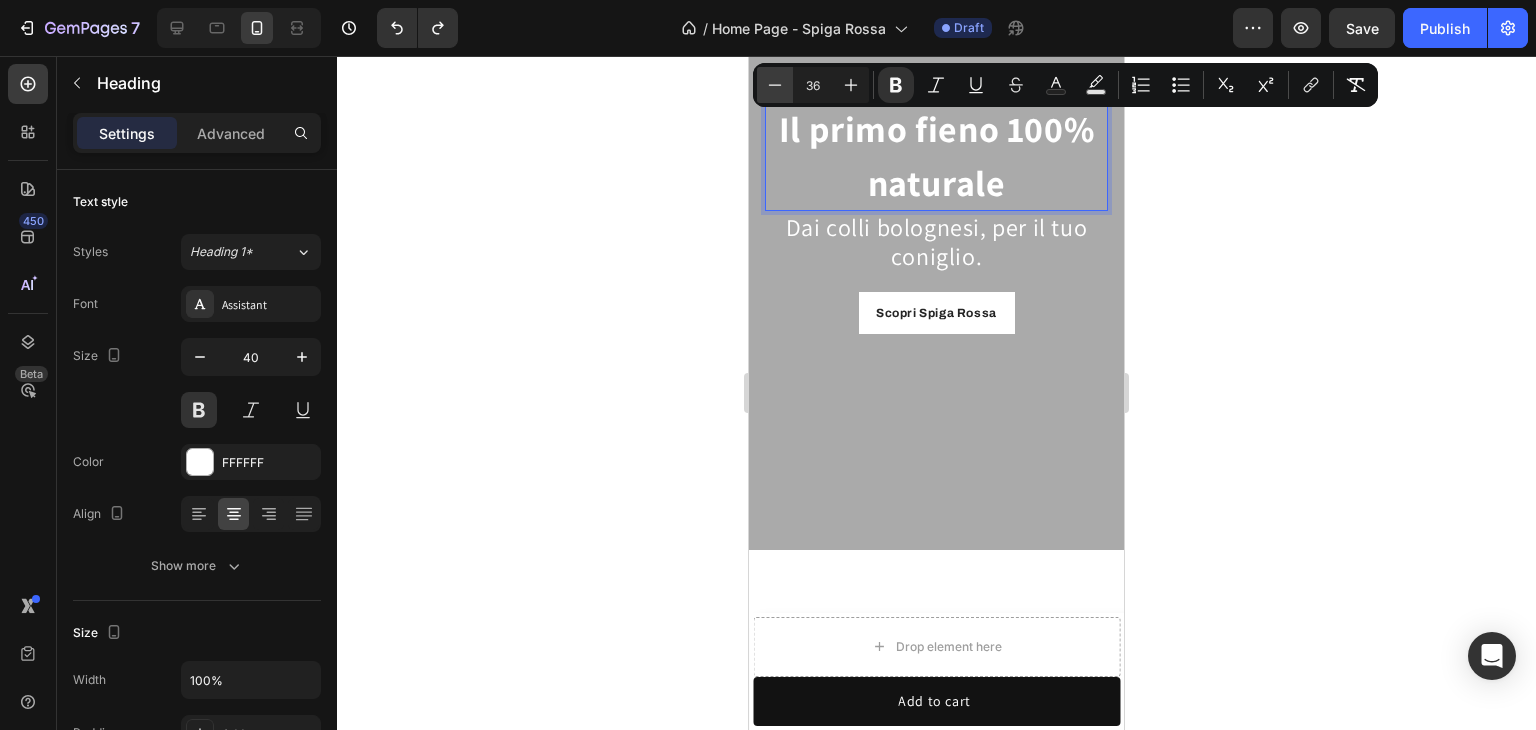 click 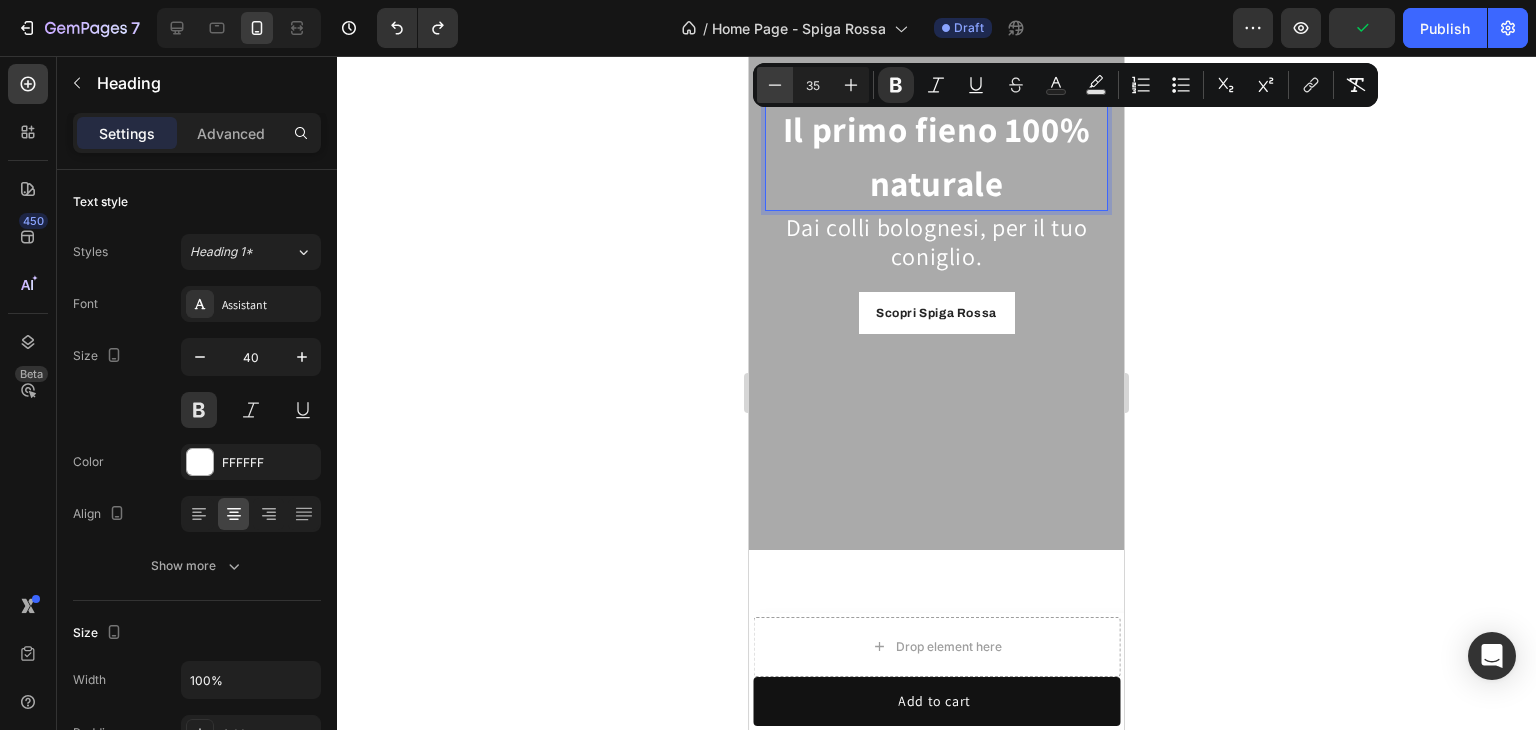 click 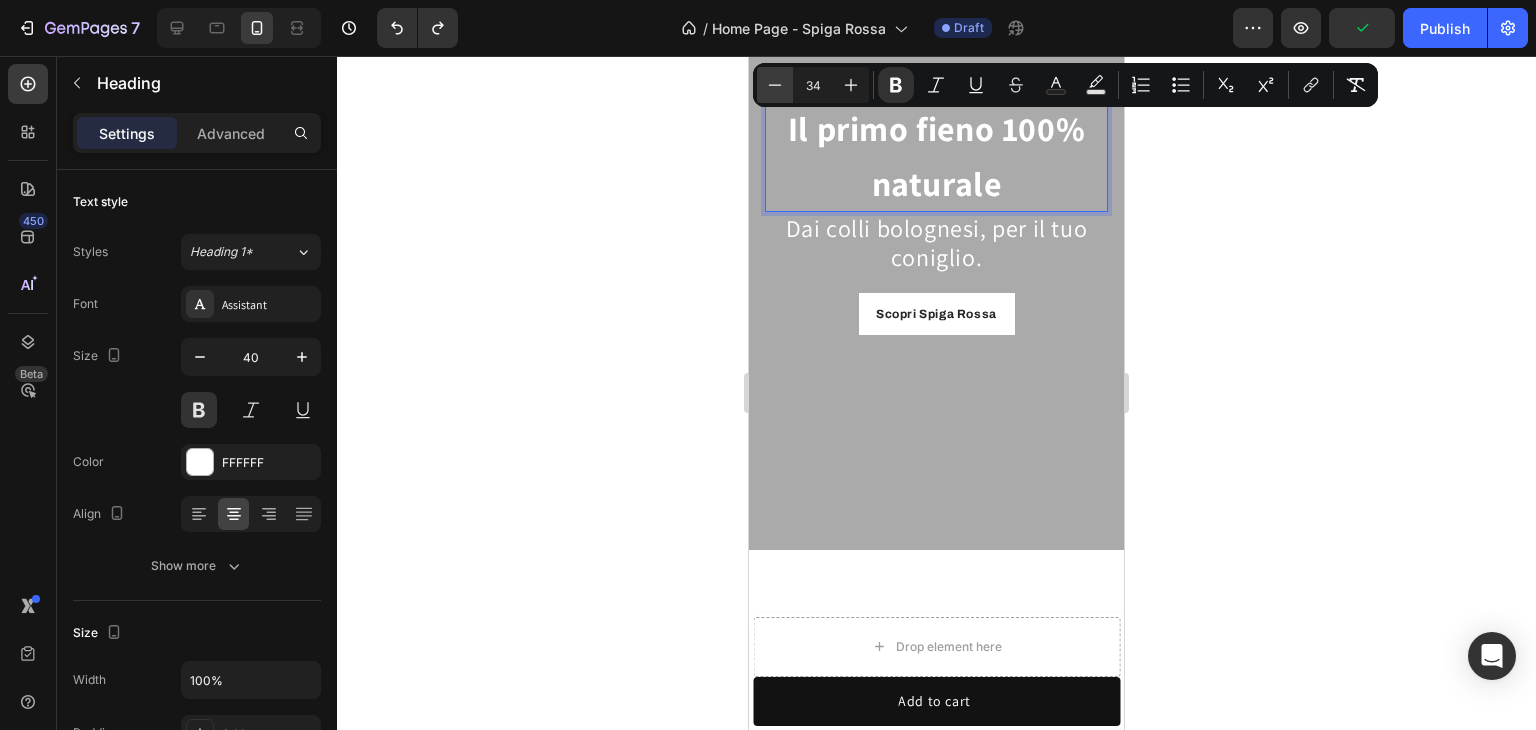click 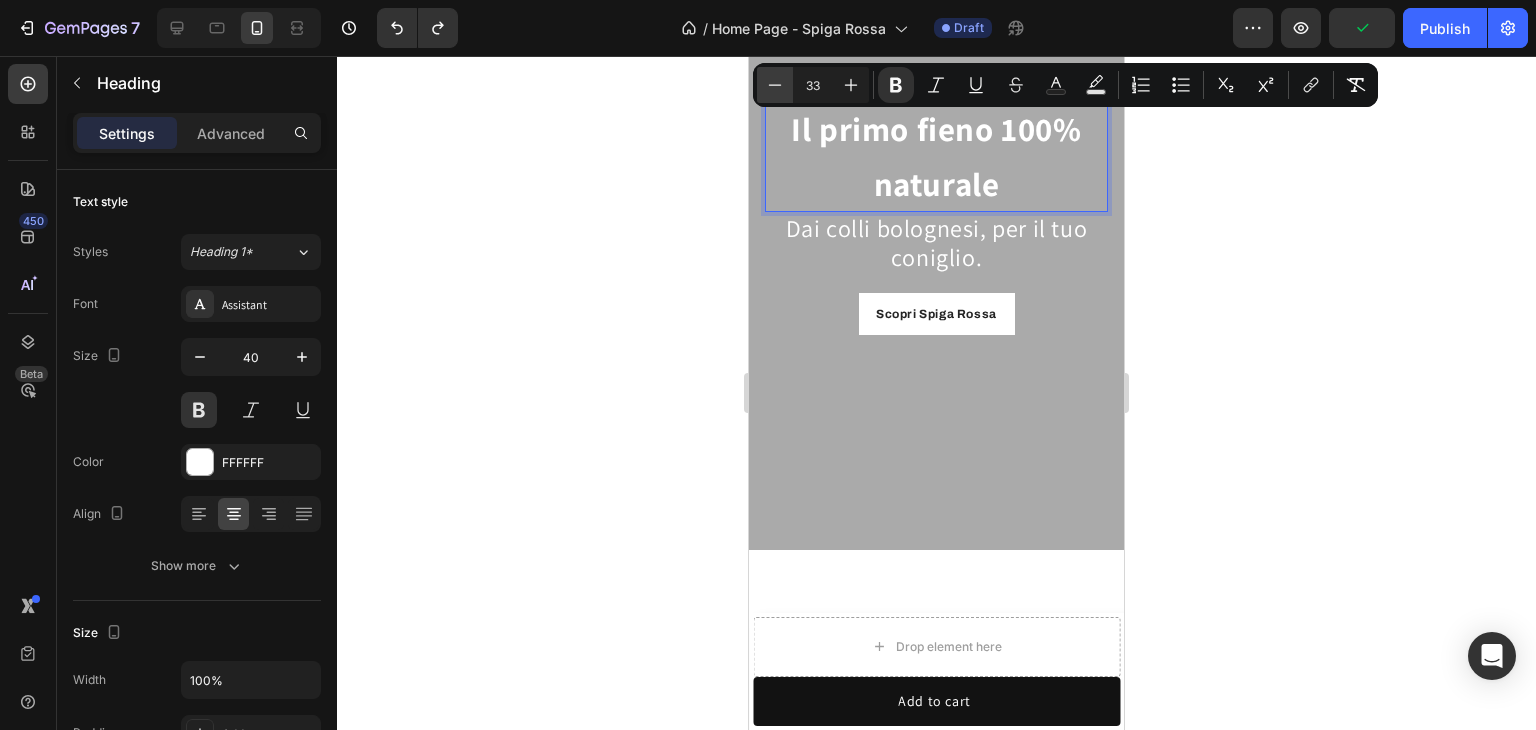 click 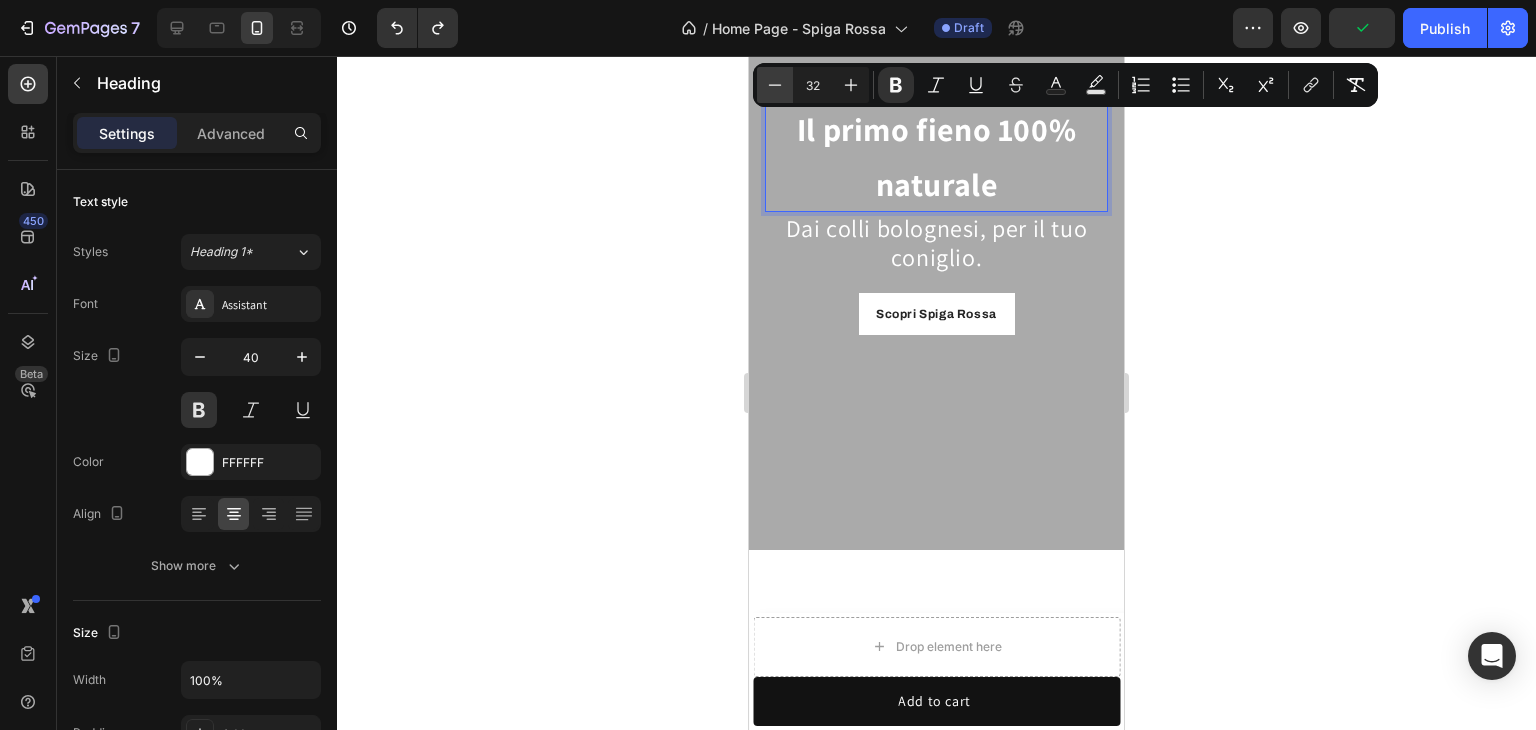 click 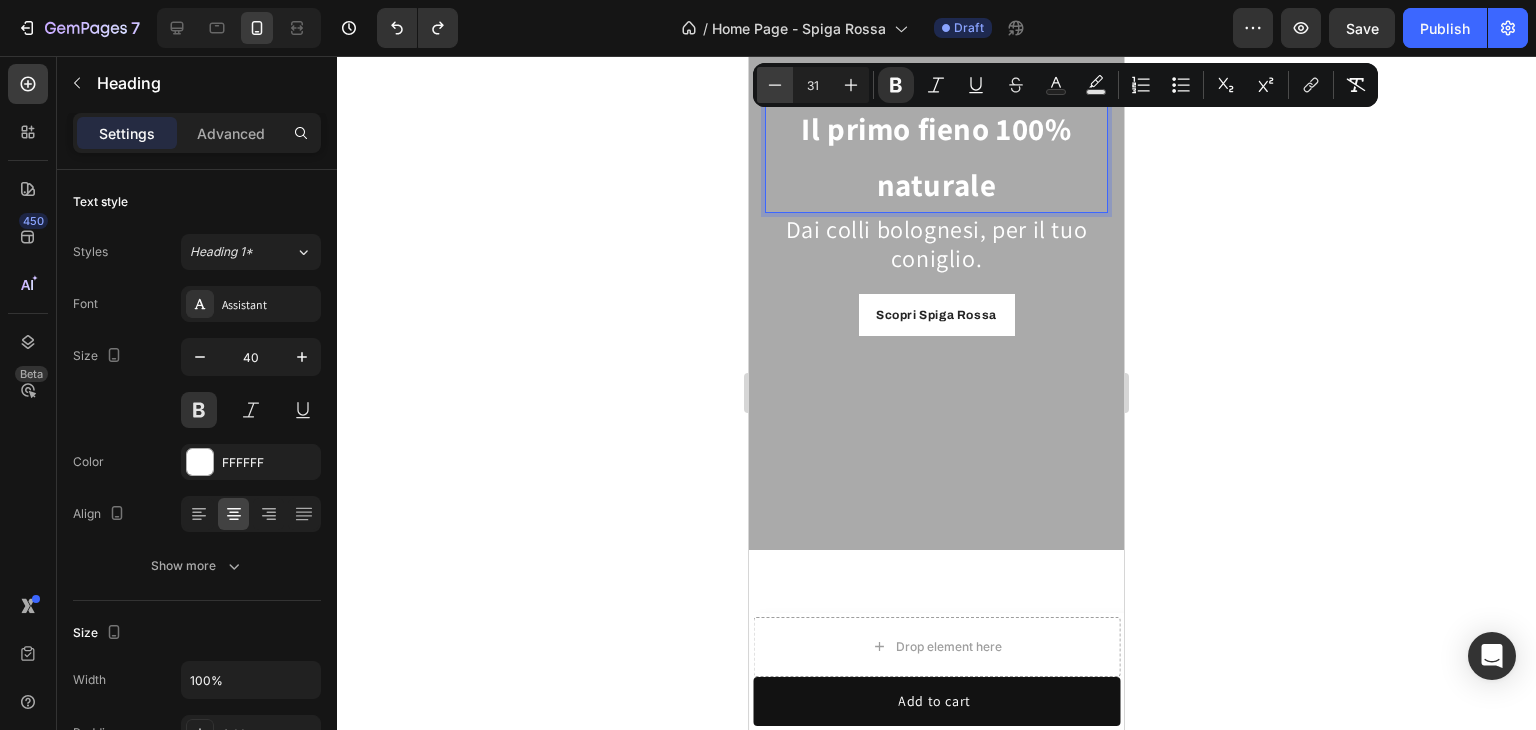 click 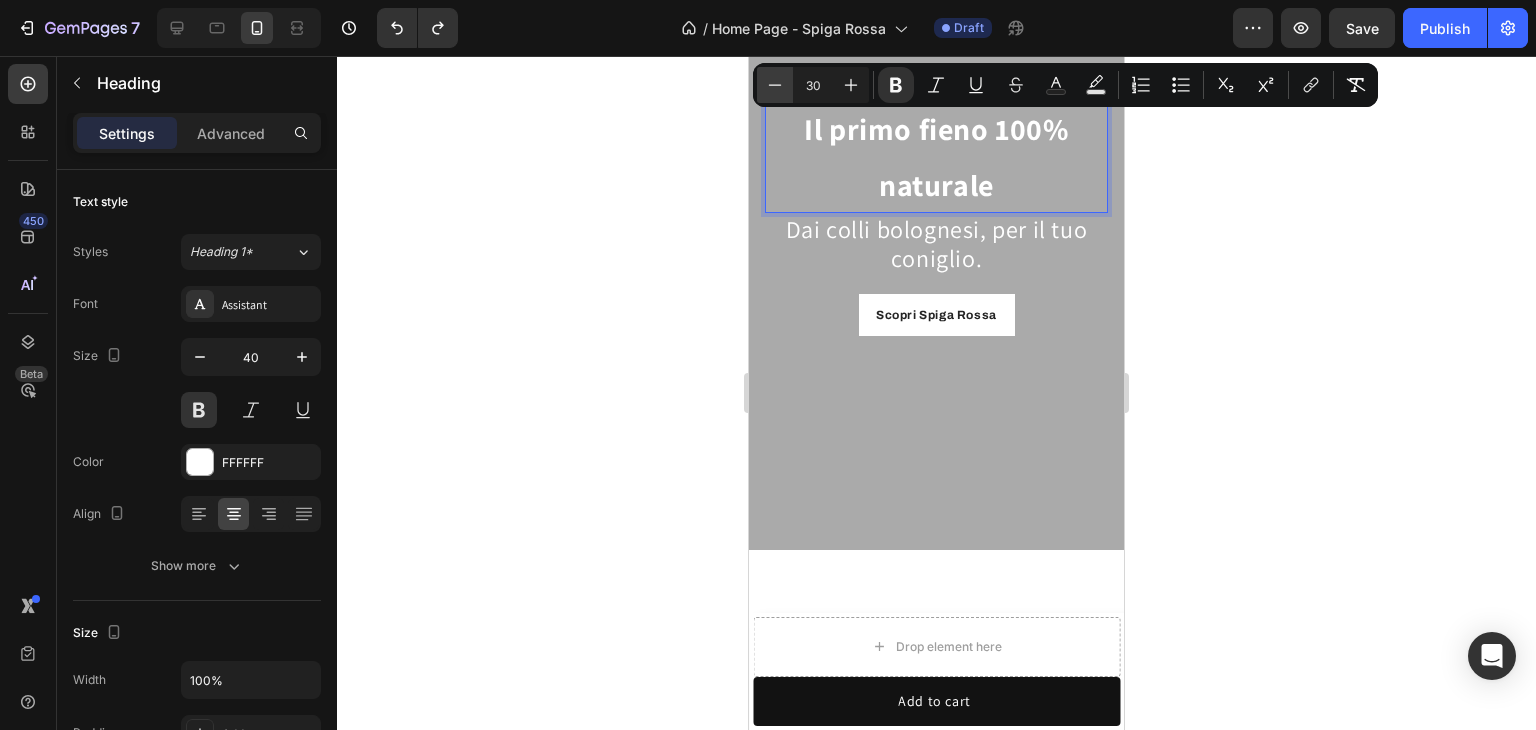 click 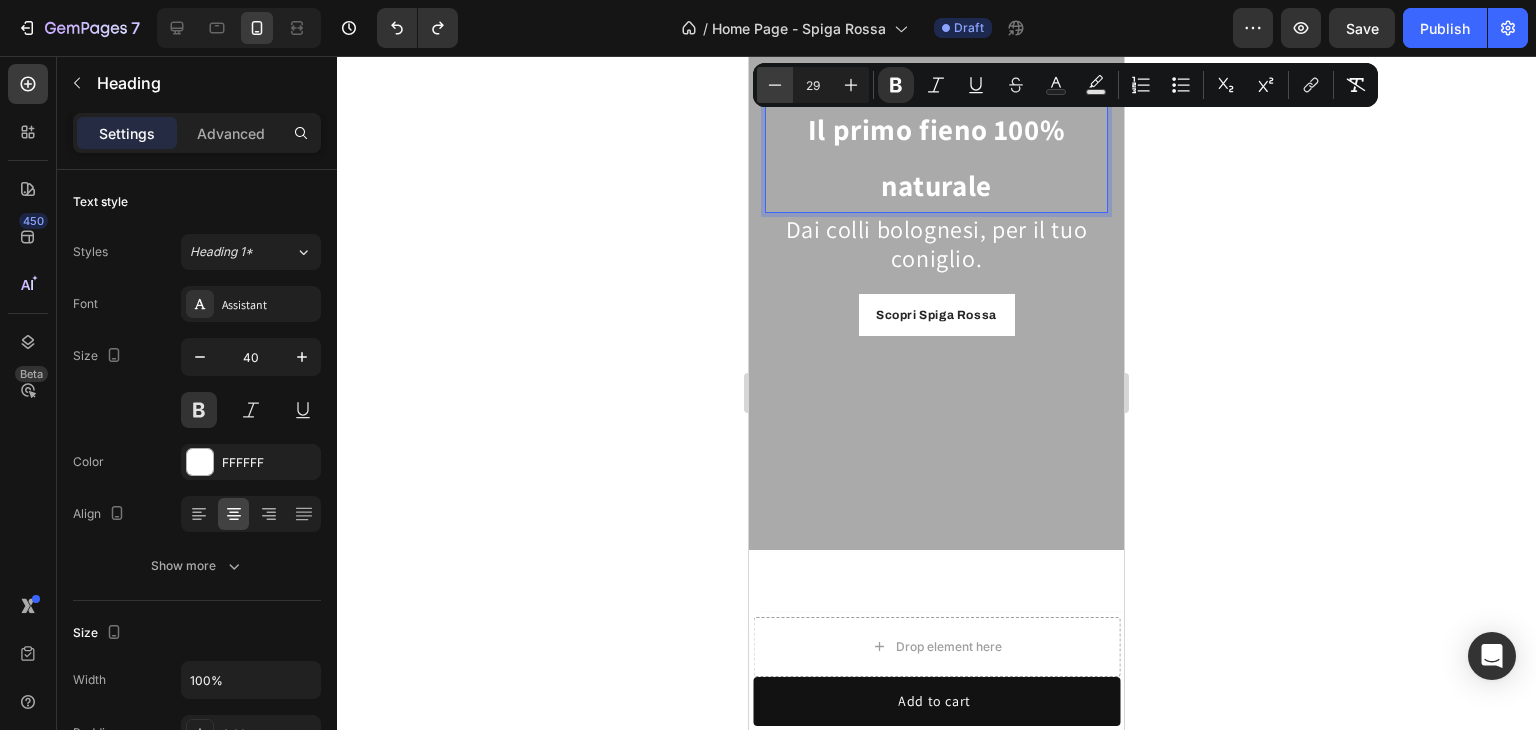 click 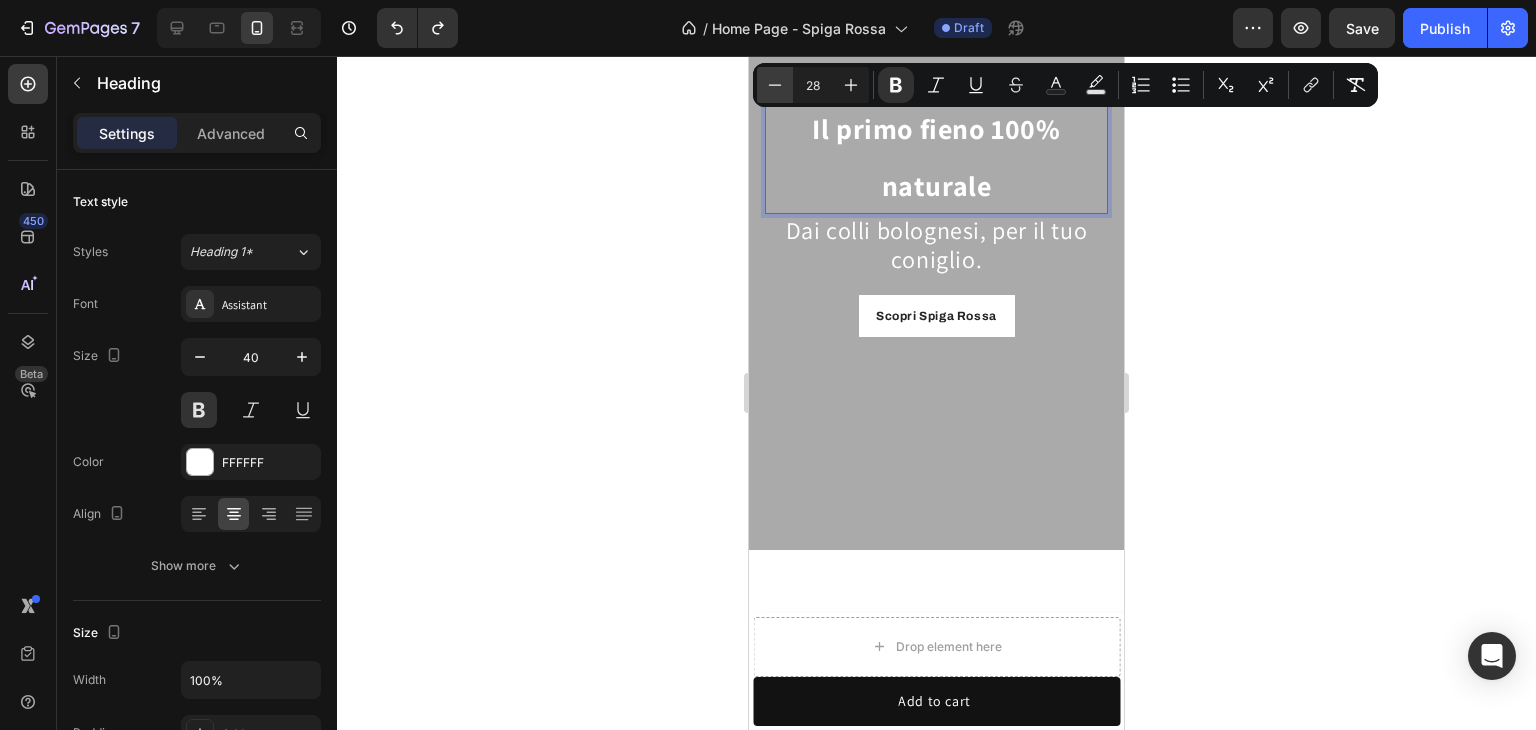 click 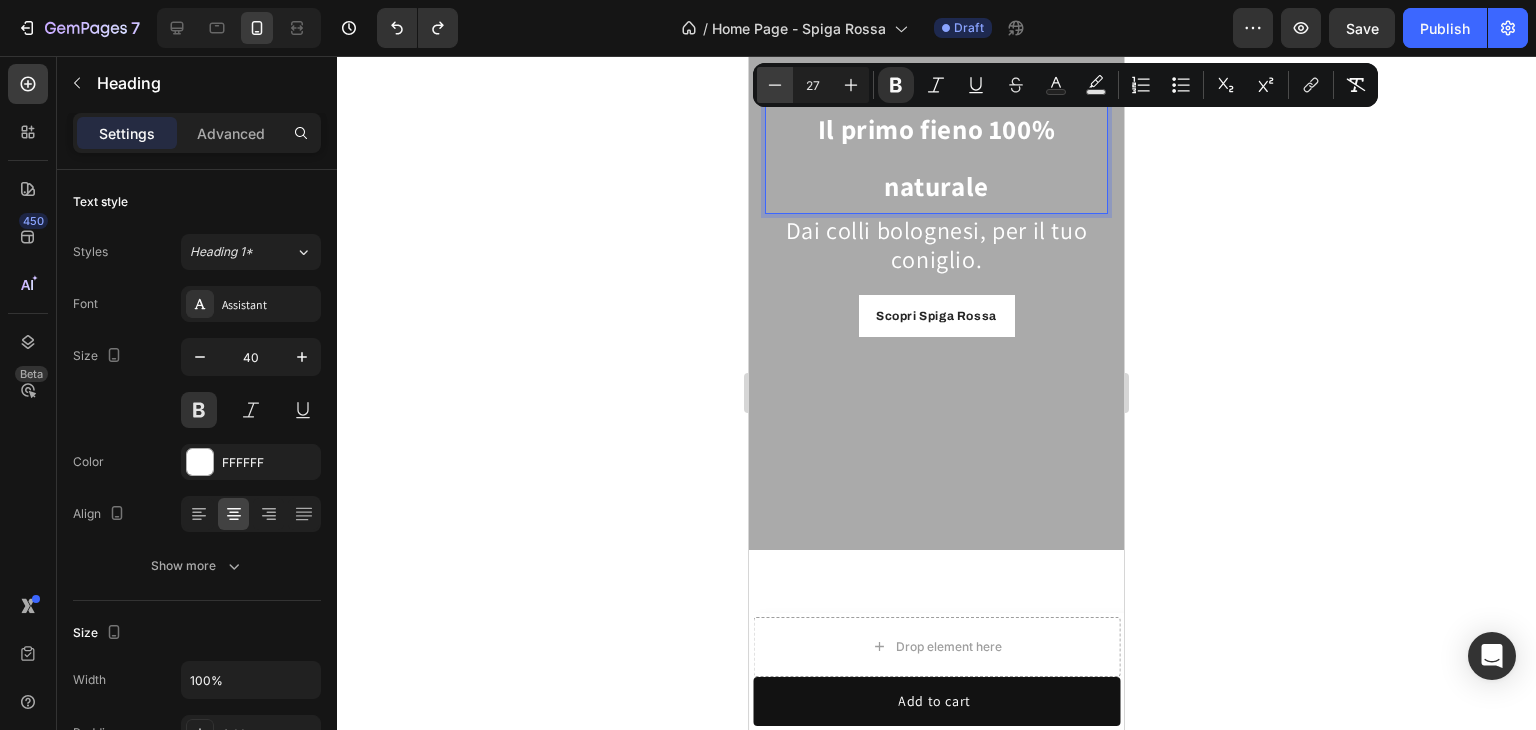 click 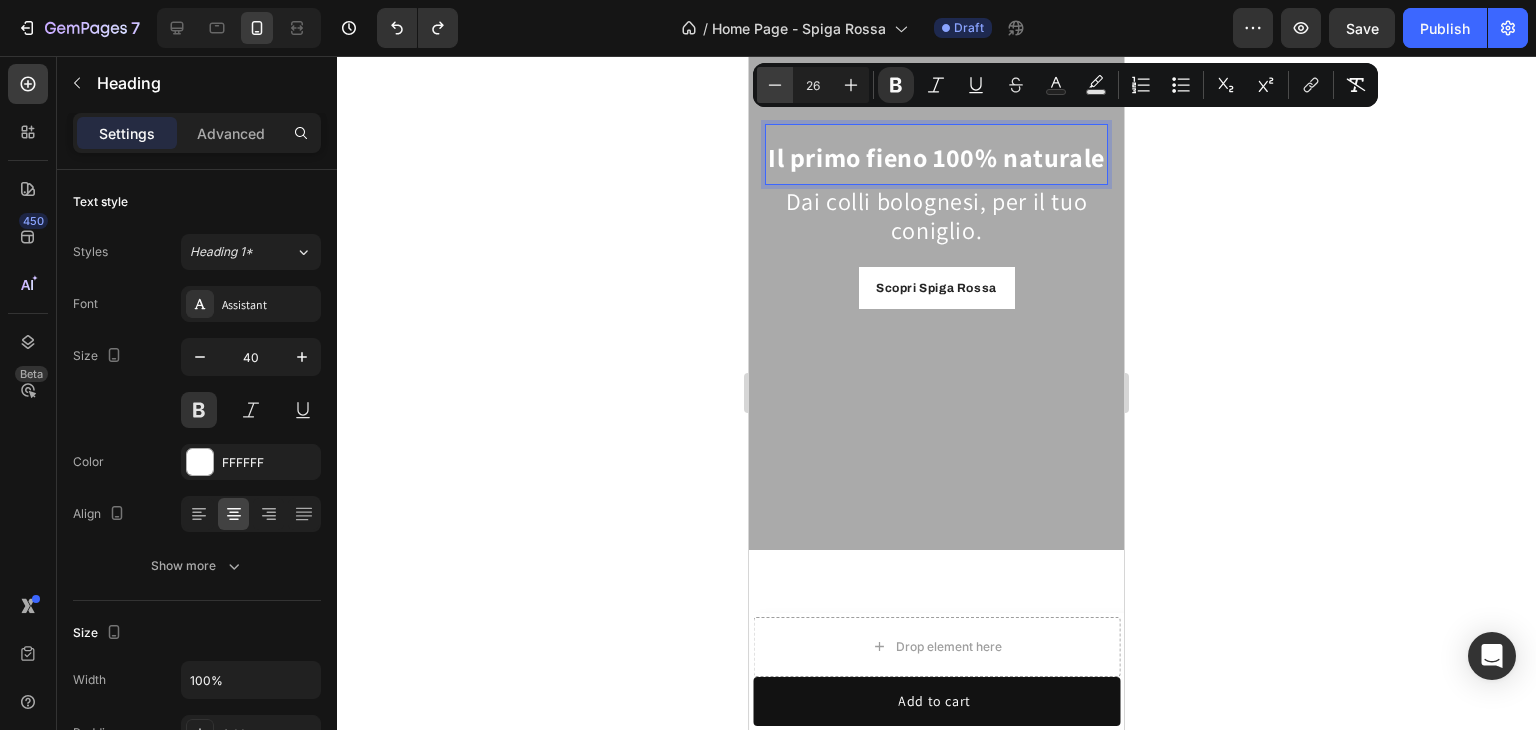 click 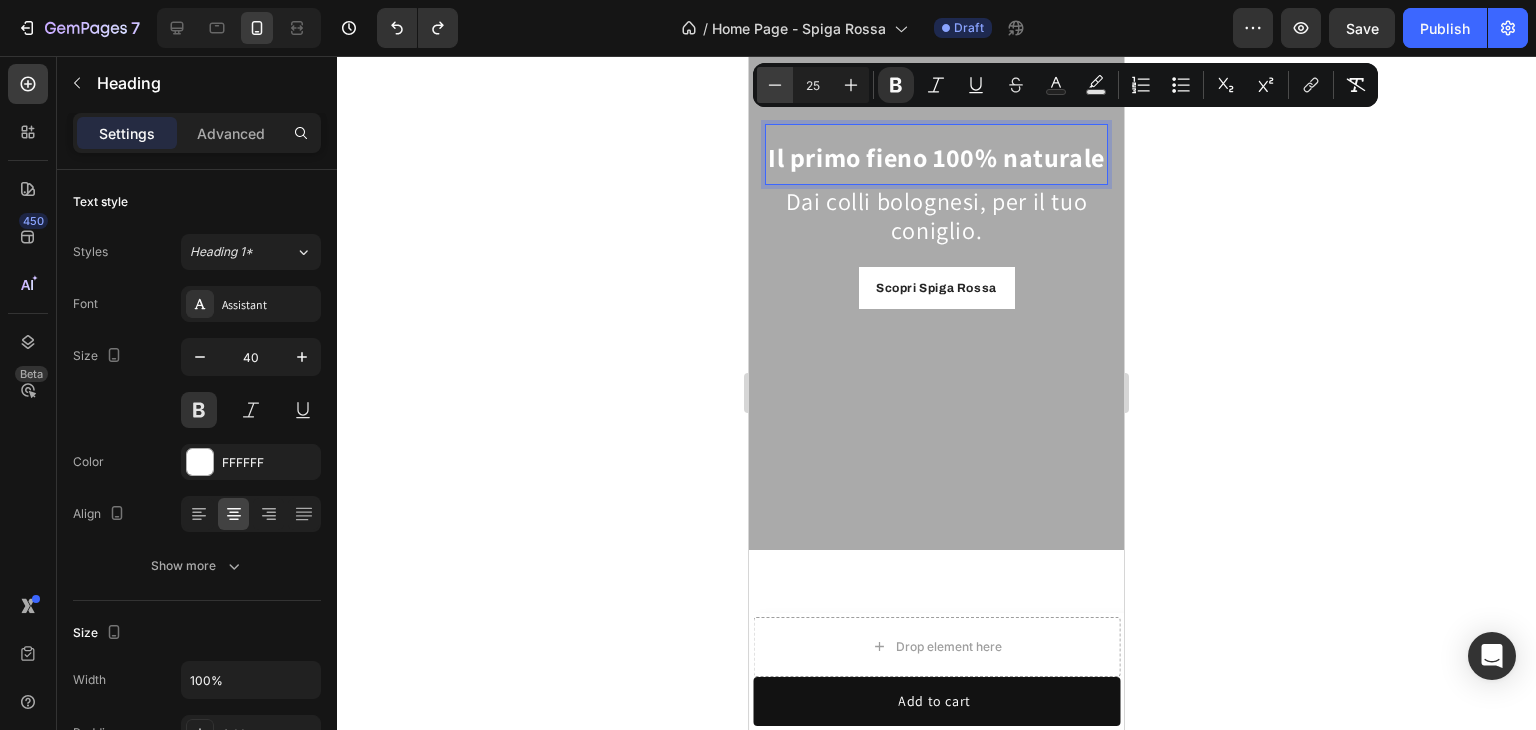 click 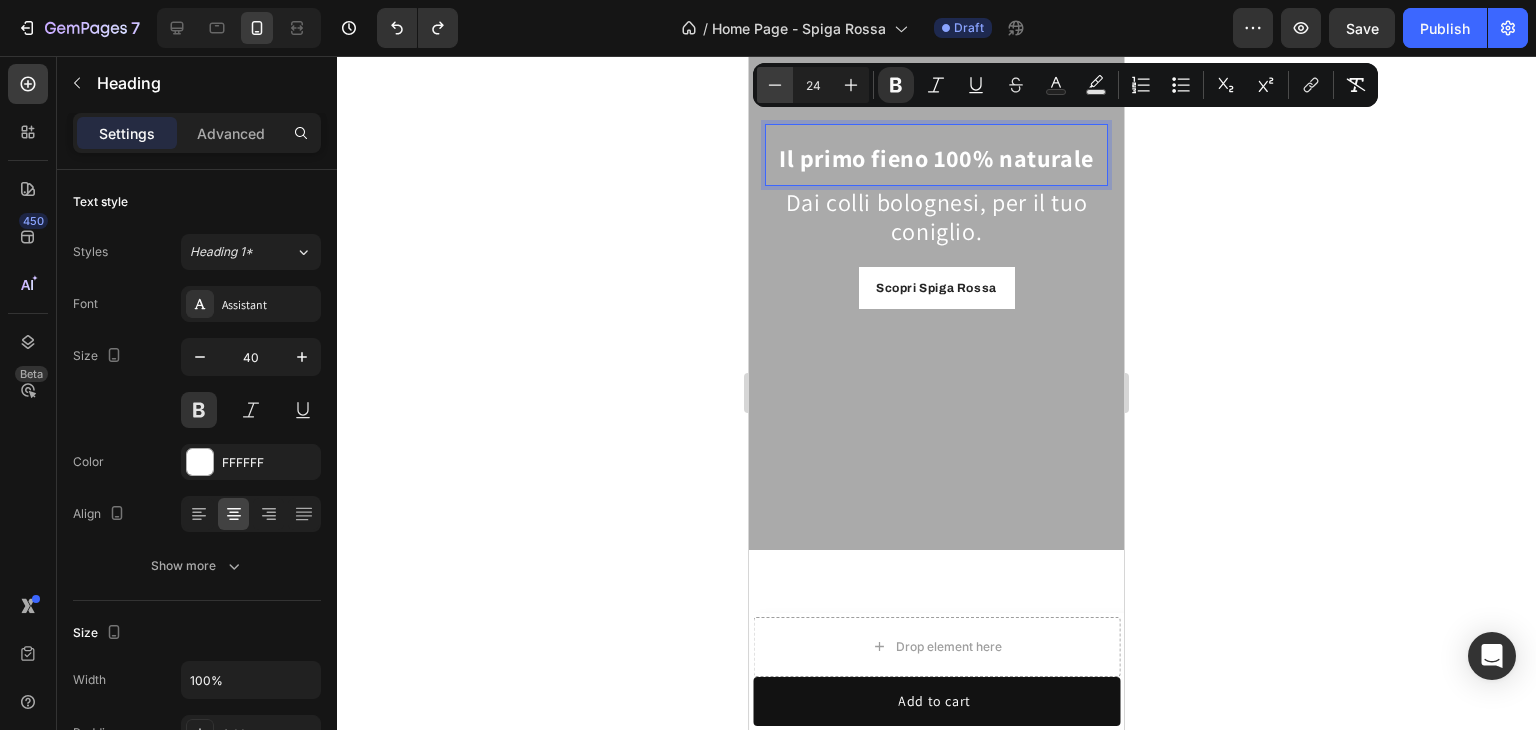 click 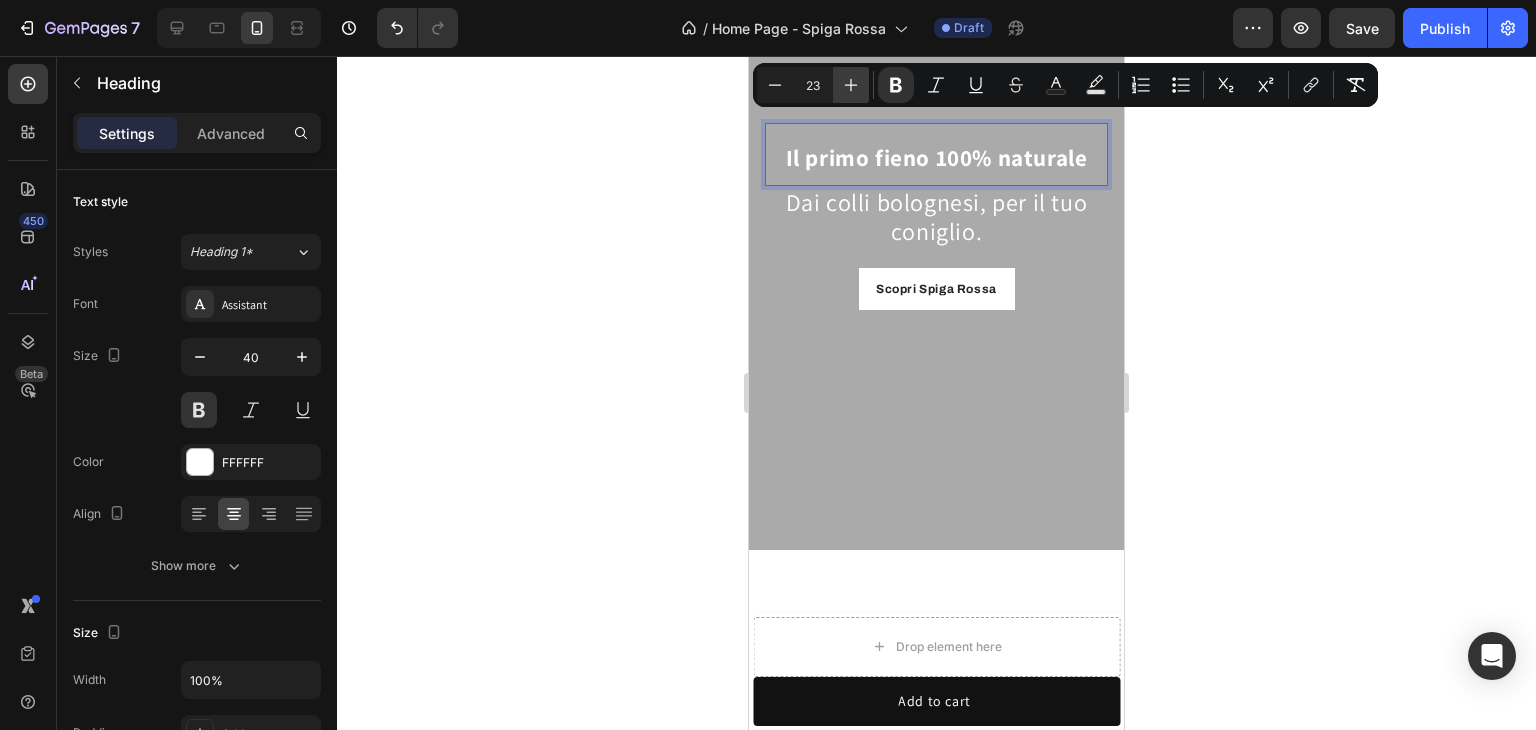 click 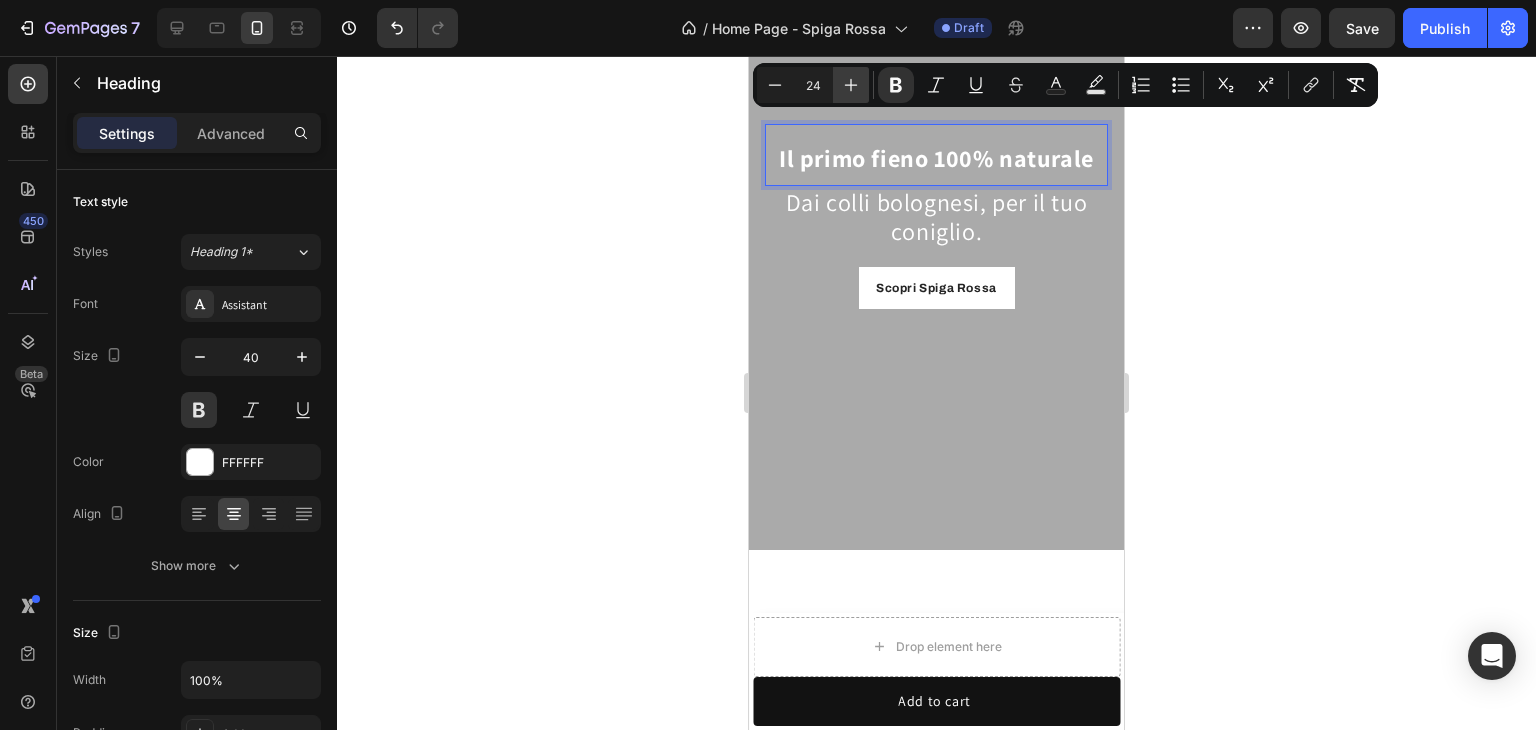 click 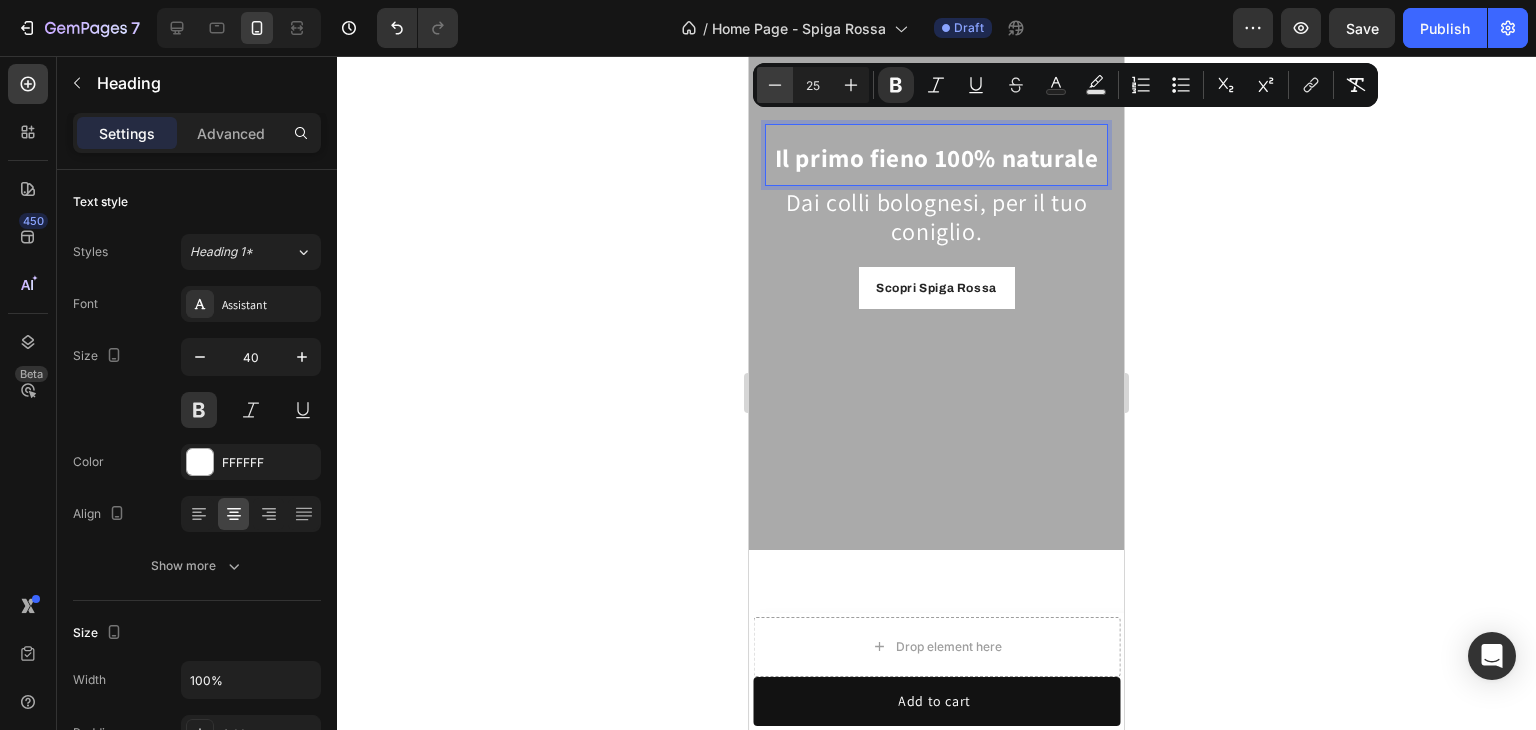 click on "Minus" at bounding box center (775, 85) 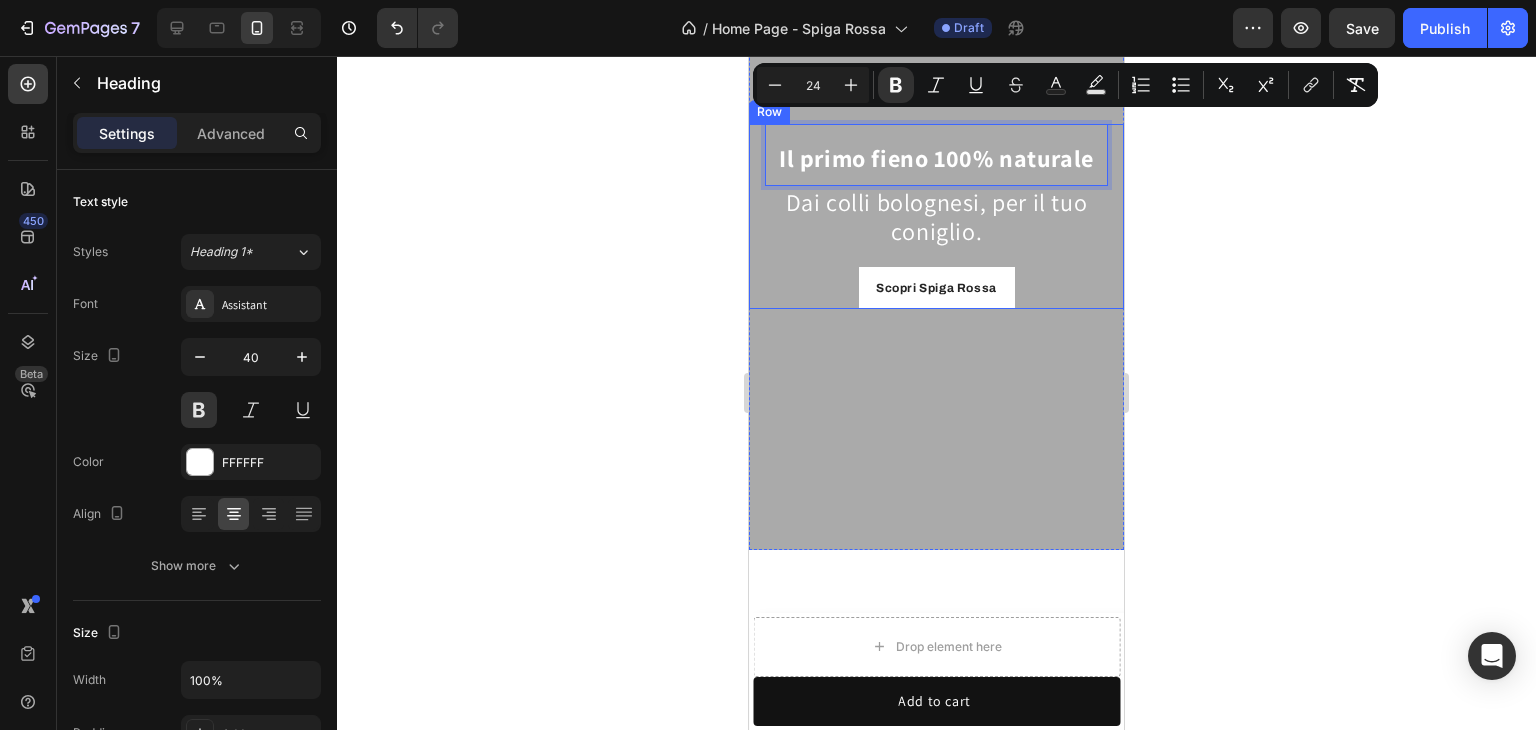 click on "Dai colli bolognesi, per il tuo coniglio." at bounding box center (936, 217) 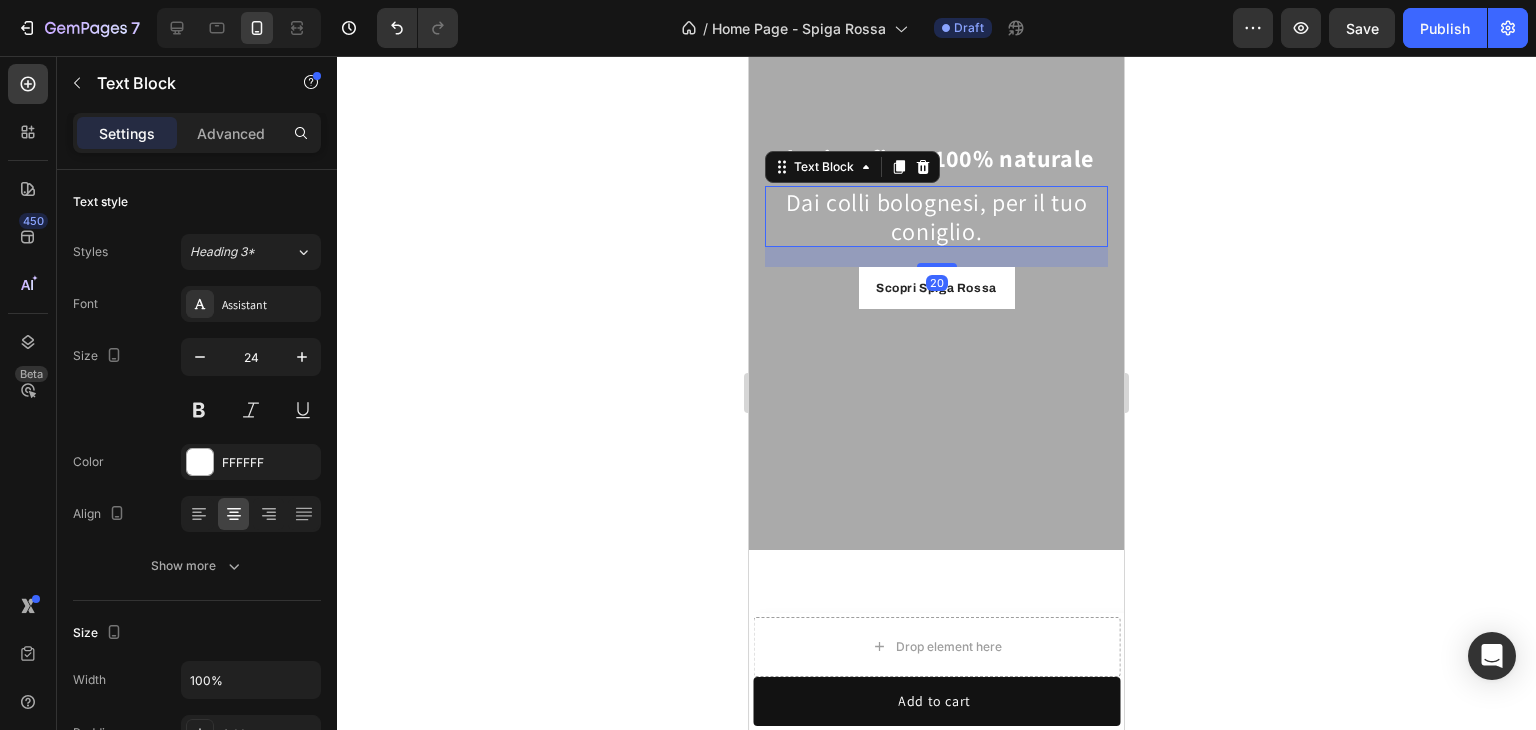 click on "Dai colli bolognesi, per il tuo coniglio." at bounding box center (936, 217) 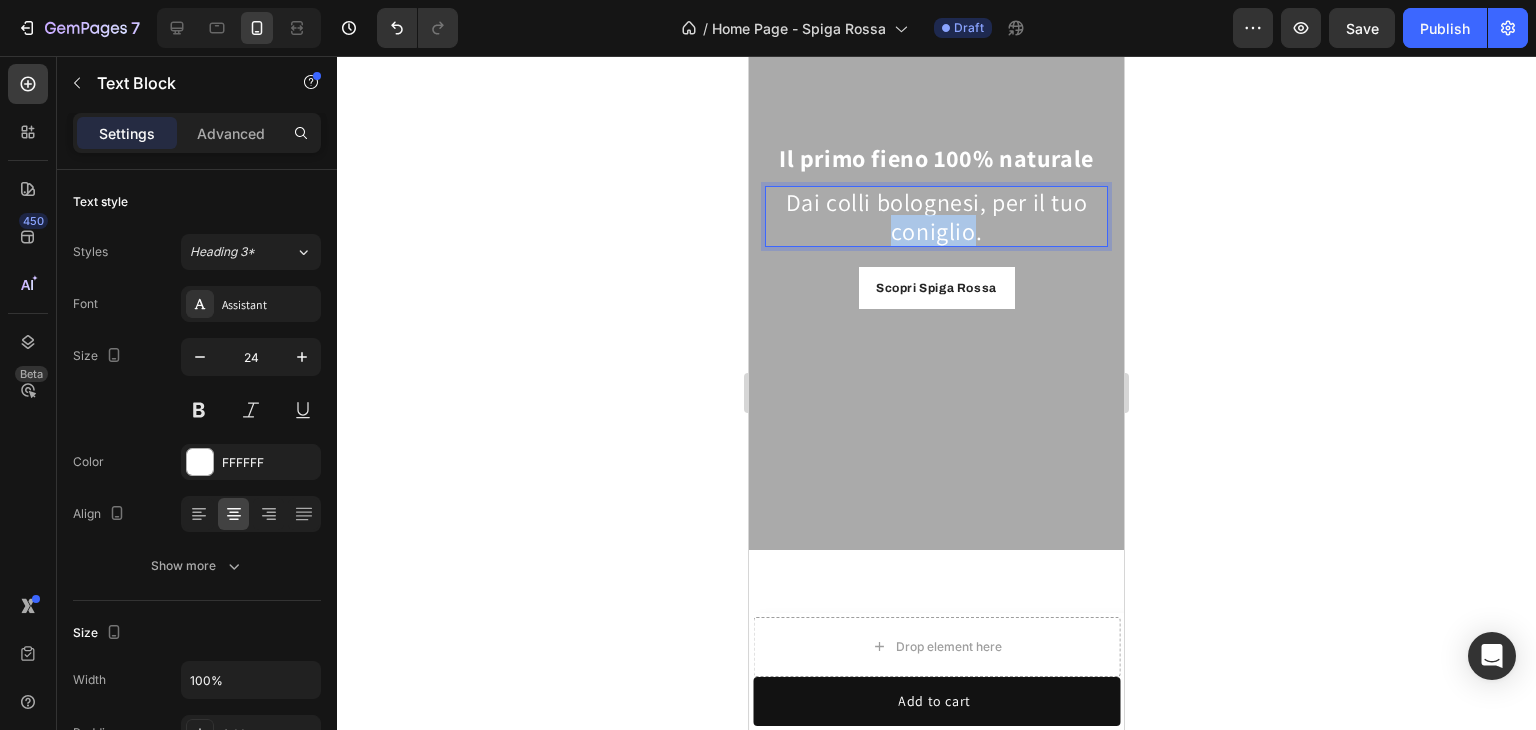 click on "Dai colli bolognesi, per il tuo coniglio." at bounding box center [936, 217] 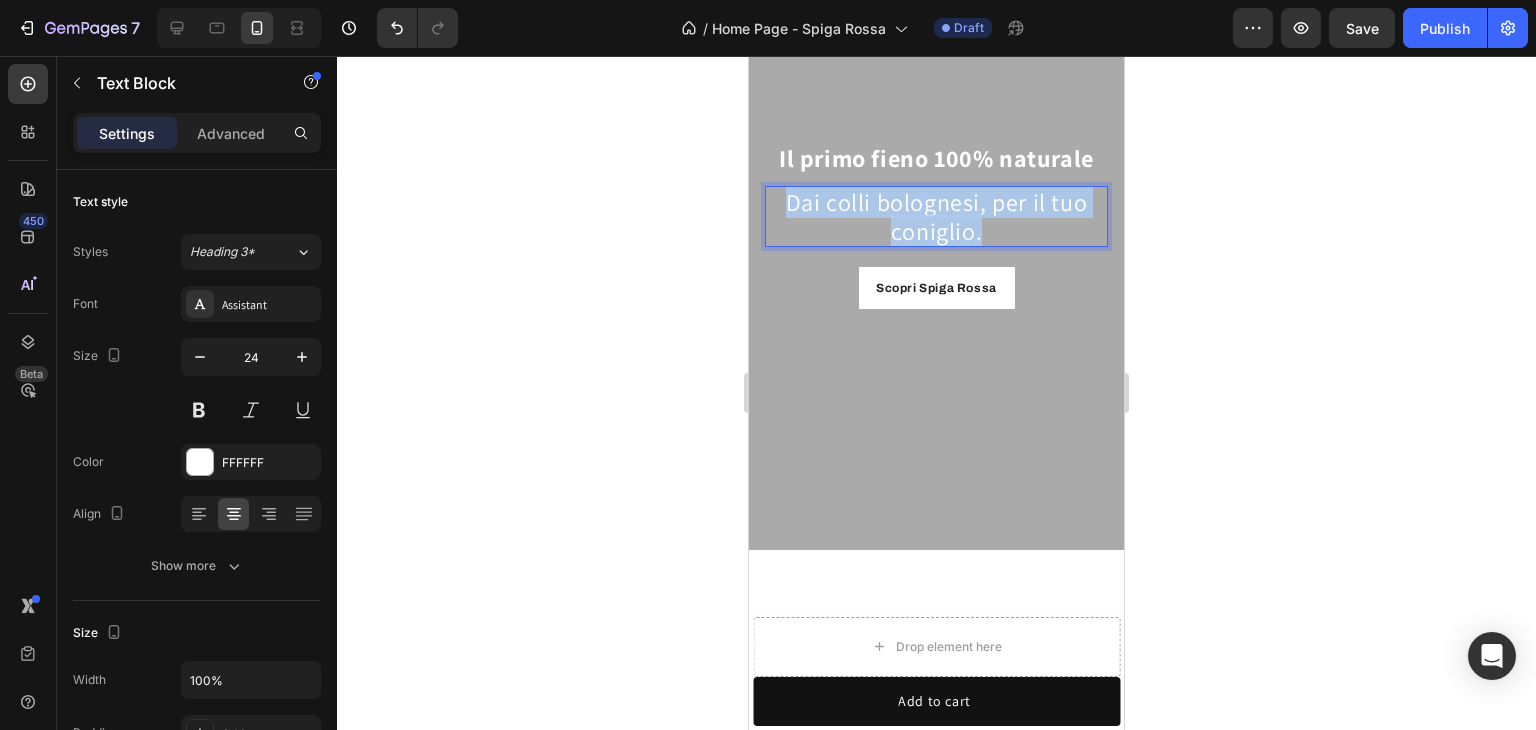 click on "Dai colli bolognesi, per il tuo coniglio." at bounding box center [936, 217] 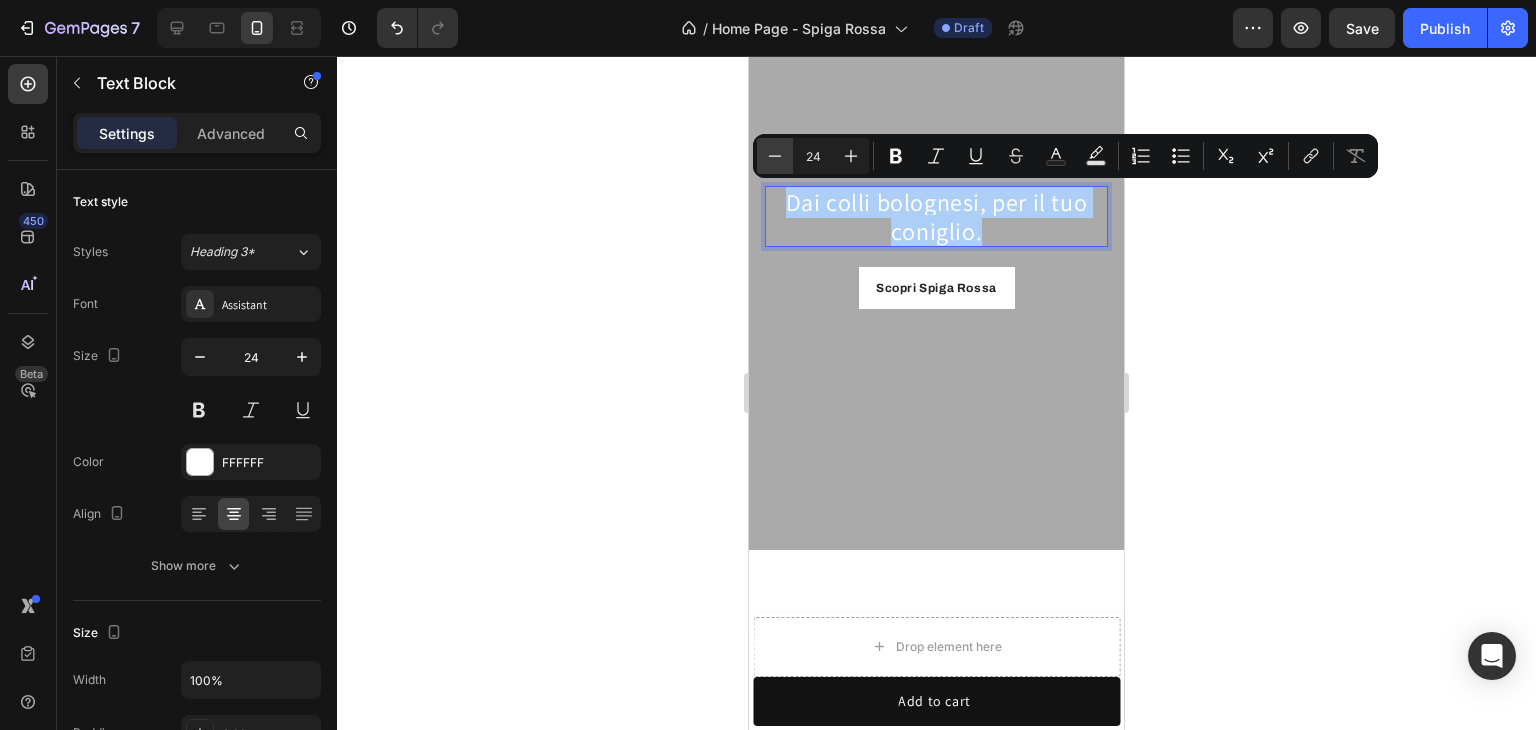 click 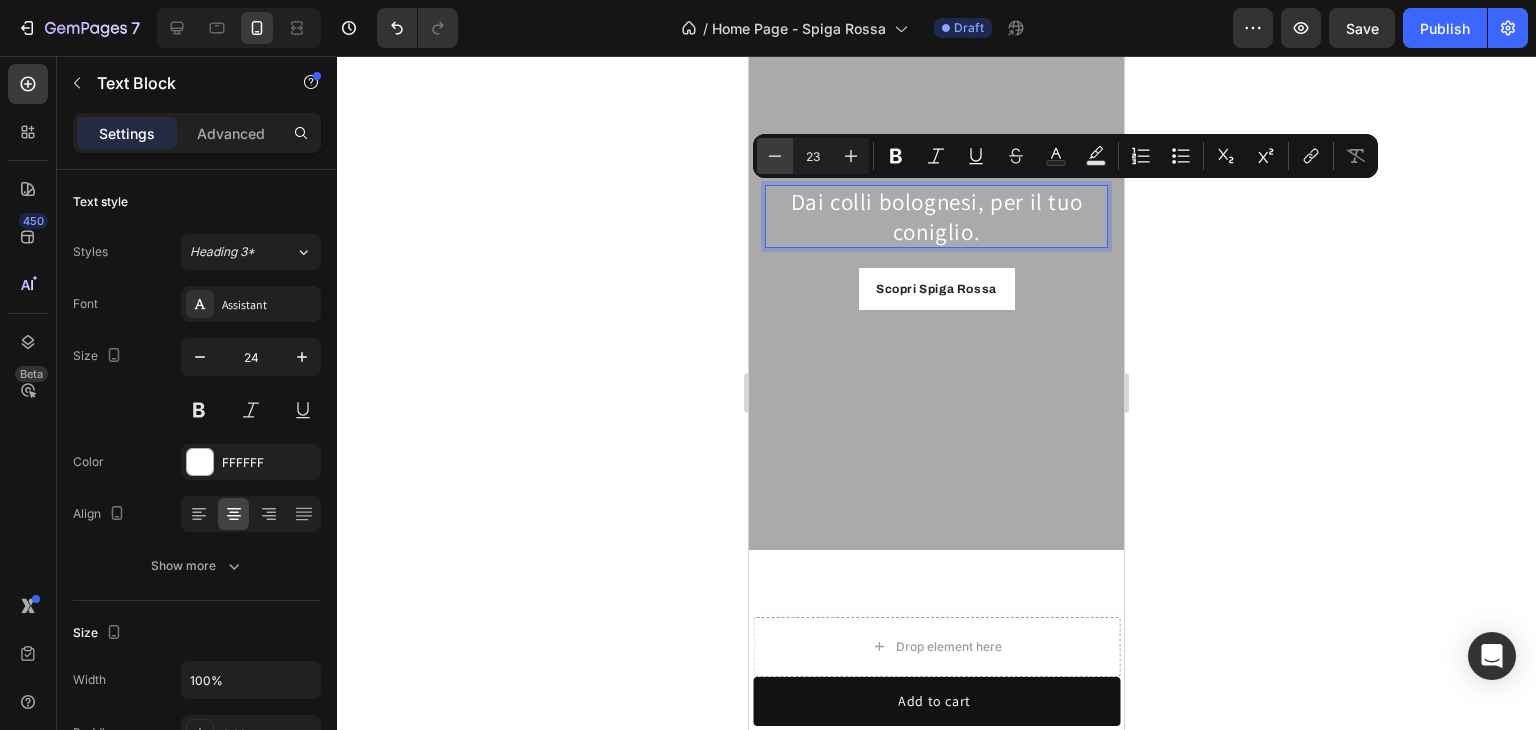 click 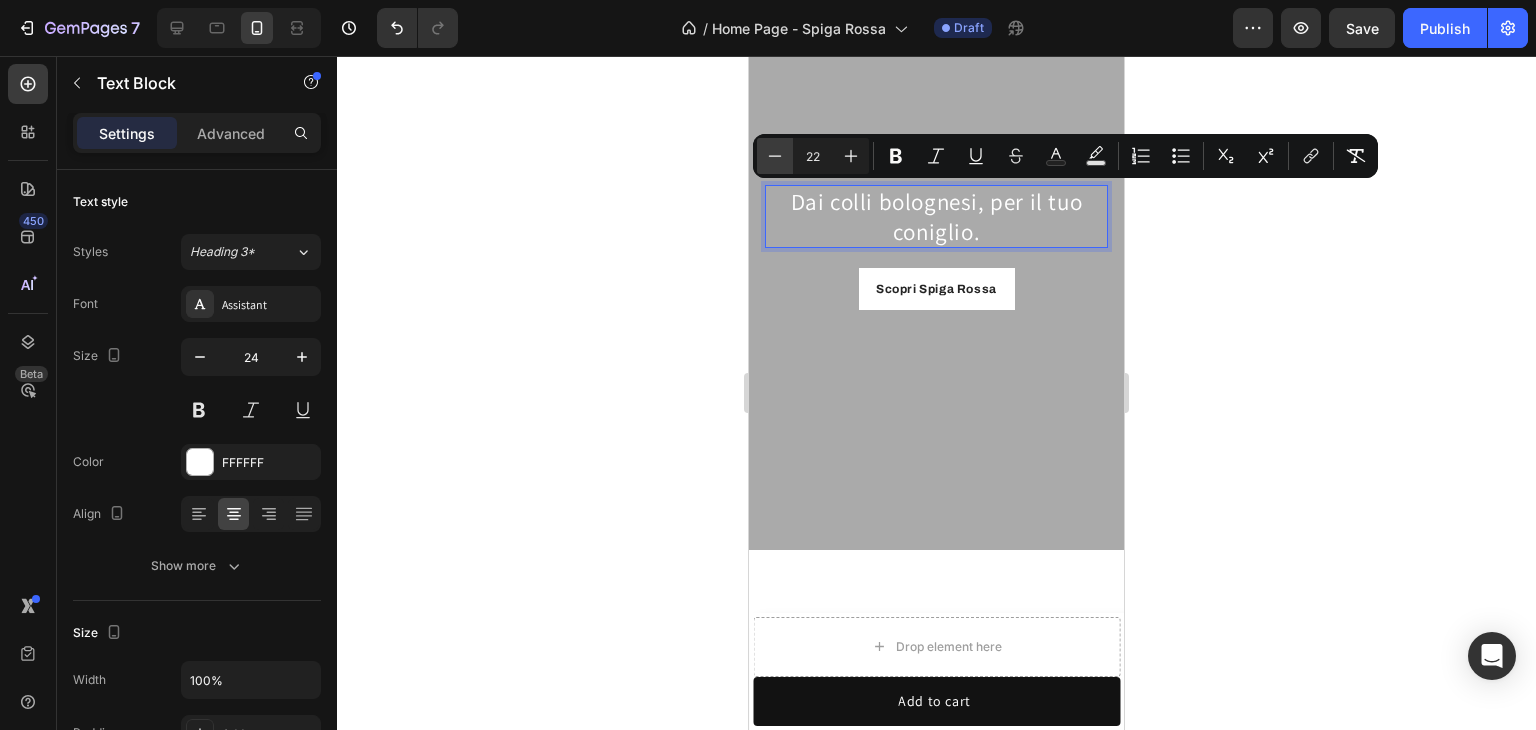 click 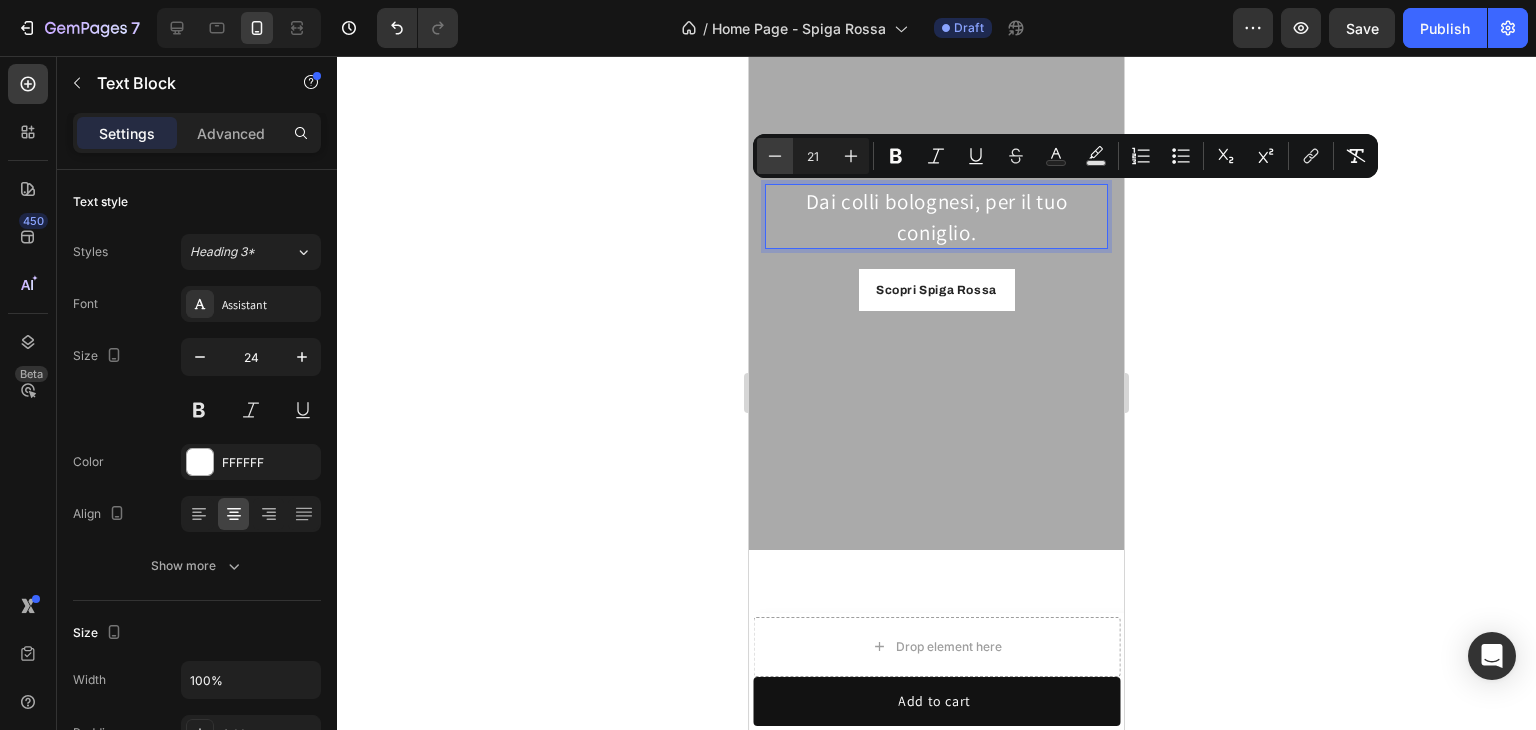 click 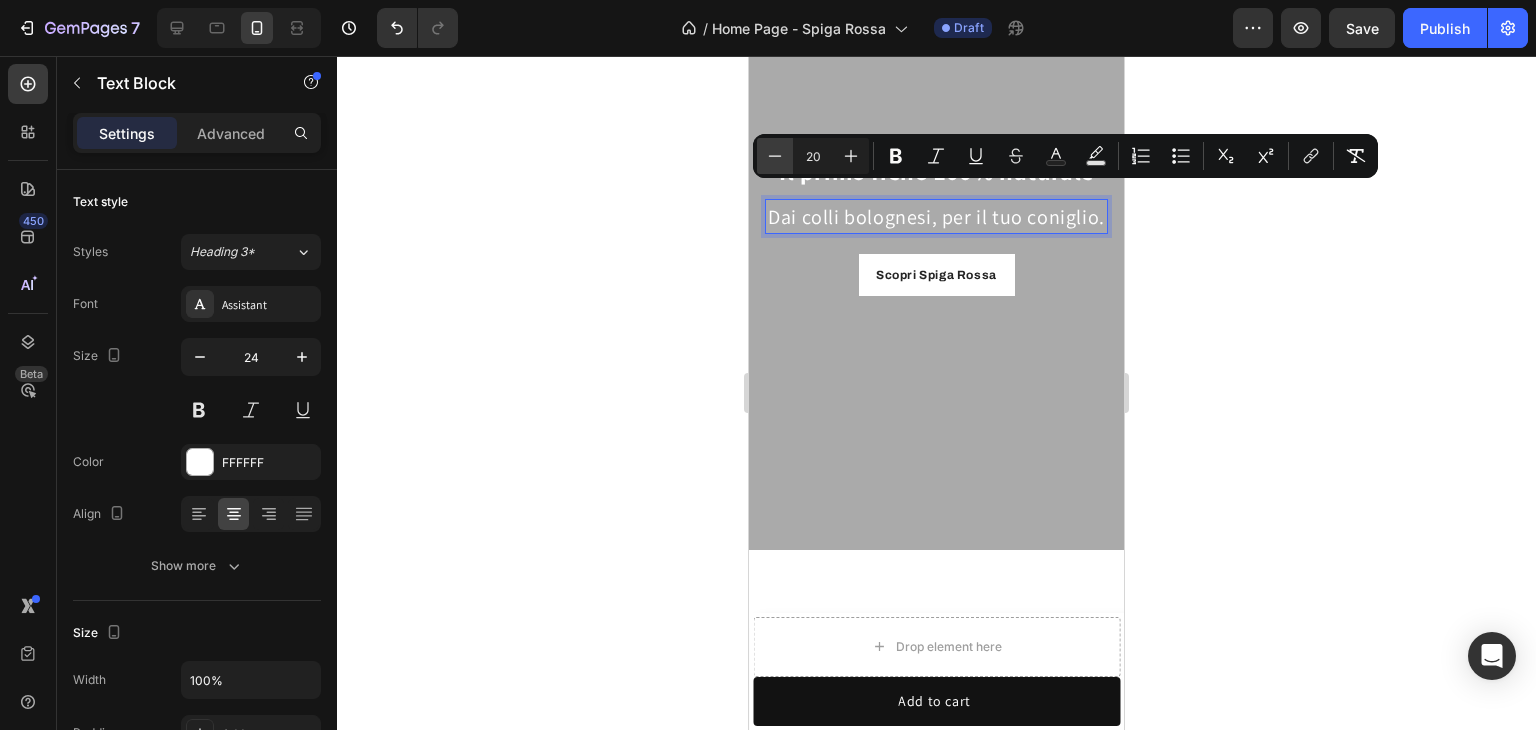click 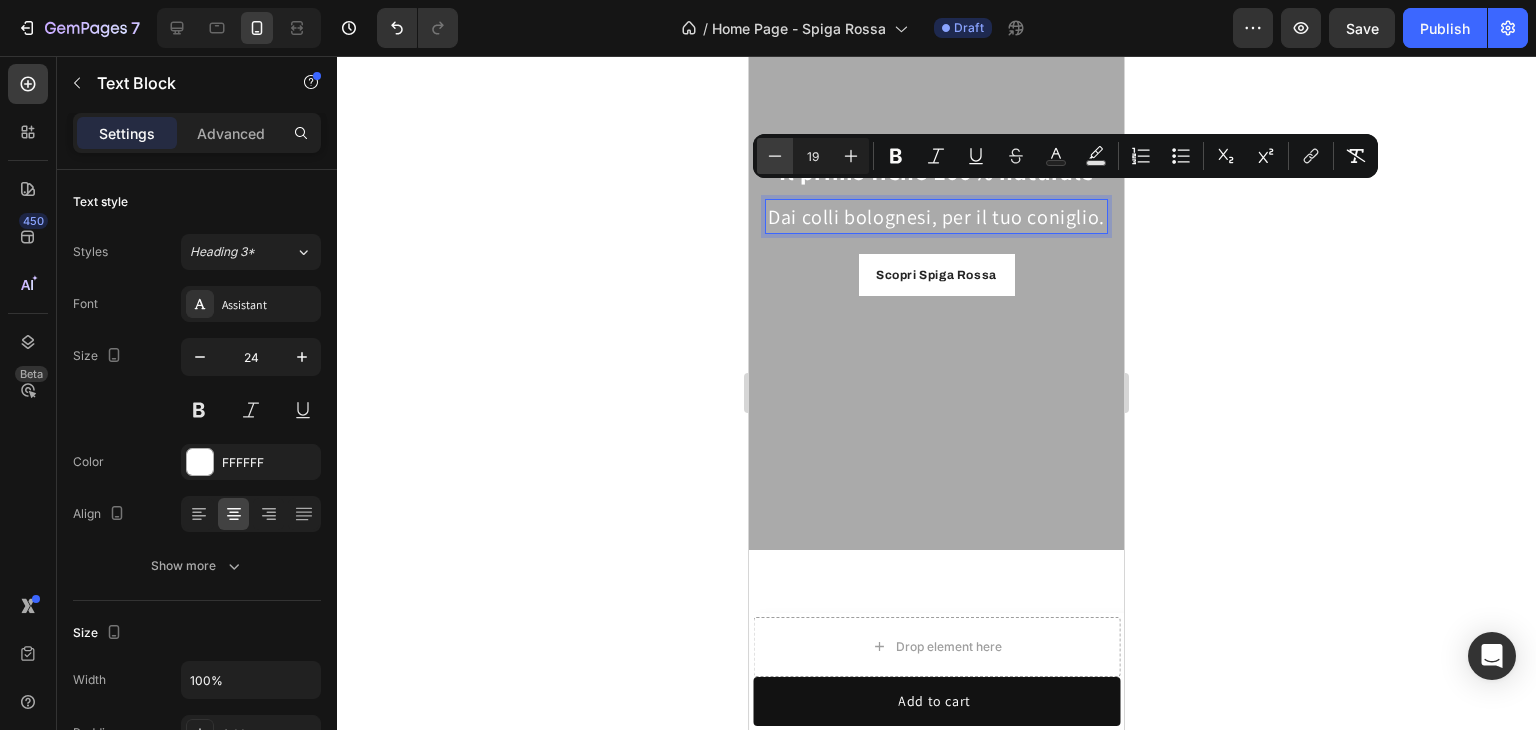click 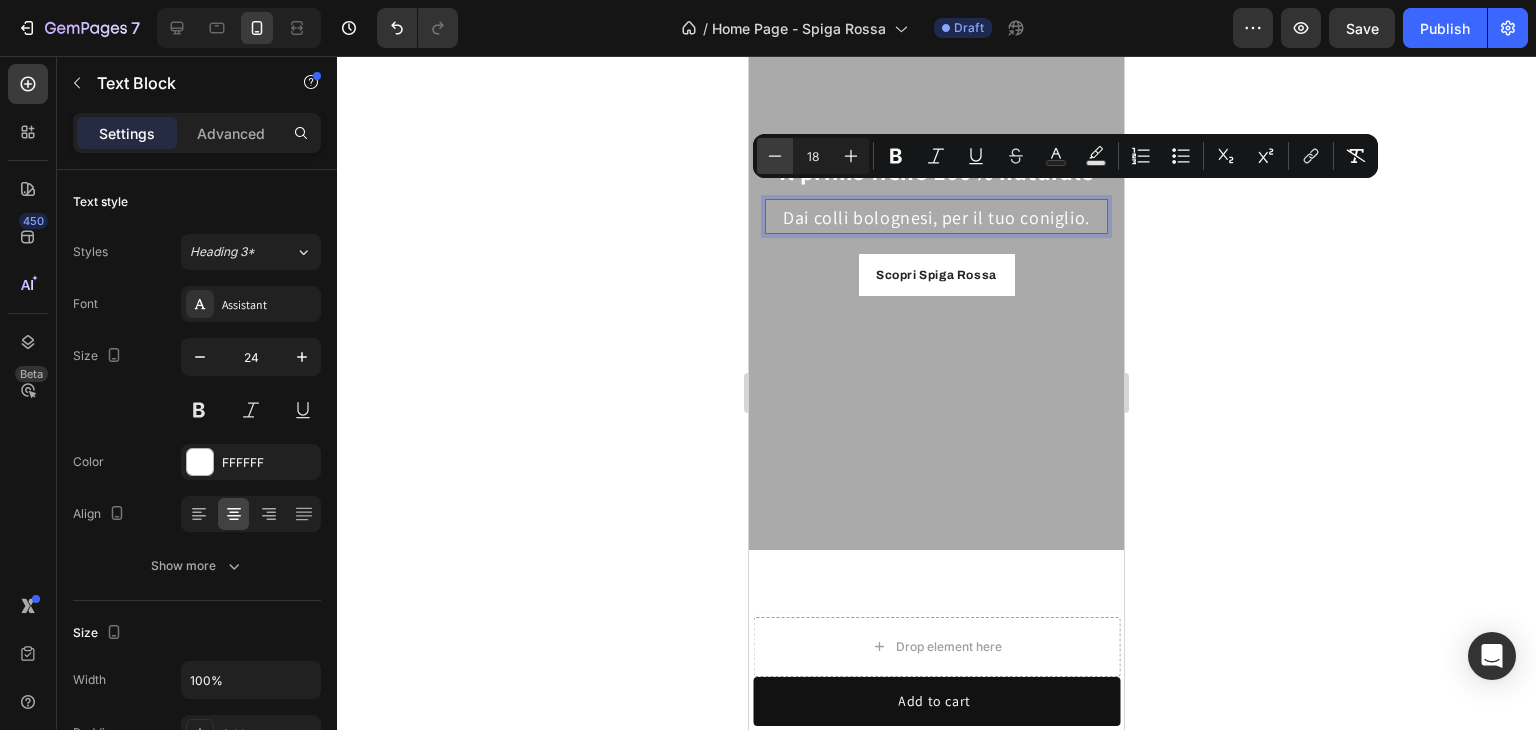 click 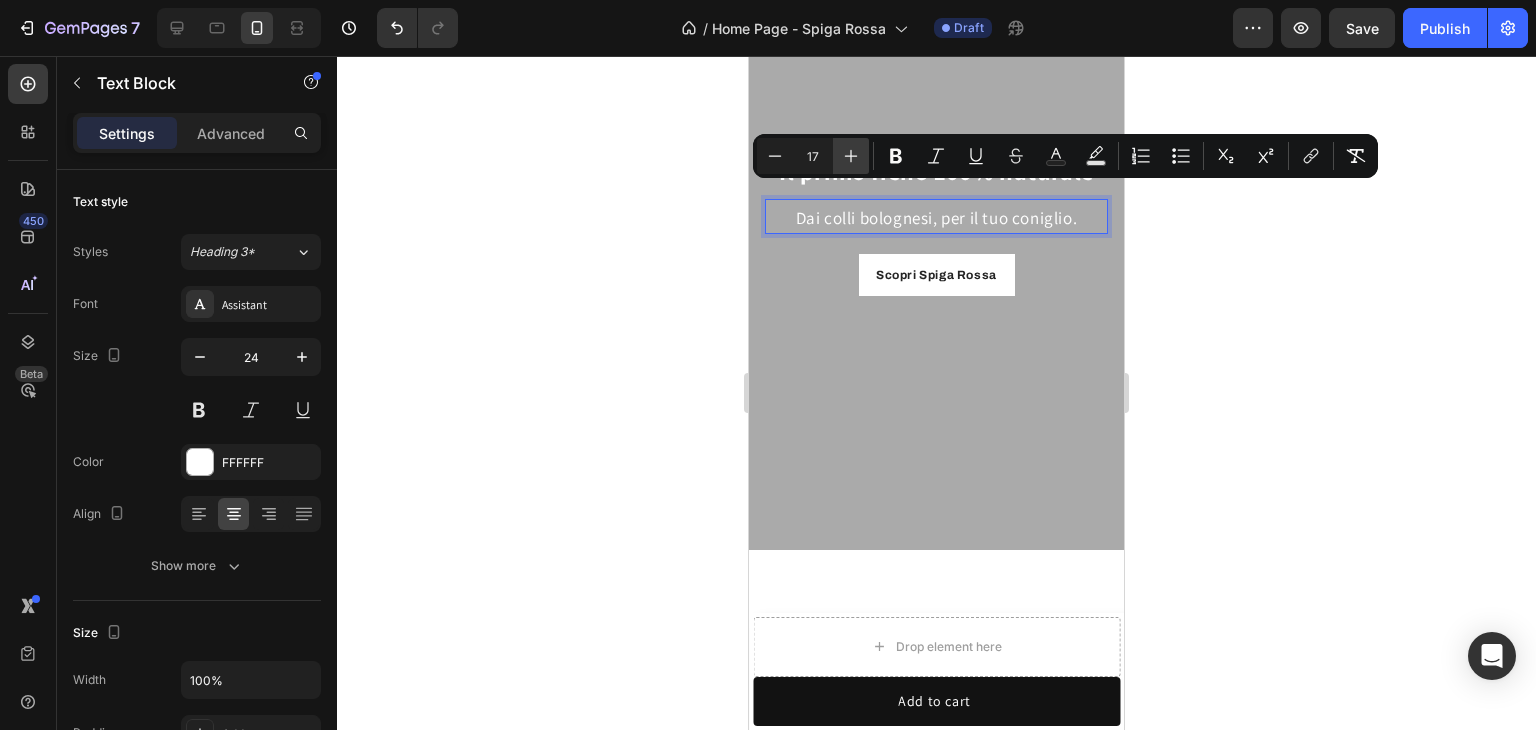 click 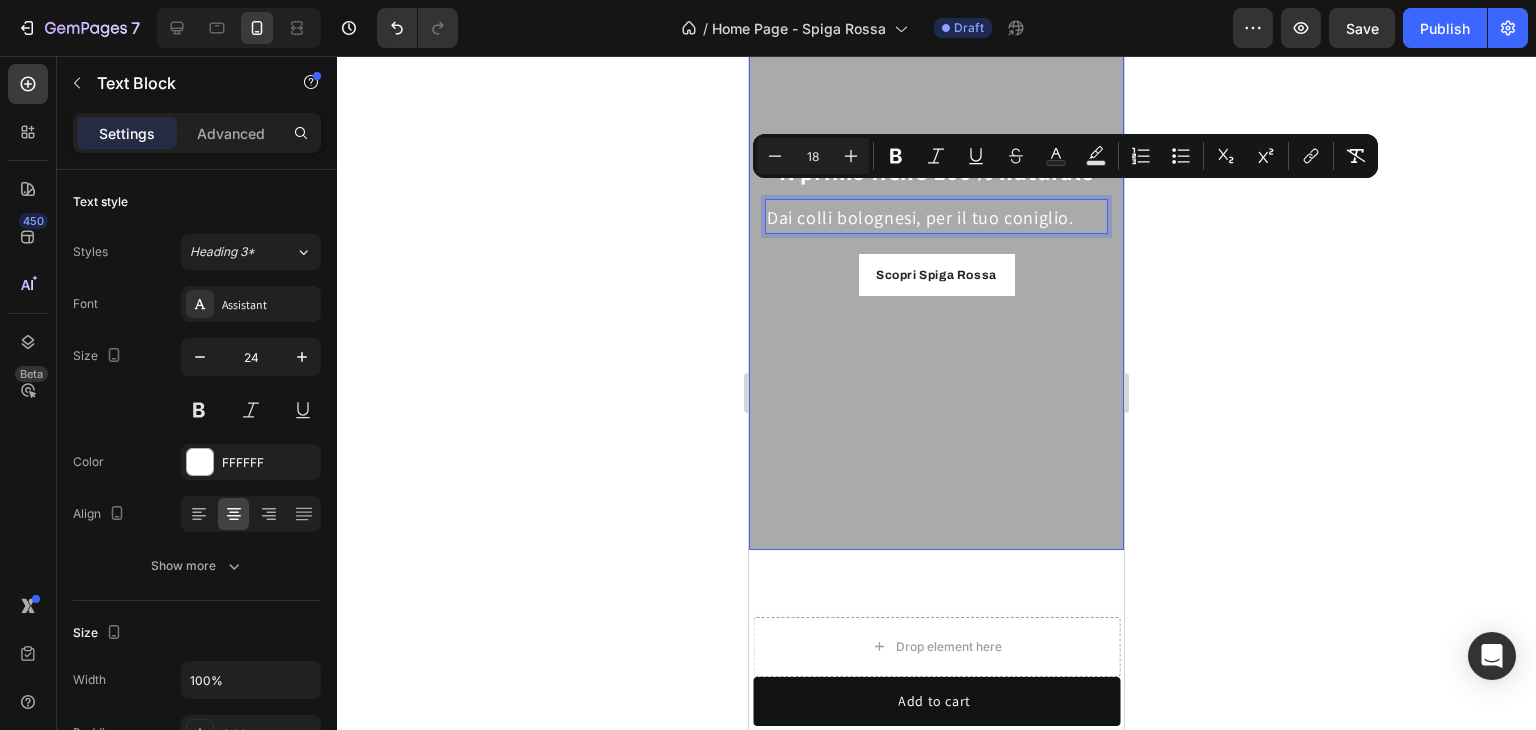 click at bounding box center (936, 216) 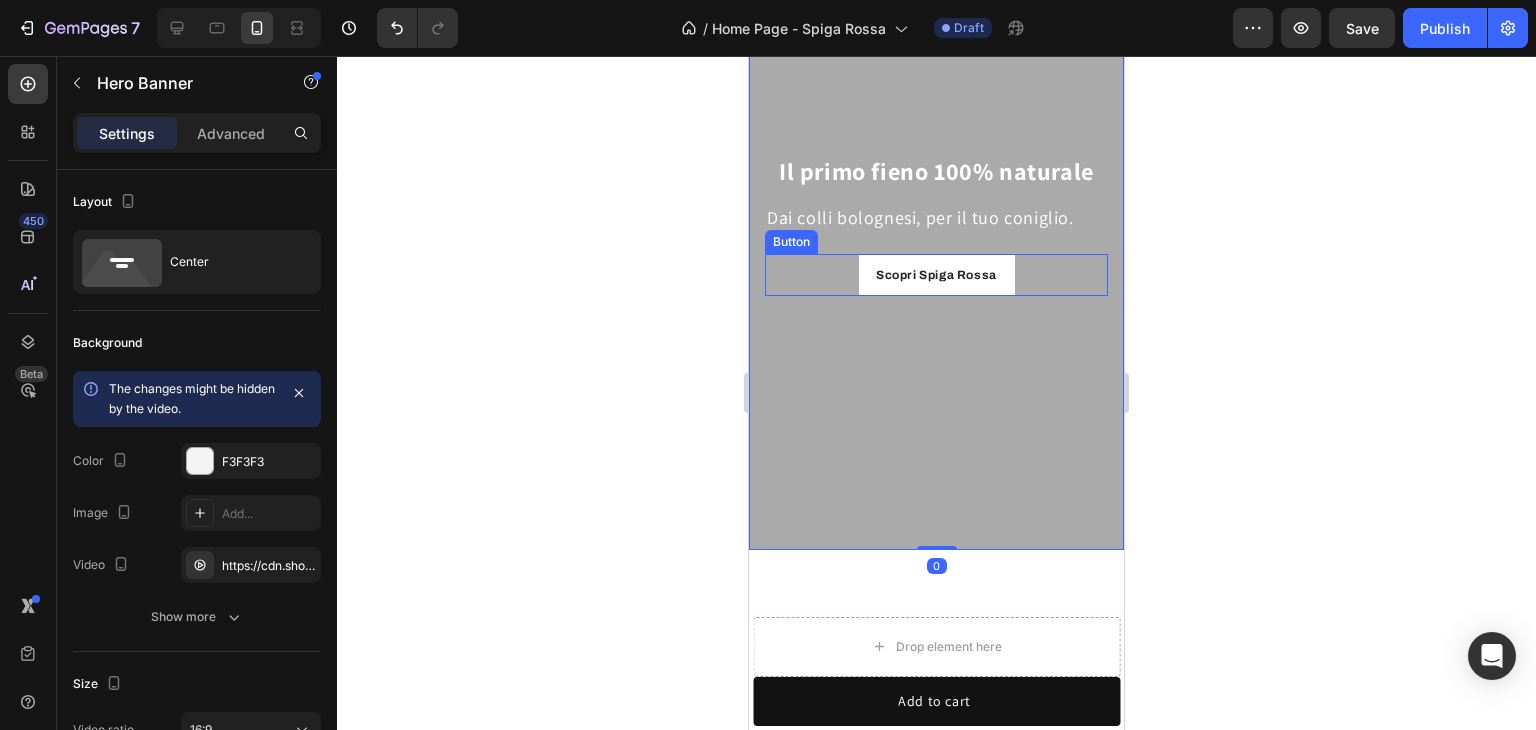 click on "Dai colli bolognesi, per il tuo coniglio." at bounding box center [920, 217] 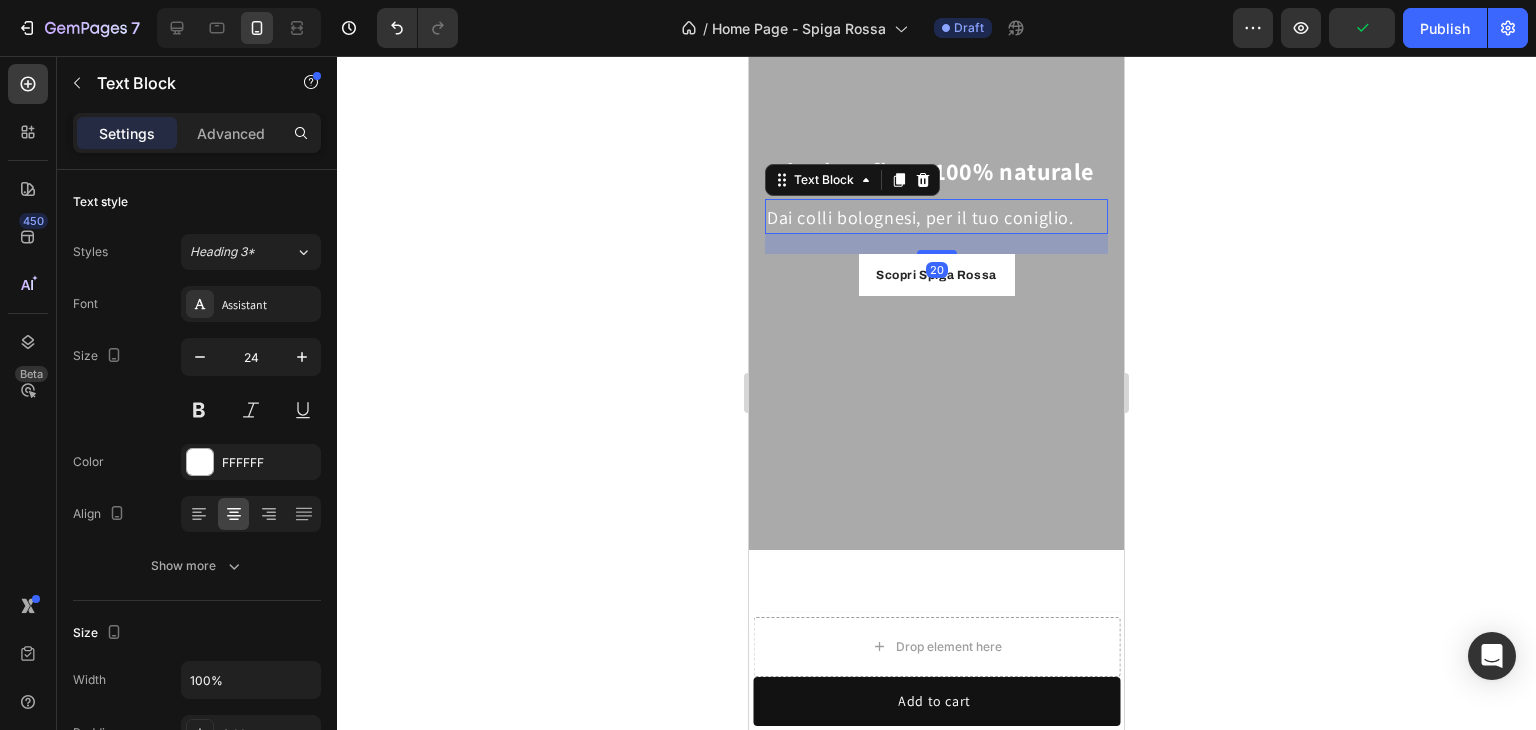 click 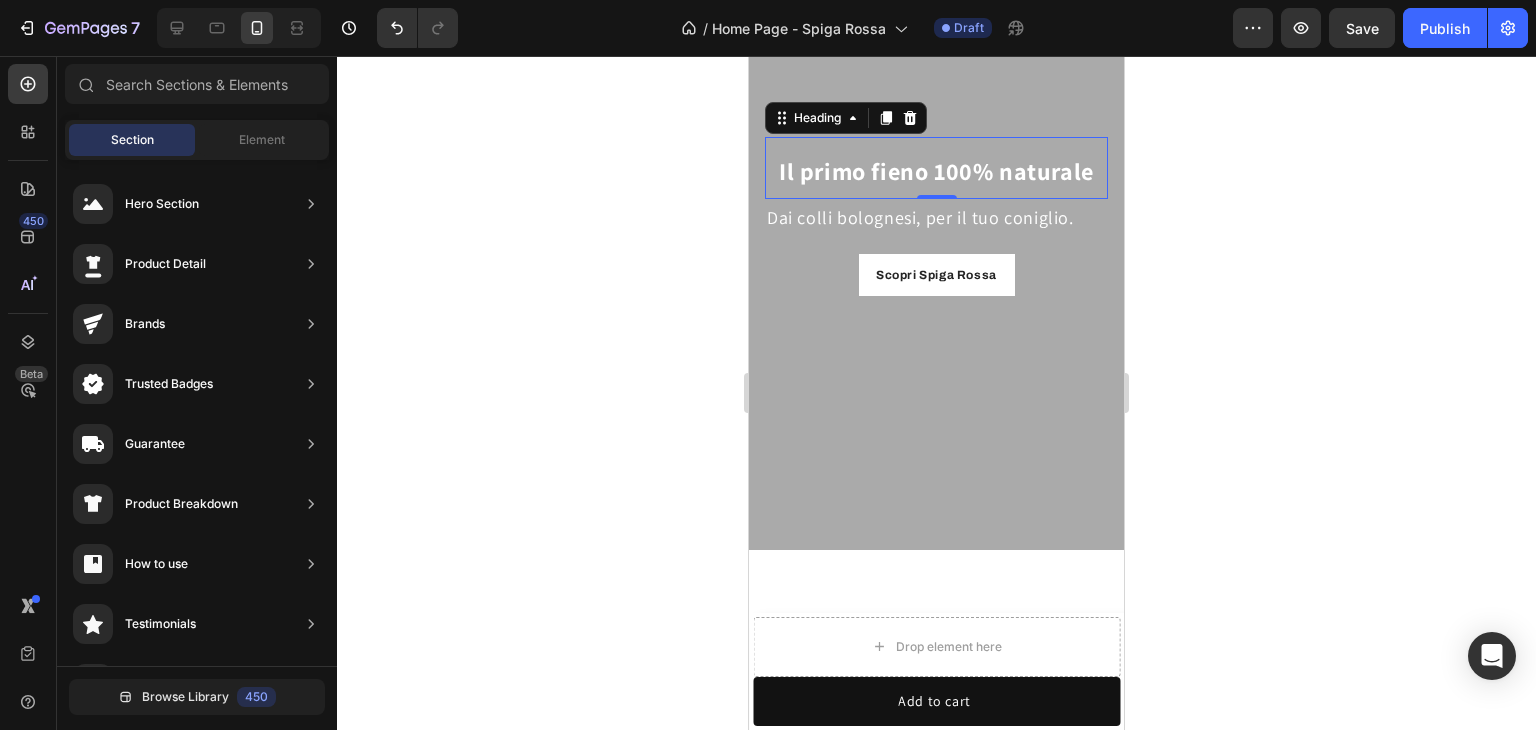 click on "Il primo fieno 100% naturale" at bounding box center [936, 168] 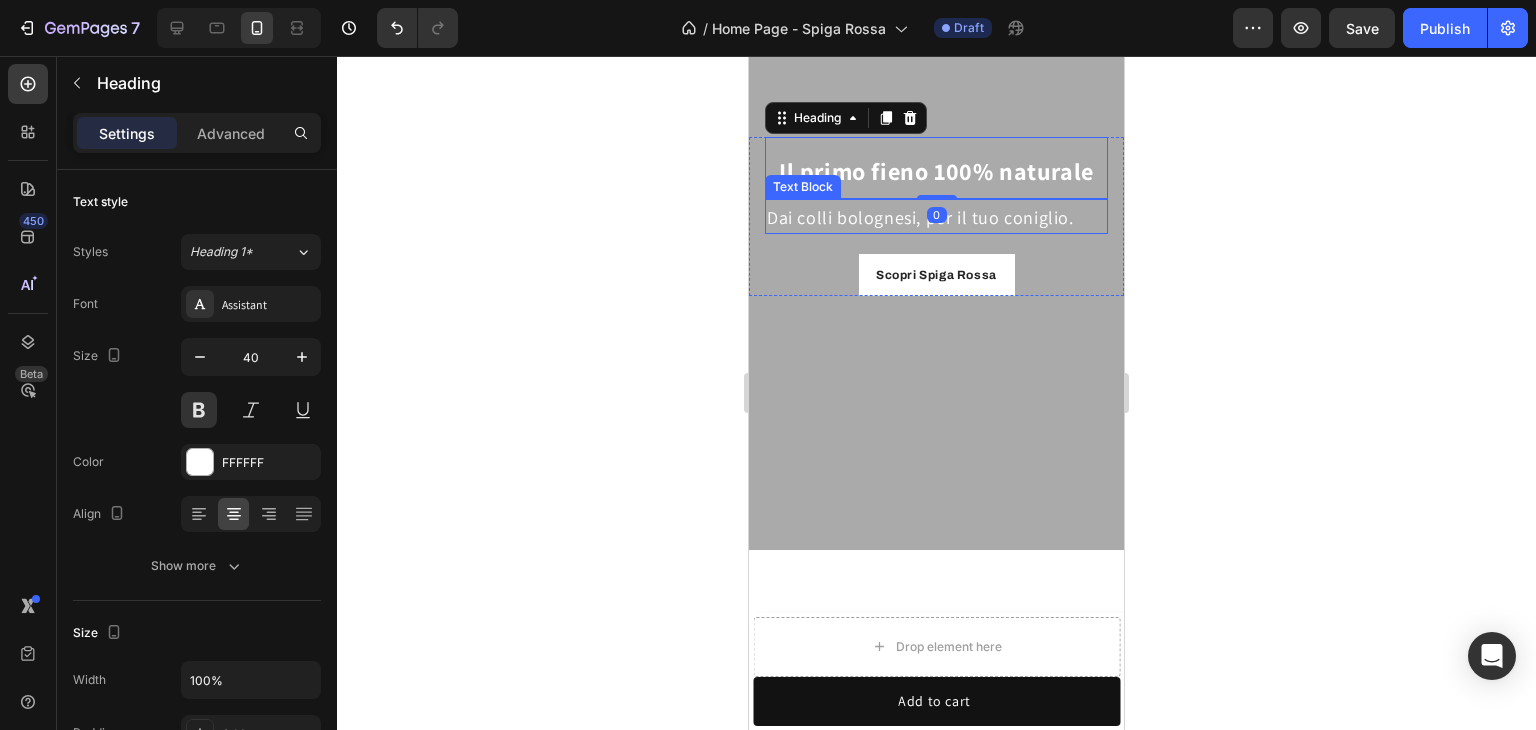 click on "Dai colli bolognesi, per il tuo coniglio." at bounding box center (920, 217) 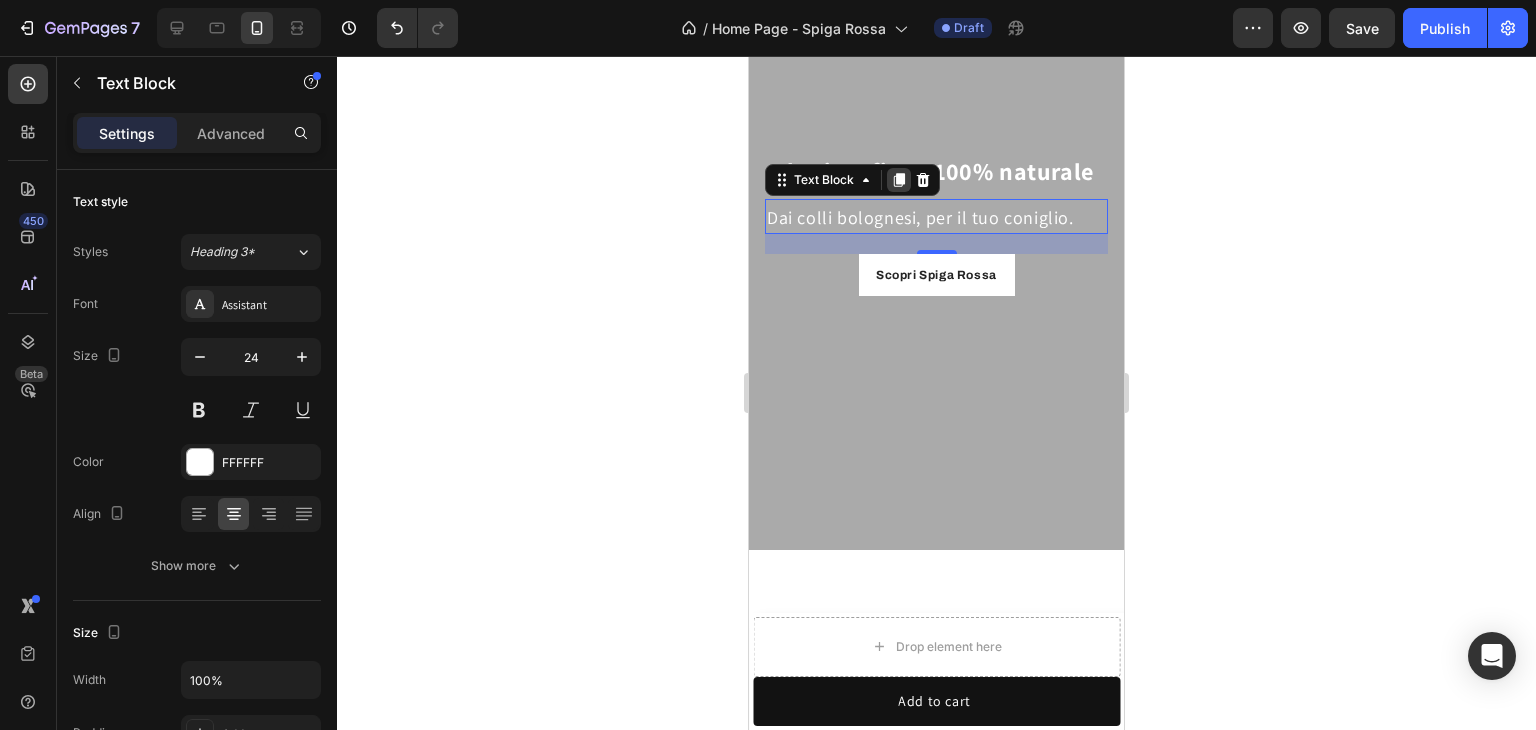 click 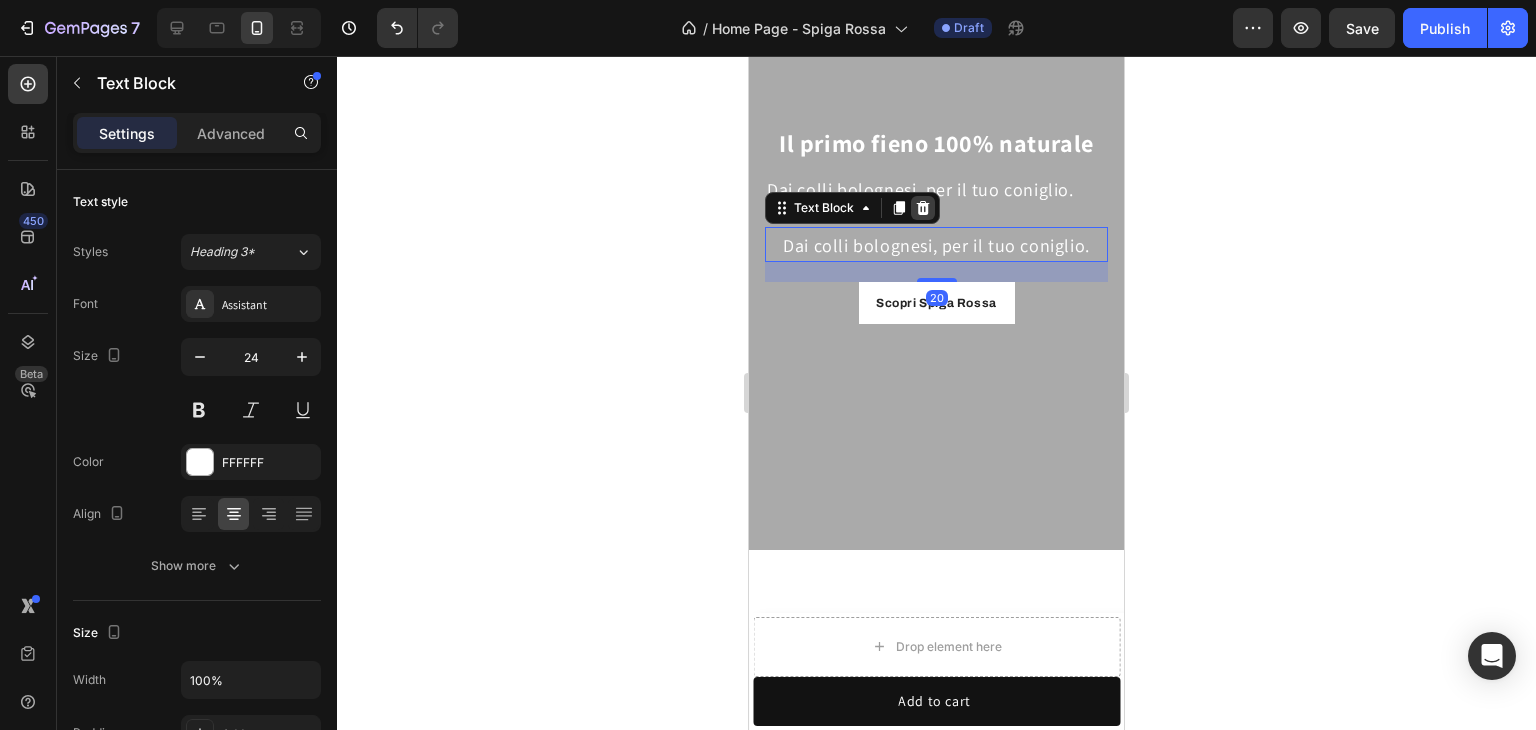 click 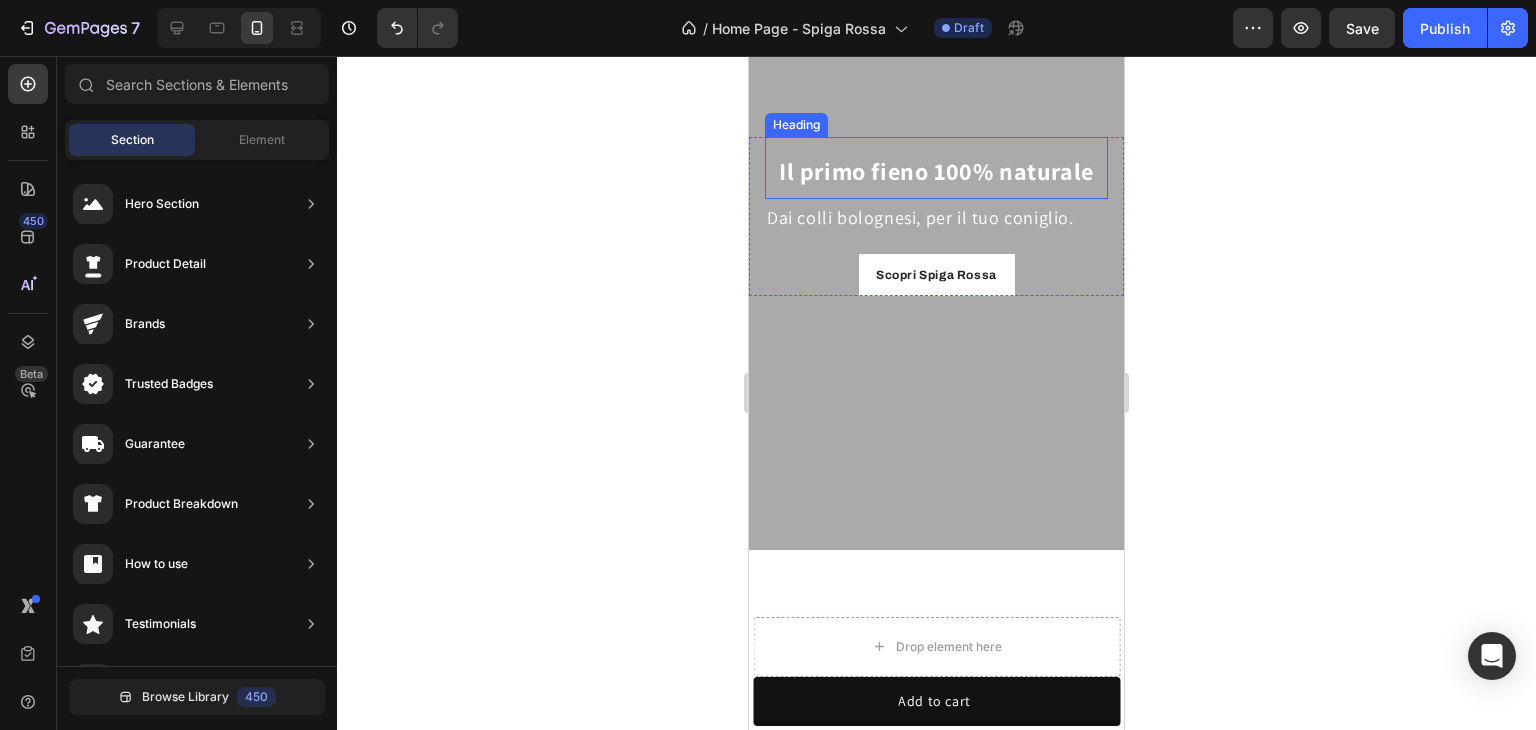 click on "Il primo fieno 100% naturale" at bounding box center [936, 171] 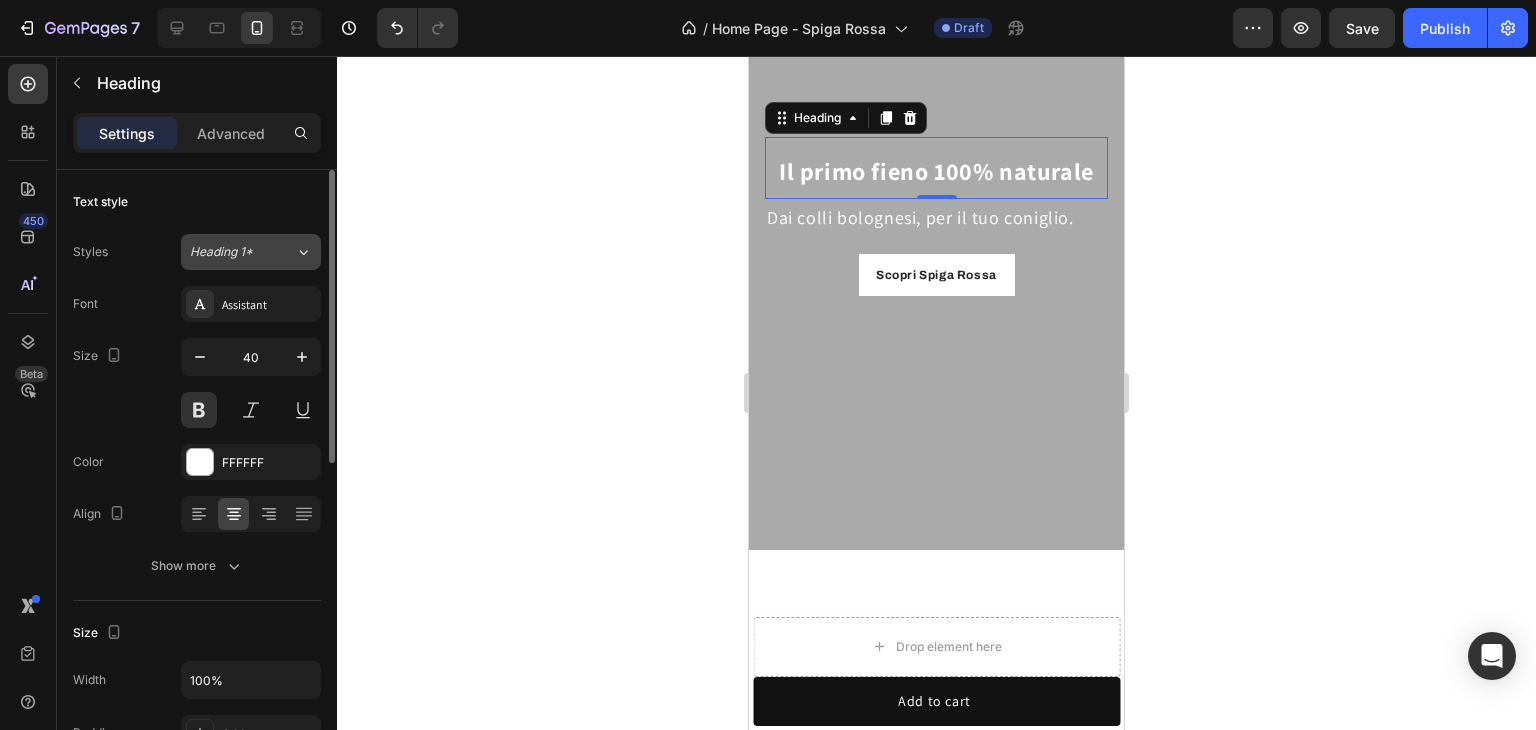click on "Heading 1*" 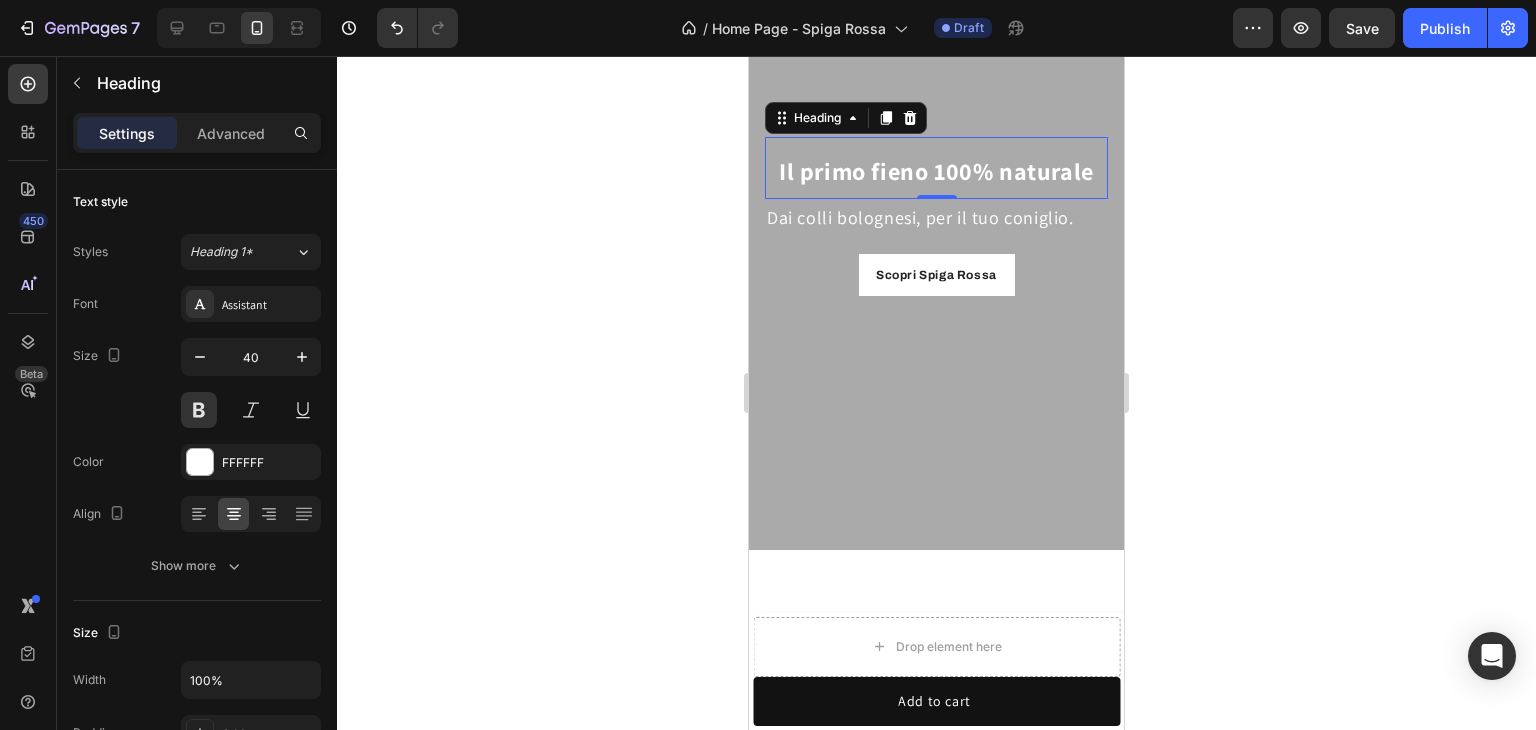 click 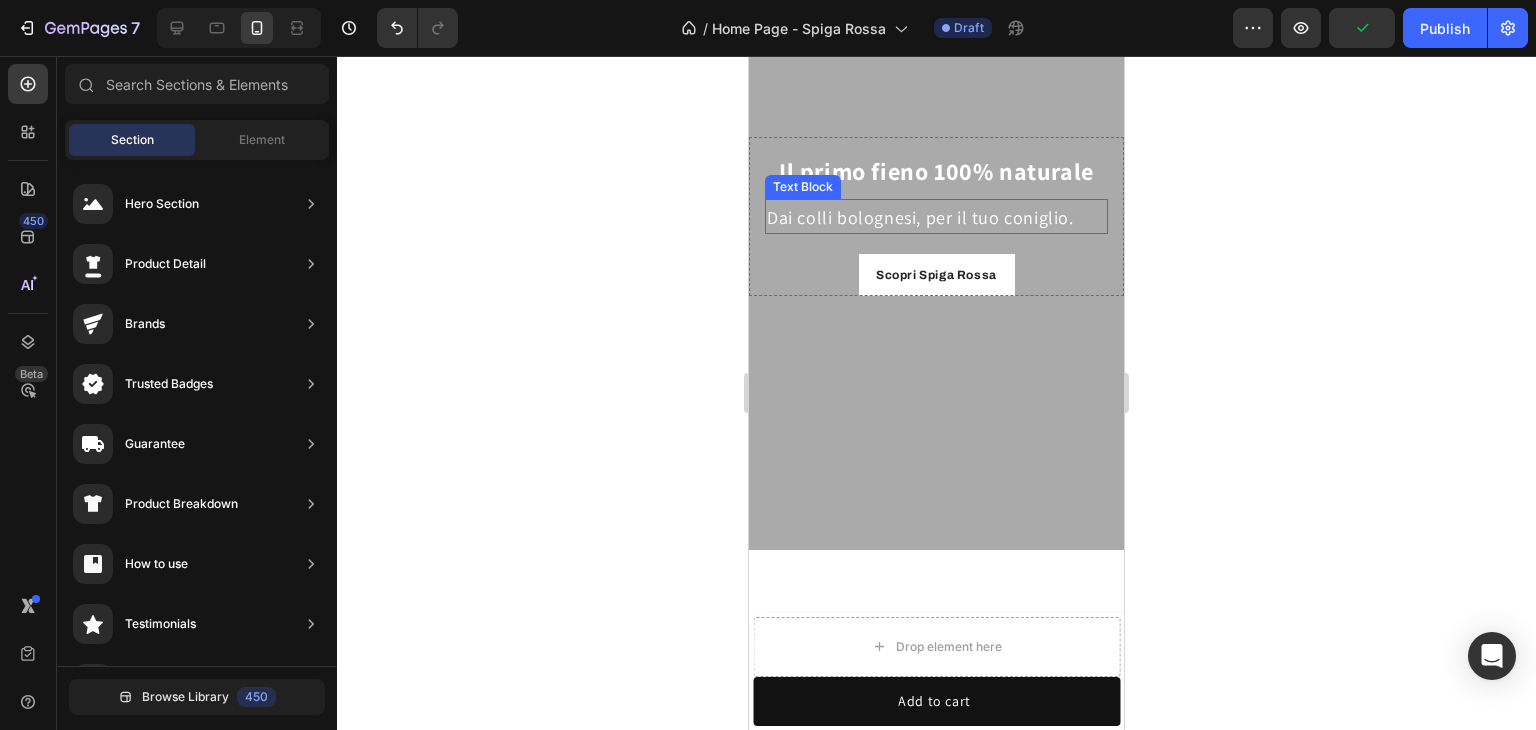click on "Dai colli bolognesi, per il tuo coniglio." at bounding box center (920, 217) 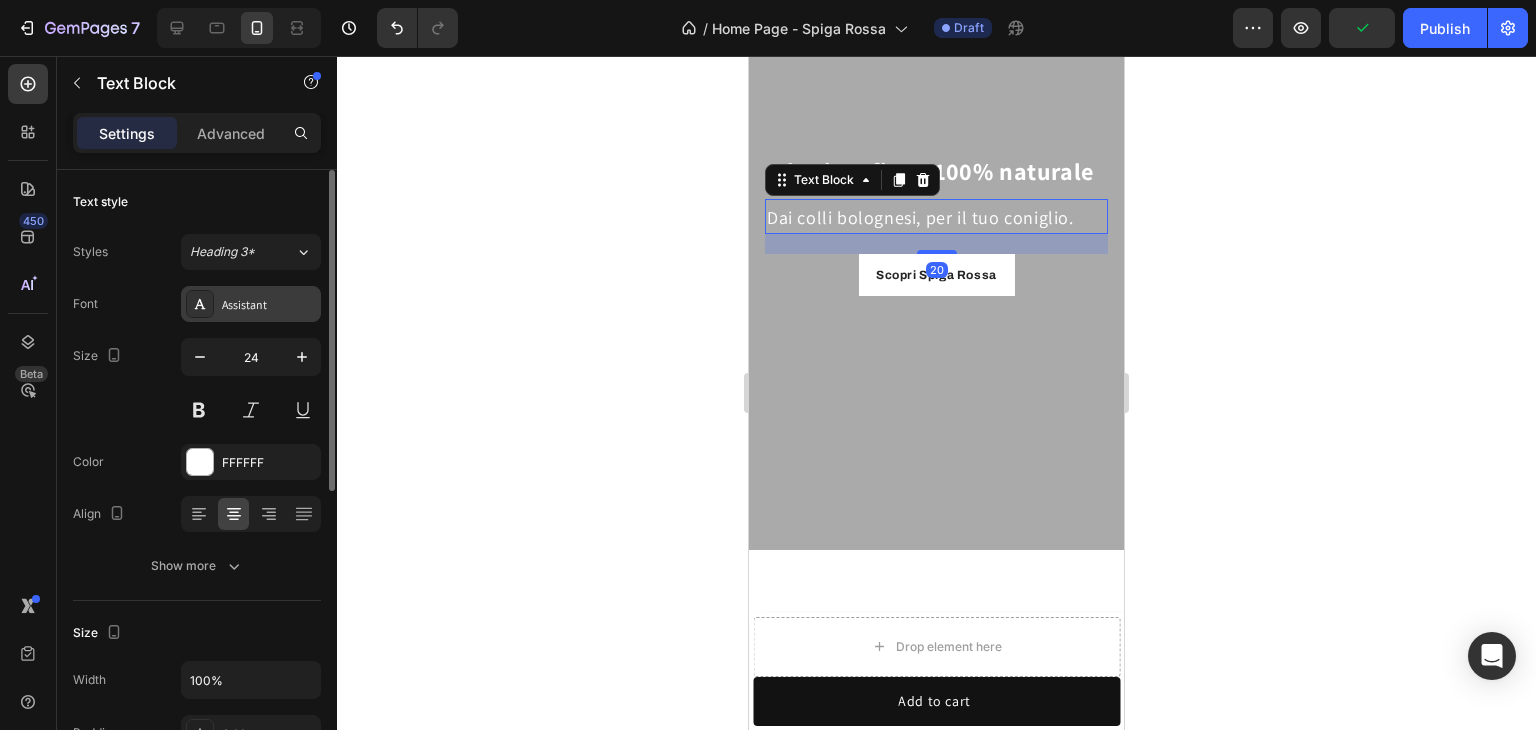 click on "Assistant" at bounding box center (251, 304) 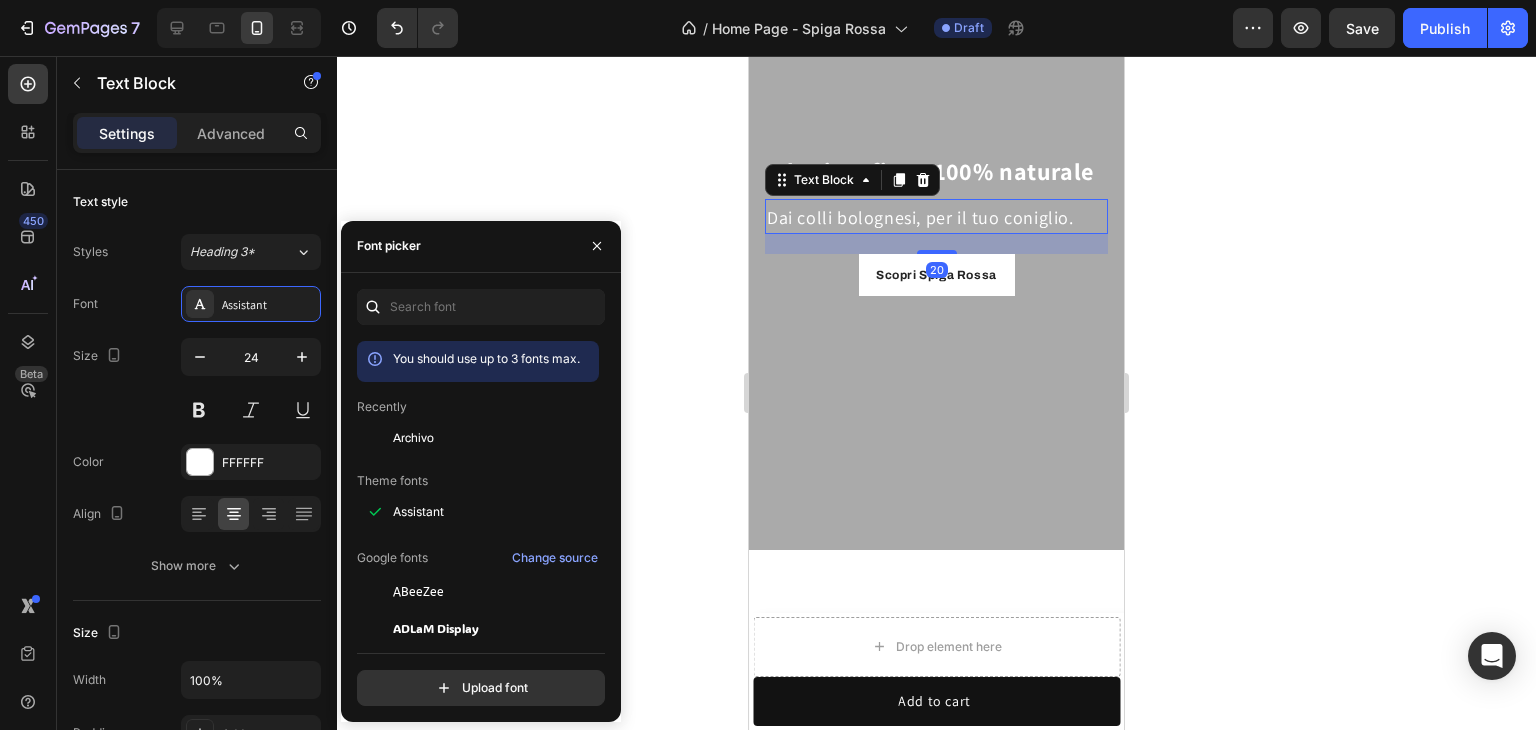 drag, startPoint x: 420, startPoint y: 430, endPoint x: 662, endPoint y: 334, distance: 260.34592 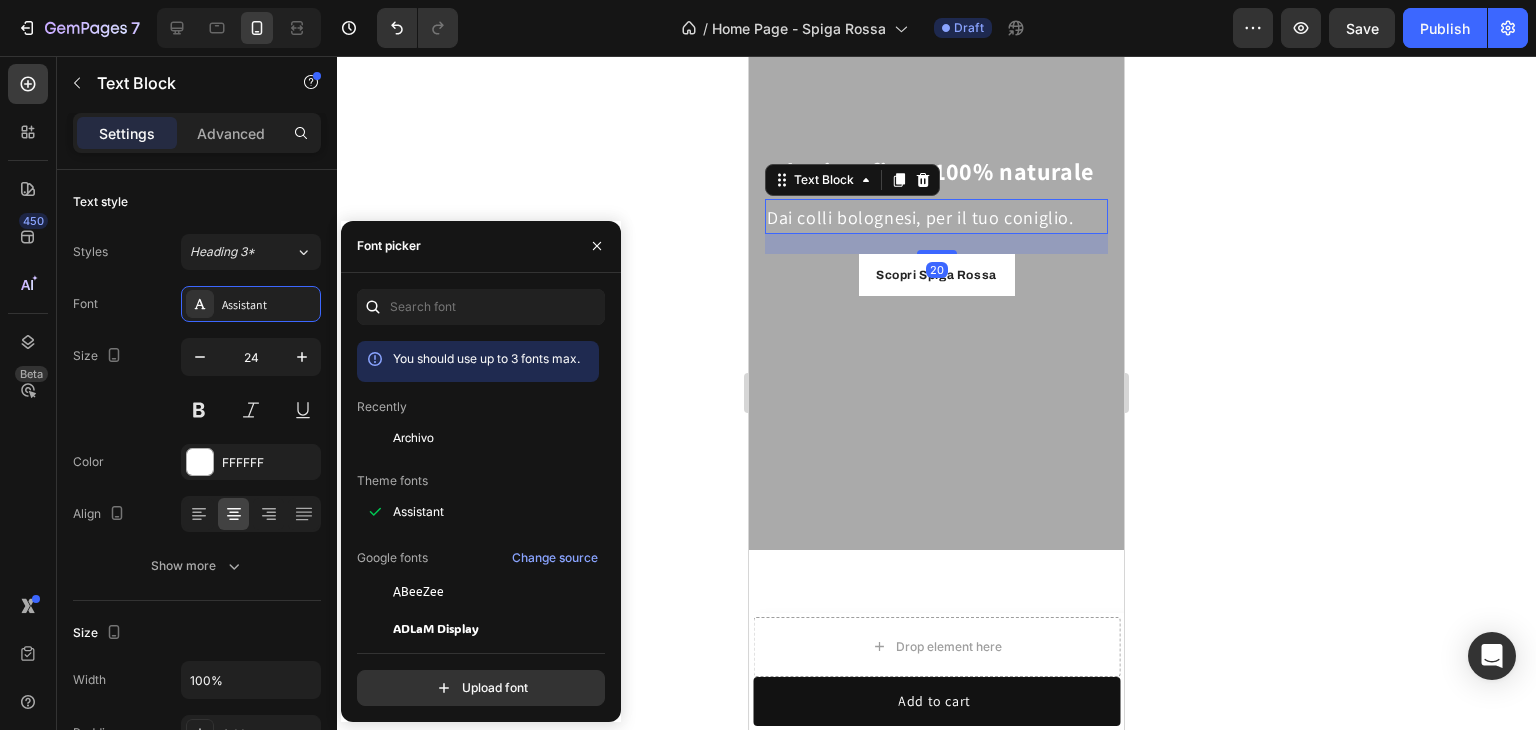 click on "Archivo" at bounding box center [413, 438] 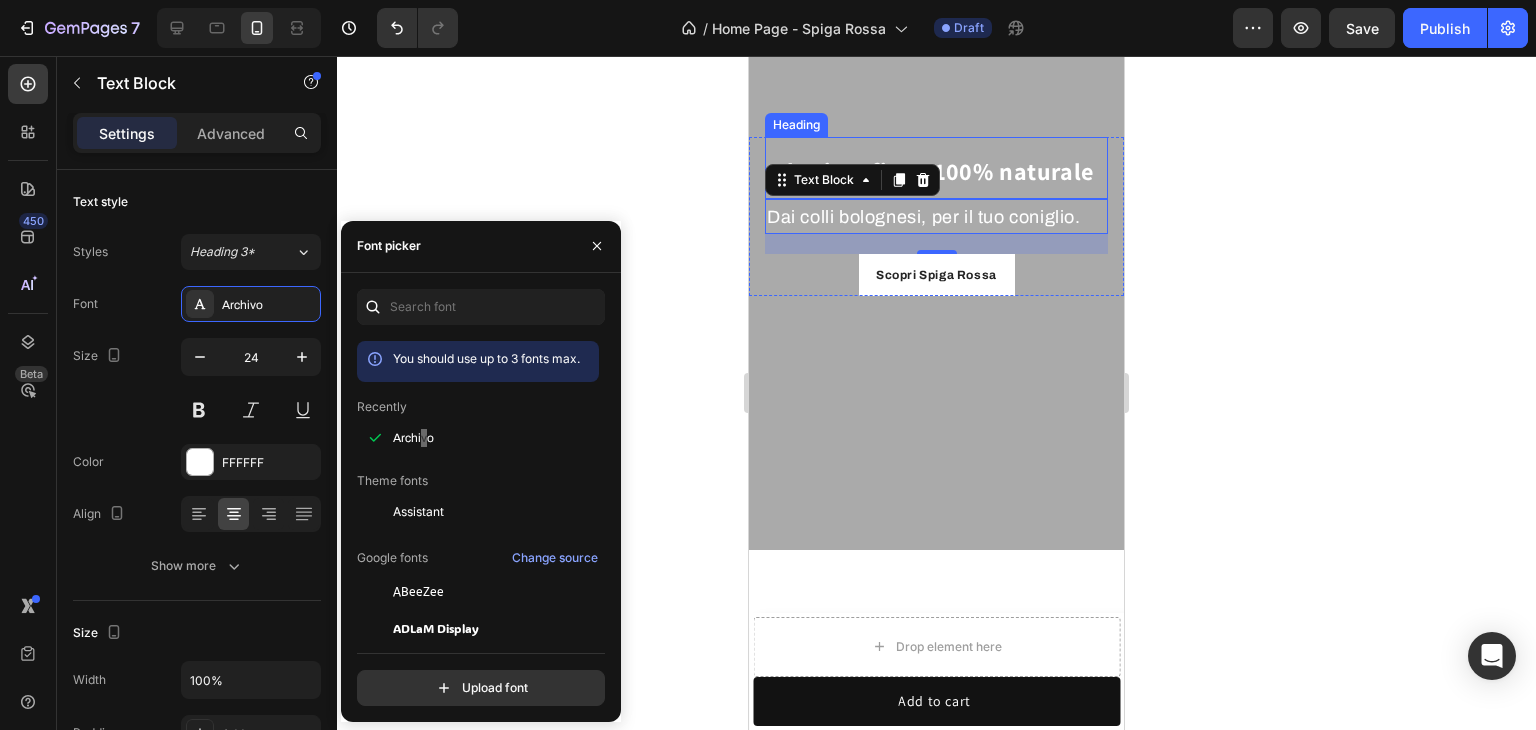 click on "Il primo fieno 100% naturale" at bounding box center (936, 171) 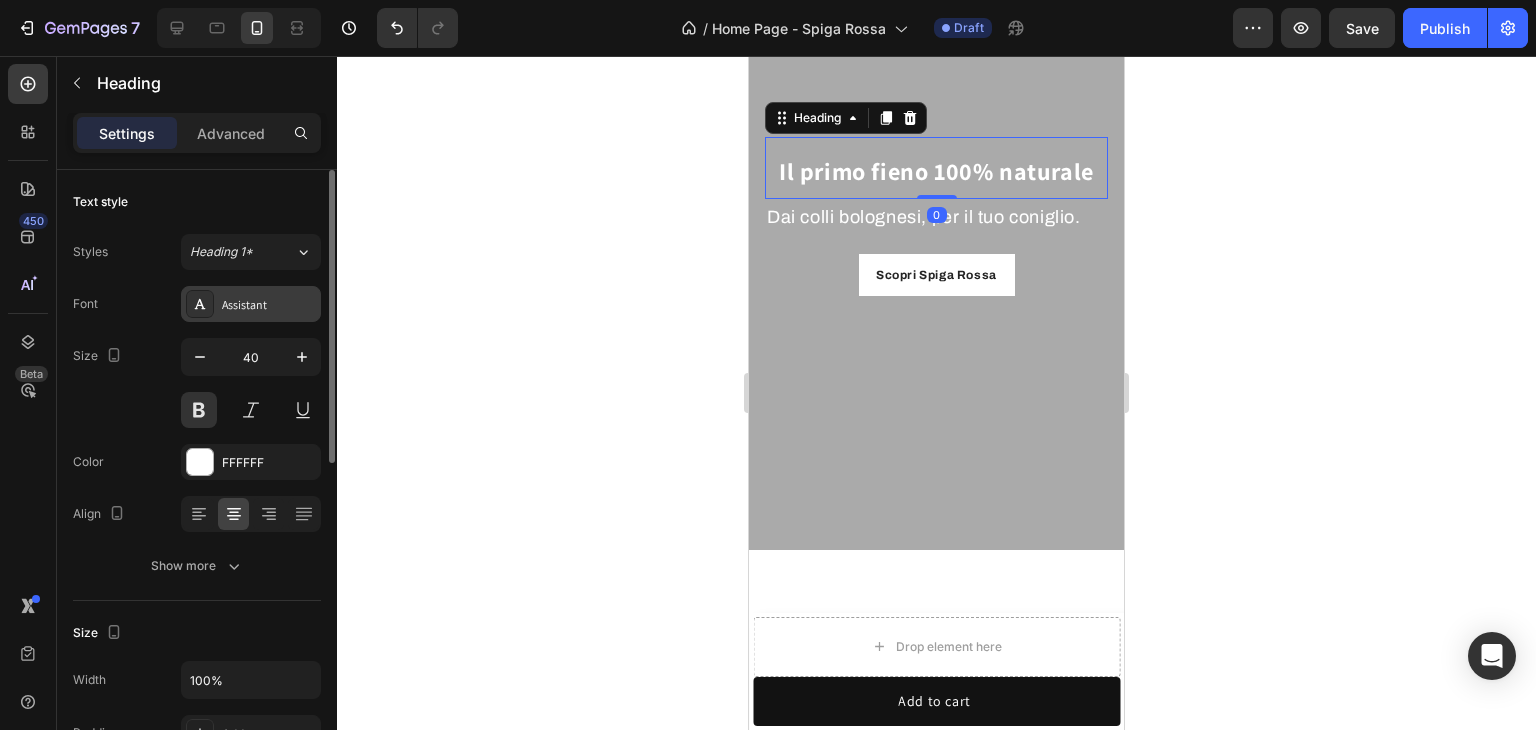click on "Assistant" at bounding box center [251, 304] 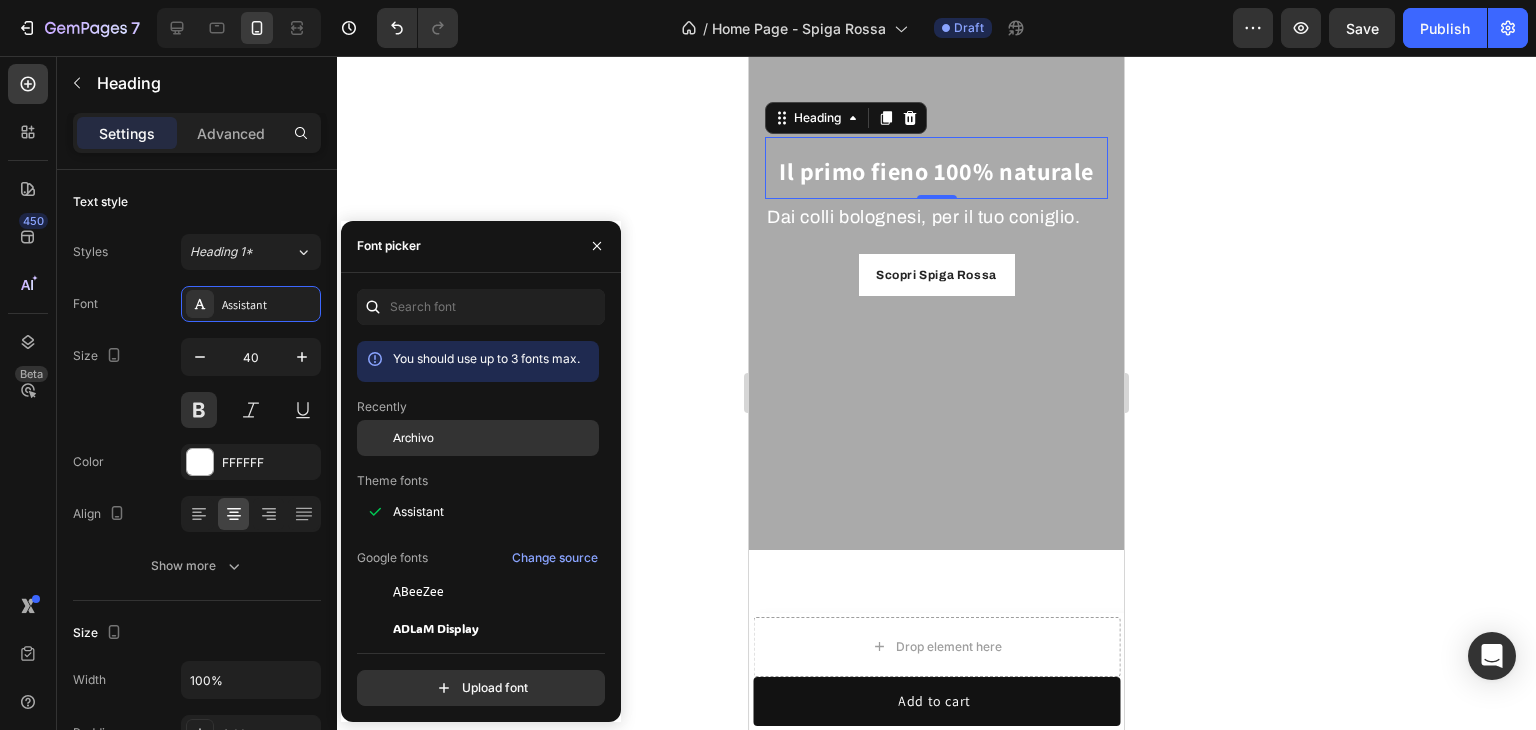 click on "Archivo" at bounding box center [494, 438] 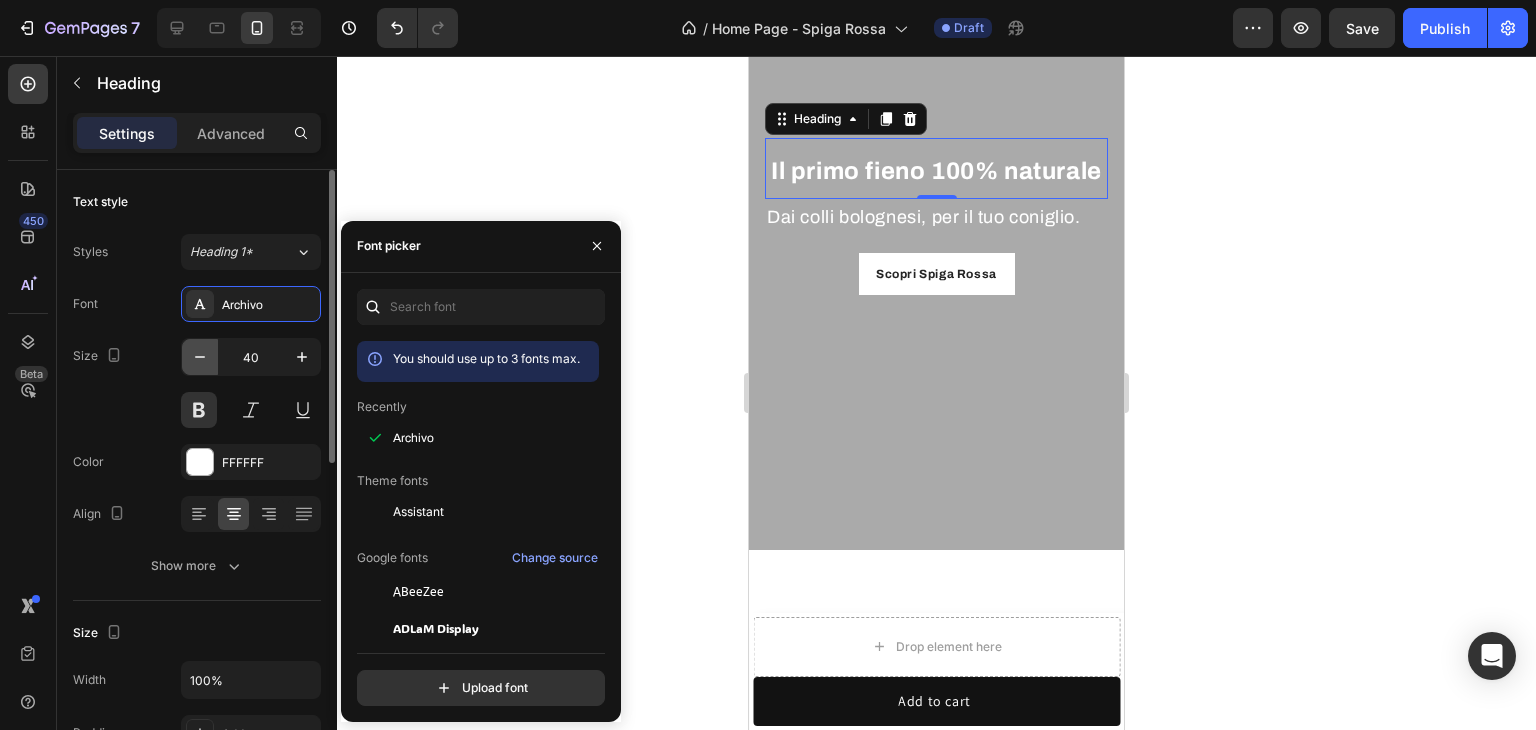 click at bounding box center [200, 357] 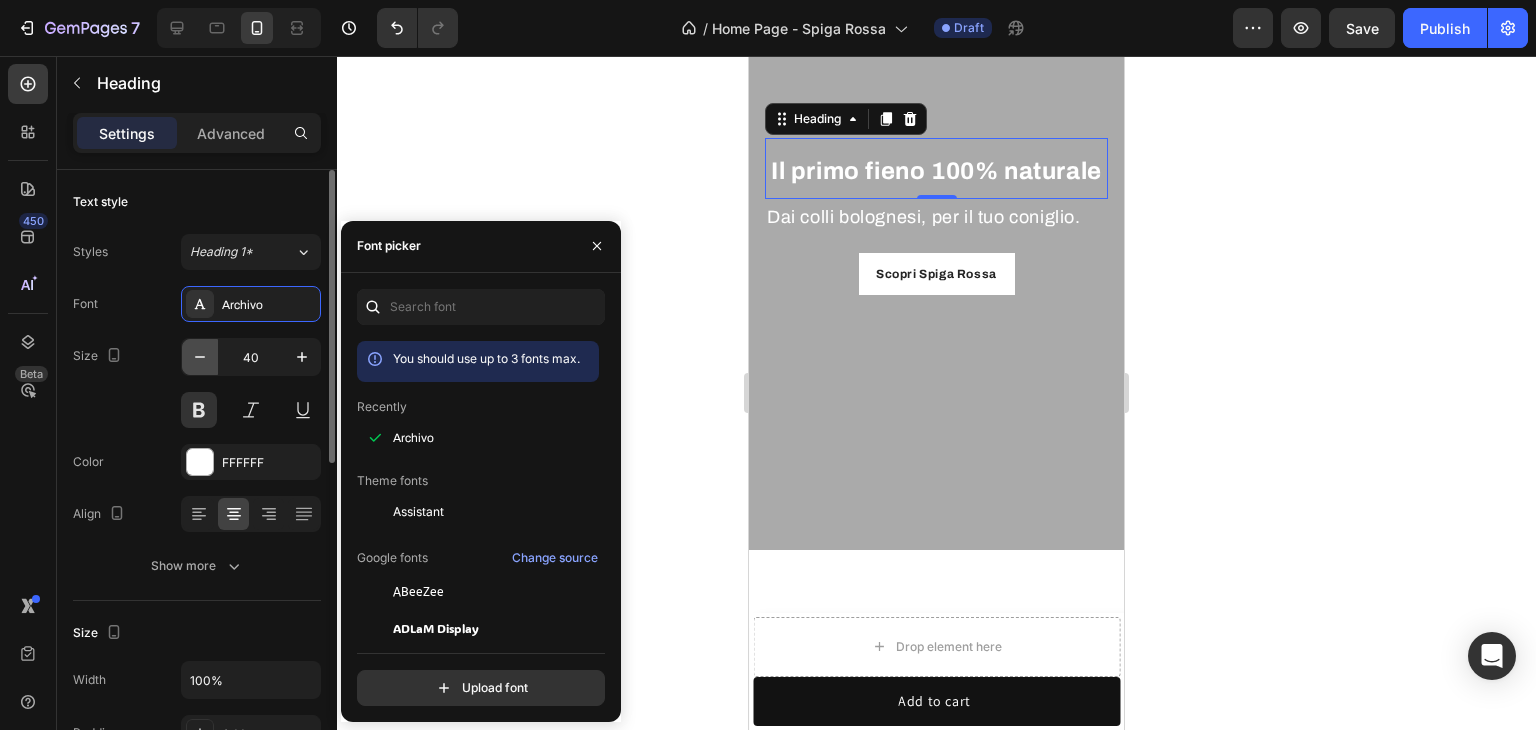 type on "39" 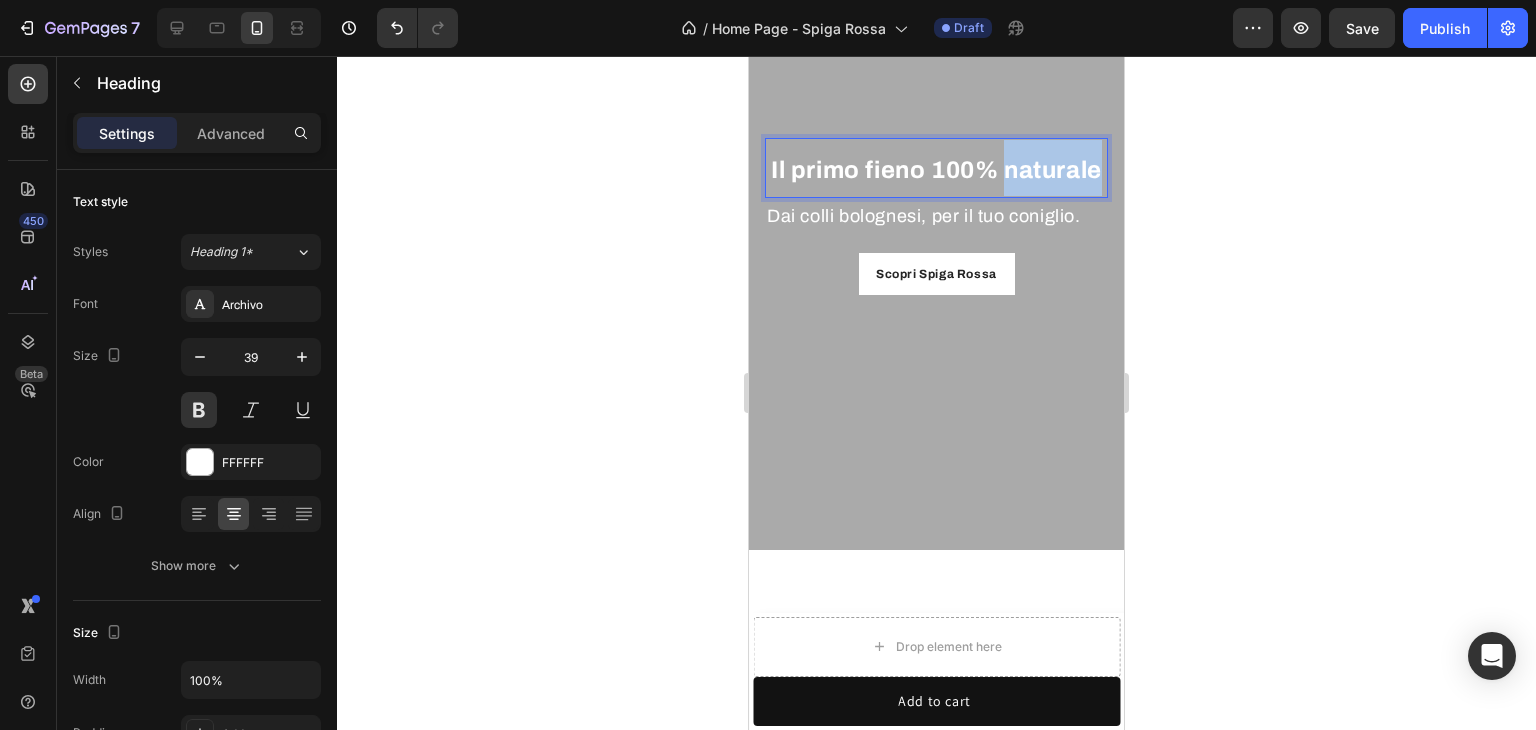 click on "Il primo fieno 100% naturale" at bounding box center [936, 170] 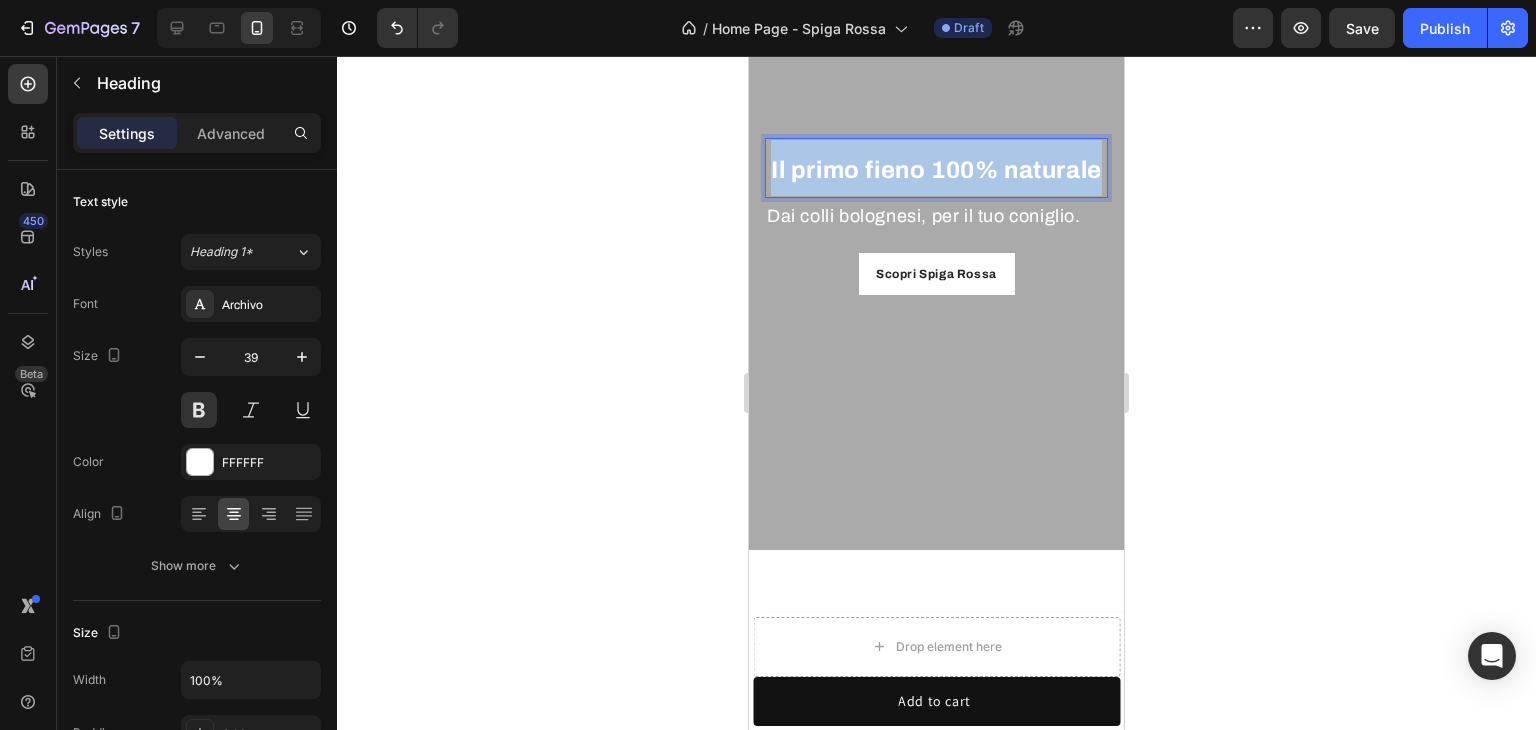 click on "Il primo fieno 100% naturale" at bounding box center [936, 170] 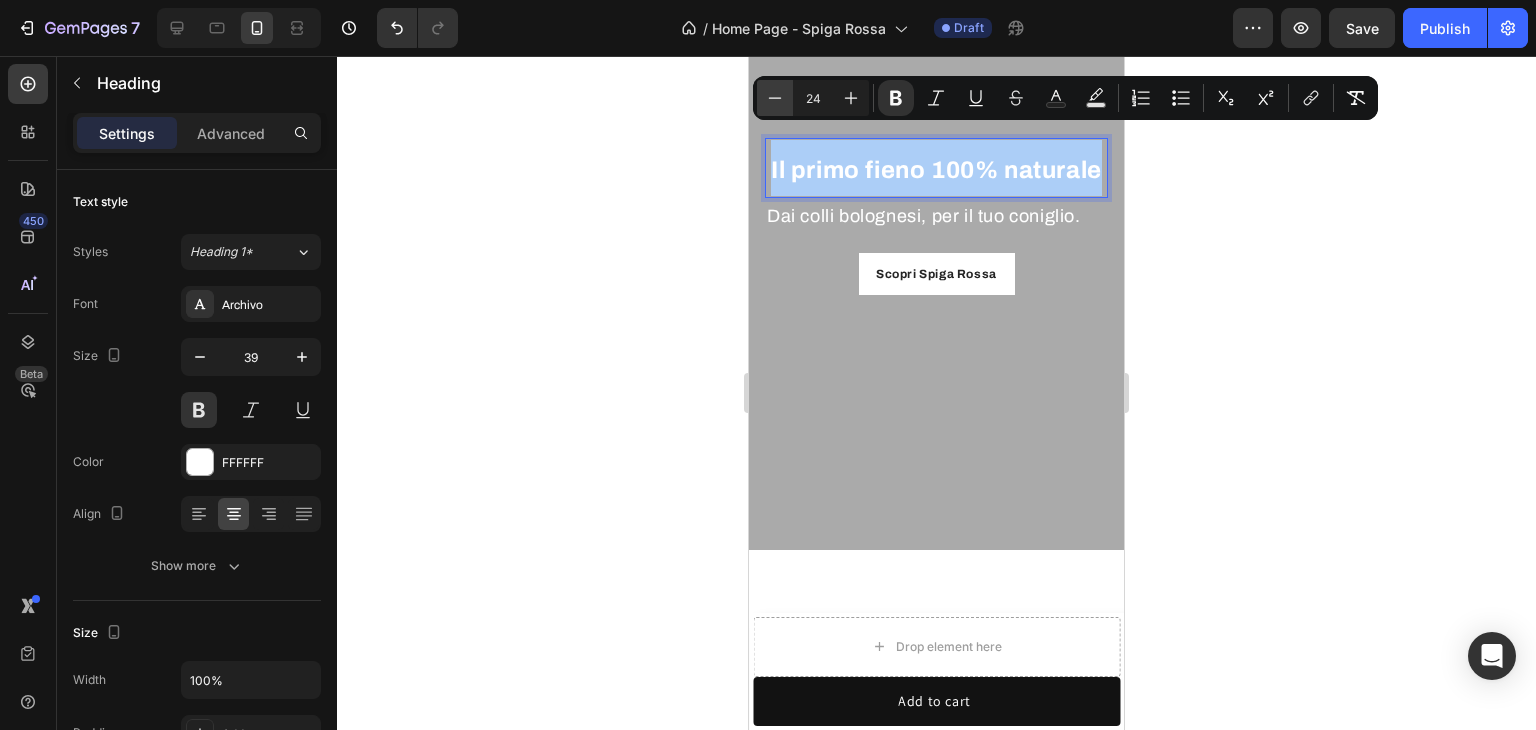 click 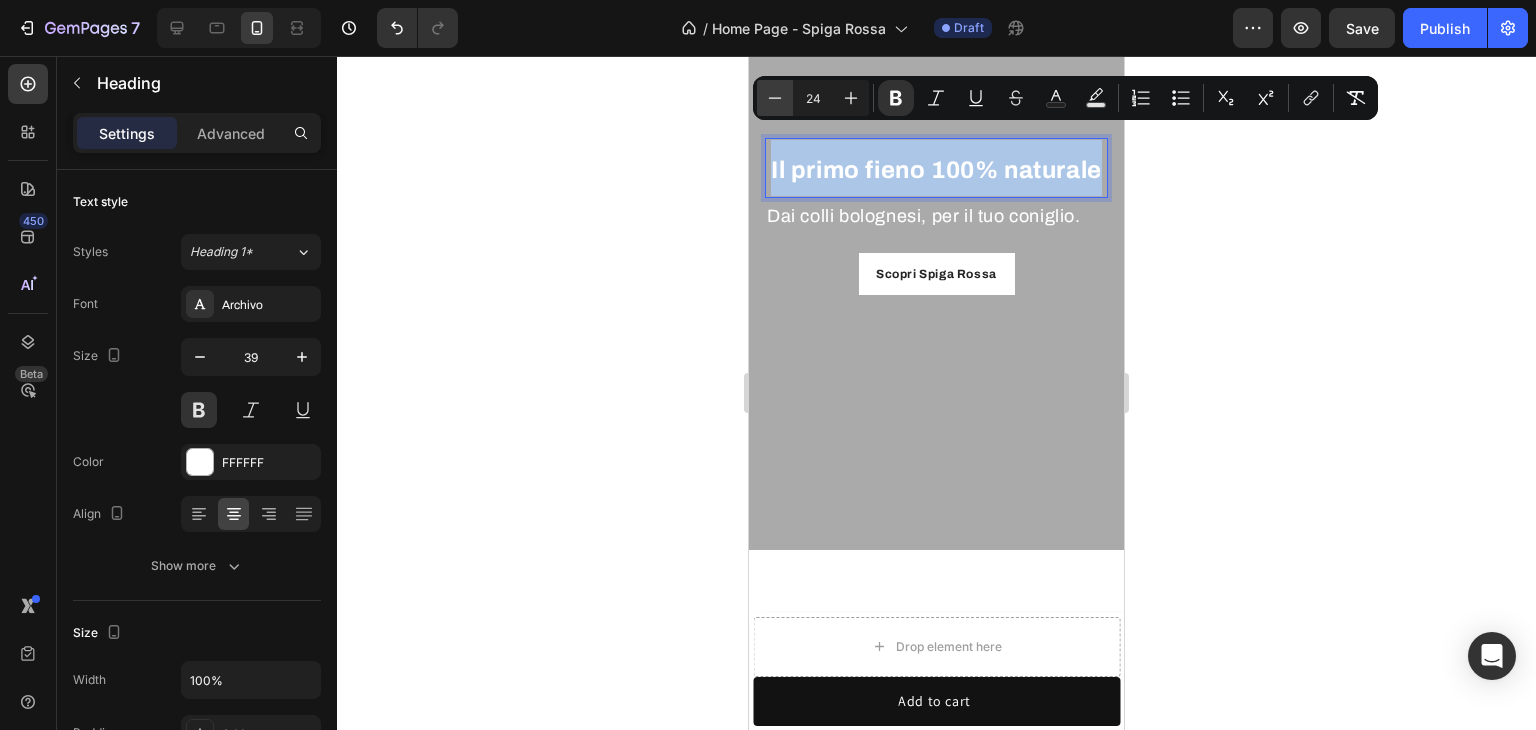 type on "23" 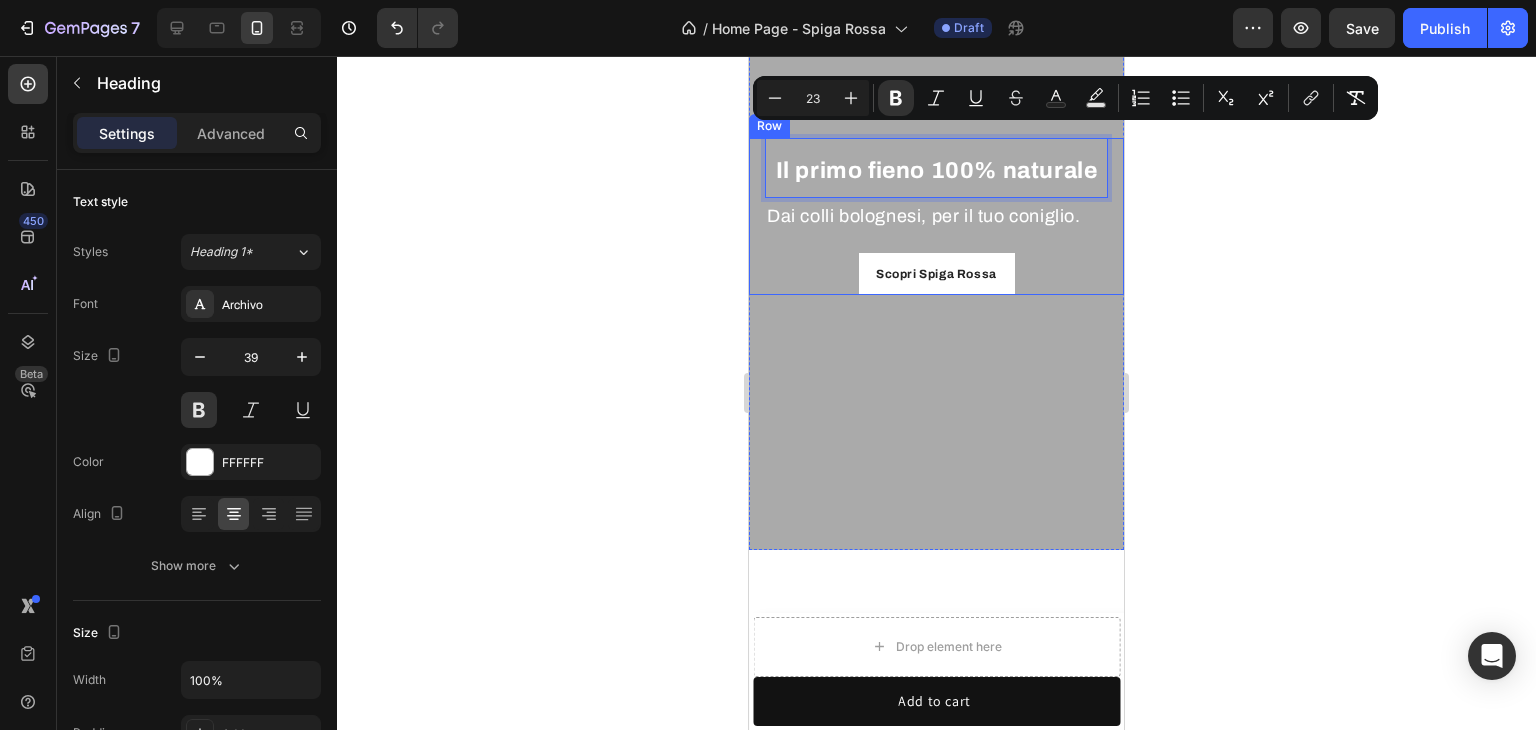 click 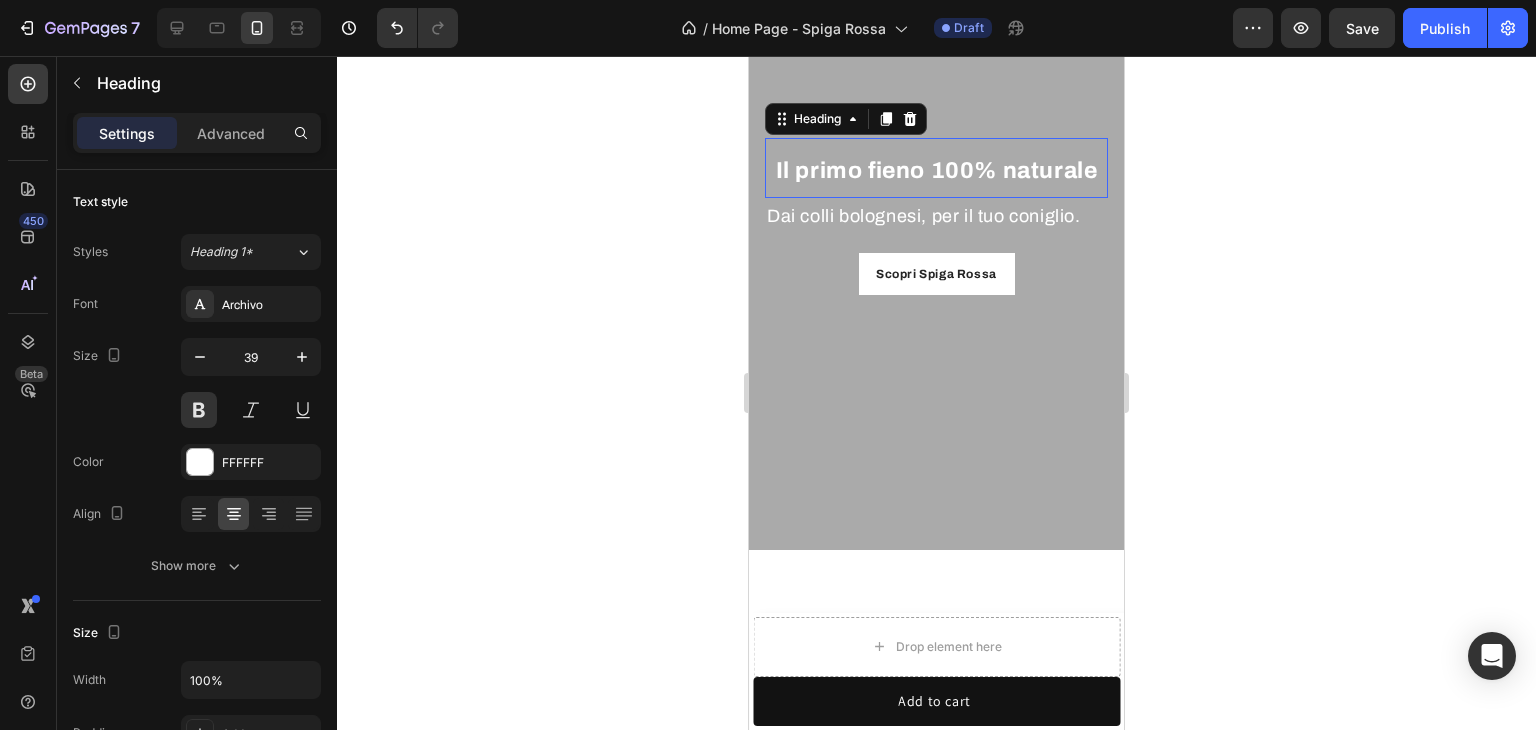 click on "Il primo fieno 100% naturale" at bounding box center [936, 168] 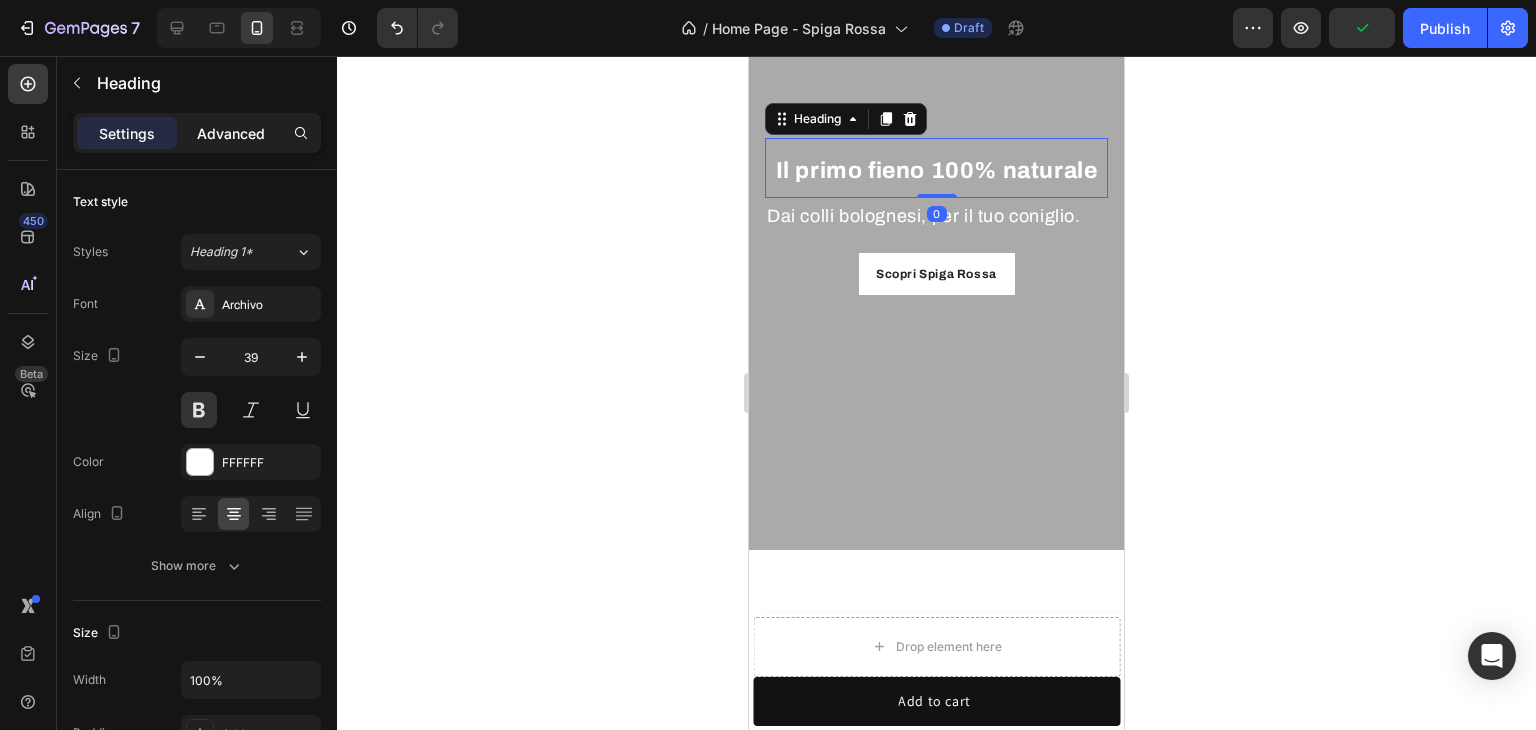 click on "Advanced" at bounding box center [231, 133] 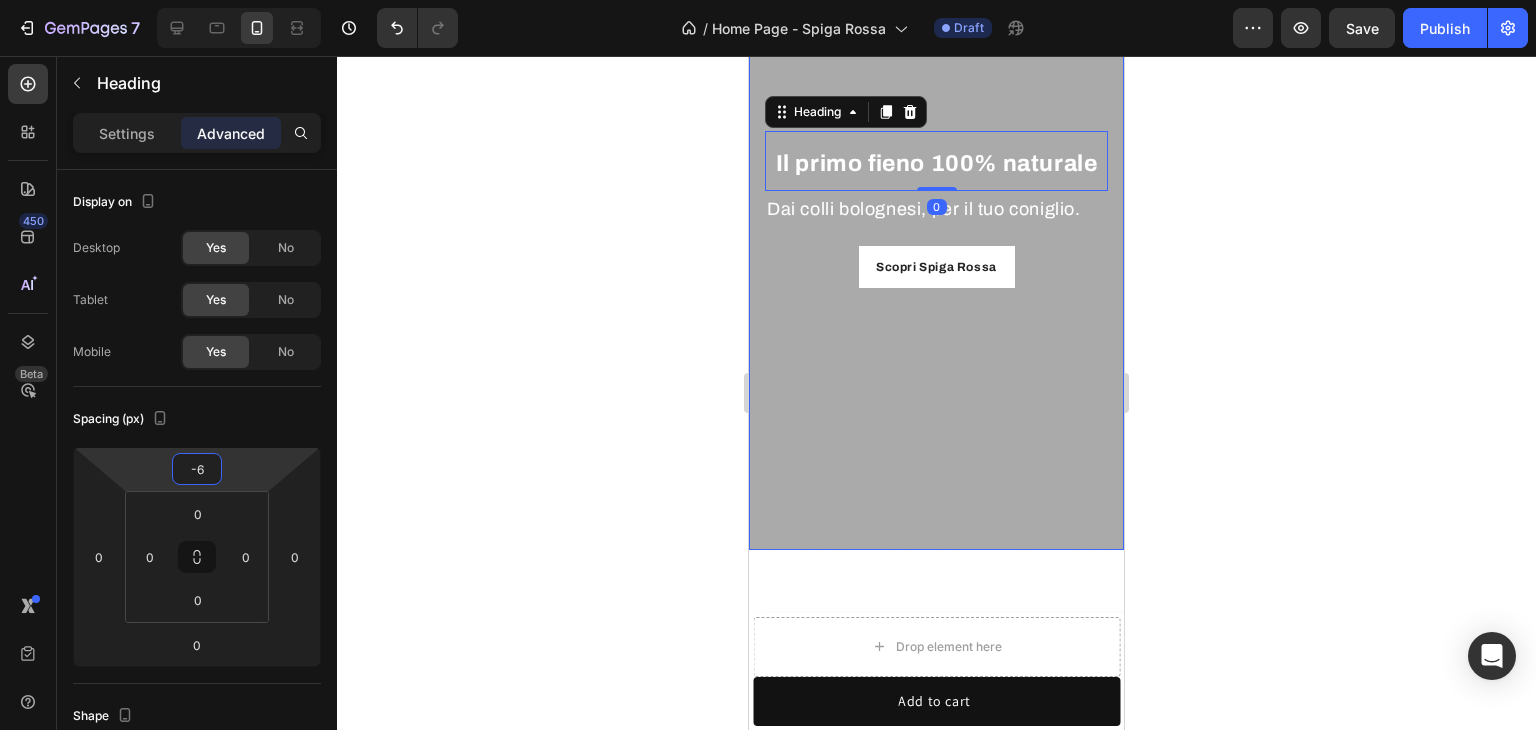 type on "-4" 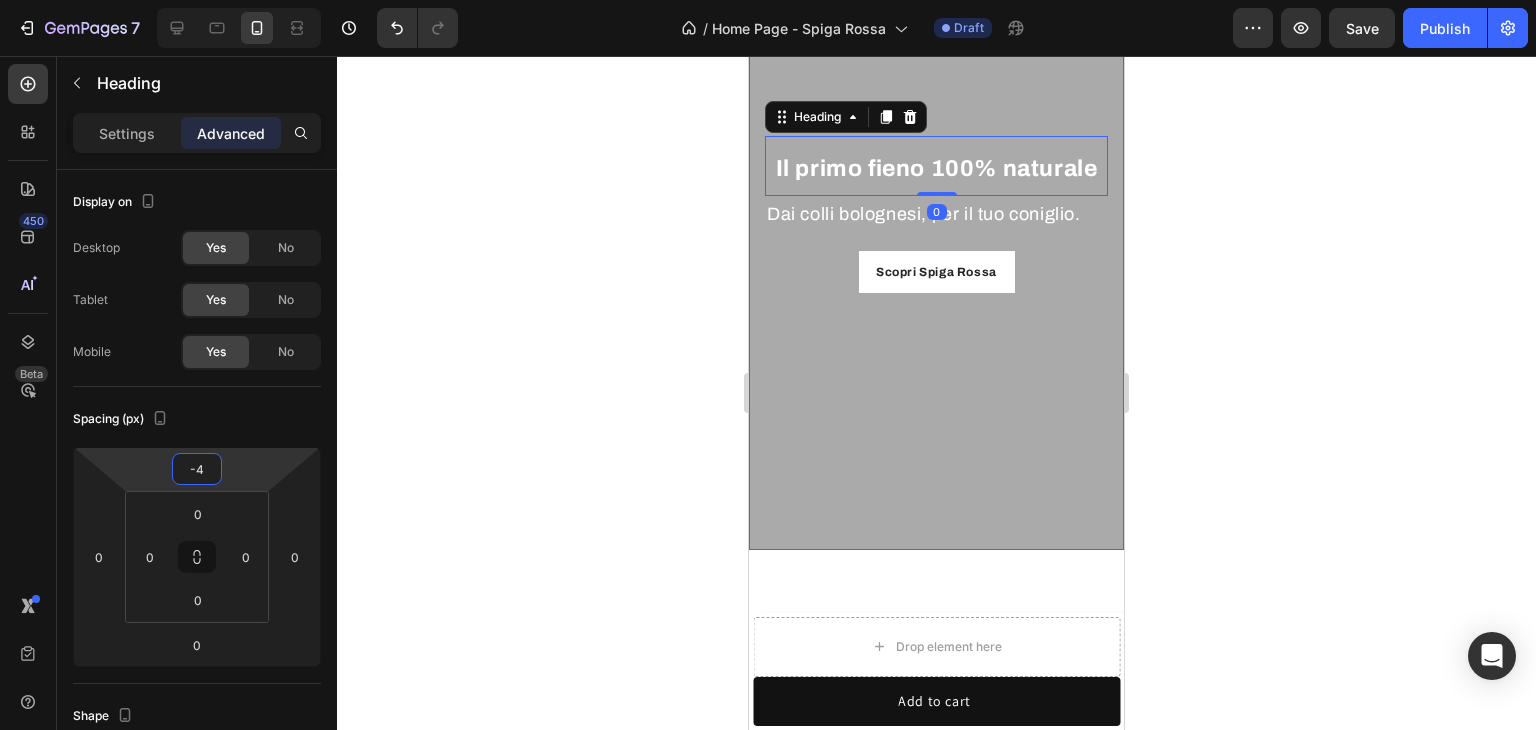 click on "7 Version history / Home Page - Spiga Rossa Draft Preview Save Publish 450 Beta Sections(18) Elements(83) Section Element Hero Section Product Detail Brands Trusted Badges Guarantee Product Breakdown How to use Testimonials Compare Bundle FAQs Social Proof Brand Story Product List Collection Blog List Contact Sticky Add to Cart Custom Footer Browse Library 450 Layout Row Row Row Row Text Heading Text Block Button Button Button Media Image Image Video" at bounding box center [768, 0] 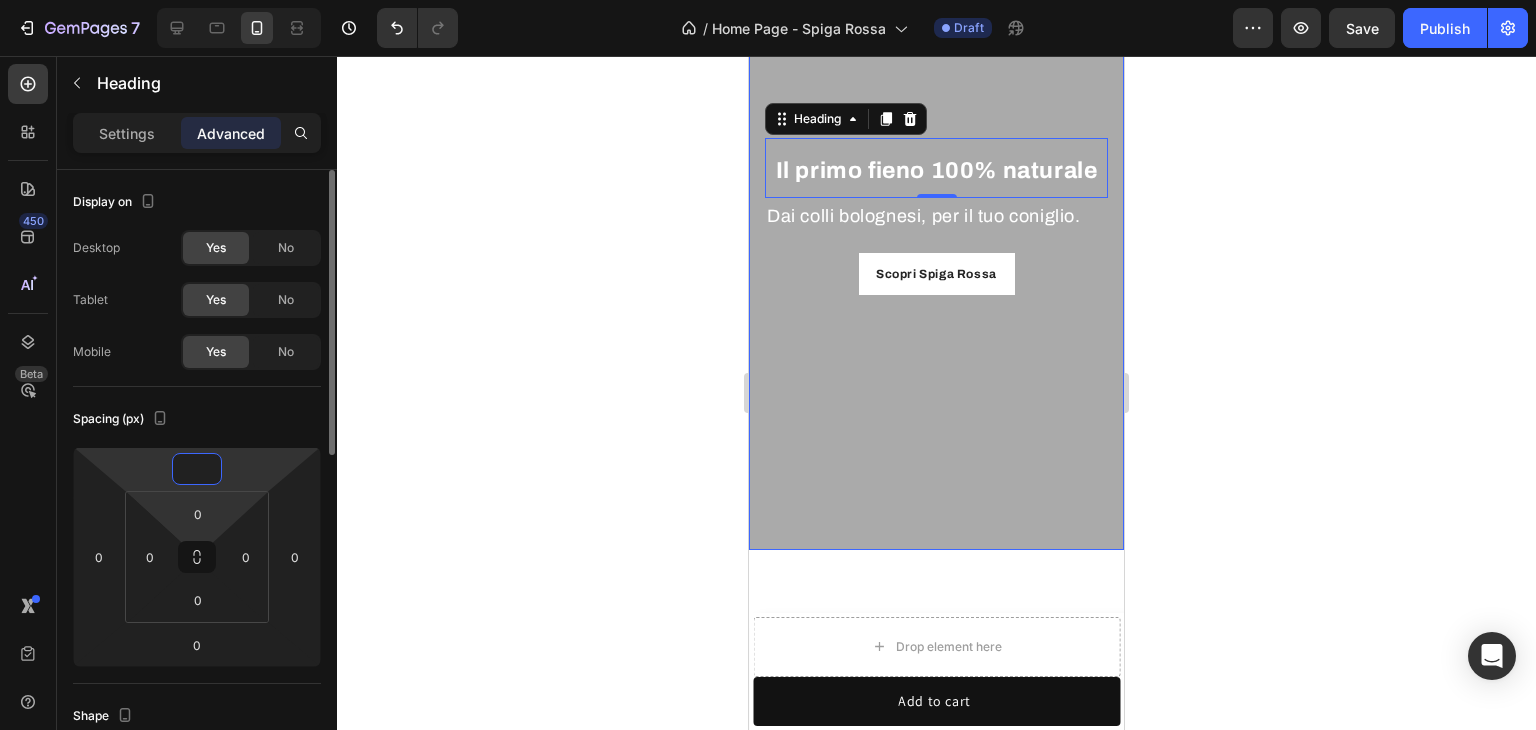 type on "0" 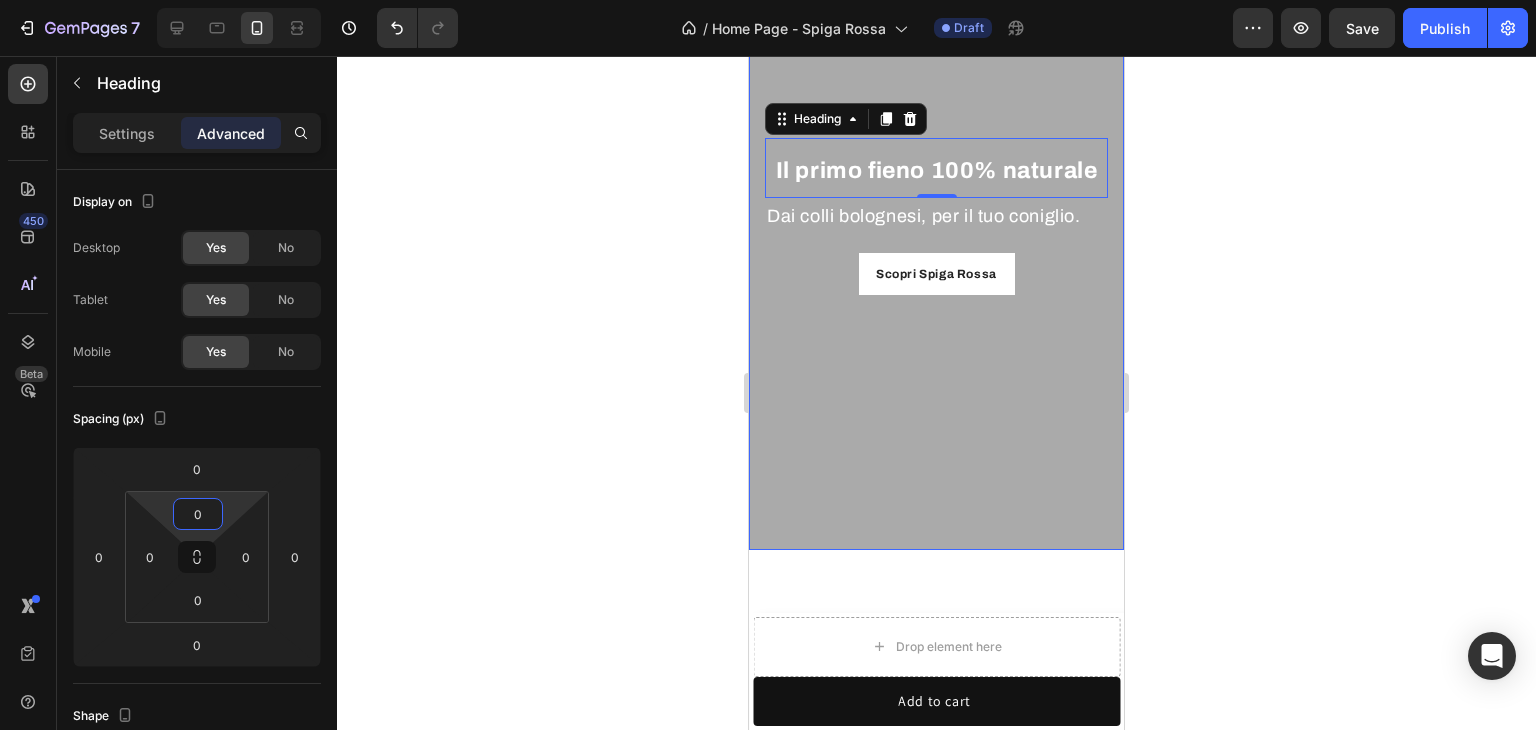 drag, startPoint x: 227, startPoint y: 501, endPoint x: 236, endPoint y: 509, distance: 12.0415945 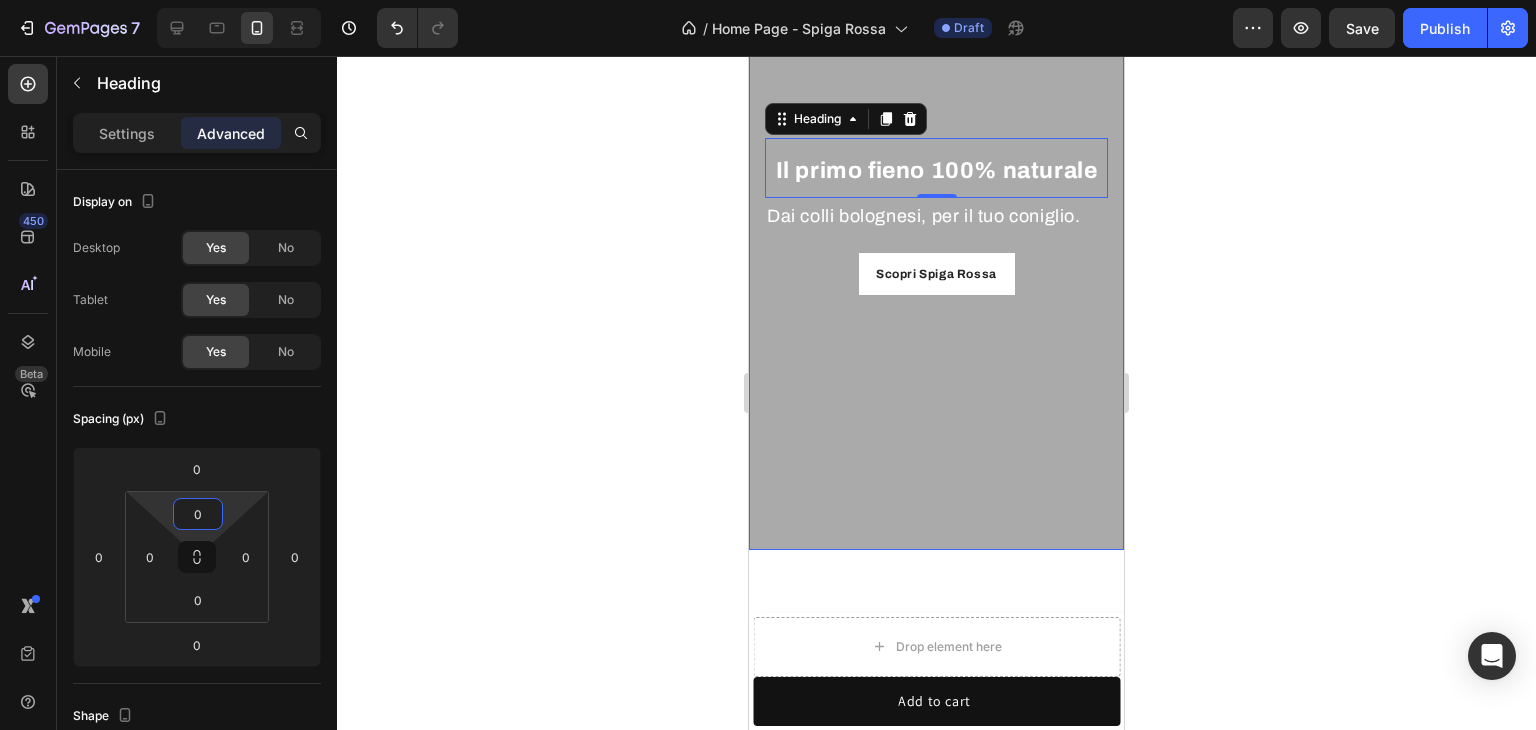 click on "7 Version history / Home Page - Spiga Rossa Draft Preview Save Publish 450 Beta Sections(18) Elements(83) Section Element Hero Section Product Detail Brands Trusted Badges Guarantee Product Breakdown How to use Testimonials Compare Bundle FAQs Social Proof Brand Story Product List Collection Blog List Contact Sticky Add to Cart Custom Footer Browse Library 450 Layout Row Row Row Row Text Heading Text Block Button Button Button Media Image Image Video" at bounding box center (768, 0) 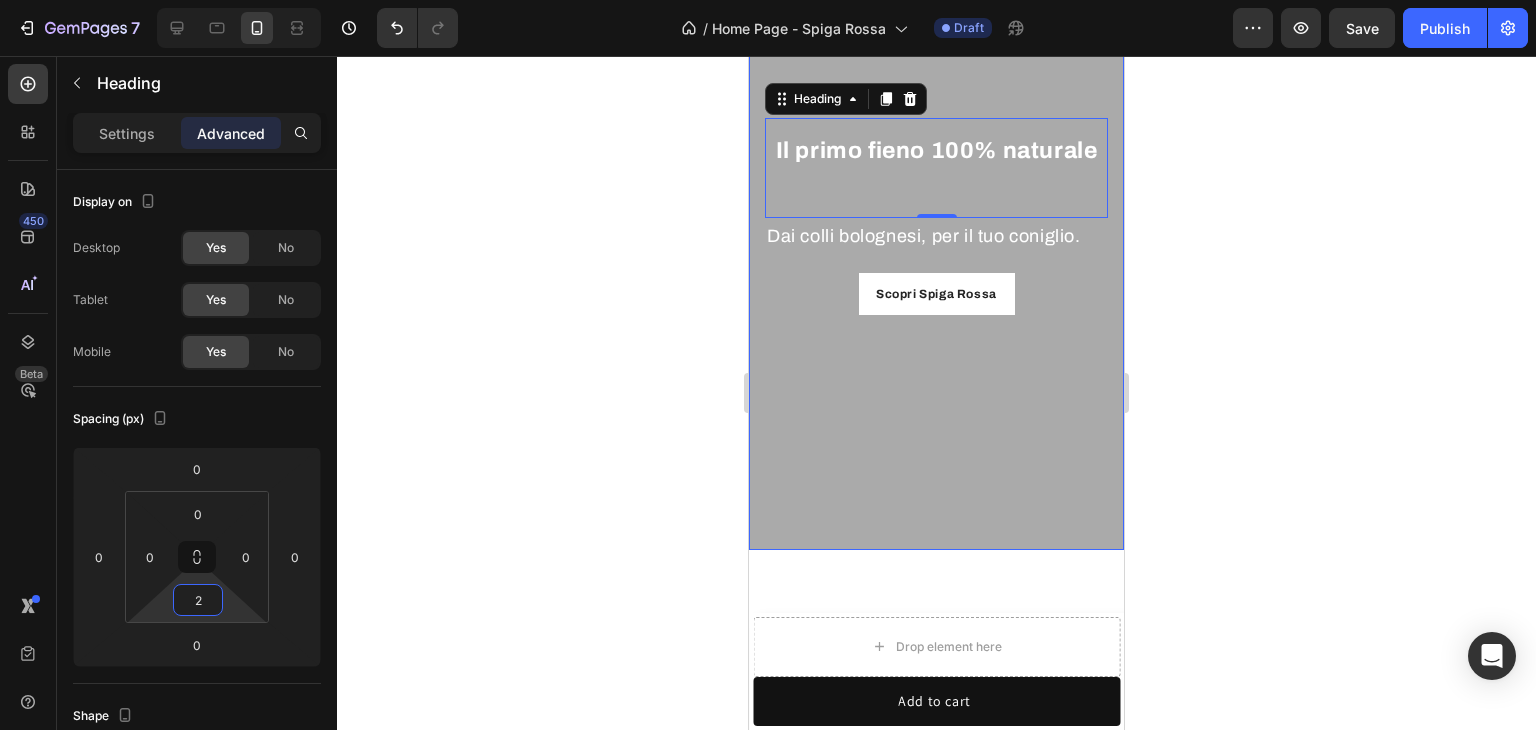 type on "0" 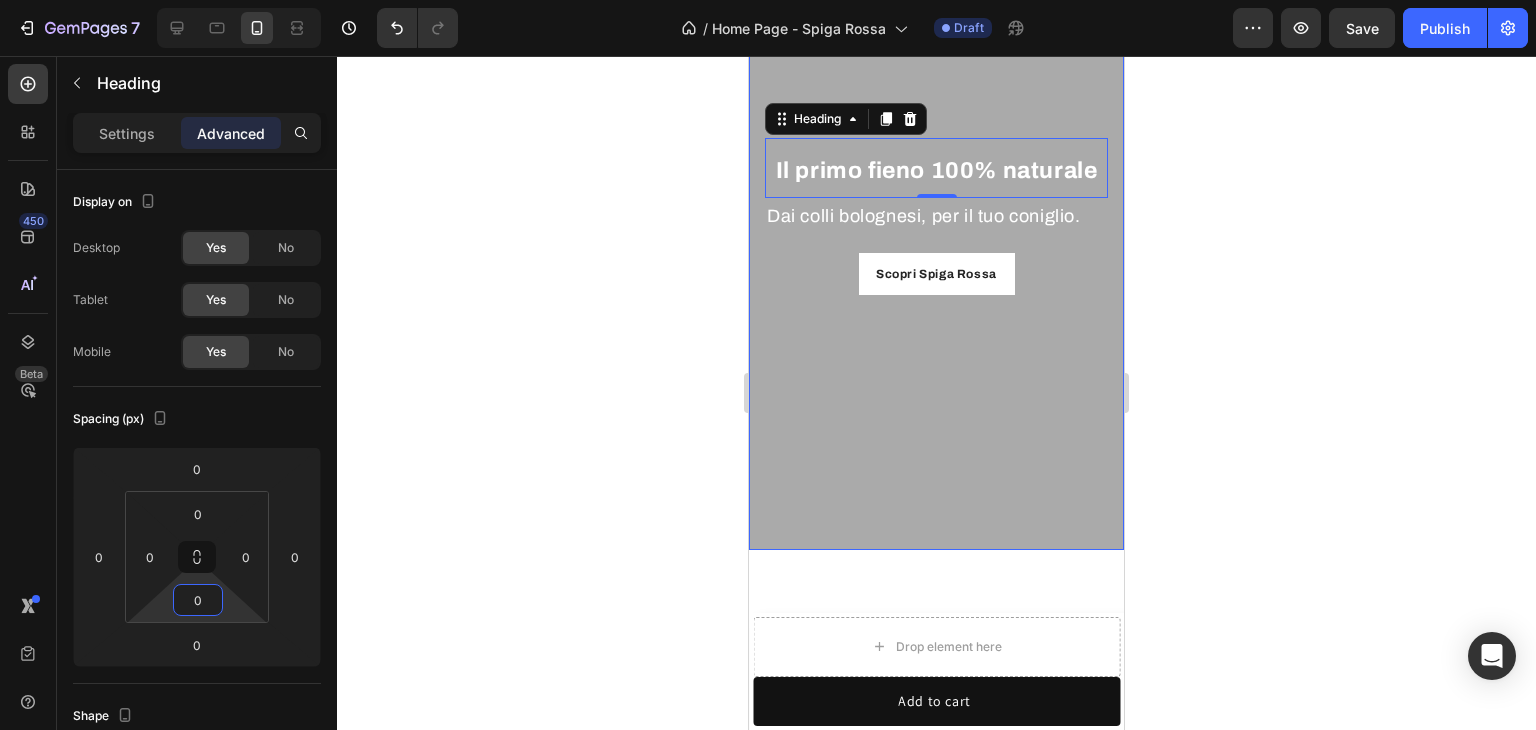 drag, startPoint x: 232, startPoint y: 608, endPoint x: 224, endPoint y: 657, distance: 49.648766 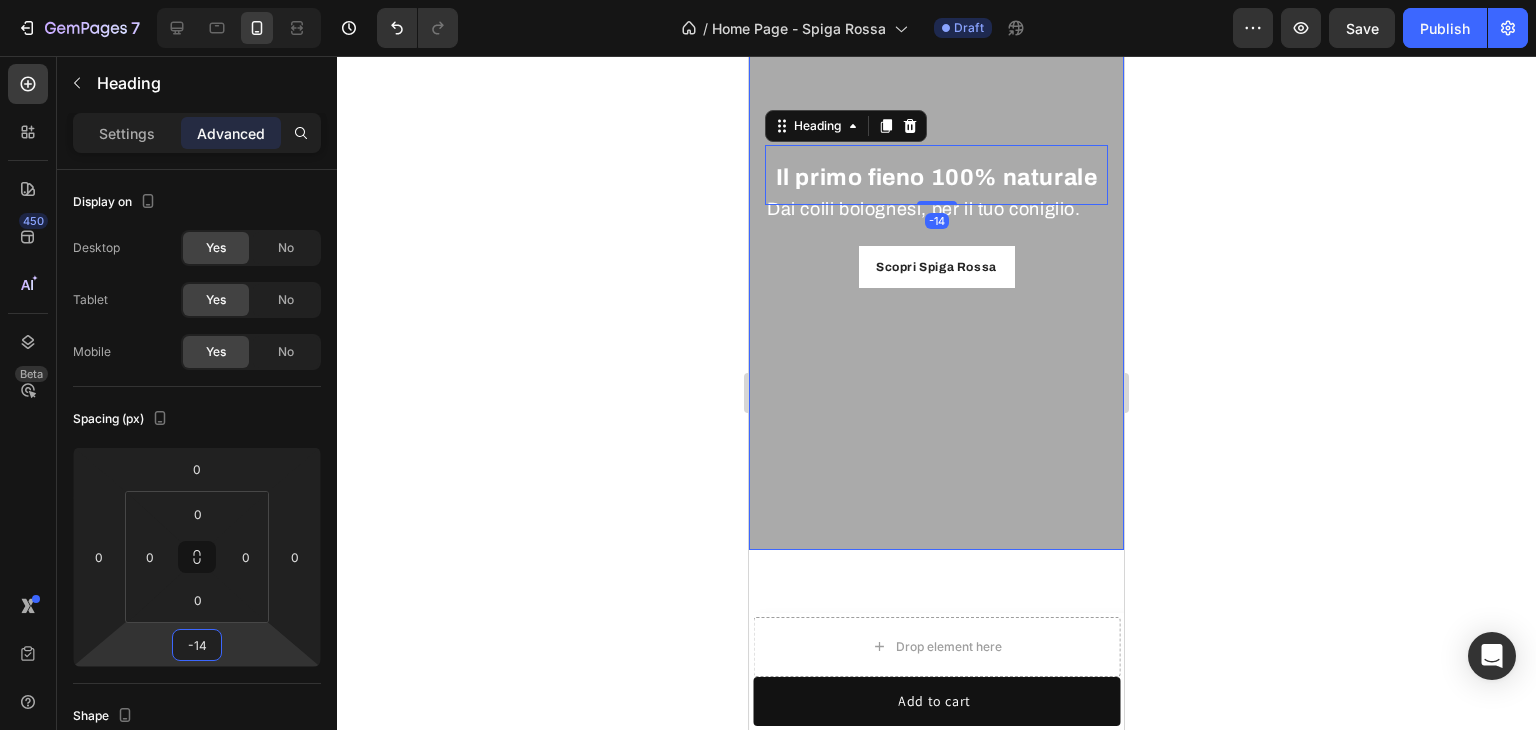type on "-18" 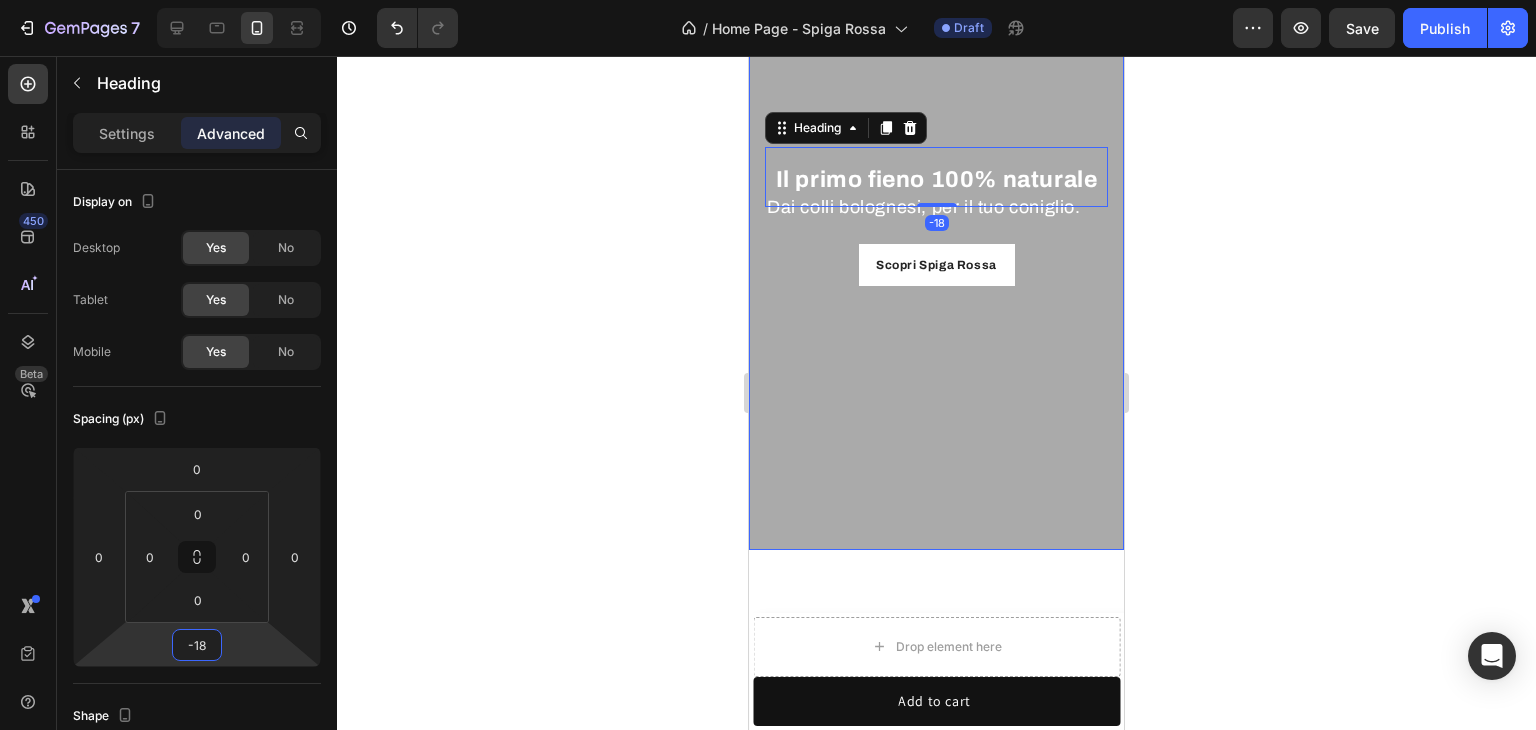 drag, startPoint x: 230, startPoint y: 626, endPoint x: 232, endPoint y: 657, distance: 31.06445 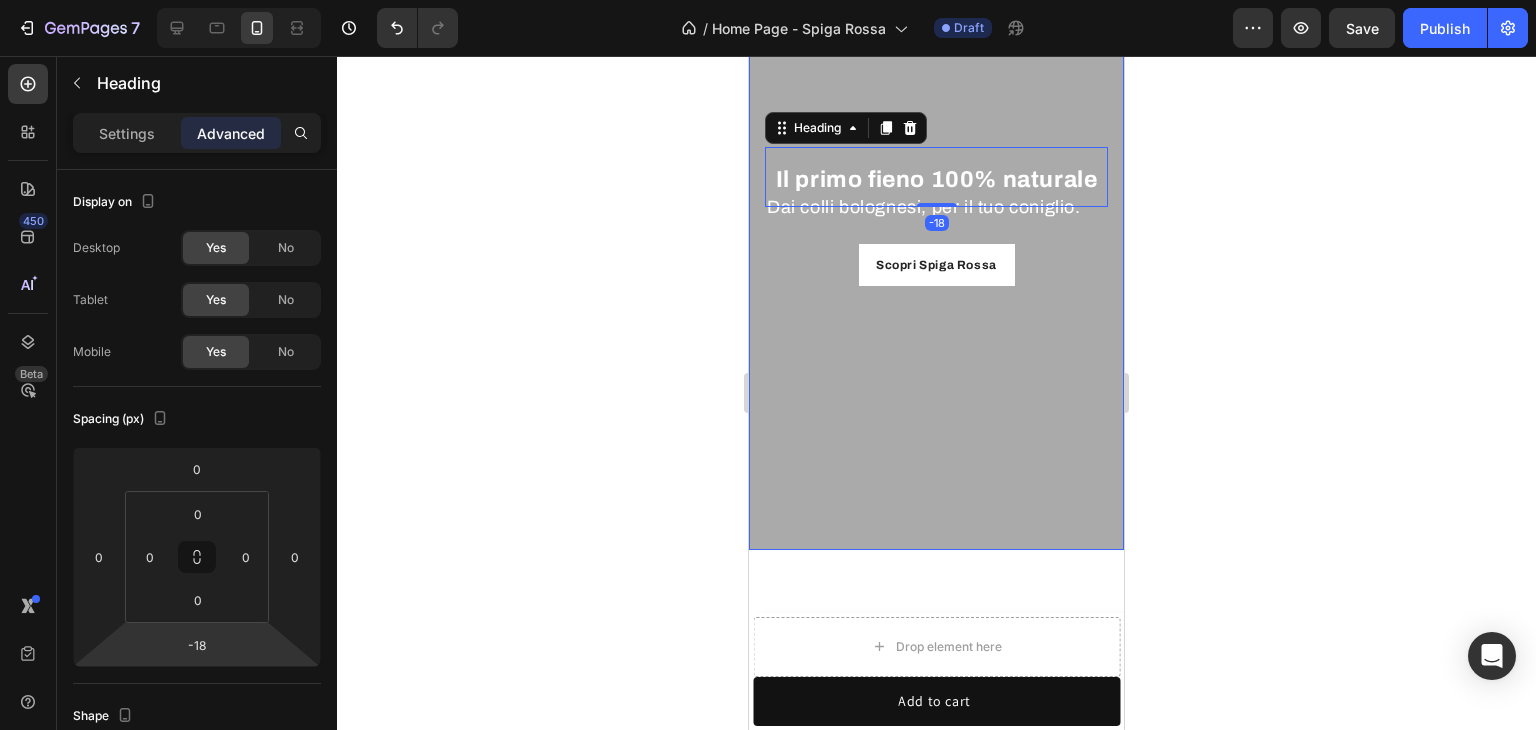 click 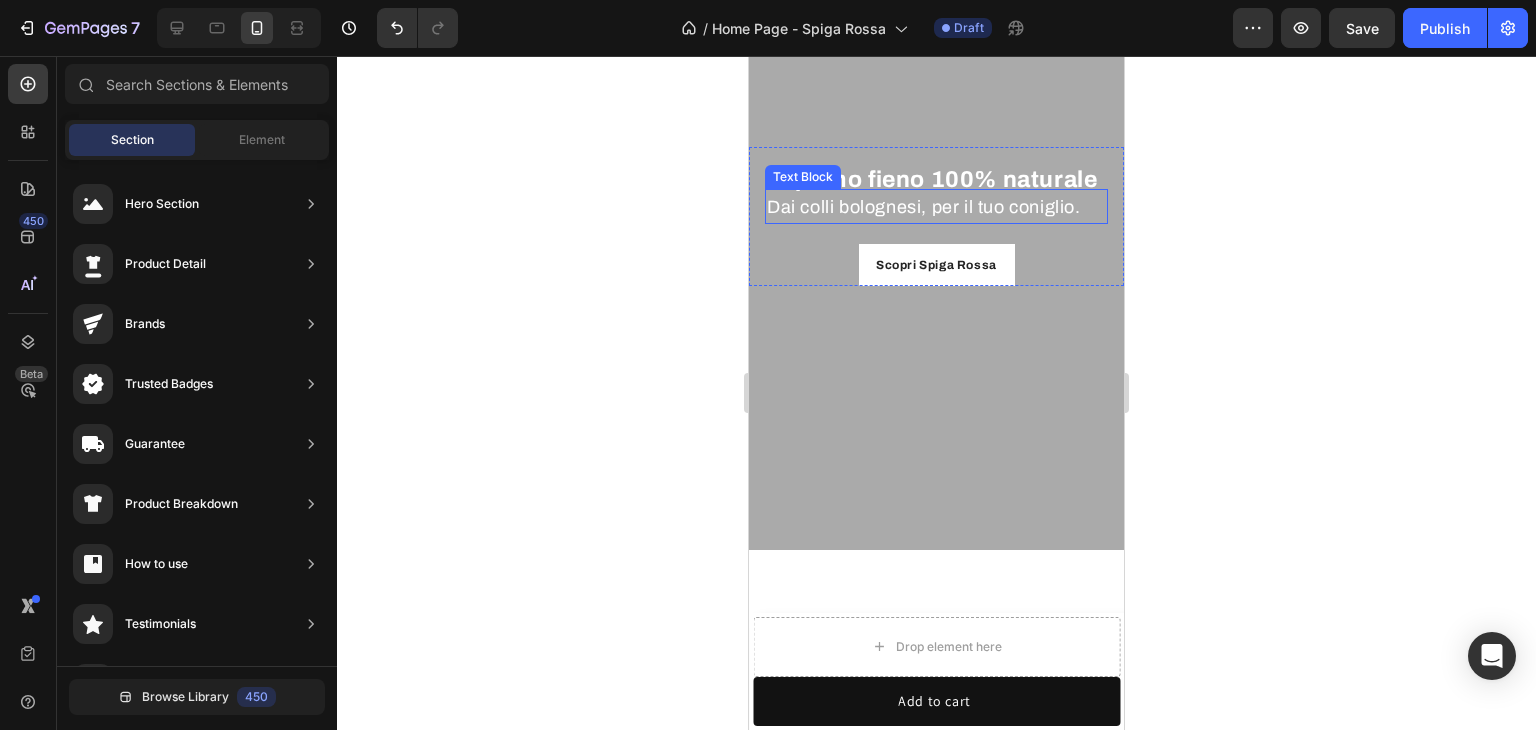 click on "Dai colli bolognesi, per il tuo coniglio." at bounding box center [924, 207] 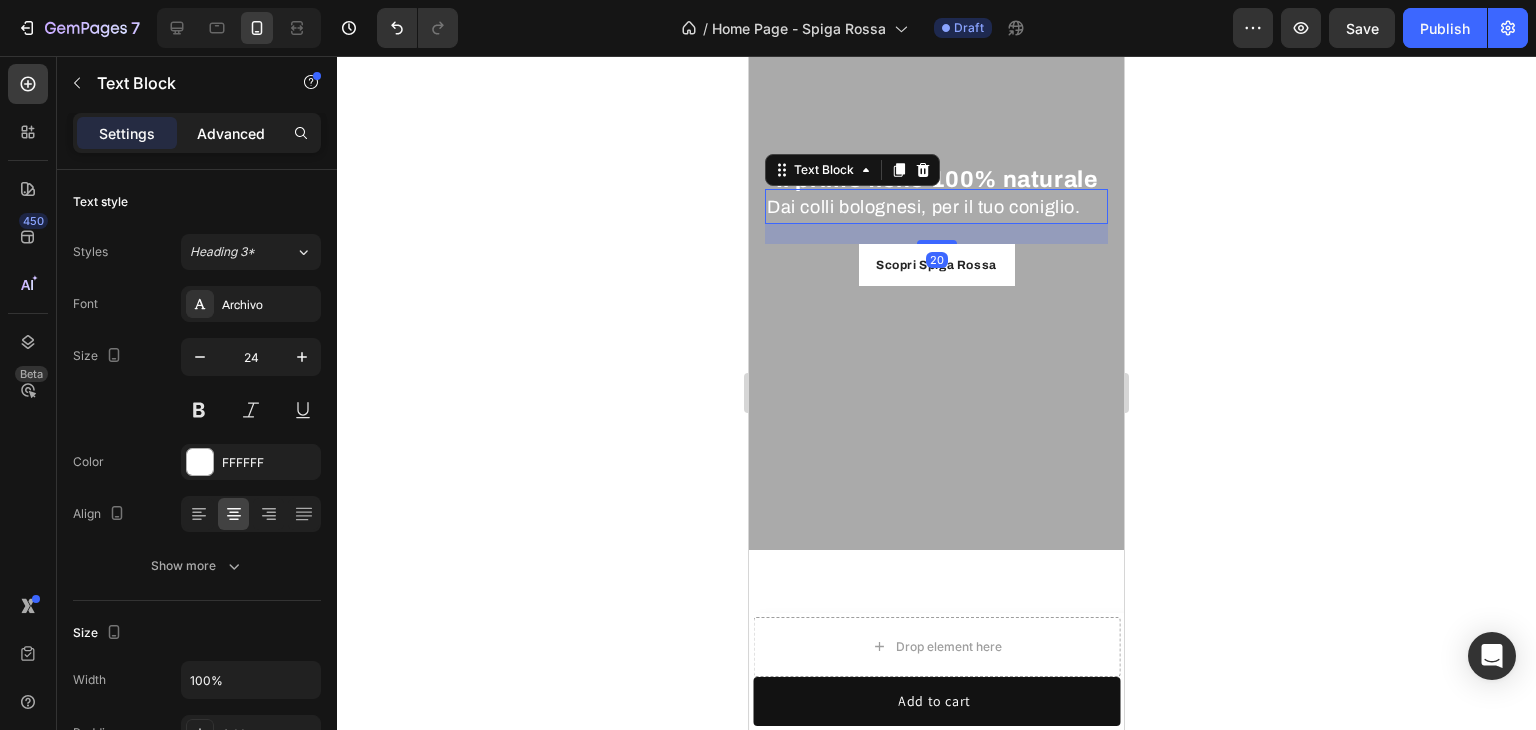 click on "Advanced" at bounding box center [231, 133] 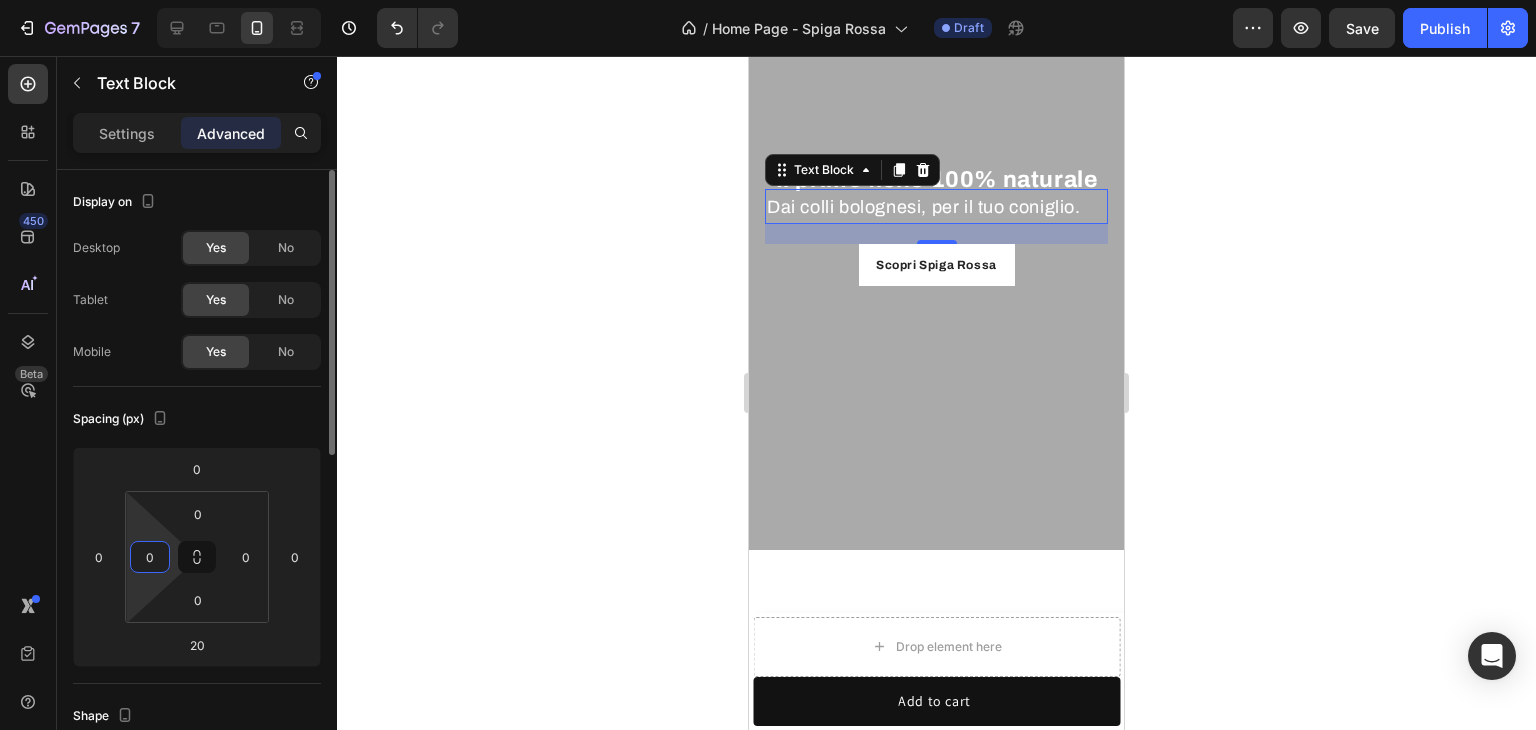 click on "0" at bounding box center (150, 557) 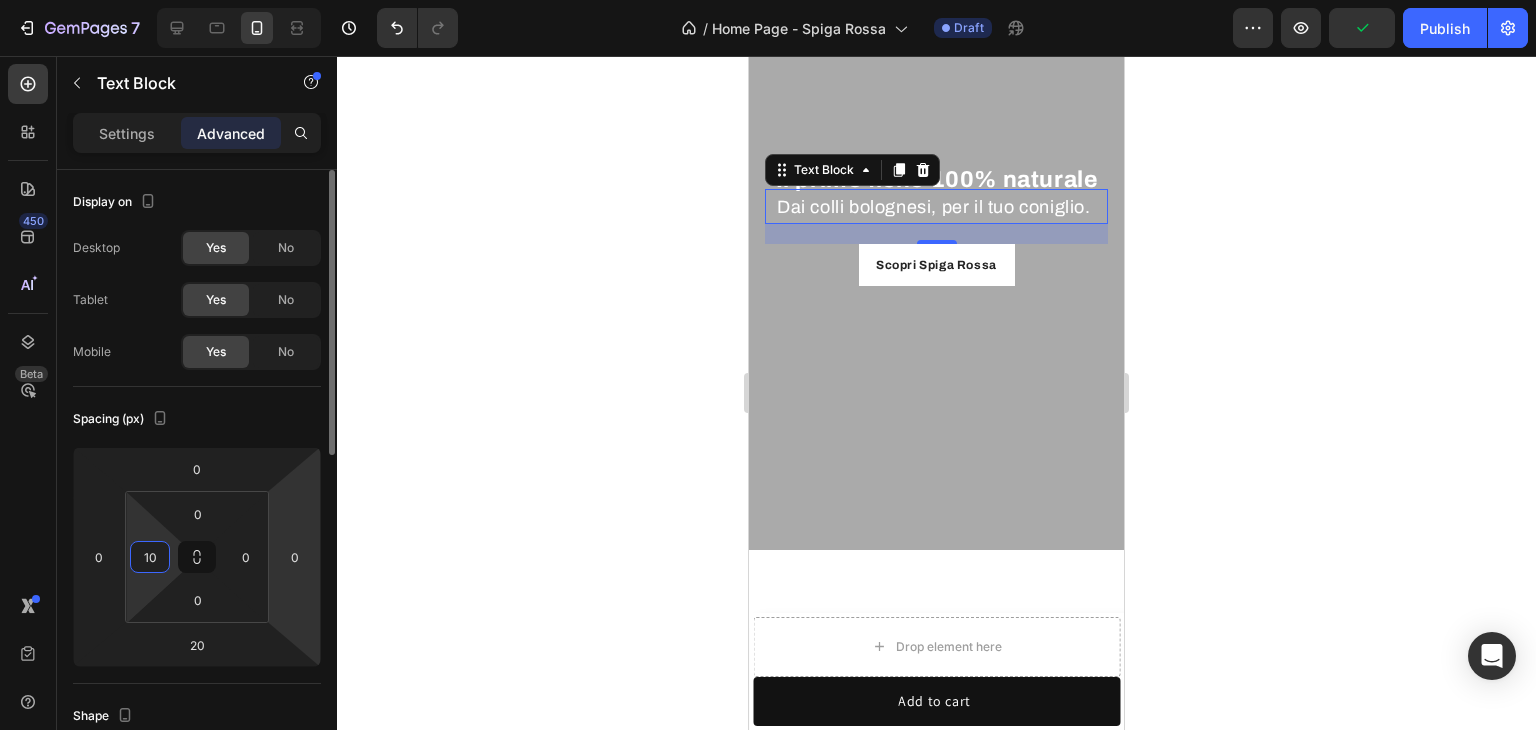 type on "1" 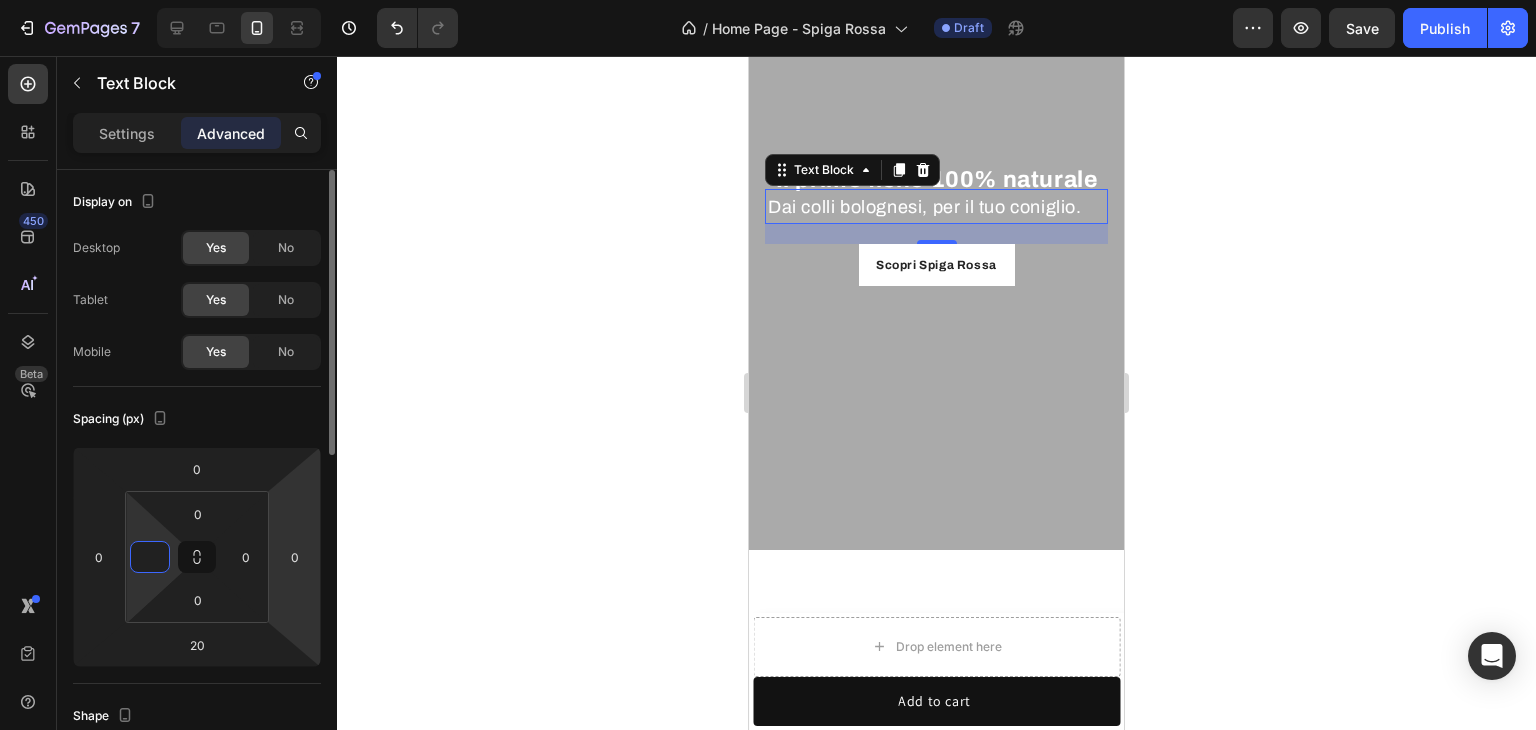 type on "5" 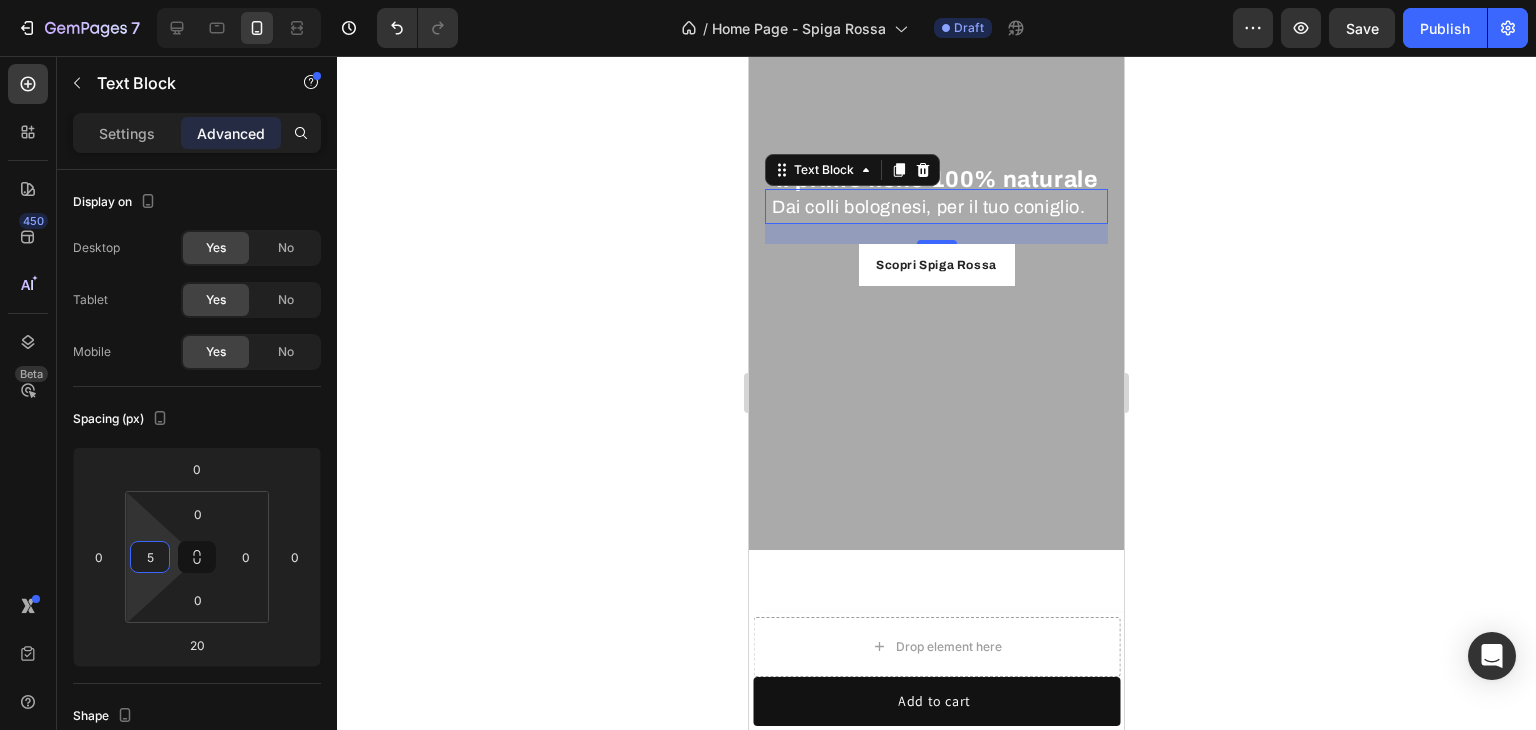click 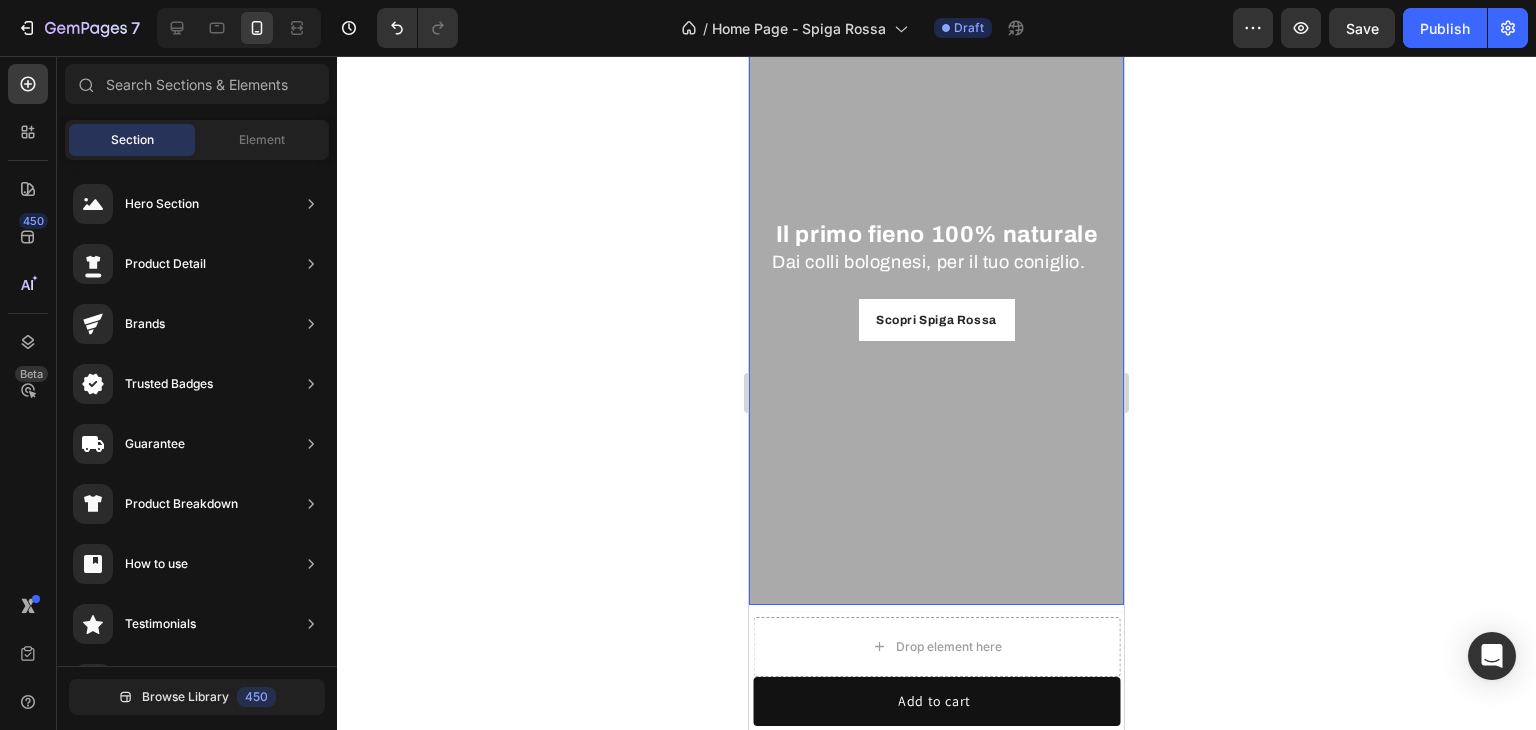 scroll, scrollTop: 0, scrollLeft: 0, axis: both 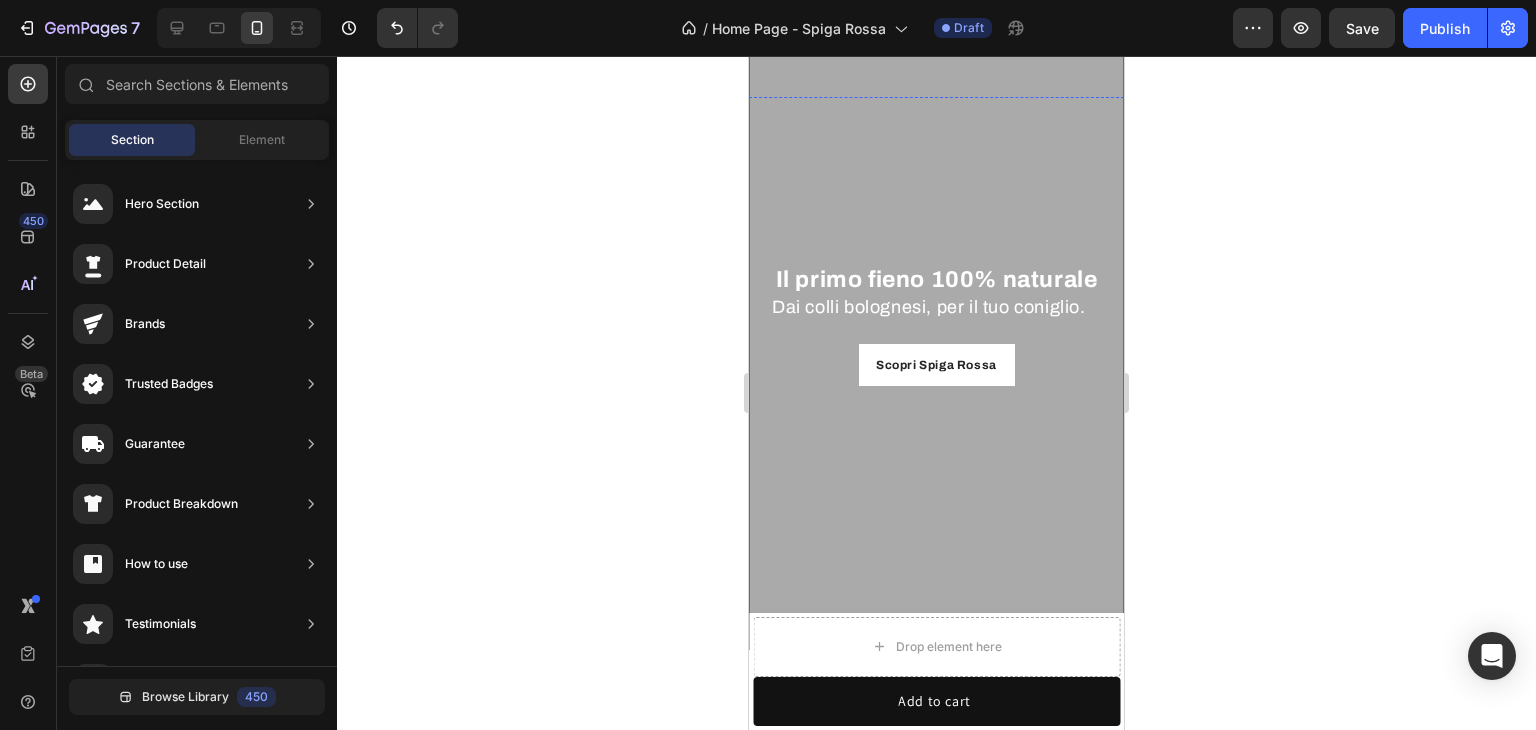 click at bounding box center (936, 316) 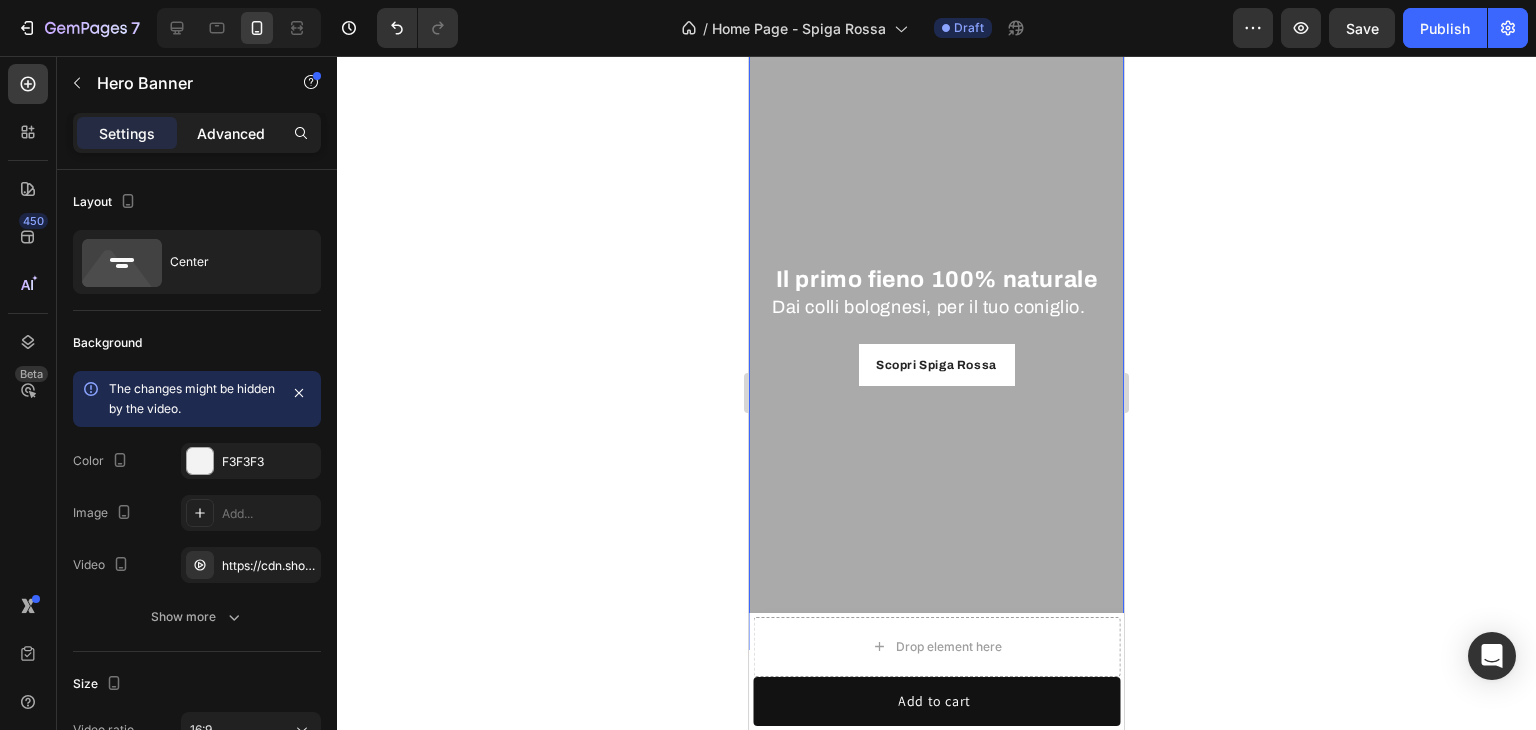 drag, startPoint x: 214, startPoint y: 125, endPoint x: 231, endPoint y: 139, distance: 22.022715 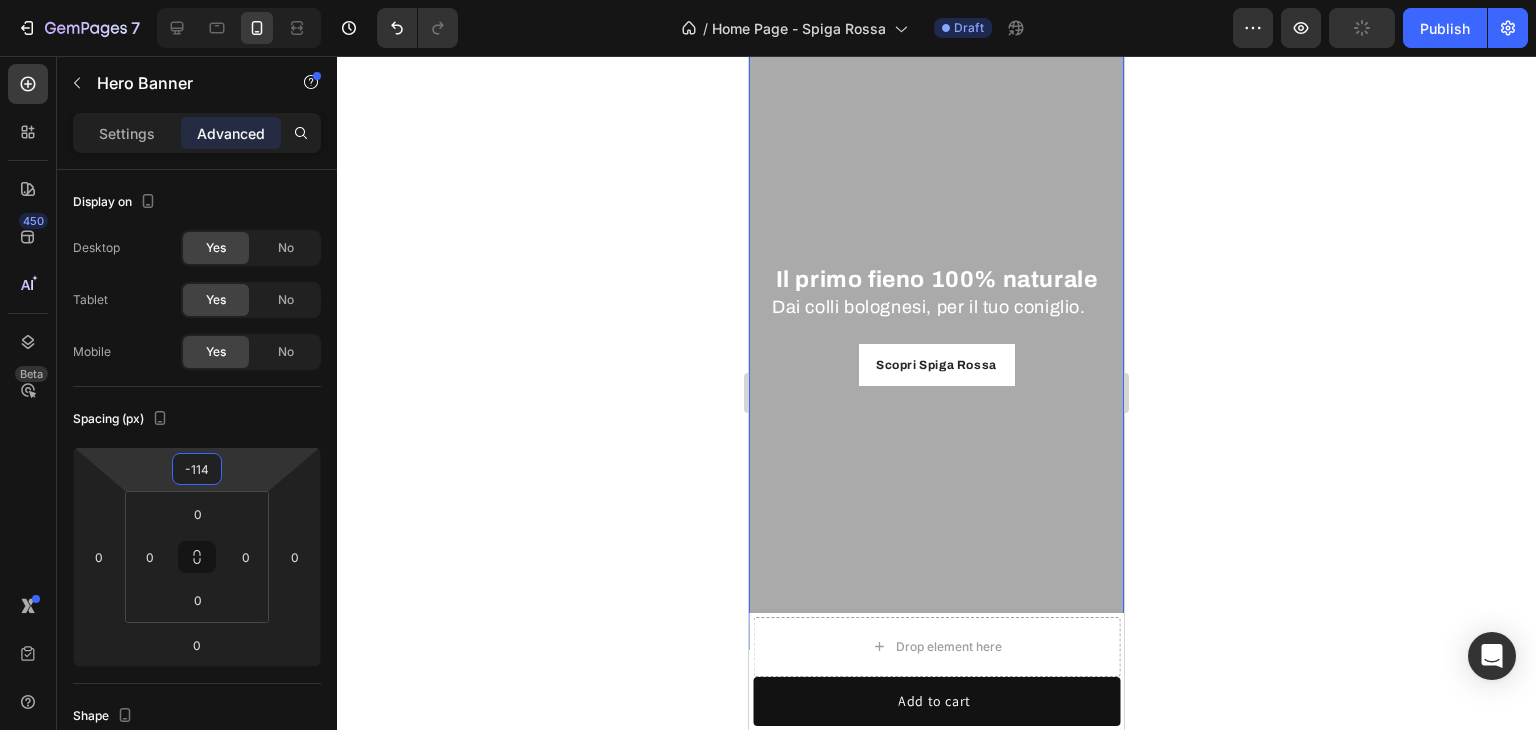type on "-118" 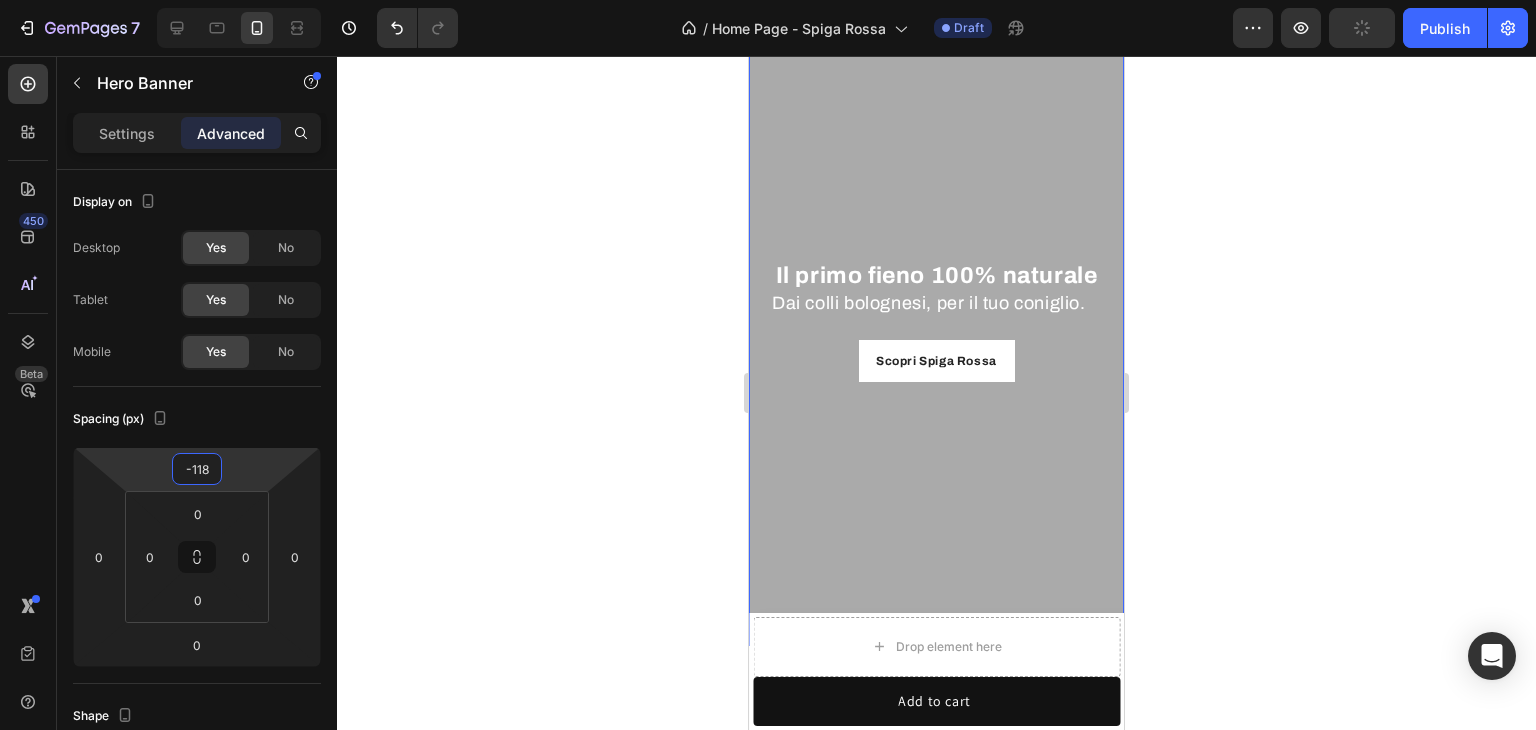 drag, startPoint x: 240, startPoint y: 471, endPoint x: 233, endPoint y: 530, distance: 59.413803 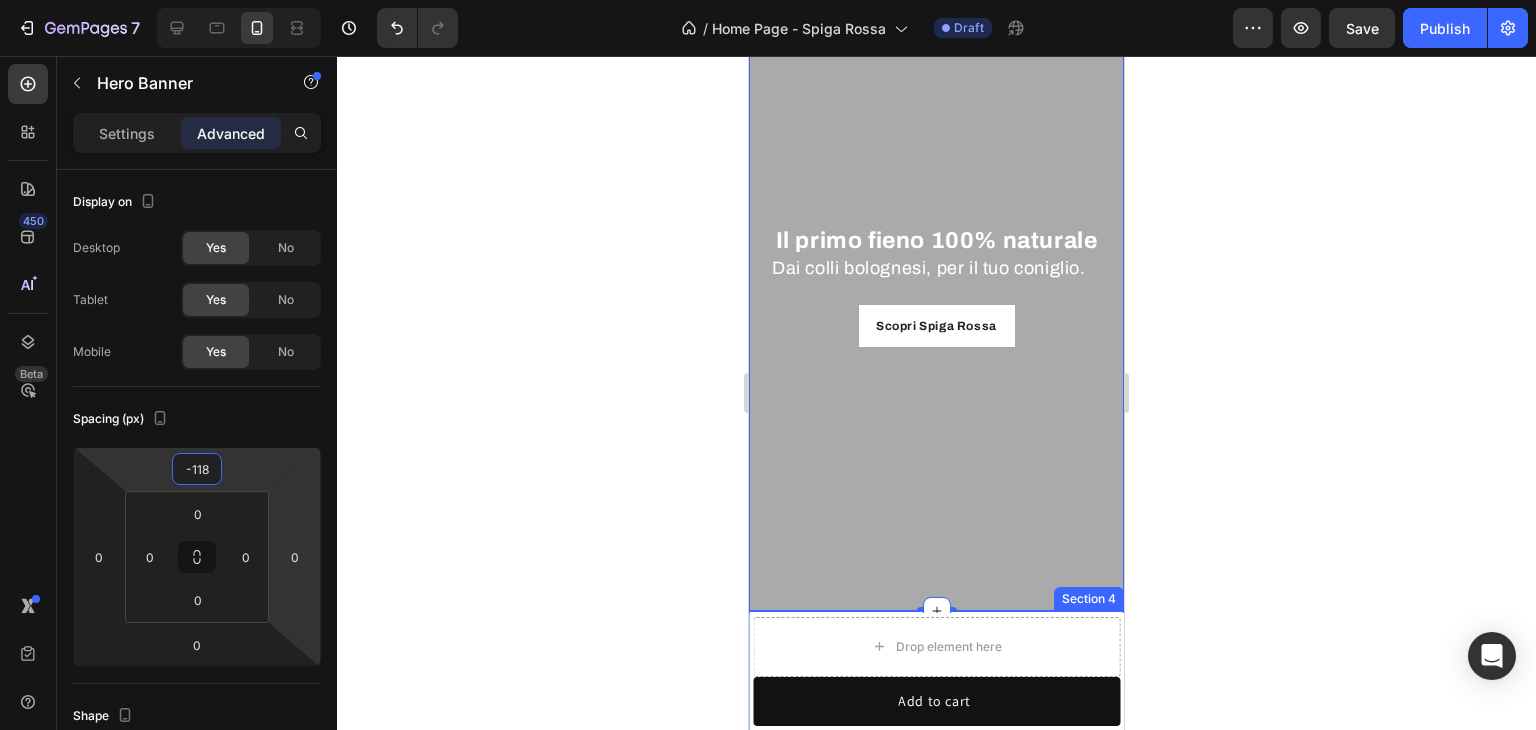 scroll, scrollTop: 0, scrollLeft: 0, axis: both 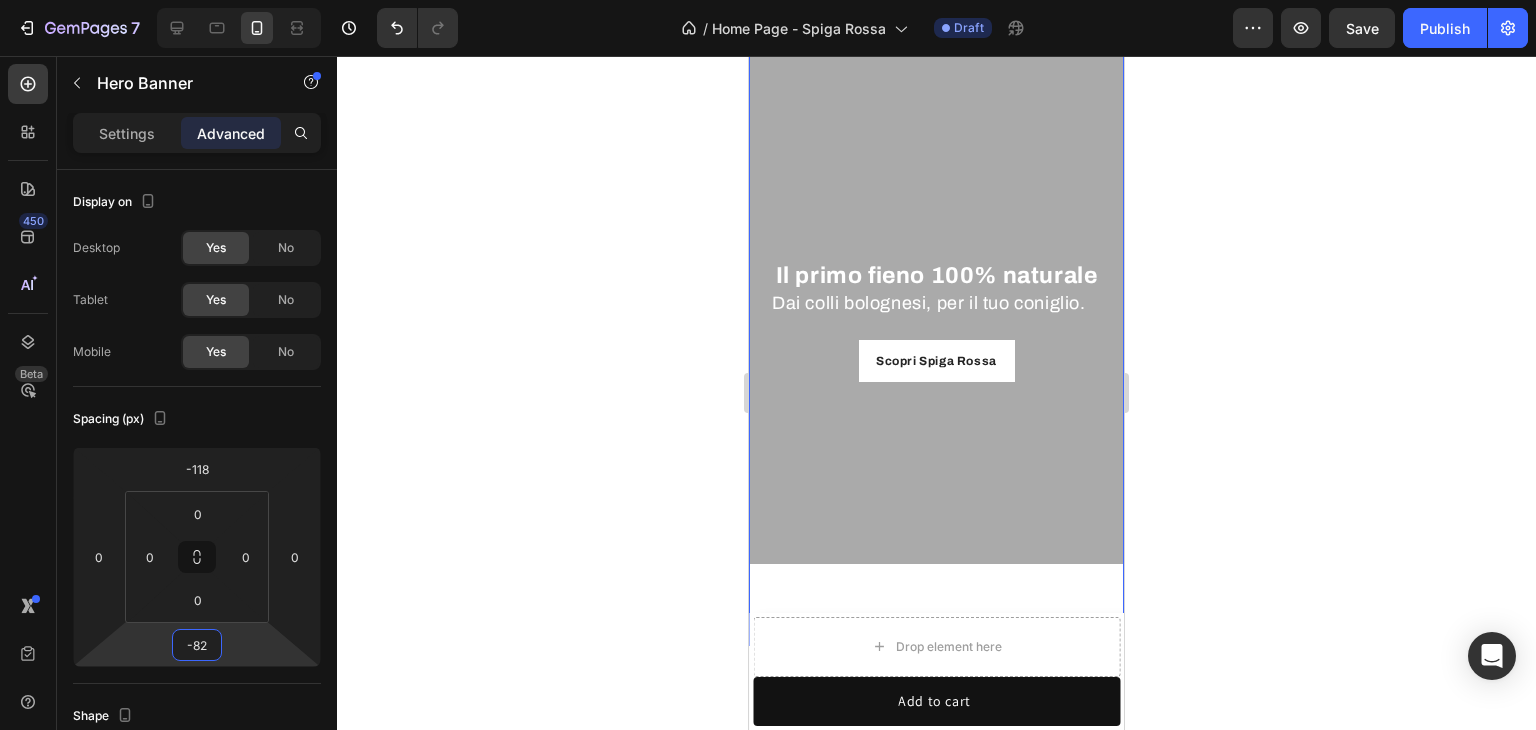 drag, startPoint x: 247, startPoint y: 660, endPoint x: 235, endPoint y: 697, distance: 38.8973 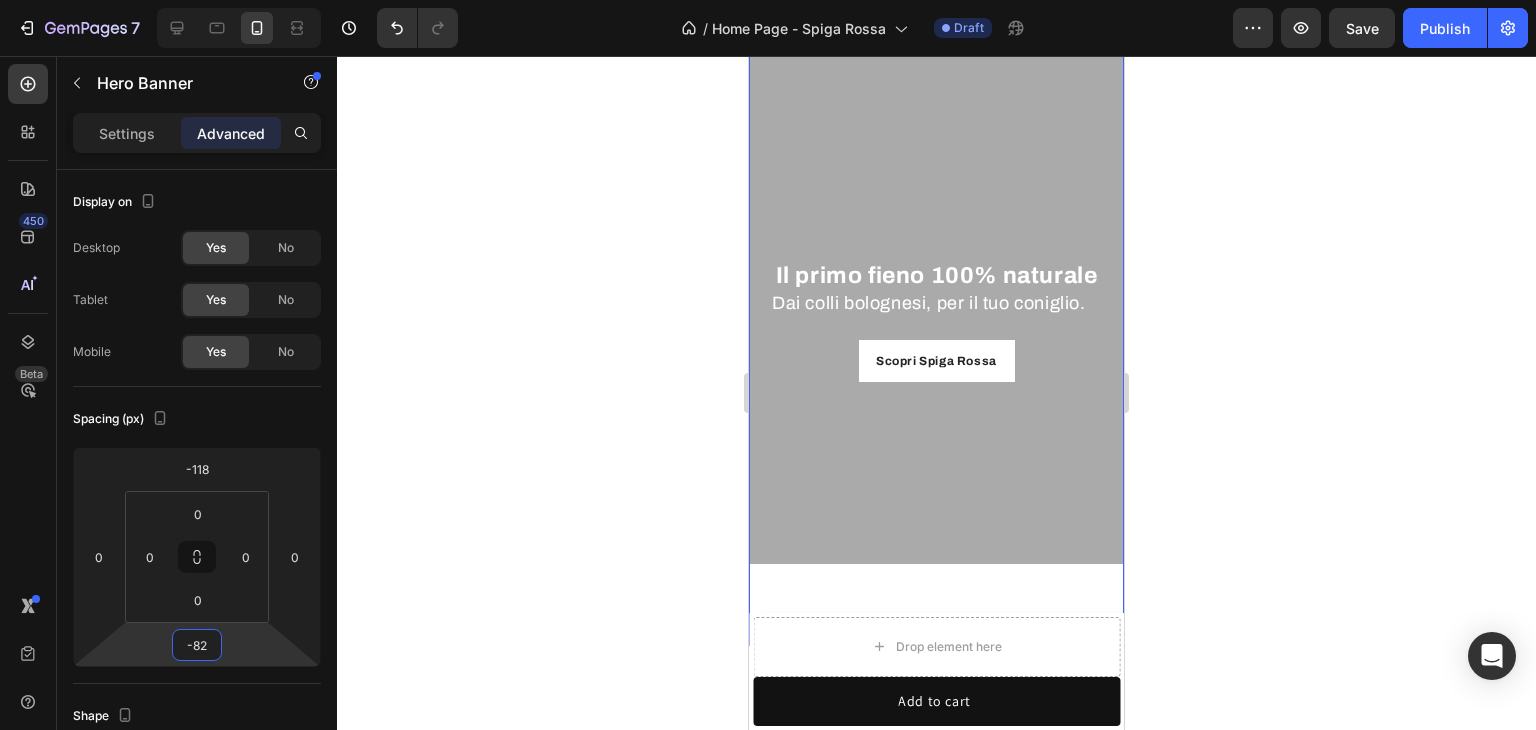 click on "7 Version history / Home Page - Spiga Rossa Draft Preview Save Publish 450 Beta Sections(18) Elements(83) Section Element Hero Section Product Detail Brands Trusted Badges Guarantee Product Breakdown How to use Testimonials Compare Bundle FAQs Social Proof Brand Story Product List Collection Blog List Contact Sticky Add to Cart Custom Footer Browse Library 450 Layout Row Row Row Row Text Heading Text Block Button Button Button Media Image Image Video" at bounding box center [768, 0] 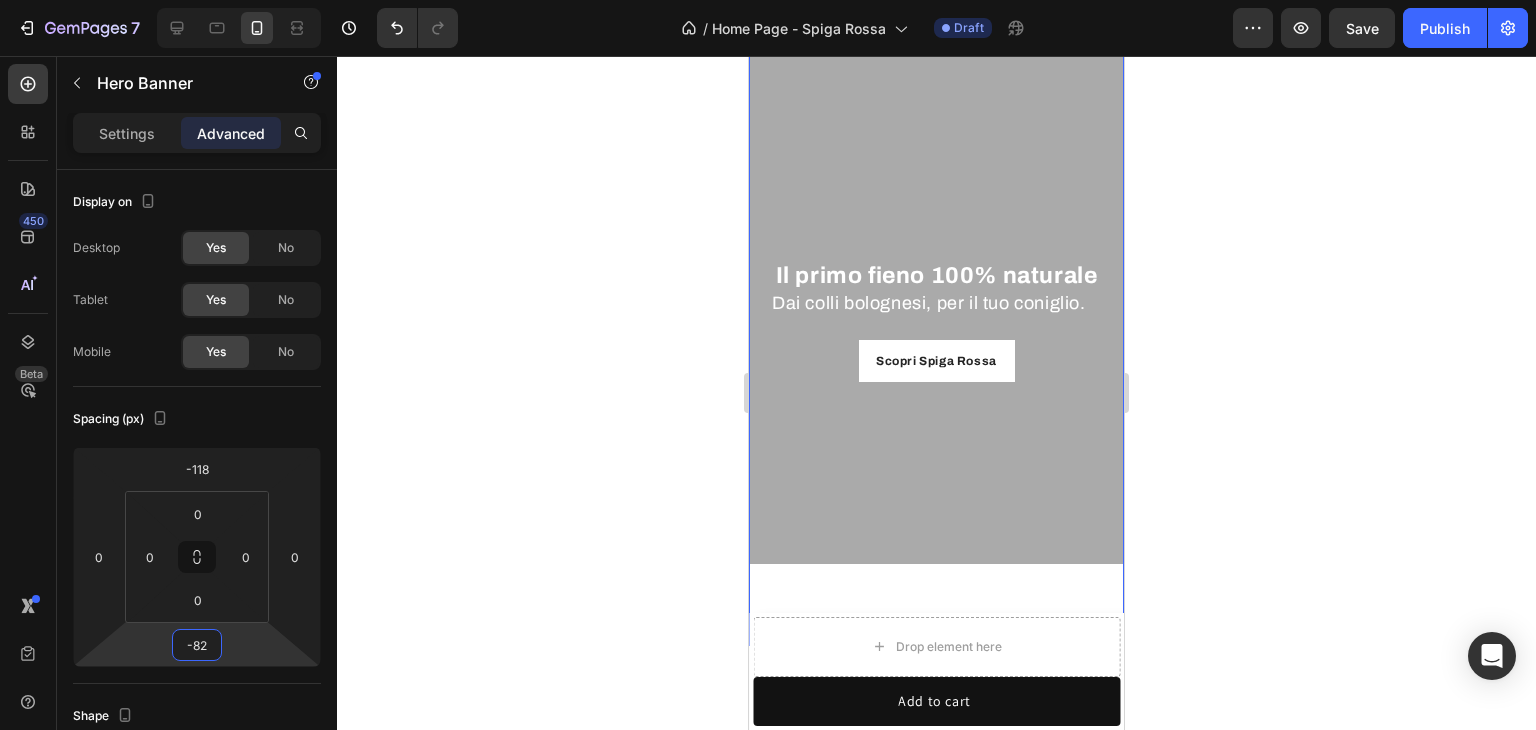 type on "-78" 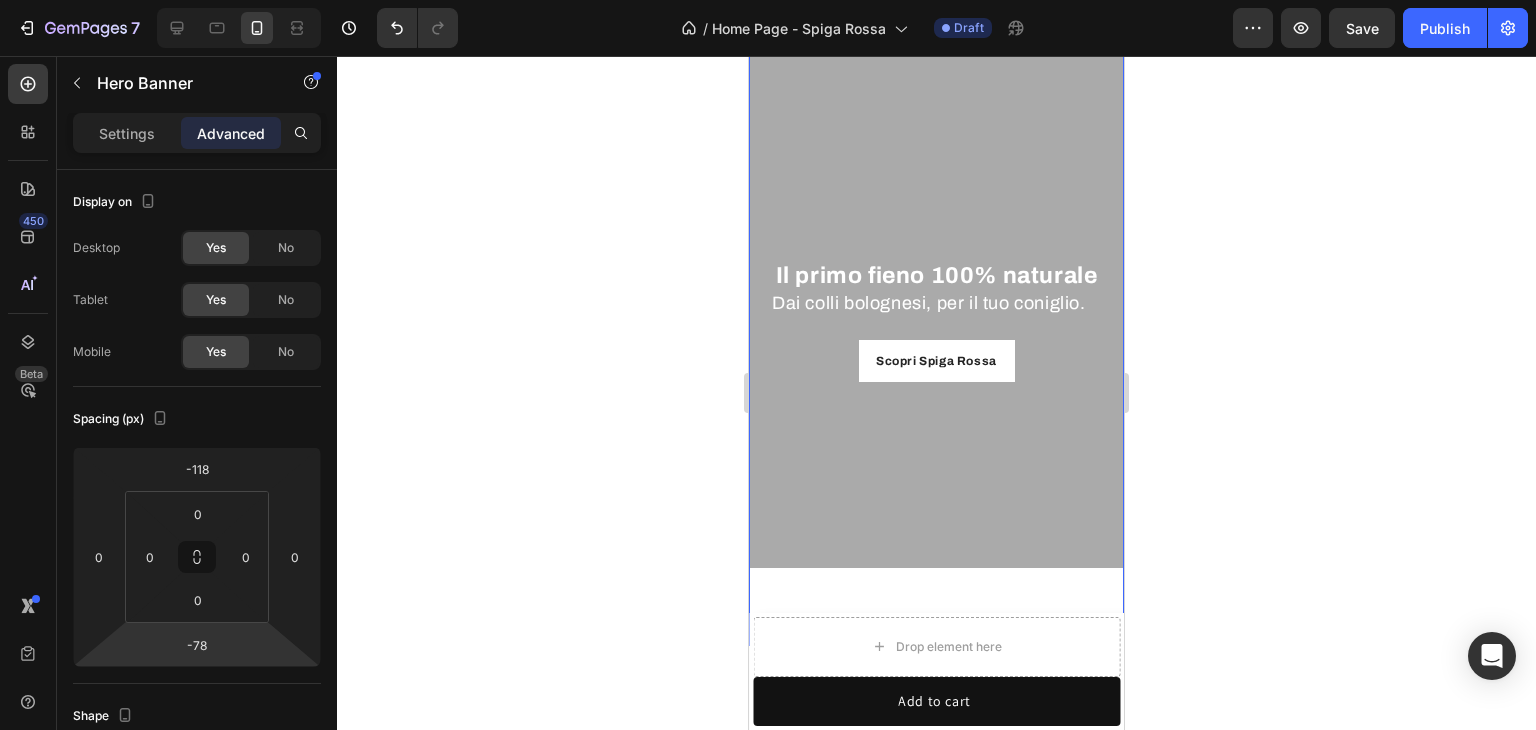 click on "7 Version history / Home Page - Spiga Rossa Draft Preview Save Publish 450 Beta Sections(18) Elements(83) Section Element Hero Section Product Detail Brands Trusted Badges Guarantee Product Breakdown How to use Testimonials Compare Bundle FAQs Social Proof Brand Story Product List Collection Blog List Contact Sticky Add to Cart Custom Footer Browse Library 450 Layout Row Row Row Row Text Heading Text Block Button Button Button Media Image Image Video" at bounding box center [768, 0] 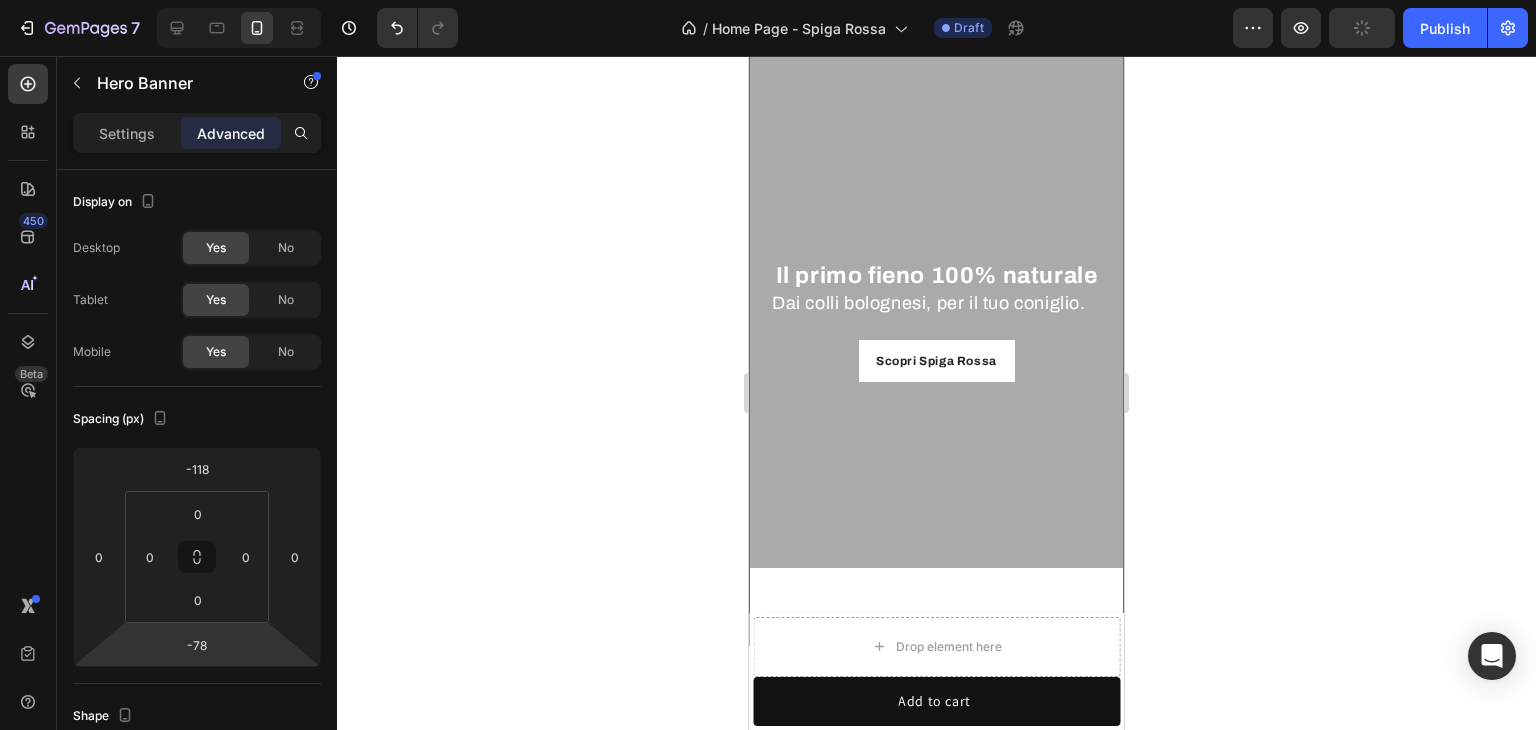 click 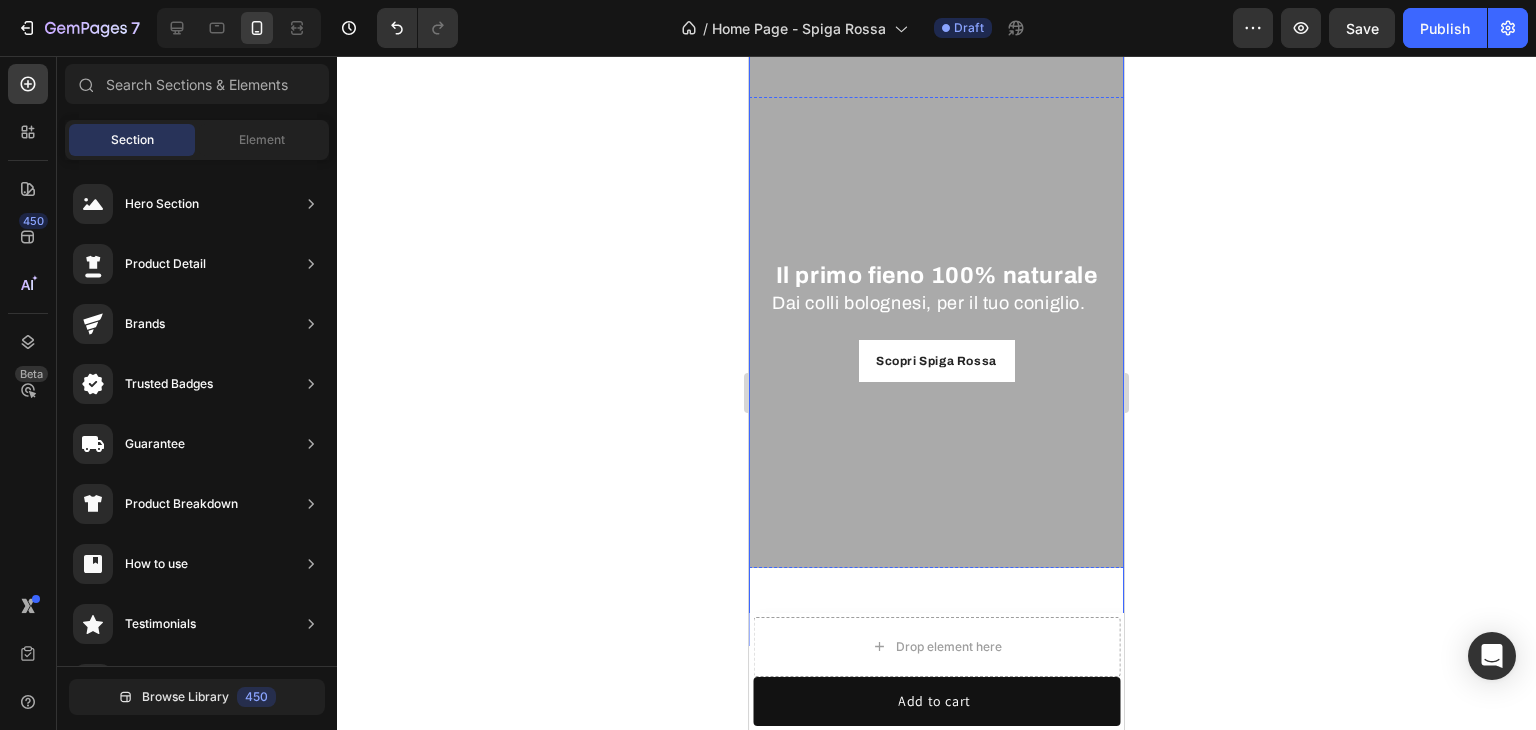 click at bounding box center (936, 312) 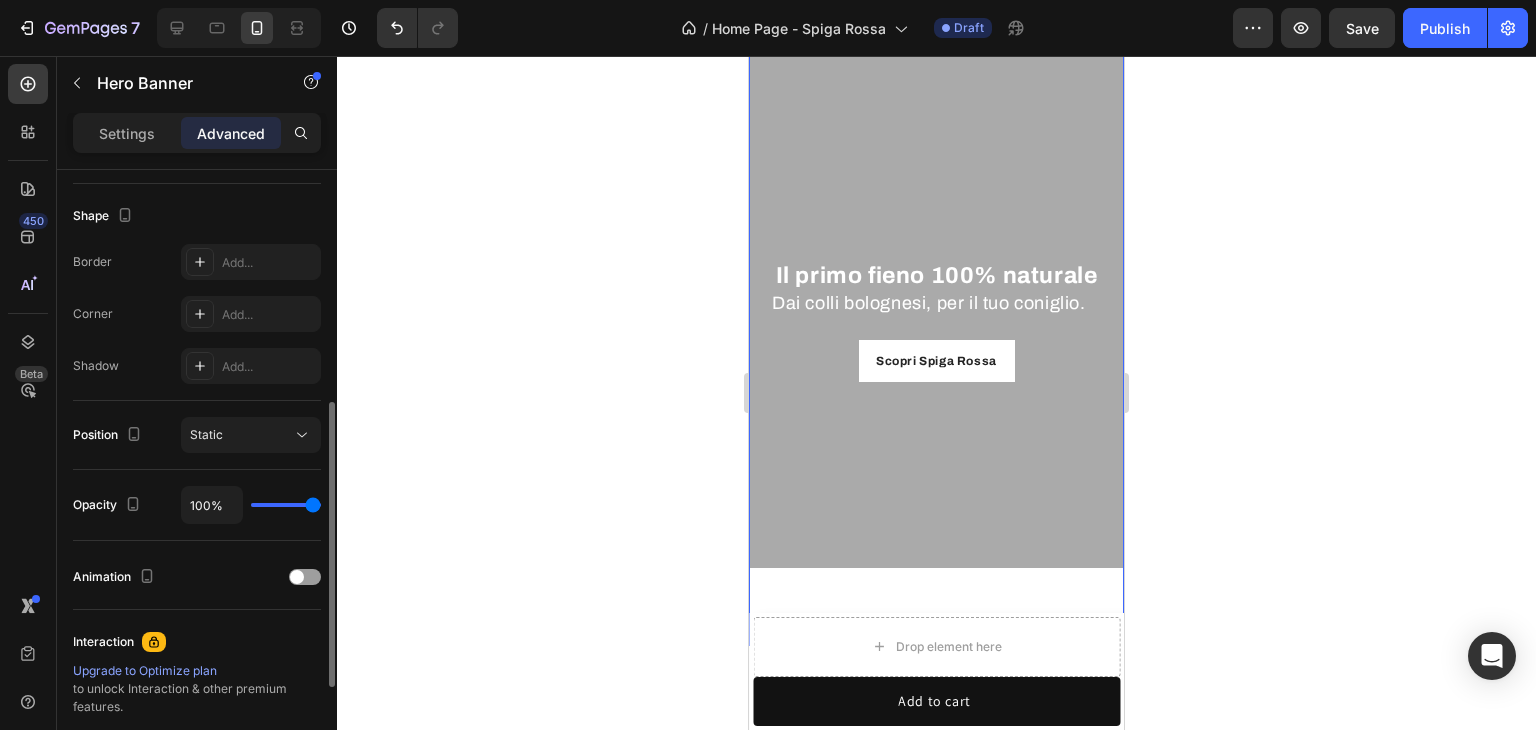 scroll, scrollTop: 715, scrollLeft: 0, axis: vertical 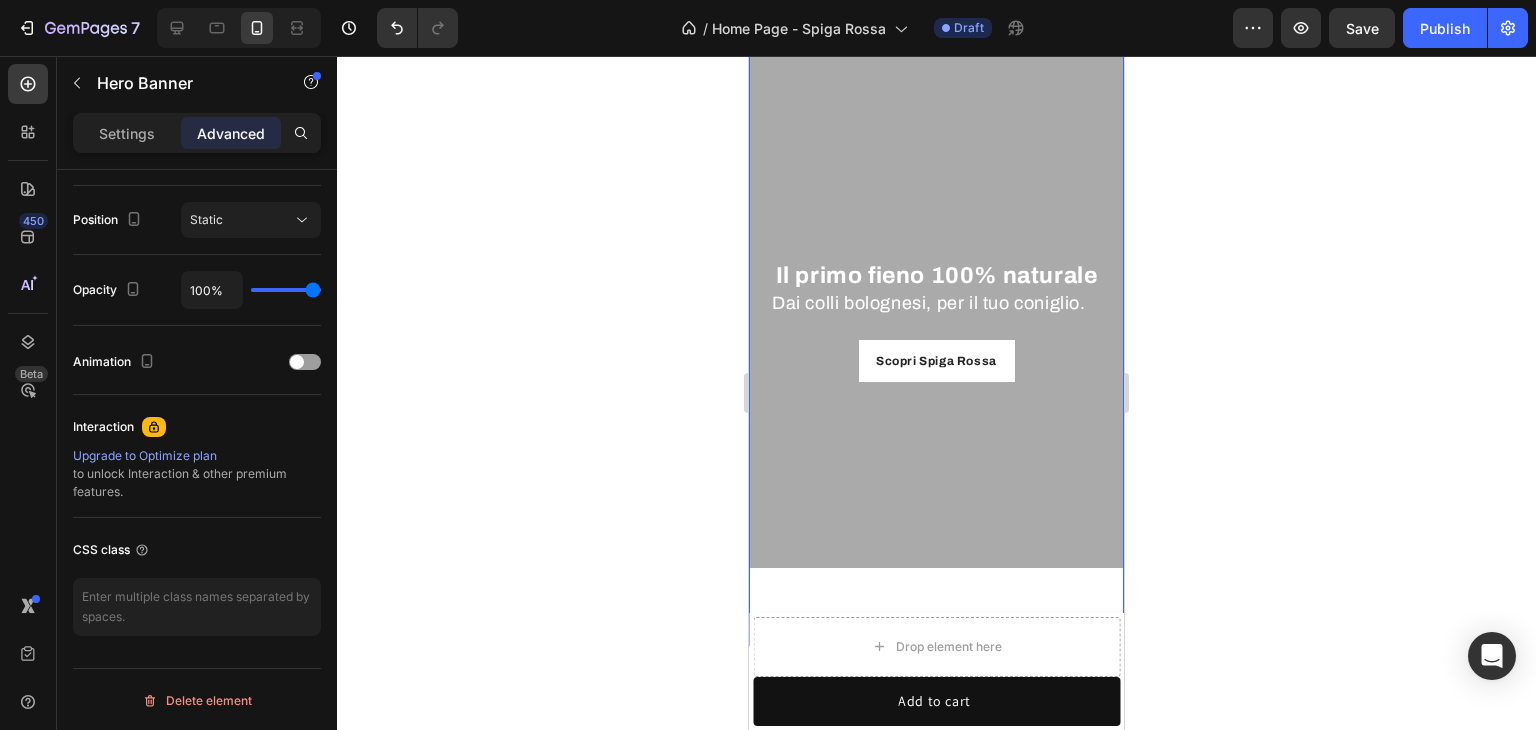 click on "Settings Advanced" at bounding box center [197, 133] 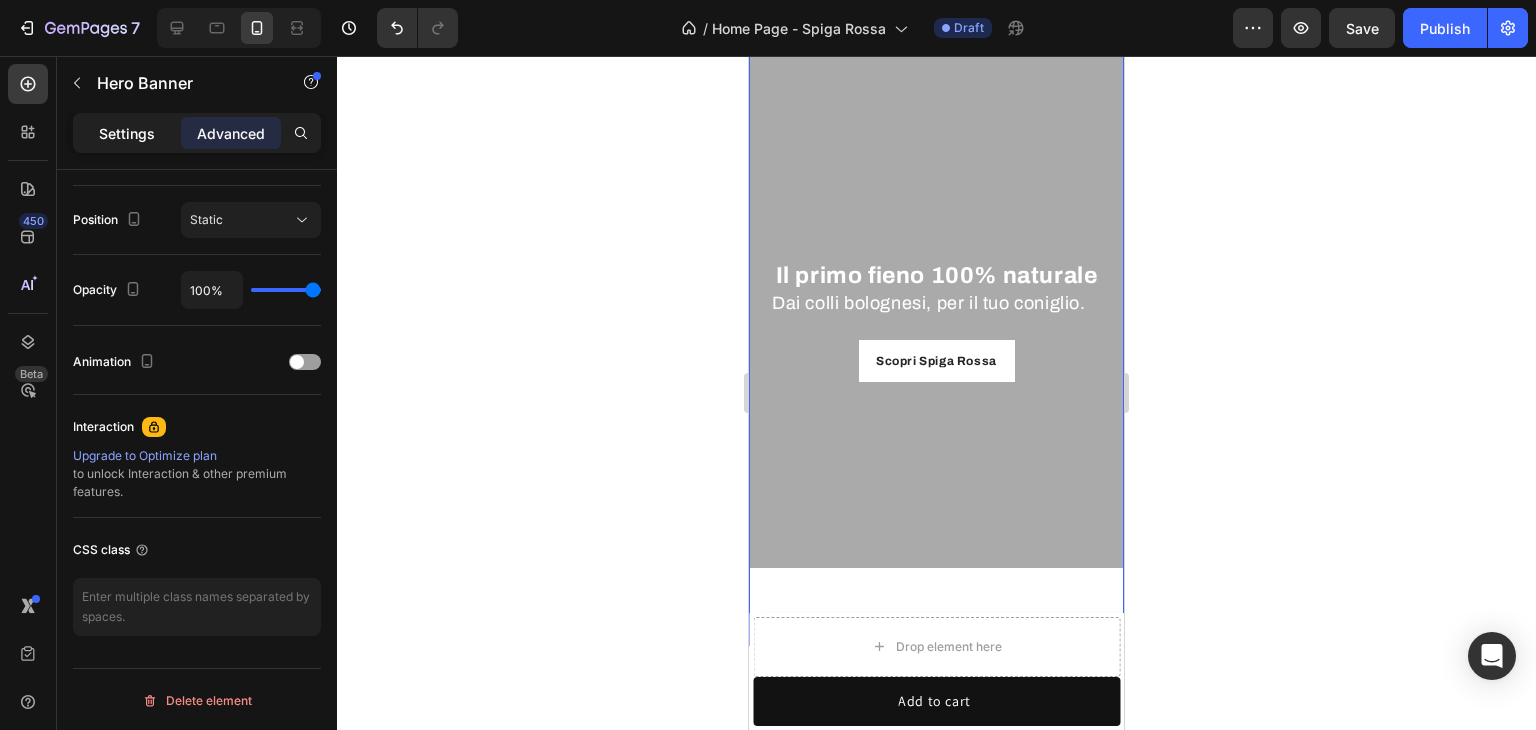 click on "Settings" 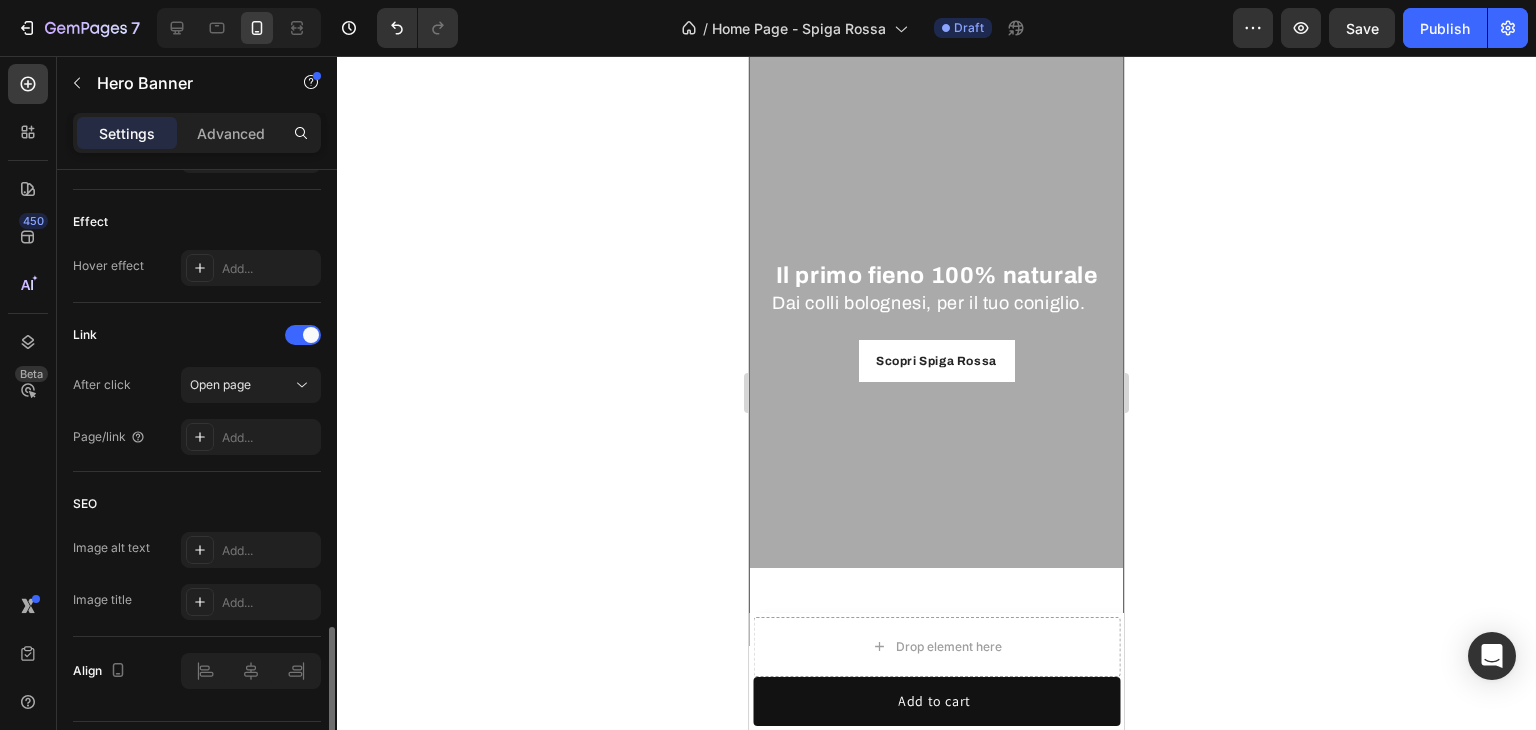 scroll, scrollTop: 1168, scrollLeft: 0, axis: vertical 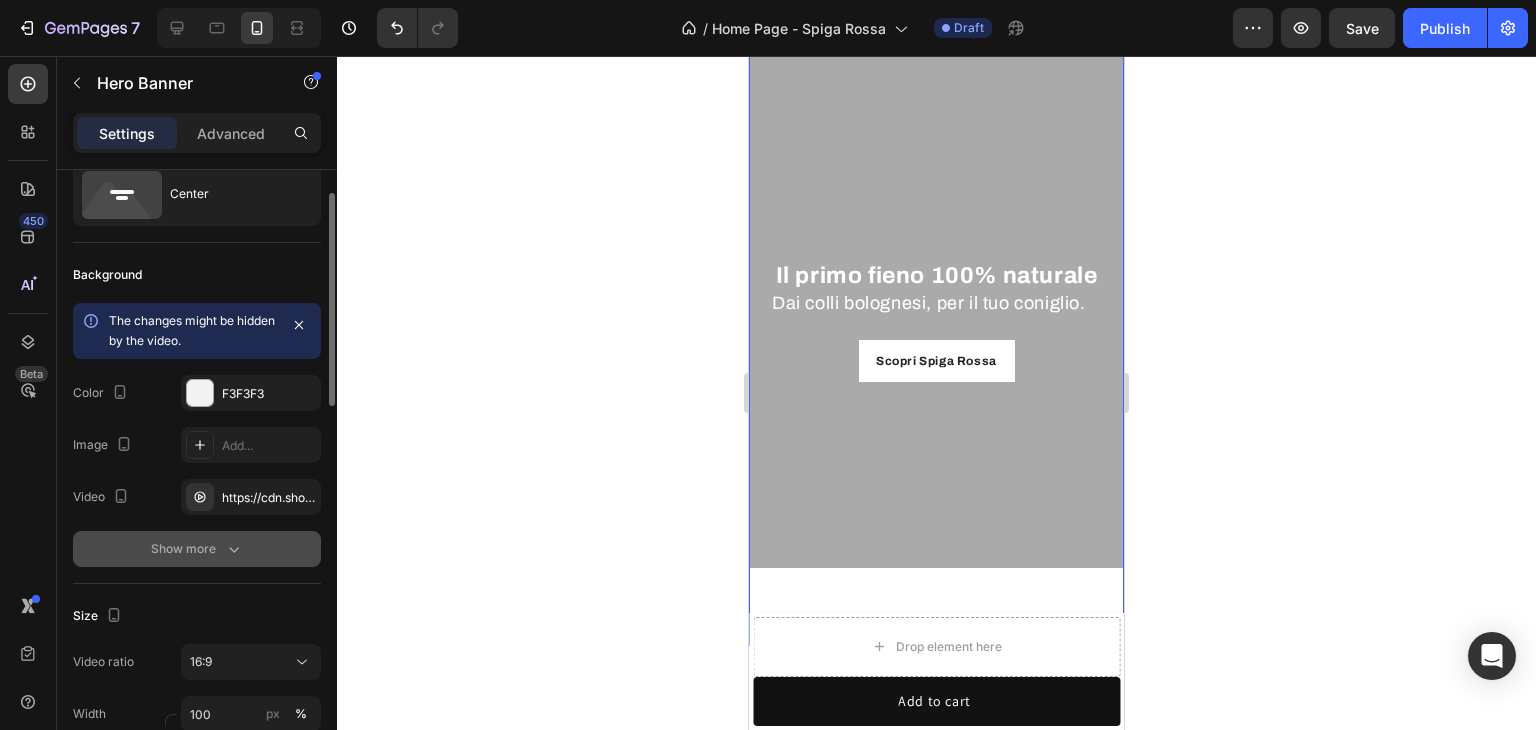click 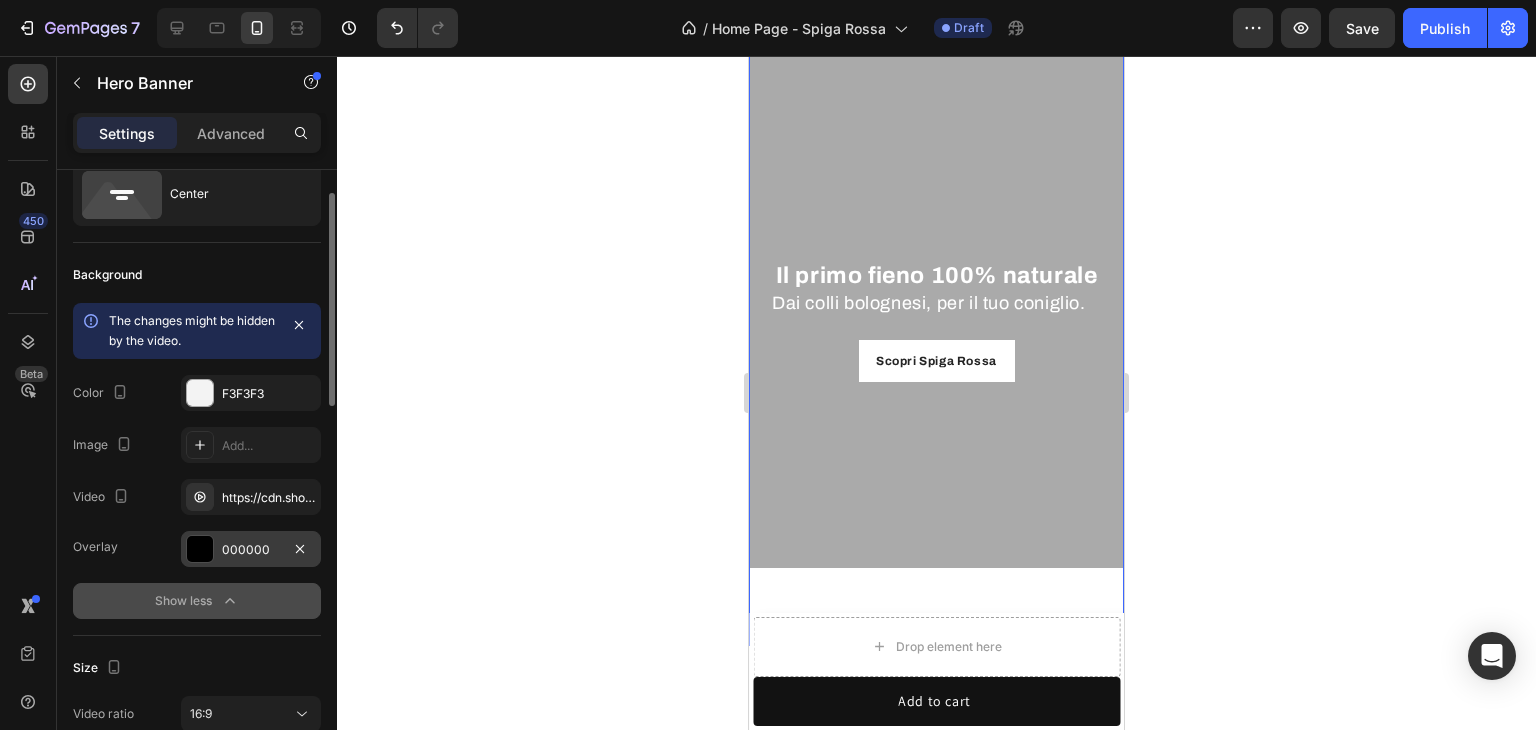 click on "000000" at bounding box center (251, 549) 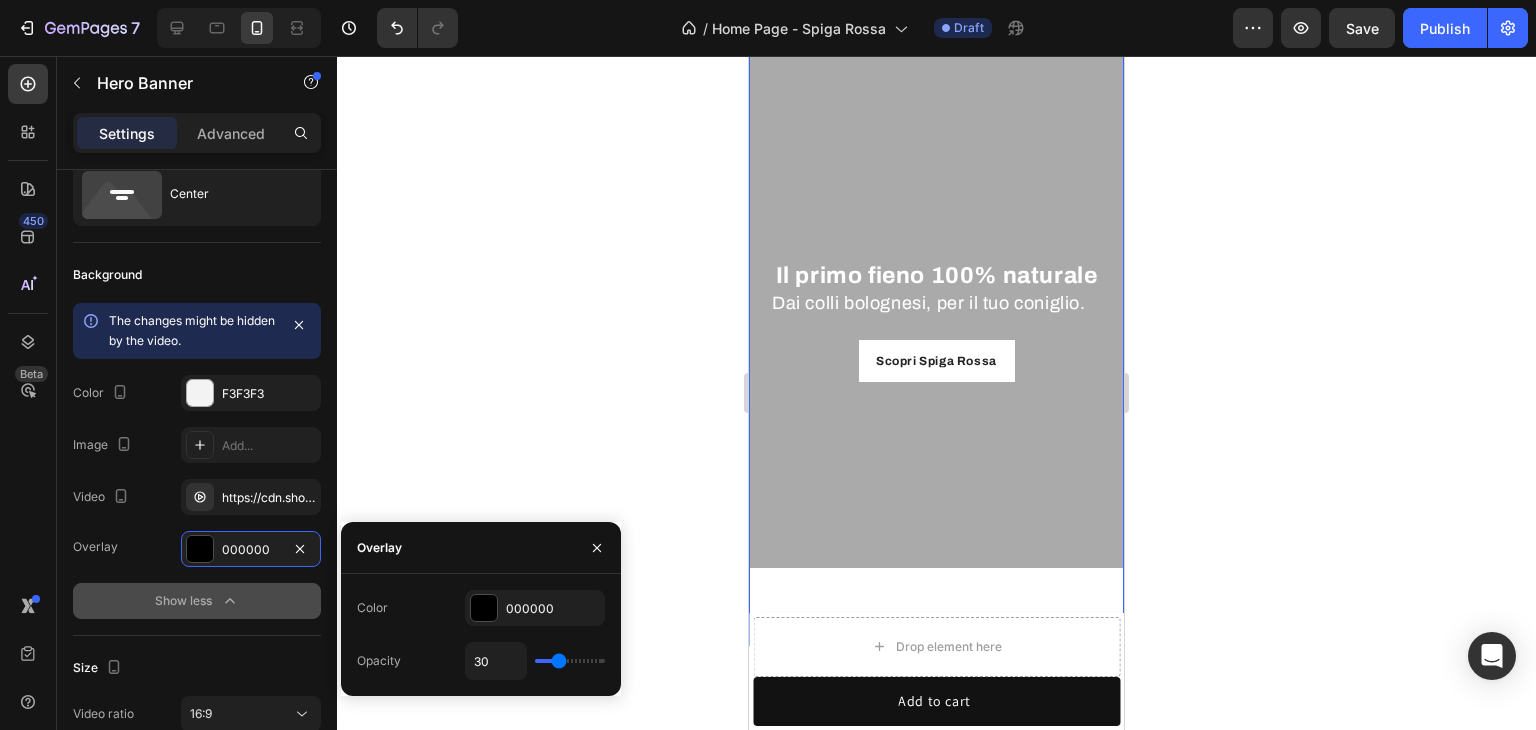 click 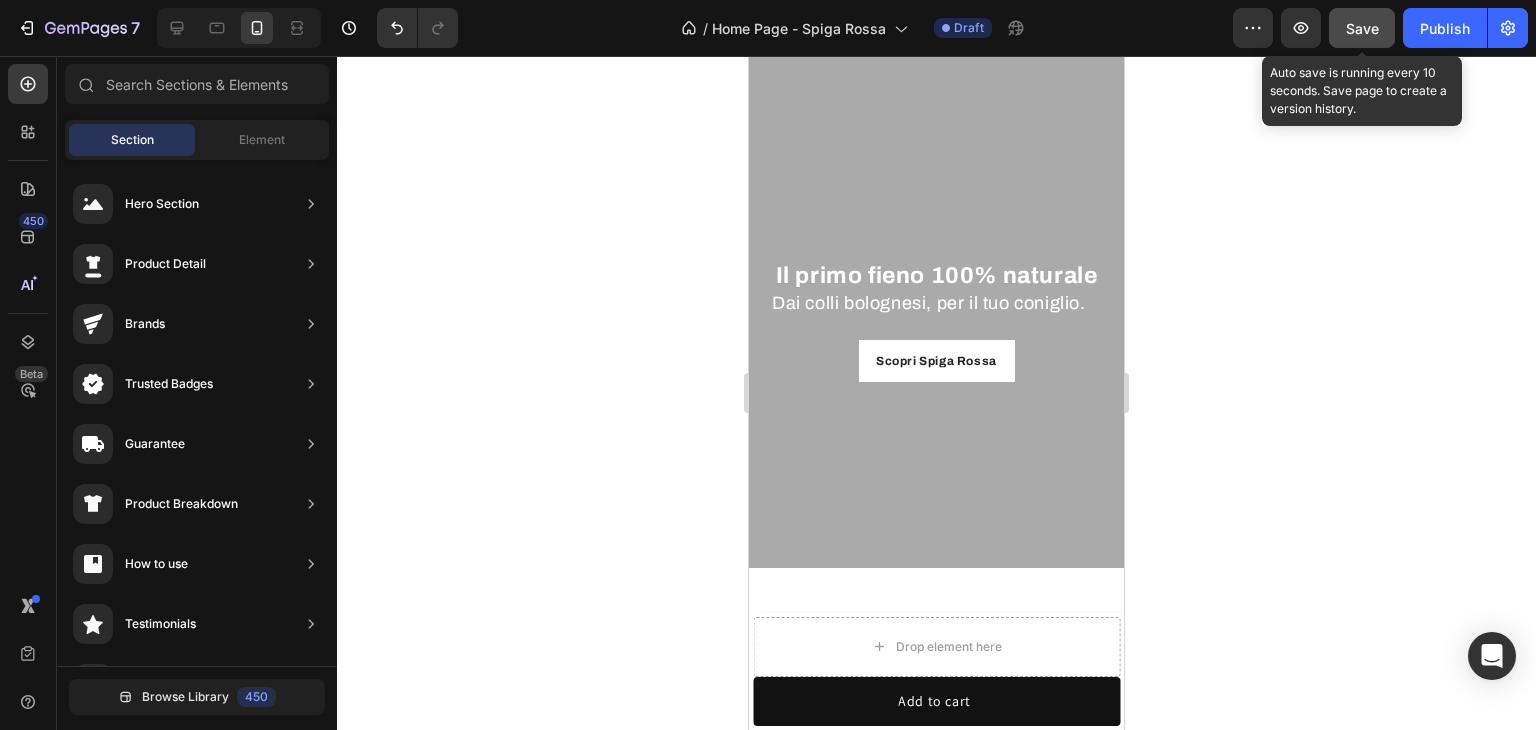 click on "Save" 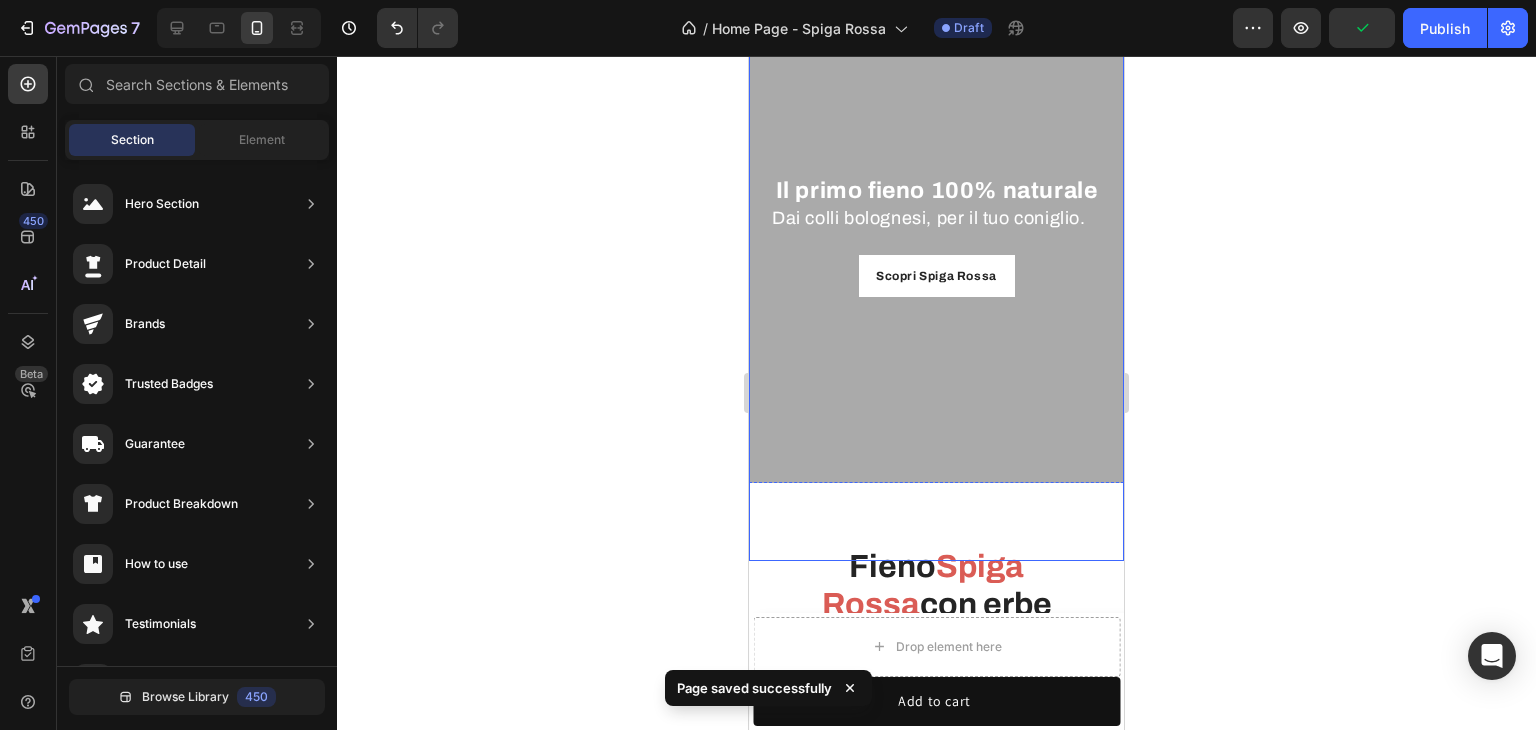 scroll, scrollTop: 400, scrollLeft: 0, axis: vertical 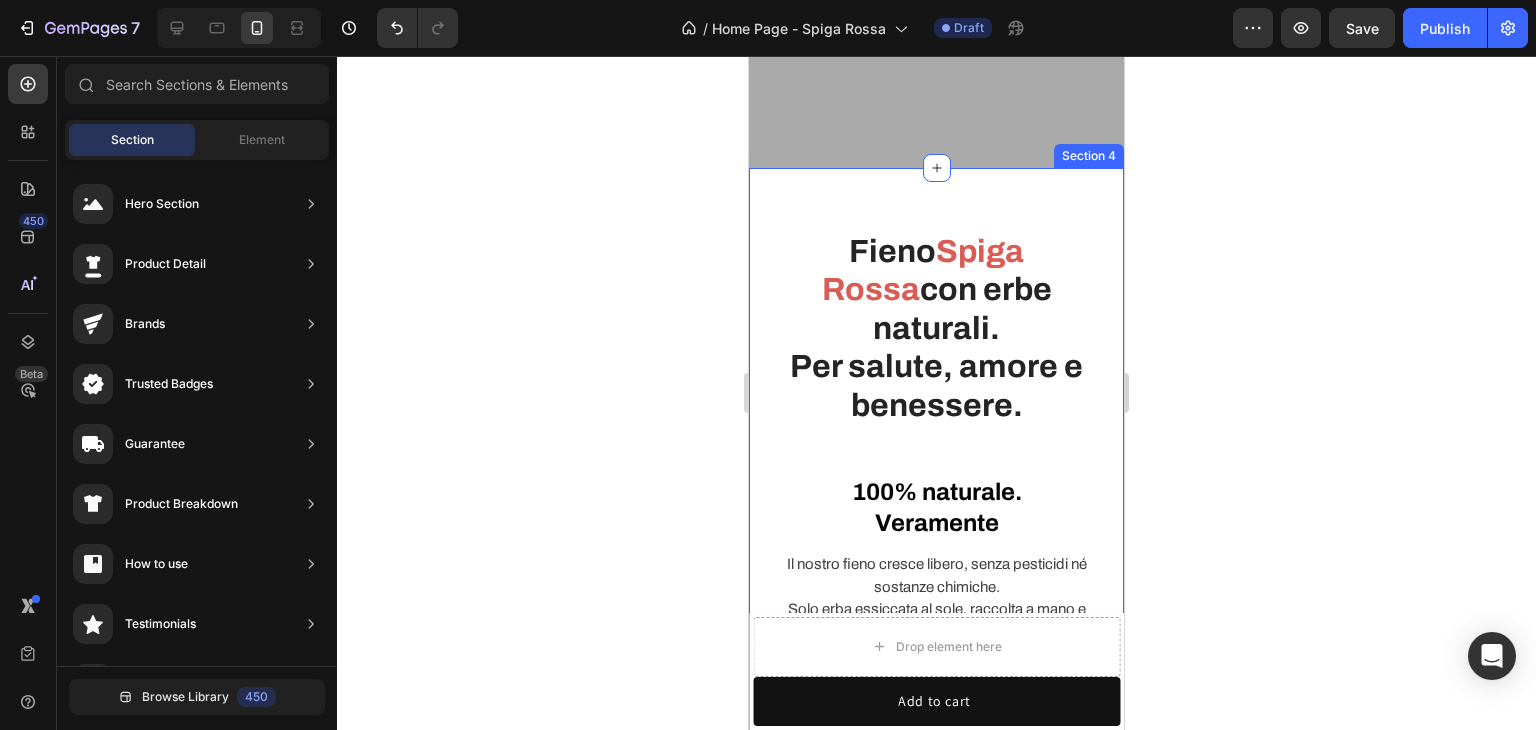 click on "Fieno  Spiga Rossa  con erbe naturali. Per salute, amore e benessere. Heading Row 100% naturale.  Veramente Heading Il nostro fieno cresce libero, senza pesticidi né sostanze chimiche. Solo erba essiccata al sole, raccolta a mano e imbustata con cura. Text block Row Fatto a mano,  come una volta. Heading Ogni passaggio è artigianale, dal taglio  alla raccolta. Niente macchinari, niente processi industriali. Solo pazienza, esperienza e cura per il tuo coniglio. Text block Row Image Addio preoccupazioni  per il suo cibo Heading Il nostro fieno è la scelta sicura per il benessere del tuo coniglio. Dagli solo ciò che merita, ogni giorno, per vederlo felice e pieno di energia. Text block Row La differenza che  si vede e si sente Heading Gambi più lunghi, colore più intenso, fieno  non trattato. Qualità vera che fa la differenza nella sua salute quotidiana. Text block Row Row Section 4" at bounding box center (936, 781) 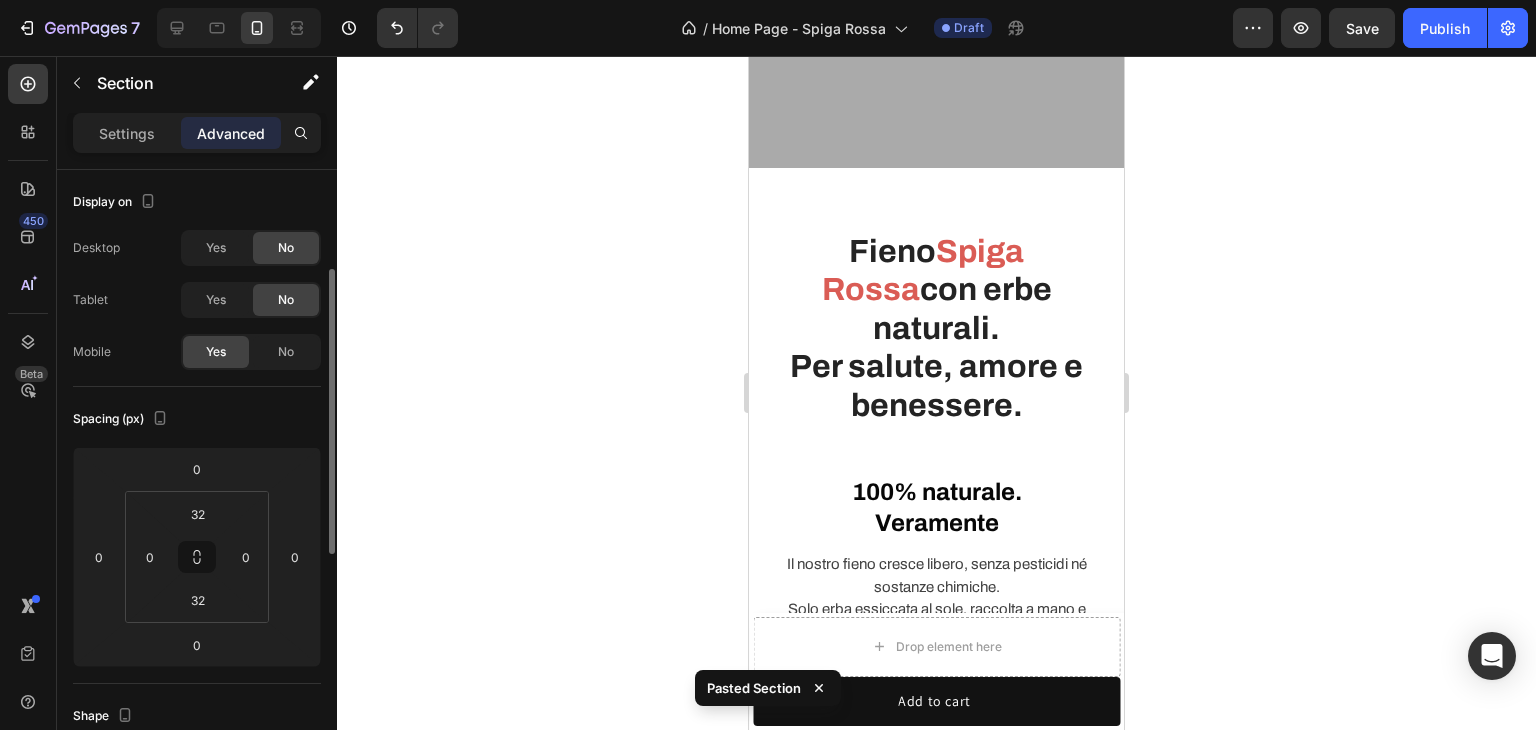 scroll, scrollTop: 68, scrollLeft: 0, axis: vertical 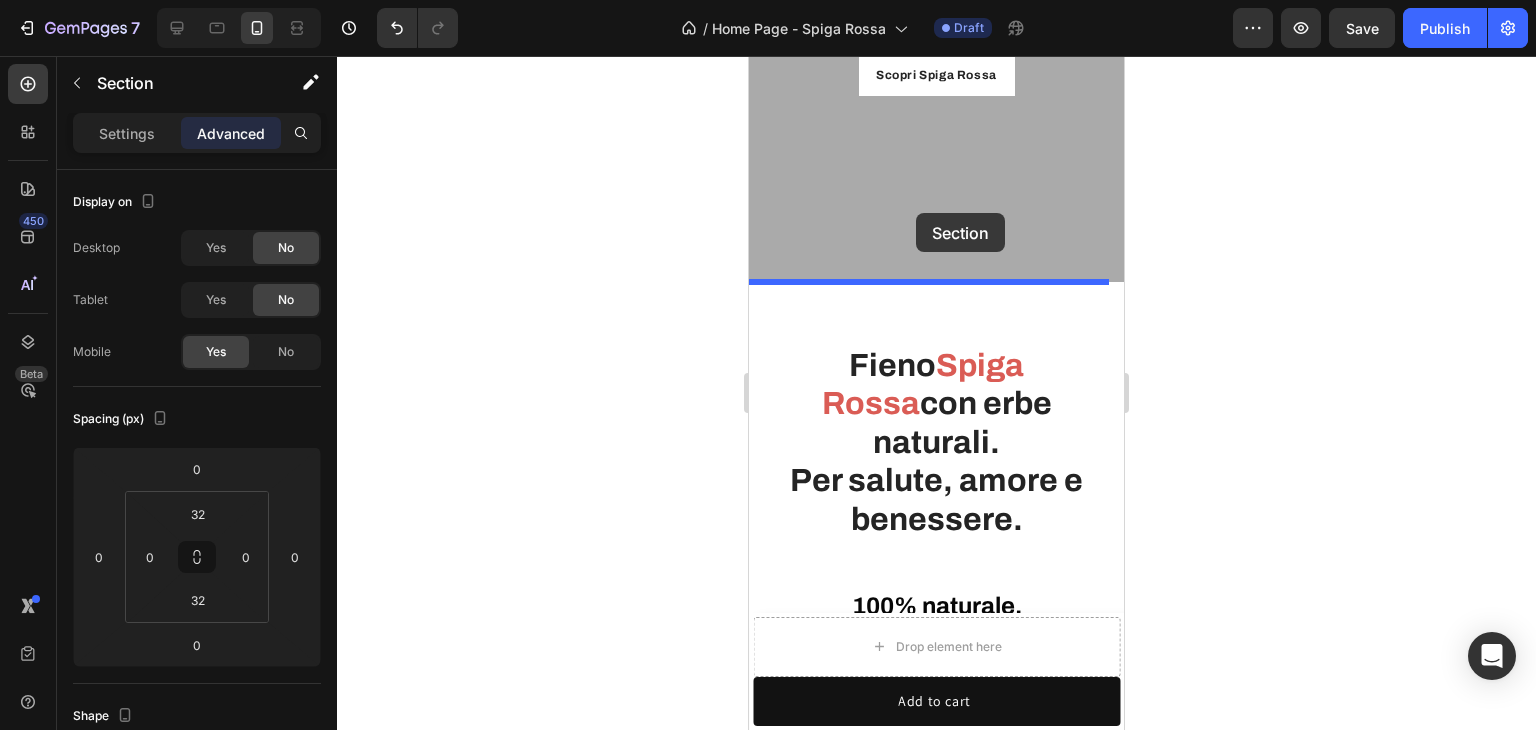 drag, startPoint x: 895, startPoint y: 137, endPoint x: 916, endPoint y: 213, distance: 78.84795 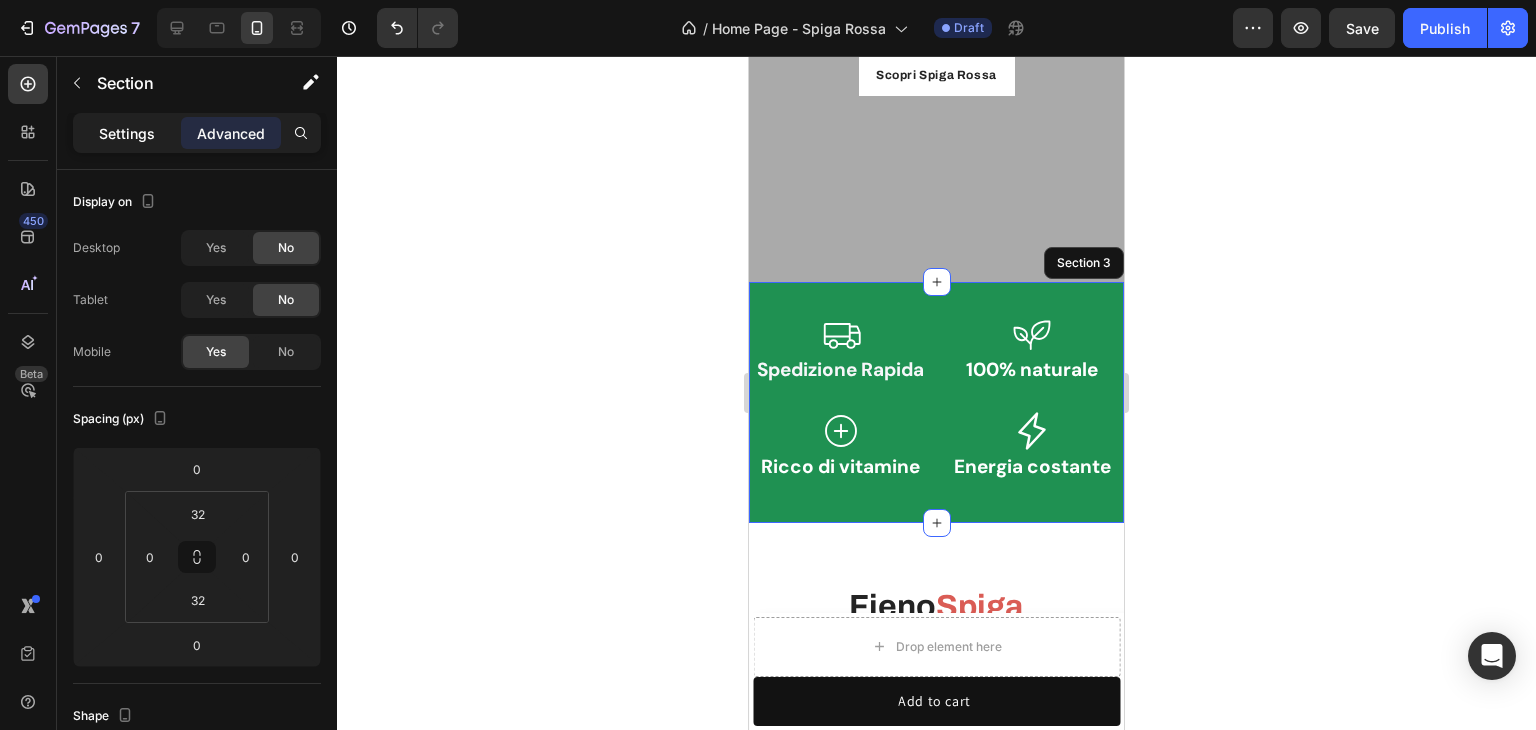 click on "Settings" at bounding box center (127, 133) 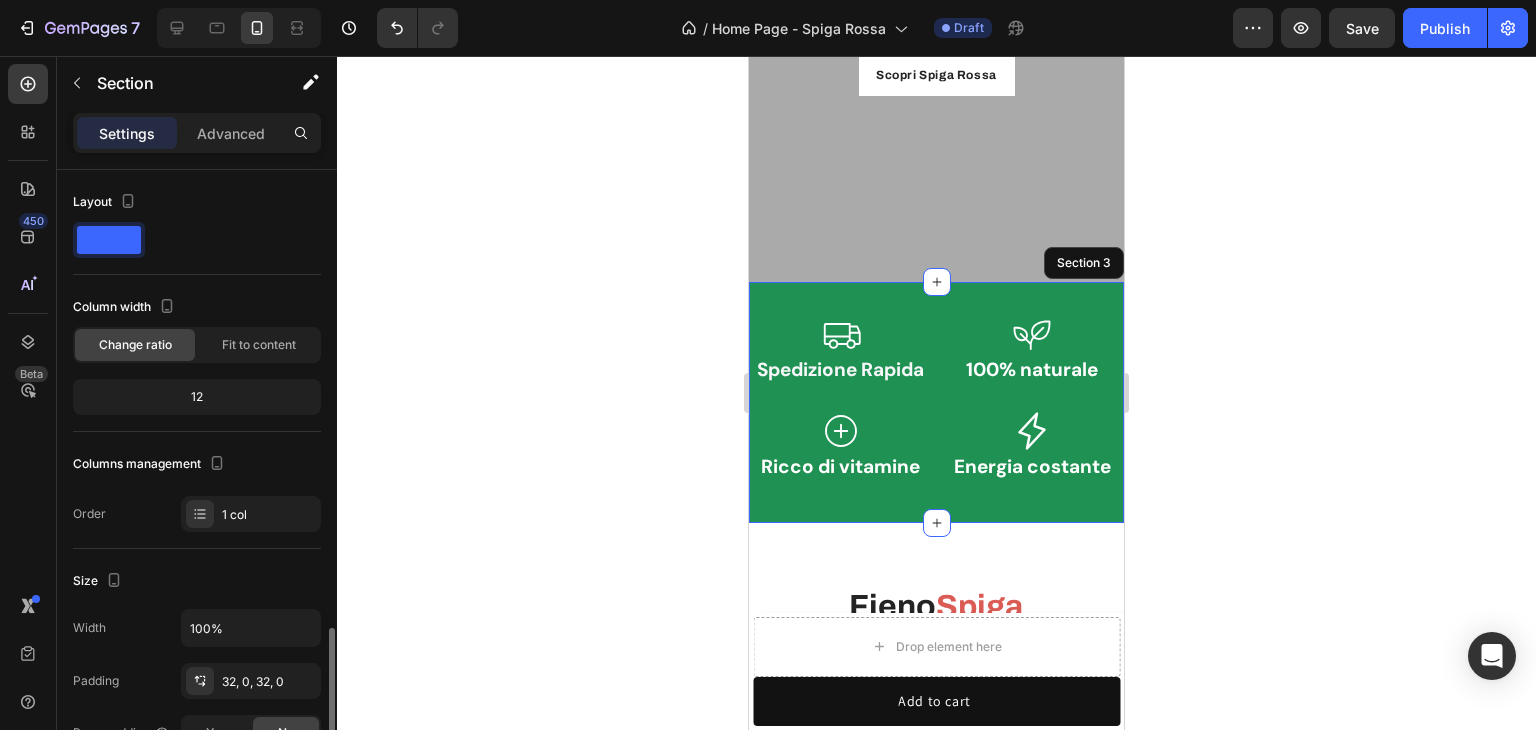scroll, scrollTop: 400, scrollLeft: 0, axis: vertical 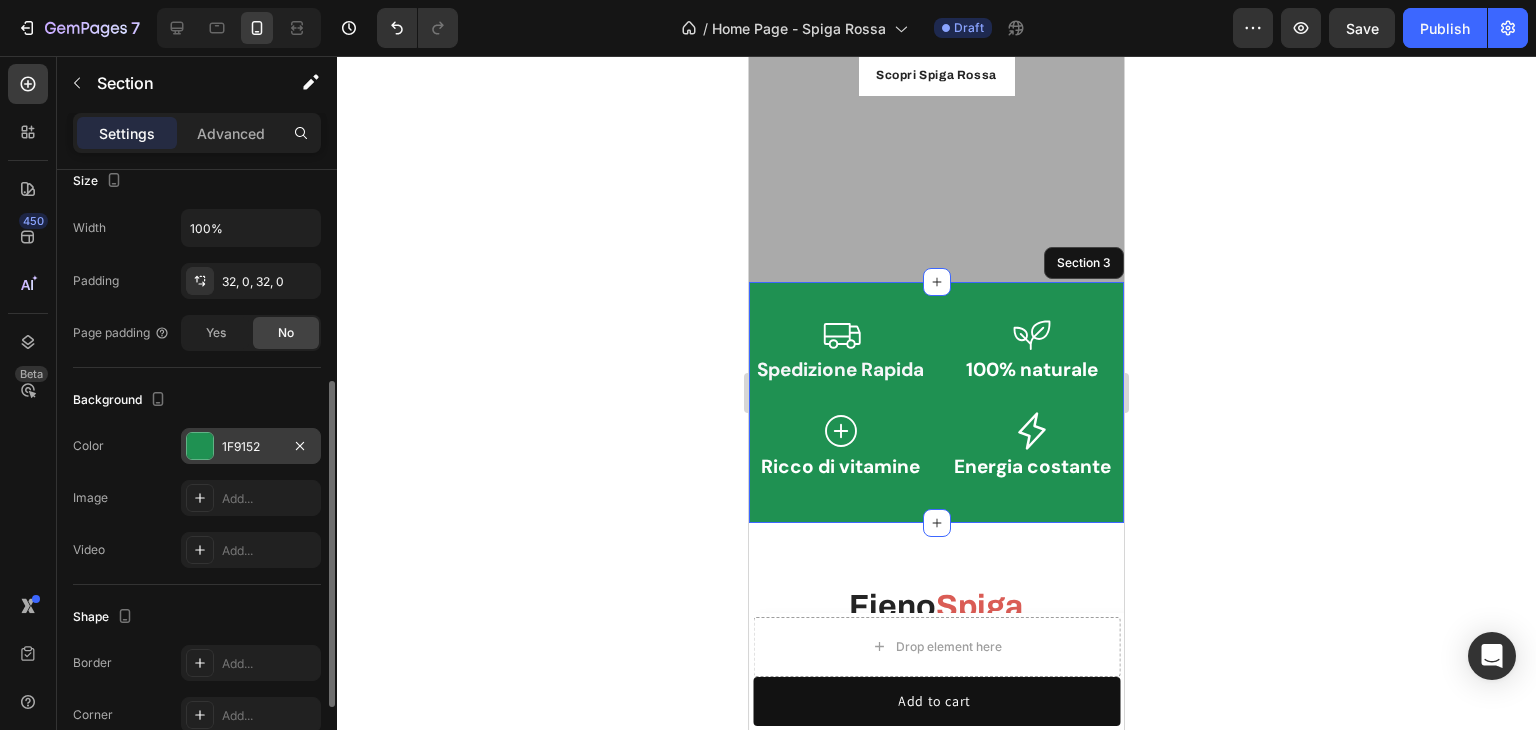 click on "1F9152" at bounding box center (251, 447) 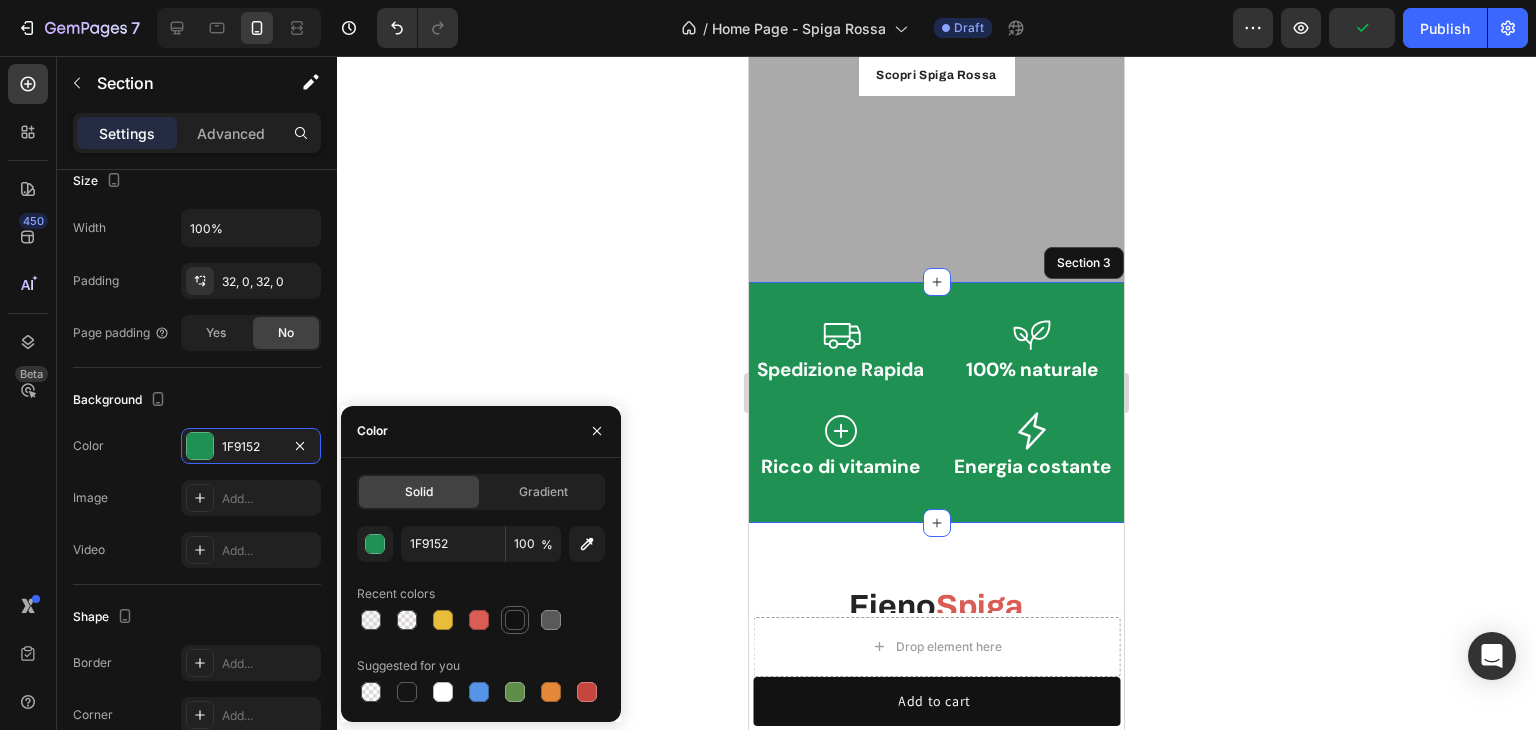 click at bounding box center [515, 620] 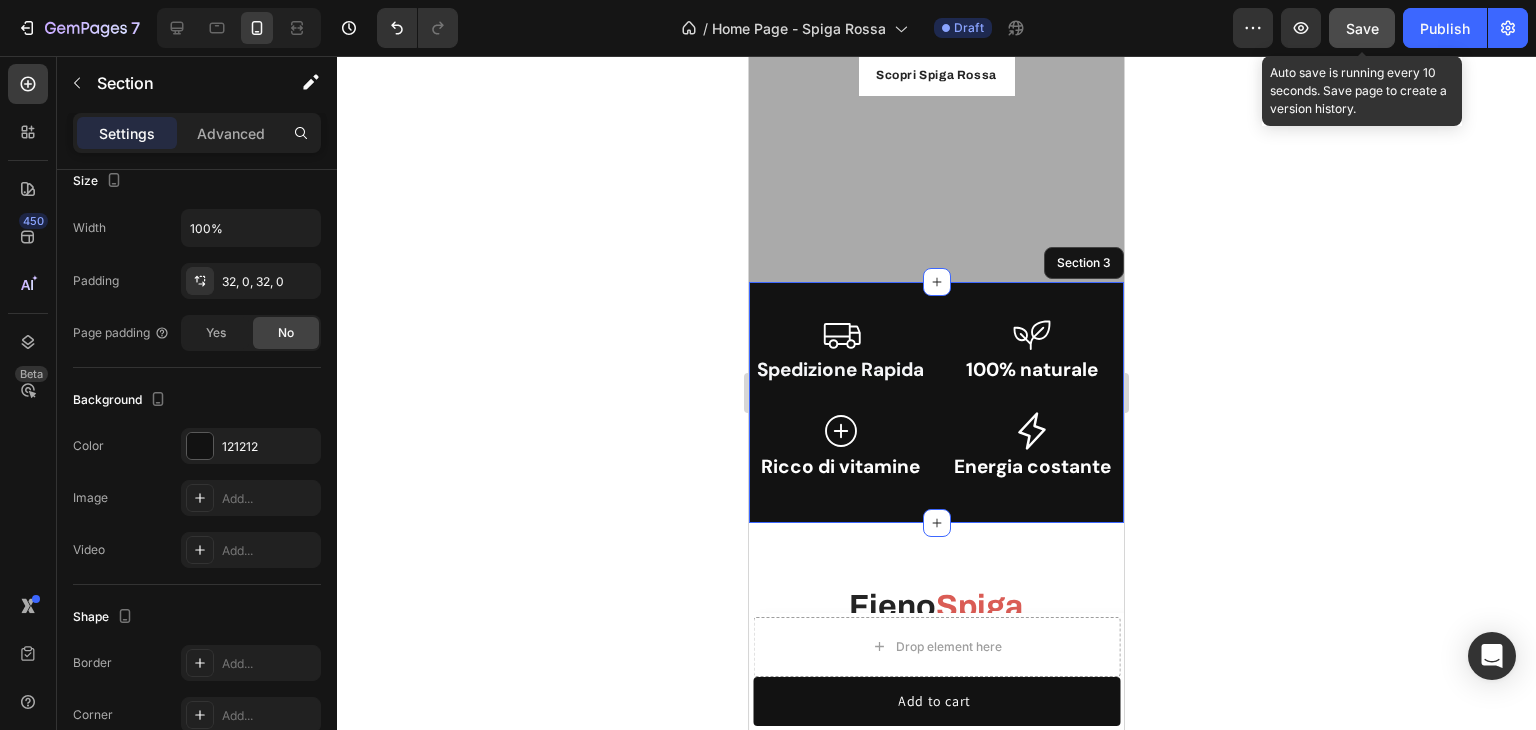 click on "Save" at bounding box center [1362, 28] 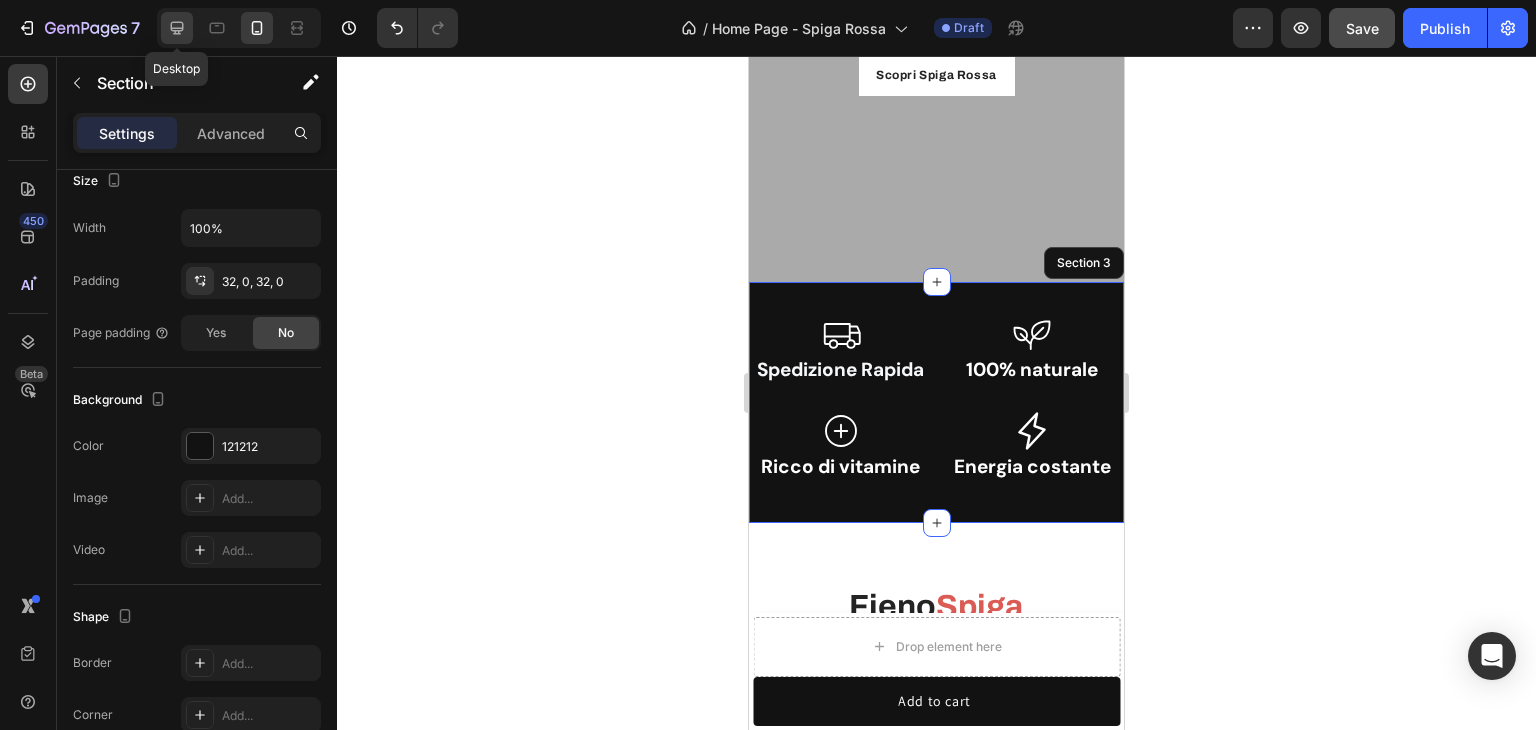 click 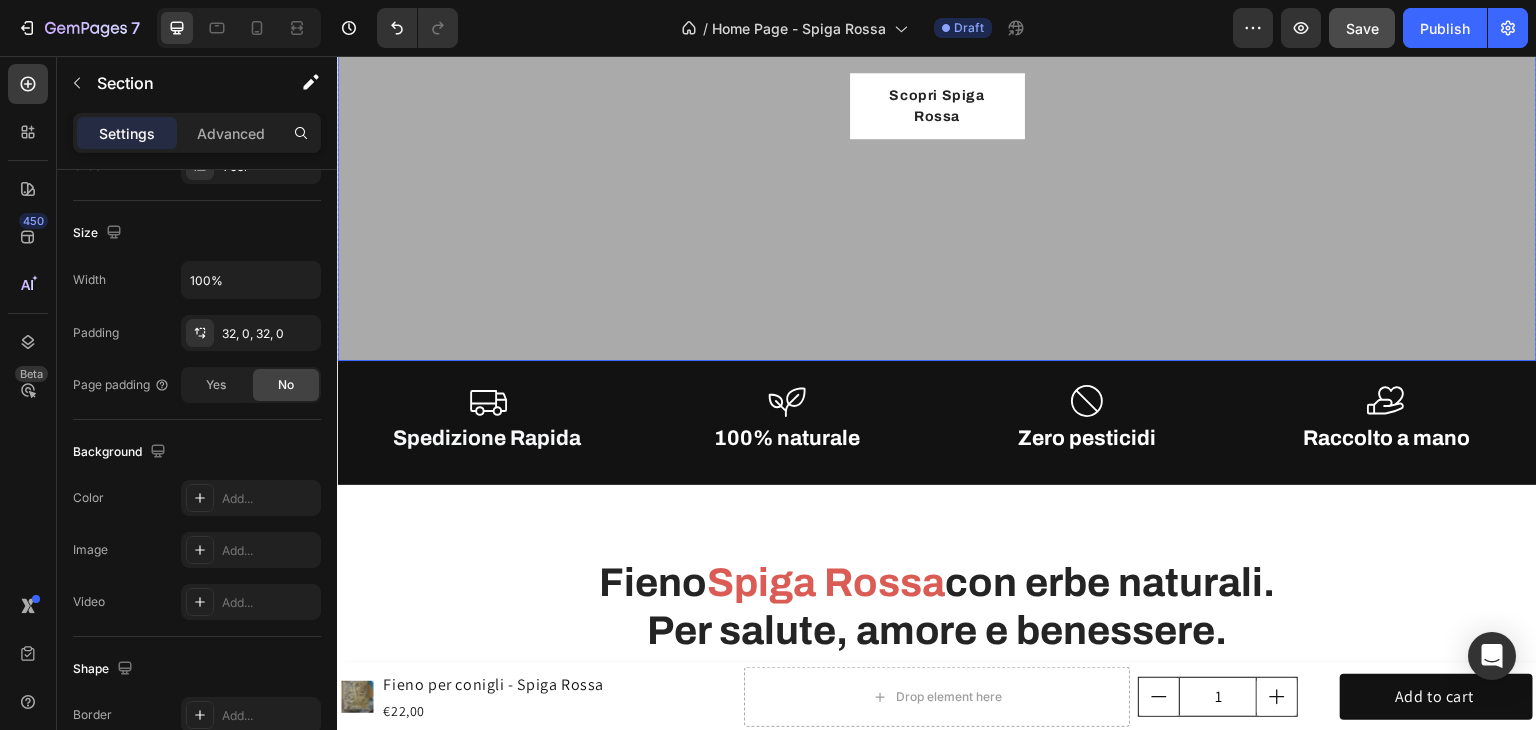 scroll, scrollTop: 816, scrollLeft: 0, axis: vertical 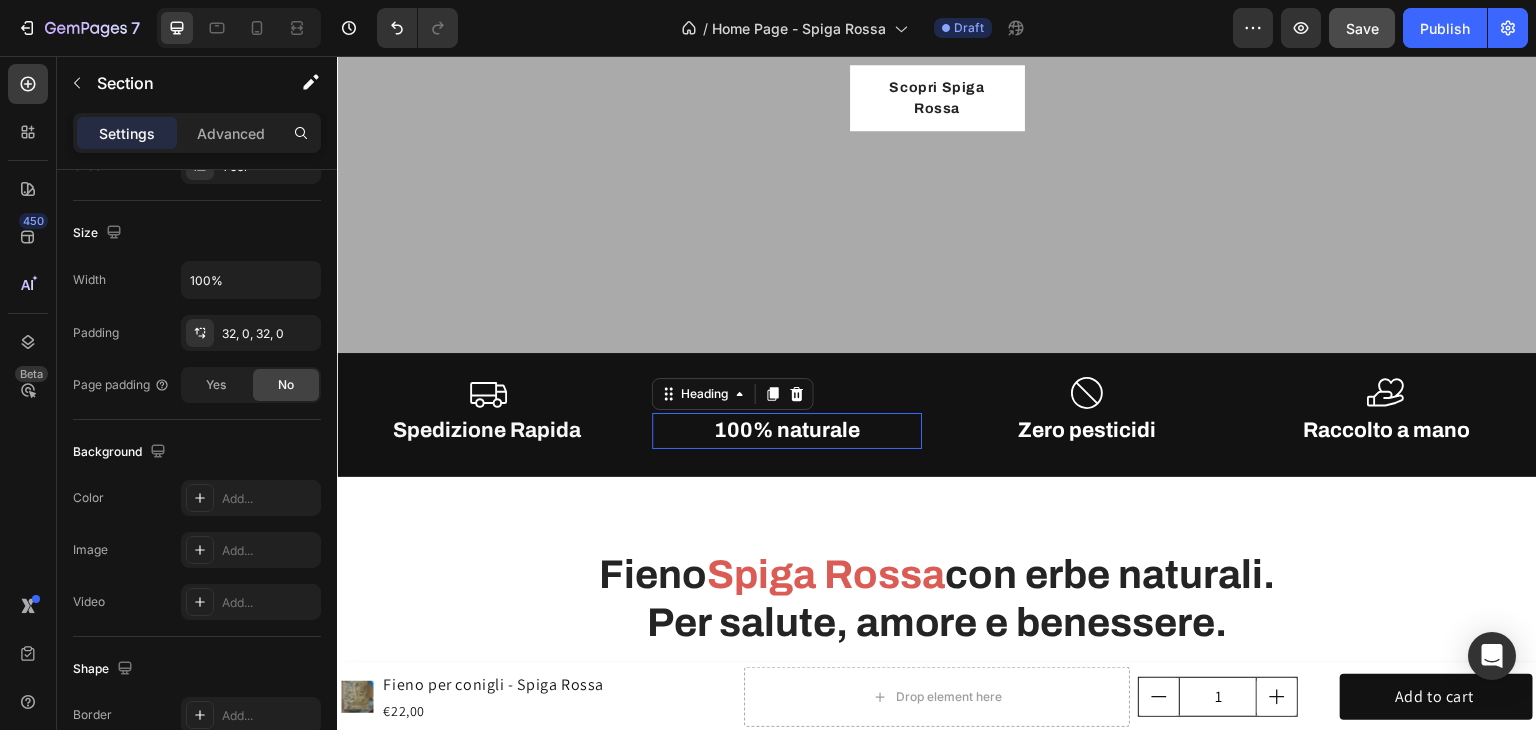 click on "100% naturale" at bounding box center [787, 431] 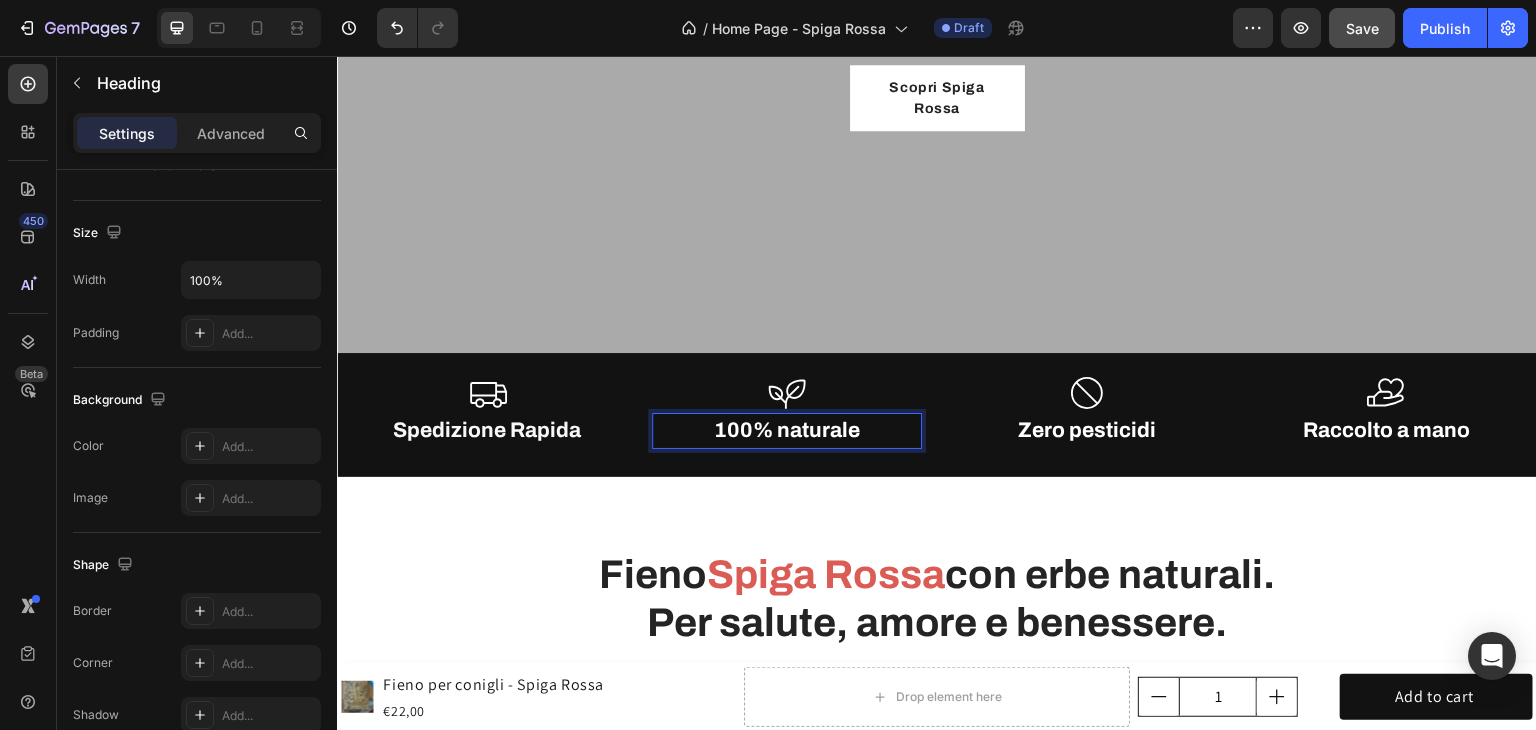 click on "100% naturale" at bounding box center (787, 431) 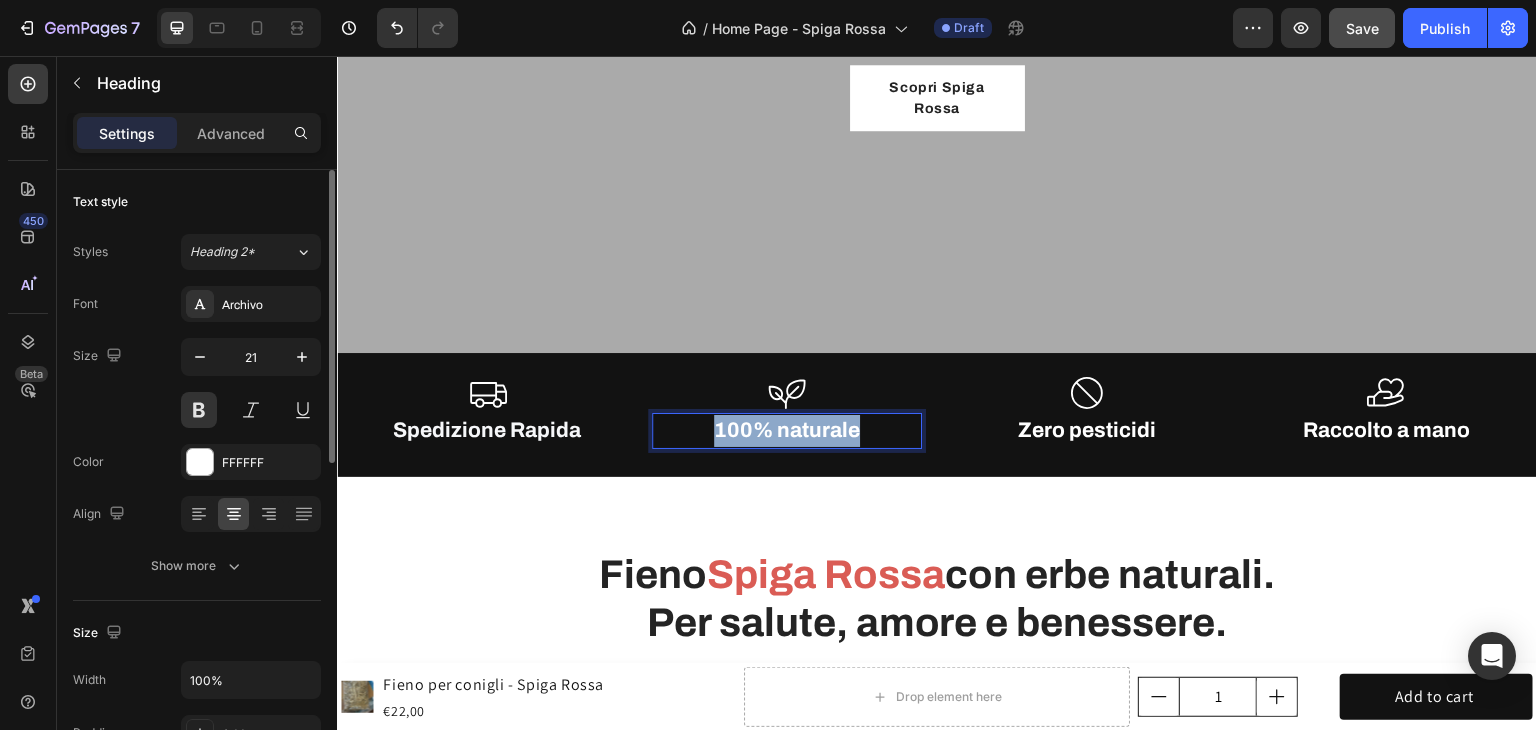 click on "100% naturale" at bounding box center (787, 431) 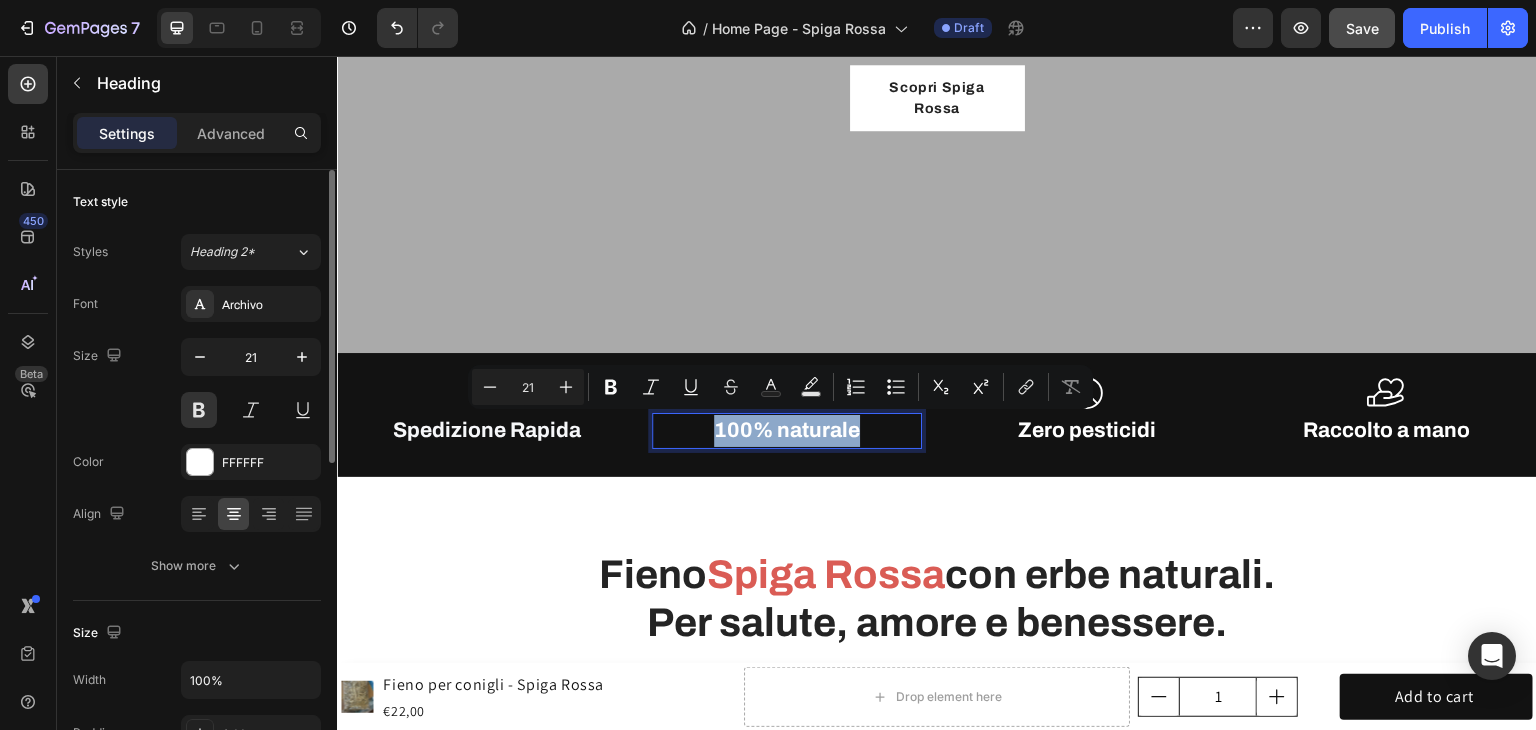 copy on "100% naturale" 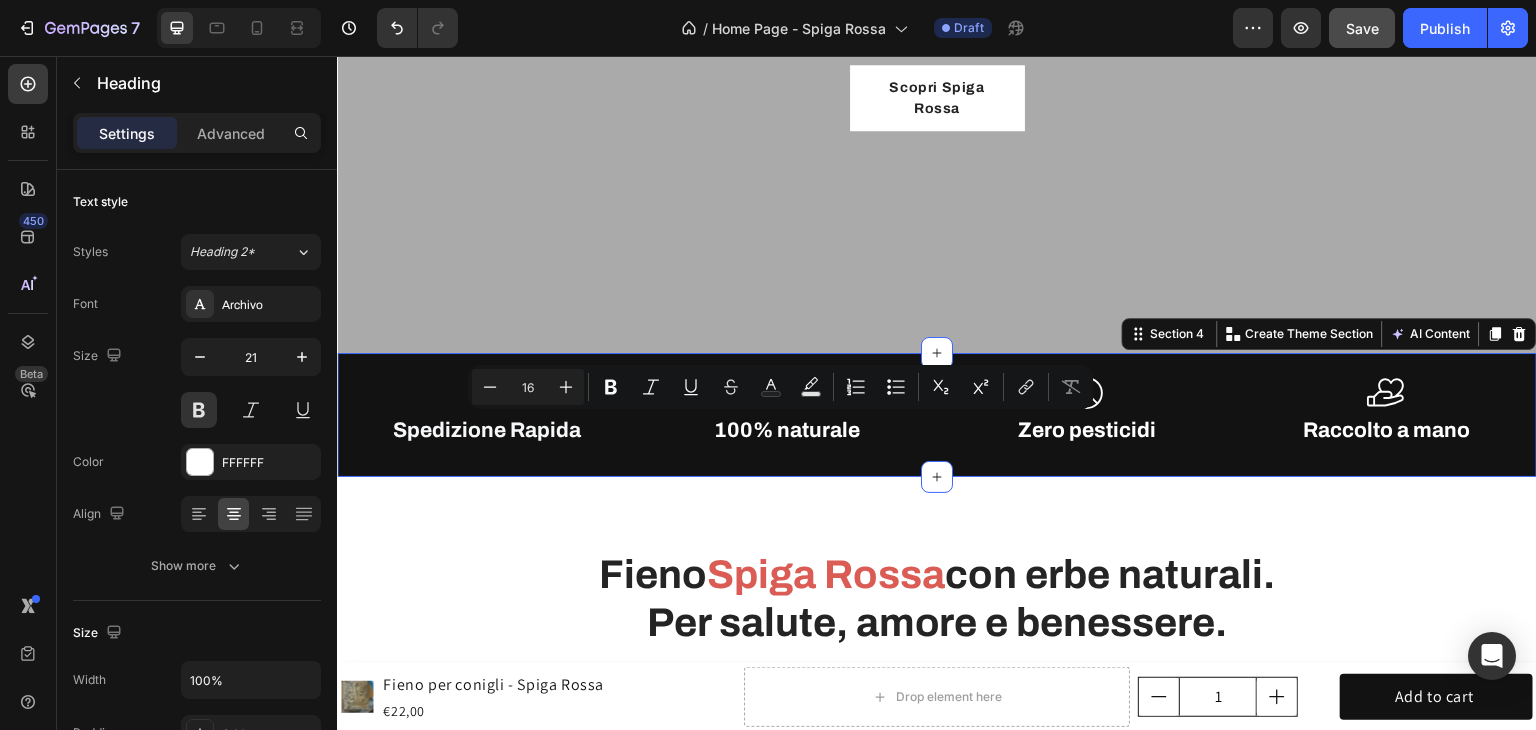 click on "Icon Spedizione Rapida Heading
Icon 100% naturale Heading
Icon Zero pesticidi Heading
Icon Raccolto a mano Heading Row Section 4   You can create reusable sections Create Theme Section AI Content Write with GemAI What would you like to describe here? Tone and Voice Persuasive Product Show more Generate" at bounding box center (937, 415) 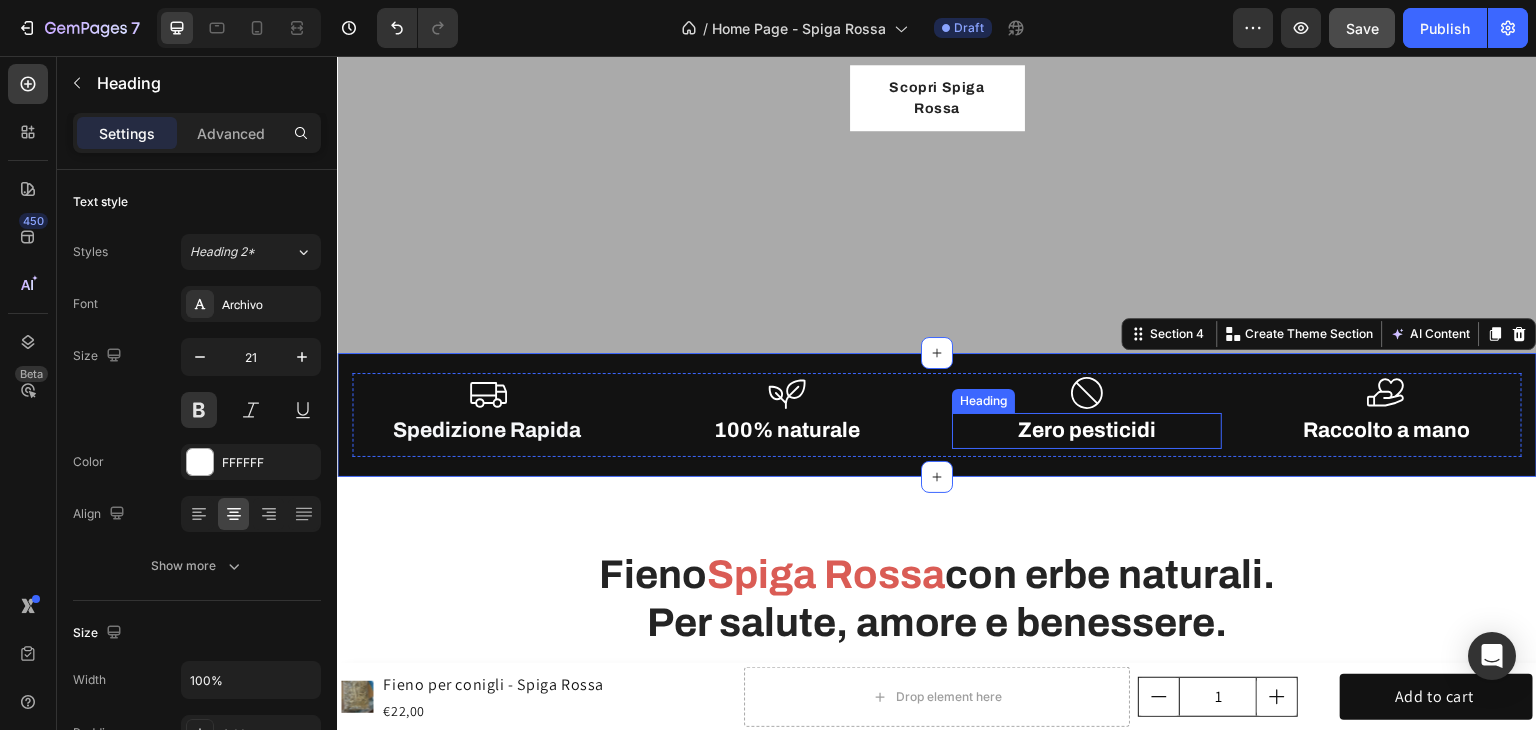click on "Zero pesticidi" at bounding box center [1087, 431] 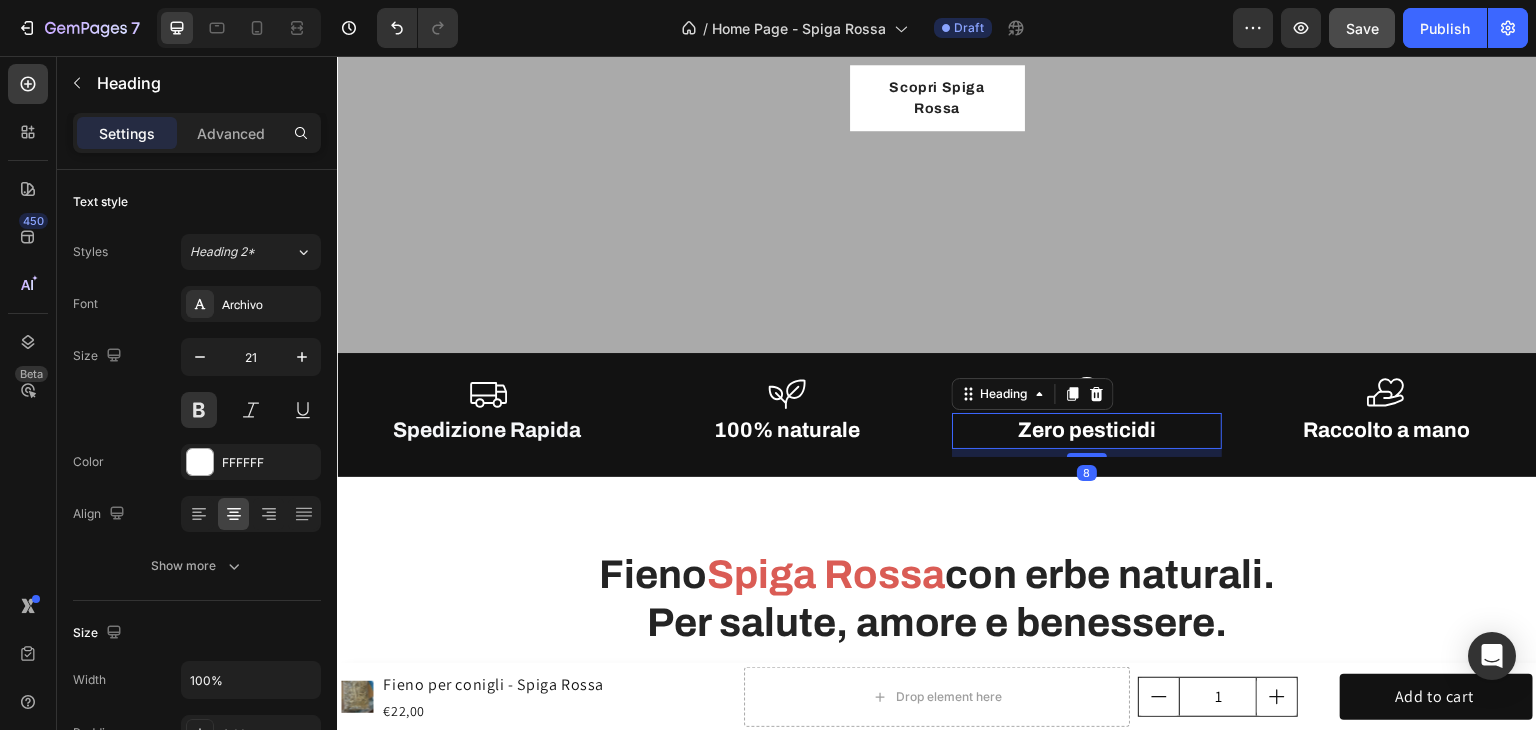 click on "Zero pesticidi" at bounding box center (1087, 431) 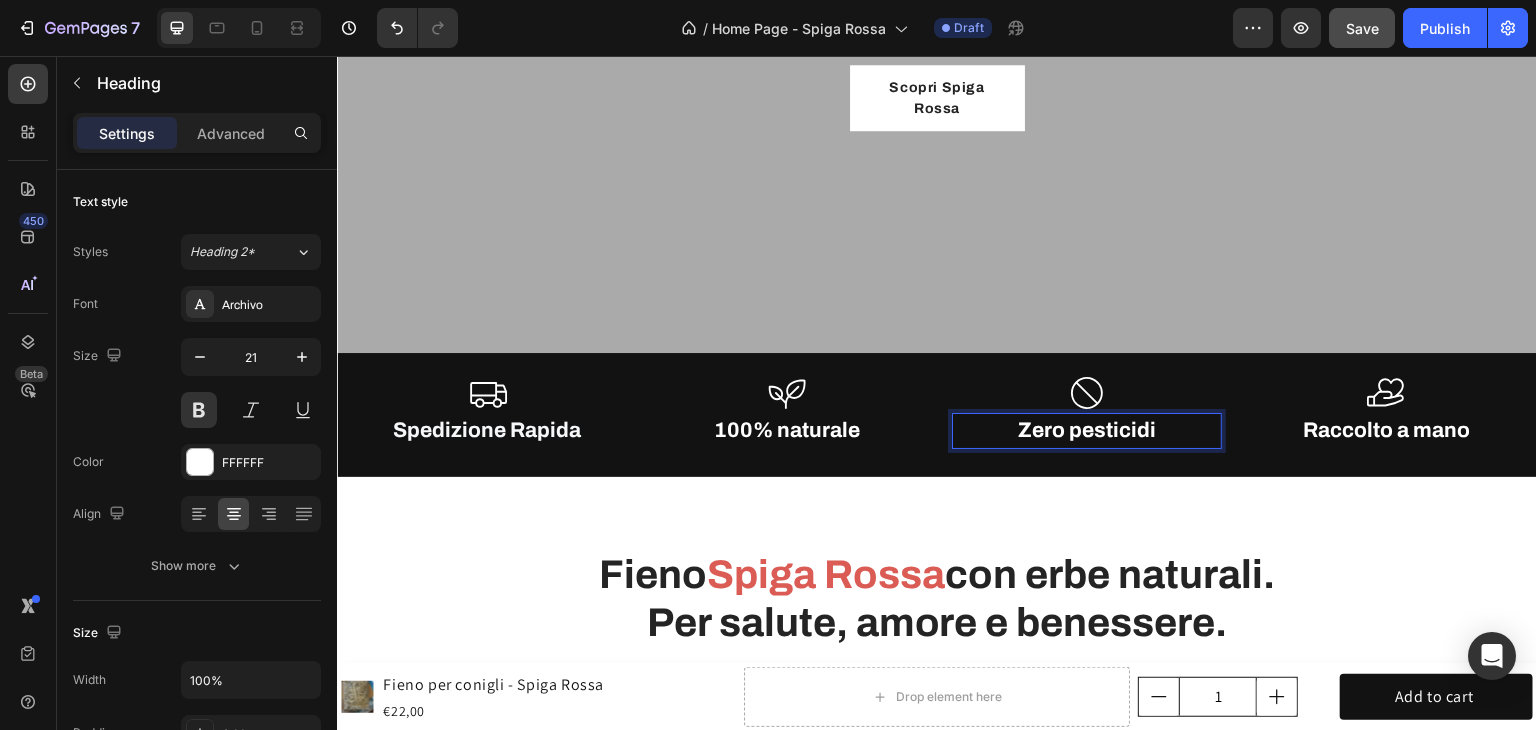 click on "Zero pesticidi" at bounding box center (1087, 431) 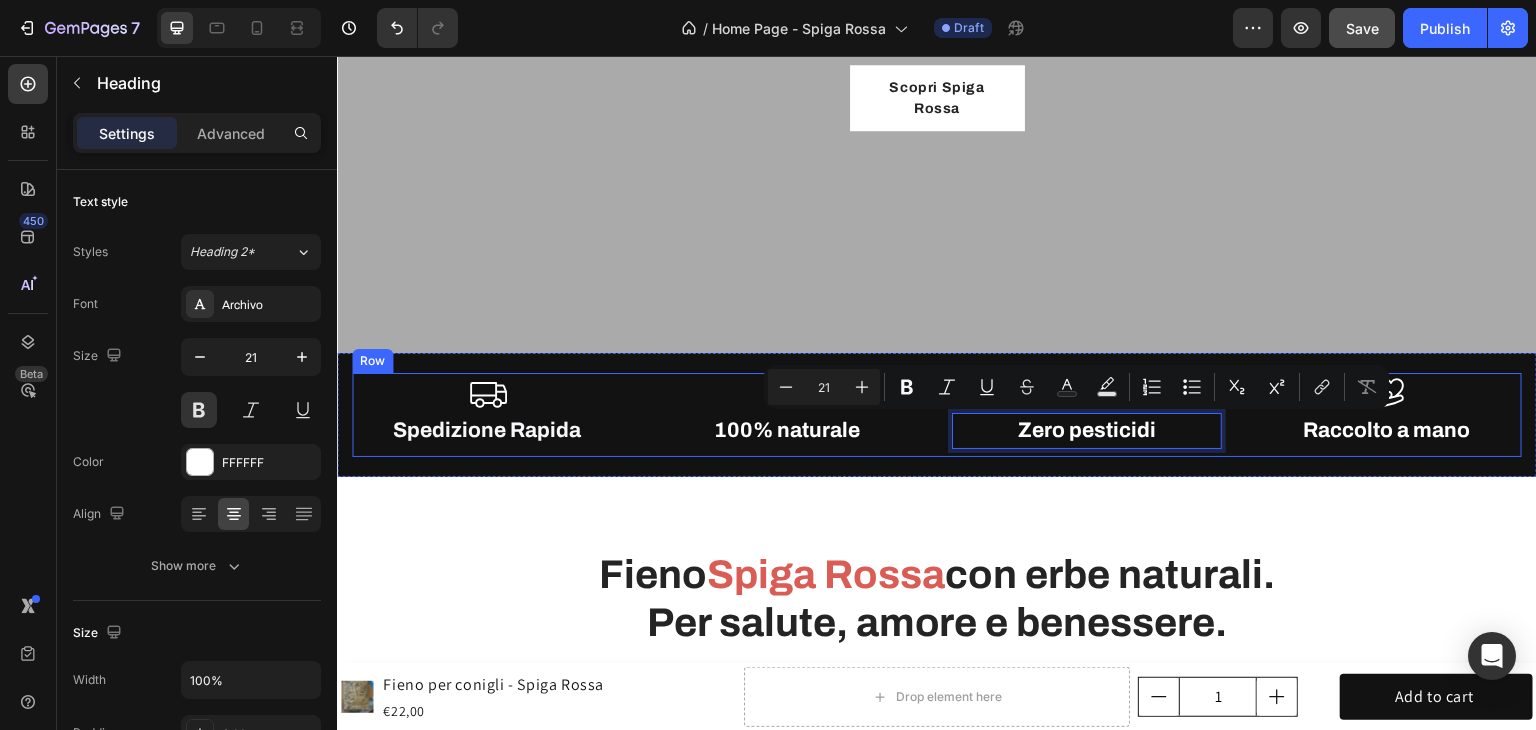 click on "Raccolto a mano" at bounding box center [1387, 431] 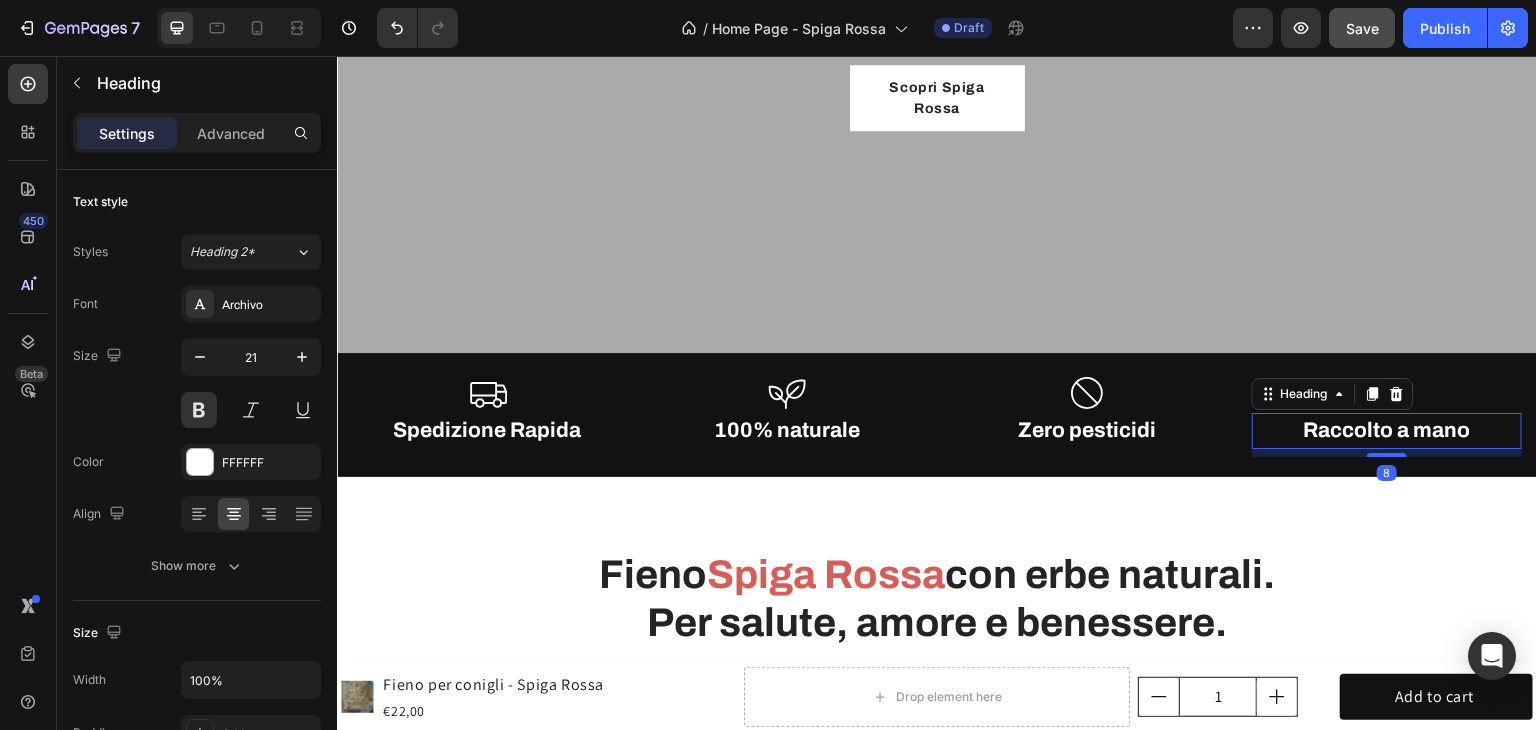 click on "Raccolto a mano" at bounding box center (1387, 431) 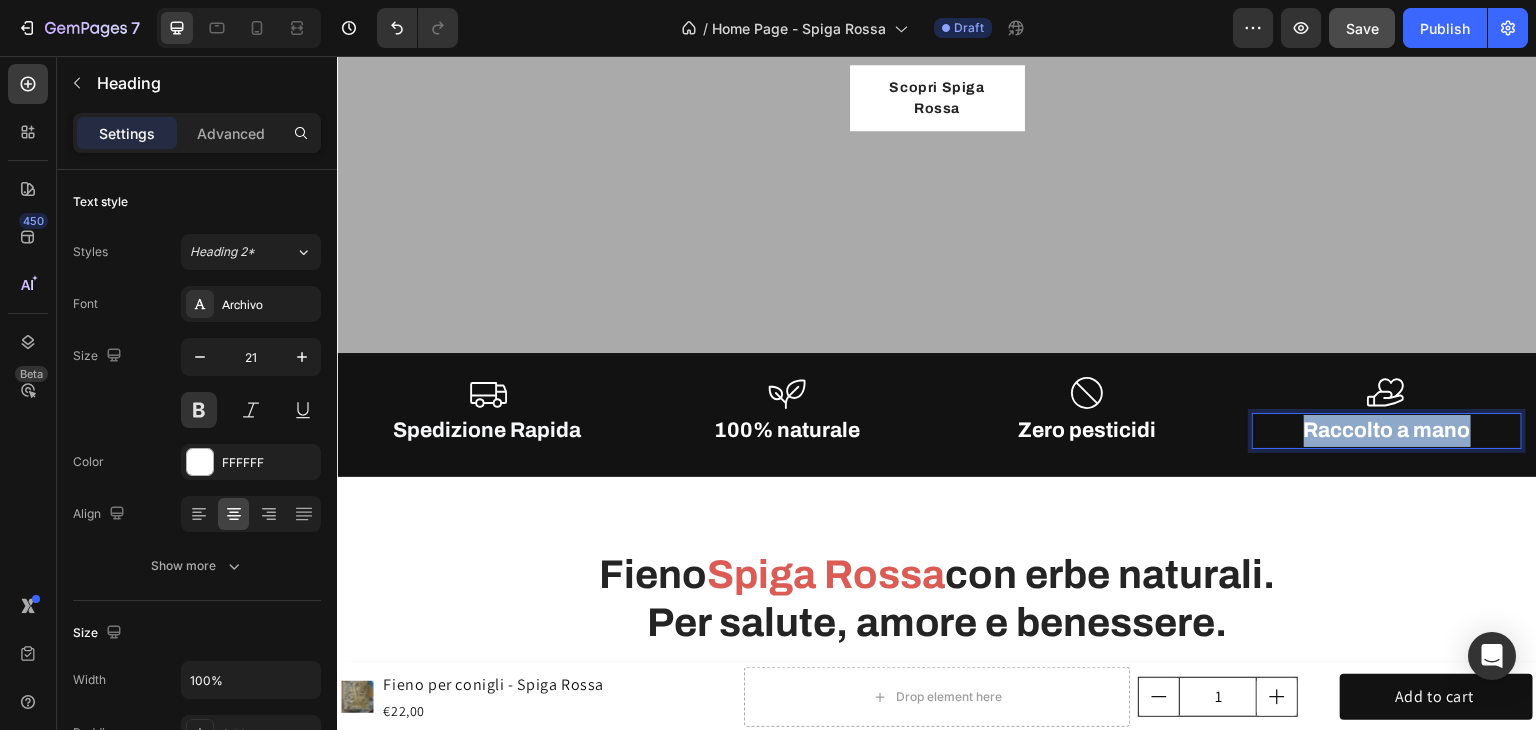 click on "Raccolto a mano" at bounding box center [1387, 431] 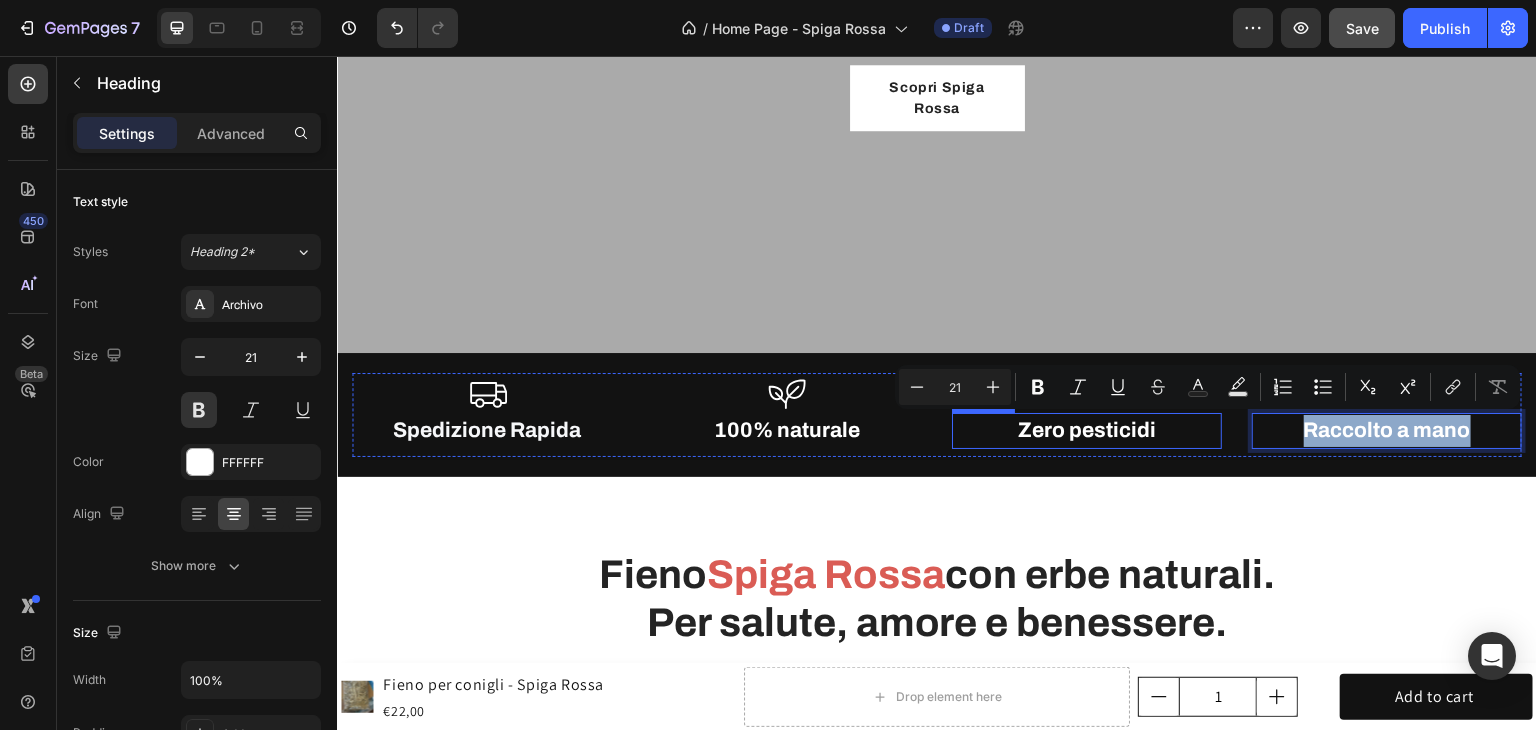 click on "Zero pesticidi" at bounding box center (1087, 431) 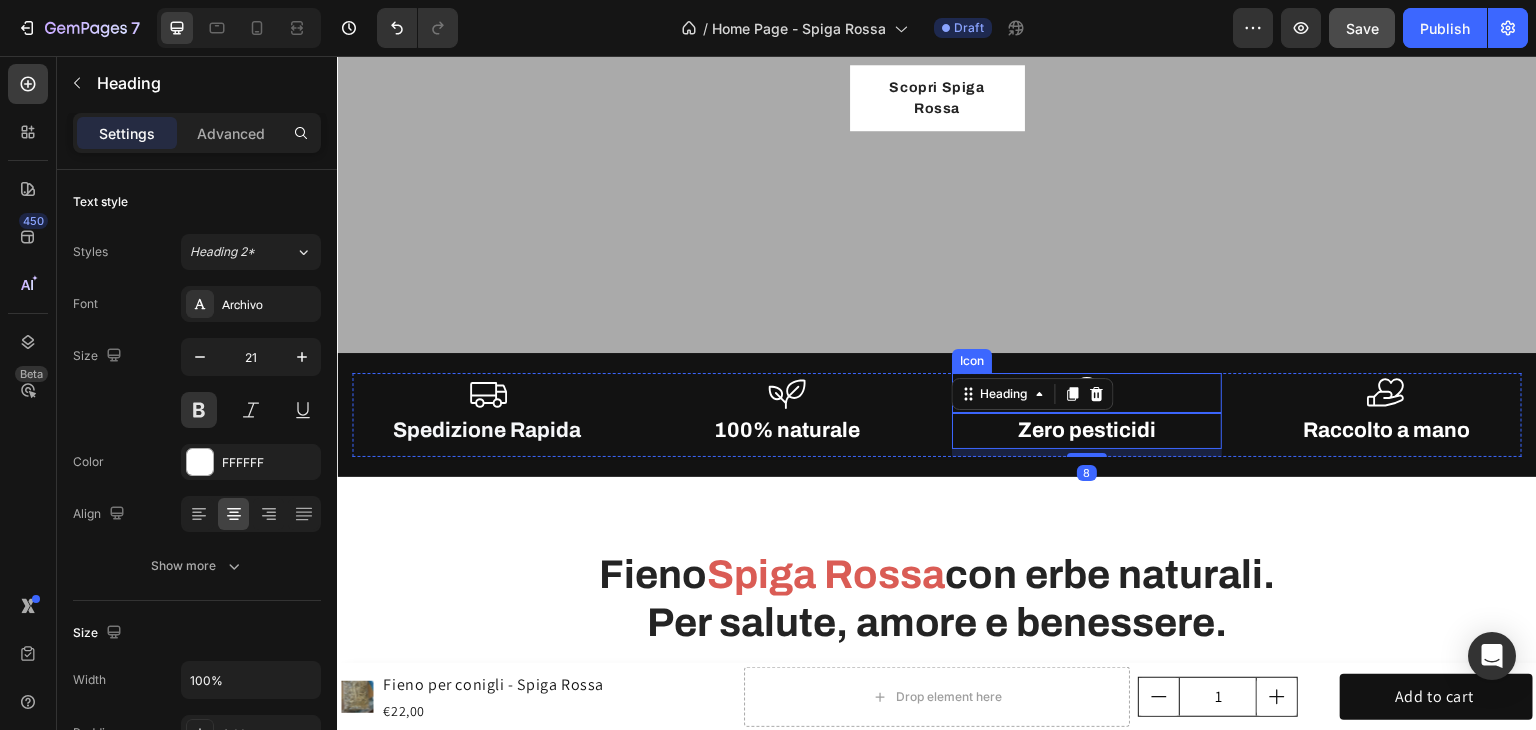 click on "Icon" at bounding box center (1087, 393) 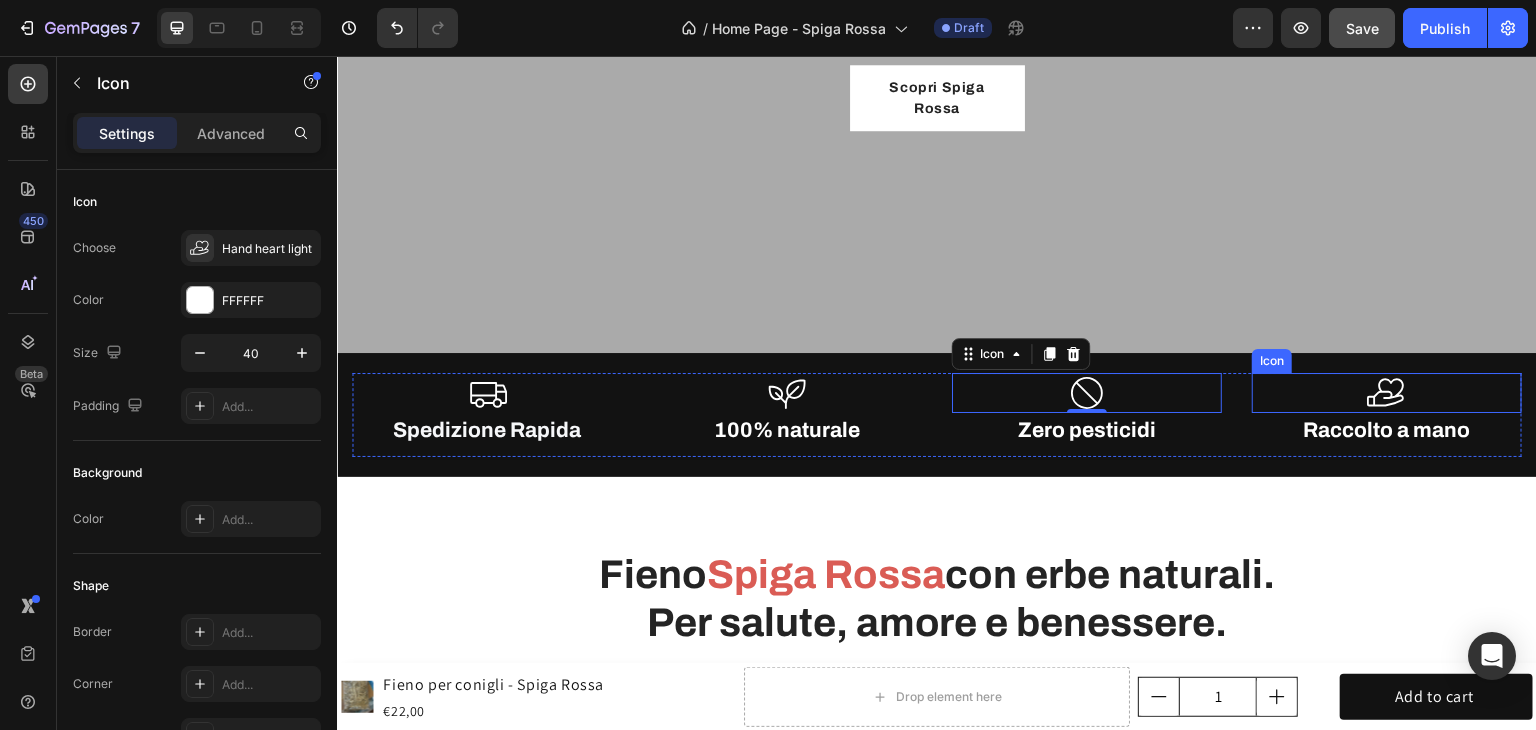 click 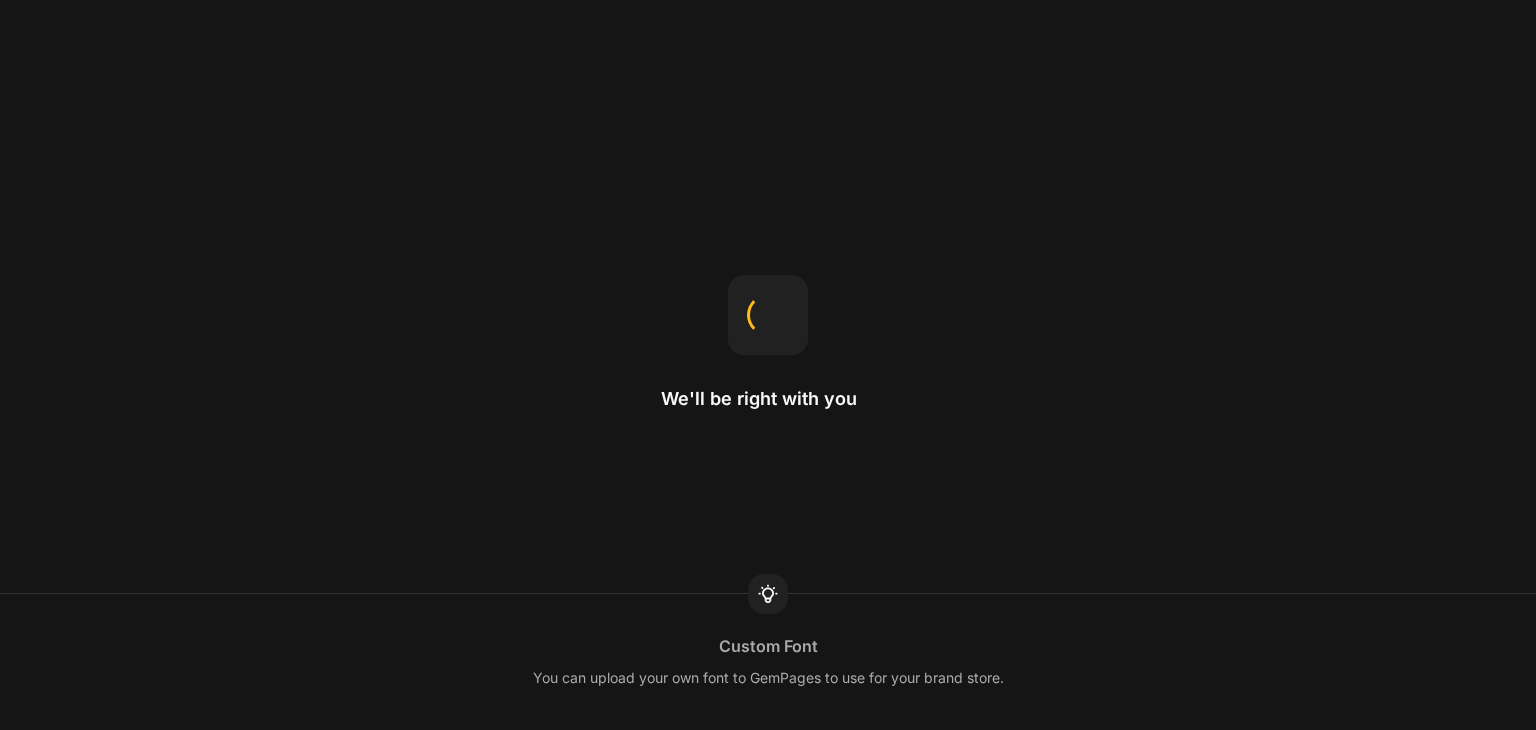scroll, scrollTop: 0, scrollLeft: 0, axis: both 